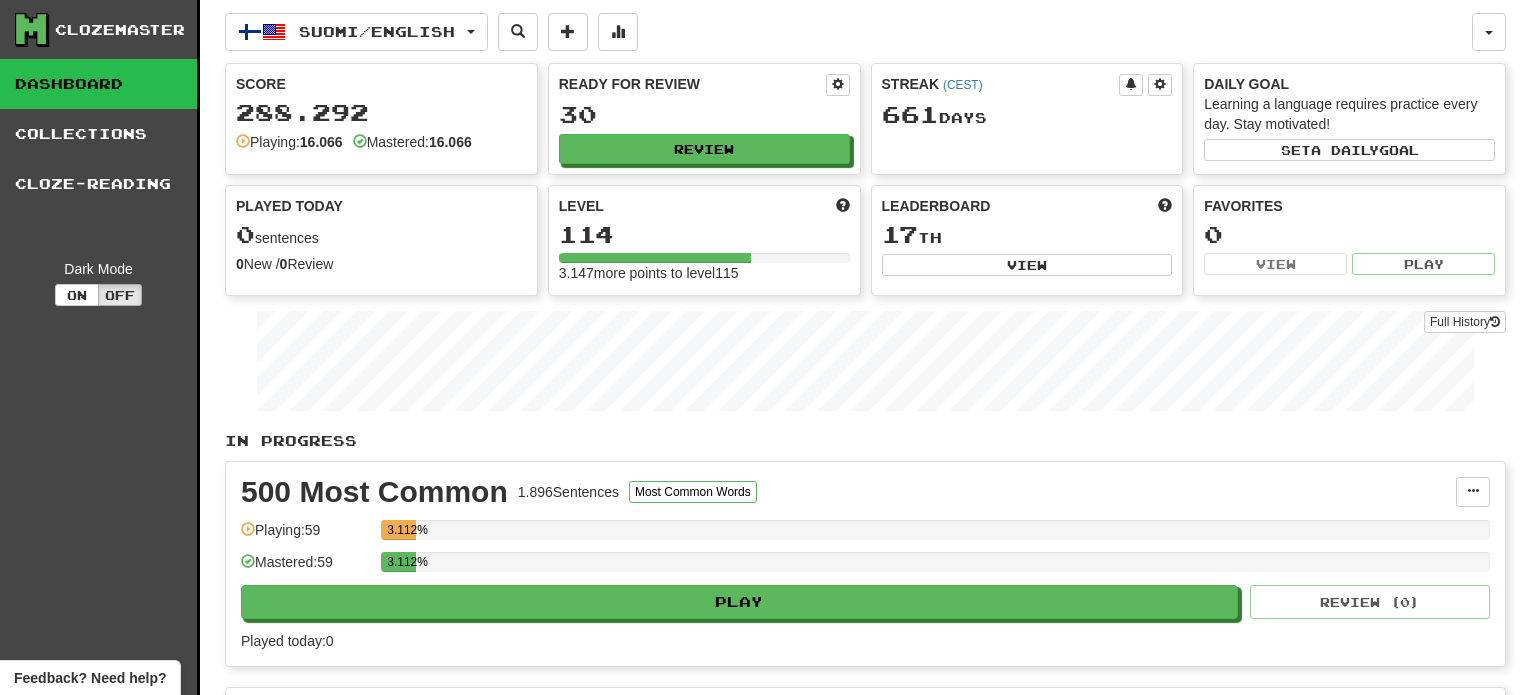 scroll, scrollTop: 0, scrollLeft: 0, axis: both 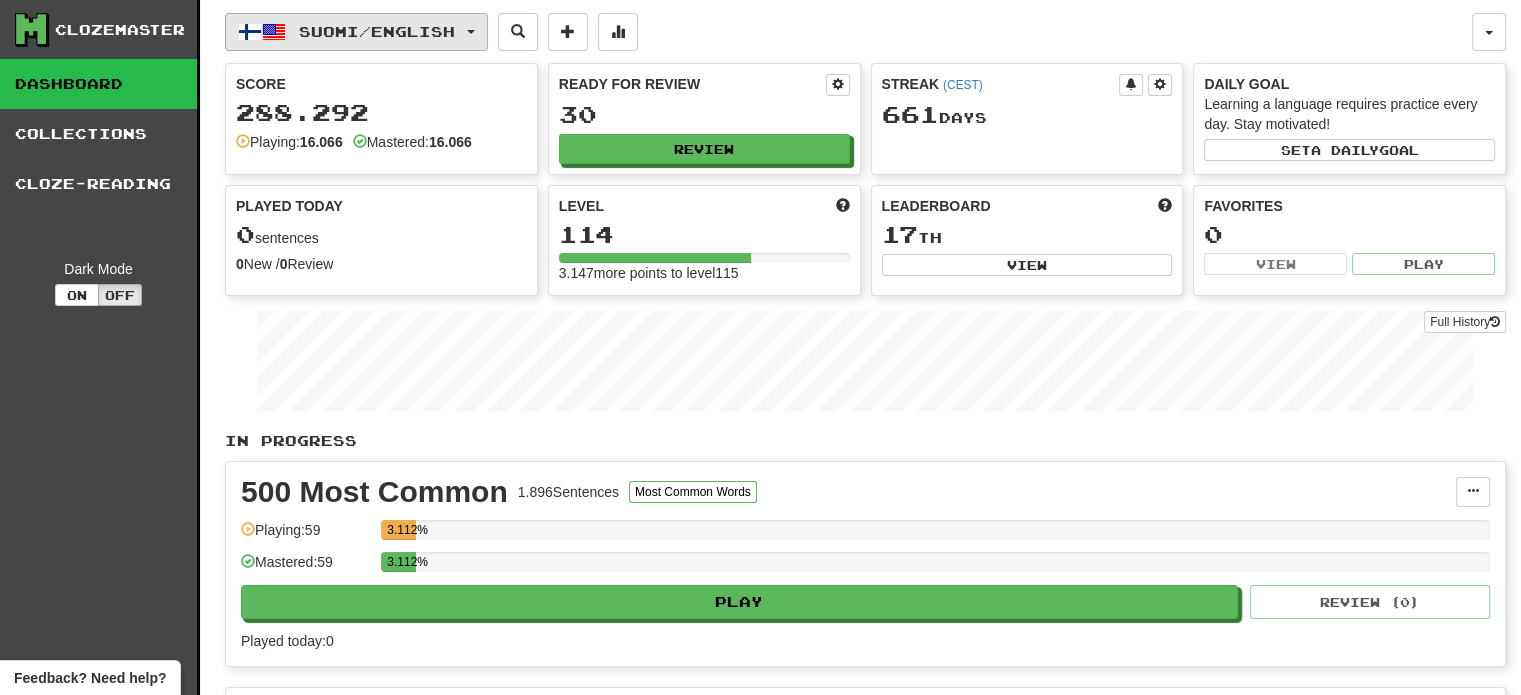 click on "Suomi  /  English" at bounding box center (377, 31) 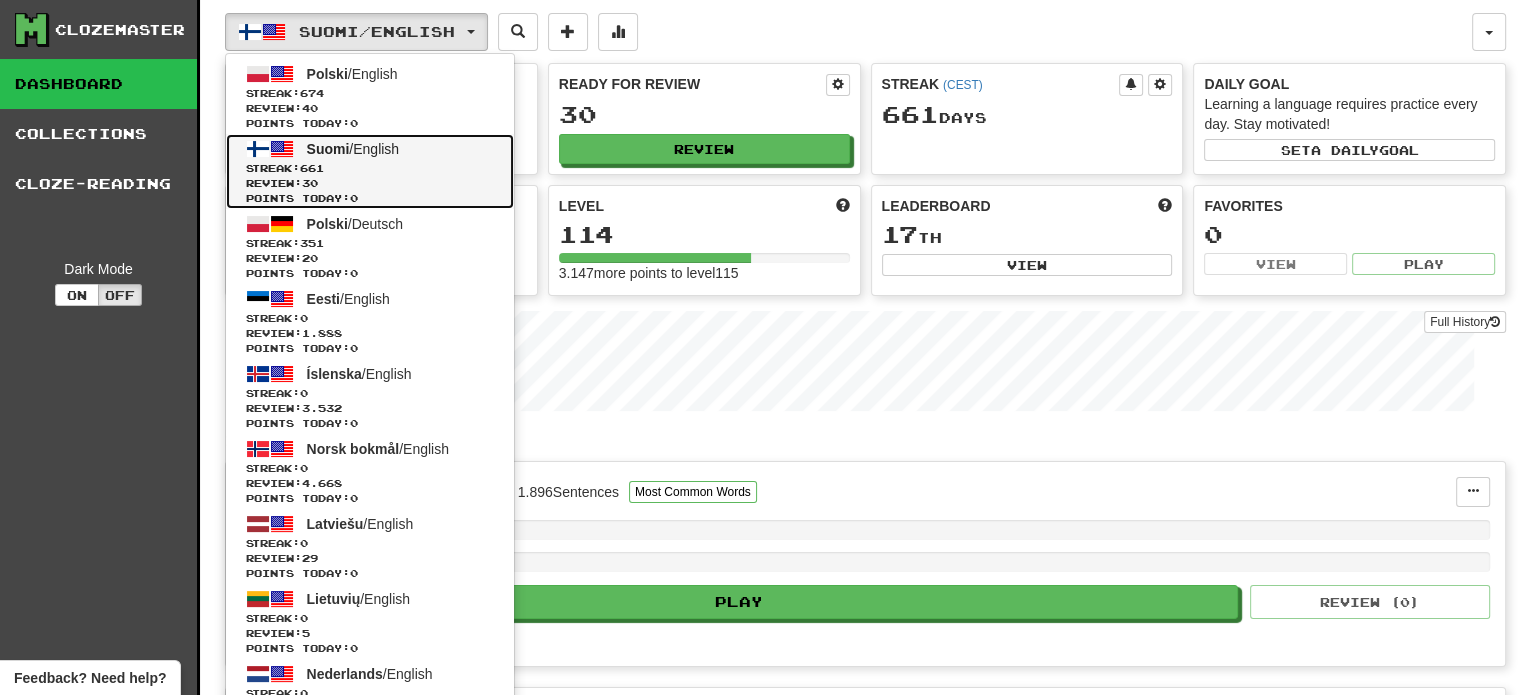 click on "Streak:  661" at bounding box center [370, 168] 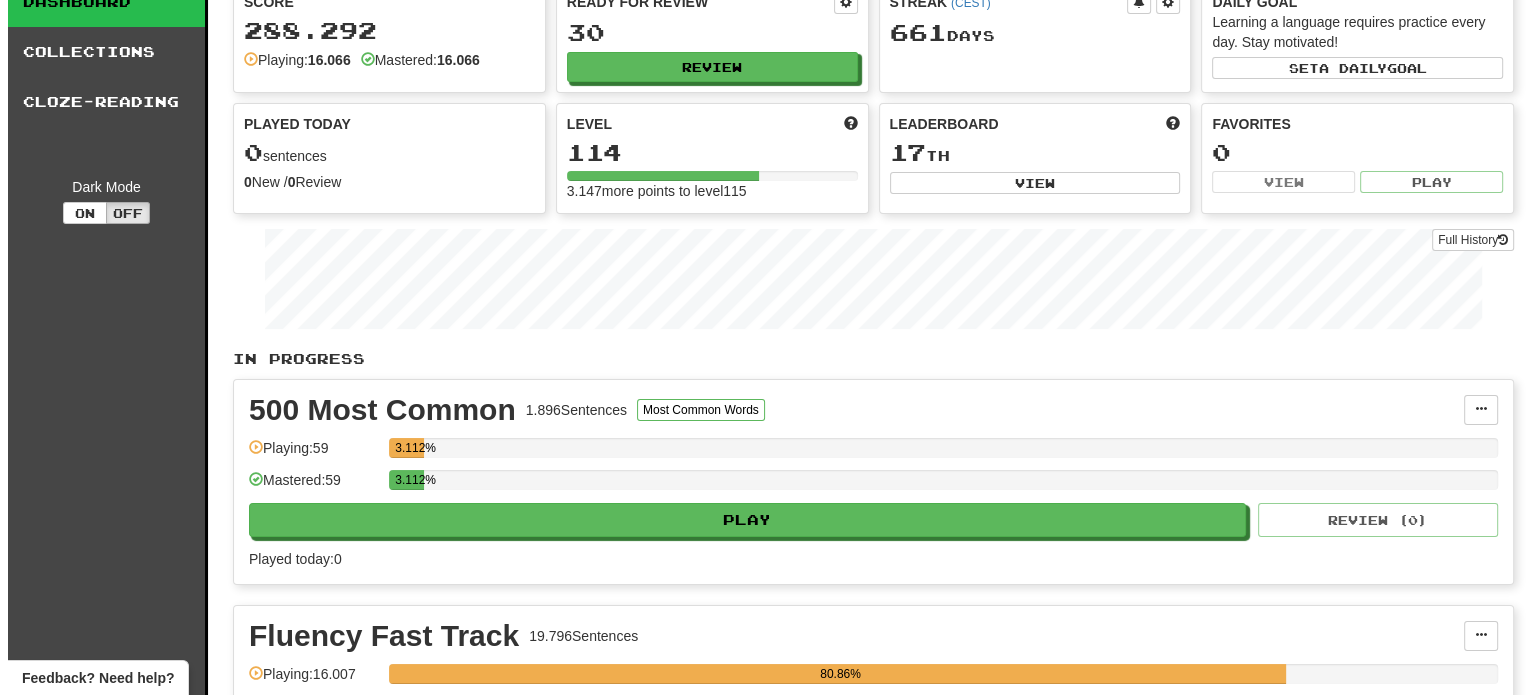 scroll, scrollTop: 200, scrollLeft: 0, axis: vertical 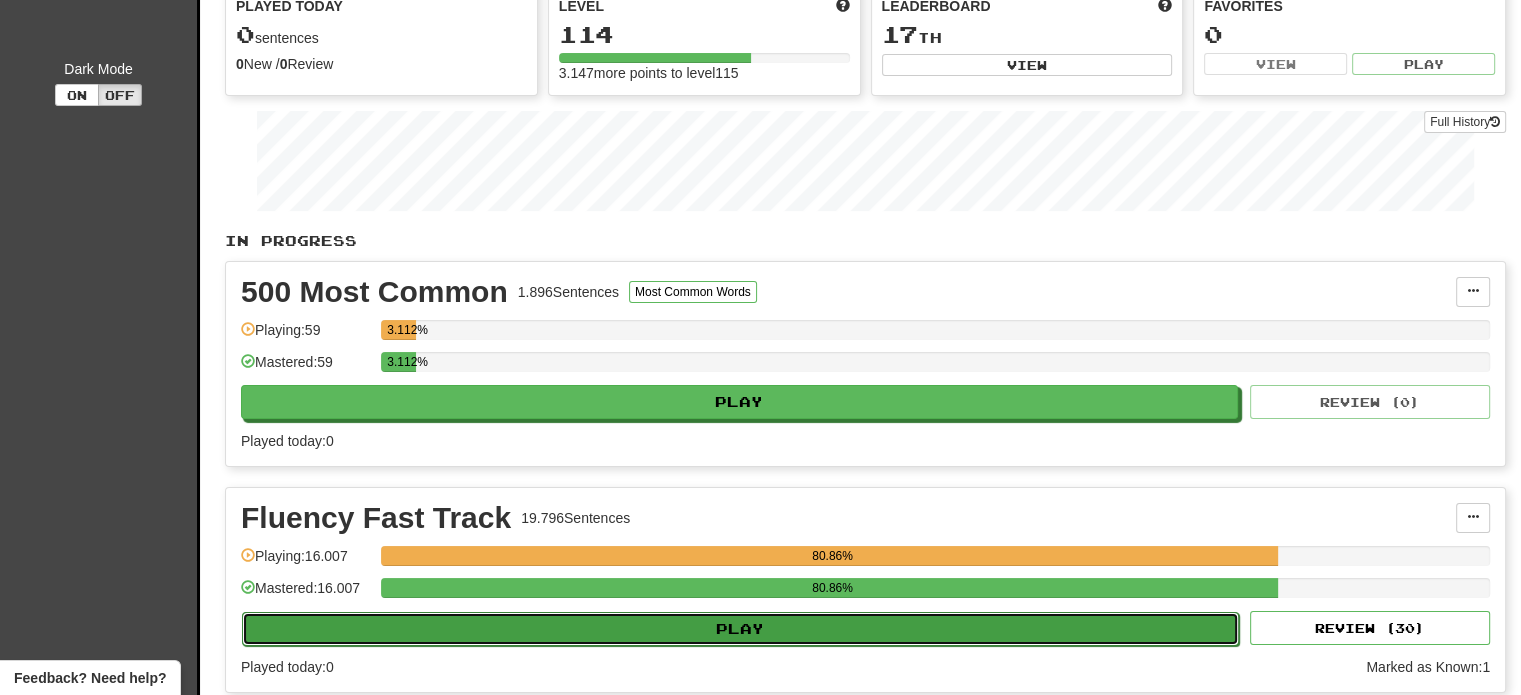 click on "Play" at bounding box center [740, 629] 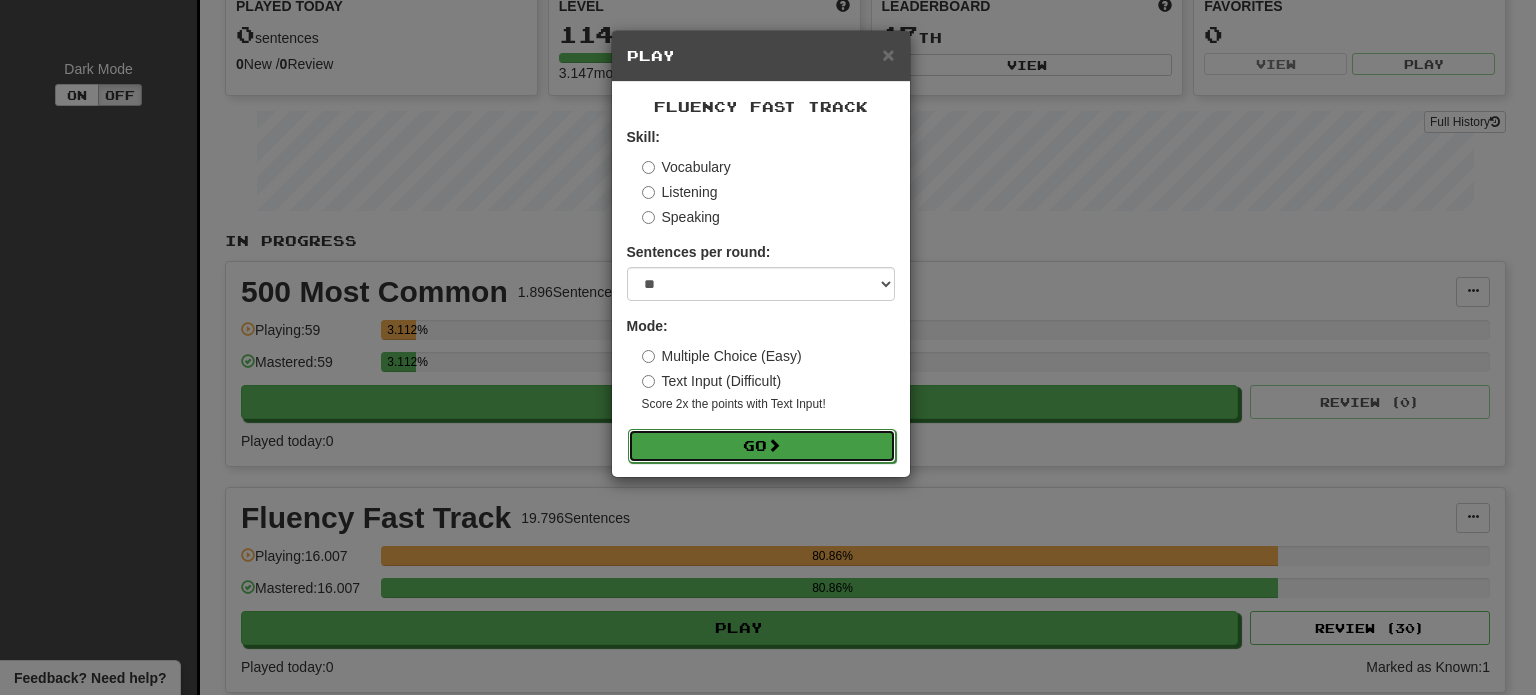 click on "Go" at bounding box center (762, 446) 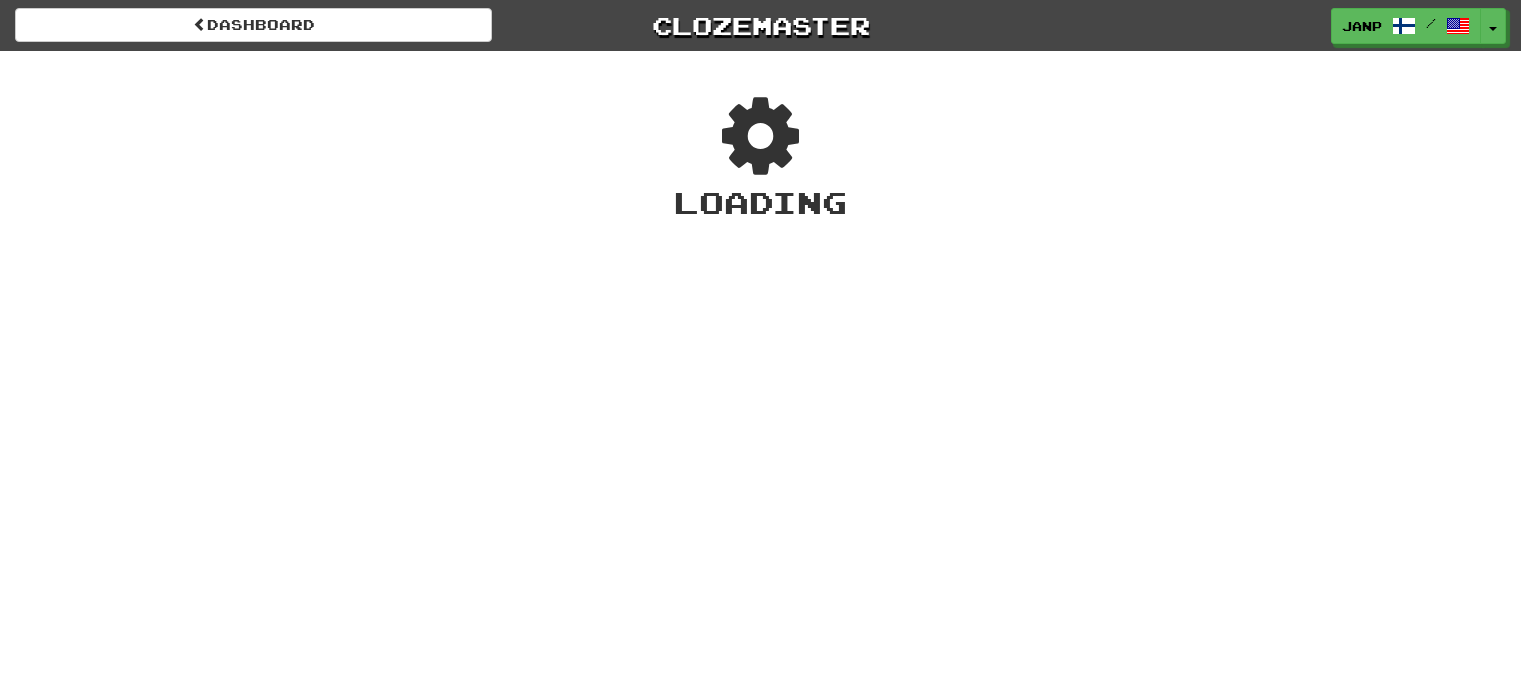 scroll, scrollTop: 0, scrollLeft: 0, axis: both 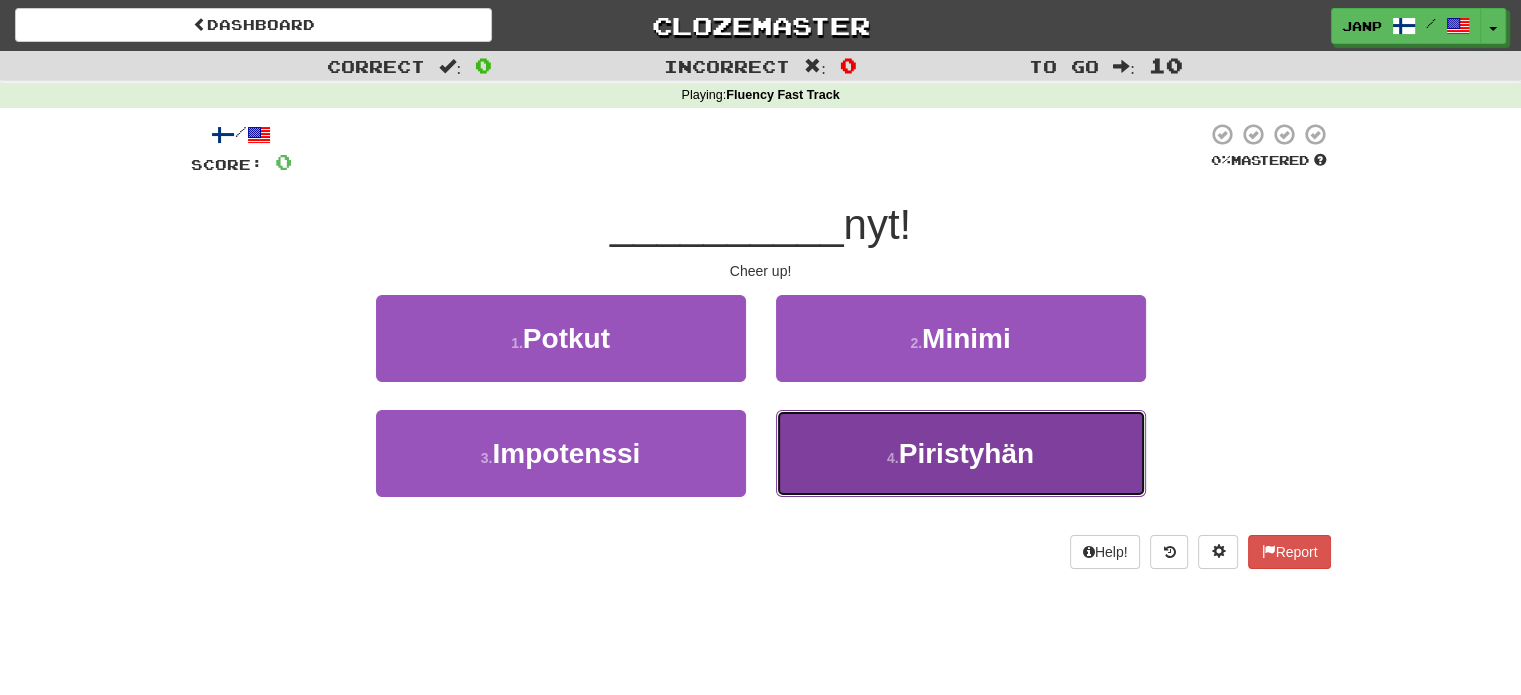click on "[NUMBER] . Piristyhän" at bounding box center (961, 453) 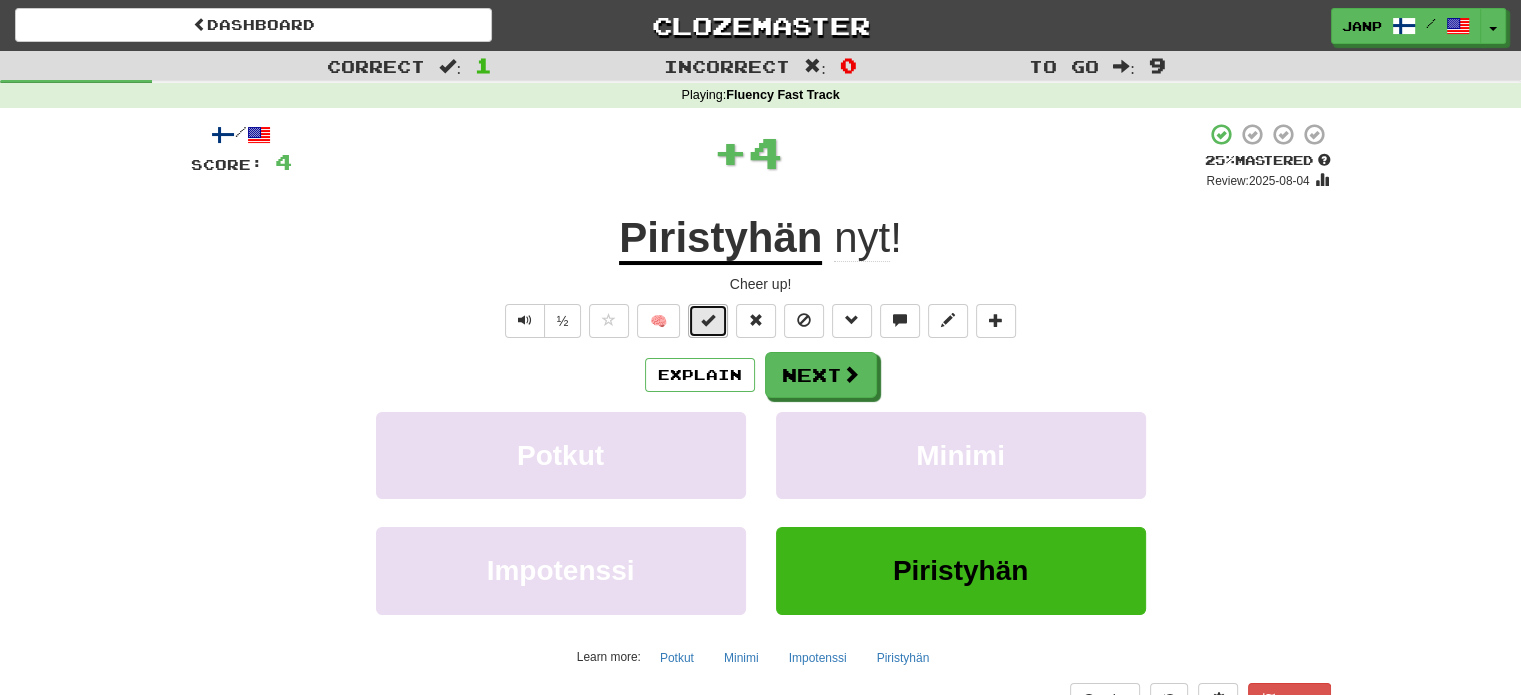click at bounding box center [708, 320] 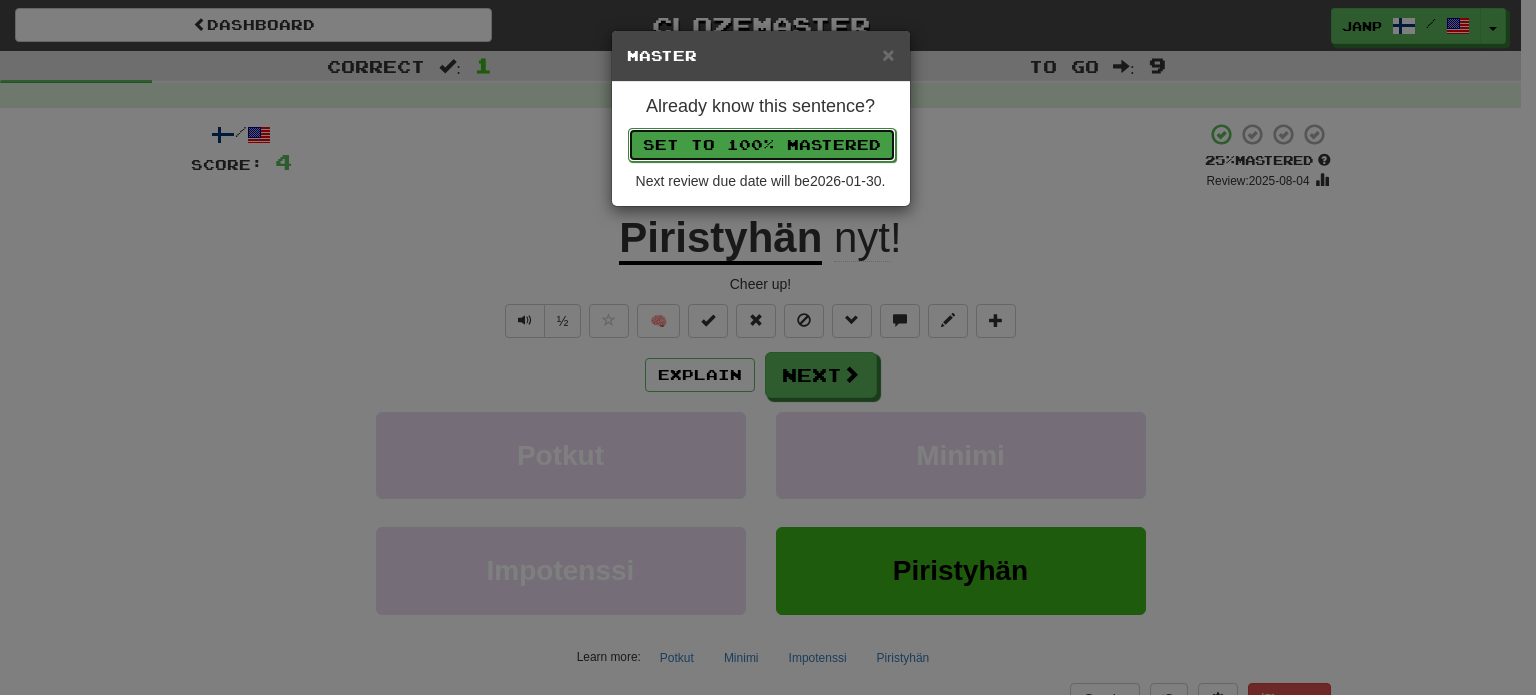click on "Set to 100% Mastered" at bounding box center (762, 145) 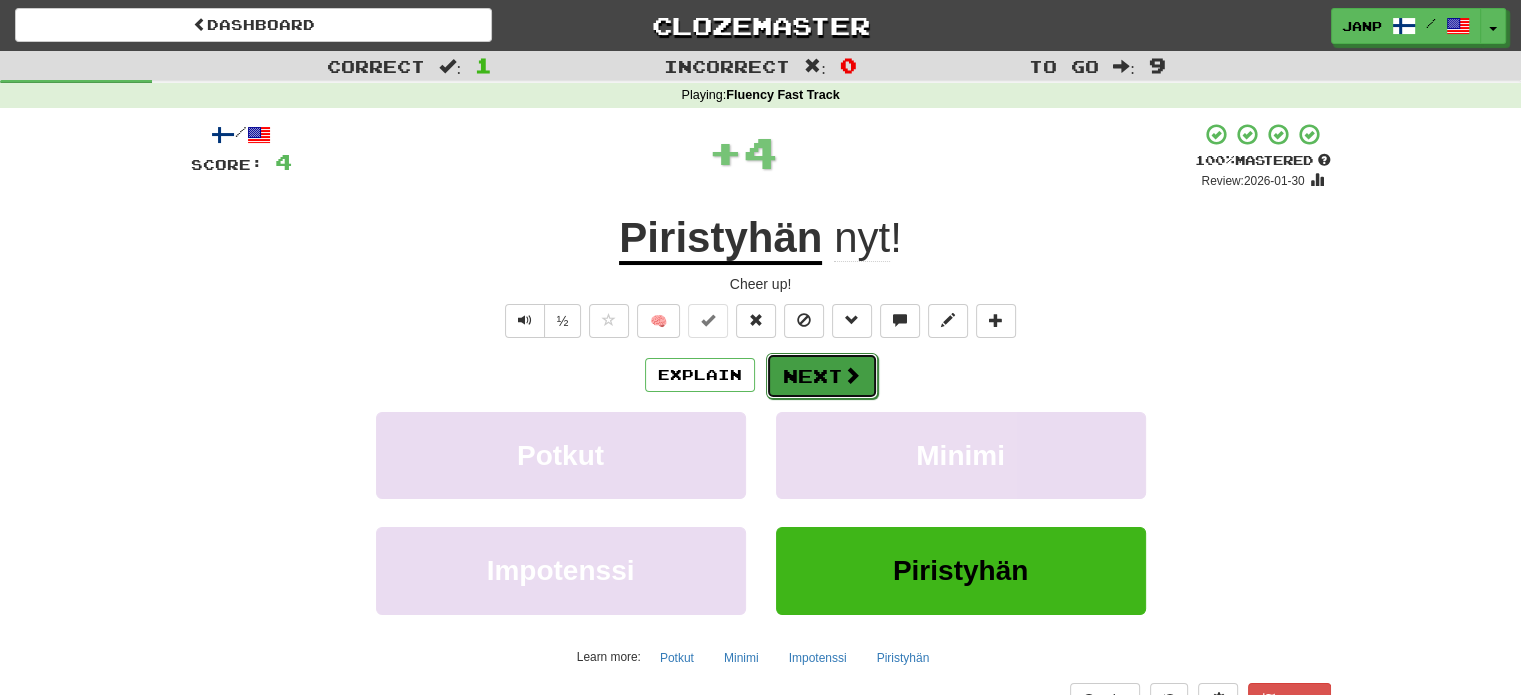 click at bounding box center [852, 375] 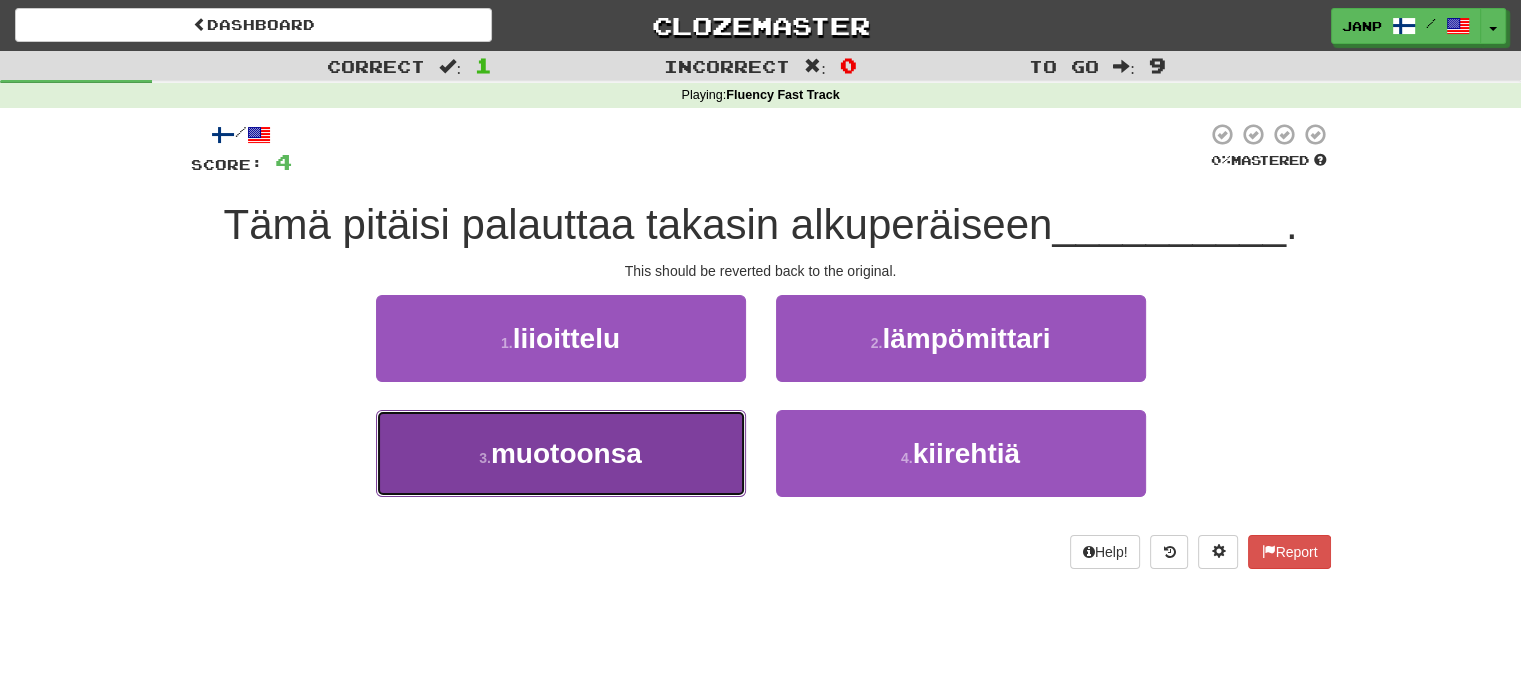 click on "3 .  muotoonsa" at bounding box center [561, 453] 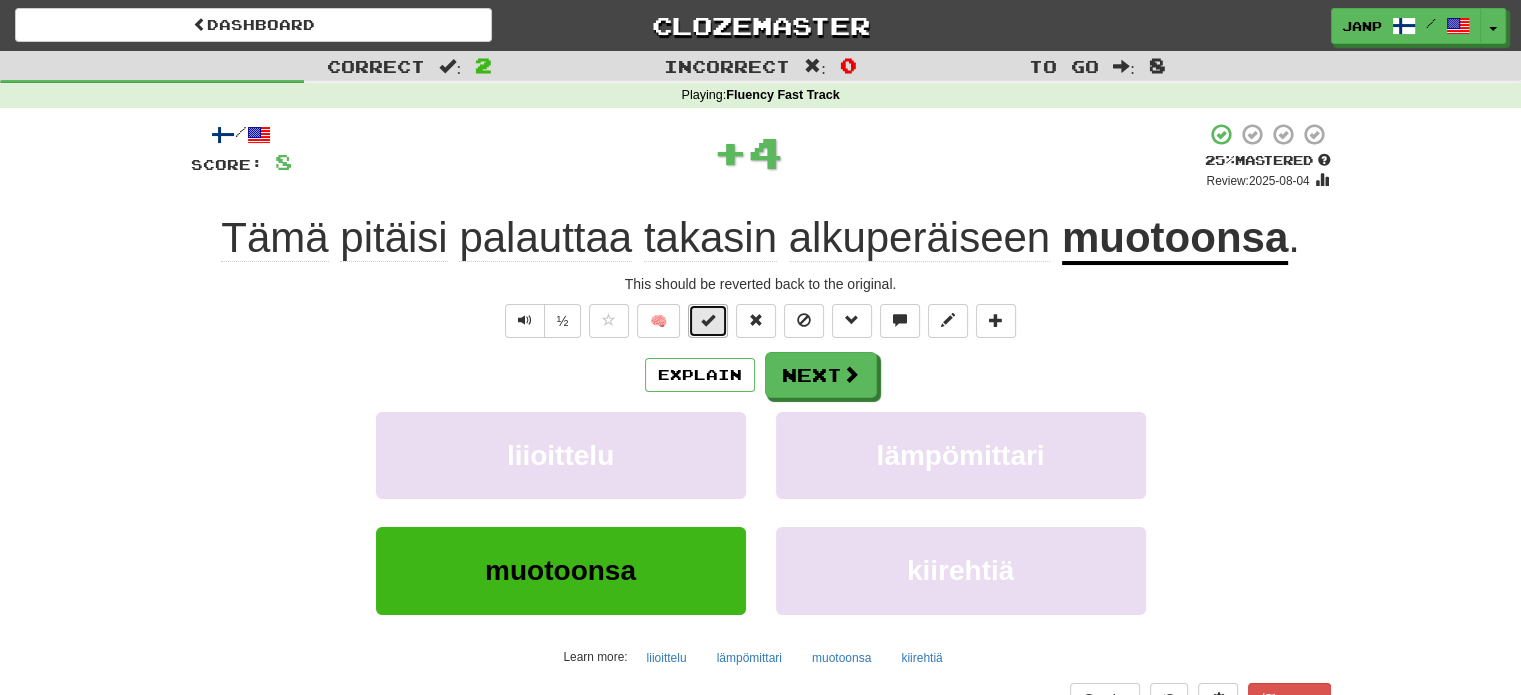 click at bounding box center [708, 321] 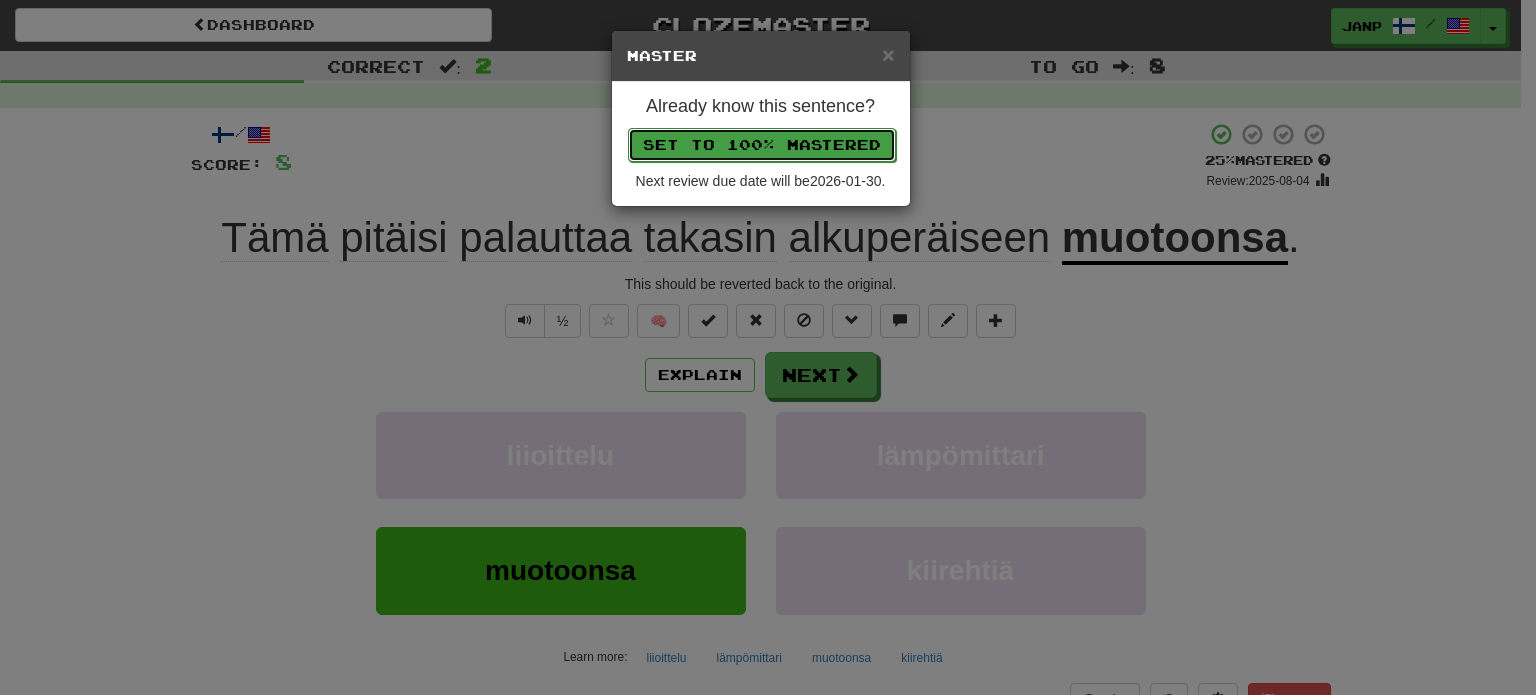 click on "Set to 100% Mastered" at bounding box center (762, 145) 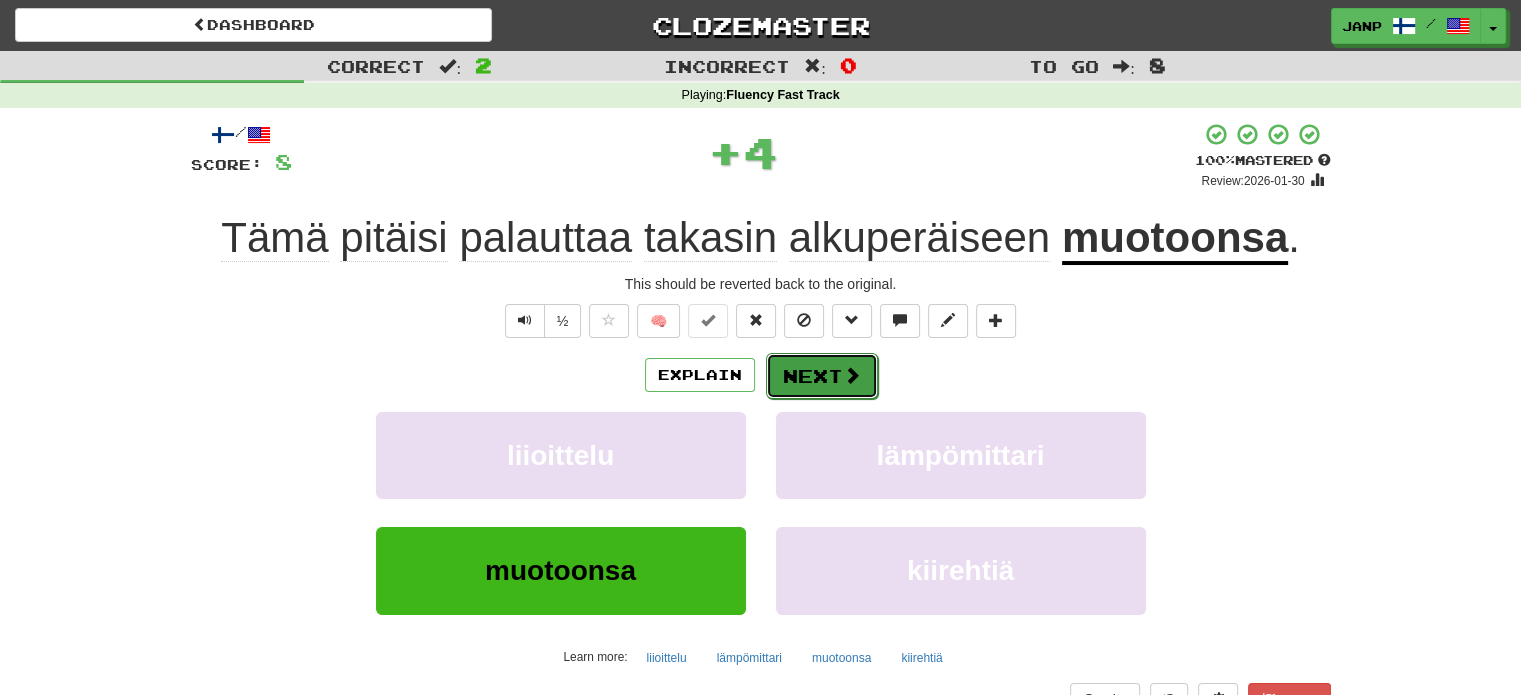 click on "Next" at bounding box center [822, 376] 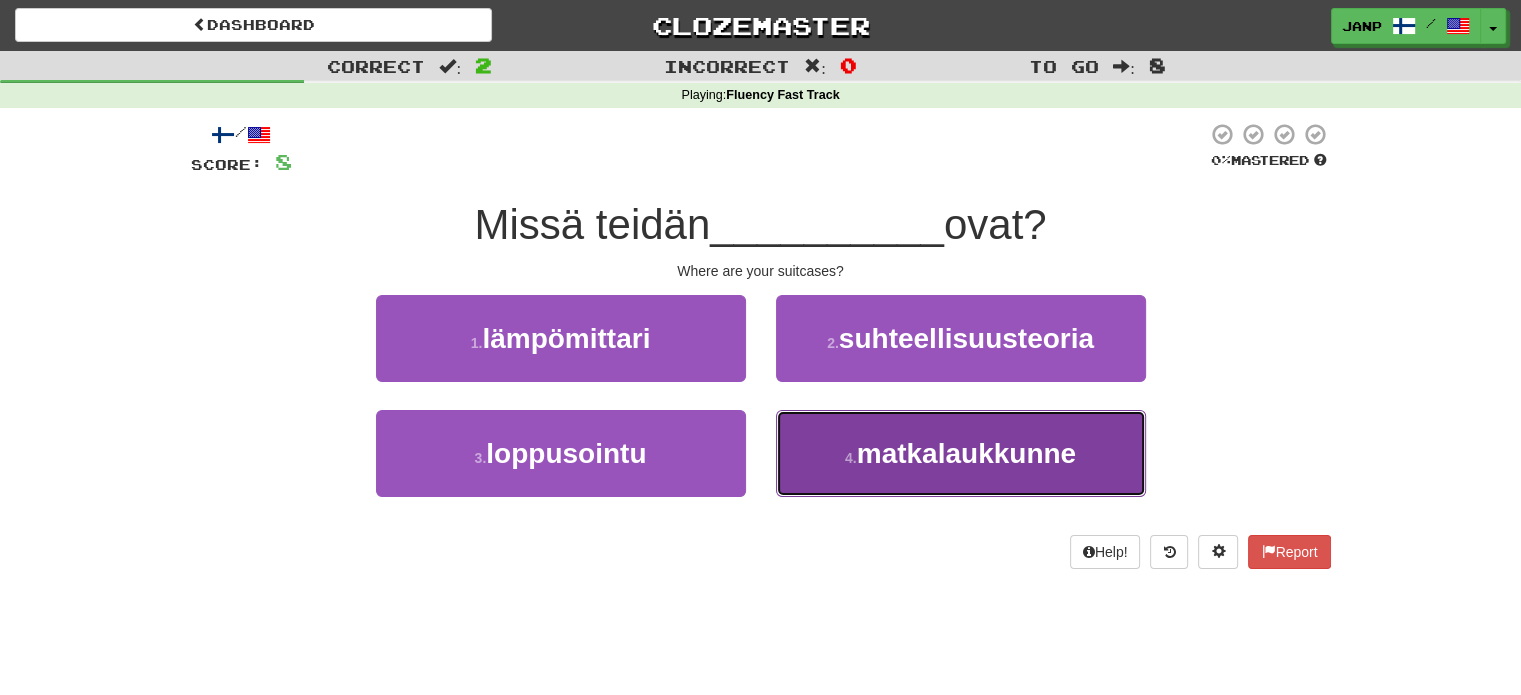 click on "4 .  matkalaukkunne" at bounding box center [961, 453] 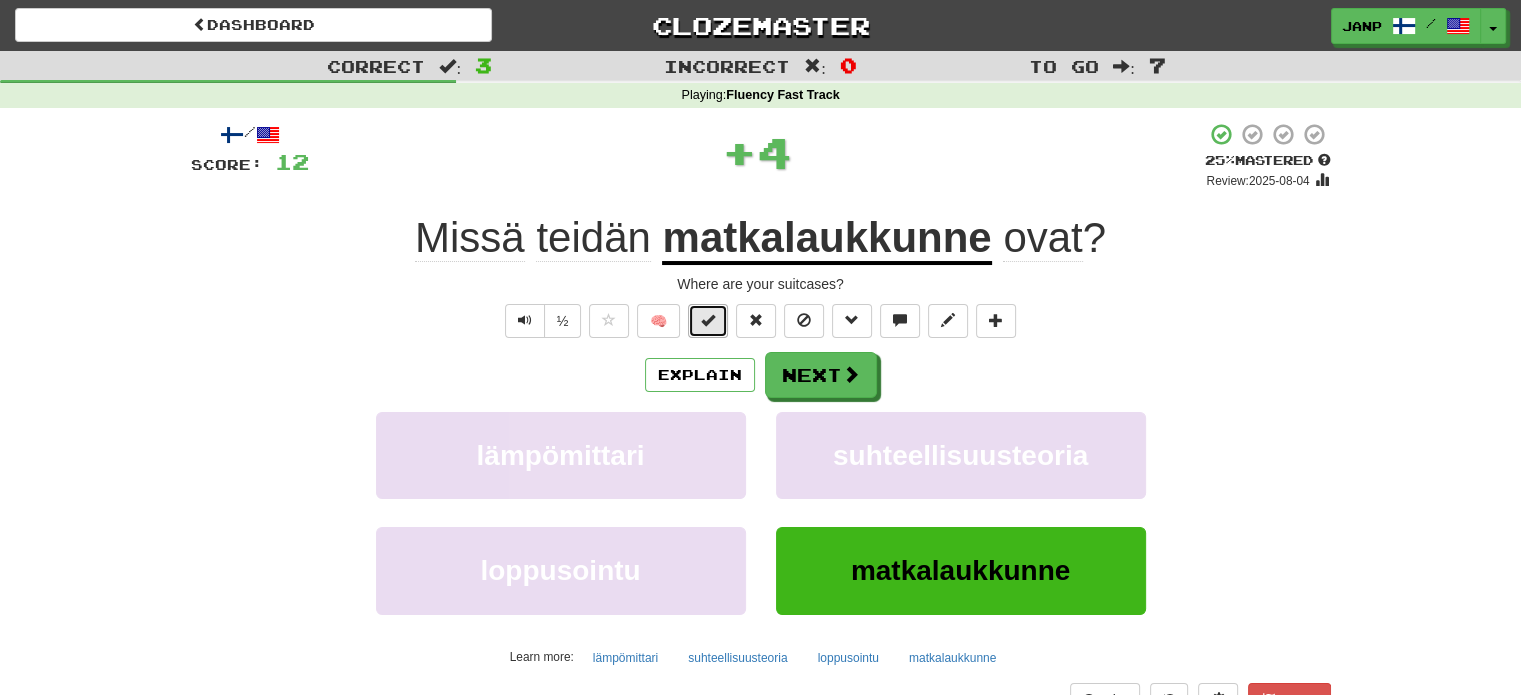 click at bounding box center (708, 321) 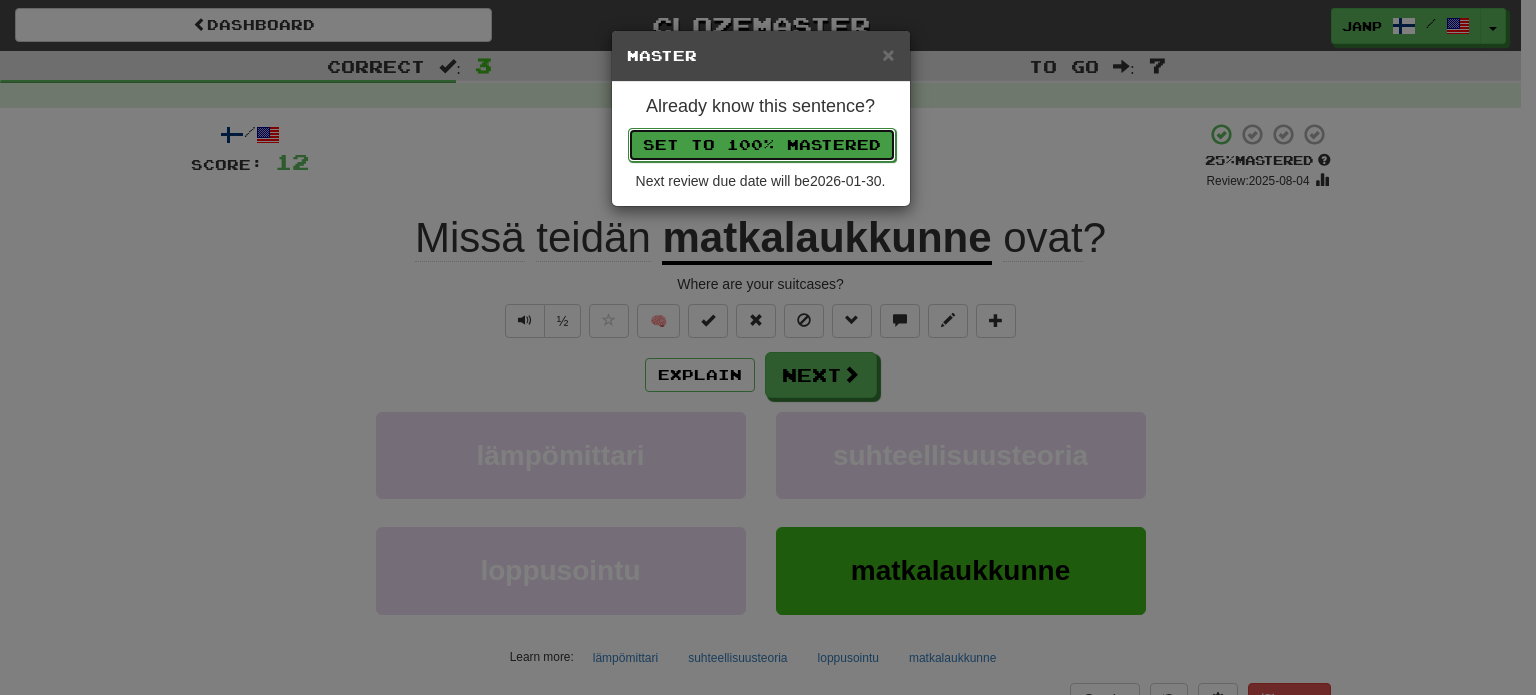 click on "Set to 100% Mastered" at bounding box center [762, 145] 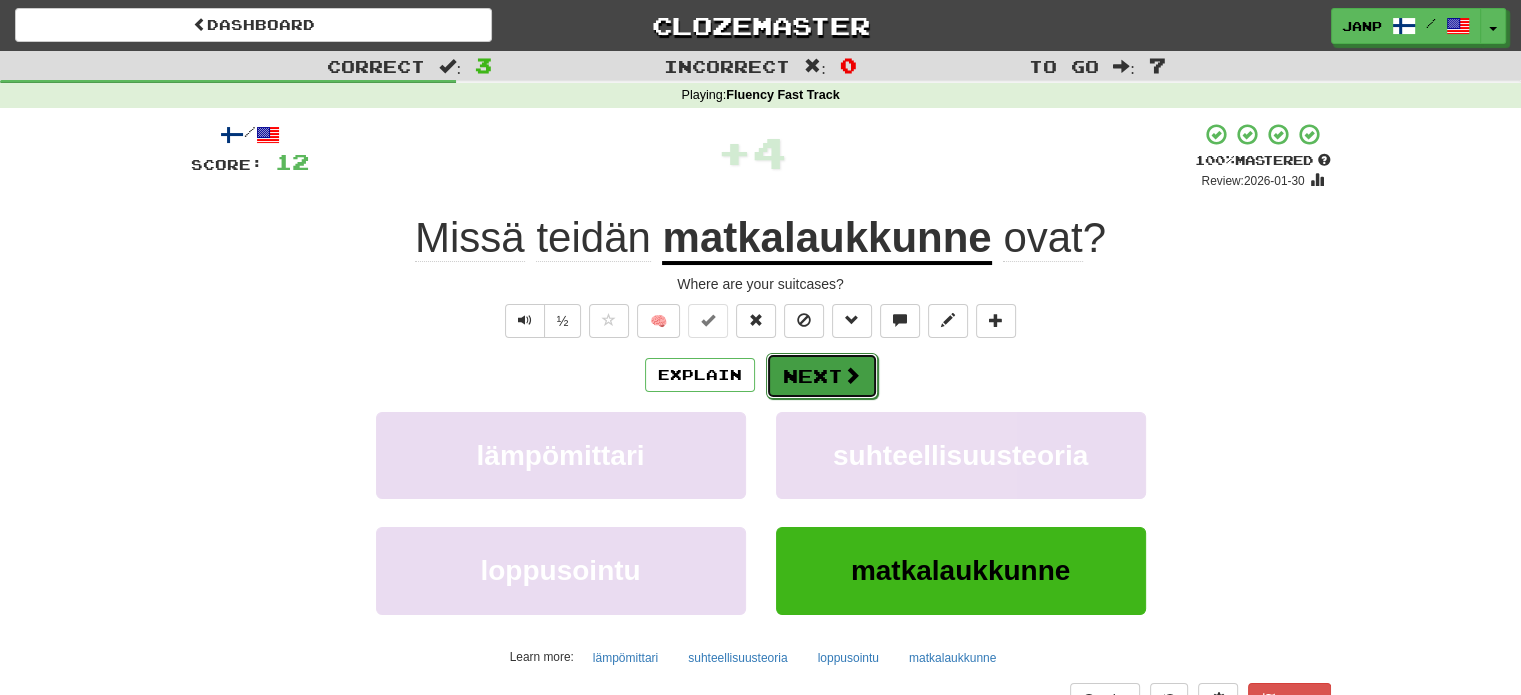 click on "Next" at bounding box center (822, 376) 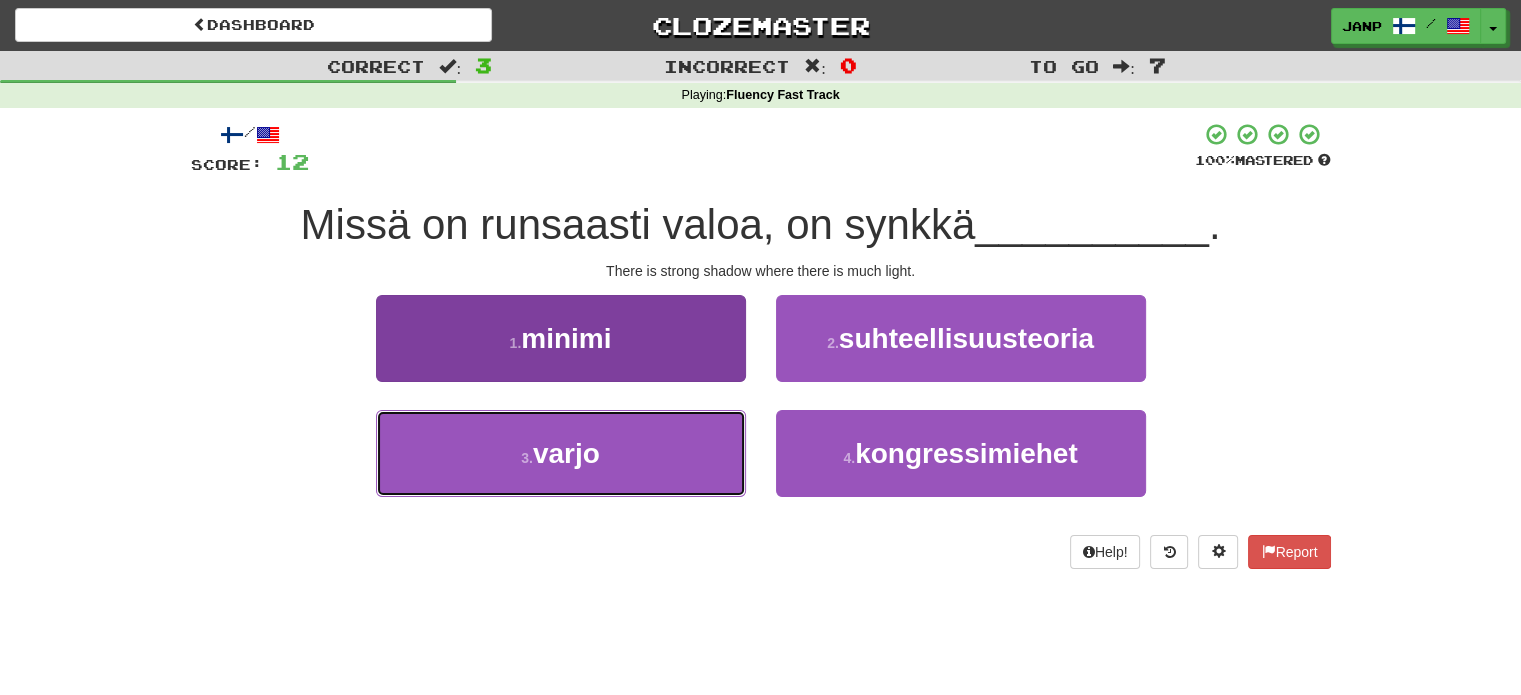 click on "3 .  varjo" at bounding box center [561, 453] 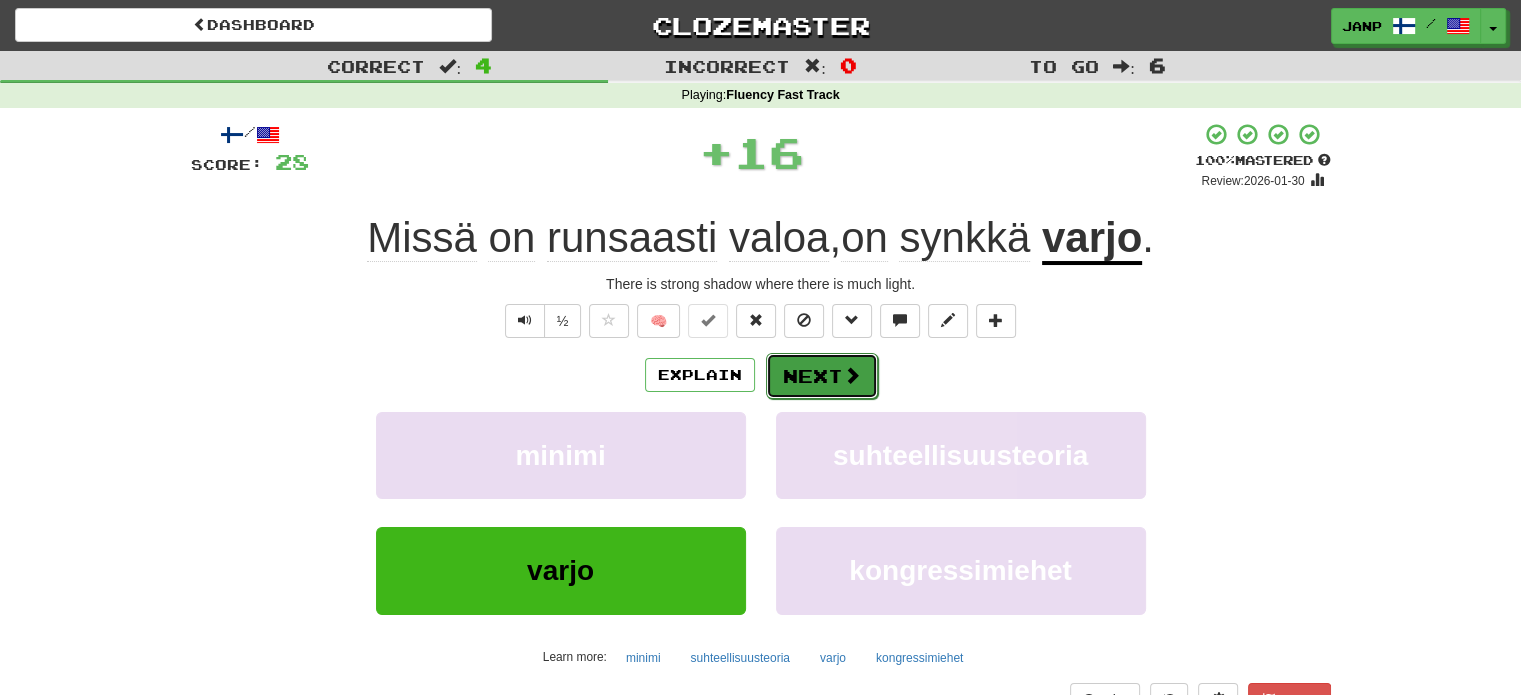 click on "Next" at bounding box center (822, 376) 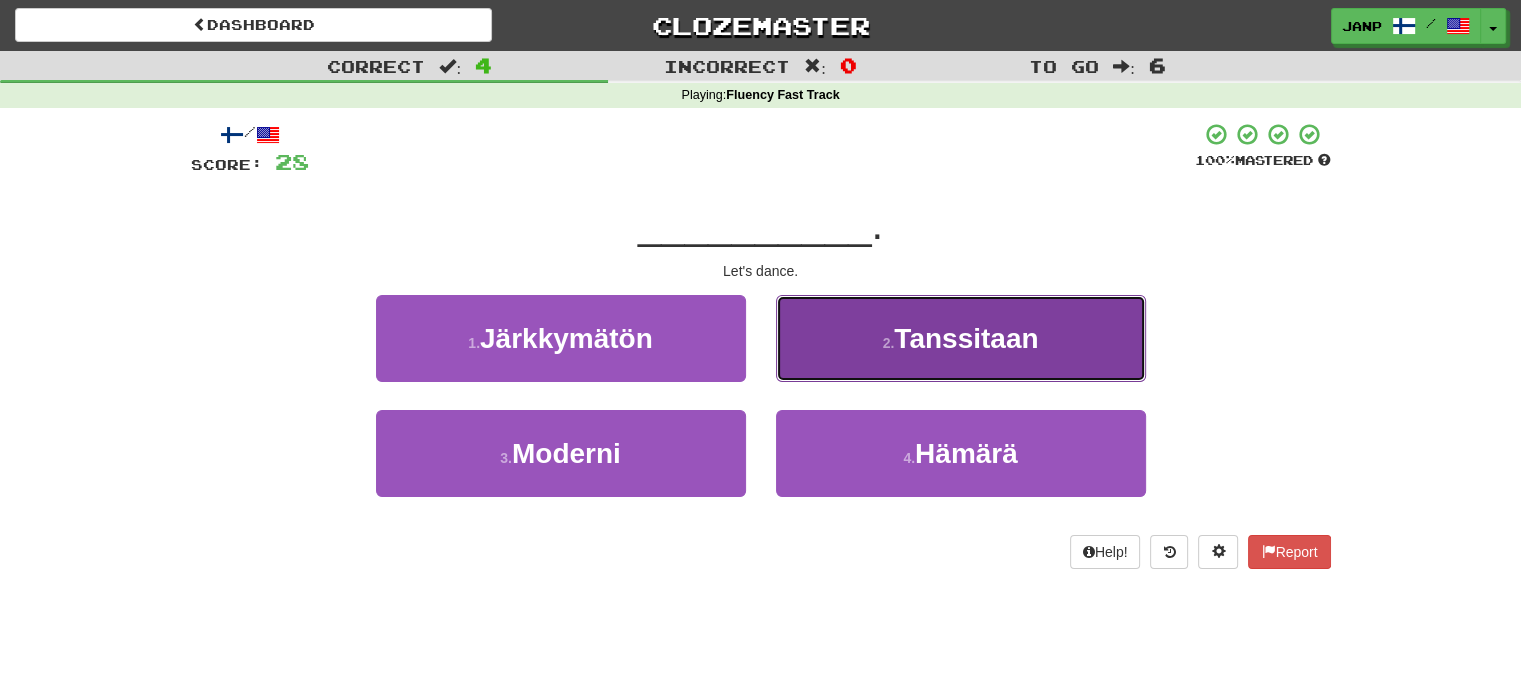 click on "2 .  Tanssitaan" at bounding box center [961, 338] 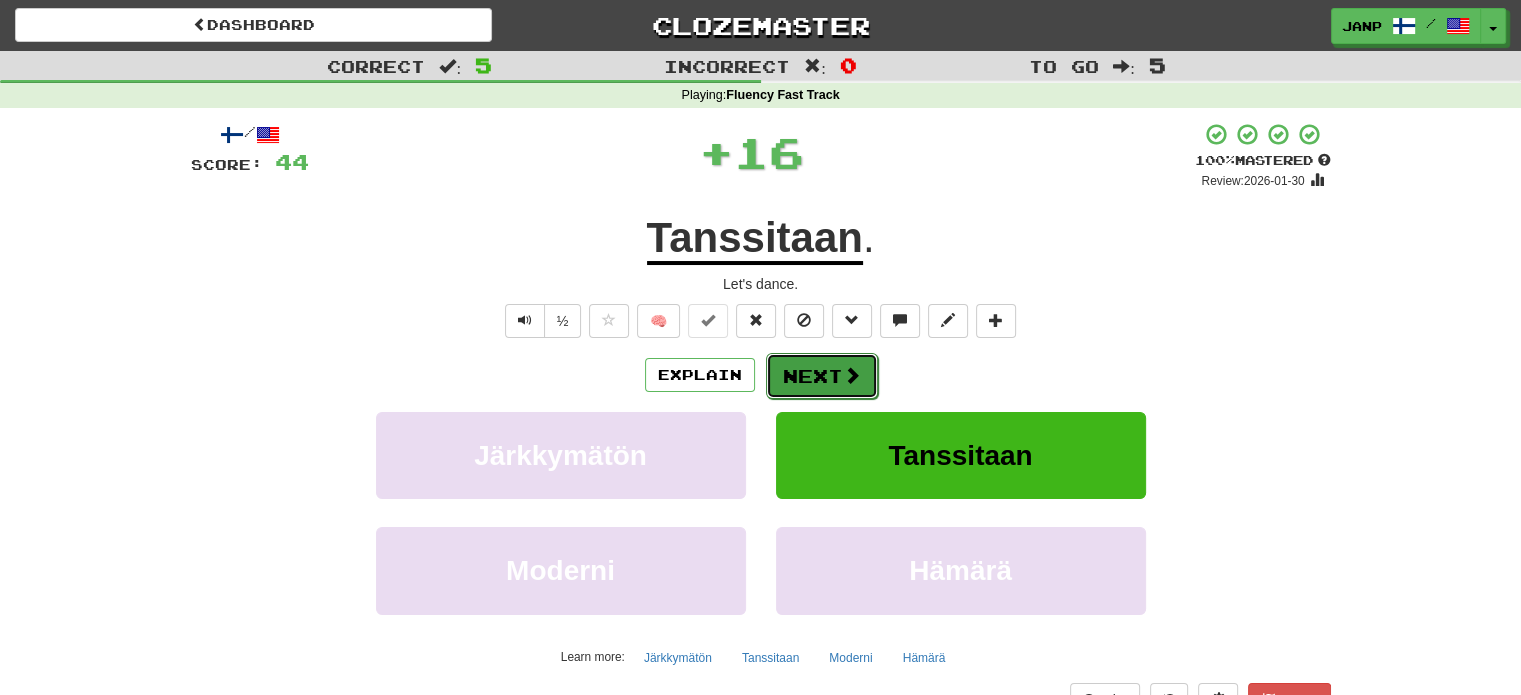 click at bounding box center [852, 375] 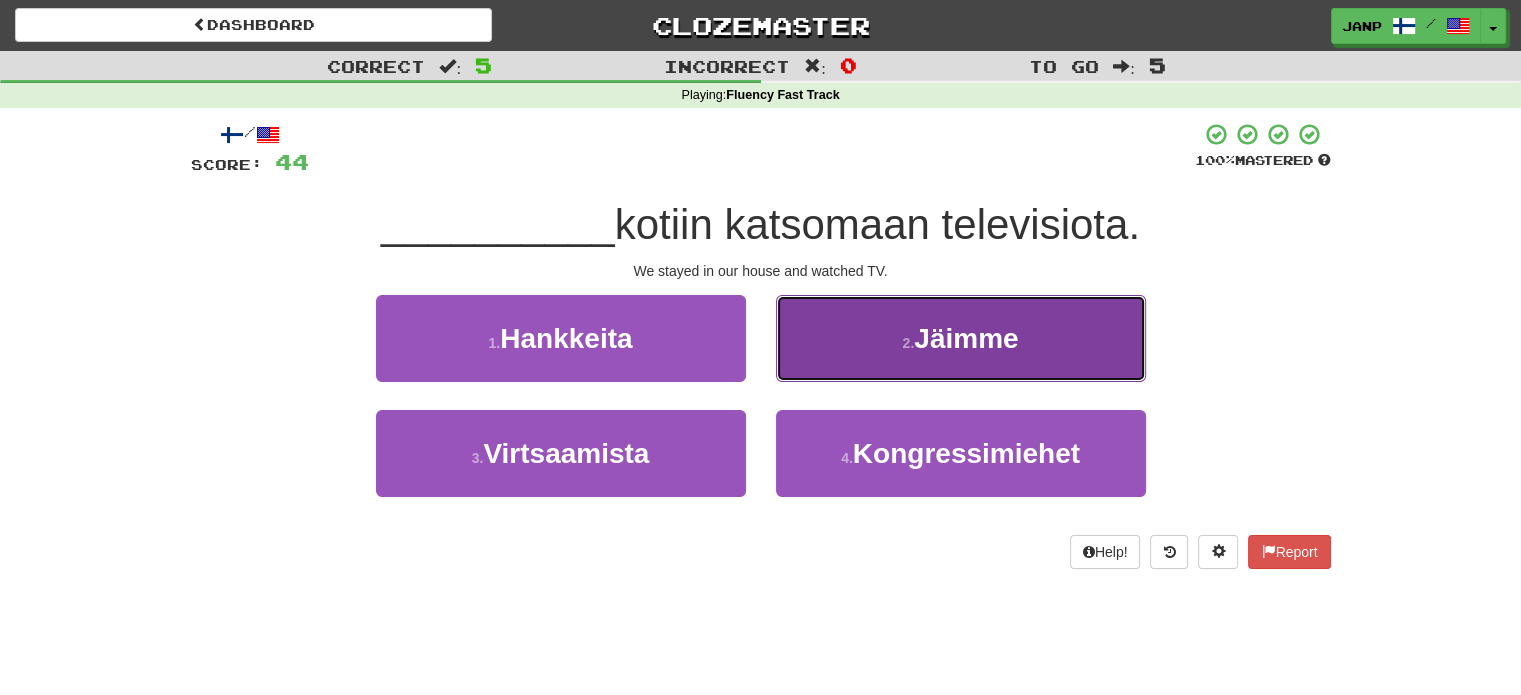 click on "2 .  Jäimme" at bounding box center (961, 338) 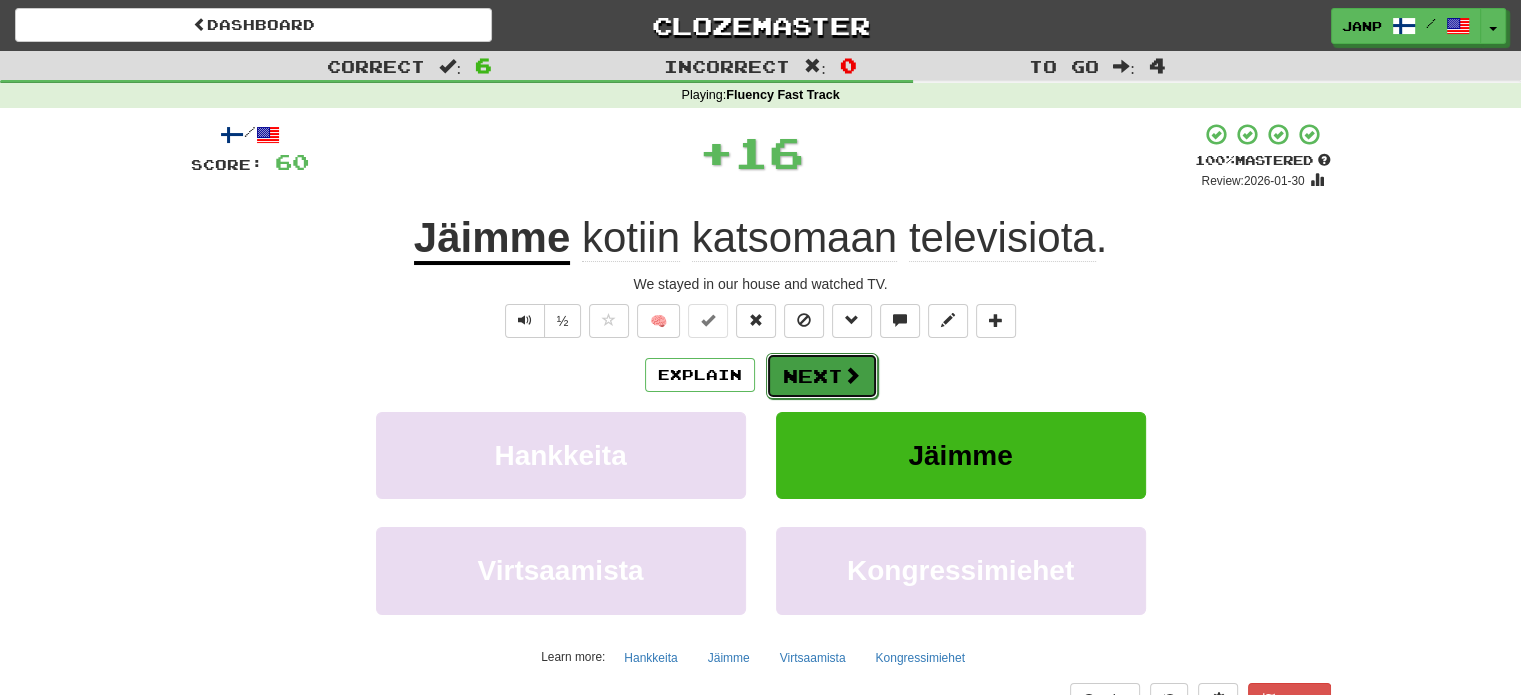 click on "Next" at bounding box center (822, 376) 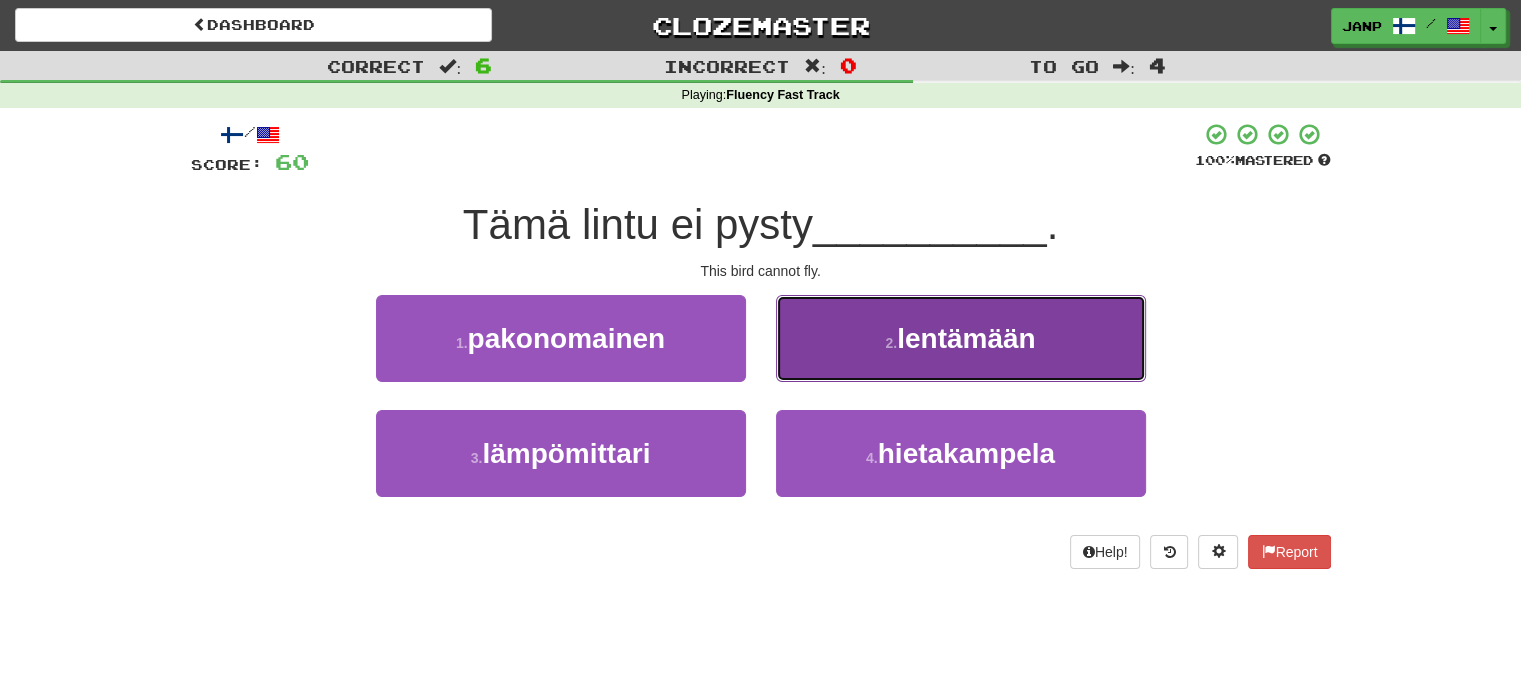 click on "2 .  lentämään" at bounding box center [961, 338] 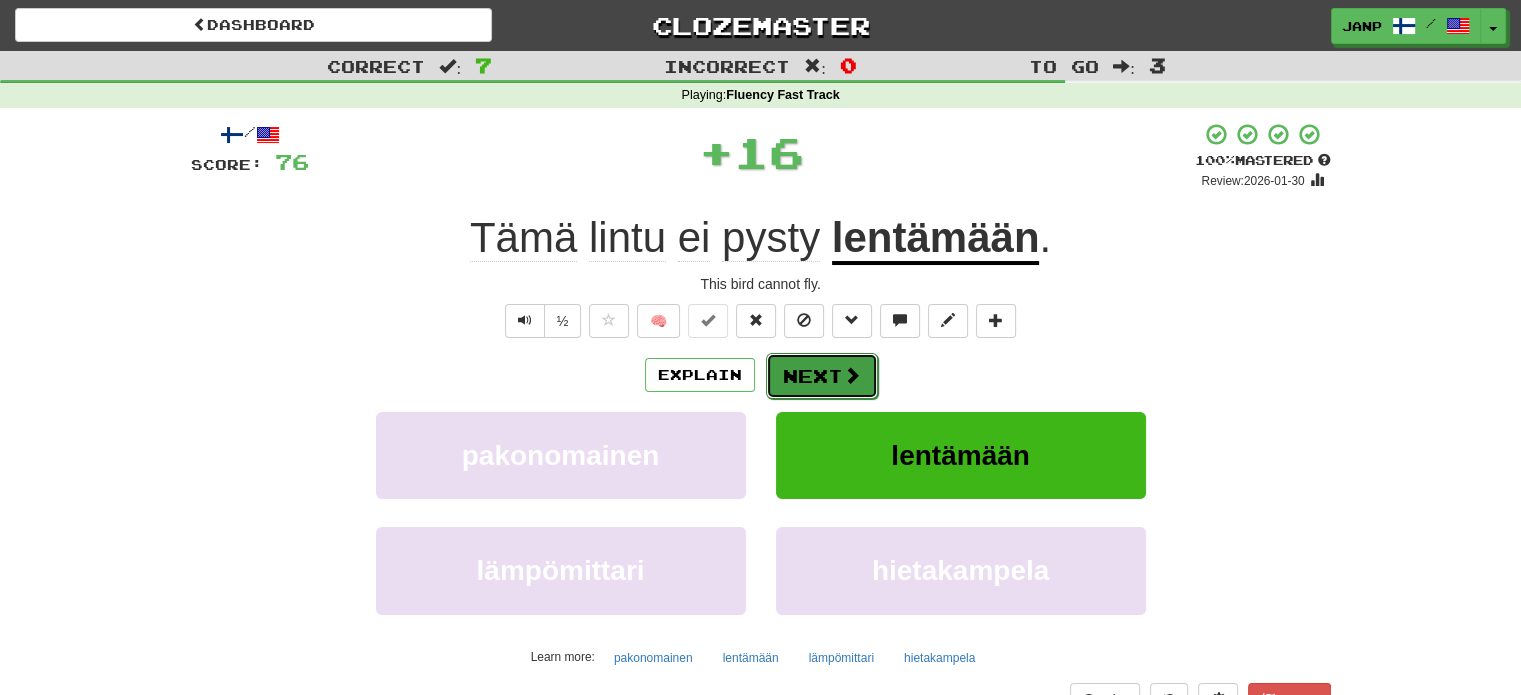 click on "Next" at bounding box center (822, 376) 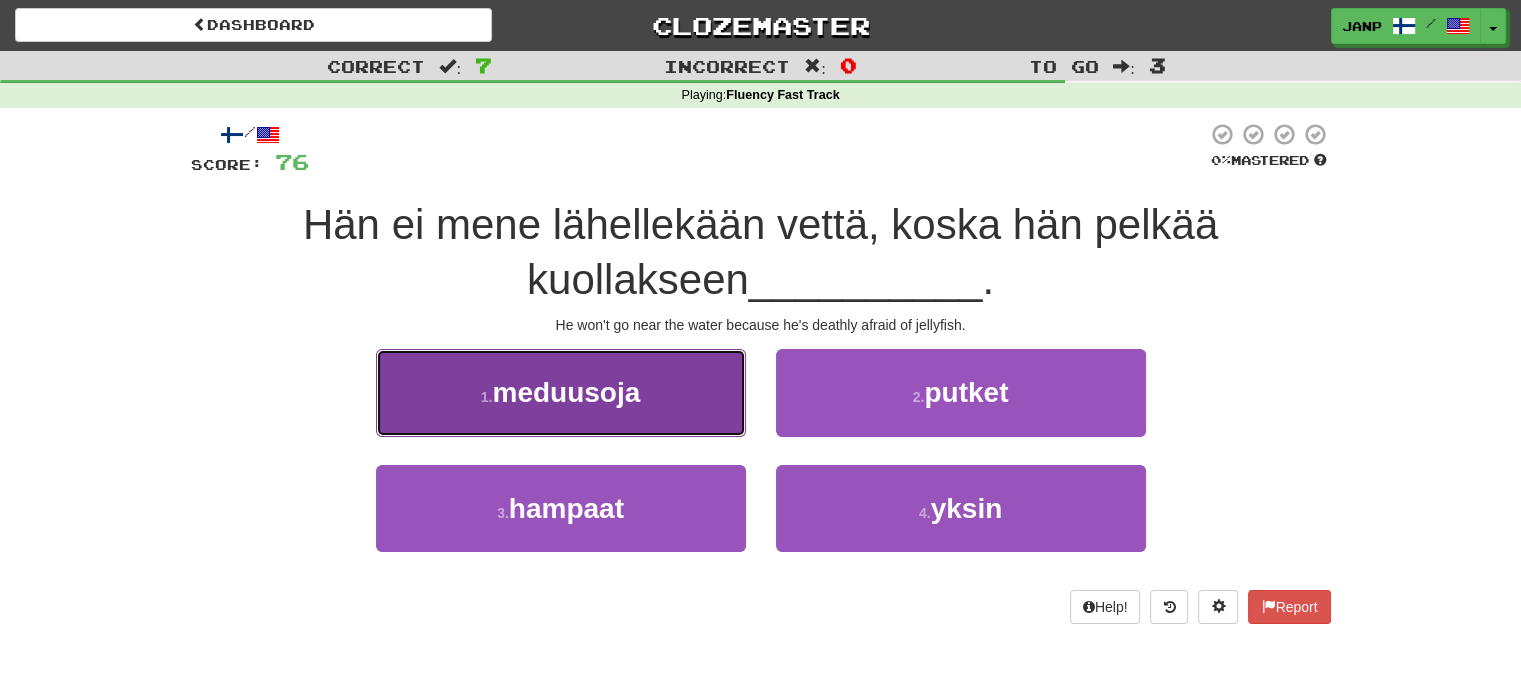 click on "1 .  meduusoja" at bounding box center [561, 392] 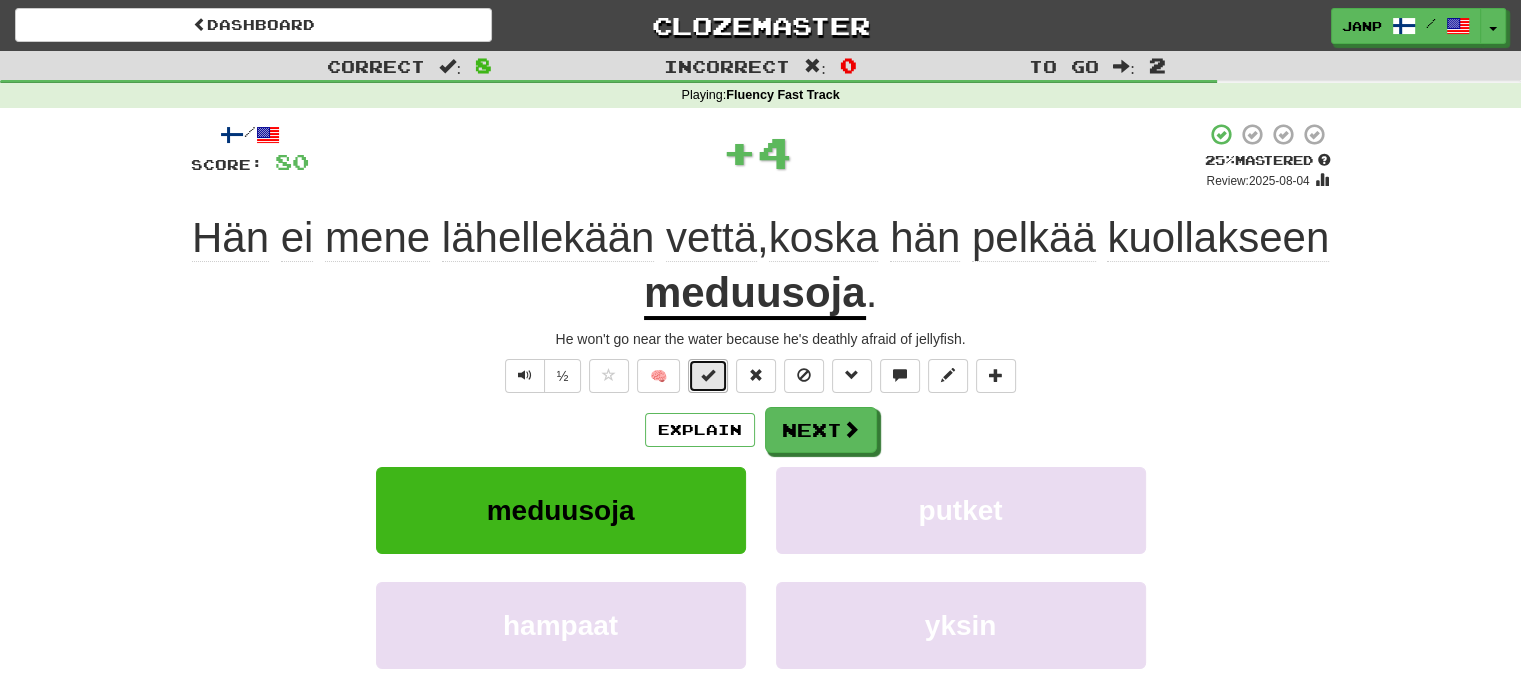 click at bounding box center [708, 376] 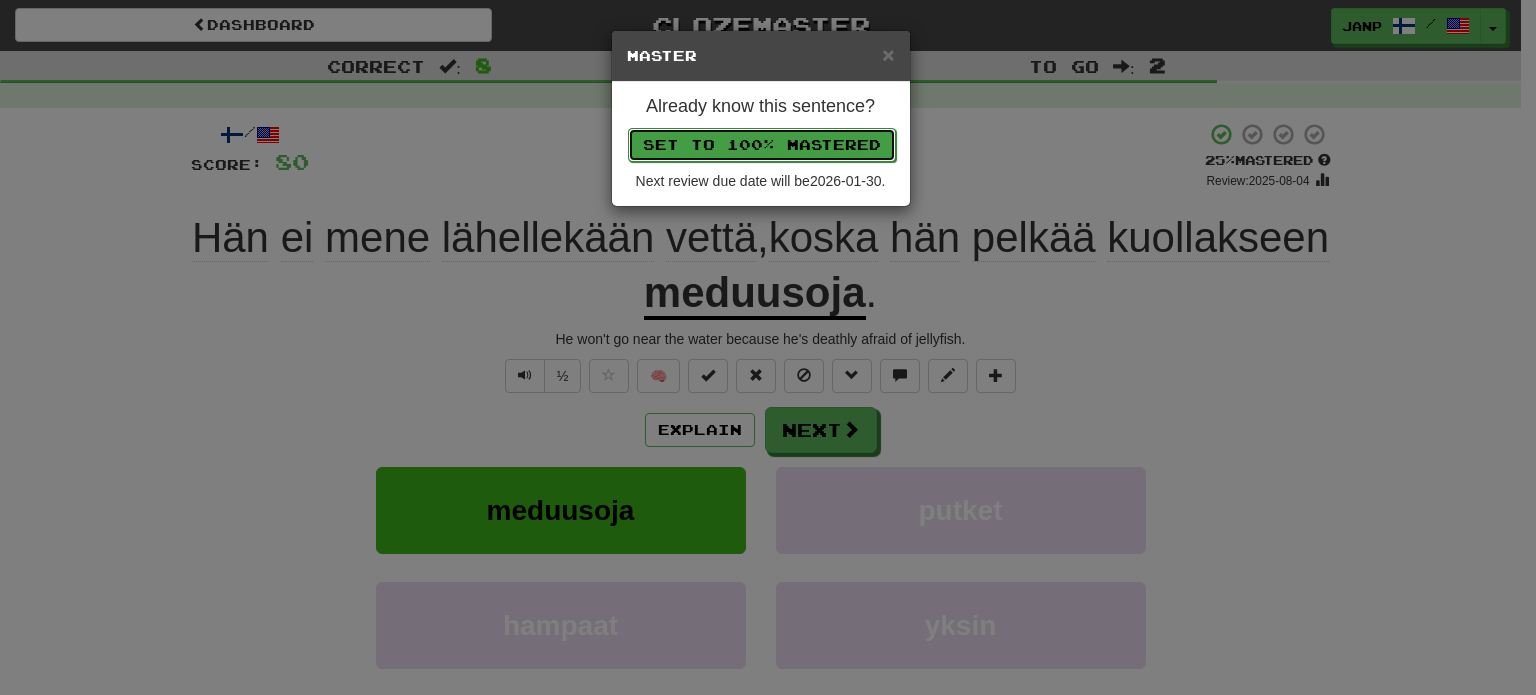 click on "Set to 100% Mastered" at bounding box center (762, 145) 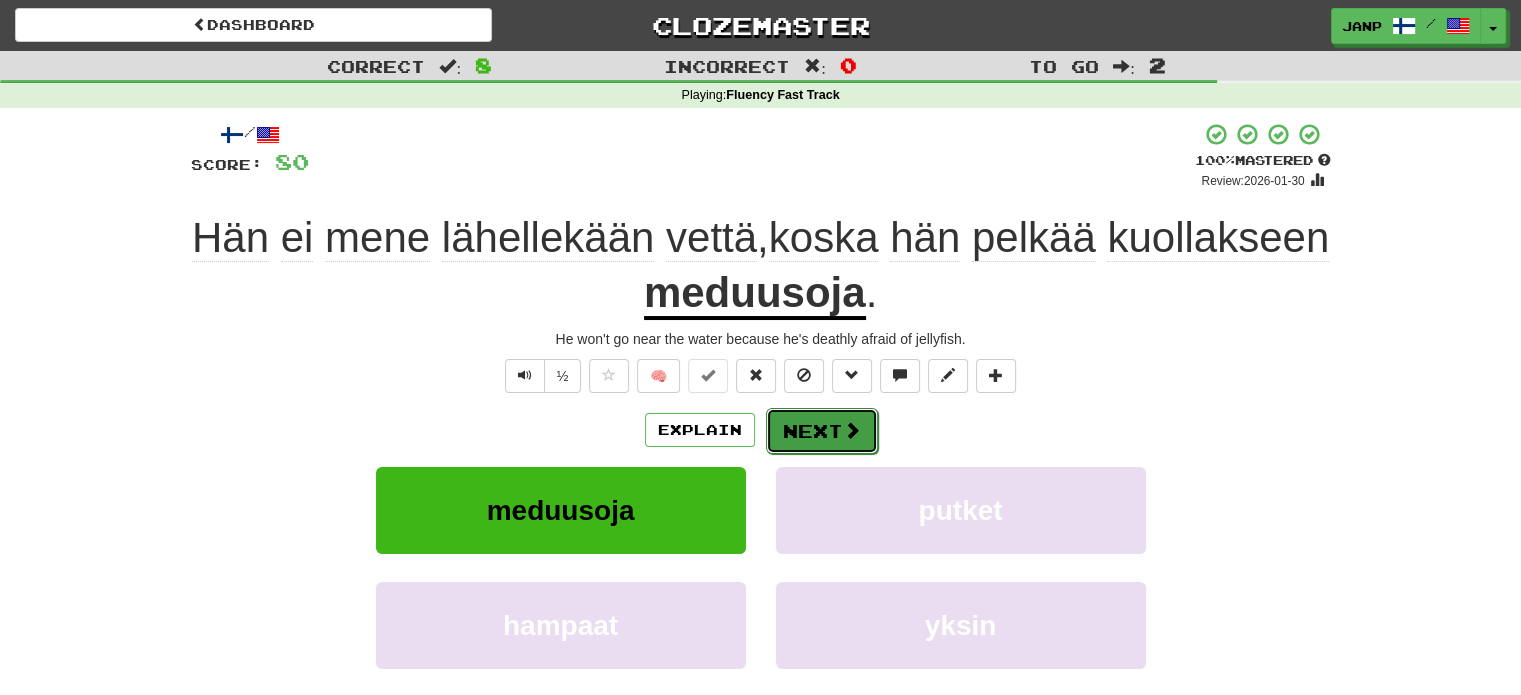 click on "Next" at bounding box center [822, 431] 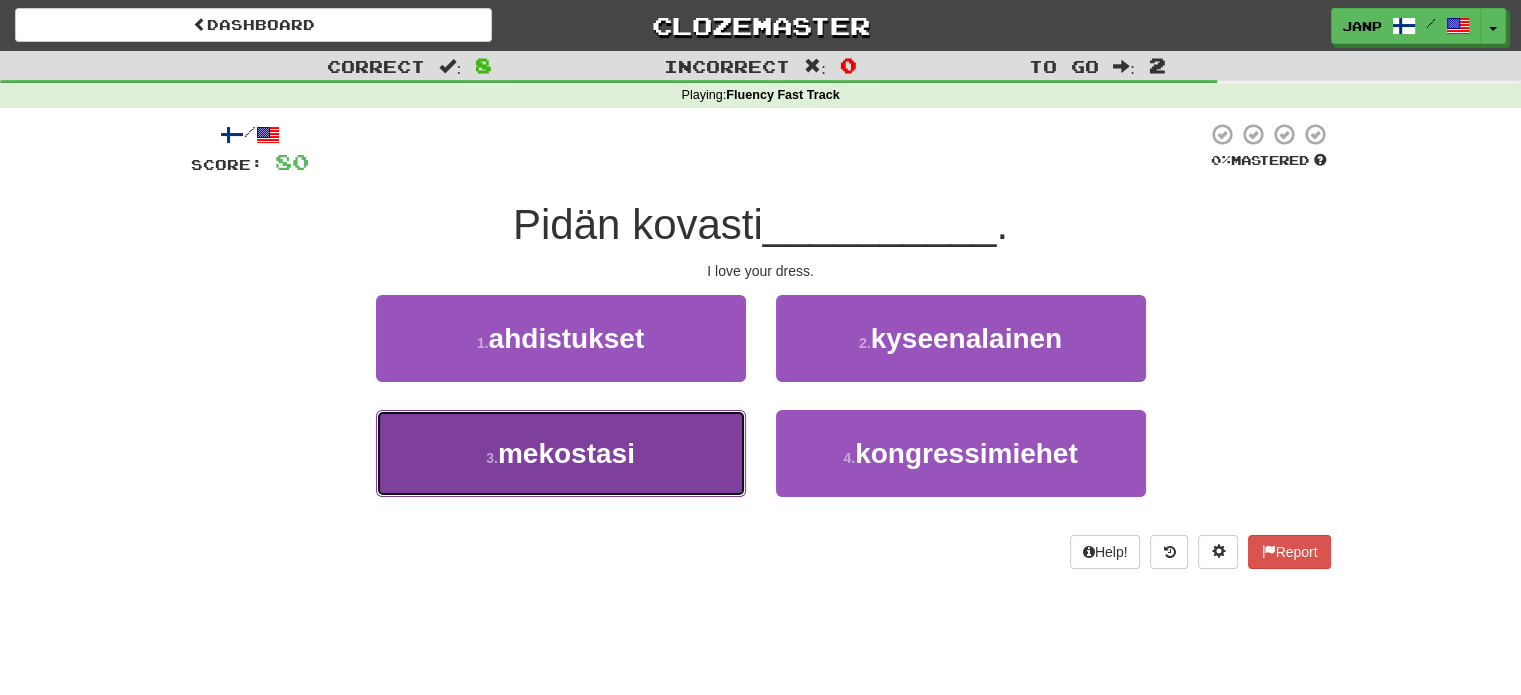 click on "3 .  mekostasi" at bounding box center [561, 453] 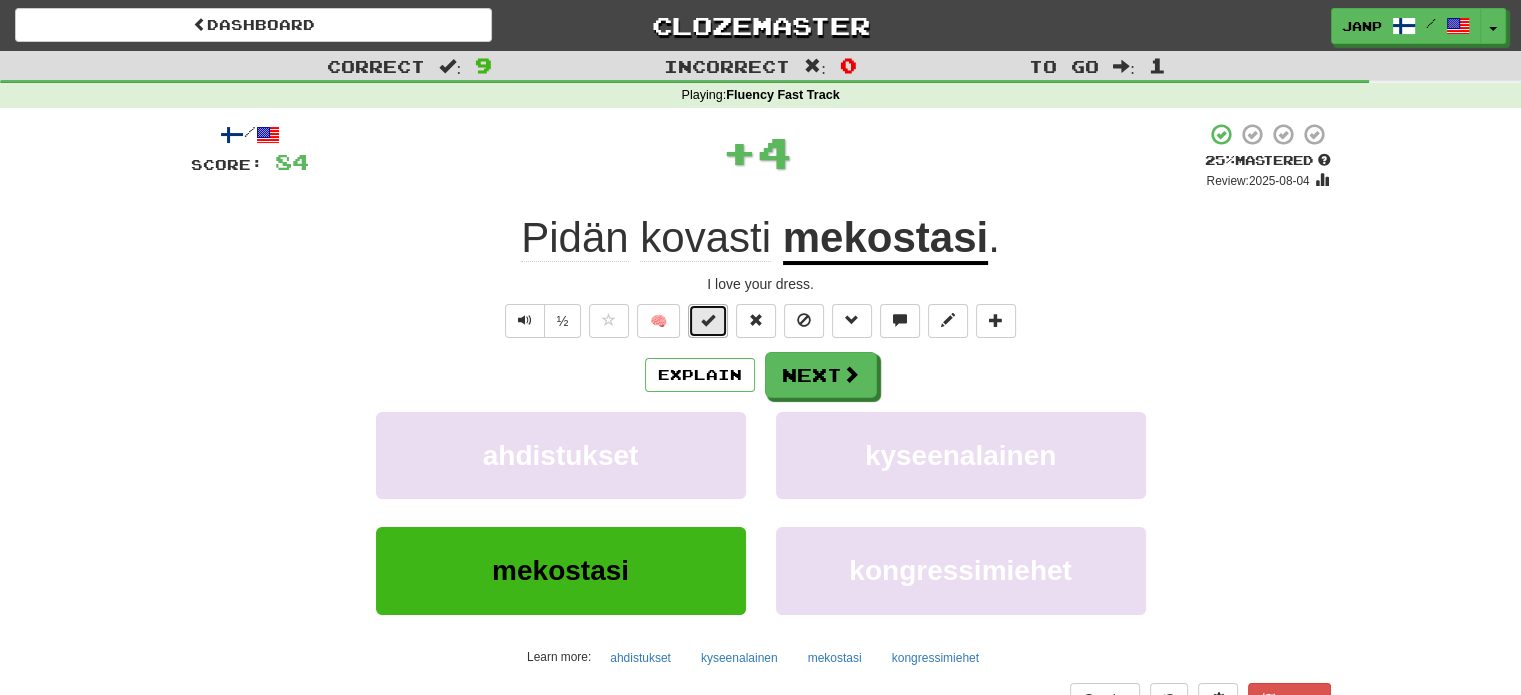 click at bounding box center [708, 320] 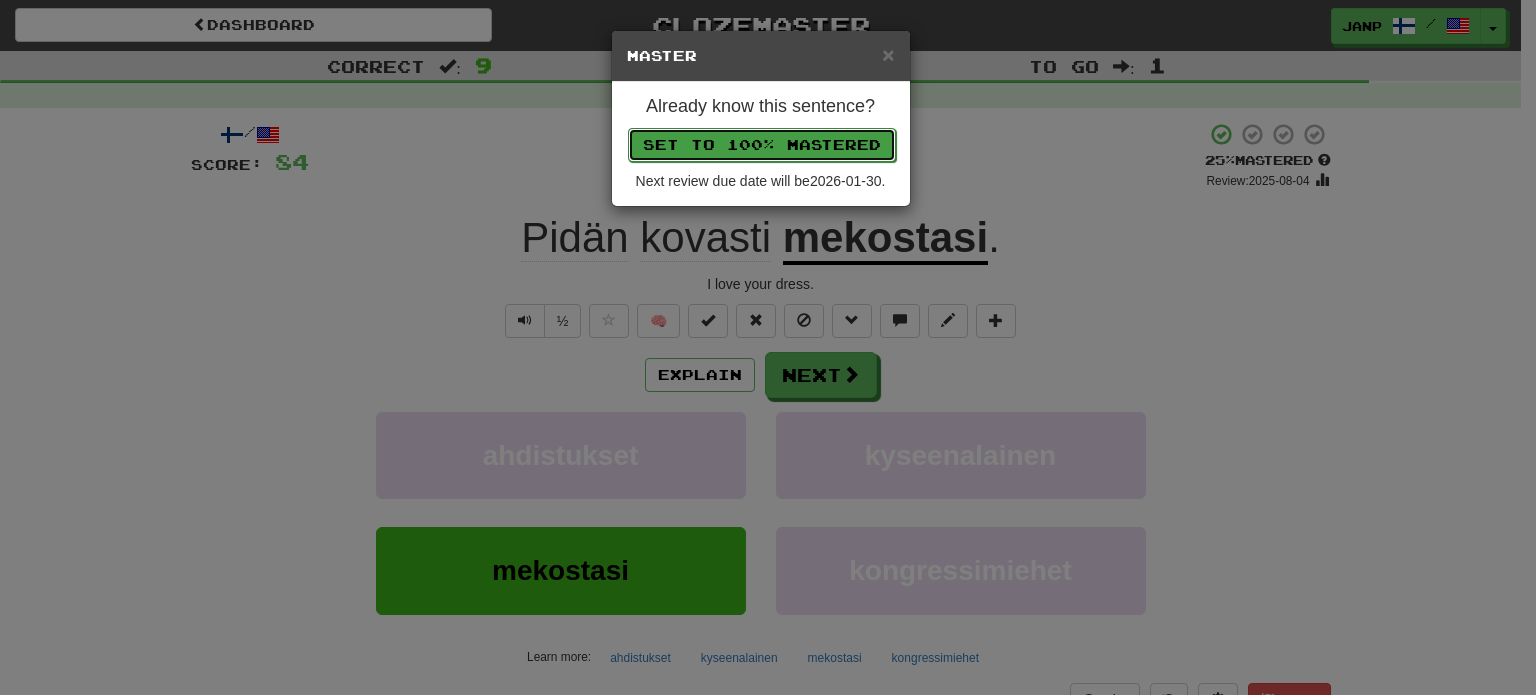 click on "Set to 100% Mastered" at bounding box center [762, 145] 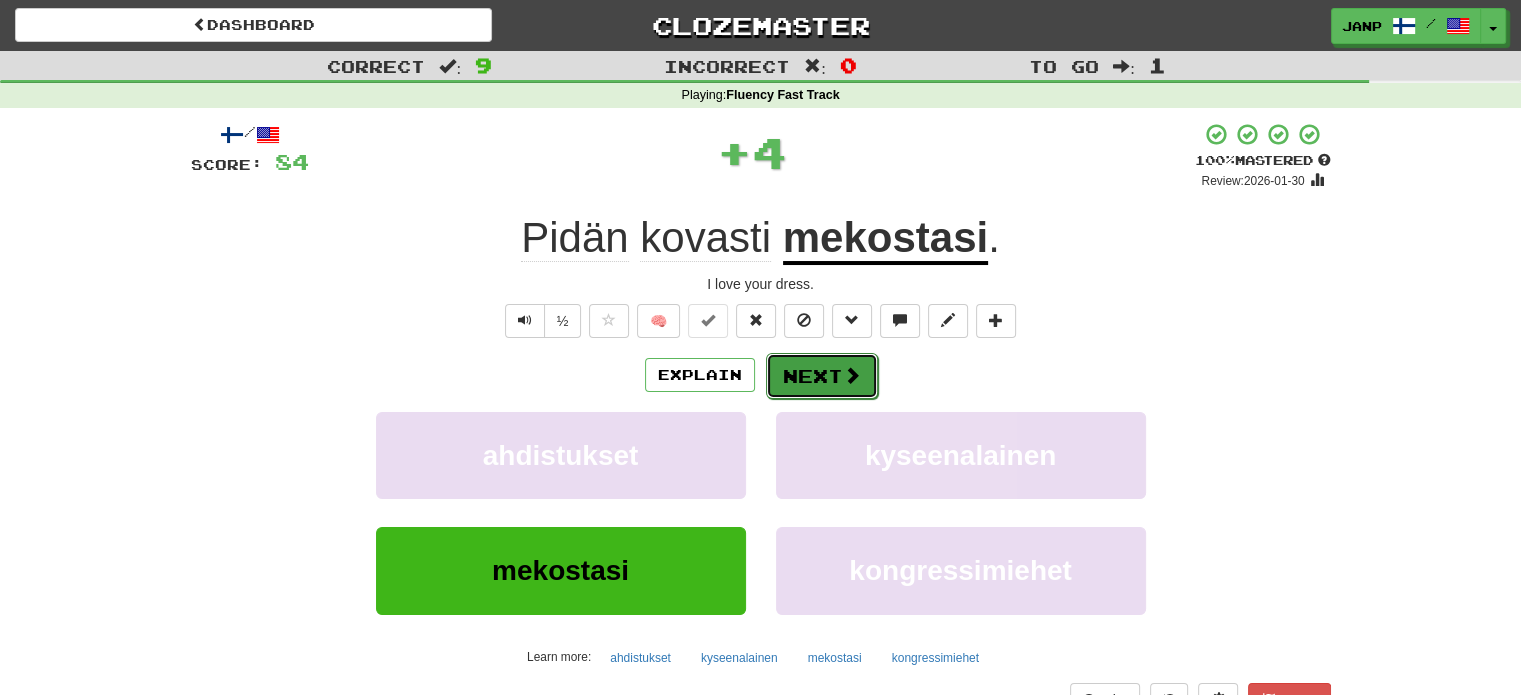 click on "Next" at bounding box center (822, 376) 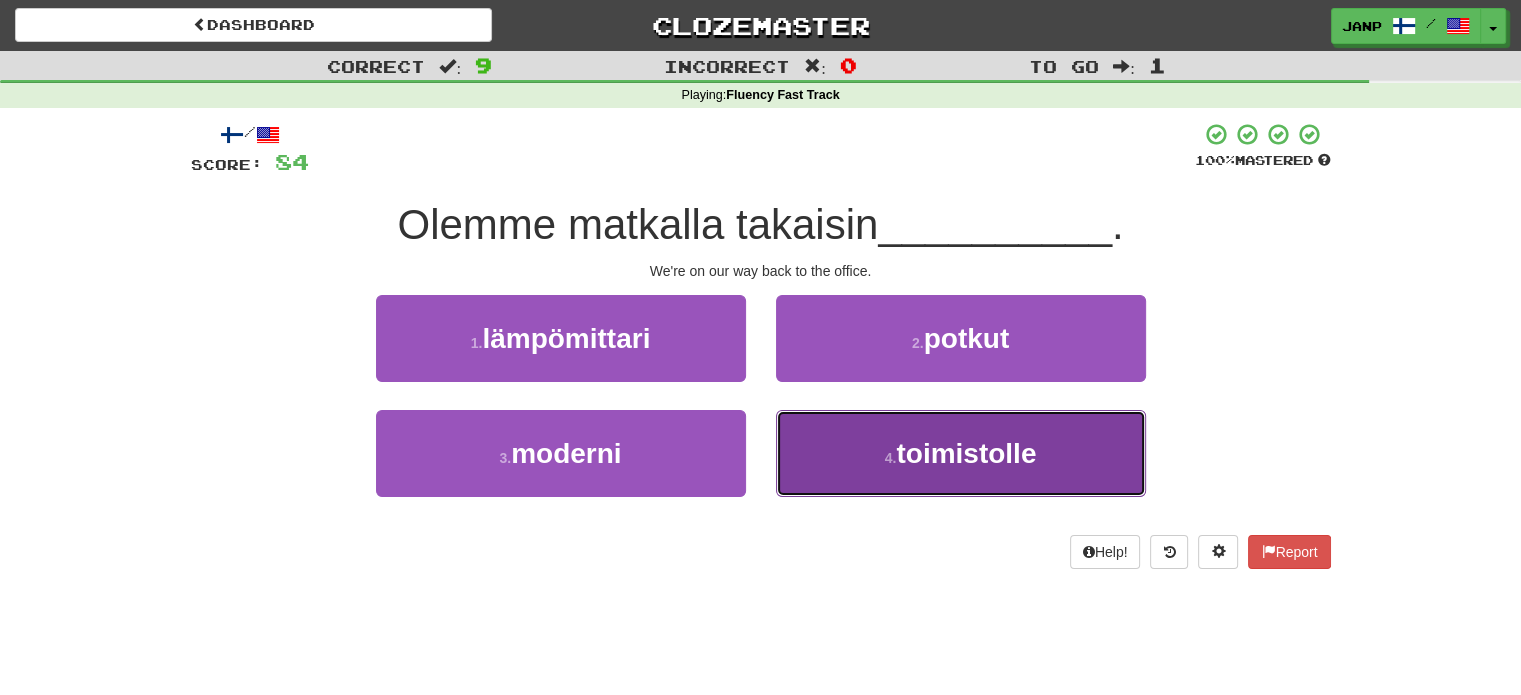 click on "4 .  toimistolle" at bounding box center (961, 453) 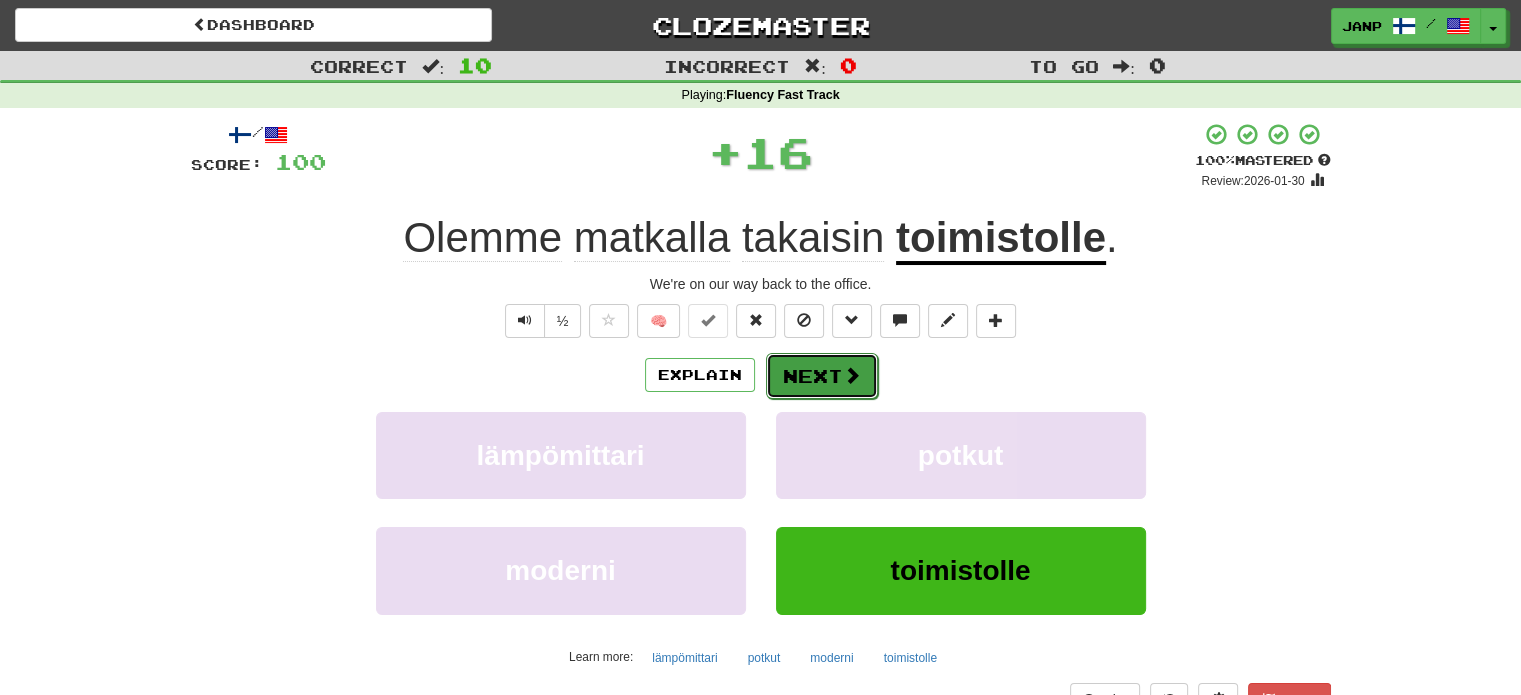 click on "Next" at bounding box center [822, 376] 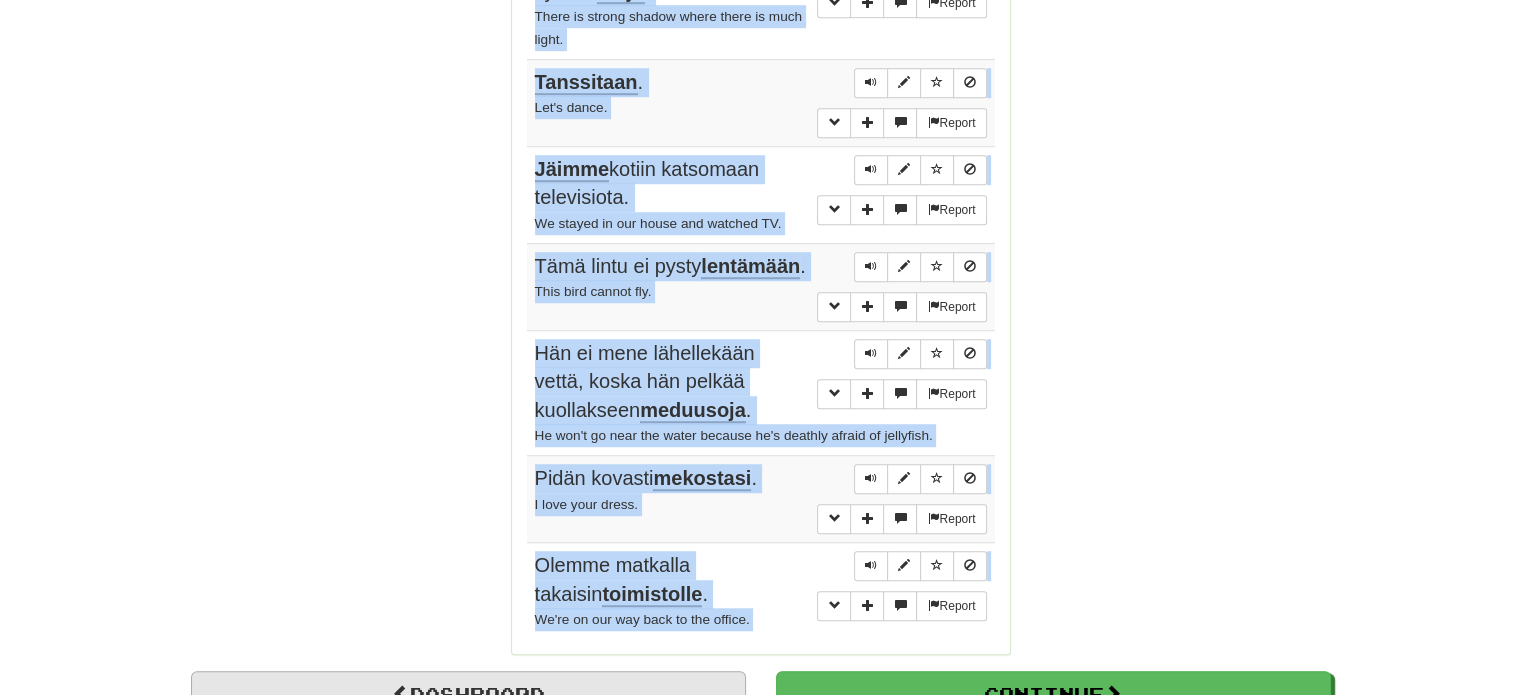 scroll, scrollTop: 1423, scrollLeft: 0, axis: vertical 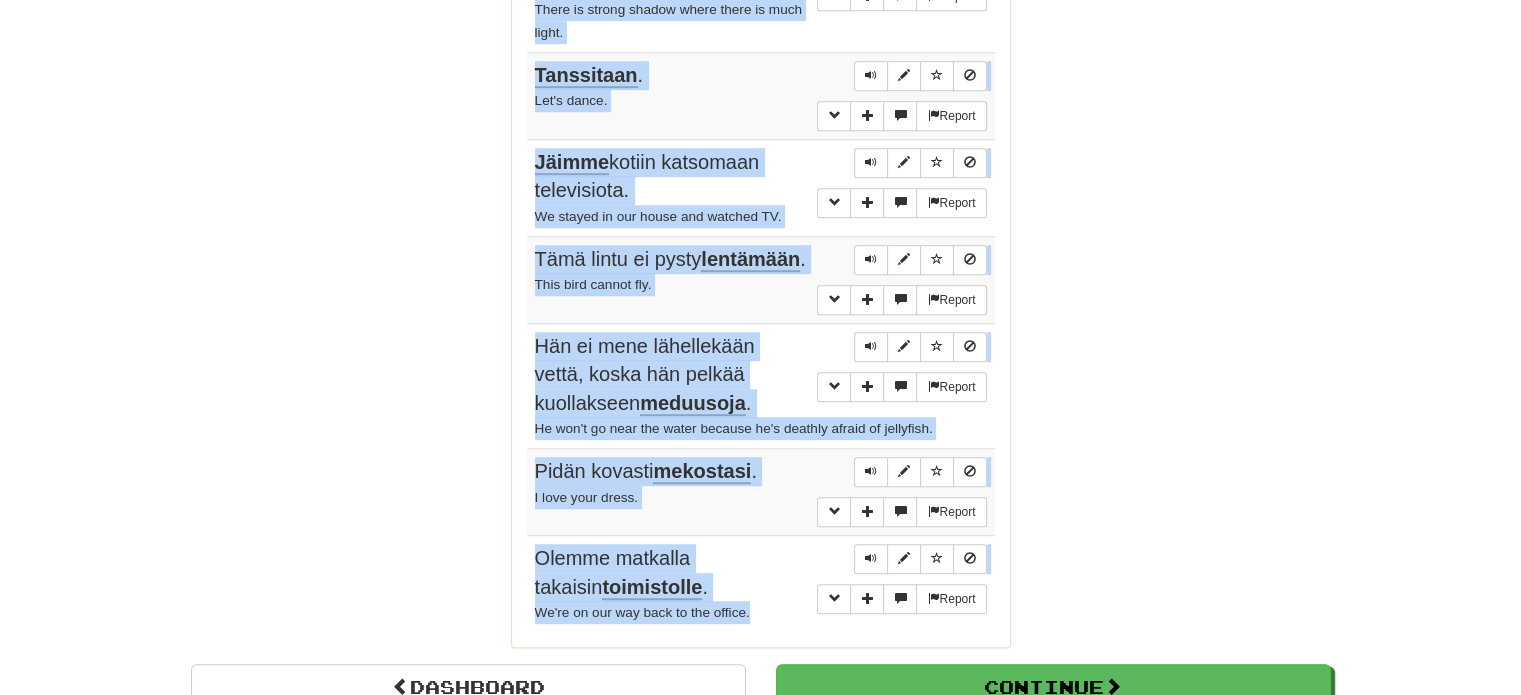drag, startPoint x: 524, startPoint y: 290, endPoint x: 764, endPoint y: 612, distance: 401.6018 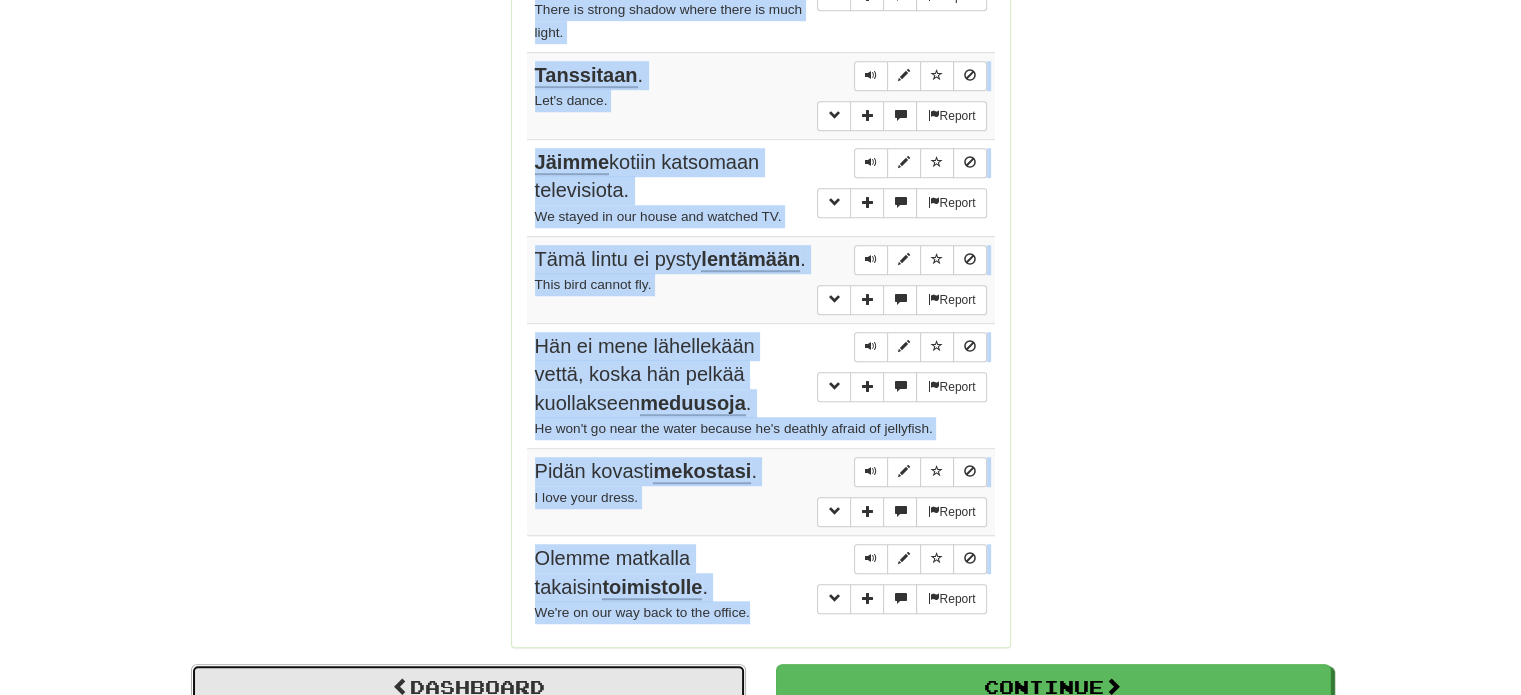 click on "Dashboard" at bounding box center [468, 687] 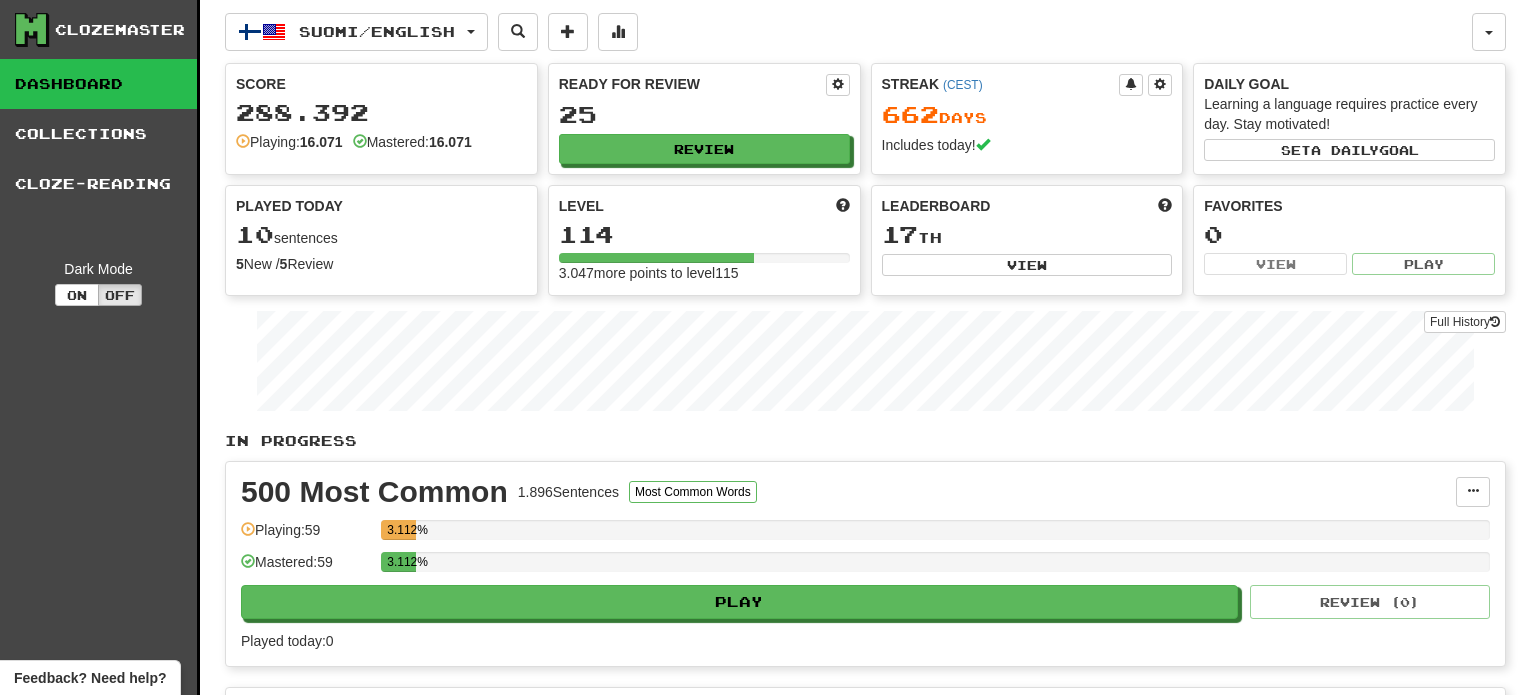 scroll, scrollTop: 0, scrollLeft: 0, axis: both 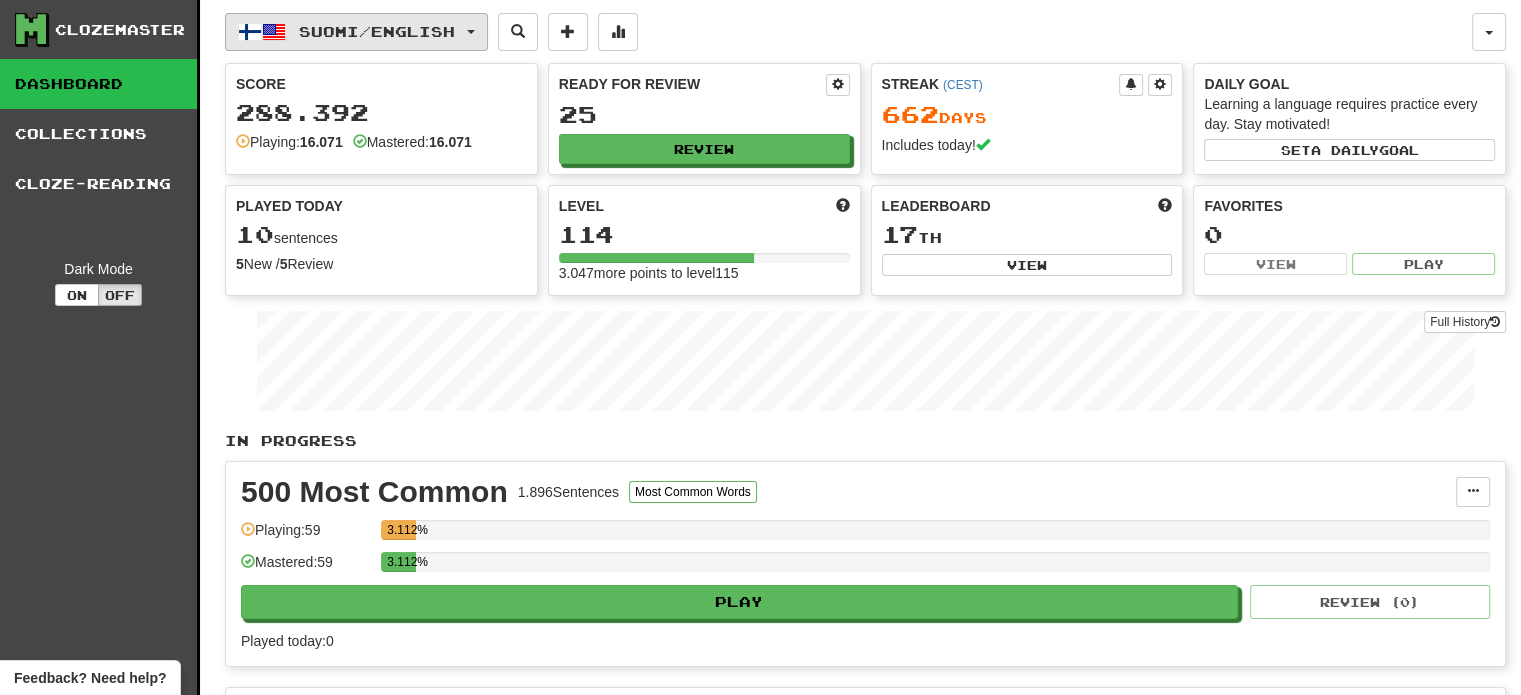 click on "Suomi  /  English" at bounding box center (377, 31) 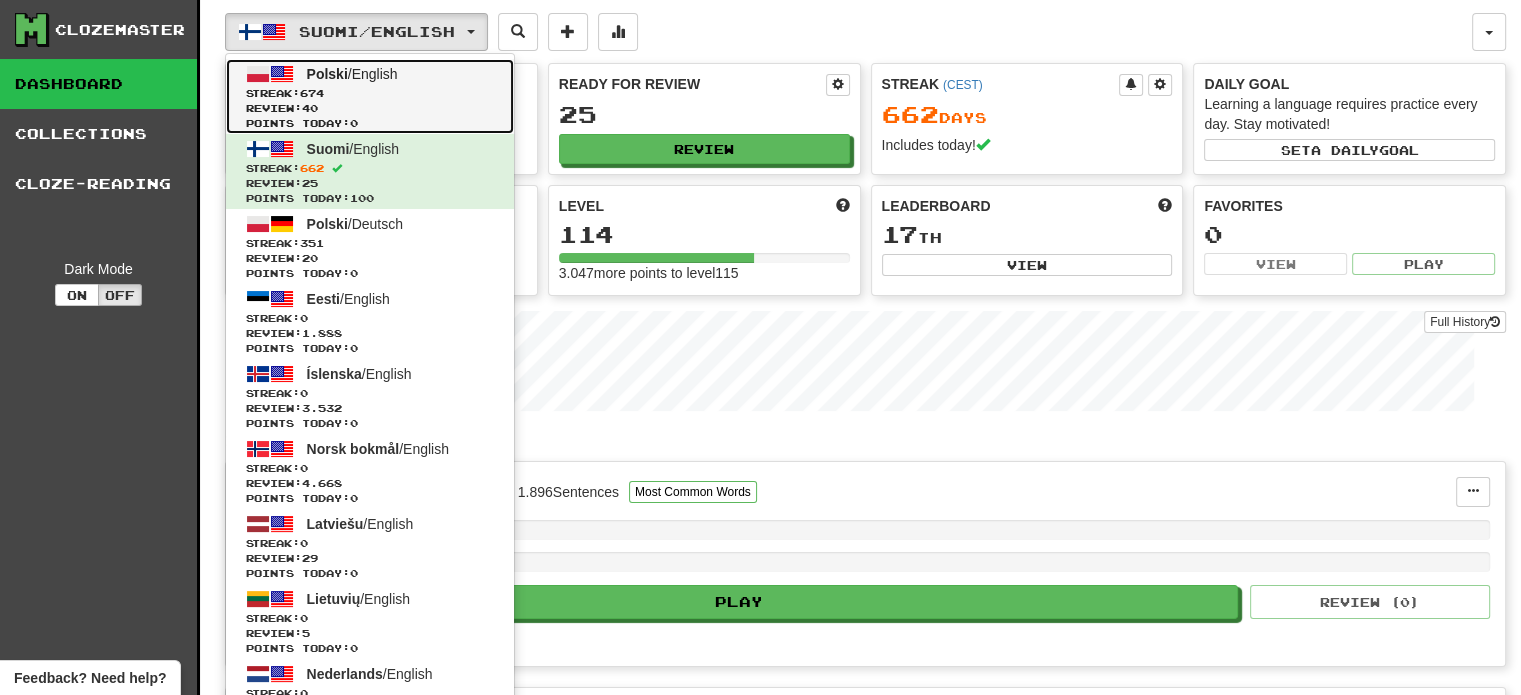 click on "Streak:  674" at bounding box center [370, 93] 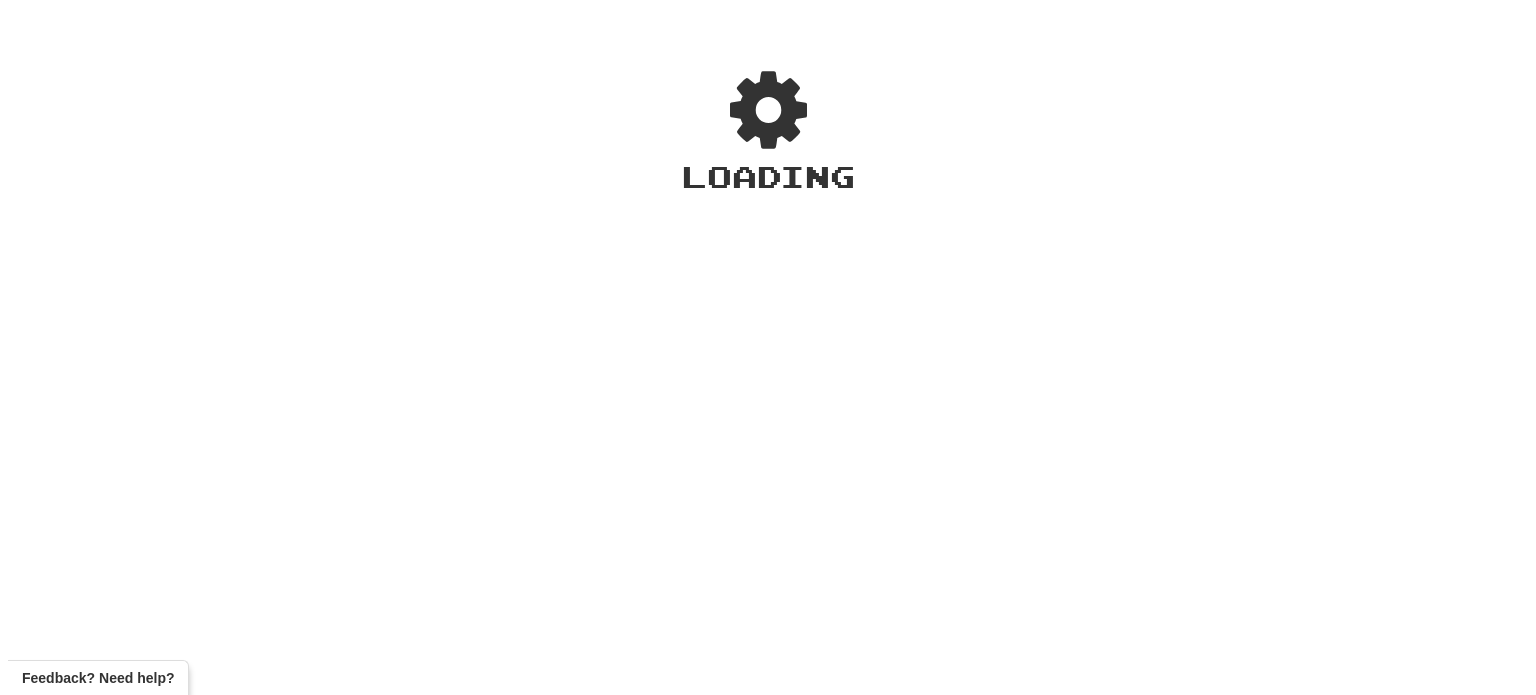 scroll, scrollTop: 0, scrollLeft: 0, axis: both 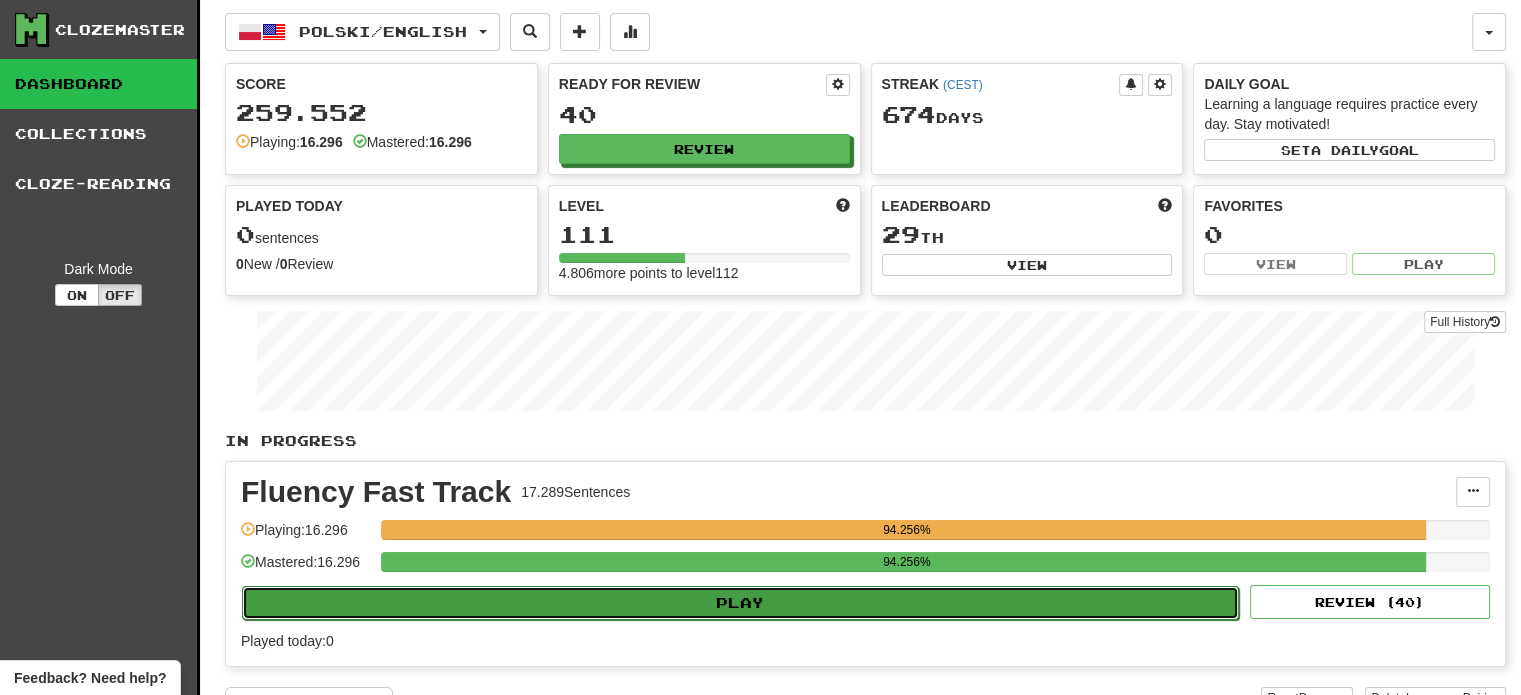 click on "Play" at bounding box center (740, 603) 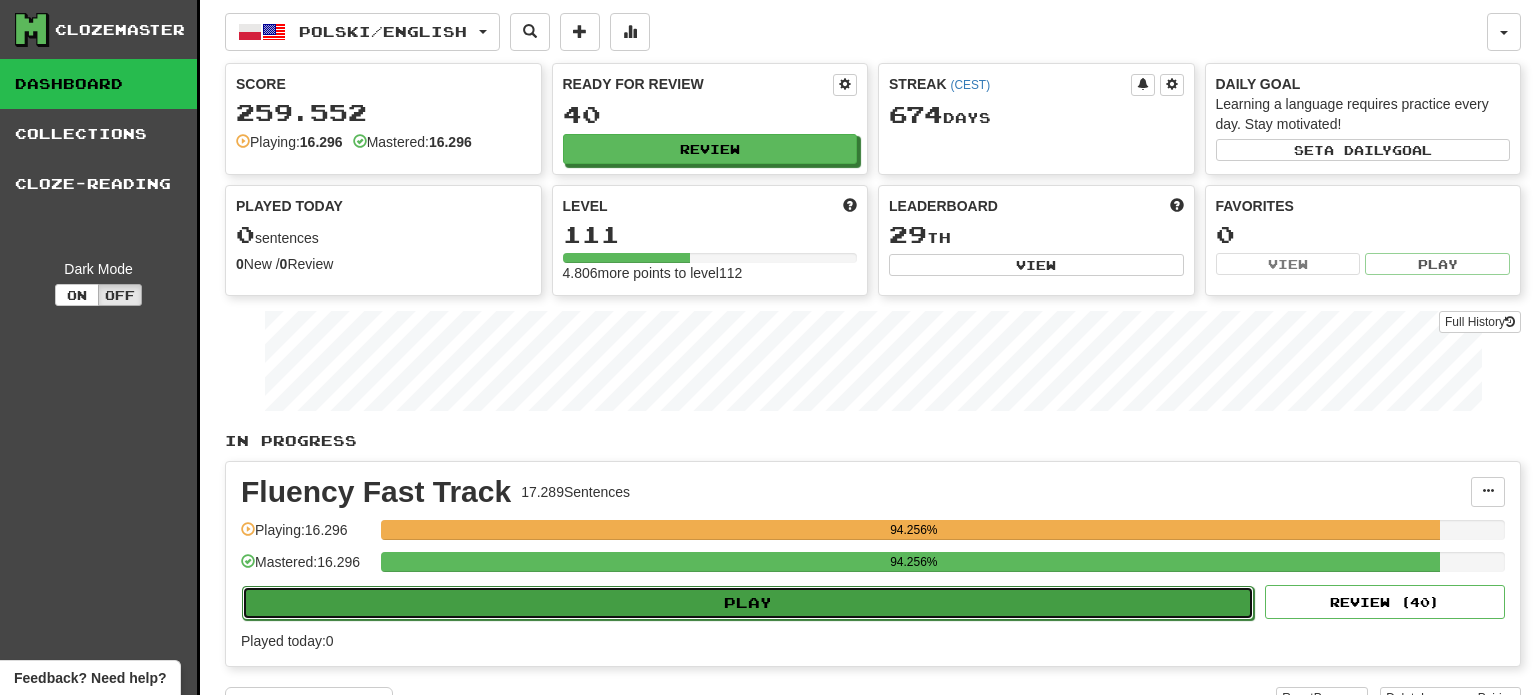 select on "**" 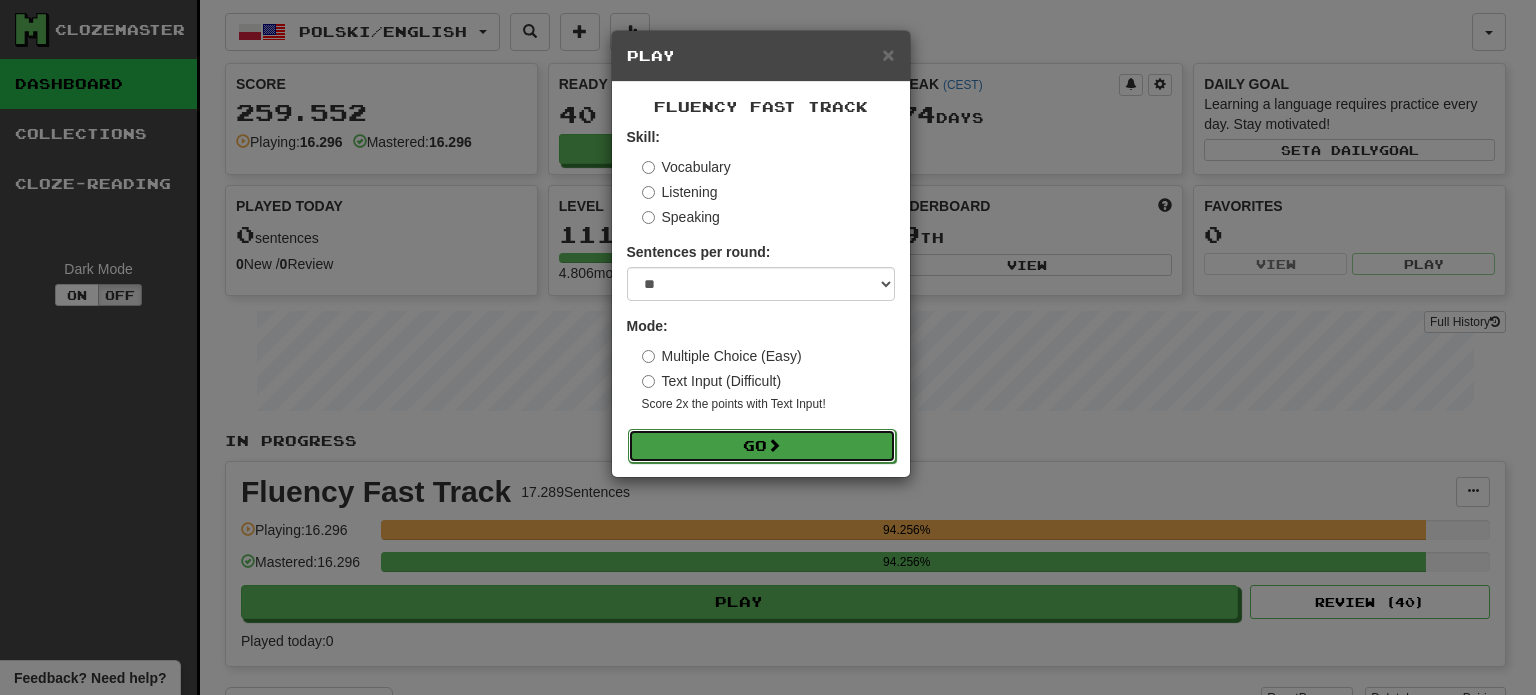 click on "Go" at bounding box center (762, 446) 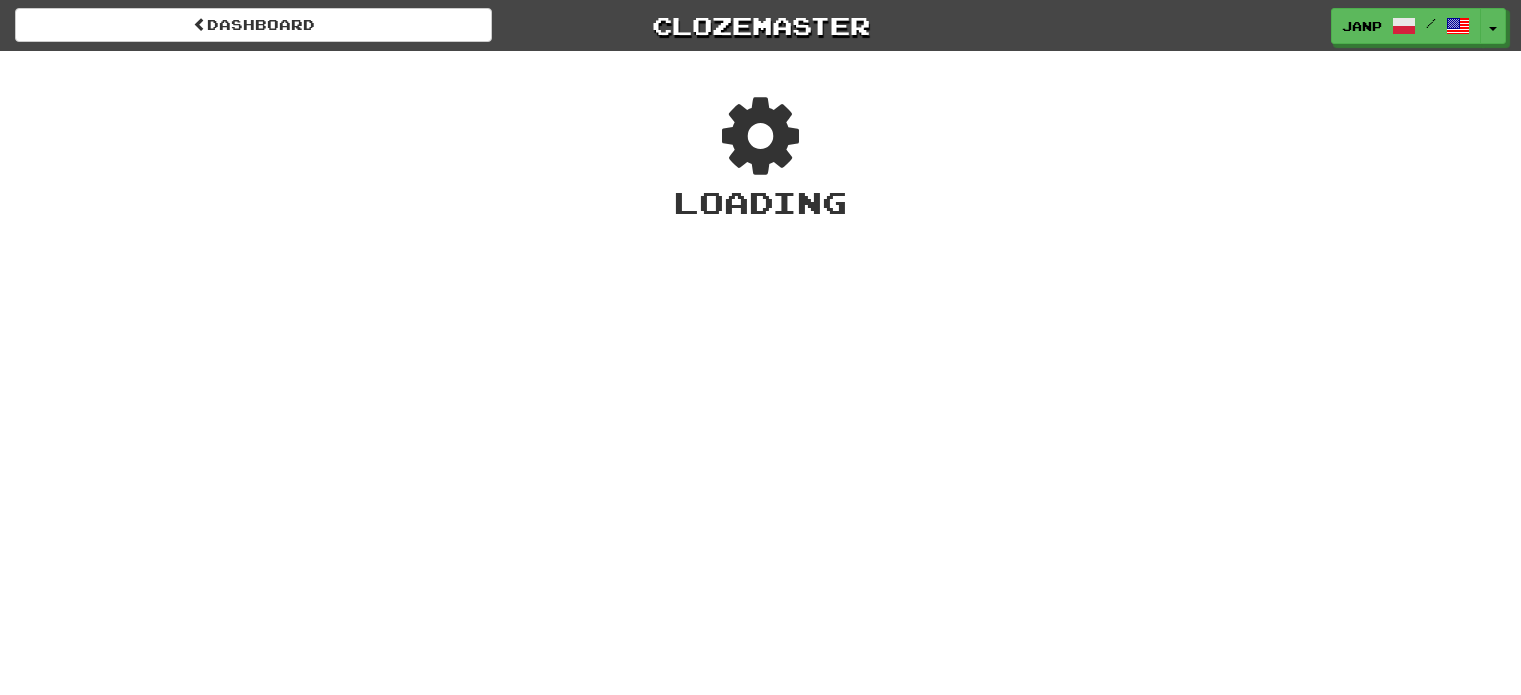 scroll, scrollTop: 0, scrollLeft: 0, axis: both 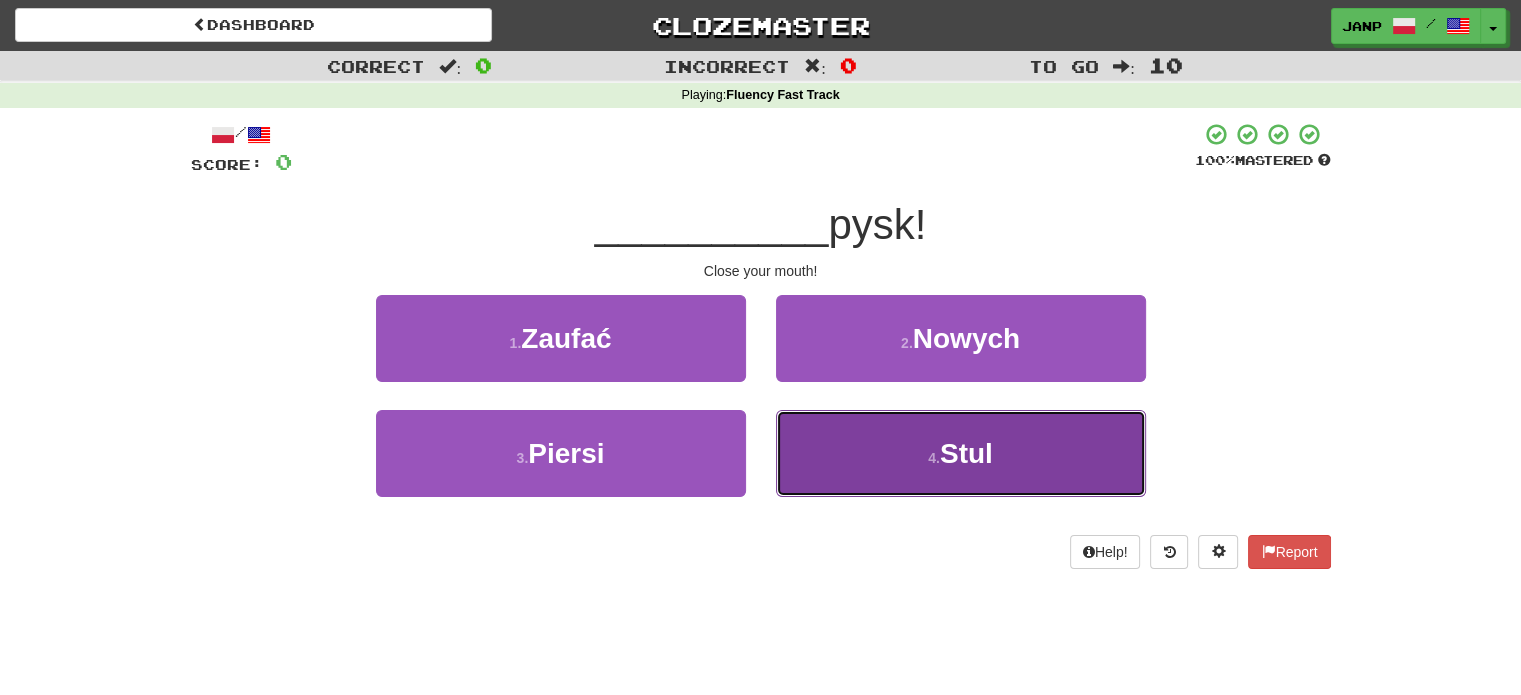 click on "4 .  Stul" at bounding box center [961, 453] 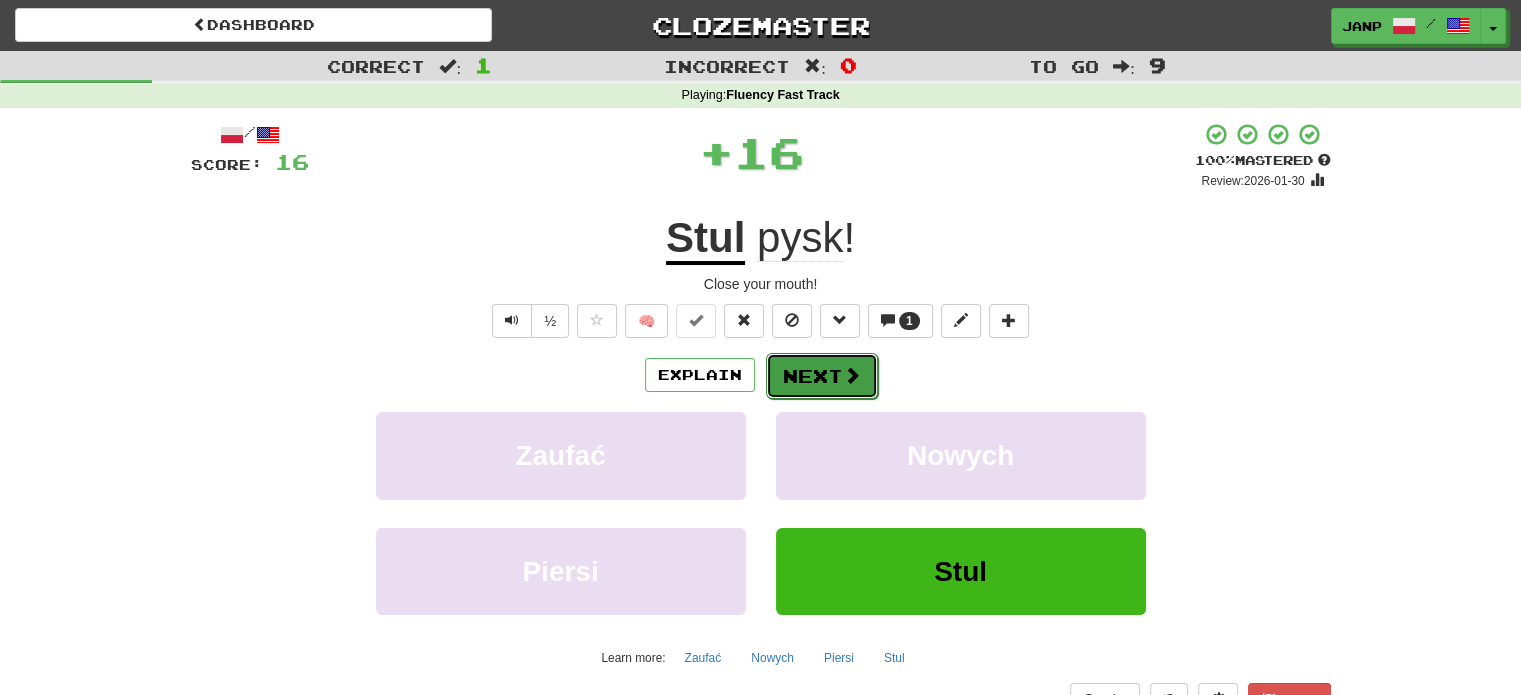 click on "Next" at bounding box center [822, 376] 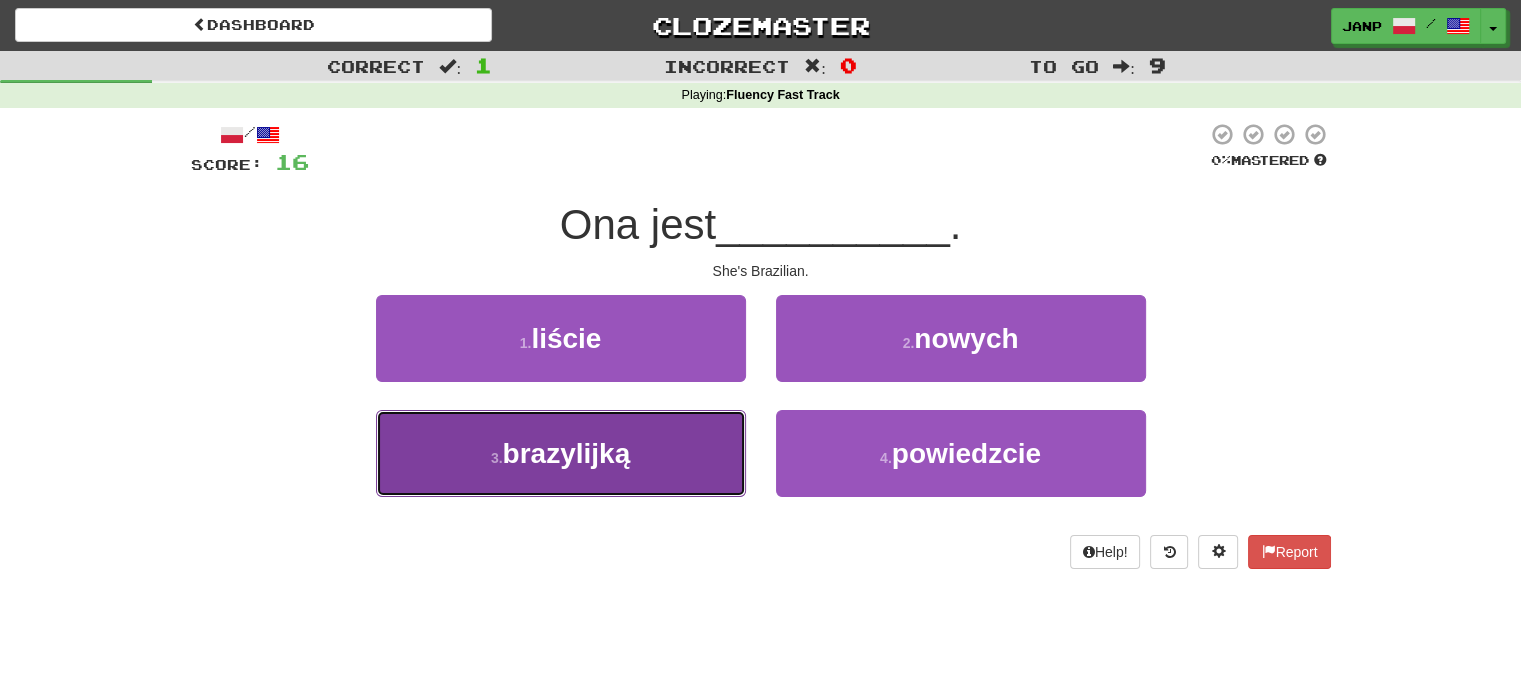 click on "3 .  brazylijką" at bounding box center (561, 453) 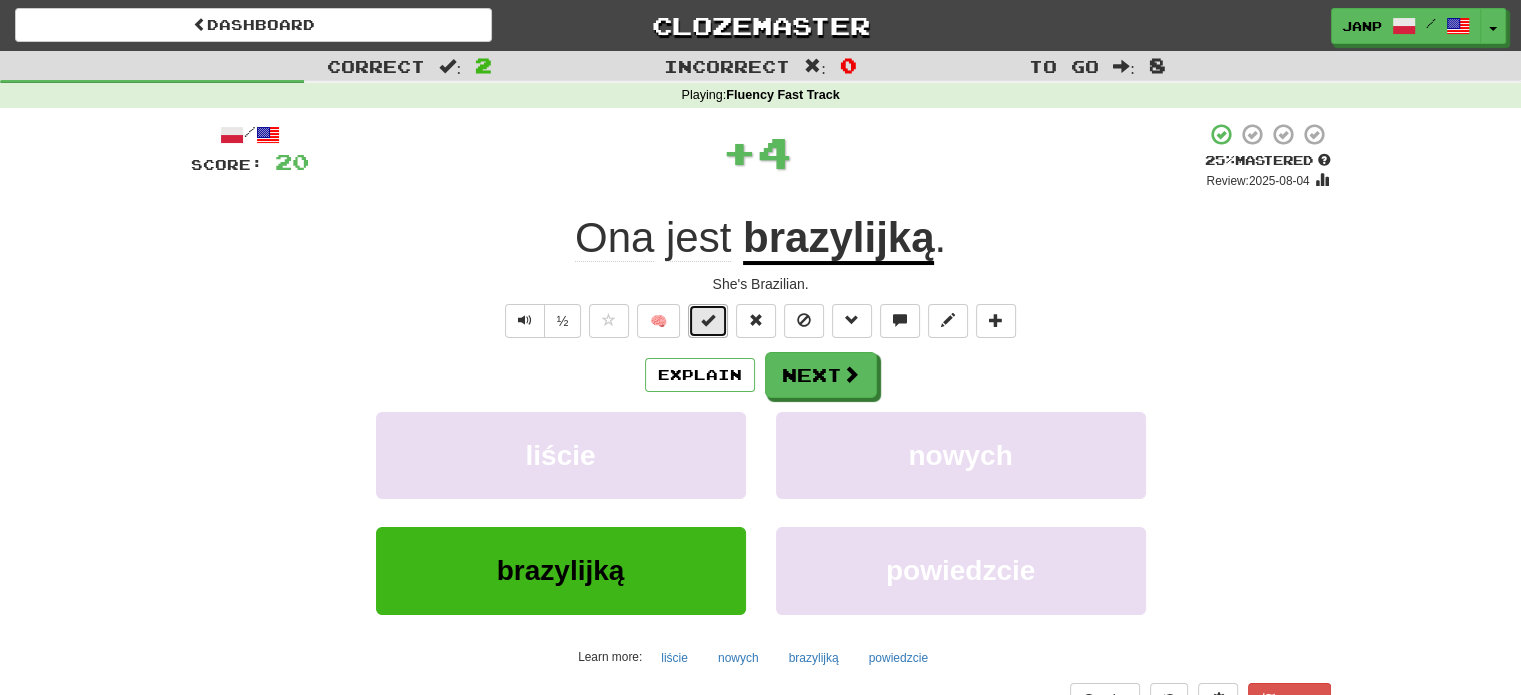 click at bounding box center (708, 321) 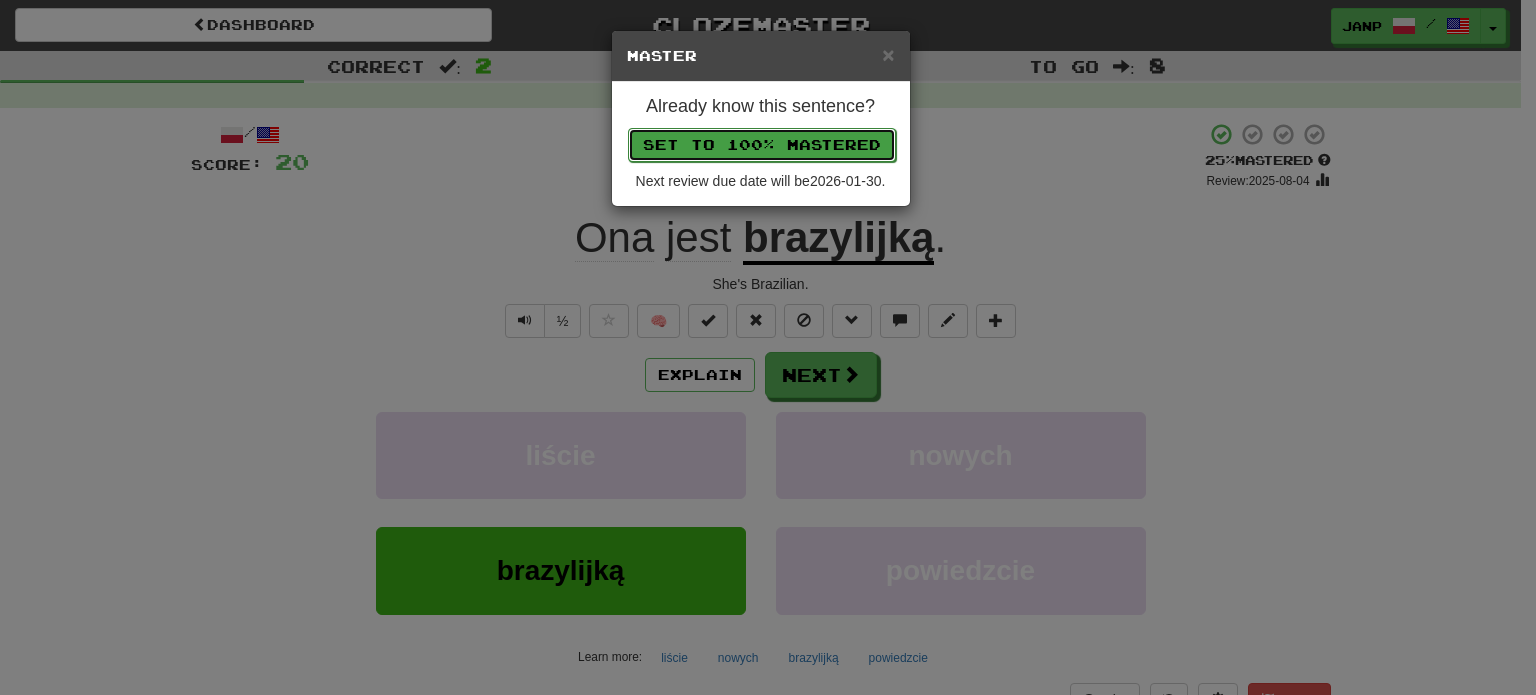 click on "Set to 100% Mastered" at bounding box center (762, 145) 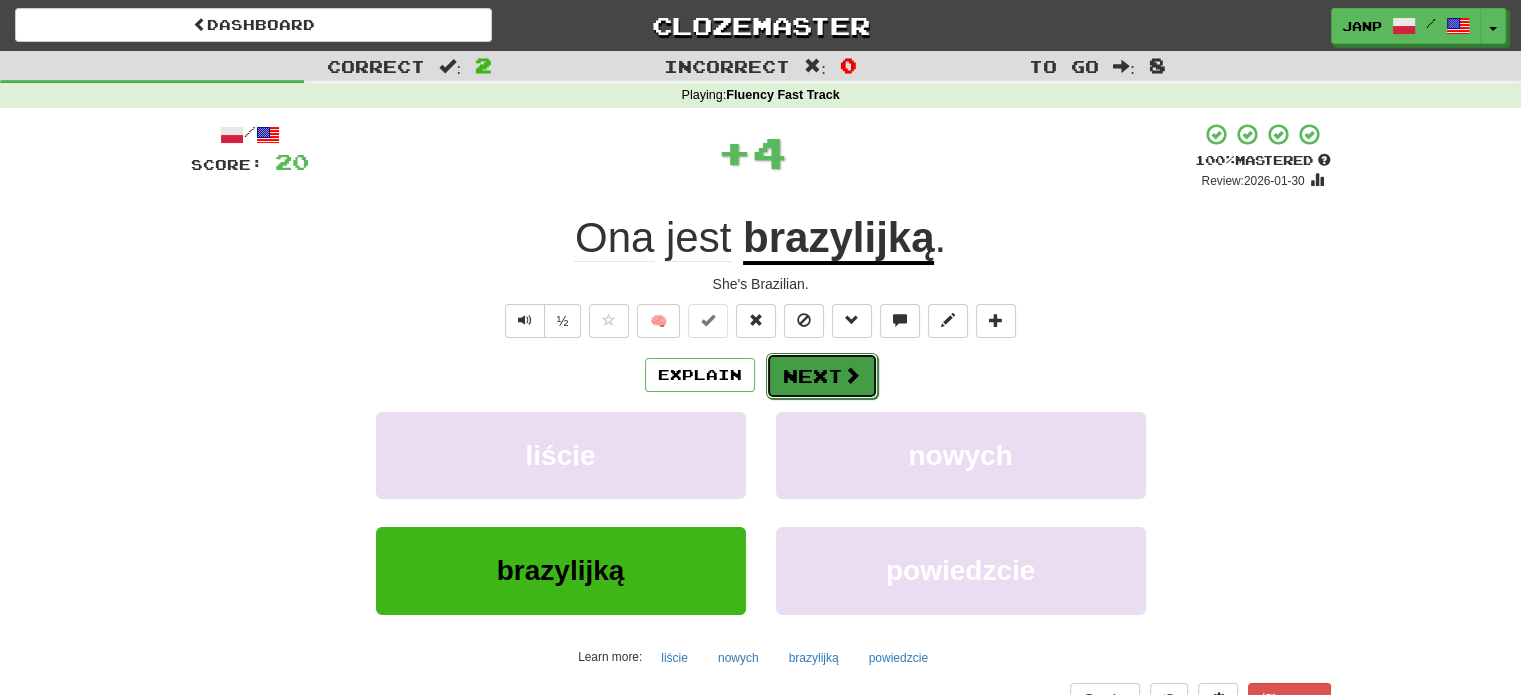 click on "Next" at bounding box center (822, 376) 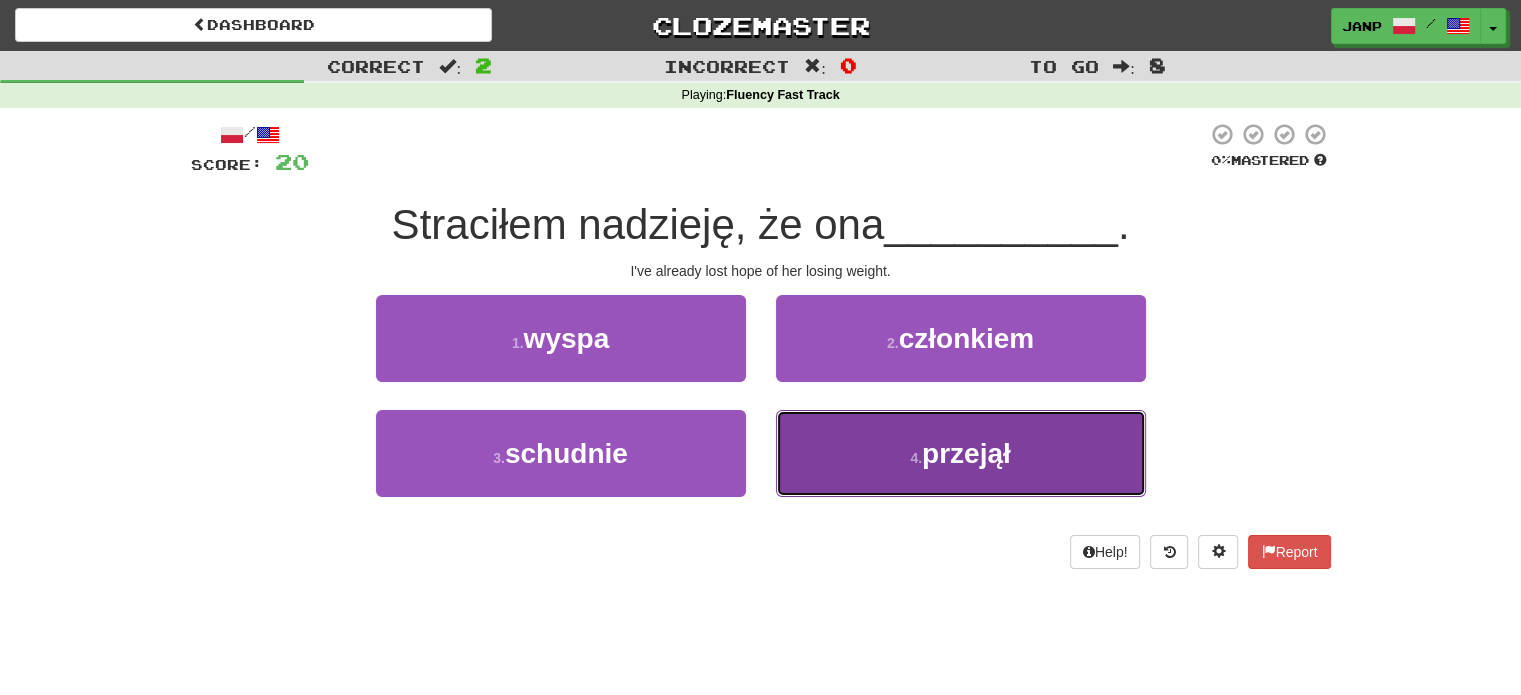 click on "4 .  przejął" at bounding box center [961, 453] 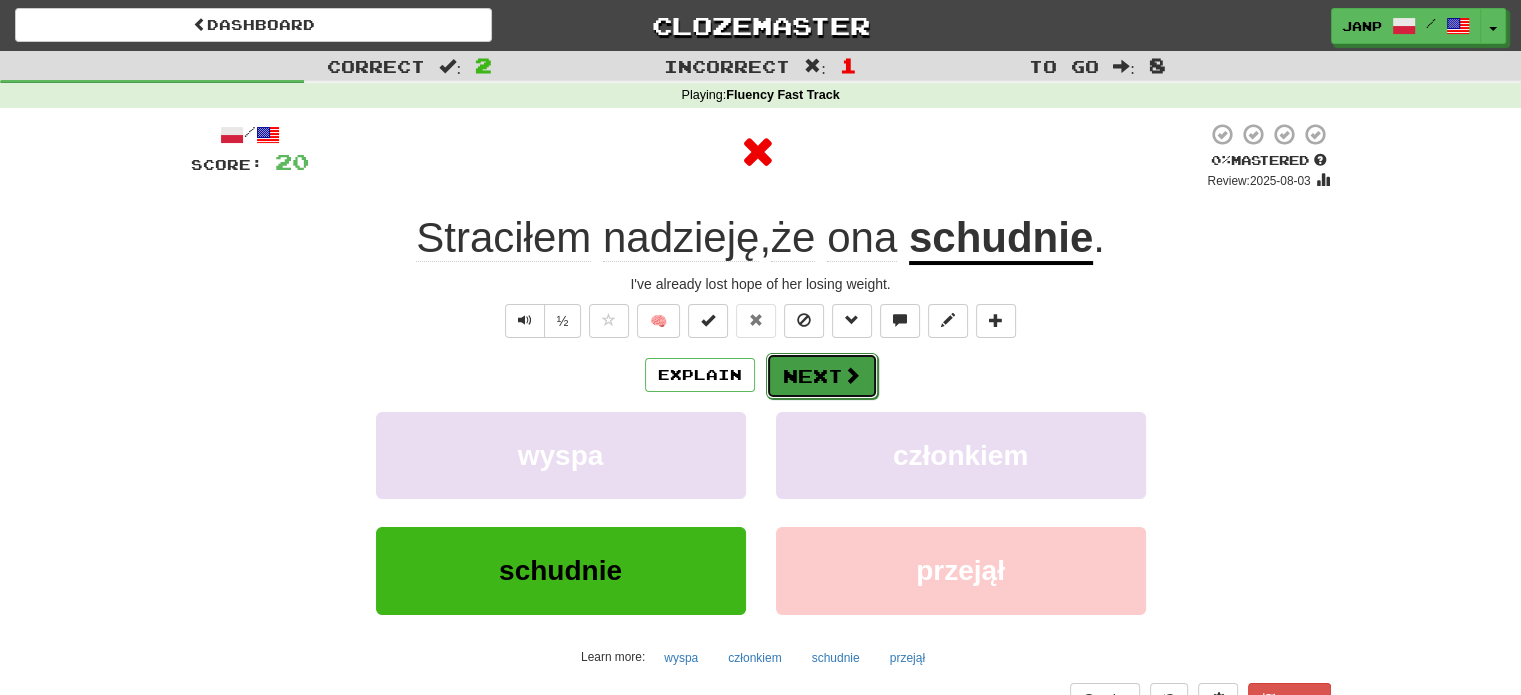 click on "Next" at bounding box center [822, 376] 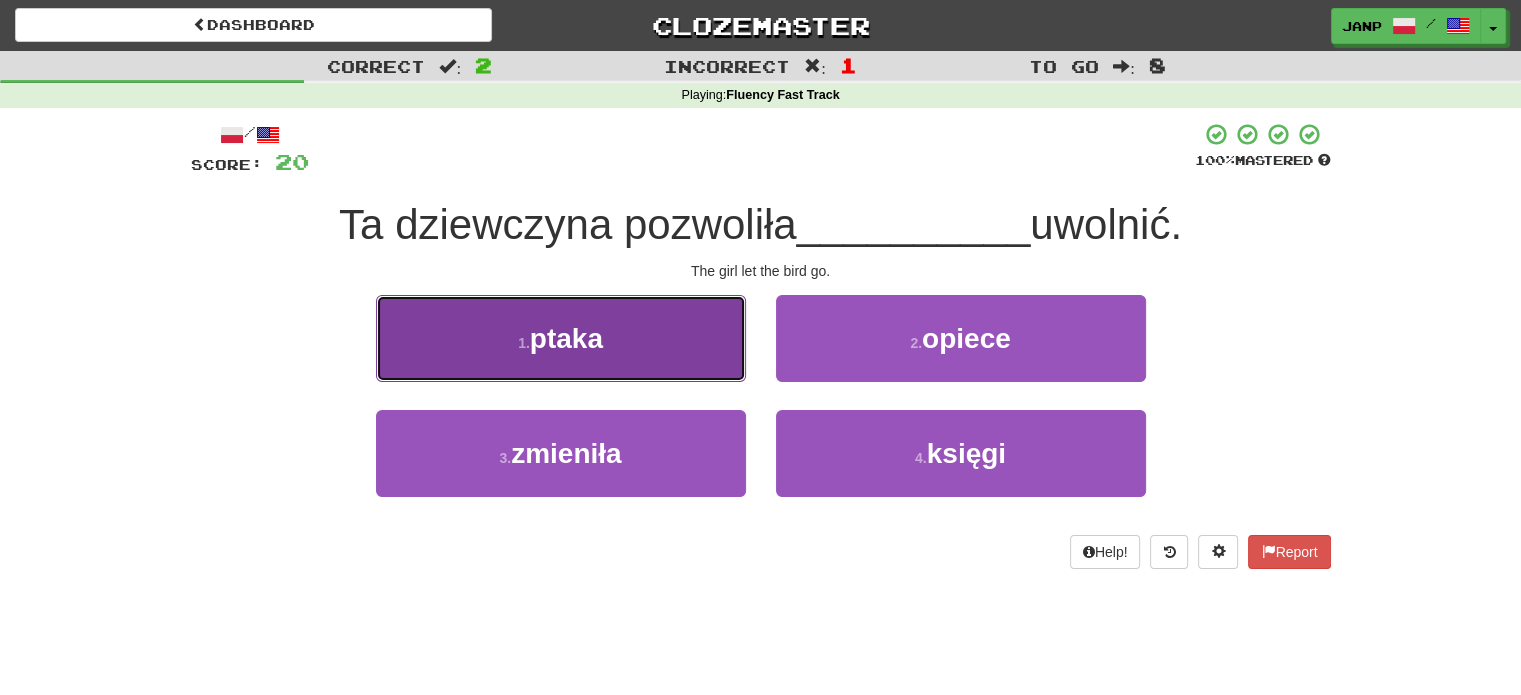 click on "1 .  ptaka" at bounding box center [561, 338] 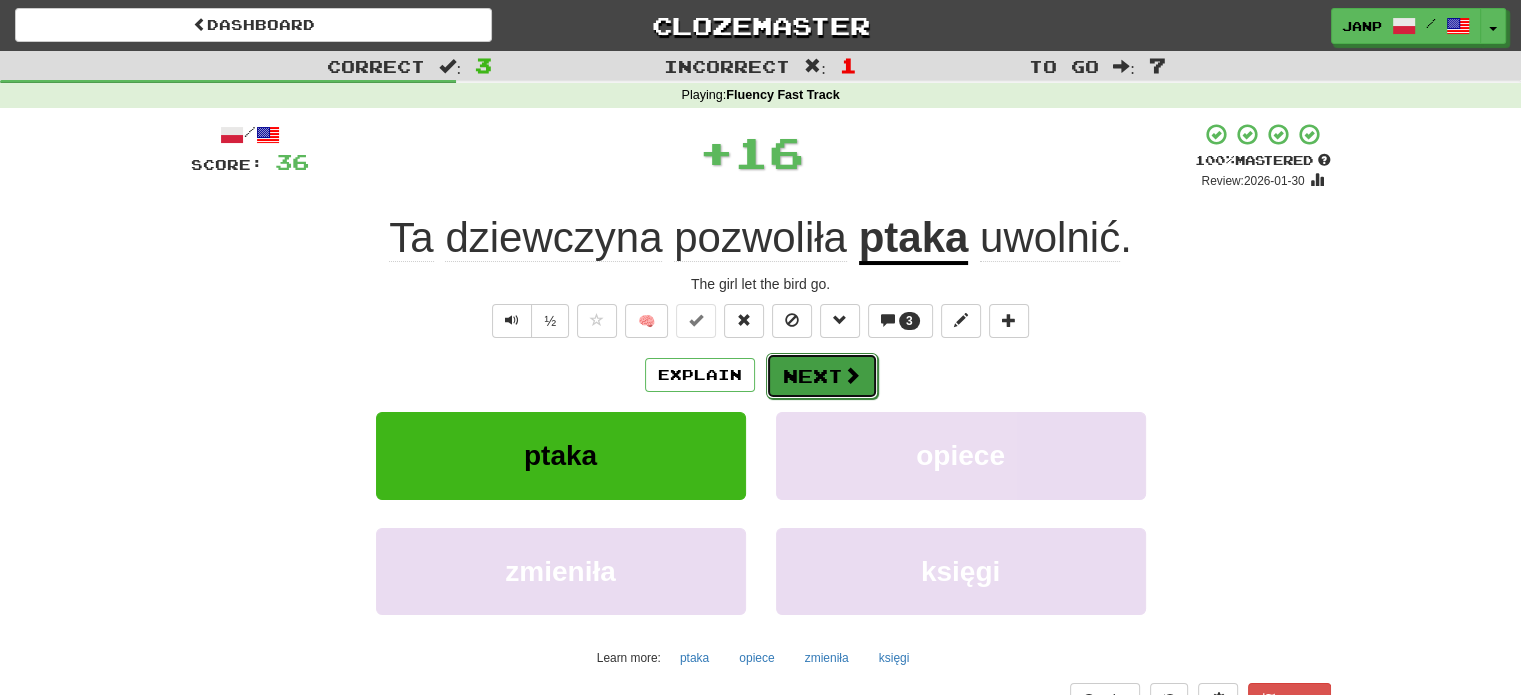 click on "Next" at bounding box center (822, 376) 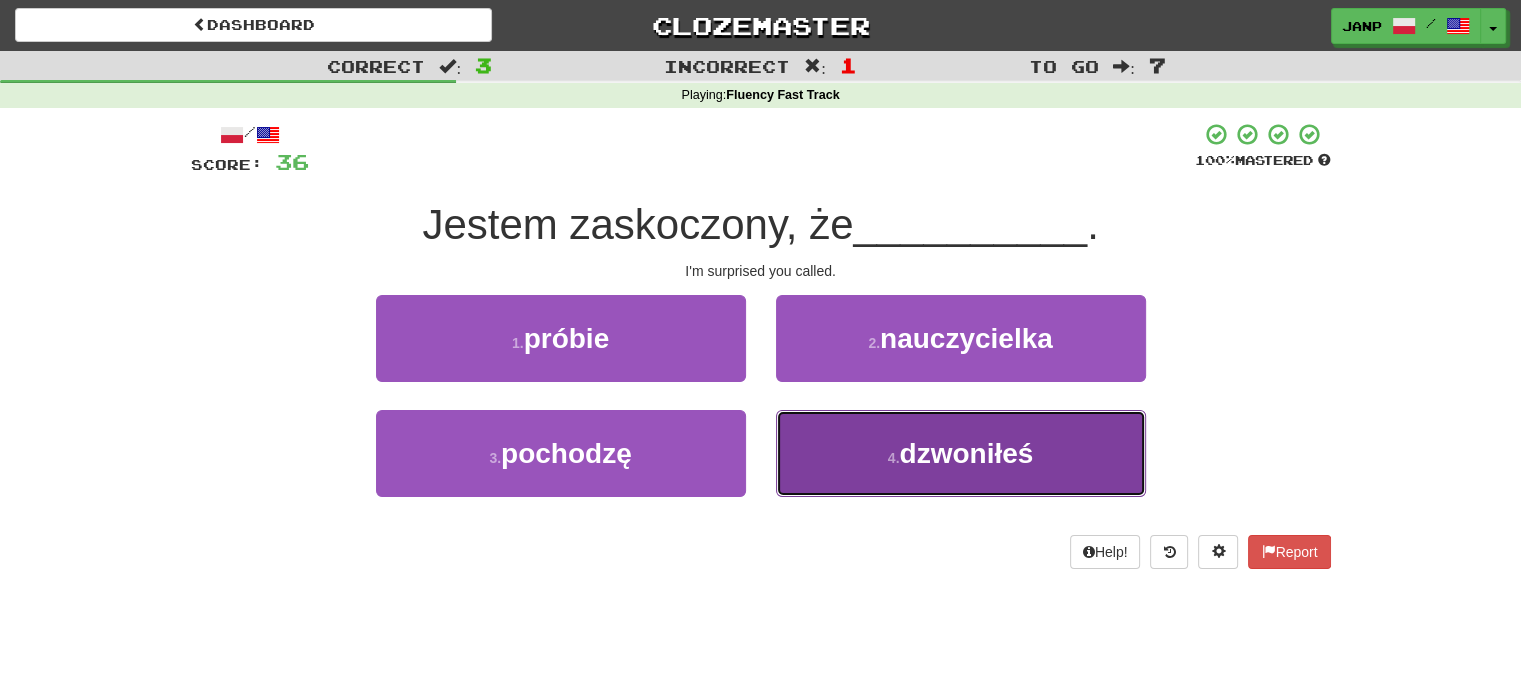 click on "4 .  dzwoniłeś" at bounding box center [961, 453] 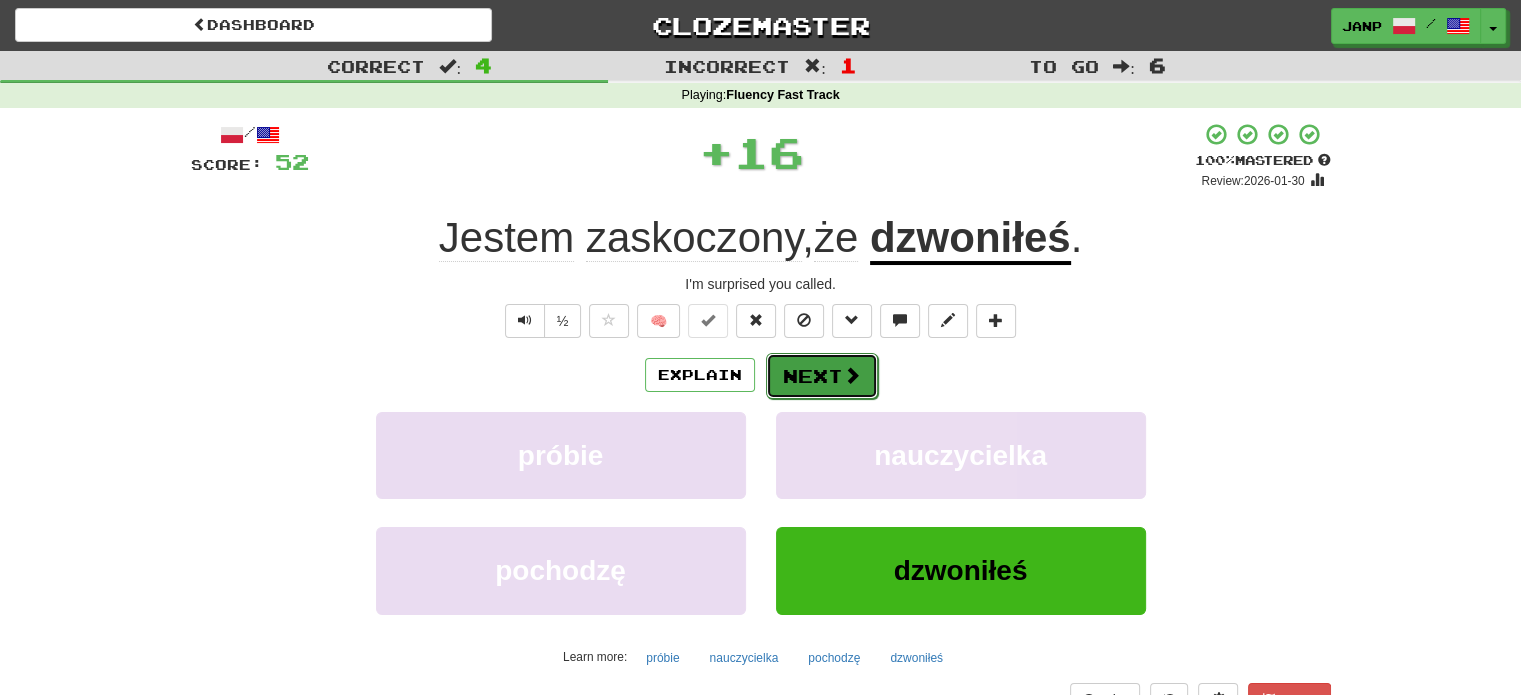 click on "Next" at bounding box center [822, 376] 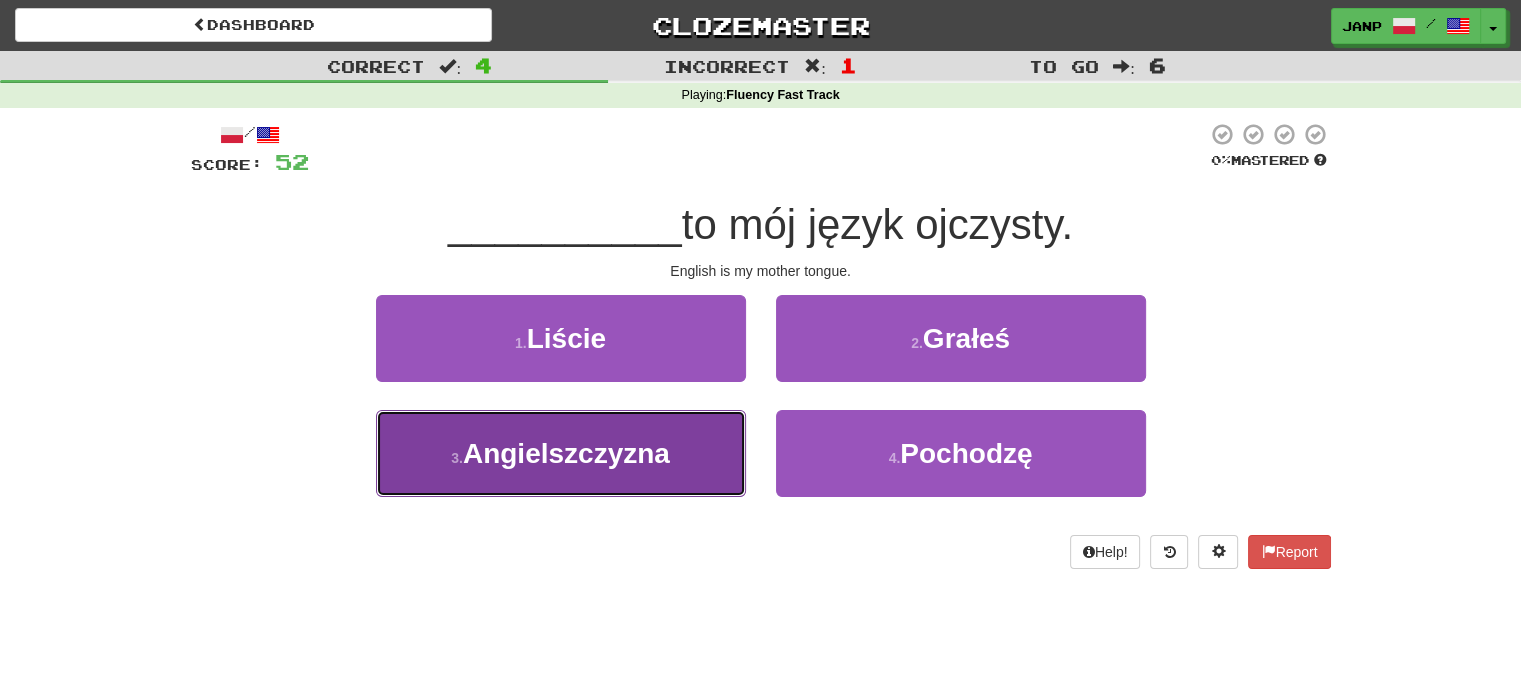 click on "3 .  Angielszczyzna" at bounding box center [561, 453] 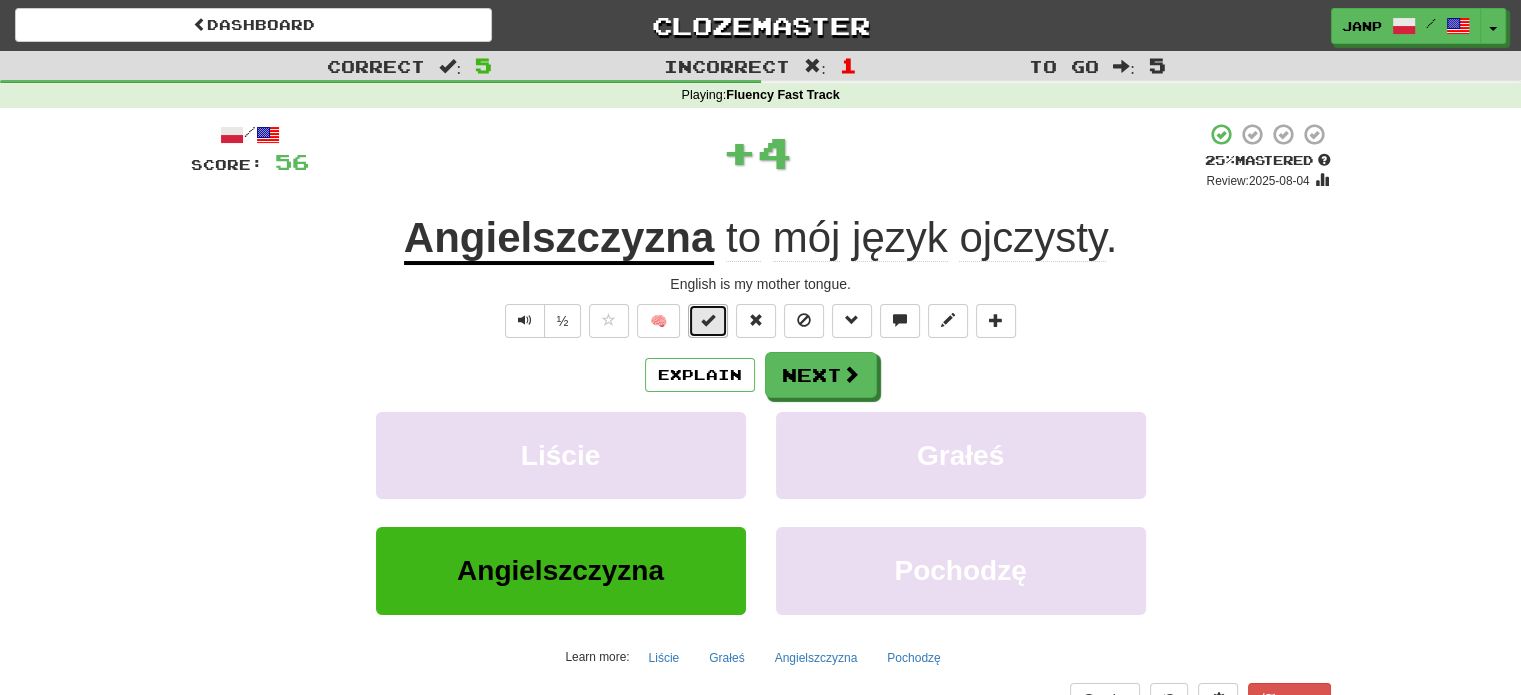 click at bounding box center (708, 320) 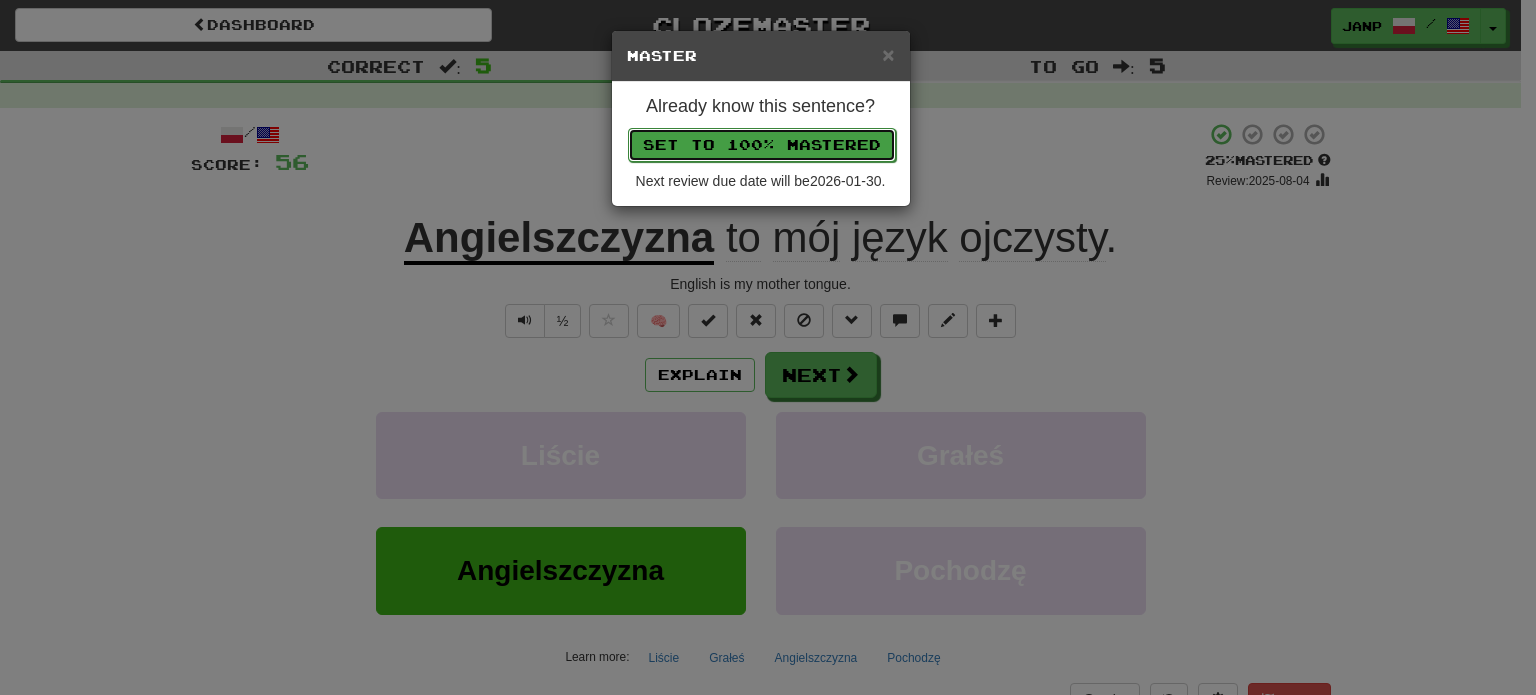 click on "Set to 100% Mastered" at bounding box center [762, 145] 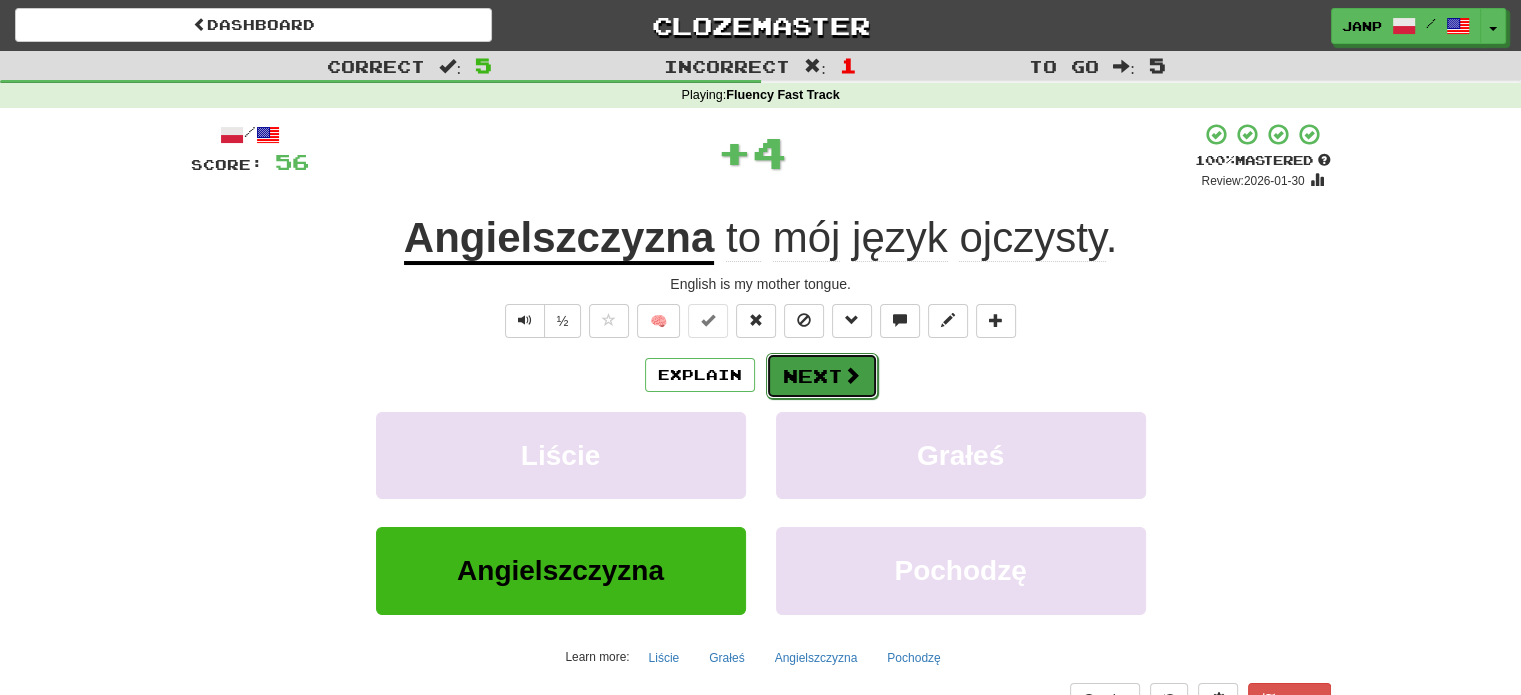 click on "Next" at bounding box center (822, 376) 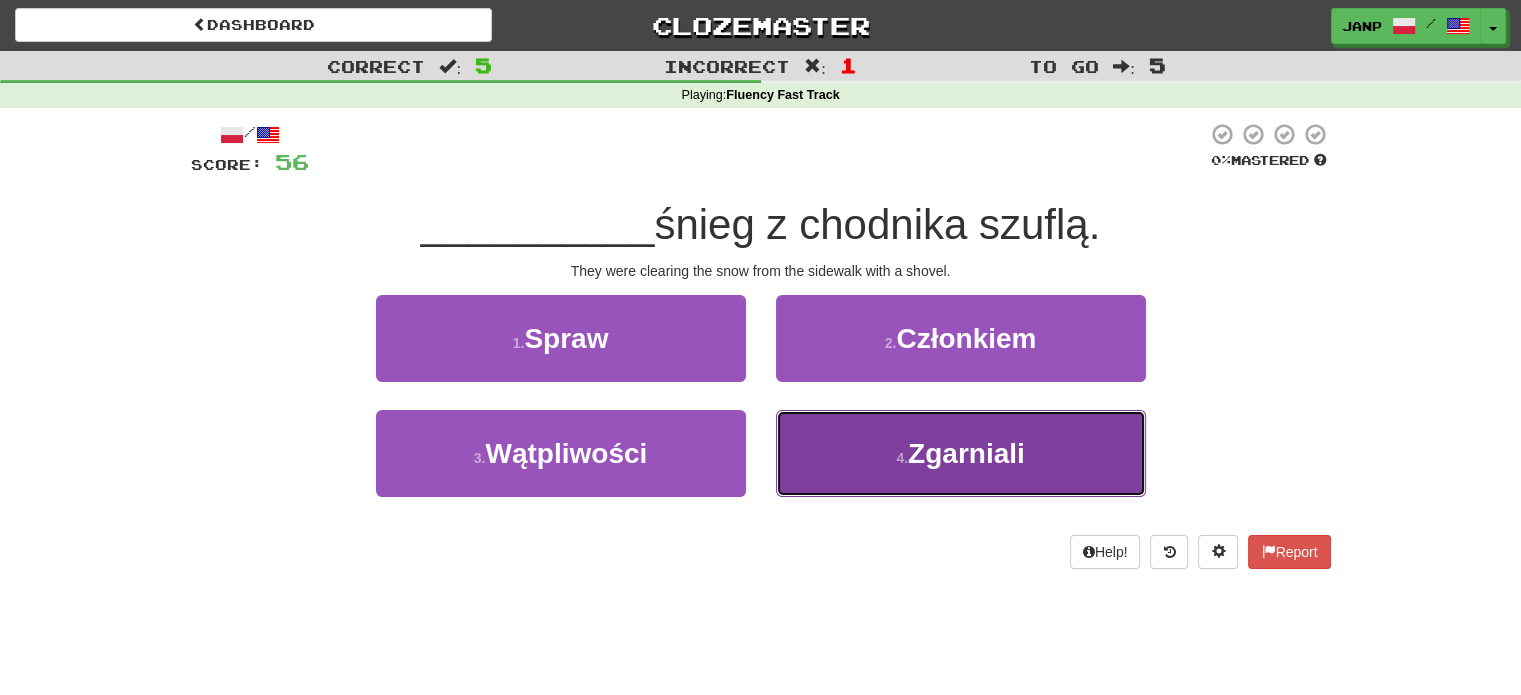 click on "4 .  Zgarniali" at bounding box center [961, 453] 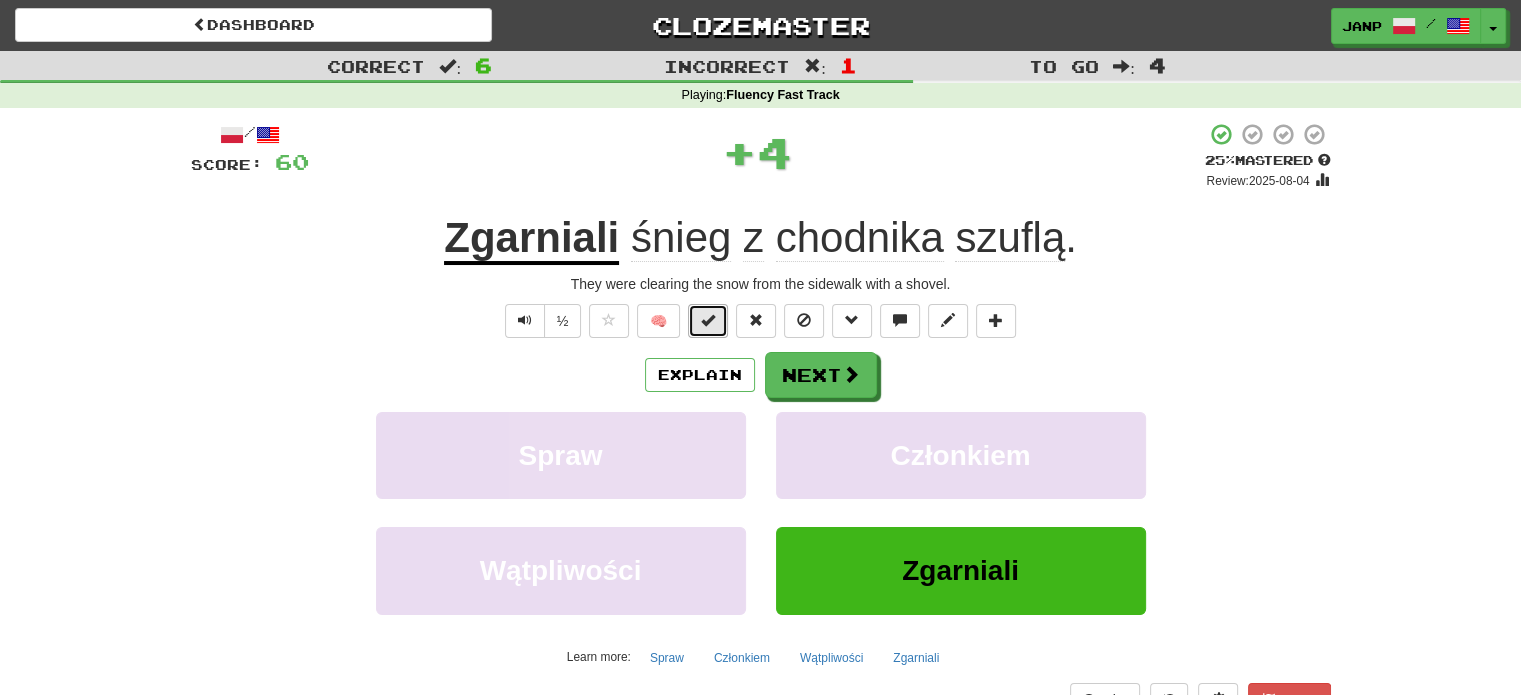 click at bounding box center [708, 320] 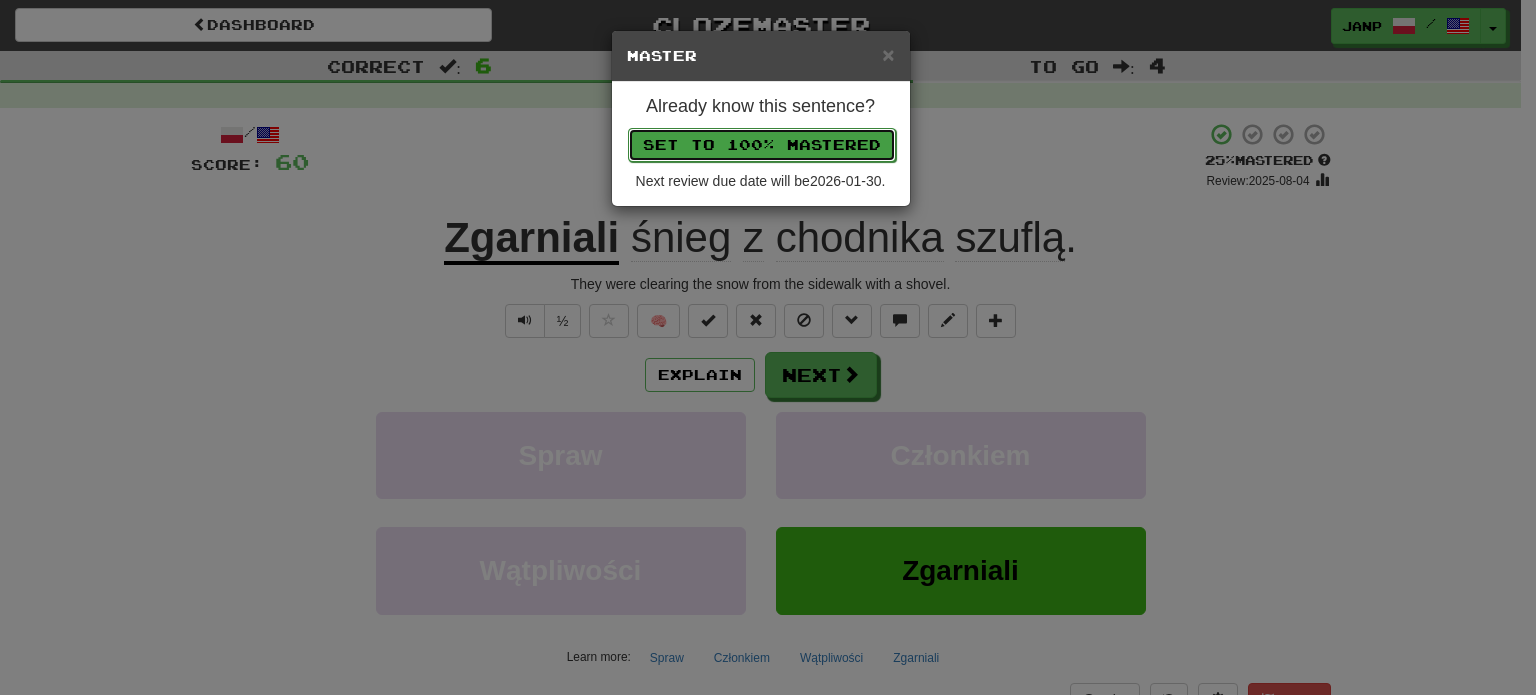 click on "Set to 100% Mastered" at bounding box center (762, 145) 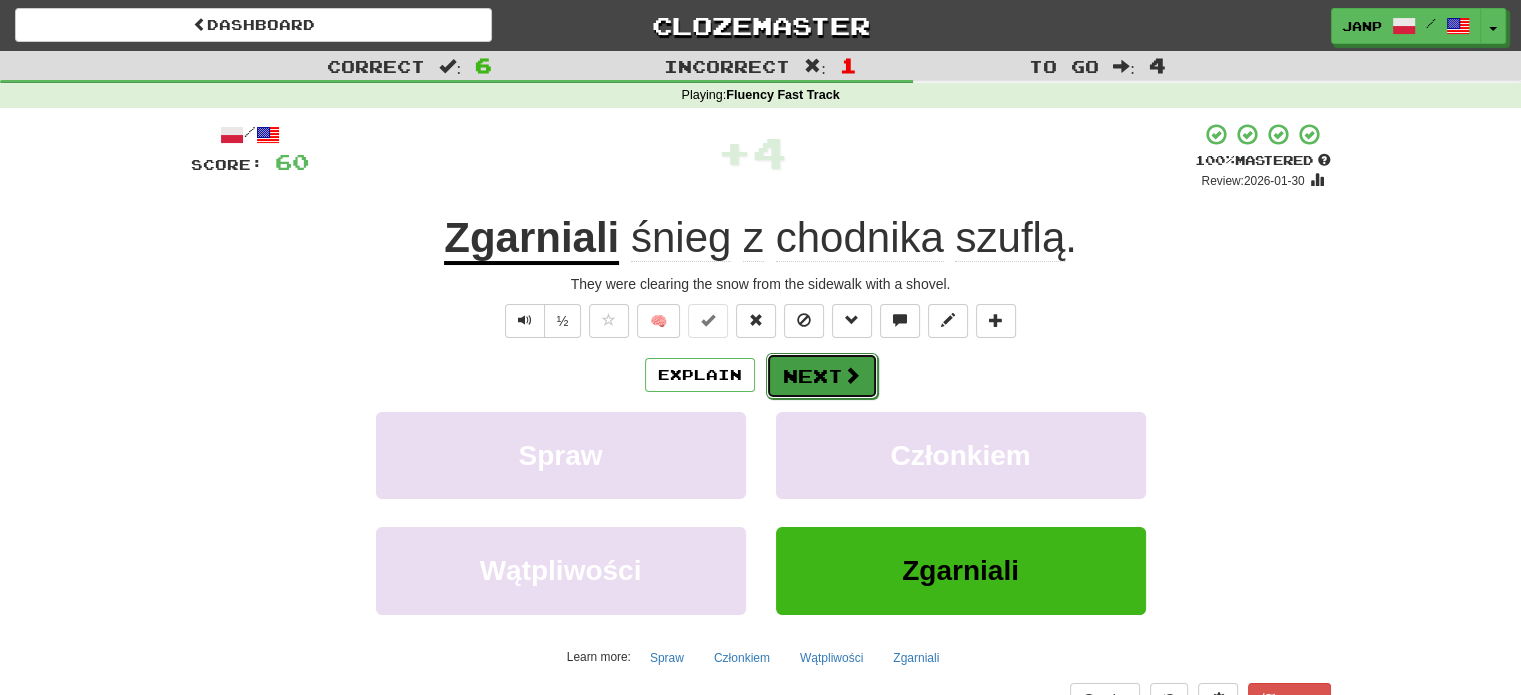 click on "Next" at bounding box center [822, 376] 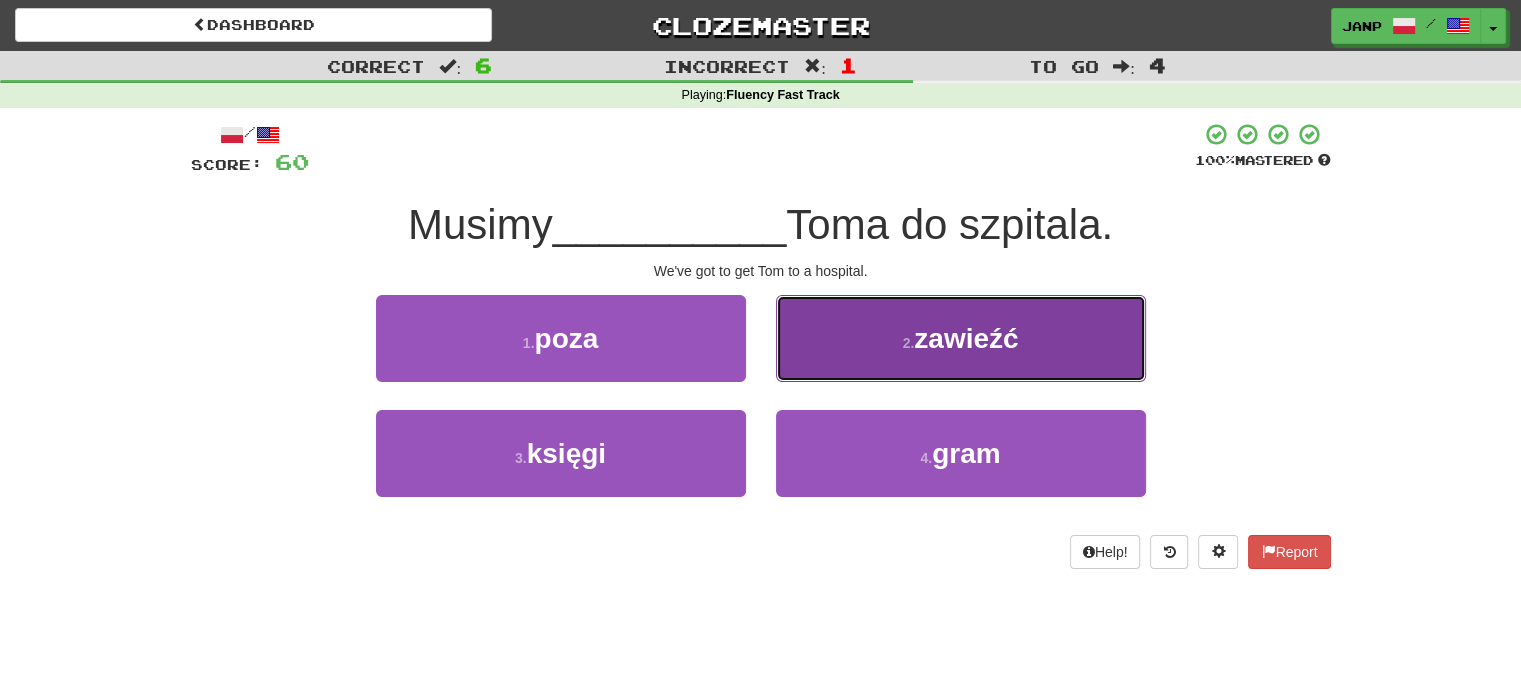 click on "2 .  zawieźć" at bounding box center (961, 338) 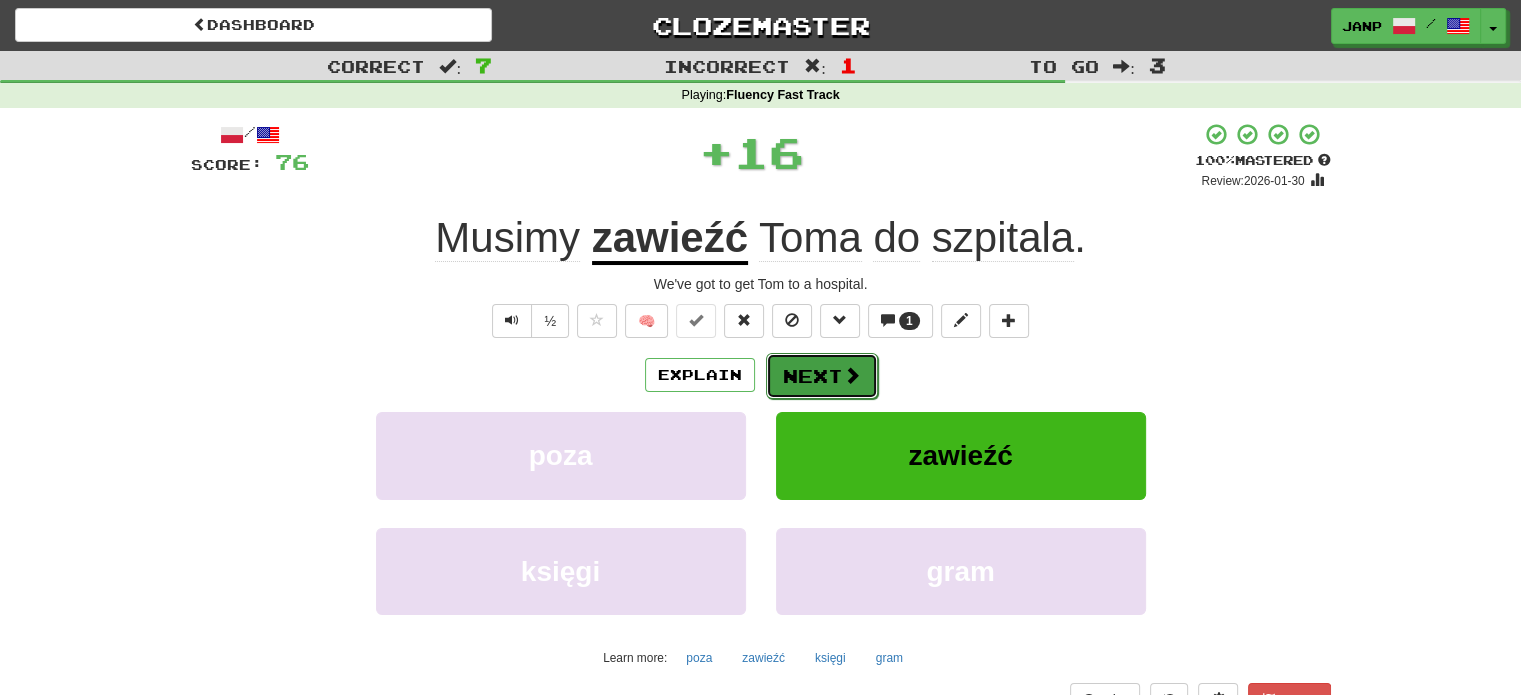 click on "Next" at bounding box center [822, 376] 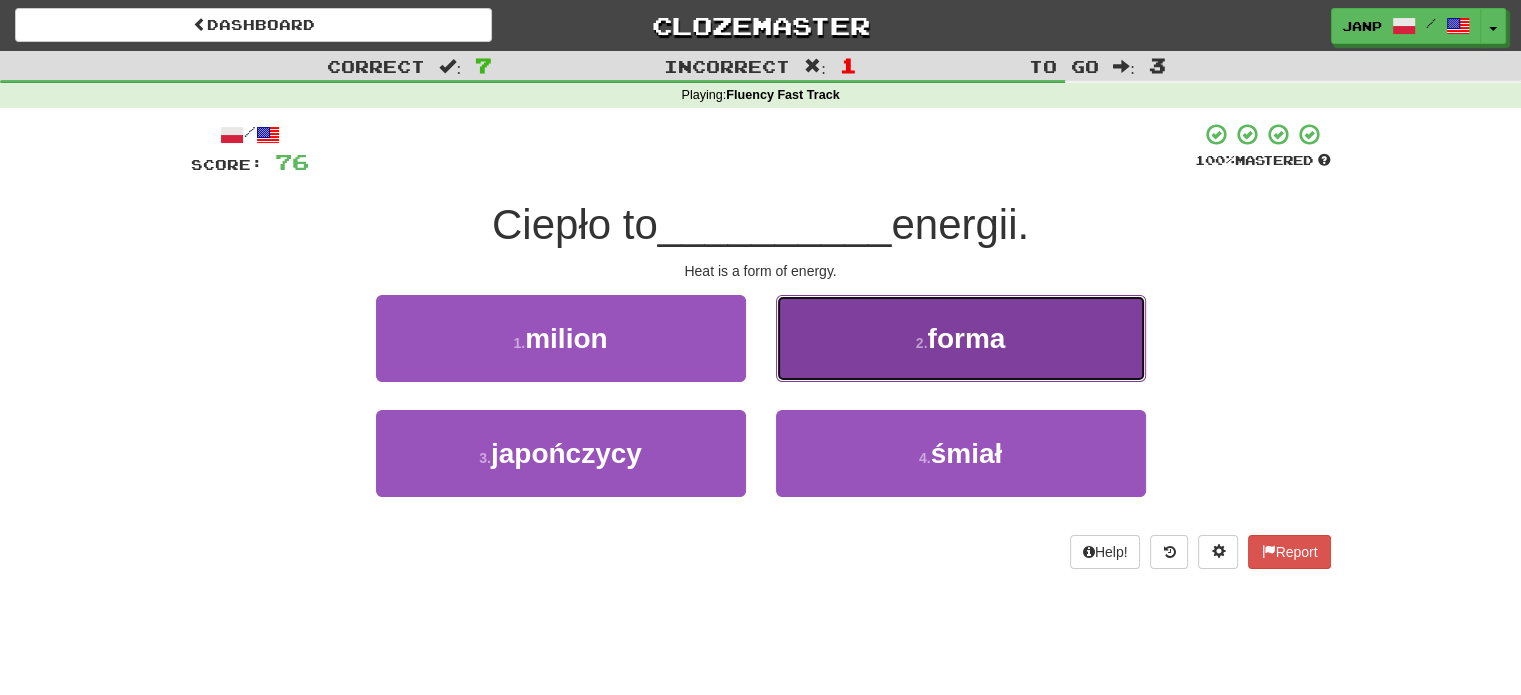 click on "2 .  forma" at bounding box center (961, 338) 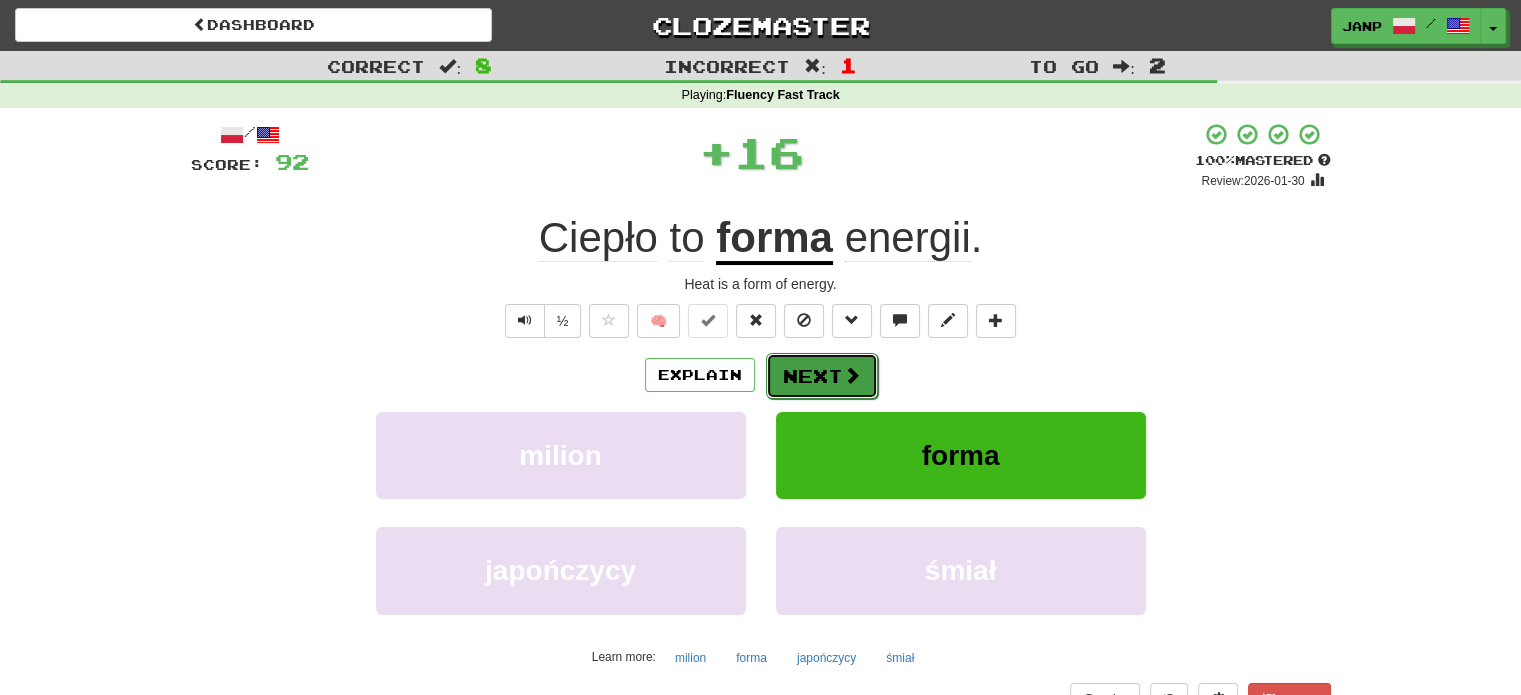 click on "Next" at bounding box center [822, 376] 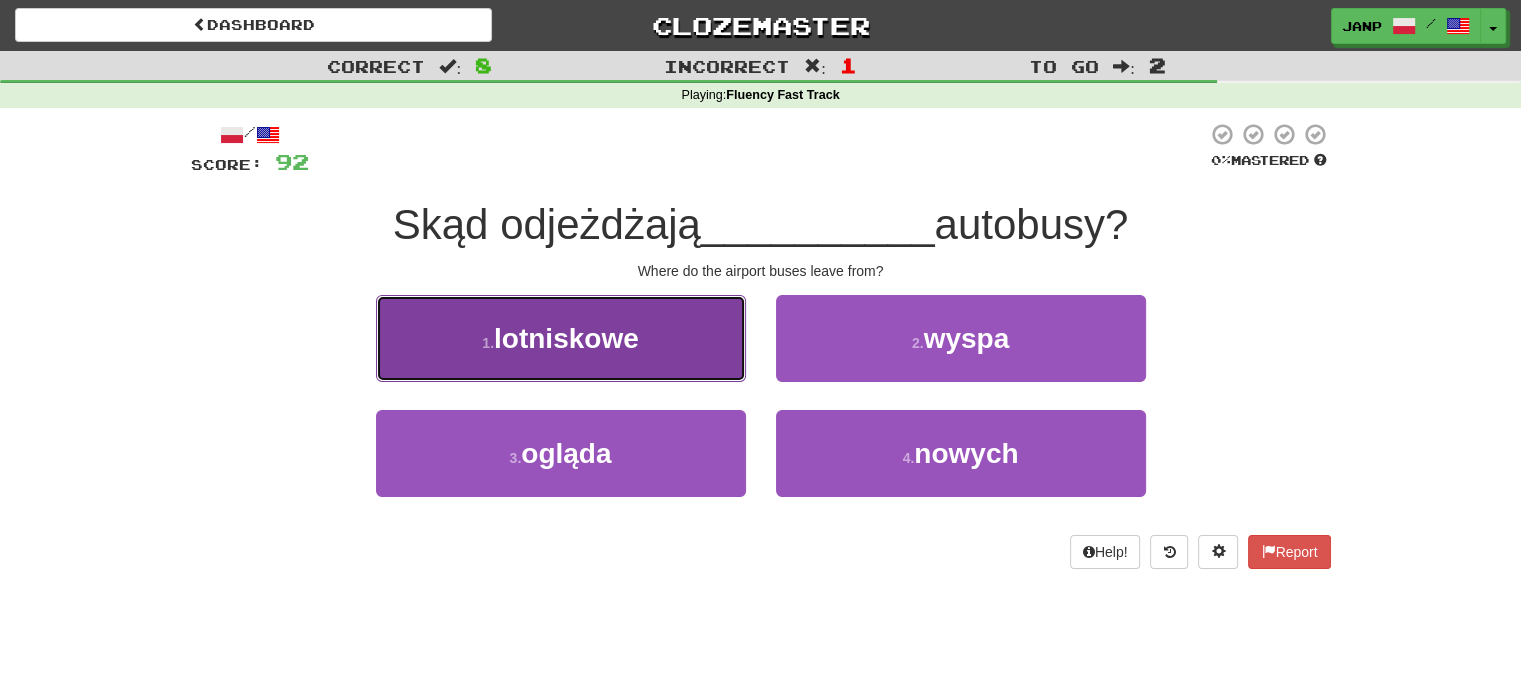 click on "1 .  lotniskowe" at bounding box center (561, 338) 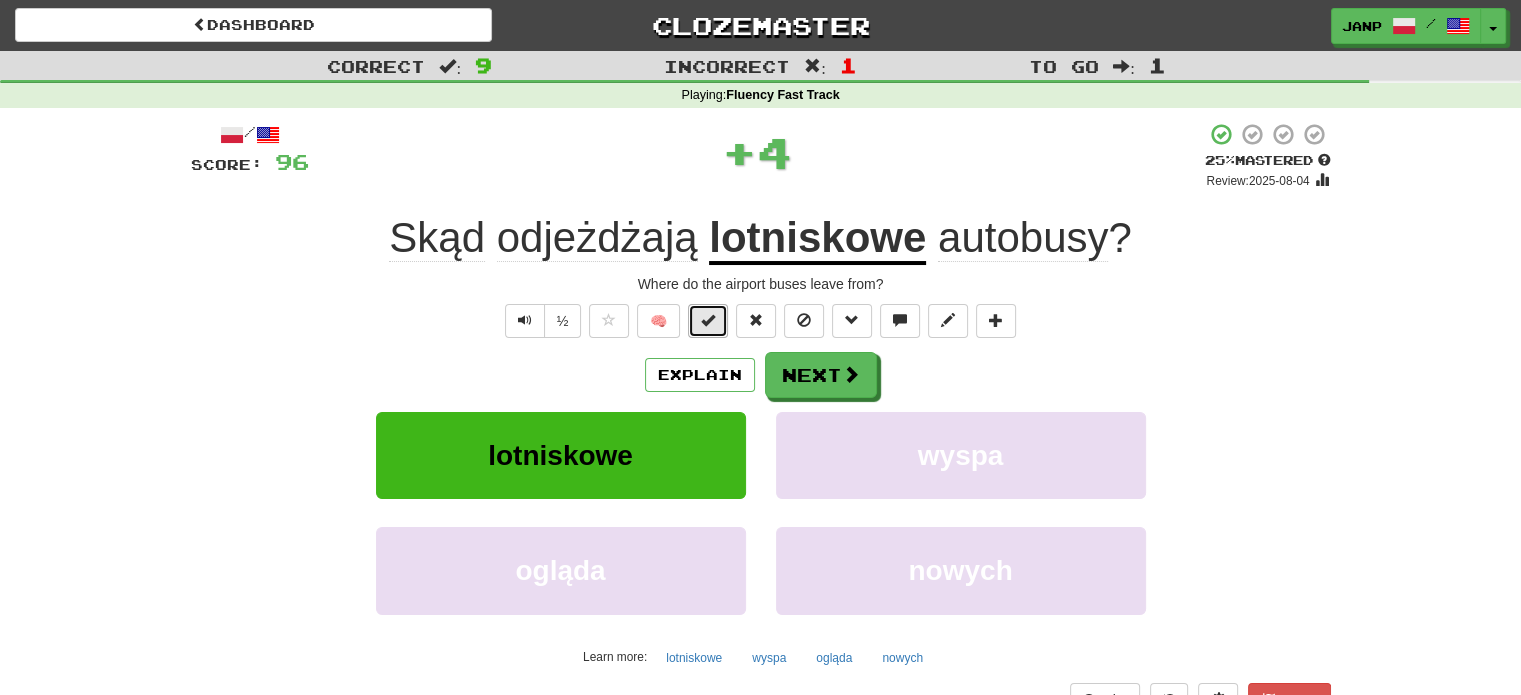 click at bounding box center [708, 321] 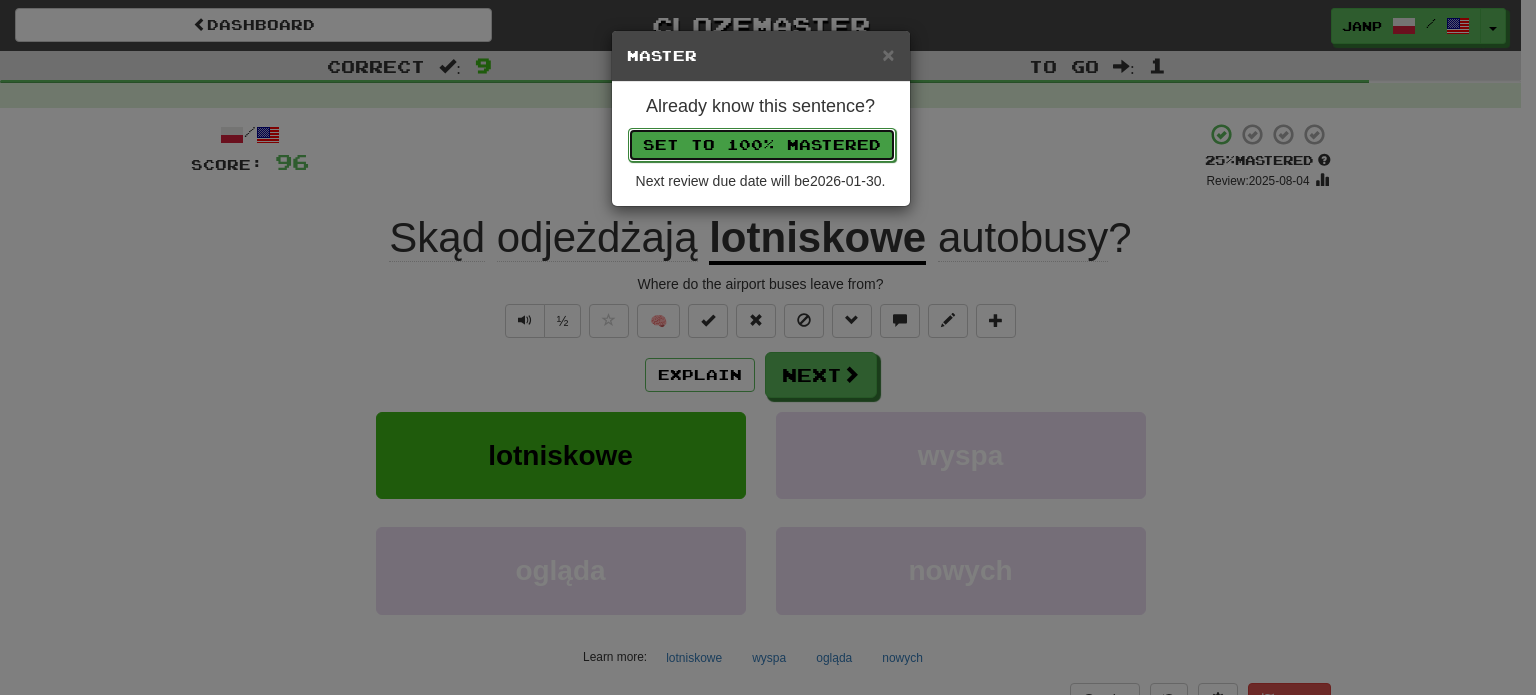 click on "Set to 100% Mastered" at bounding box center (762, 145) 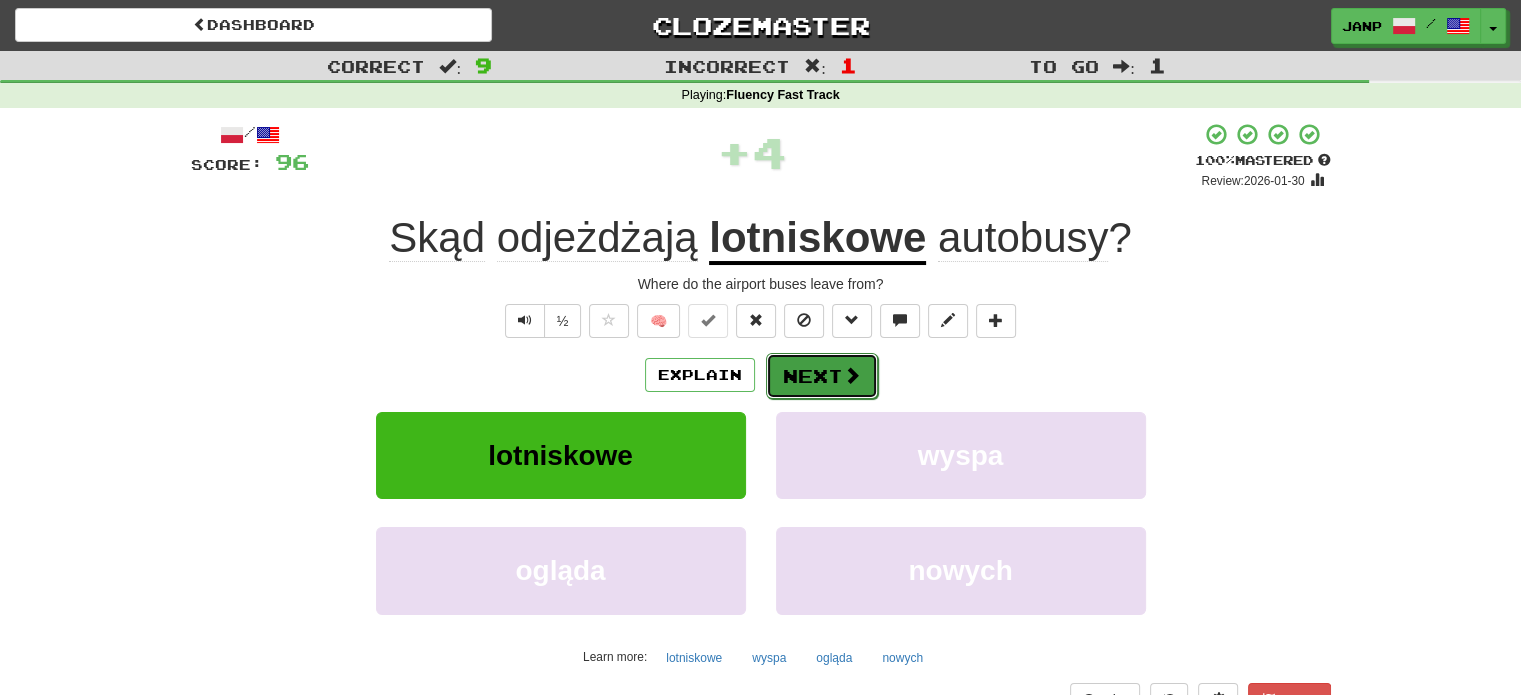 click on "Next" at bounding box center [822, 376] 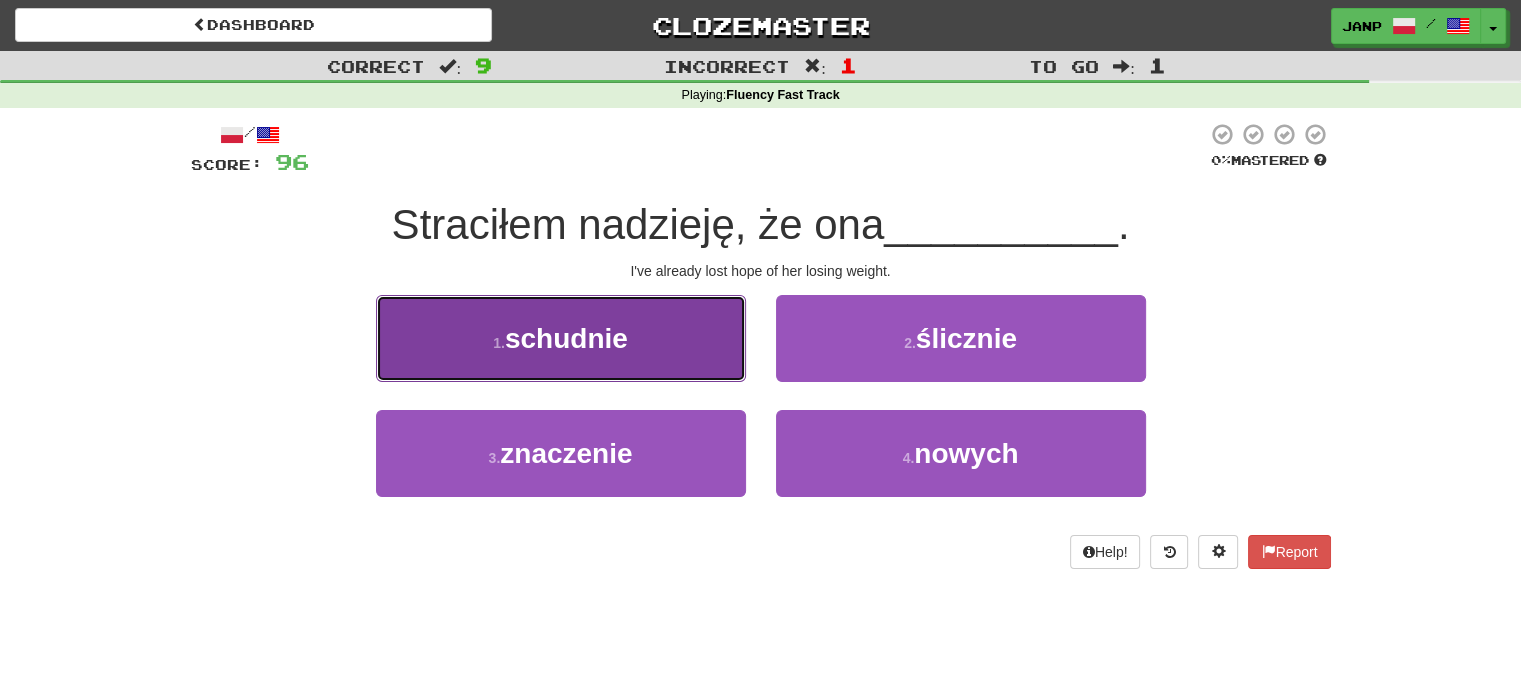 click on "1 .  schudnie" at bounding box center [561, 338] 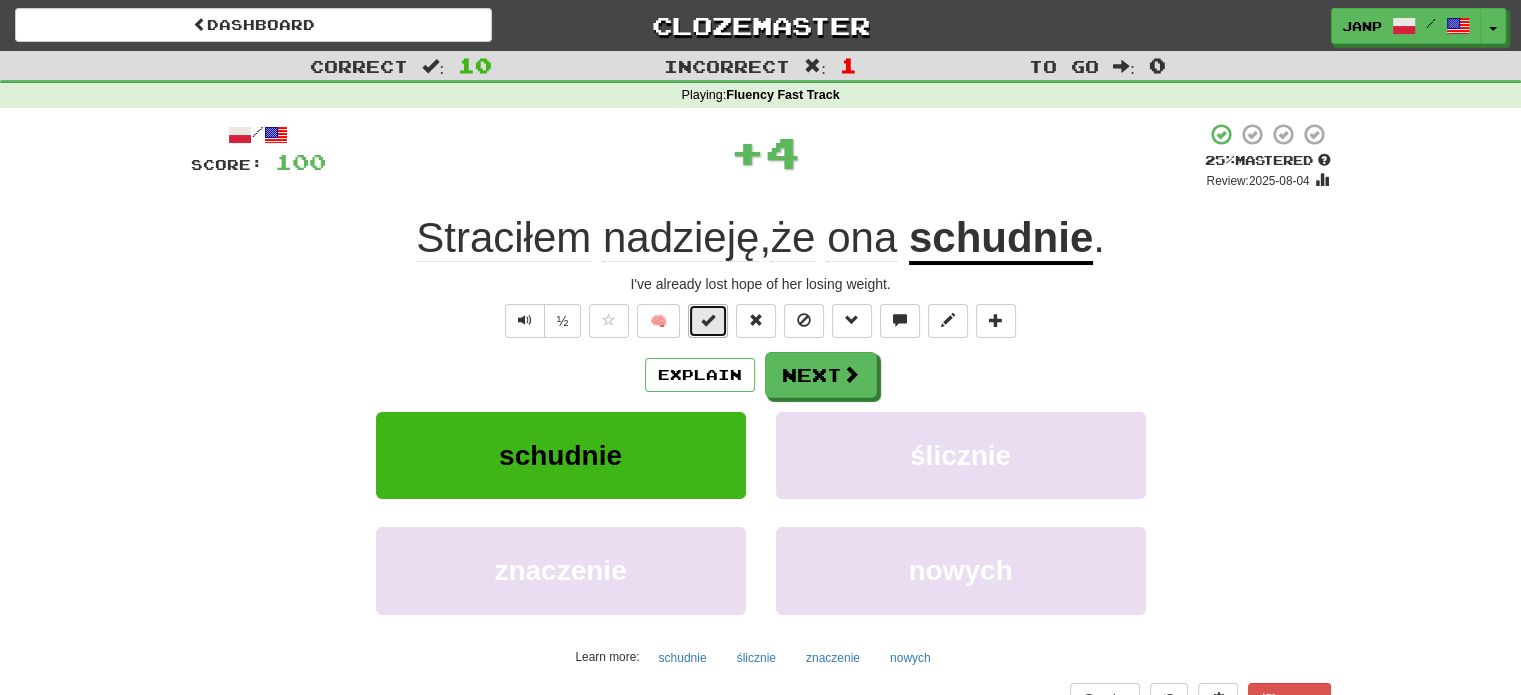 click at bounding box center (708, 320) 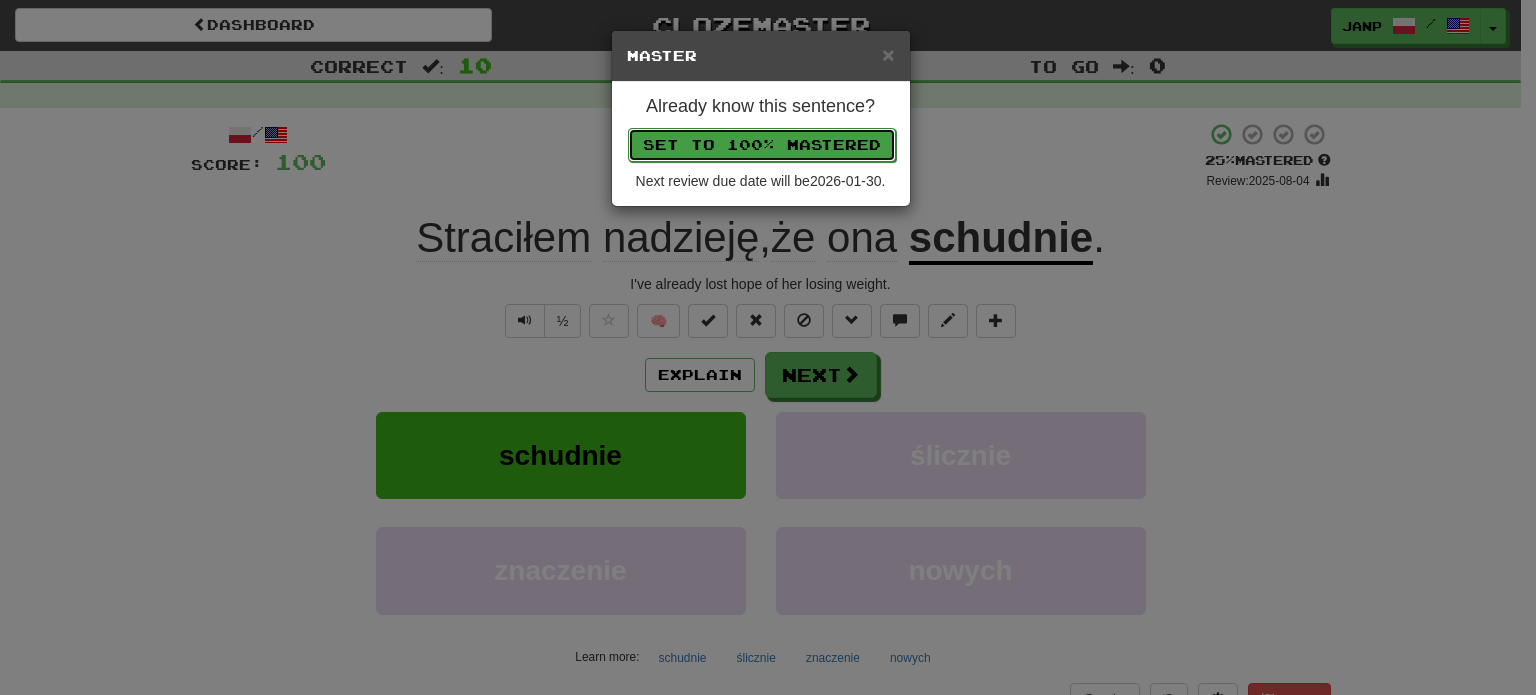 click on "Set to 100% Mastered" at bounding box center (762, 145) 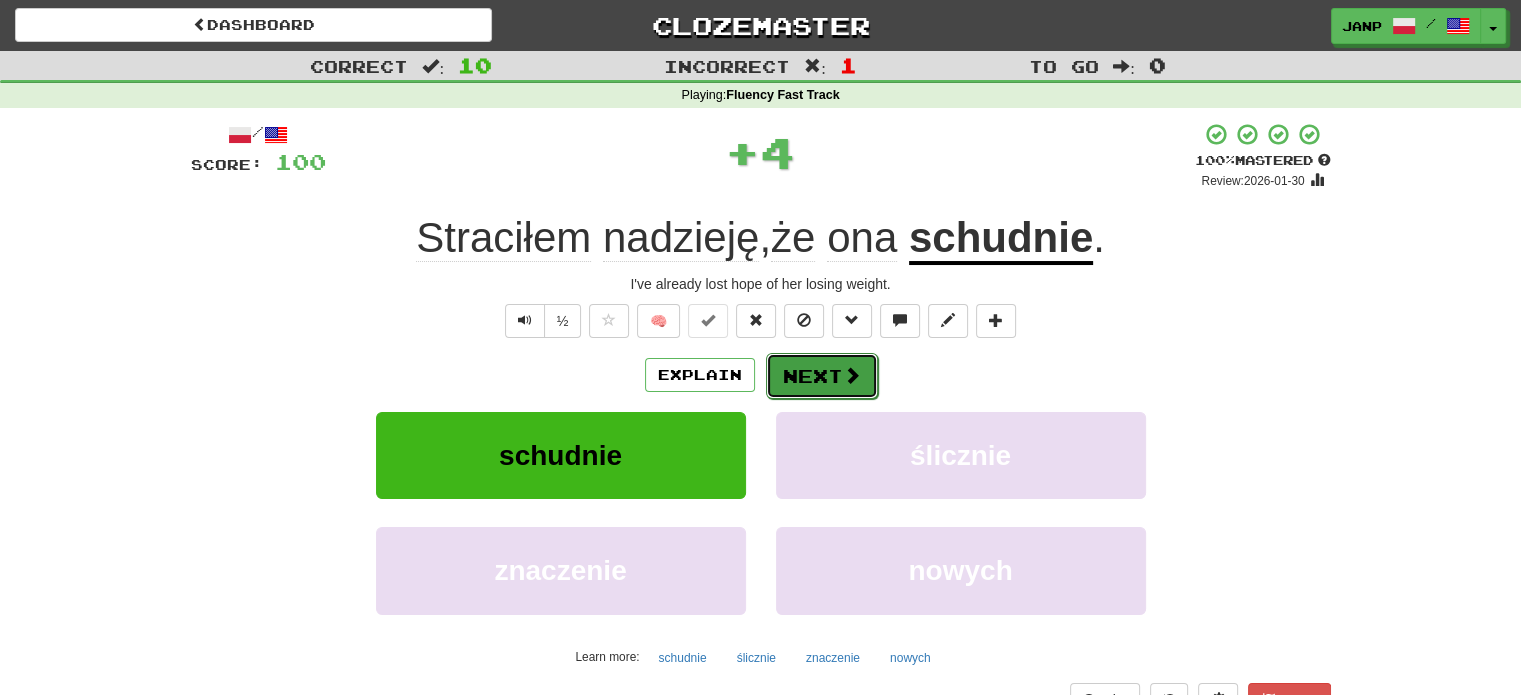 click on "Next" at bounding box center (822, 376) 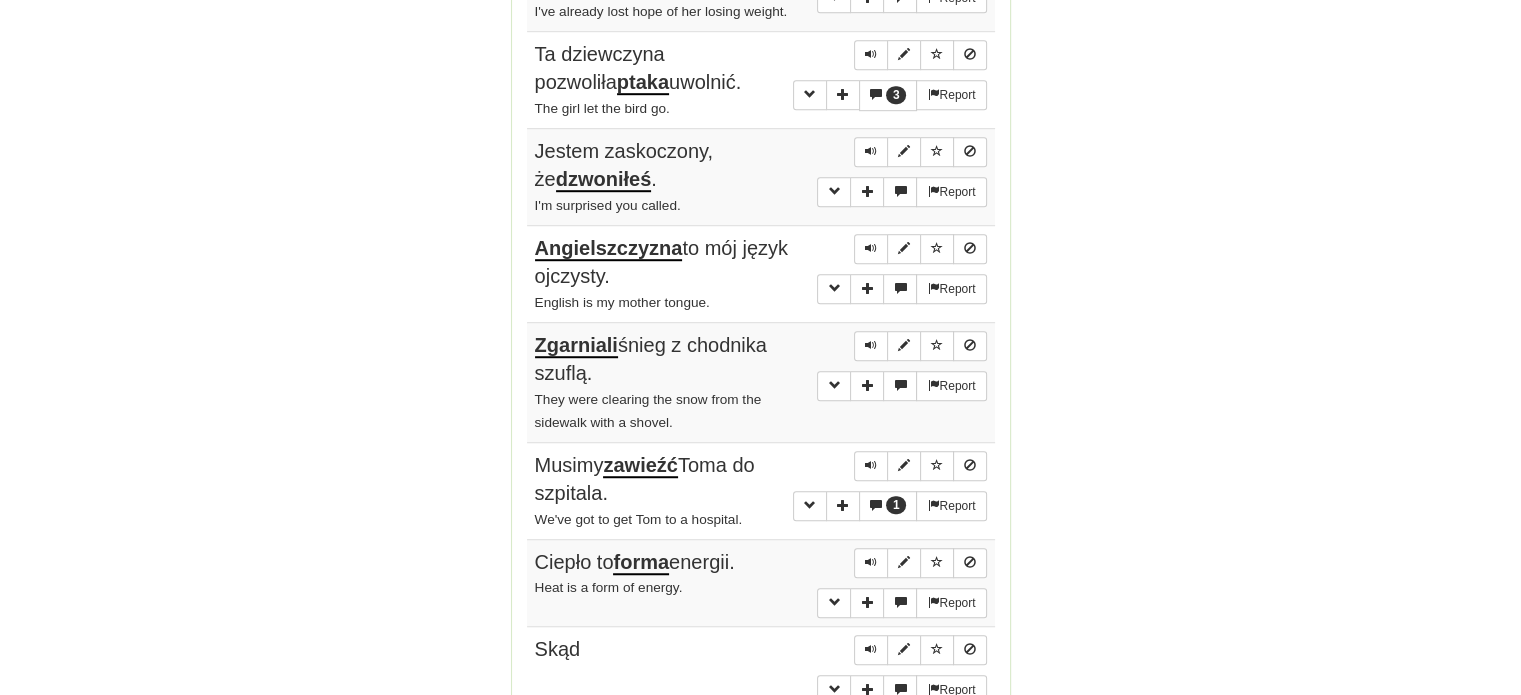 scroll, scrollTop: 1375, scrollLeft: 0, axis: vertical 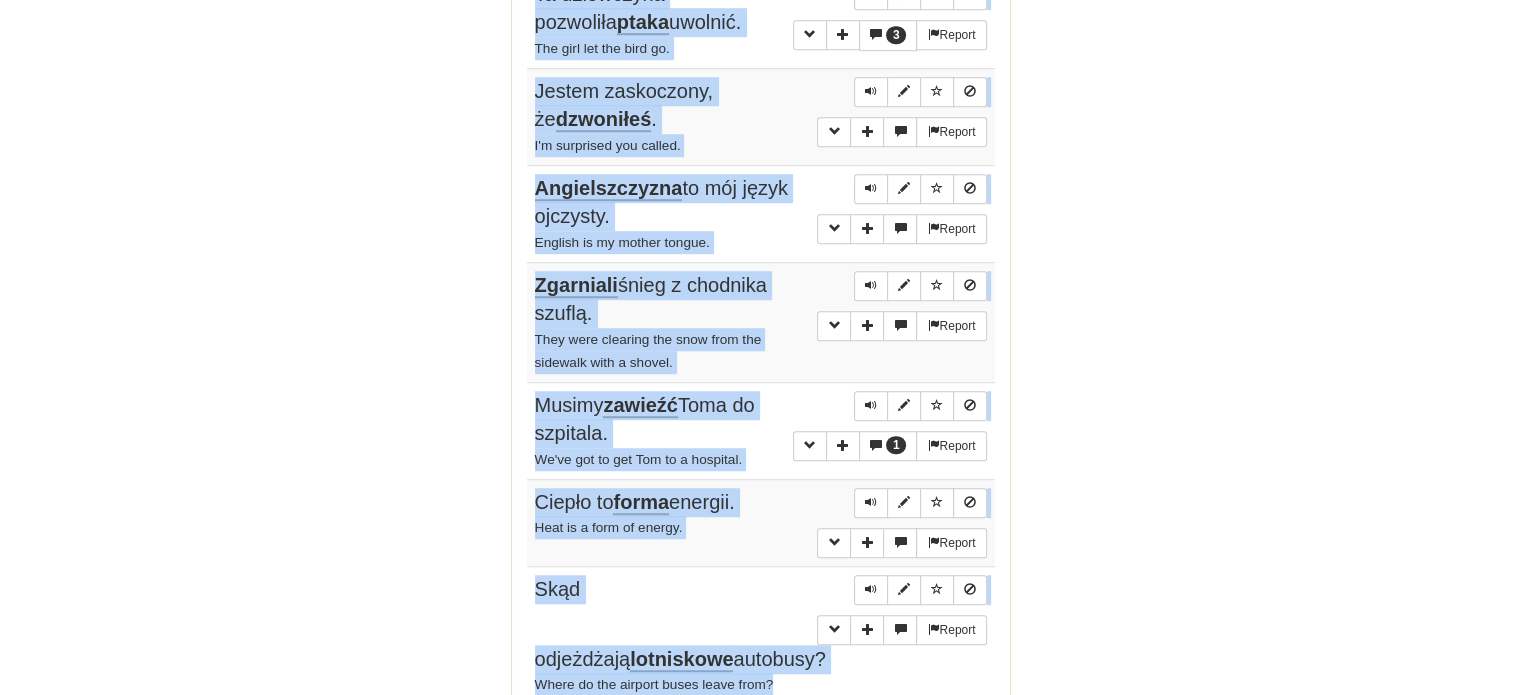 drag, startPoint x: 521, startPoint y: 380, endPoint x: 791, endPoint y: 635, distance: 371.38254 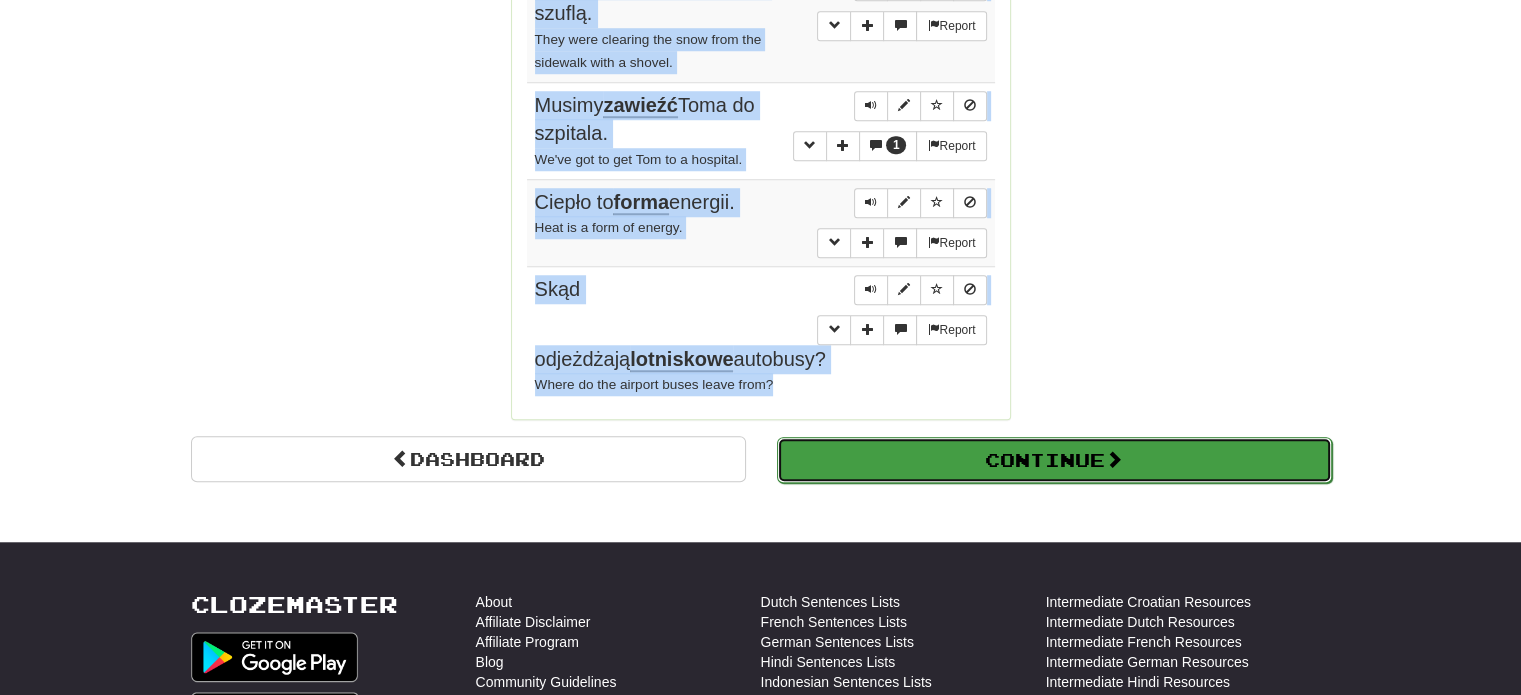 click on "Continue" at bounding box center (1054, 460) 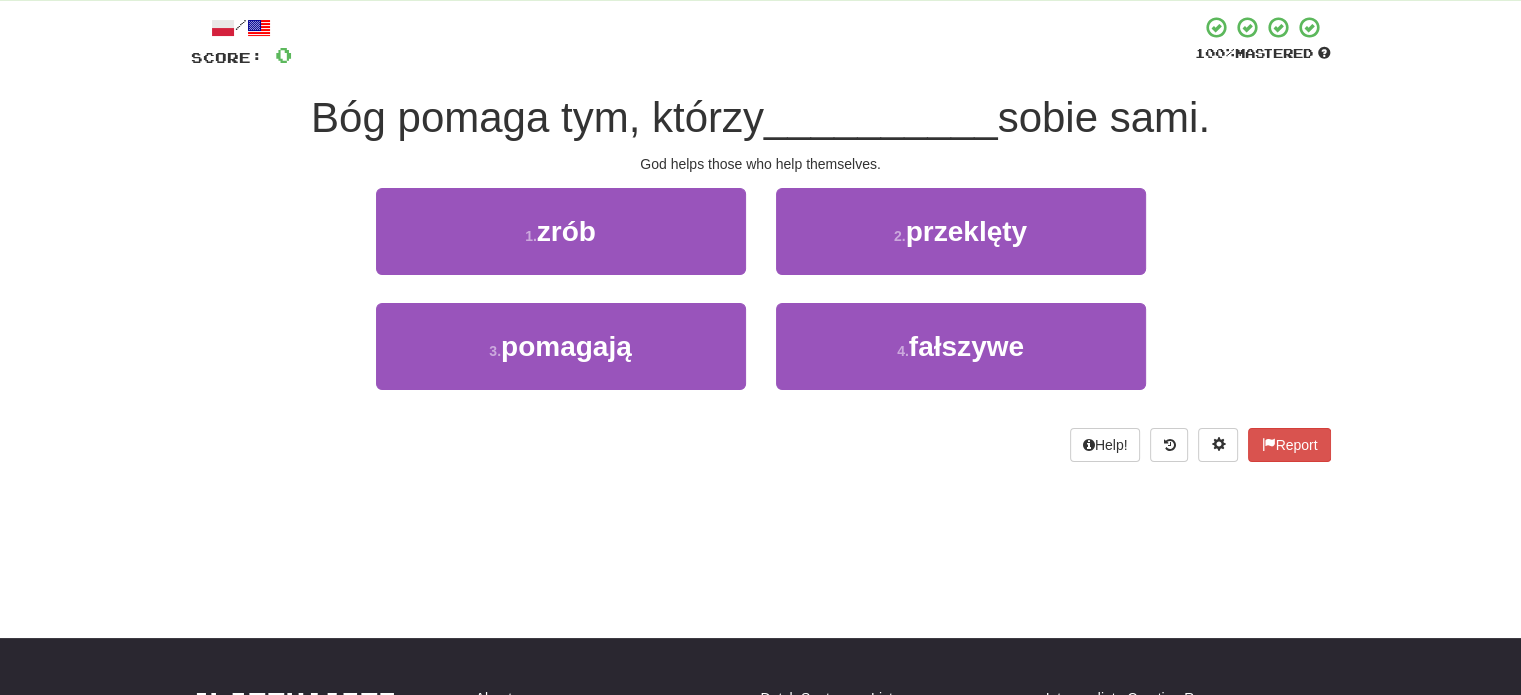 scroll, scrollTop: 0, scrollLeft: 0, axis: both 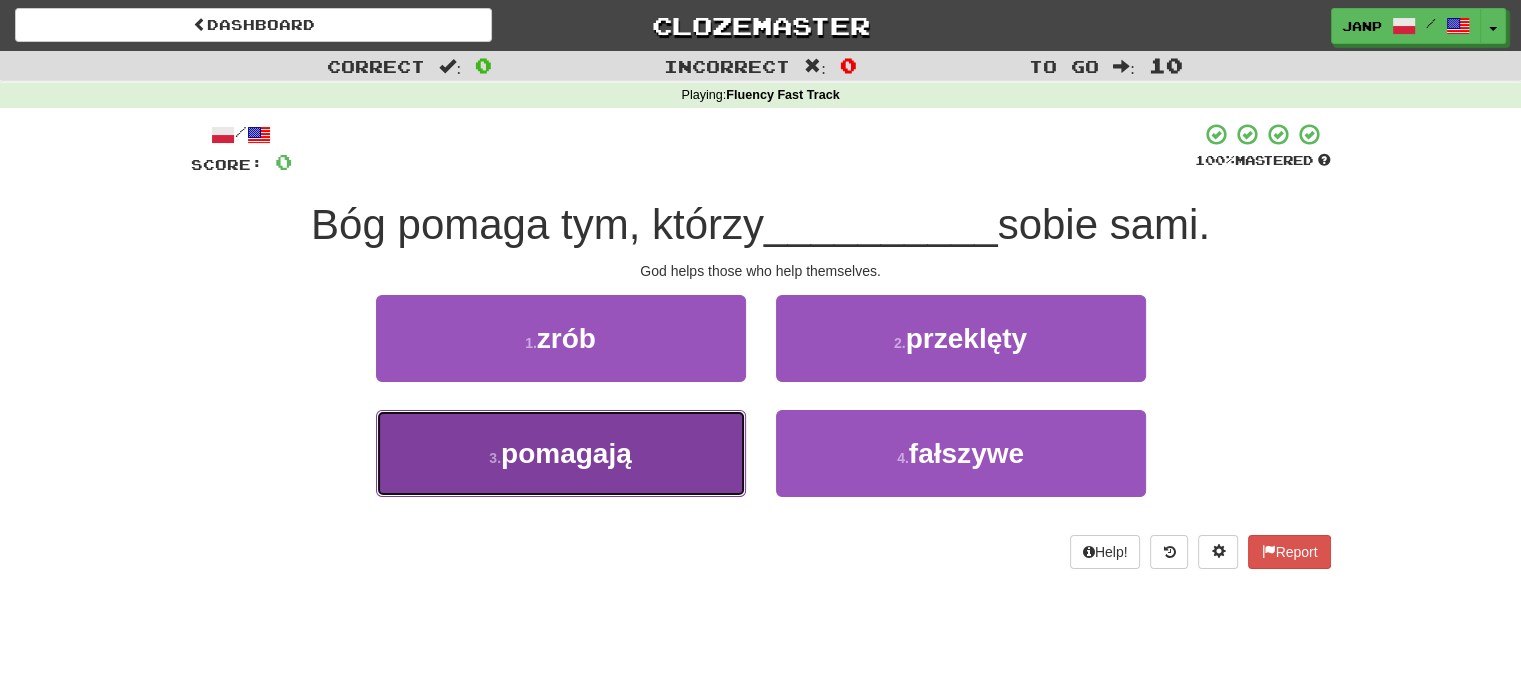 click on "pomagają" at bounding box center [566, 453] 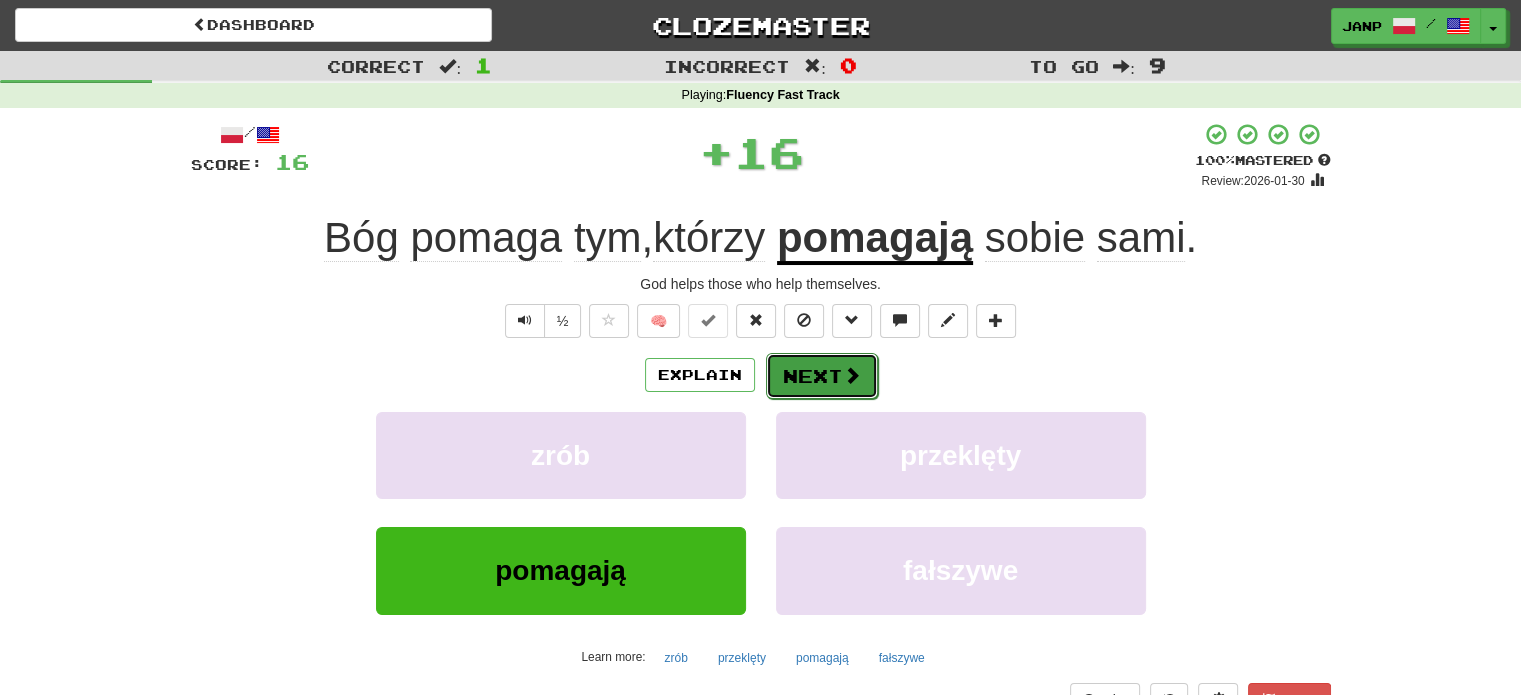 click on "Next" at bounding box center (822, 376) 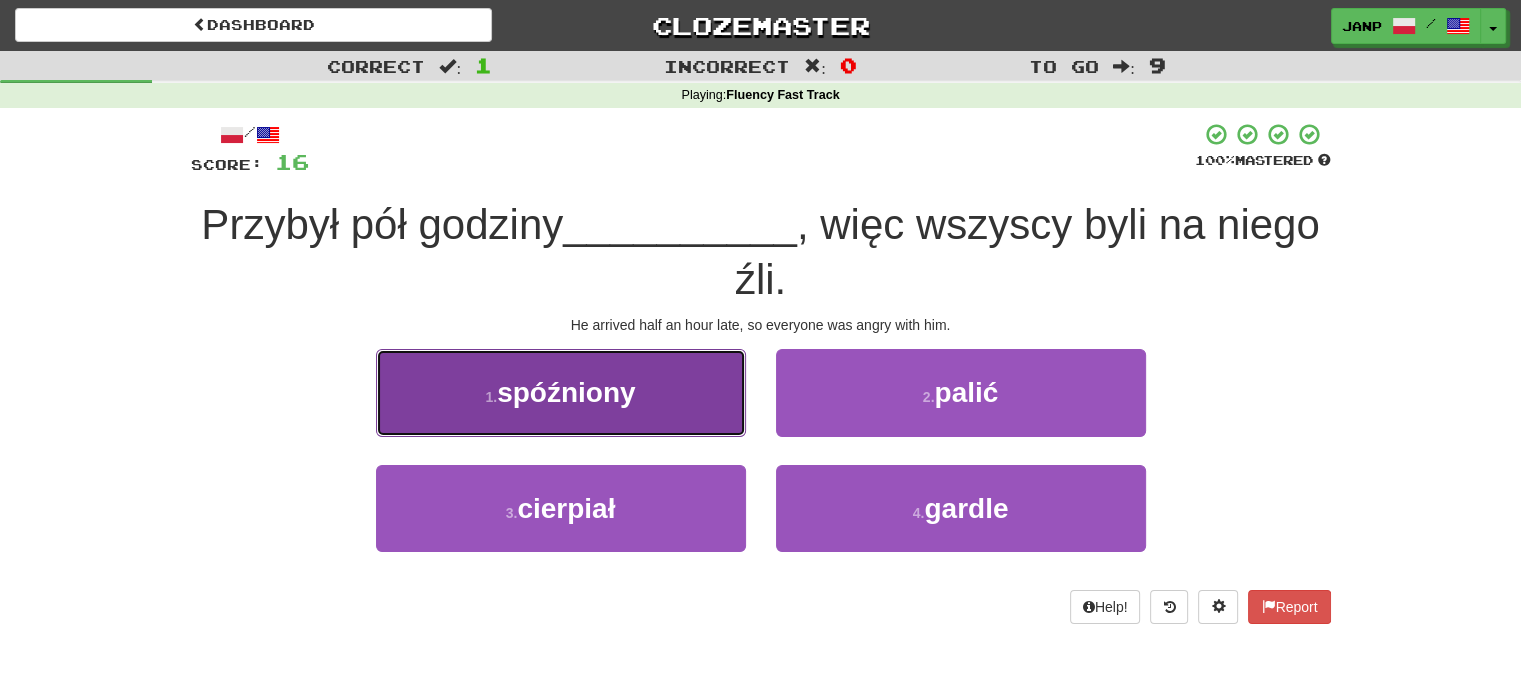 click on "1 .  spóźniony" at bounding box center [561, 392] 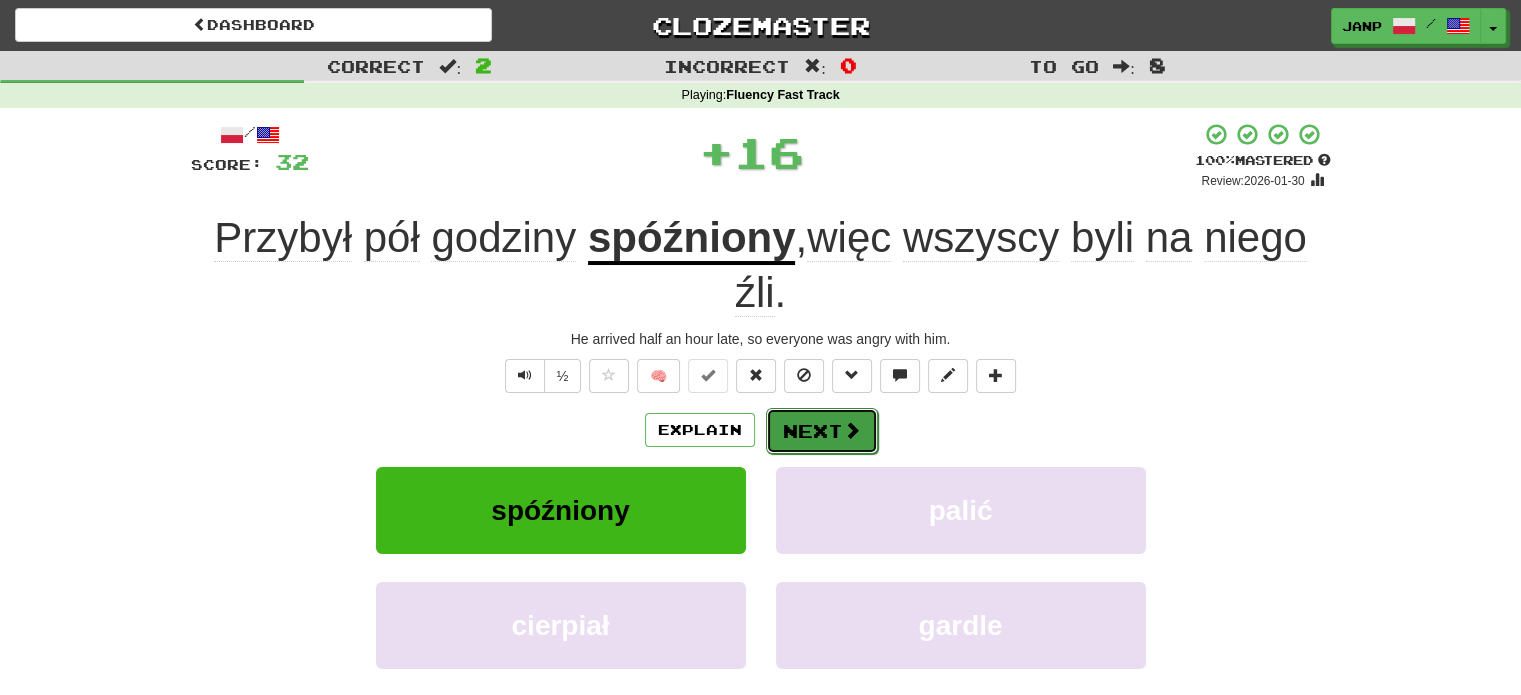 click at bounding box center [852, 430] 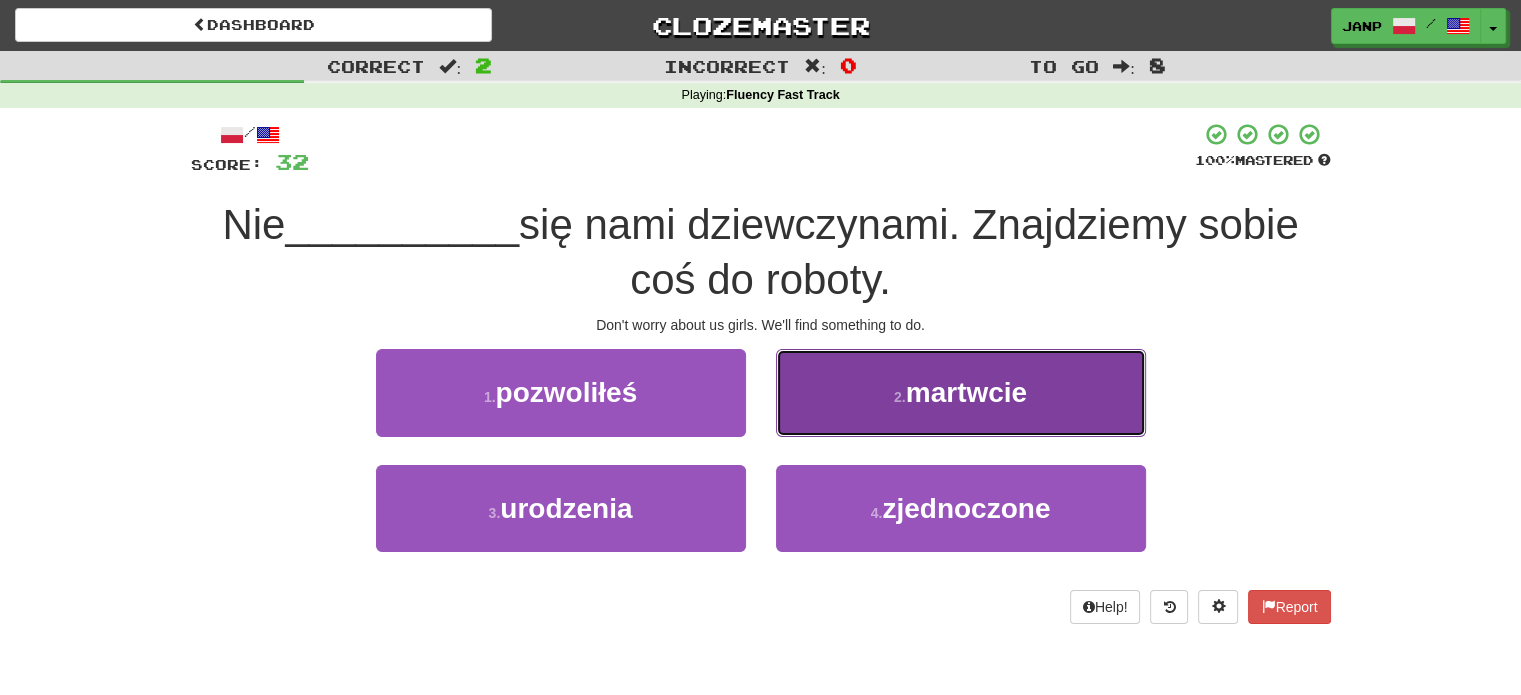 click on "2 .  martwcie" at bounding box center [961, 392] 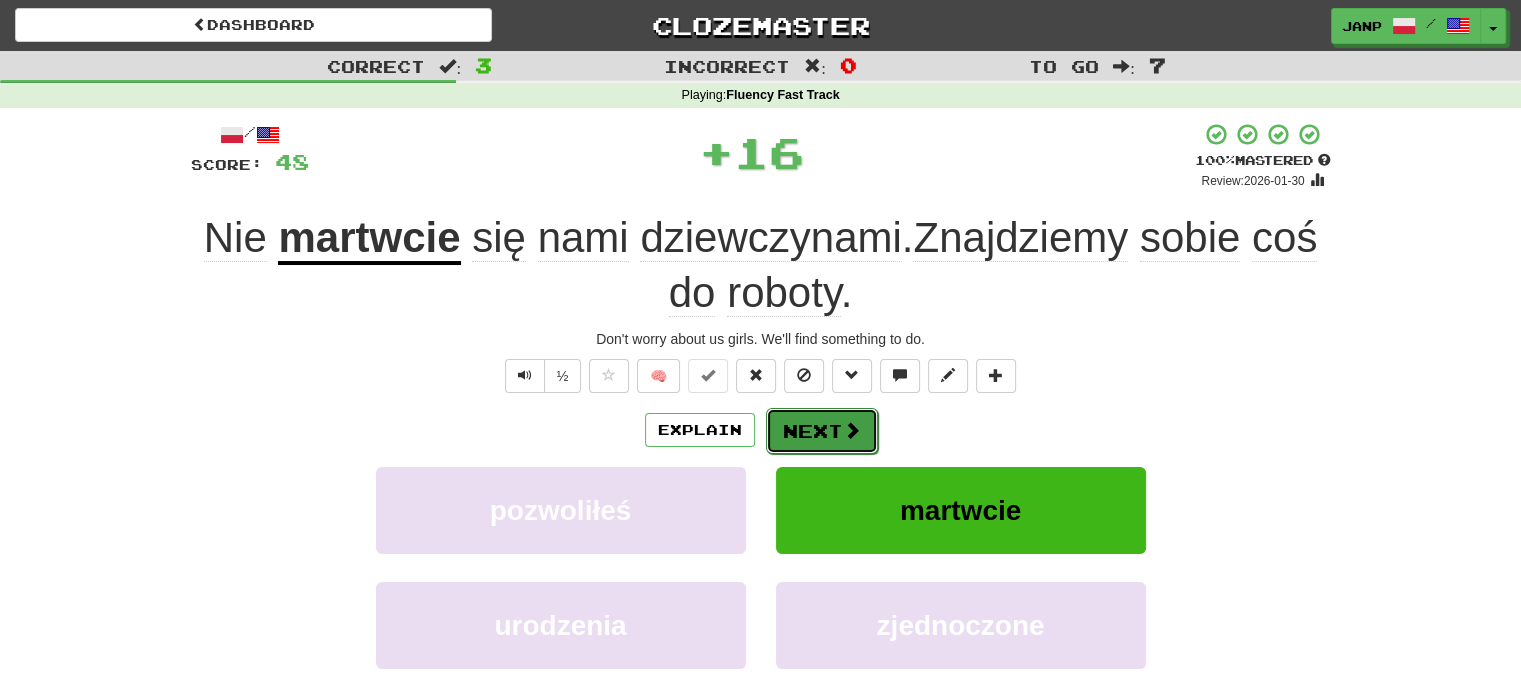click on "Next" at bounding box center (822, 431) 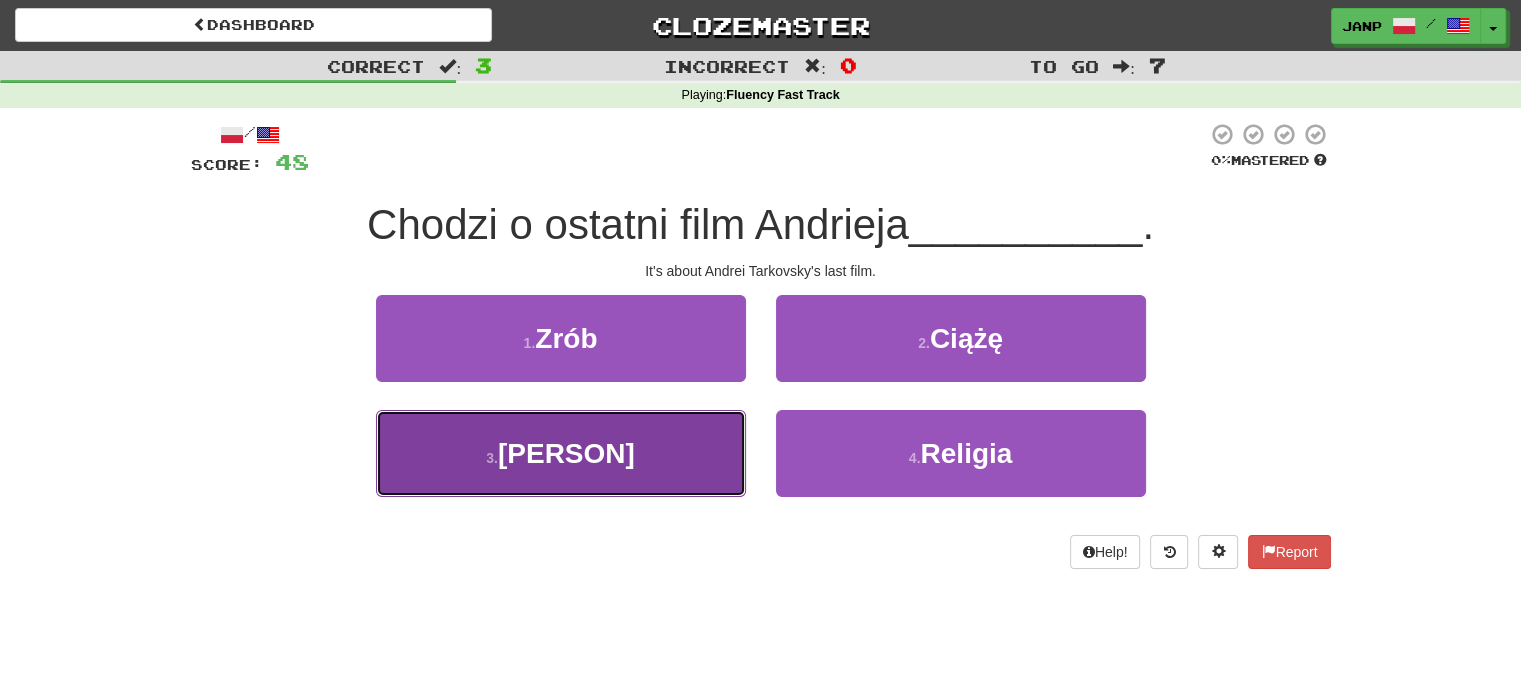 click on "3 .  Tarkowskiego" at bounding box center (561, 453) 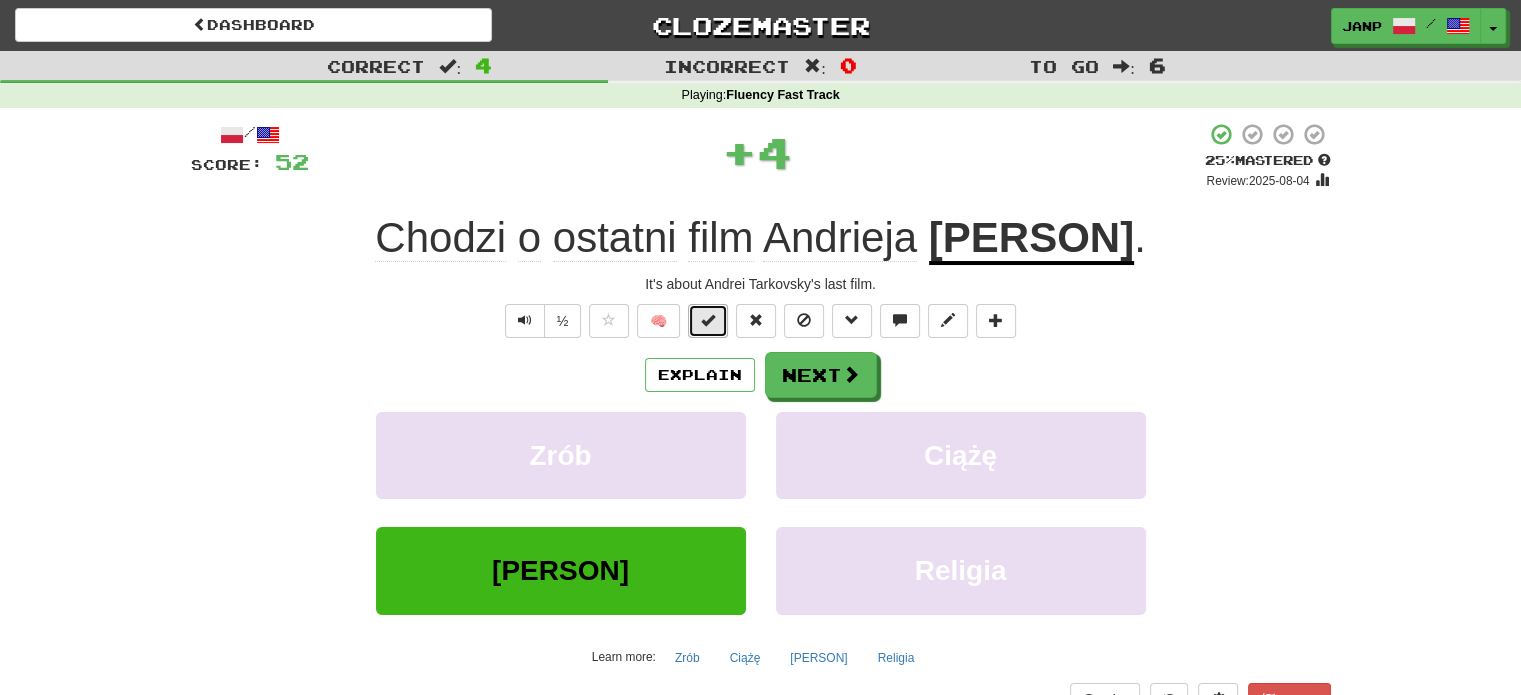 click at bounding box center [708, 320] 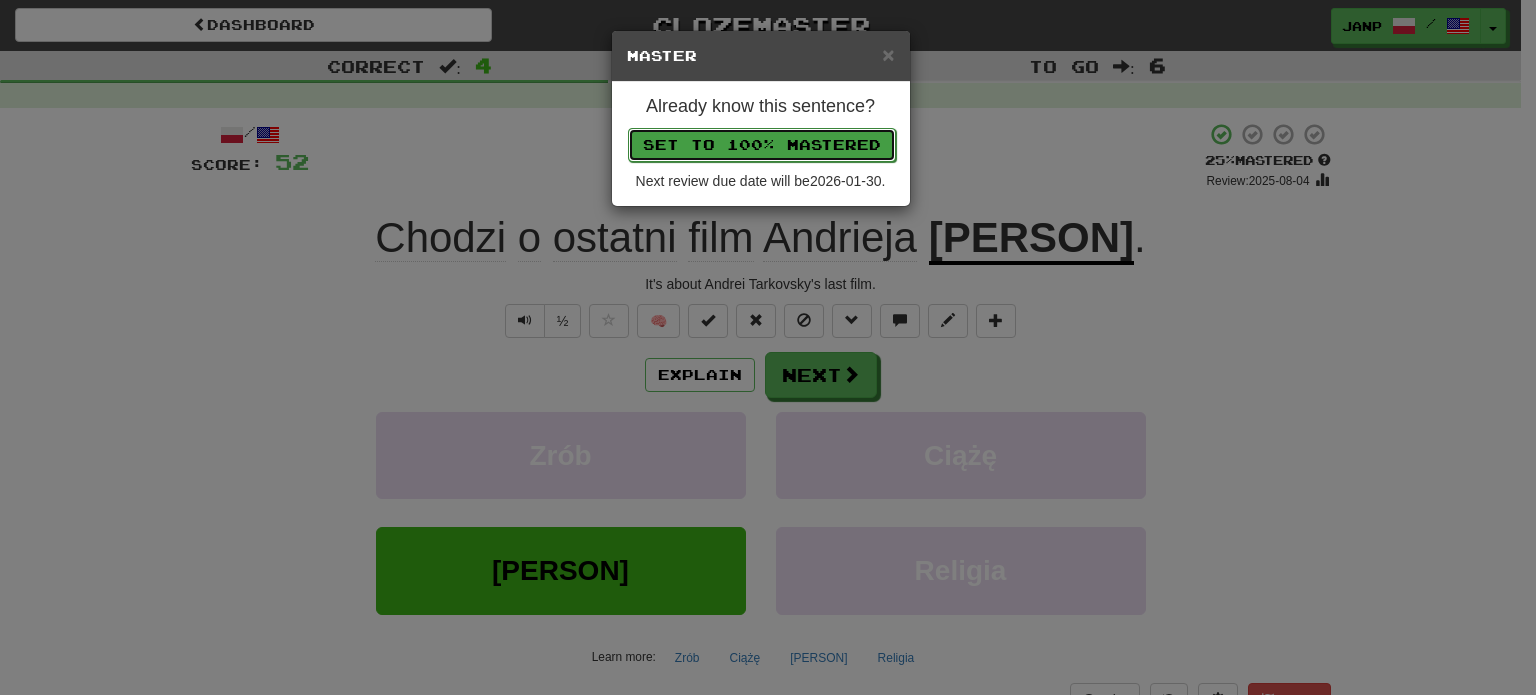 click on "Set to 100% Mastered" at bounding box center (762, 145) 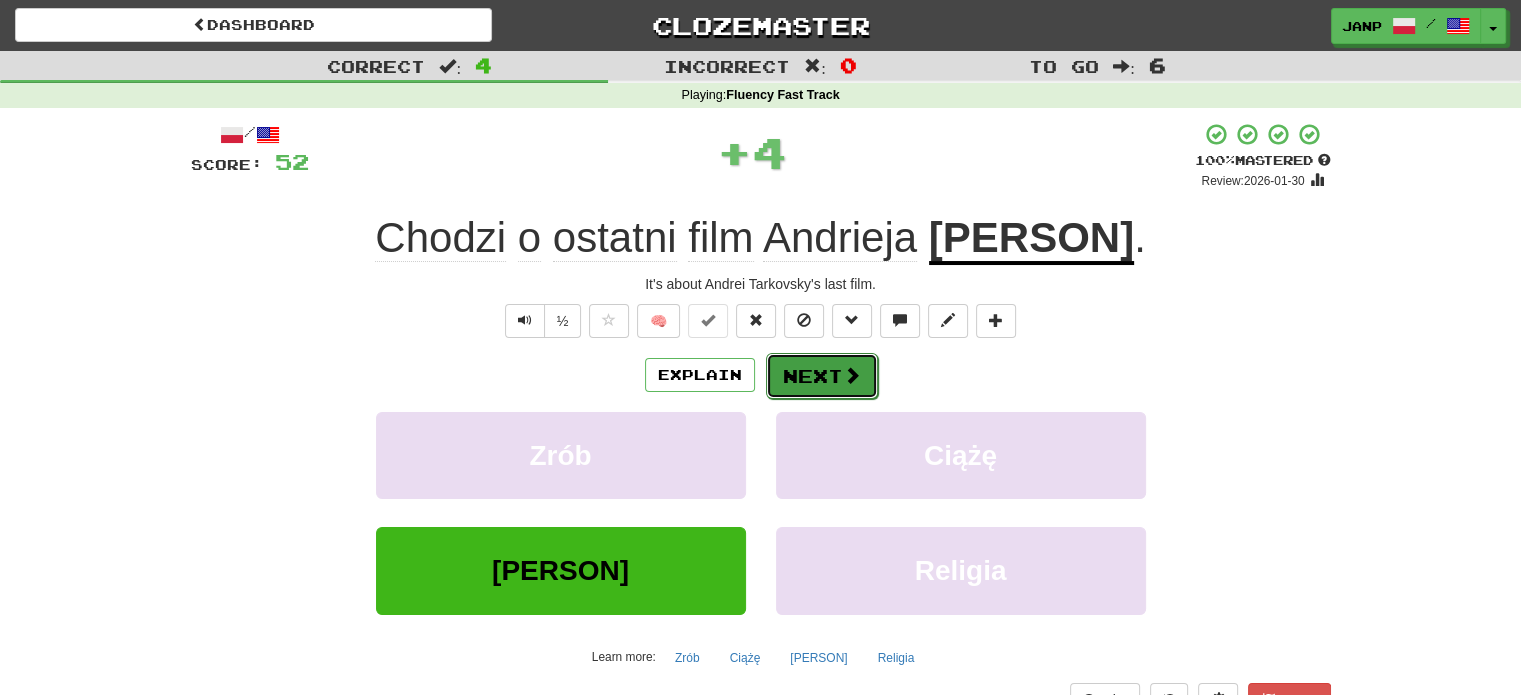 click on "Next" at bounding box center [822, 376] 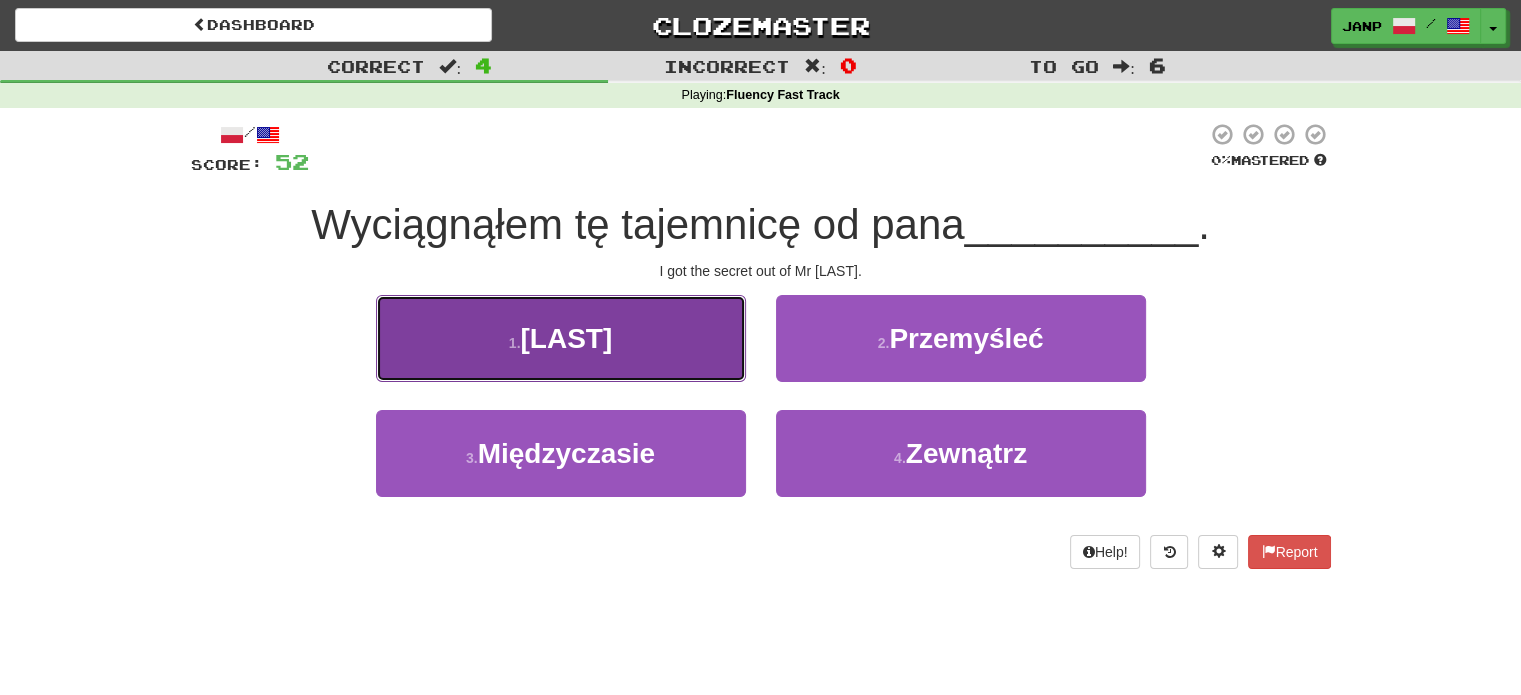 click on "1 .  Yoshidy" at bounding box center [561, 338] 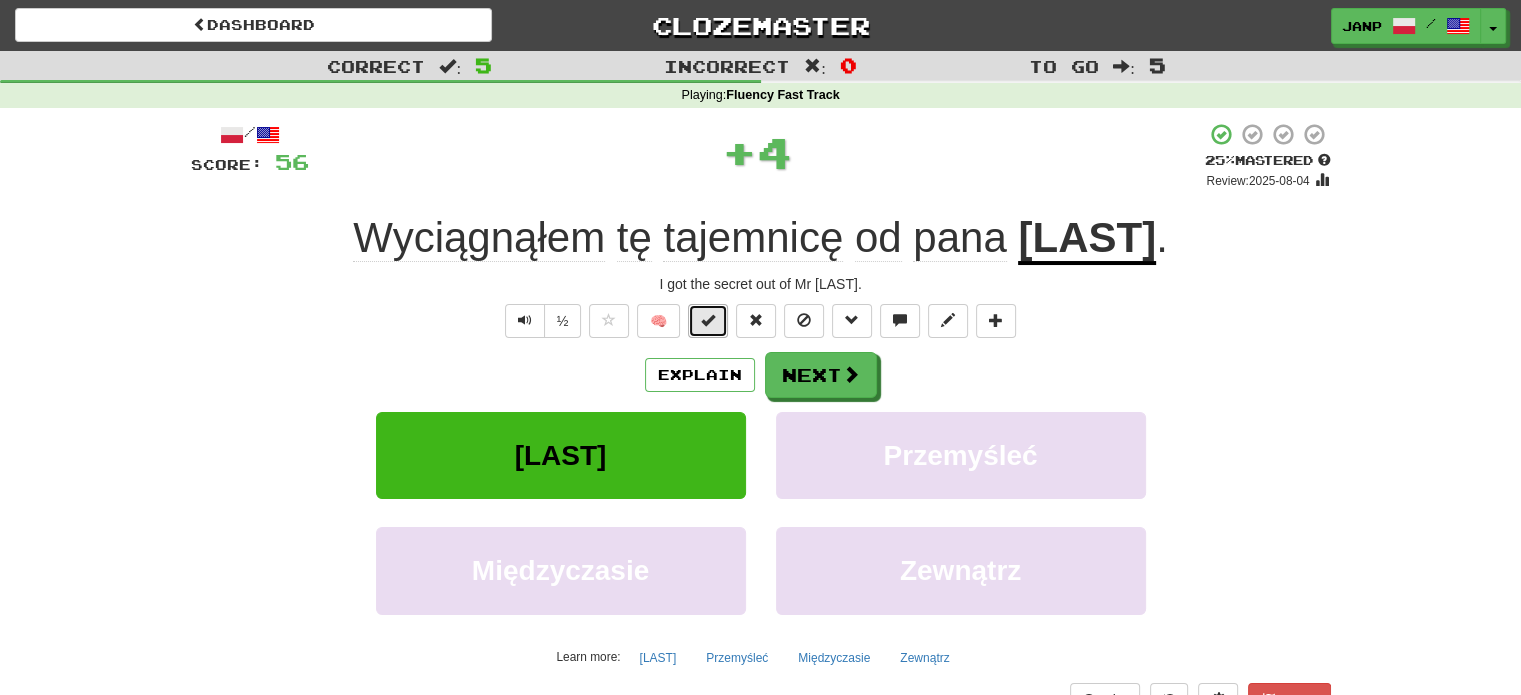 click at bounding box center [708, 320] 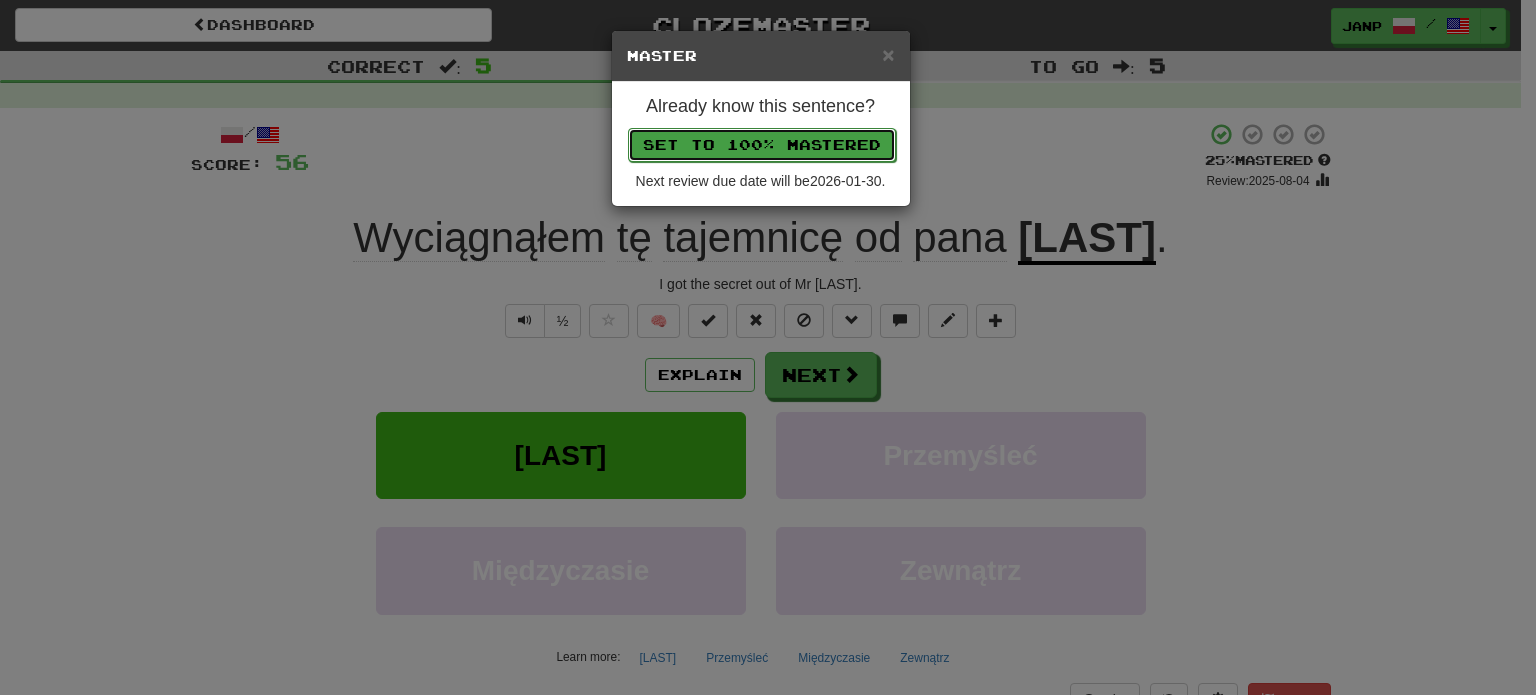 click on "Set to 100% Mastered" at bounding box center [762, 145] 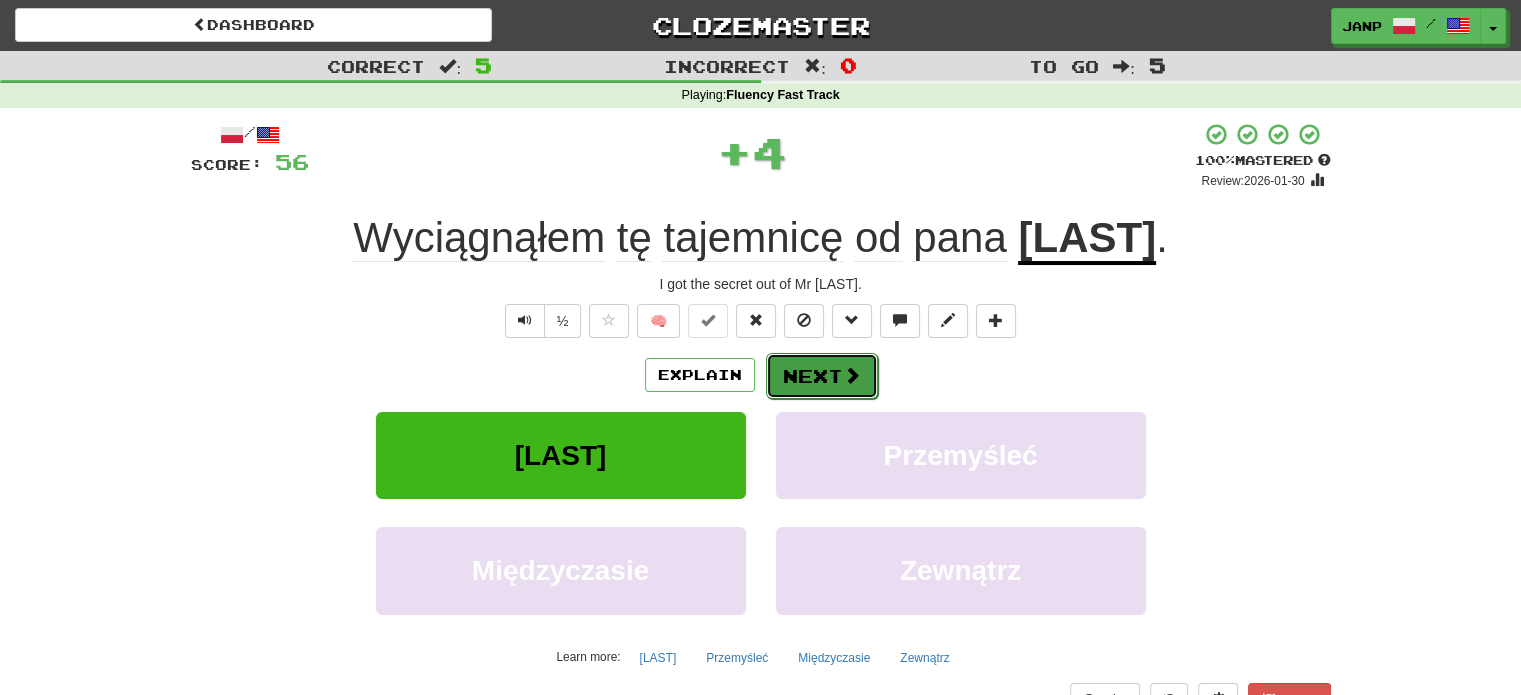 click on "Next" at bounding box center (822, 376) 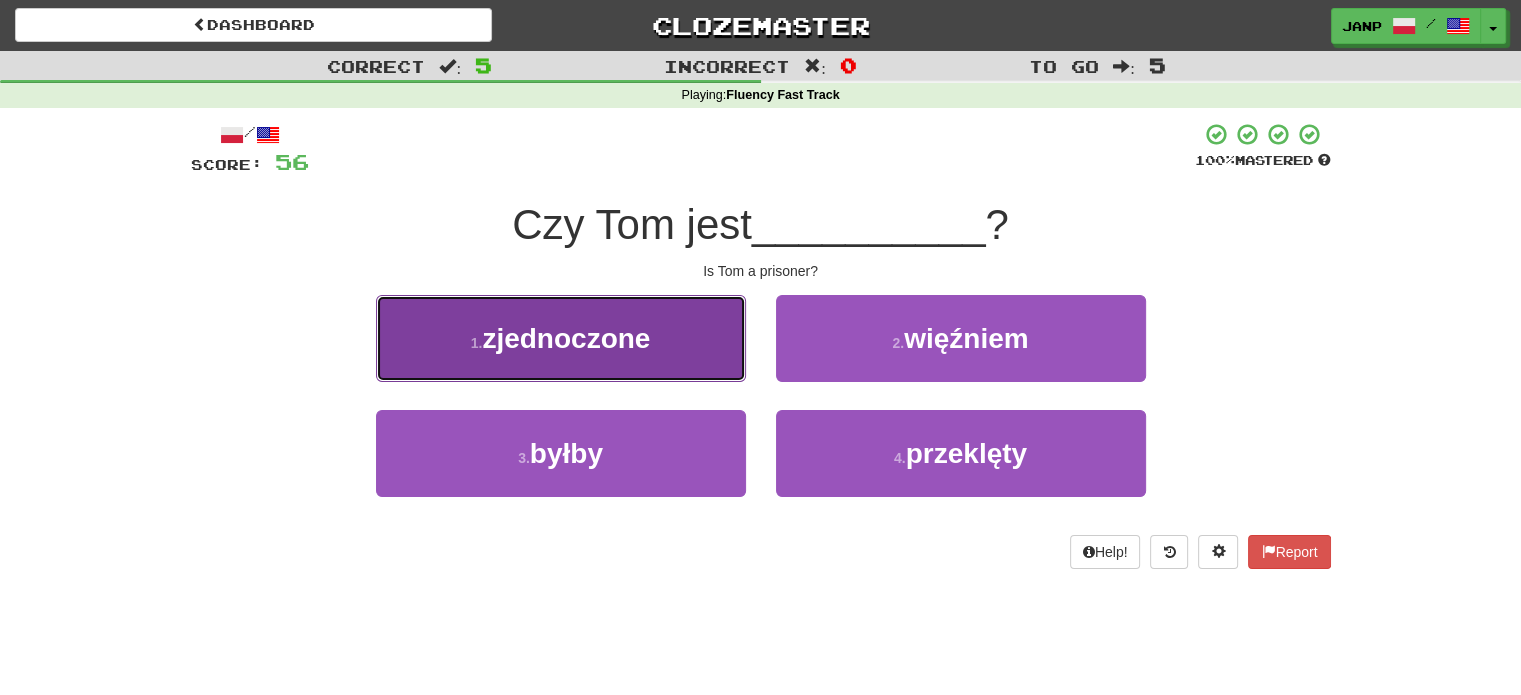 click on "1 .  zjednoczone" at bounding box center (561, 338) 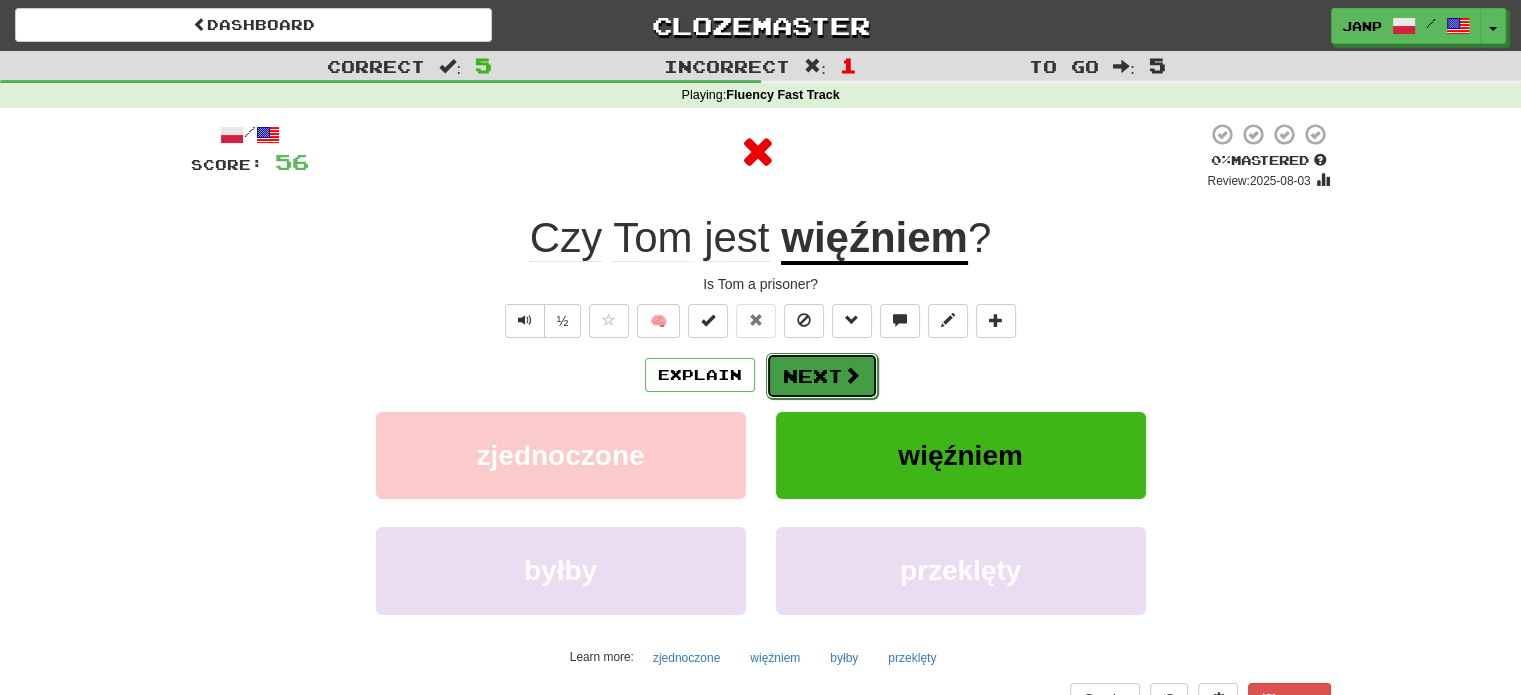 click on "Next" at bounding box center [822, 376] 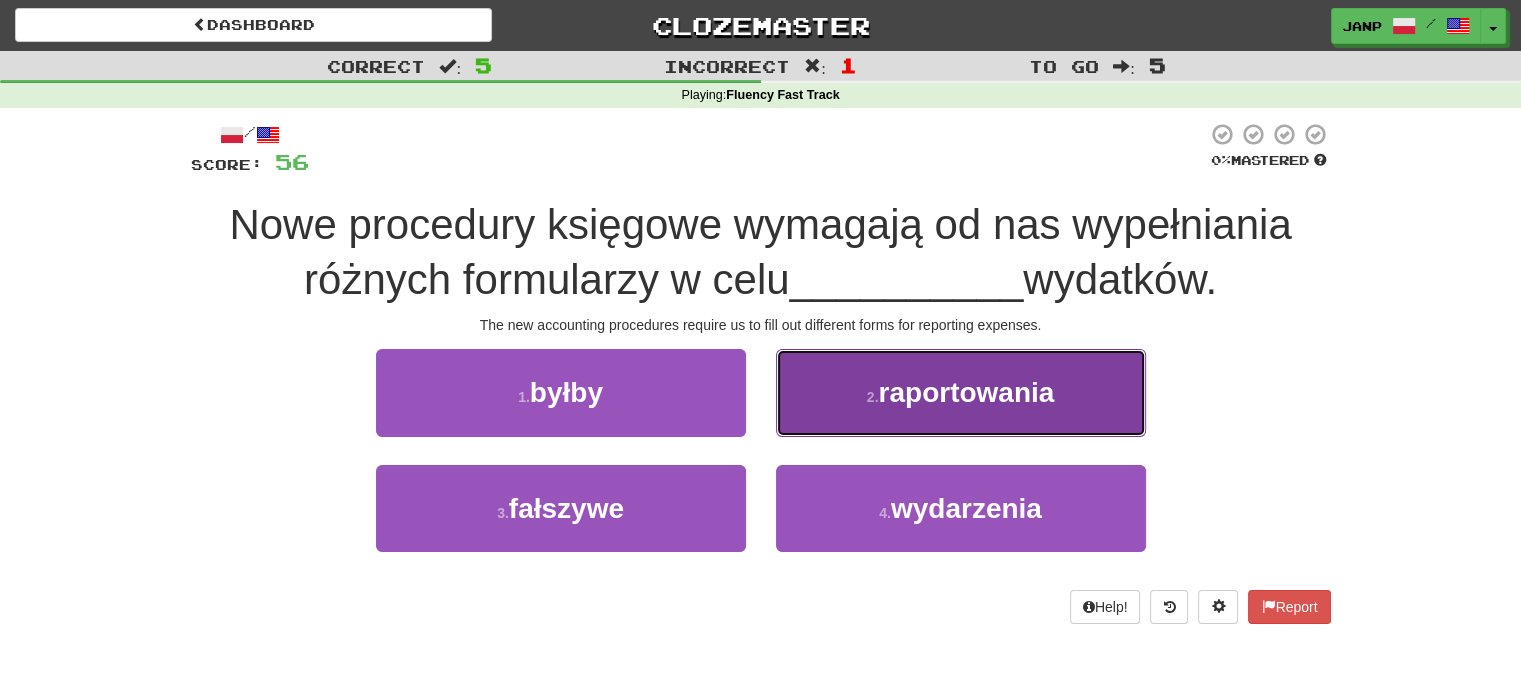 click on "2 .  raportowania" at bounding box center (961, 392) 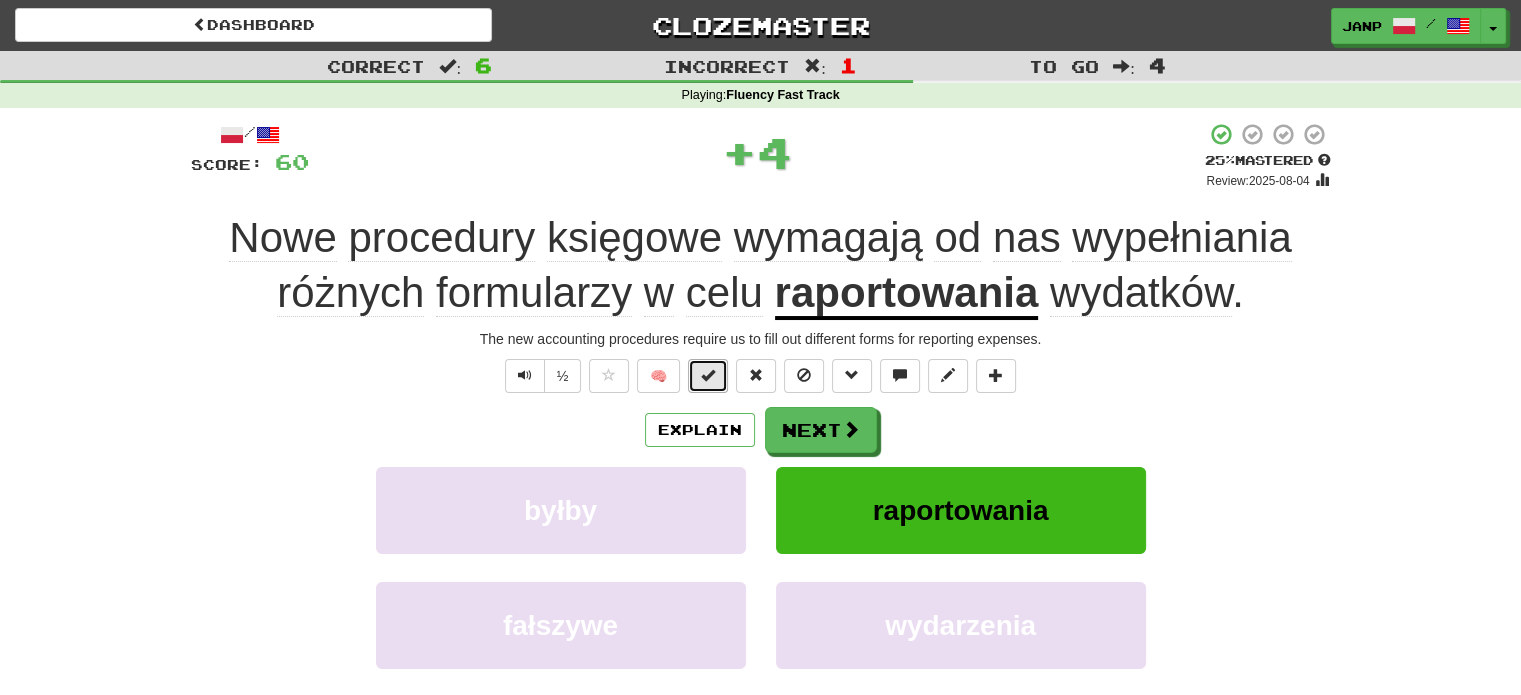click at bounding box center (708, 376) 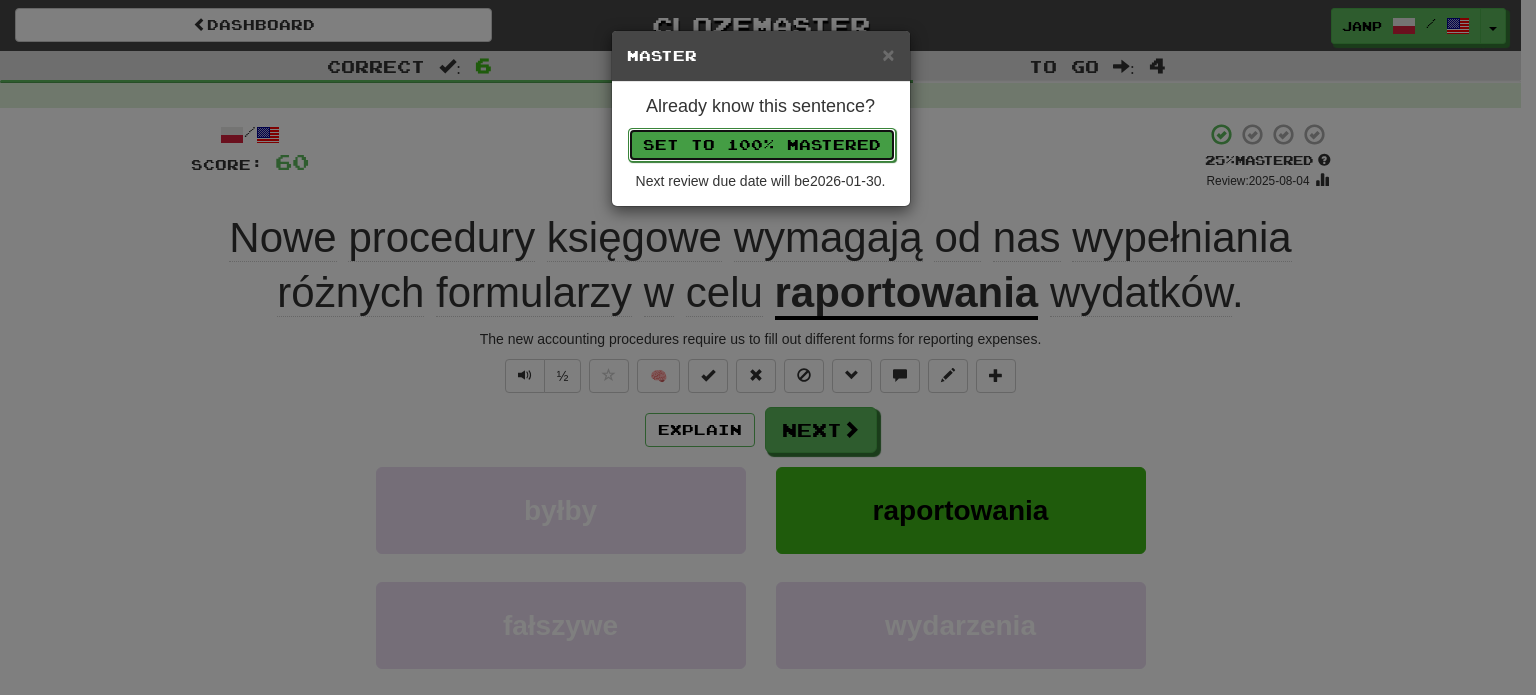 click on "Set to 100% Mastered" at bounding box center (762, 145) 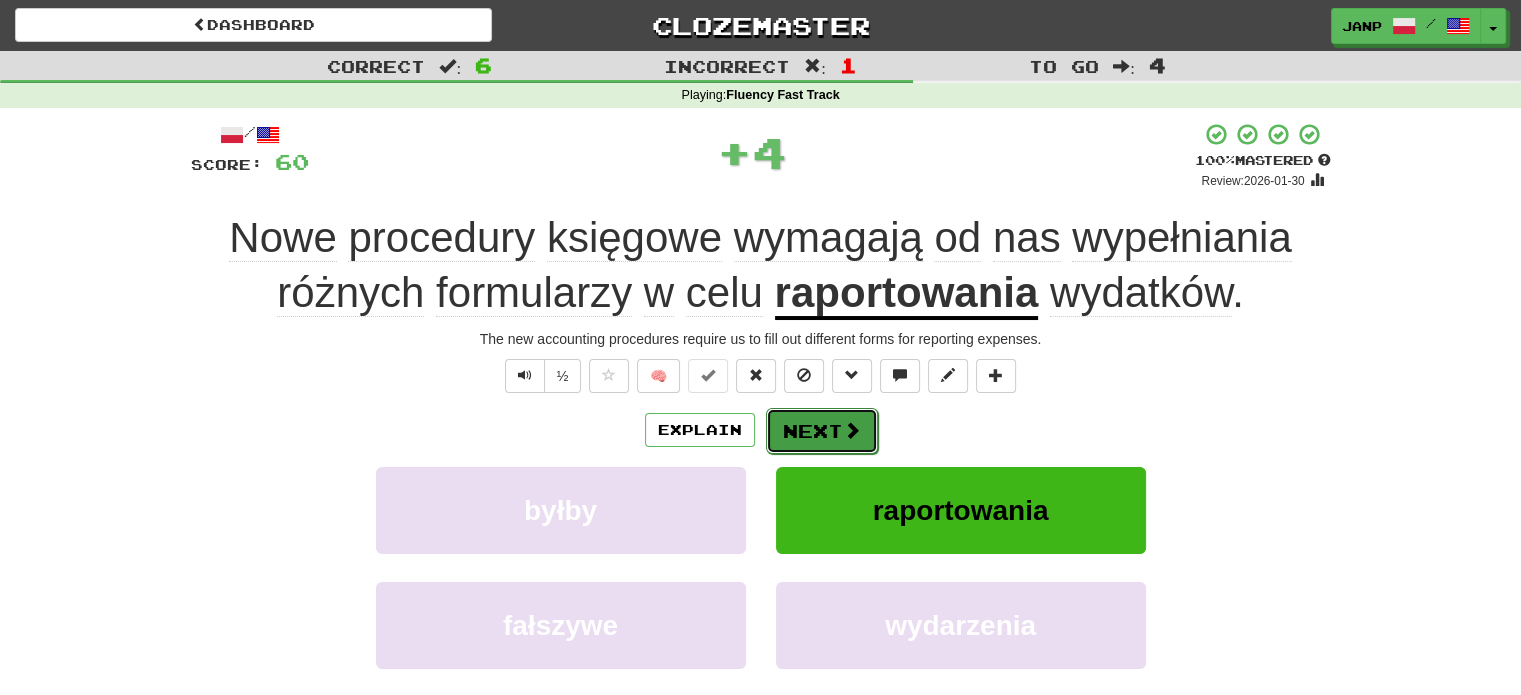 click on "Next" at bounding box center [822, 431] 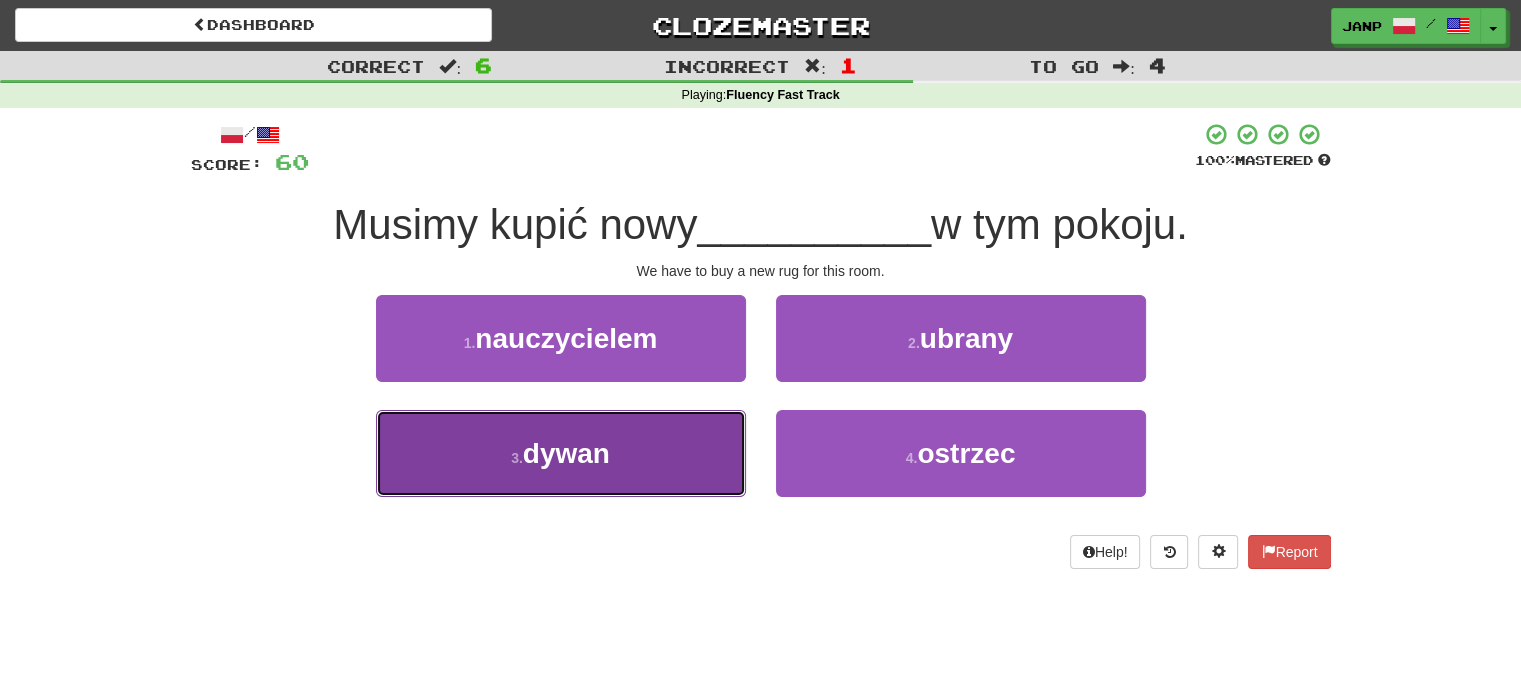 click on "3 .  dywan" at bounding box center (561, 453) 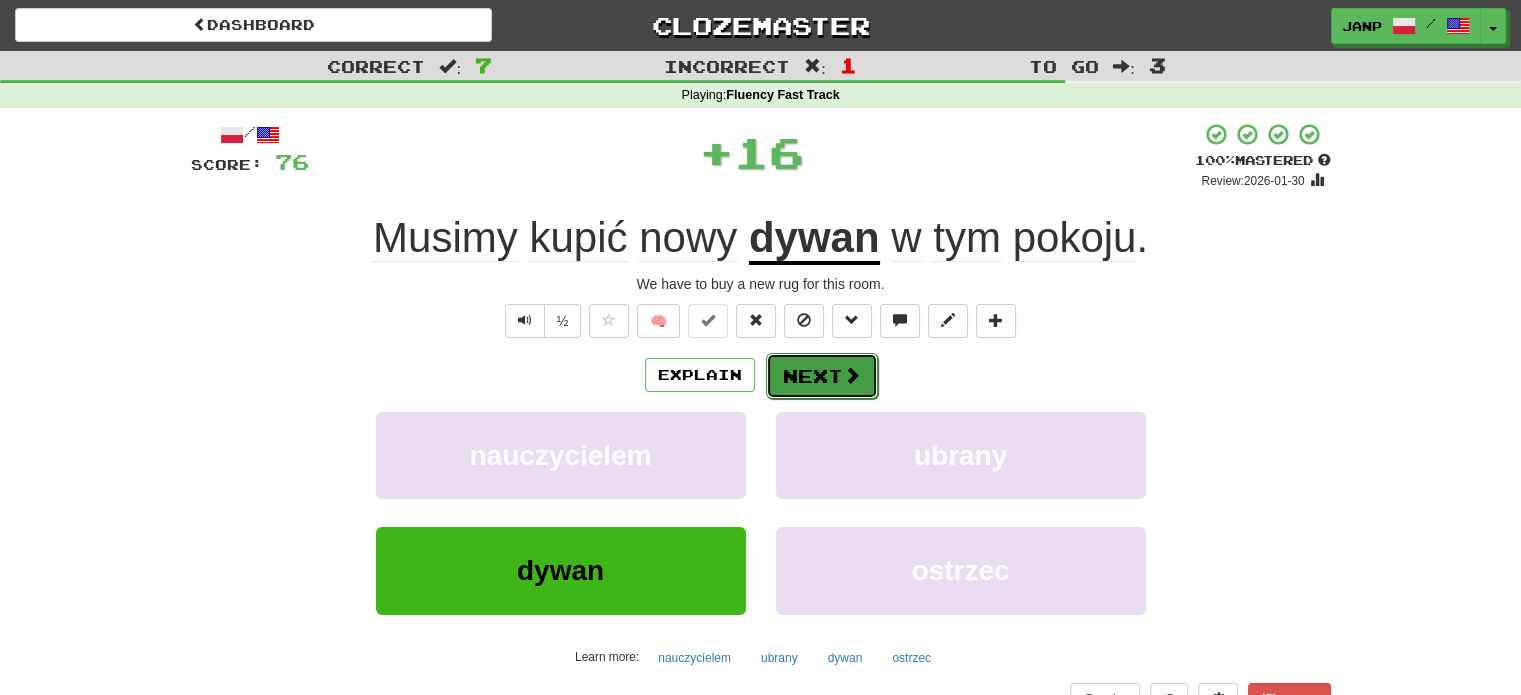 click on "Next" at bounding box center [822, 376] 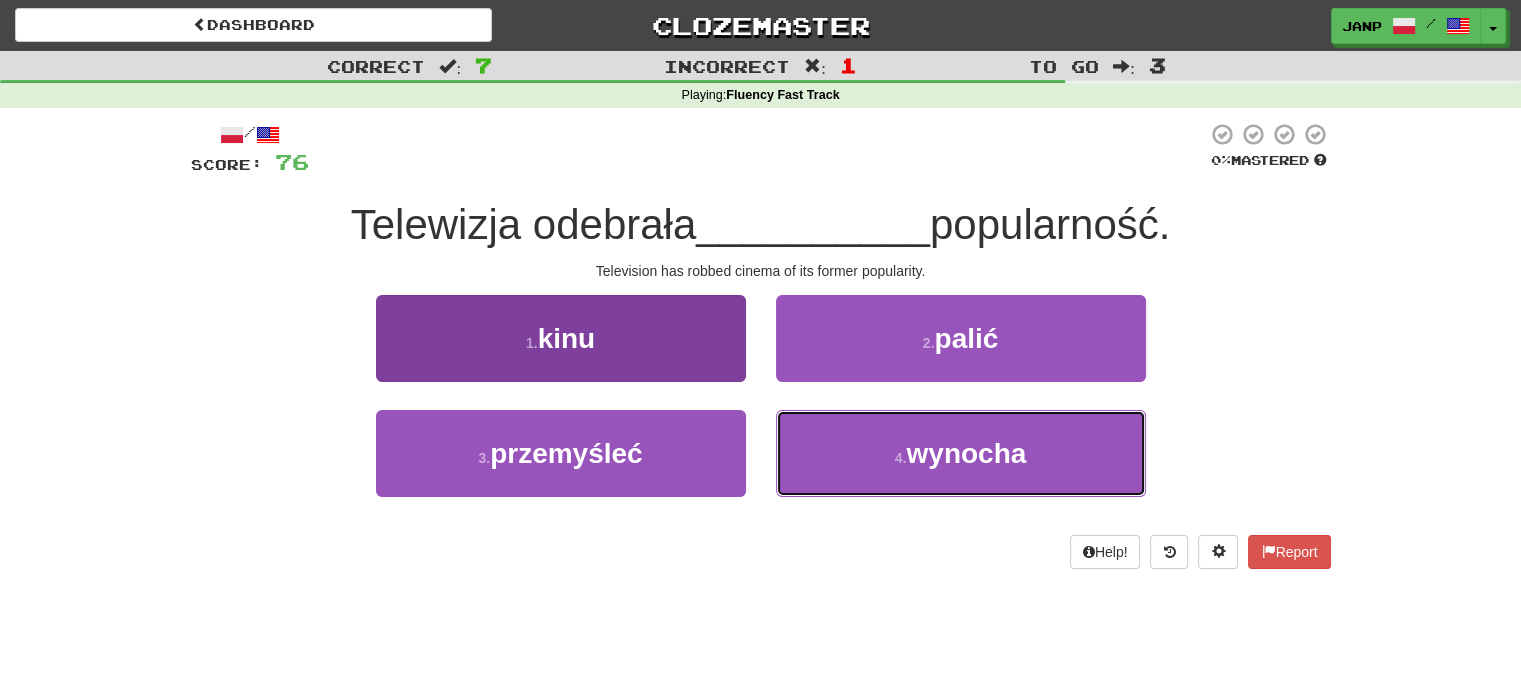 drag, startPoint x: 804, startPoint y: 439, endPoint x: 648, endPoint y: 367, distance: 171.81386 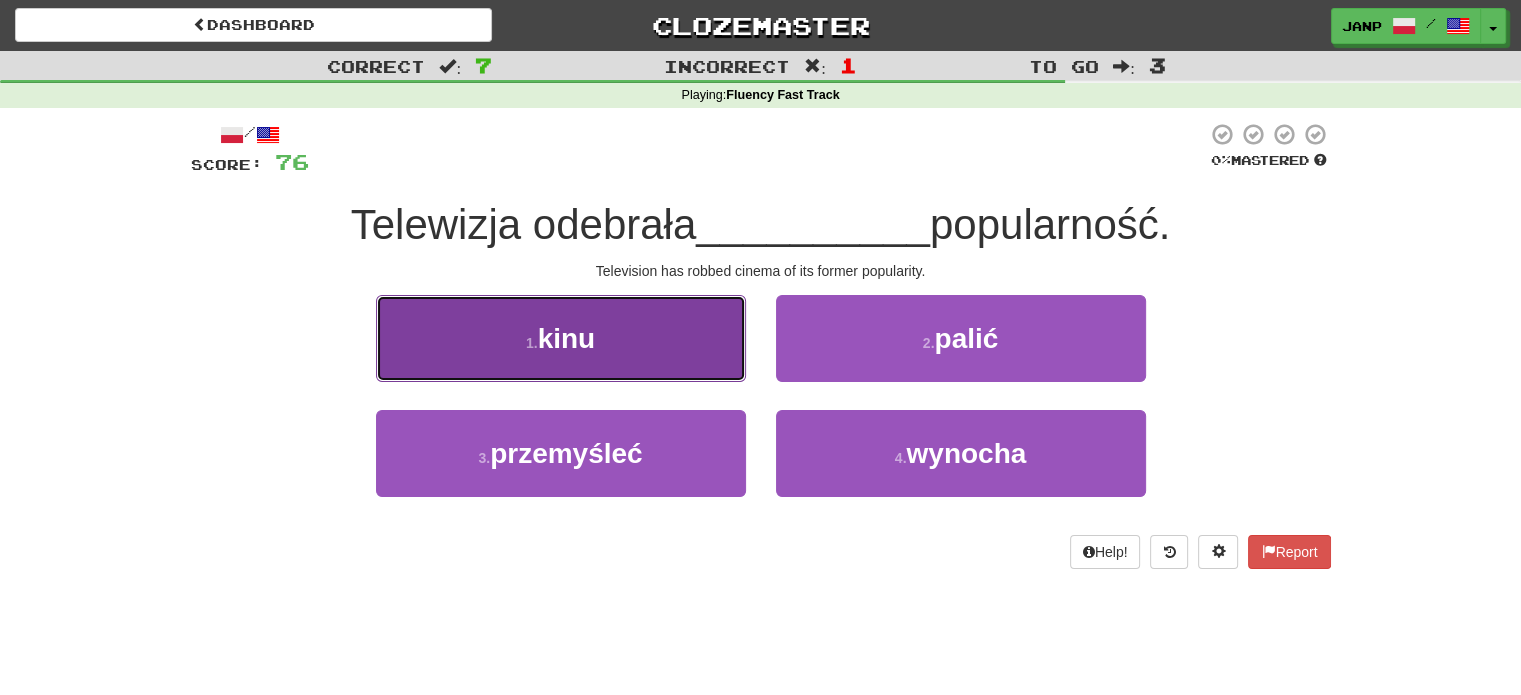 click on "1 .  kinu" at bounding box center [561, 338] 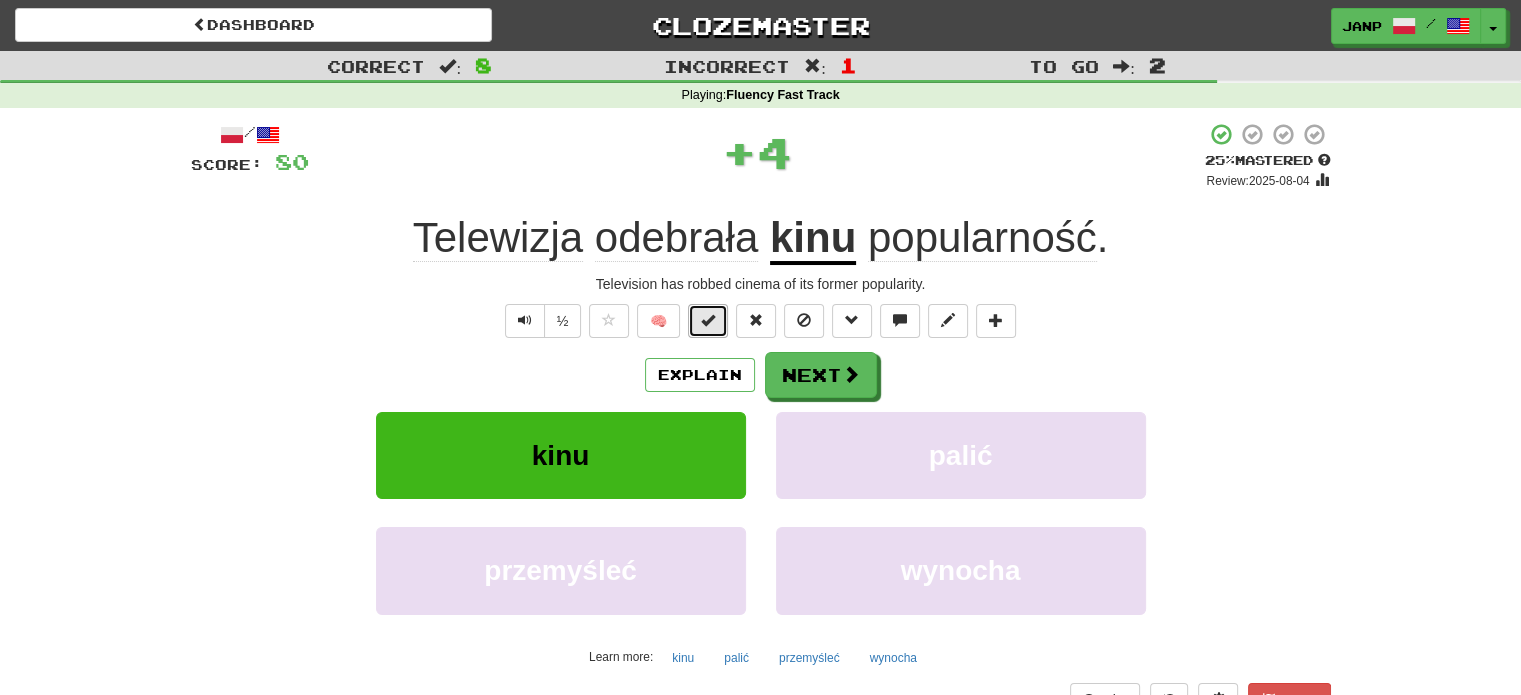 click at bounding box center (708, 321) 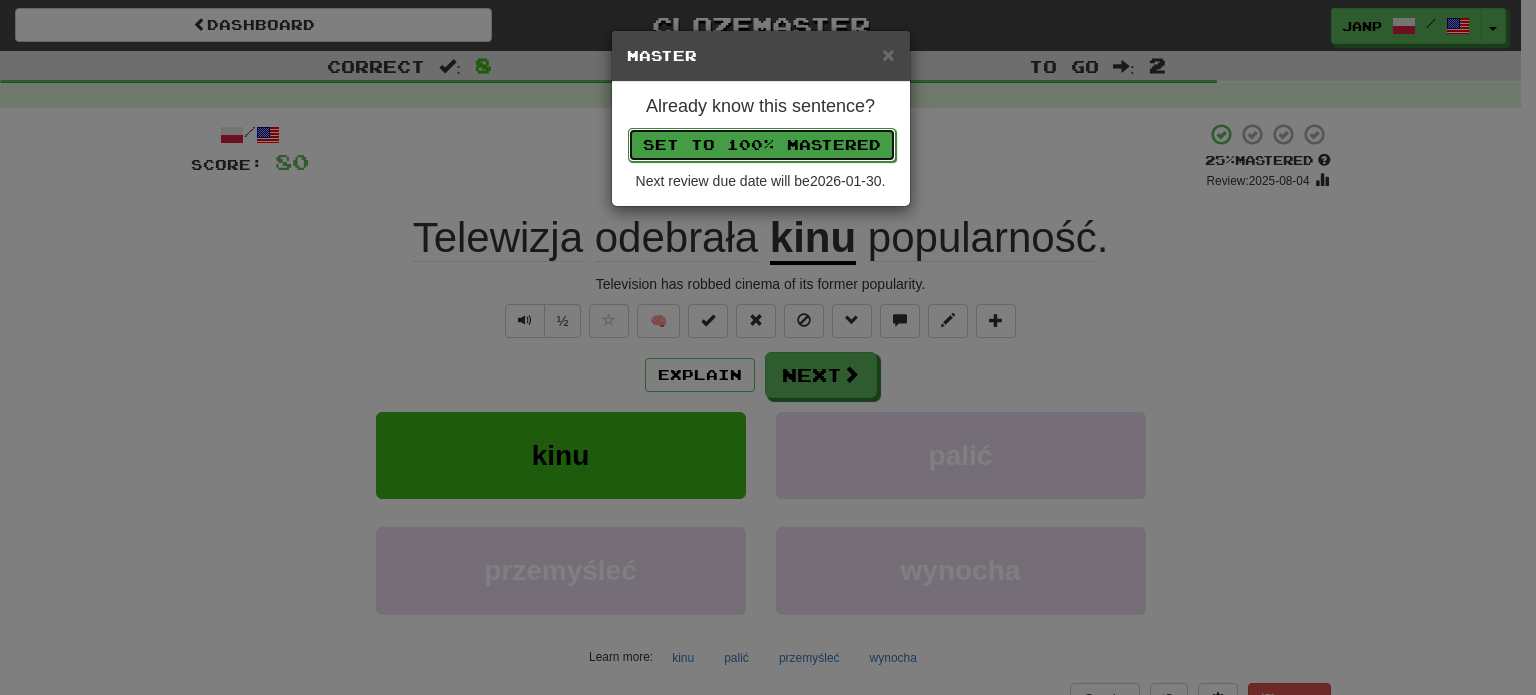 click on "Set to 100% Mastered" at bounding box center (762, 145) 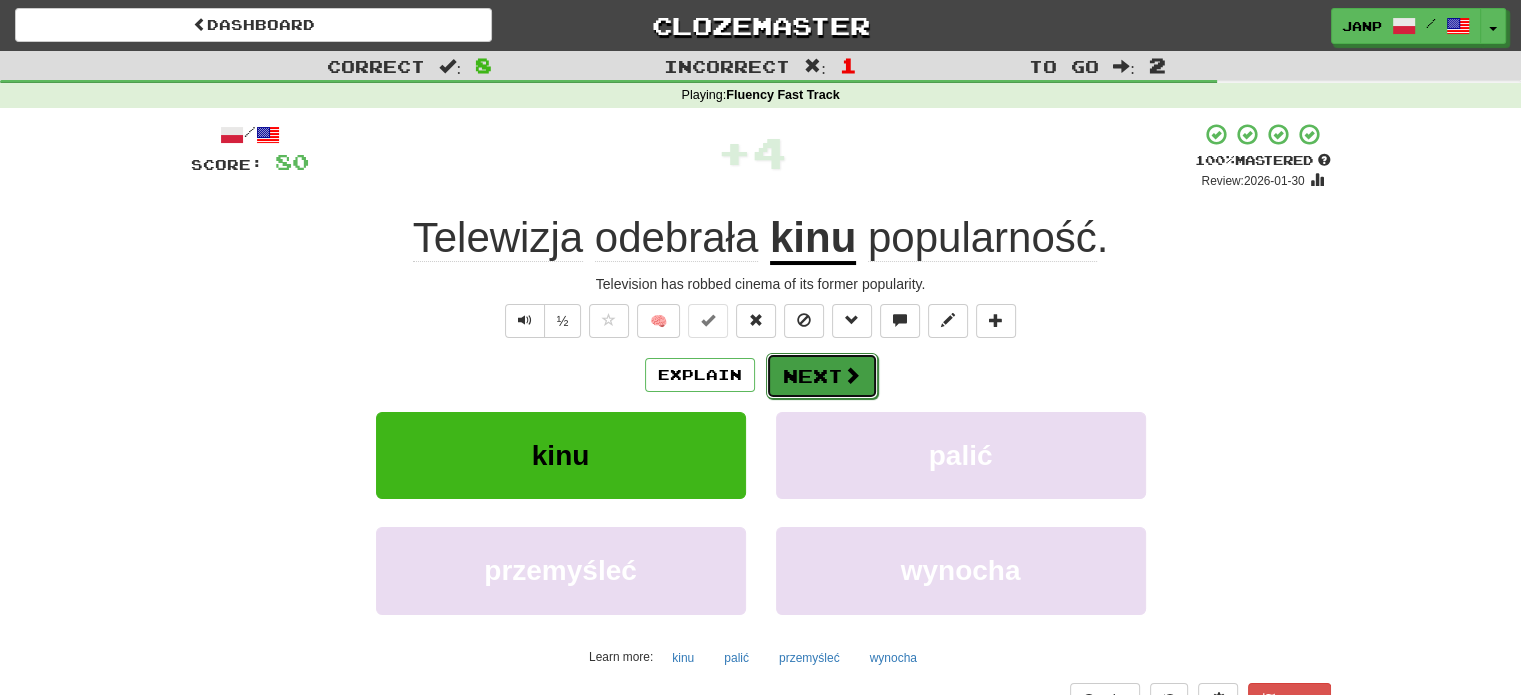click on "Next" at bounding box center (822, 376) 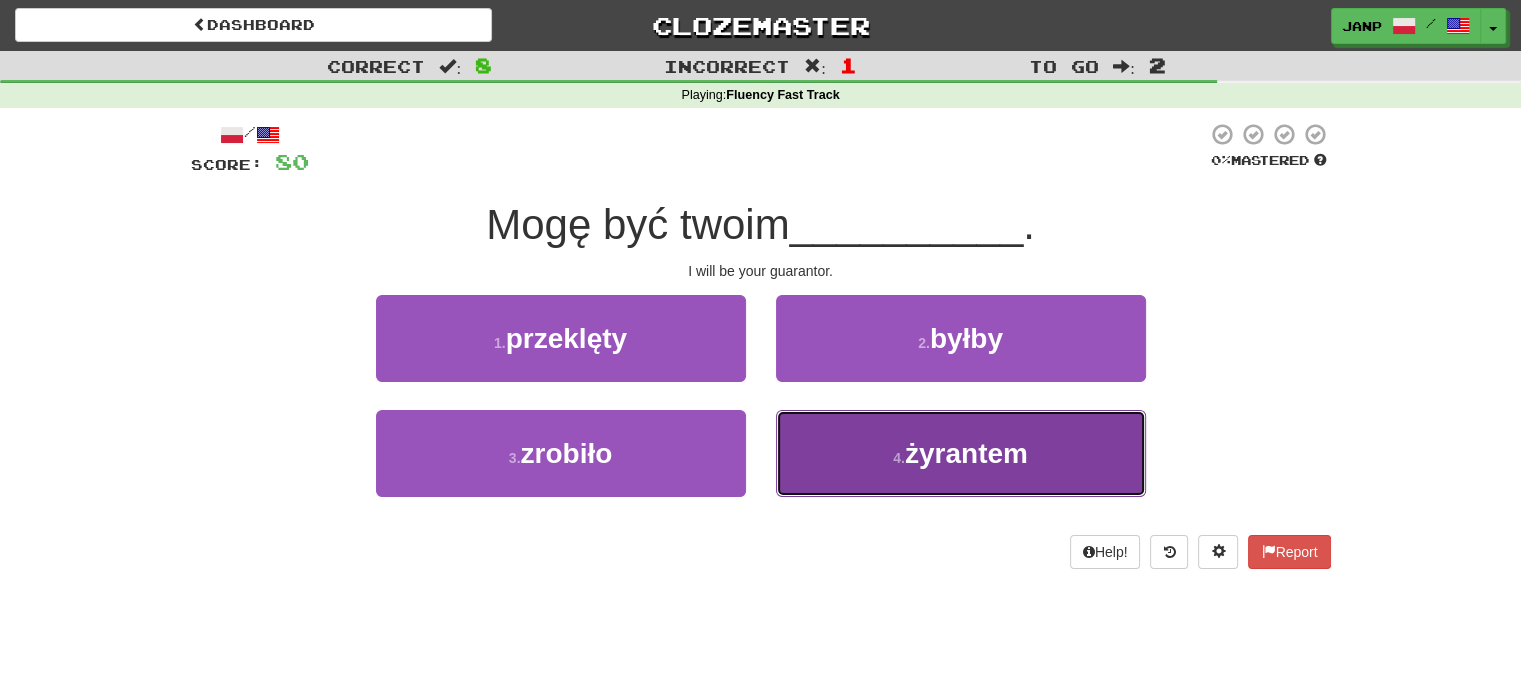 click on "4 .  żyrantem" at bounding box center [961, 453] 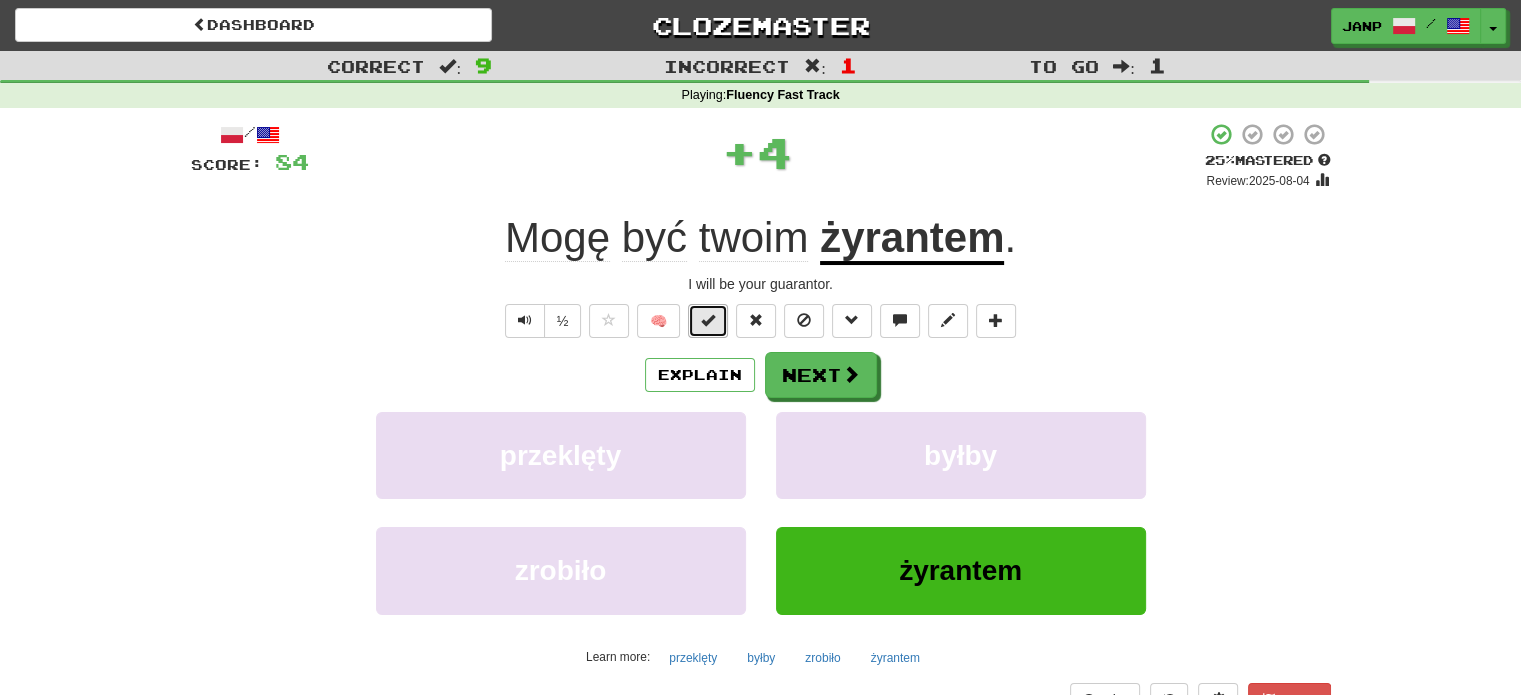 click at bounding box center [708, 321] 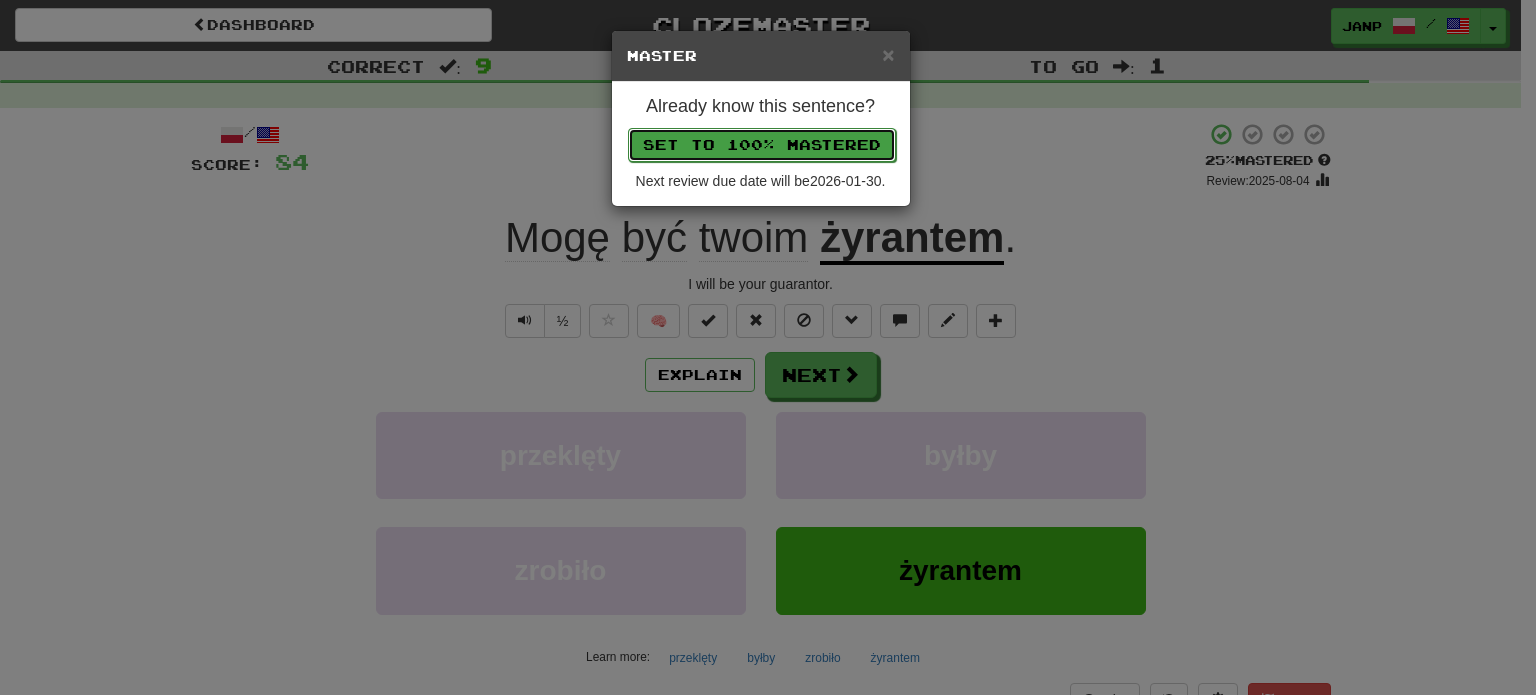 click on "Set to 100% Mastered" at bounding box center [762, 145] 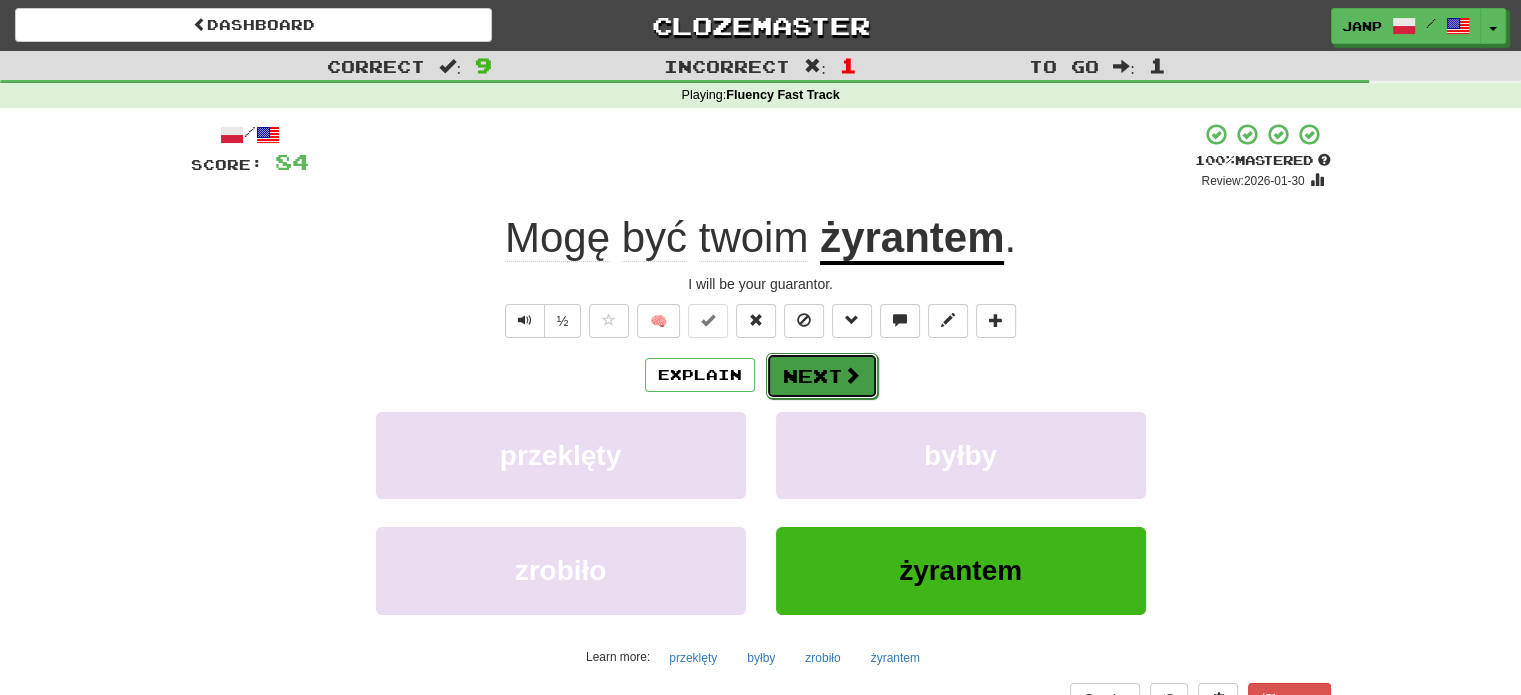 click at bounding box center [852, 375] 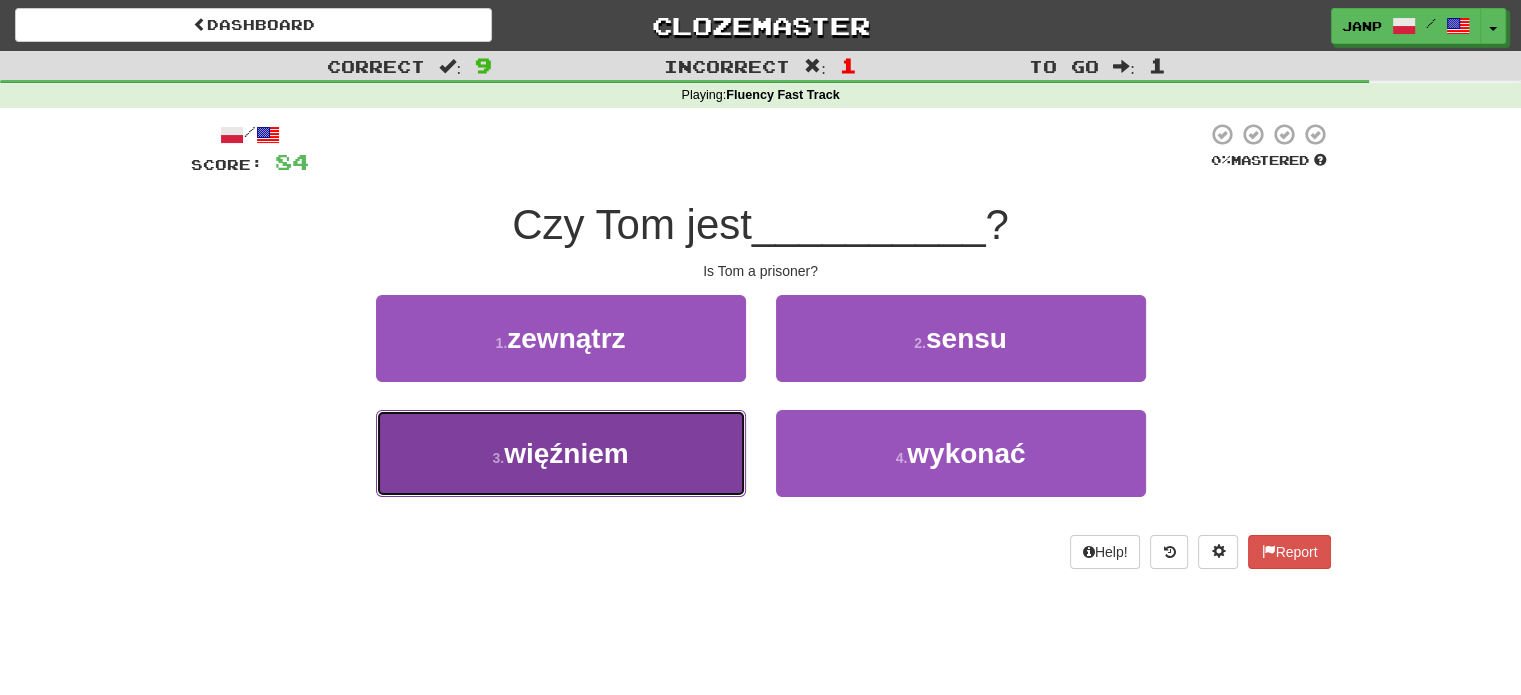 click on "3 .  więźniem" at bounding box center (561, 453) 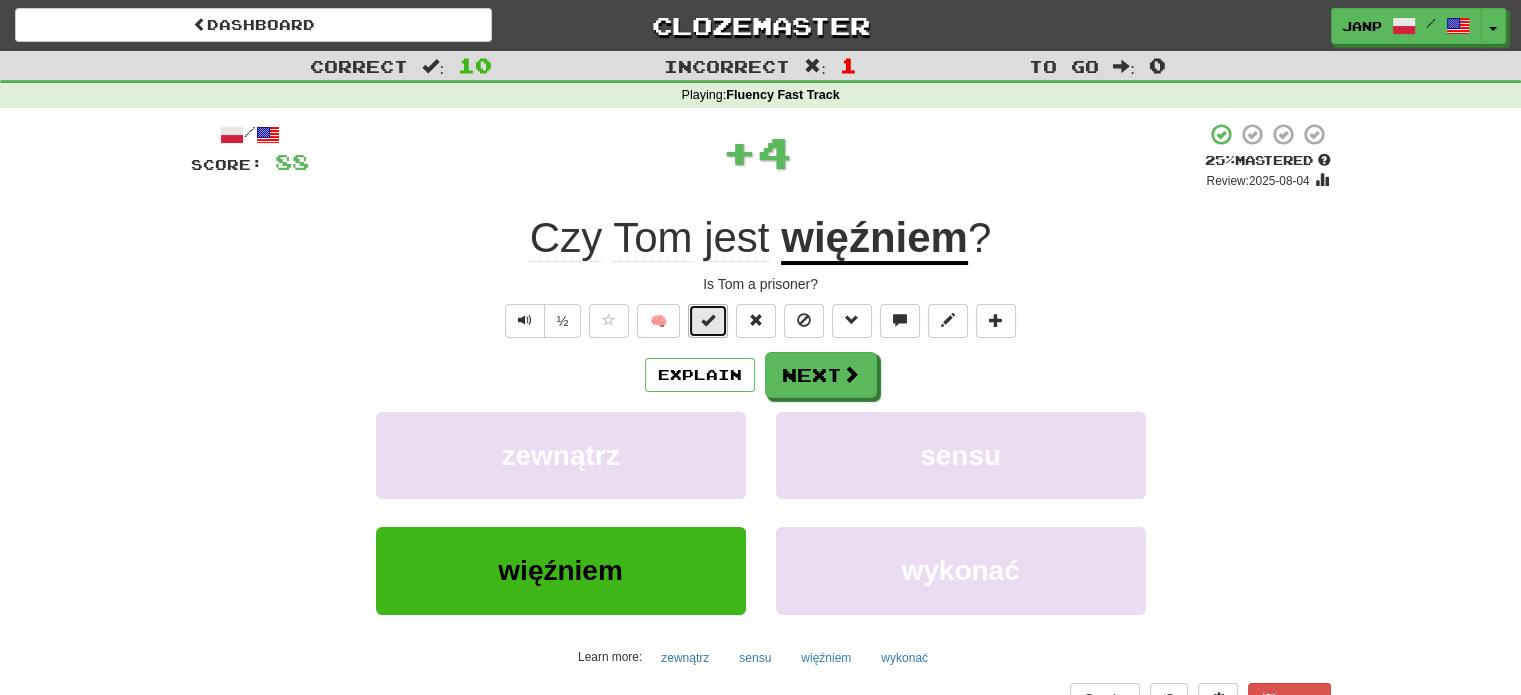 click at bounding box center (708, 321) 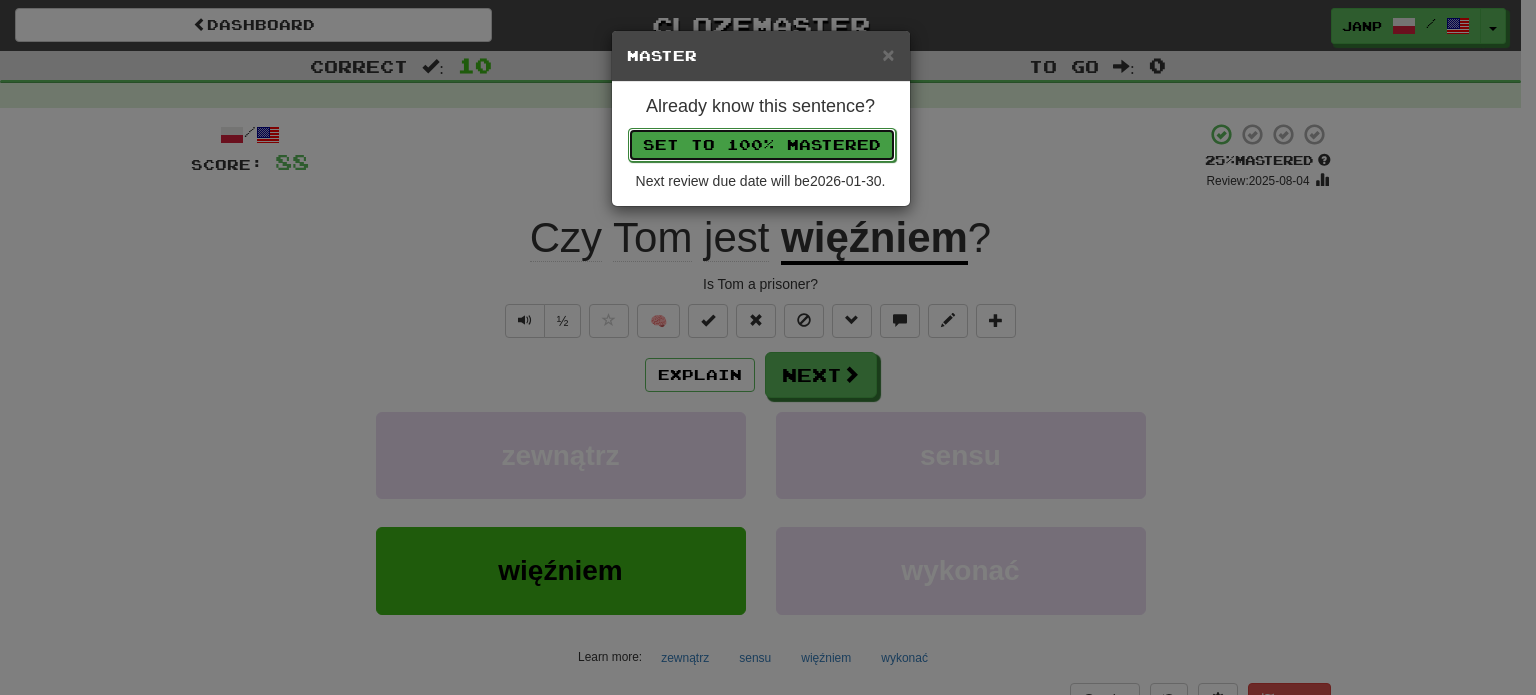 click on "Set to 100% Mastered" at bounding box center (762, 145) 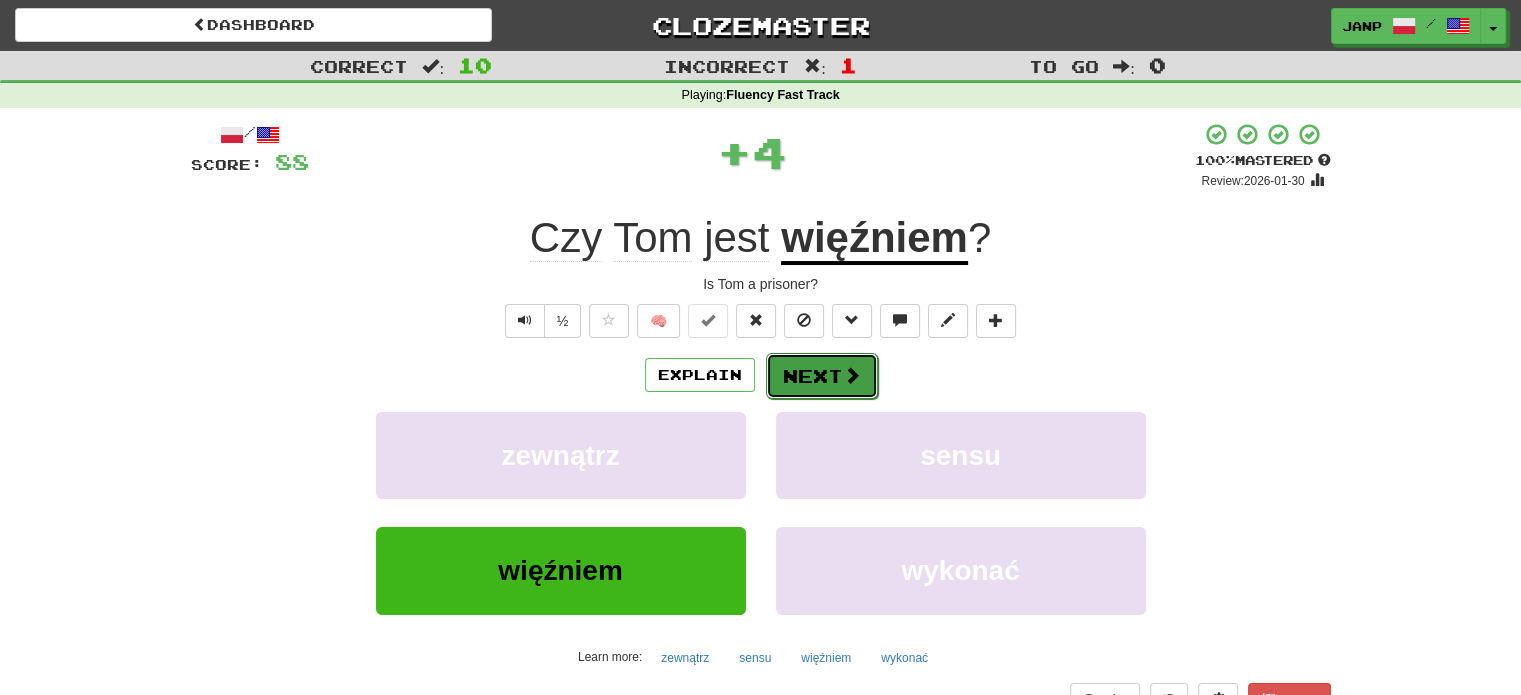 click on "Next" at bounding box center (822, 376) 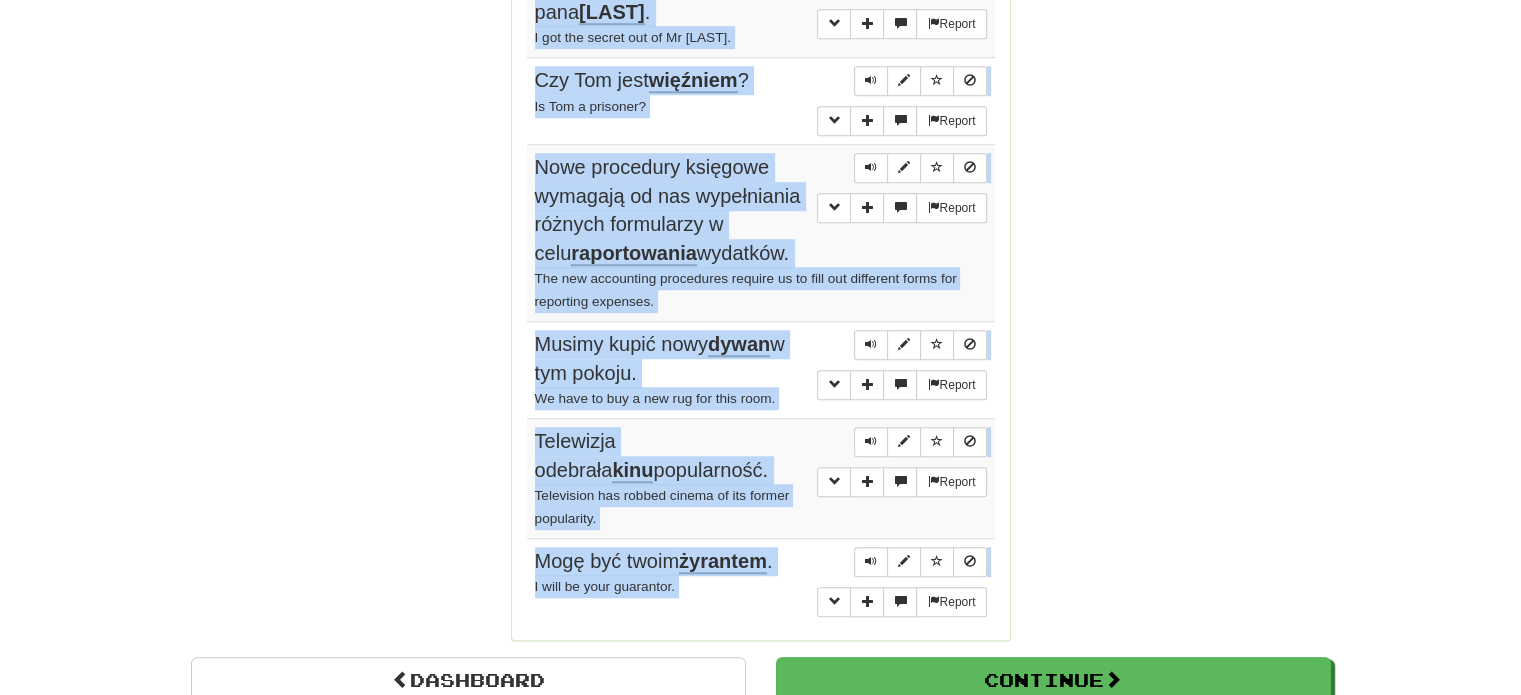 scroll, scrollTop: 1631, scrollLeft: 0, axis: vertical 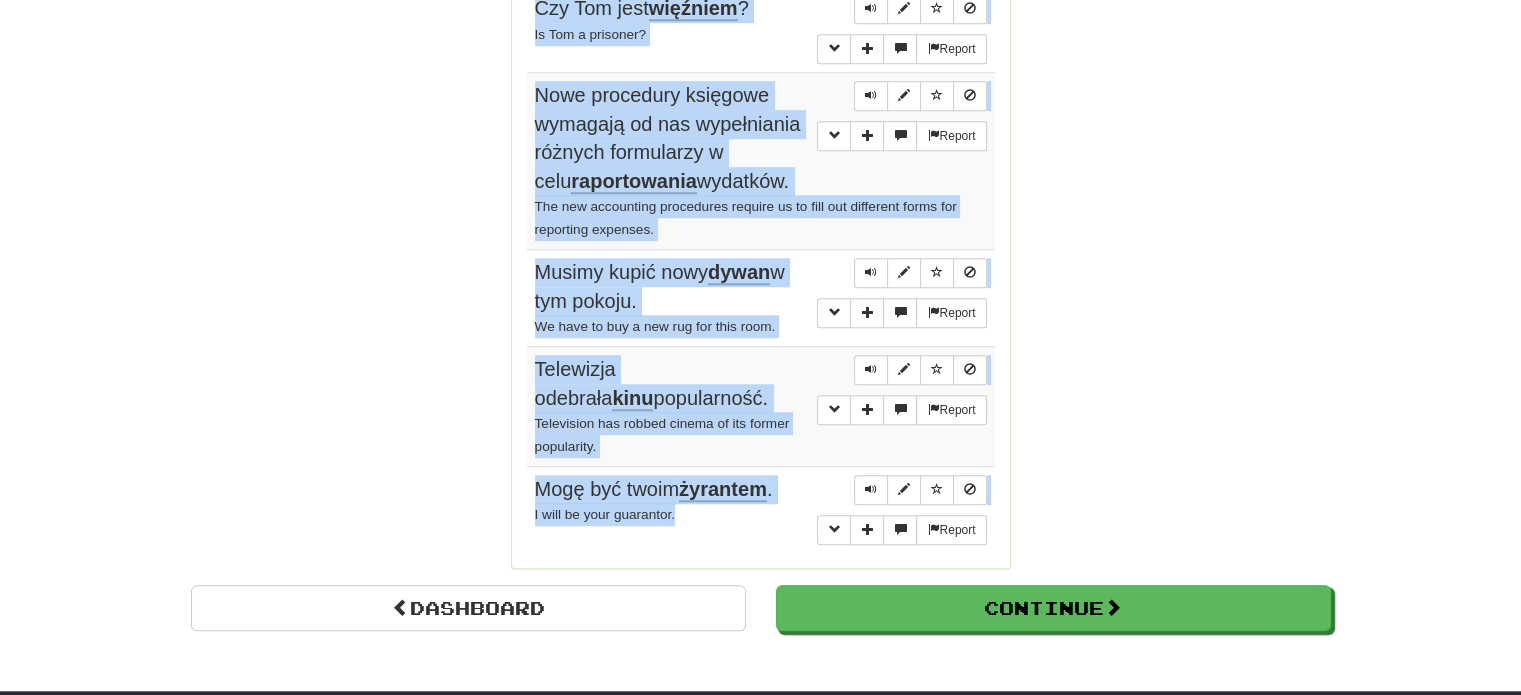 drag, startPoint x: 540, startPoint y: 91, endPoint x: 740, endPoint y: 530, distance: 482.41165 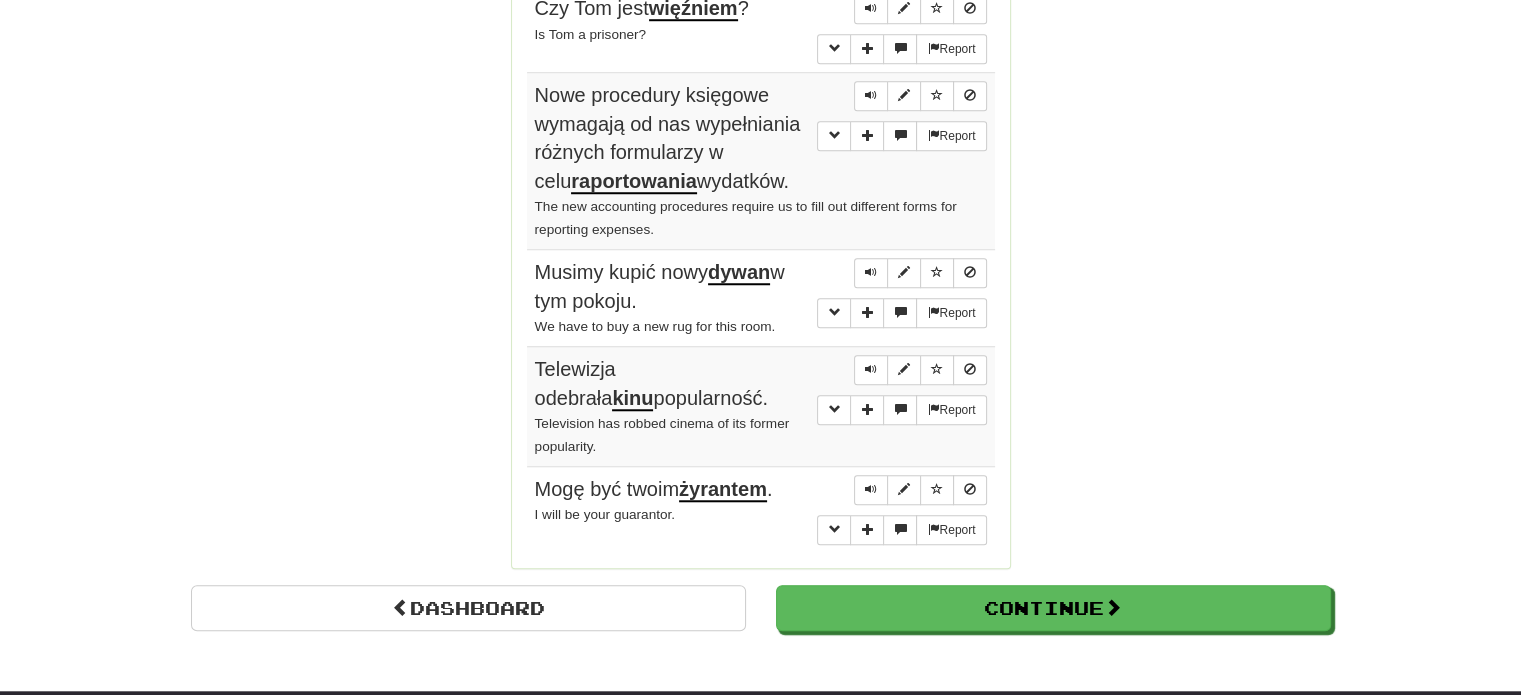 click on "Correct   :   10 Incorrect   :   1 To go   :   0 Playing :  Fluency Fast Track Round Complete!  Dashboard Continue  Round Results Stats: Score:   + 88 Time:   0 : 38 New:   5 Review:   5 Correct:   10 Incorrect:   1 Progress: Fluency Fast Track Playing:  16.306  /  17.289 + 5 94.285% 94.314% Mastered:  16.306  /  17.289 + 5 94.285% 94.314% Ready for Review:  30  /  Level:  111 4.618  points to level  112  - keep going! Ranked:  28 th  this week ( 308  points to  27 th ) Sentences:  Report Bóg pomaga tym, którzy  pomagają  sobie sami. God helps those who help themselves.  Report Przybył pół godziny  spóźniony , więc wszyscy byli na niego źli. He arrived half an hour late, so everyone was angry with him.  Report Nie  martwcie  się nami dziewczynami. Znajdziemy sobie coś do roboty. Don't worry about us girls. We'll find something to do.  Report Chodzi o ostatni film Andrieja  Tarkowskiego . It's about Andrei Tarkovsky's last film.  Report Wyciągnąłem tę tajemnicę od pana  Yoshidy .  Report ? ." at bounding box center (760, -470) 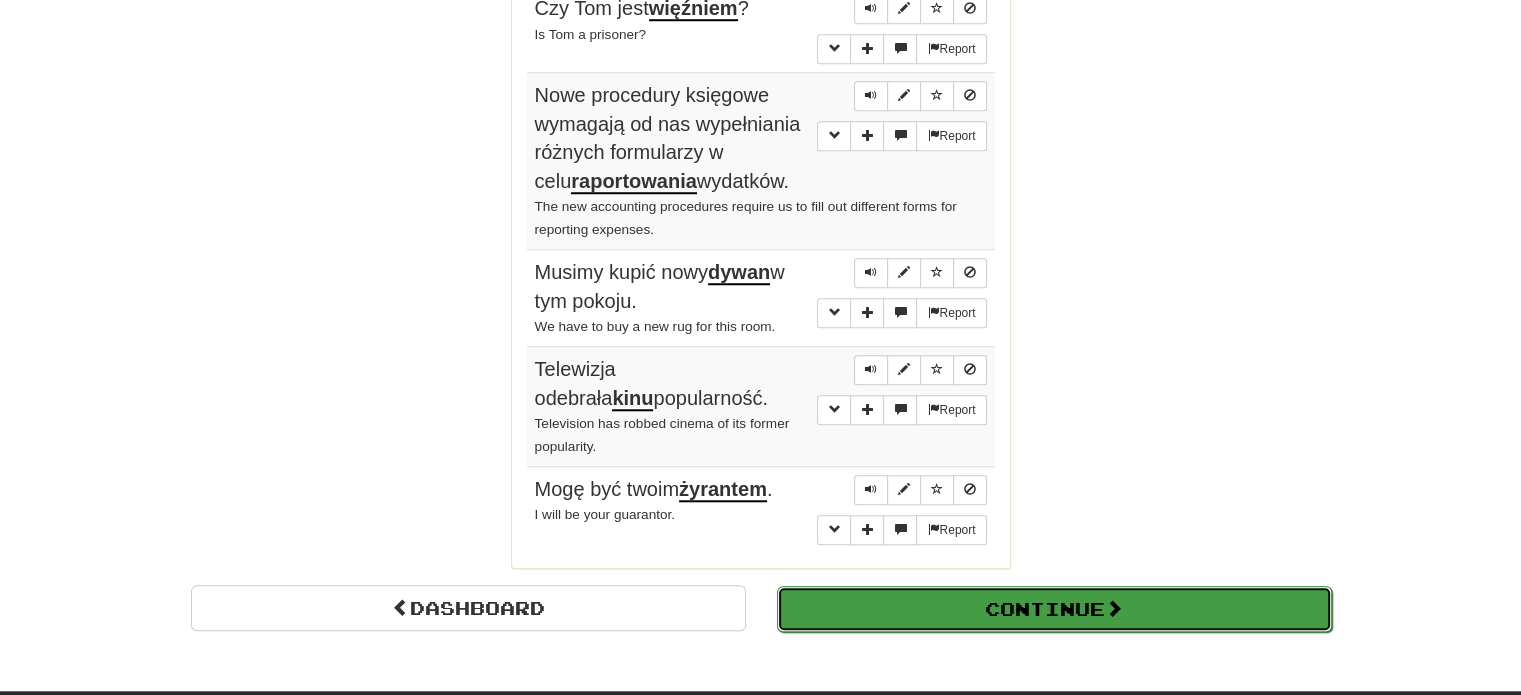 click on "Continue" at bounding box center [1054, 609] 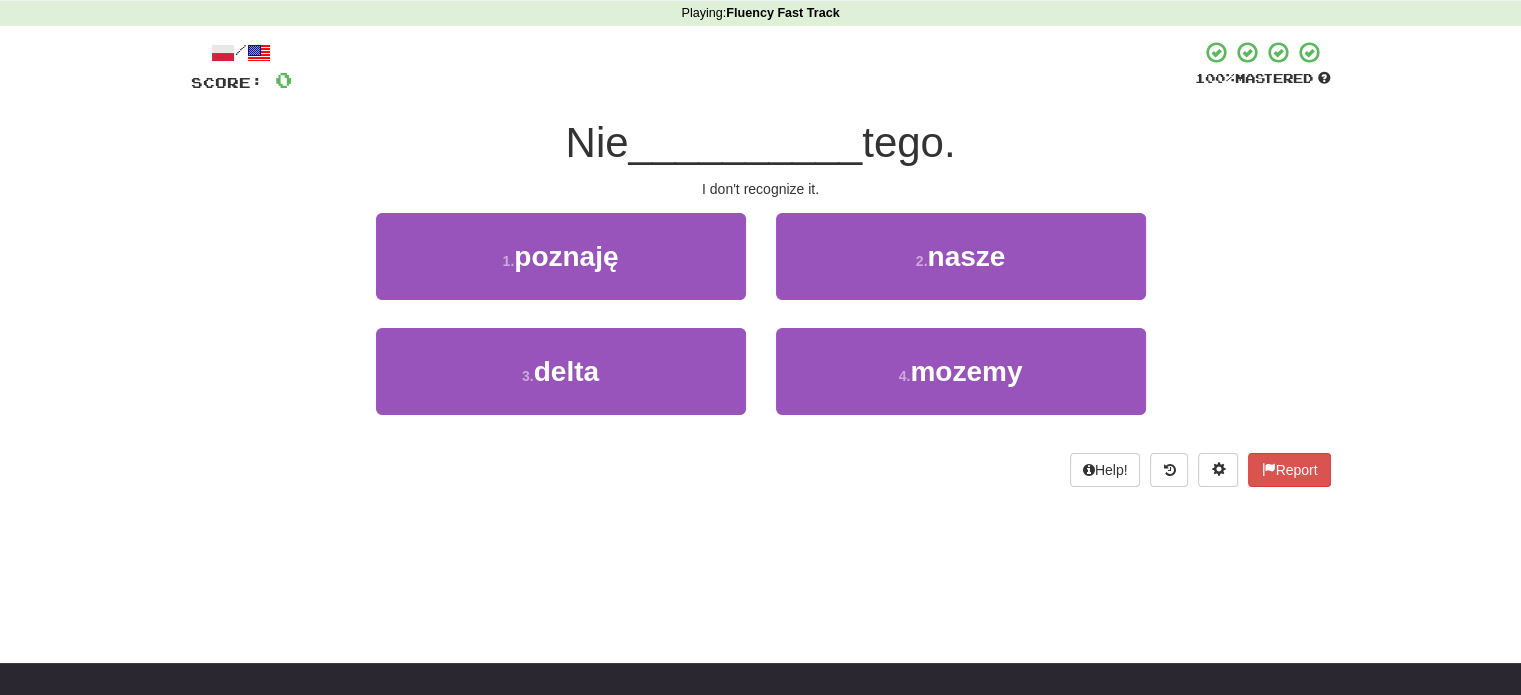 scroll, scrollTop: 14, scrollLeft: 0, axis: vertical 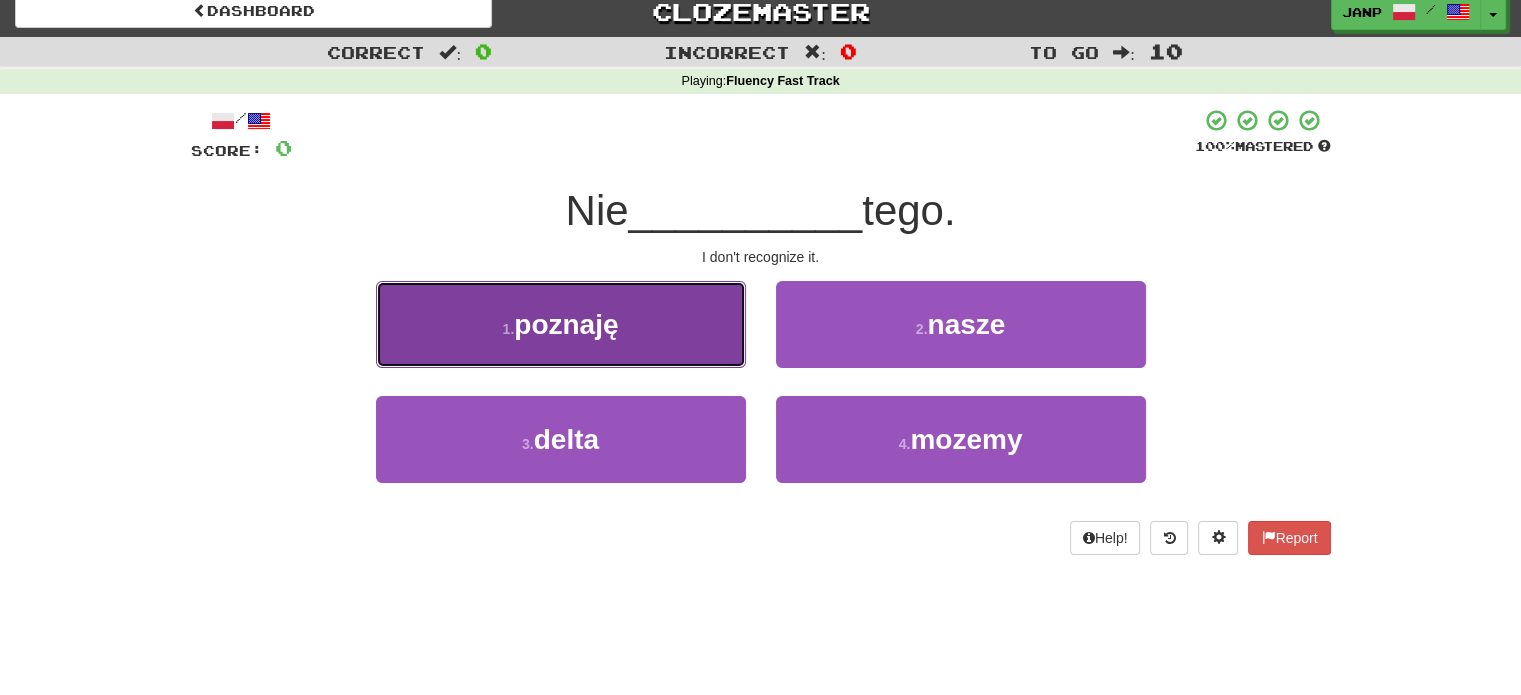 click on "1 .  poznaję" at bounding box center [561, 324] 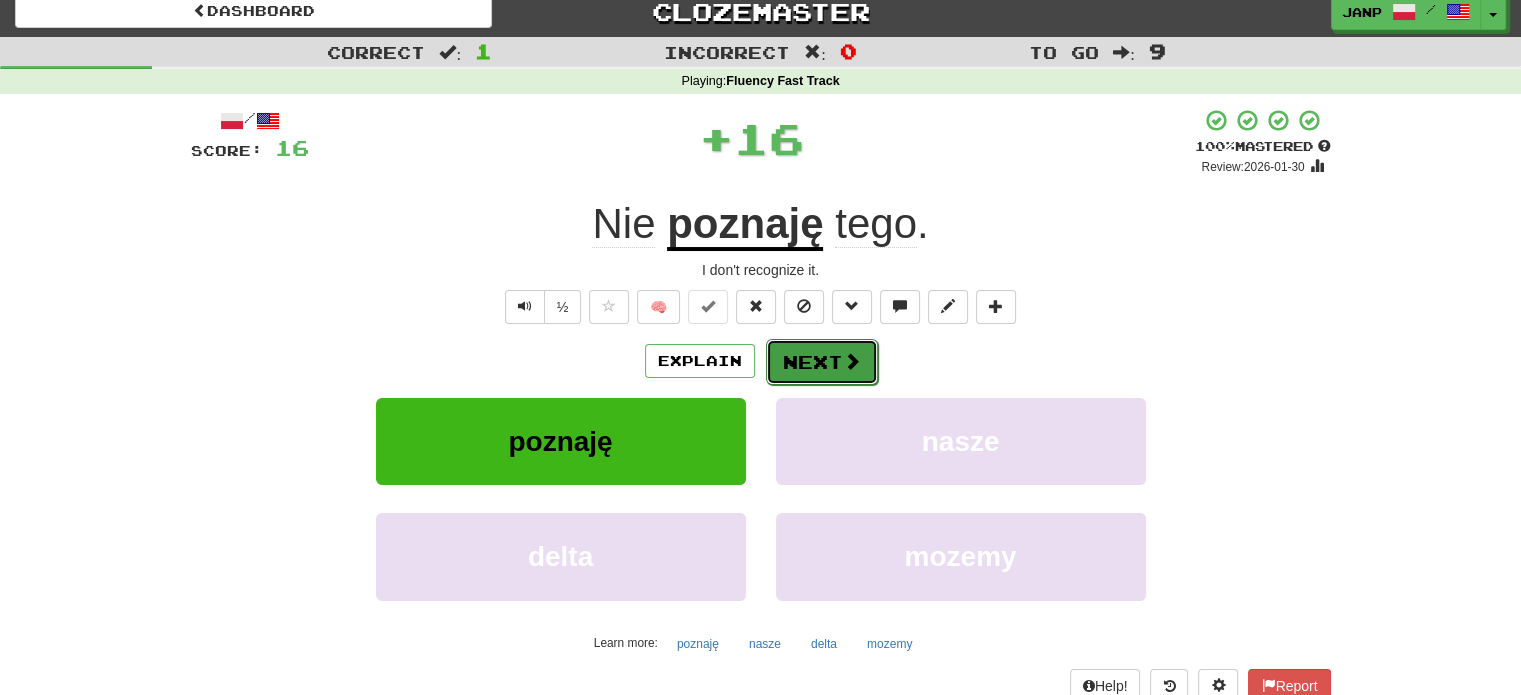 click on "Next" at bounding box center [822, 362] 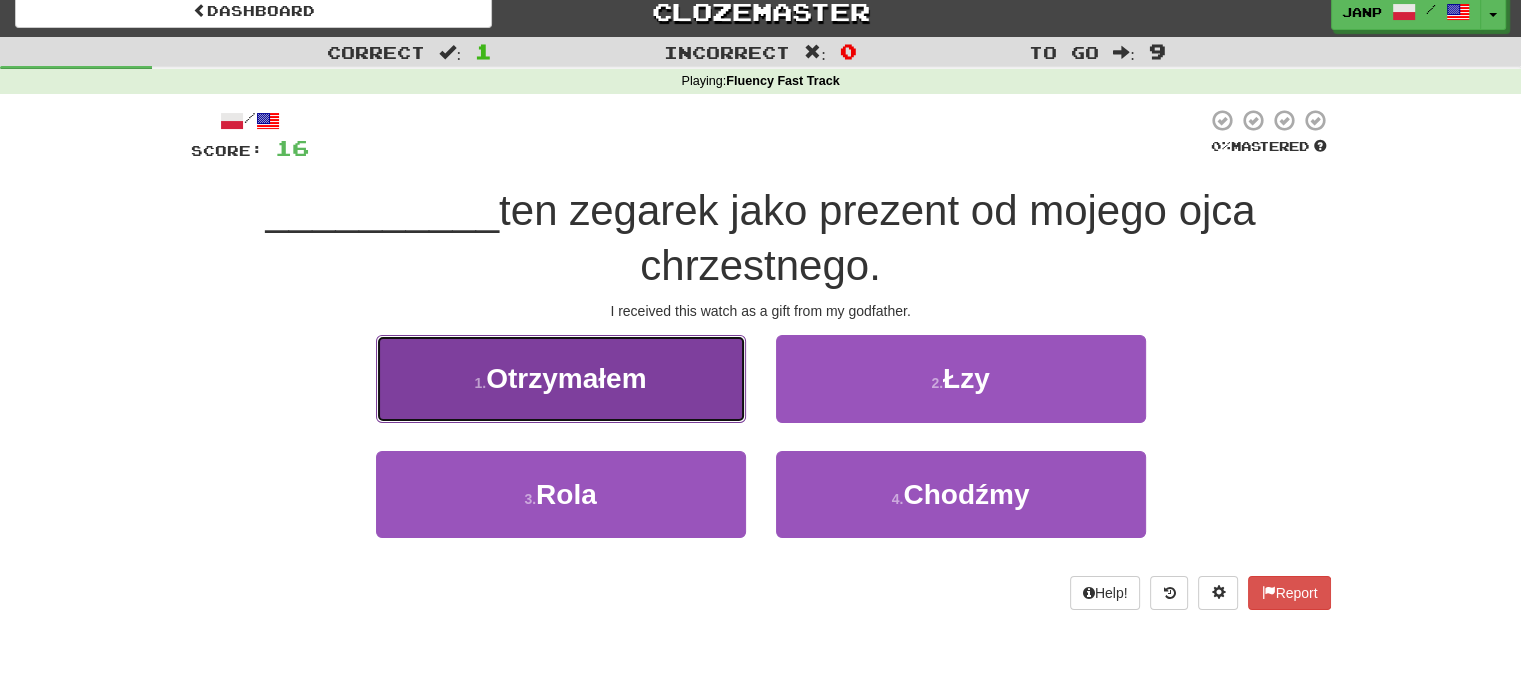 click on "1 .  Otrzymałem" at bounding box center [561, 378] 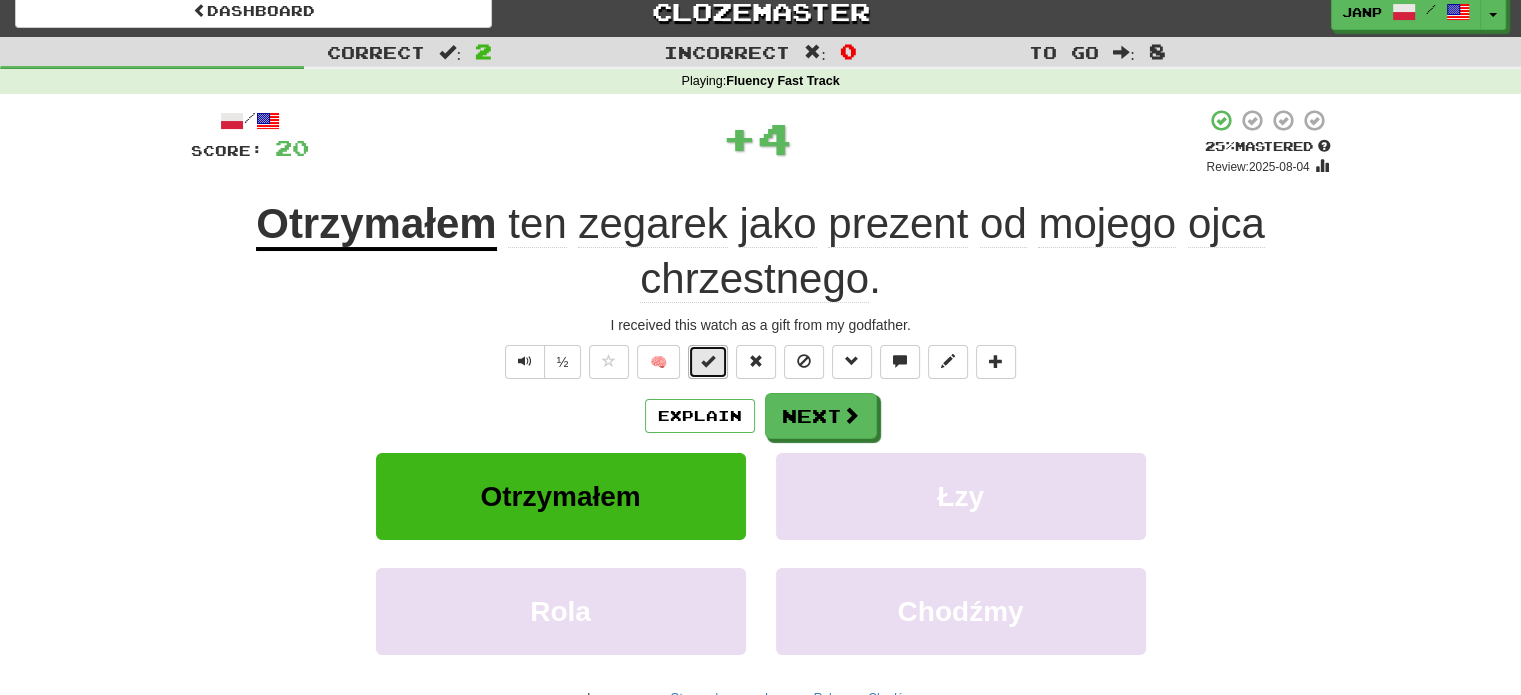 click at bounding box center [708, 361] 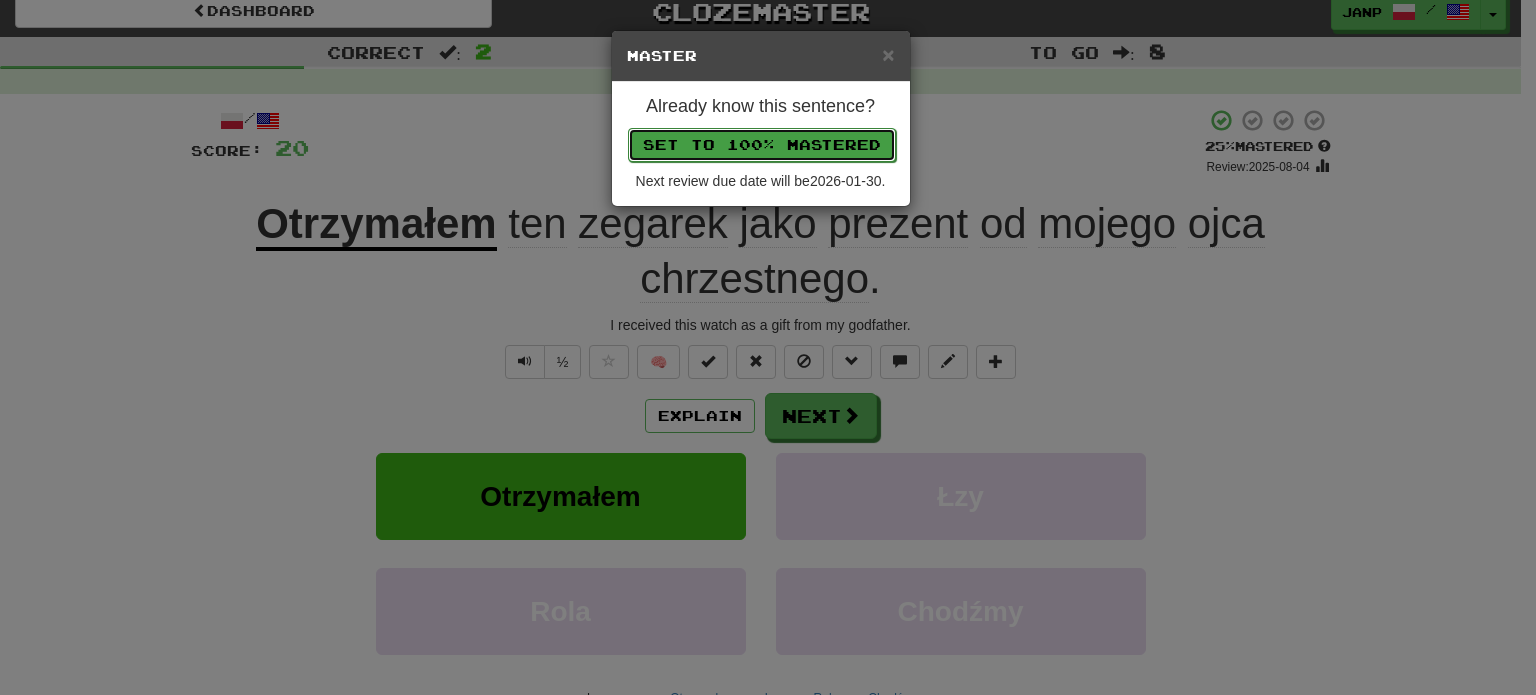 click on "Set to 100% Mastered" at bounding box center [762, 145] 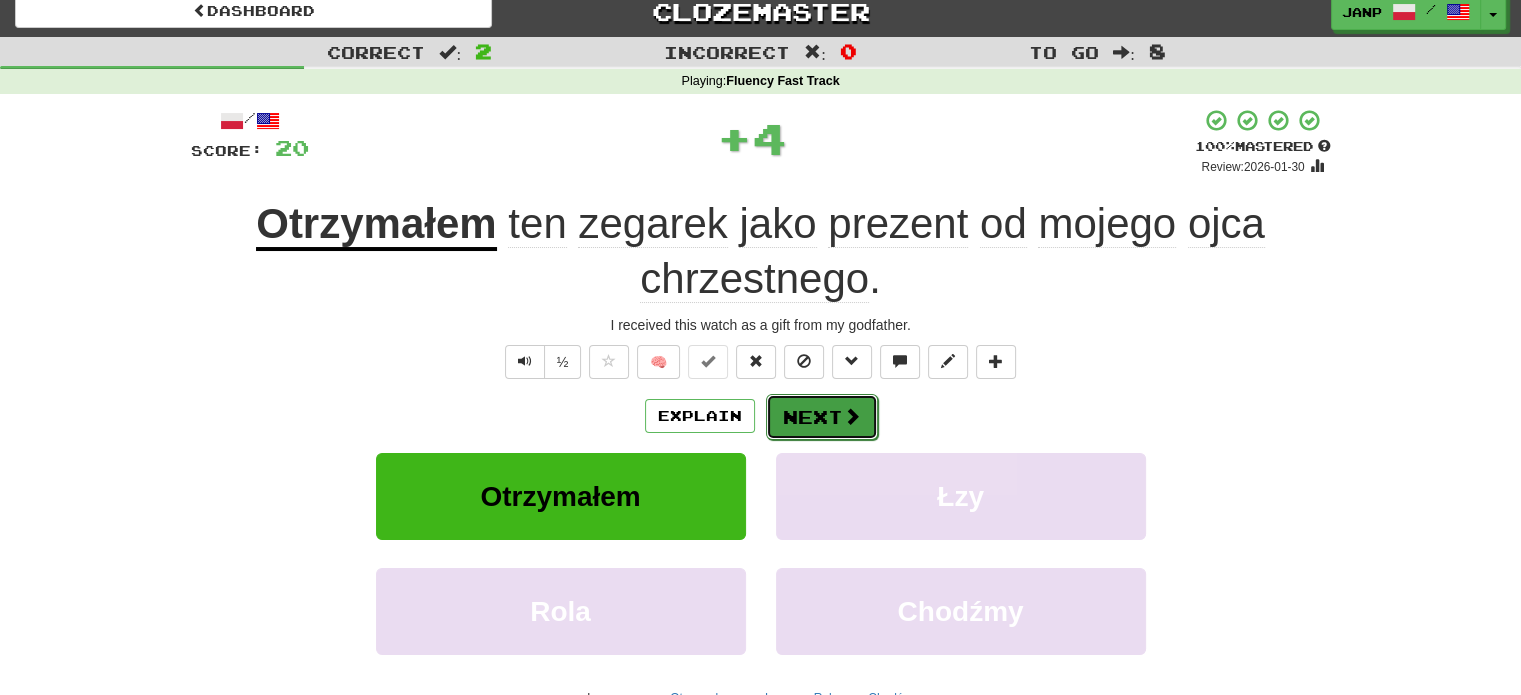 click on "Next" at bounding box center [822, 417] 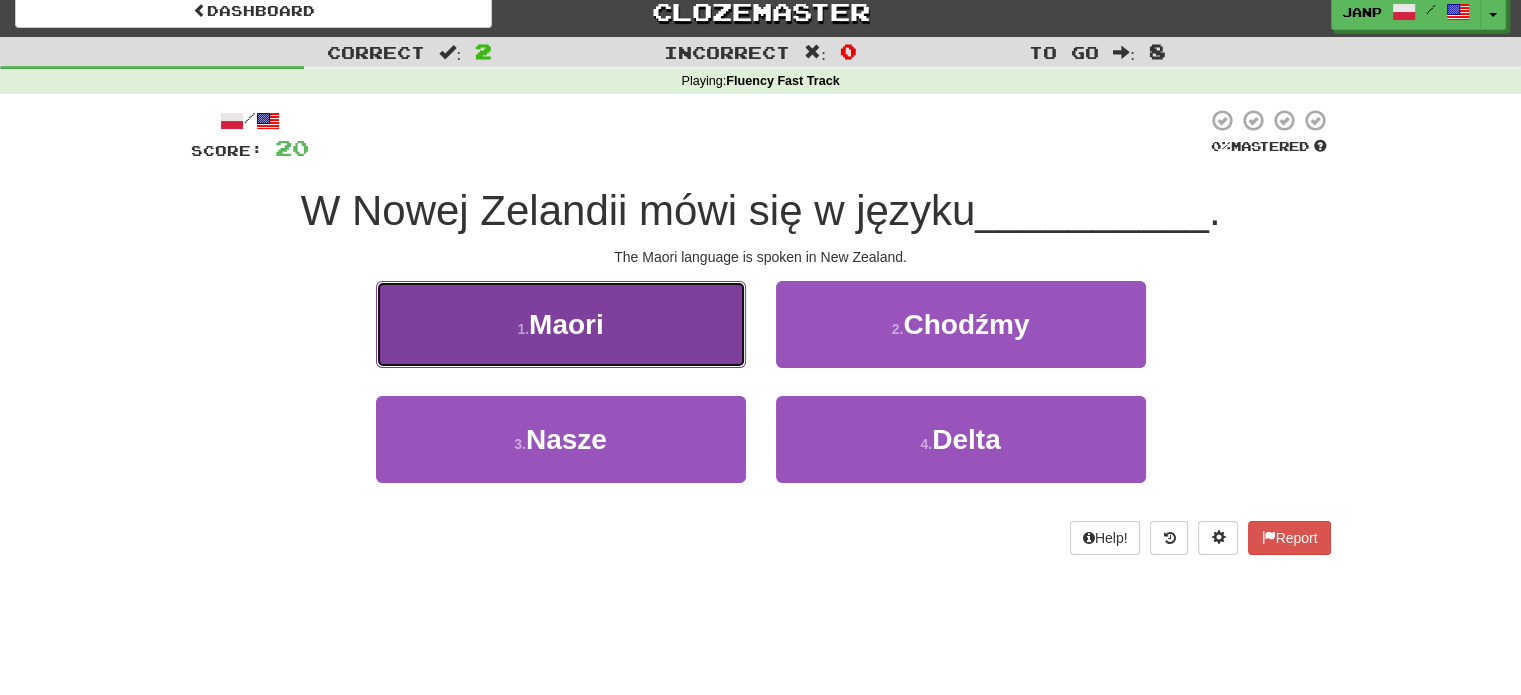 click on "1 .  Maori" at bounding box center (561, 324) 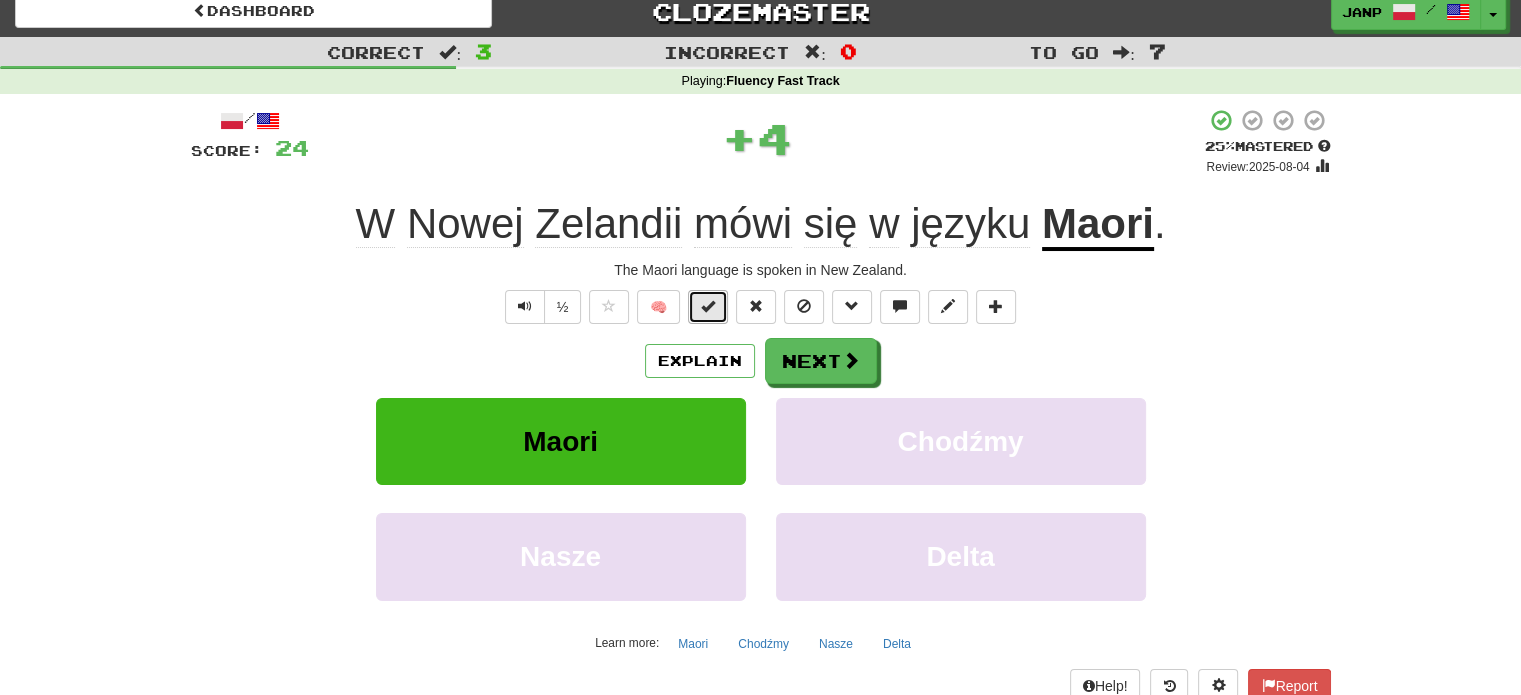 click at bounding box center [708, 306] 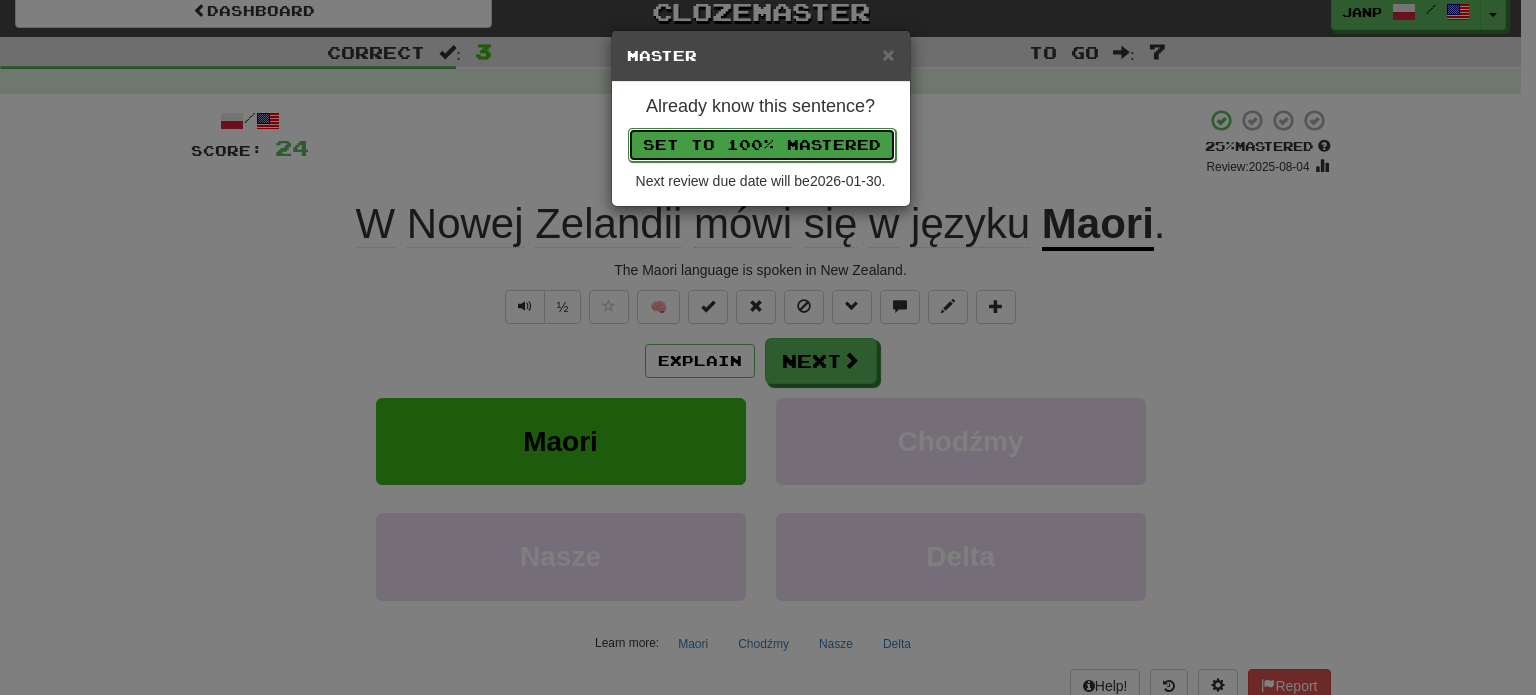 click on "Set to 100% Mastered" at bounding box center [762, 145] 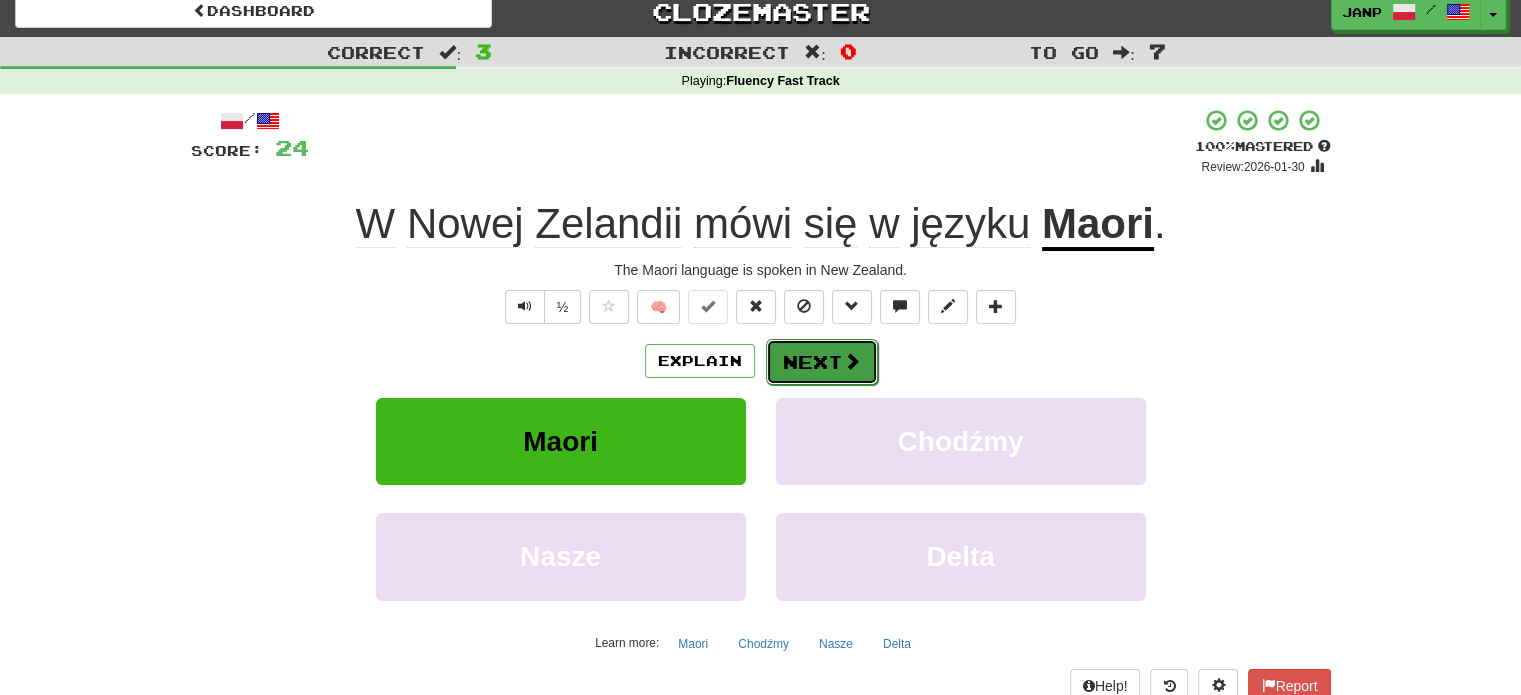 click on "Next" at bounding box center (822, 362) 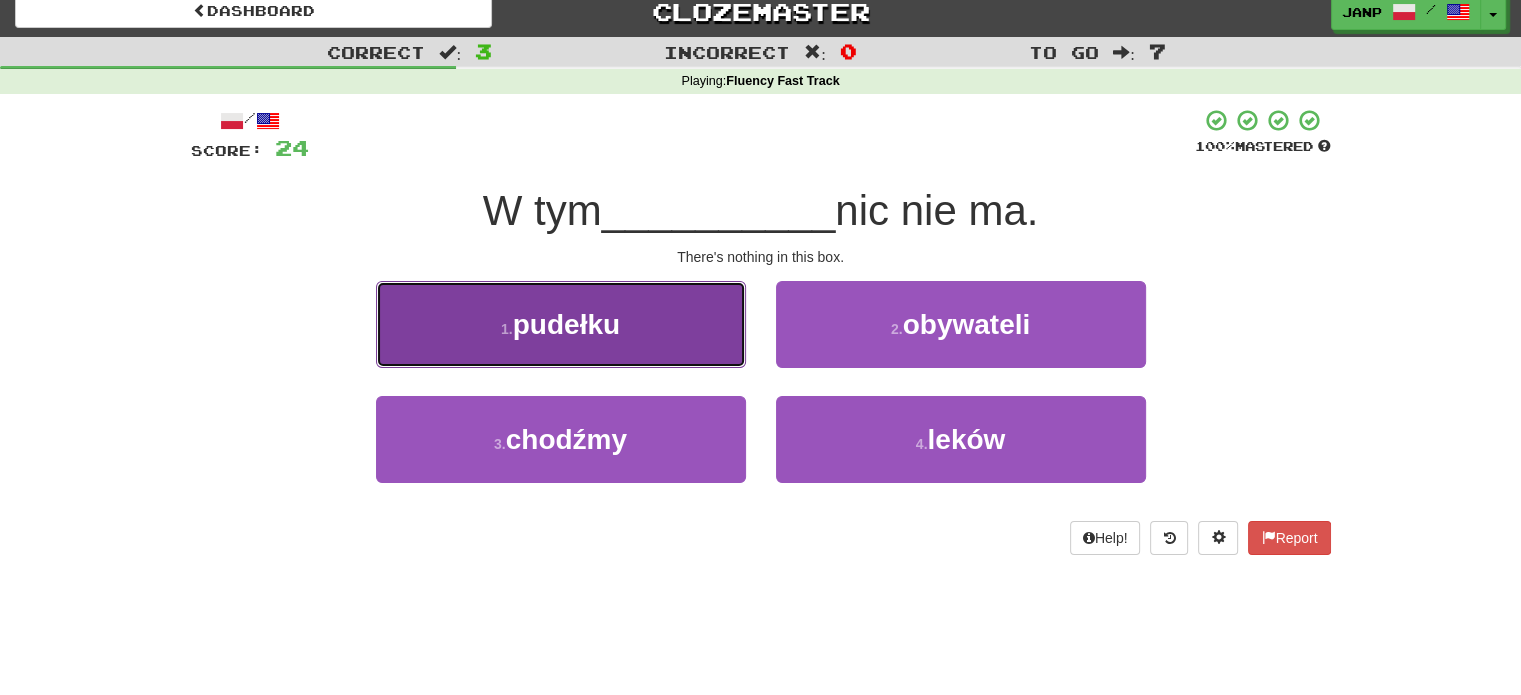 click on "1 .  pudełku" at bounding box center (561, 324) 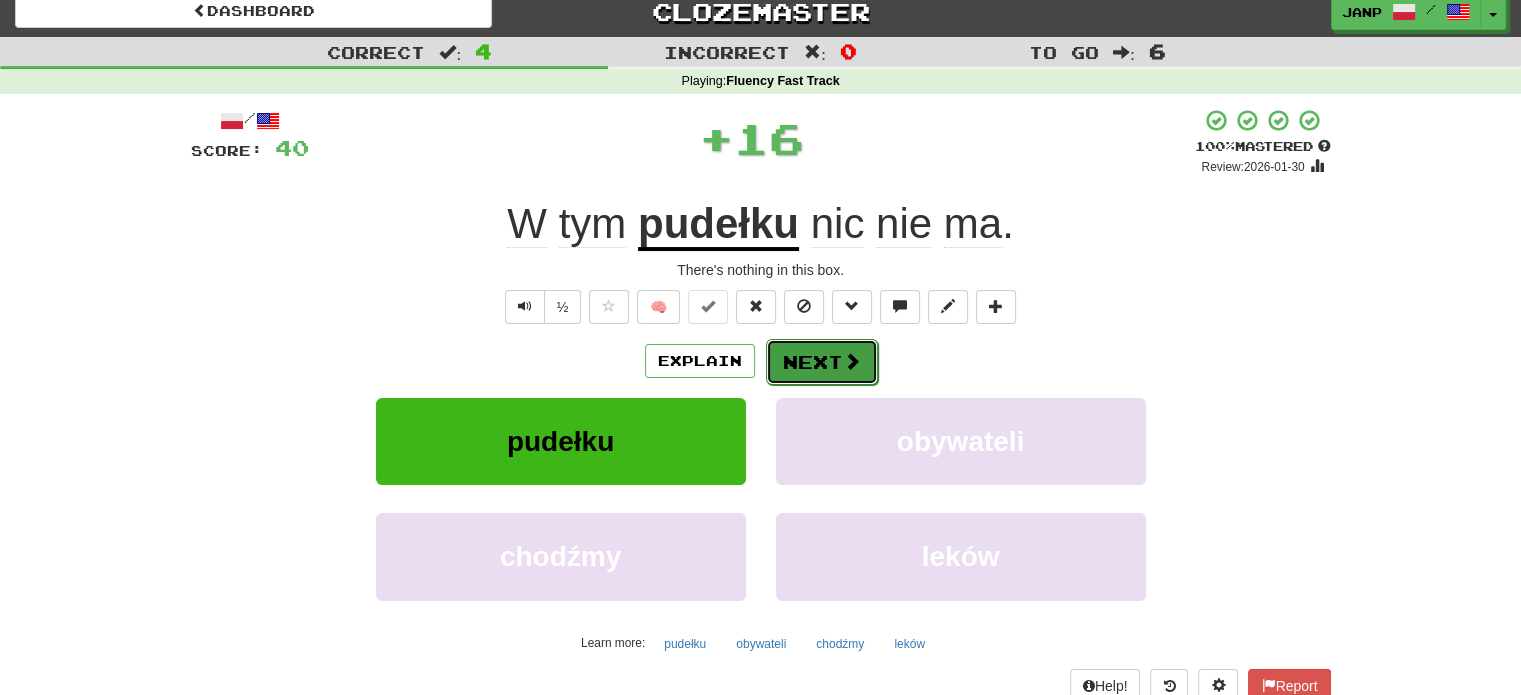 click on "Next" at bounding box center [822, 362] 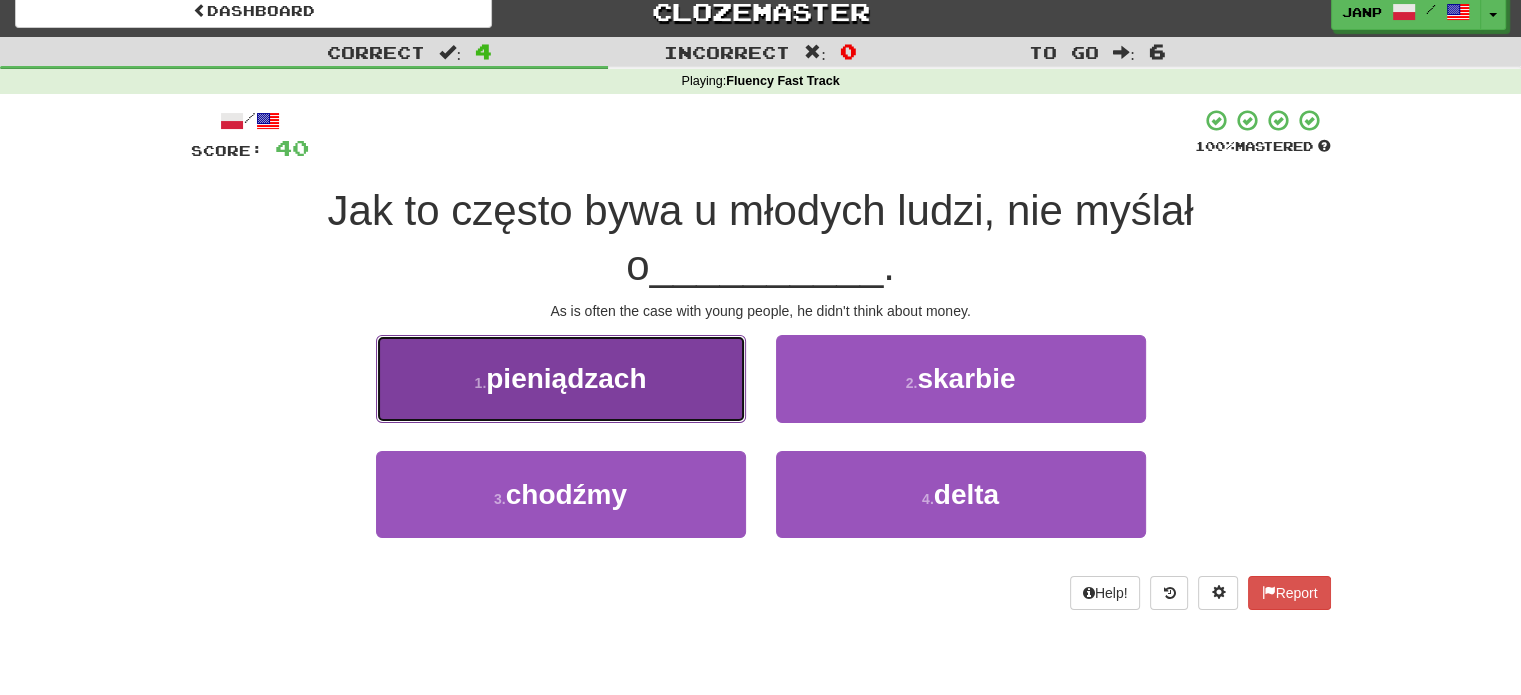 click on "pieniądzach" at bounding box center (566, 378) 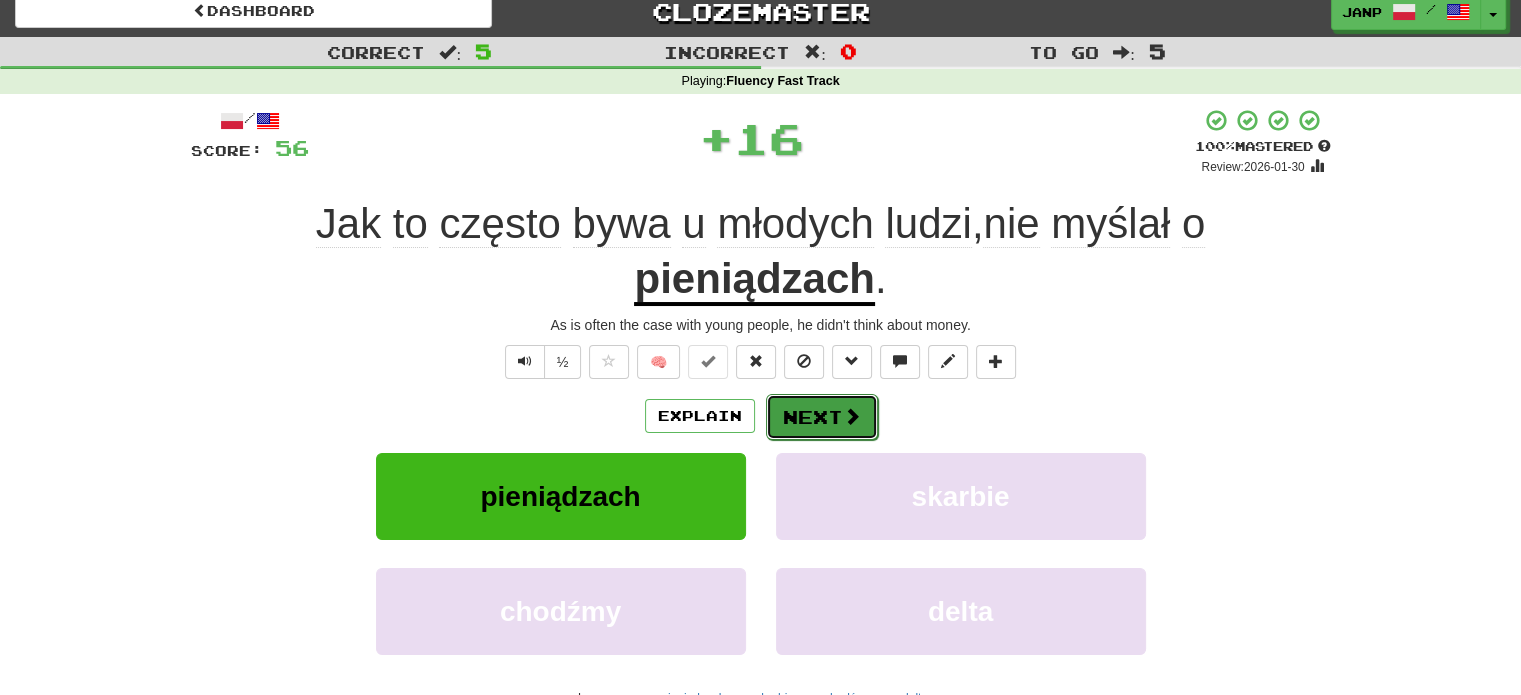 click on "Next" at bounding box center [822, 417] 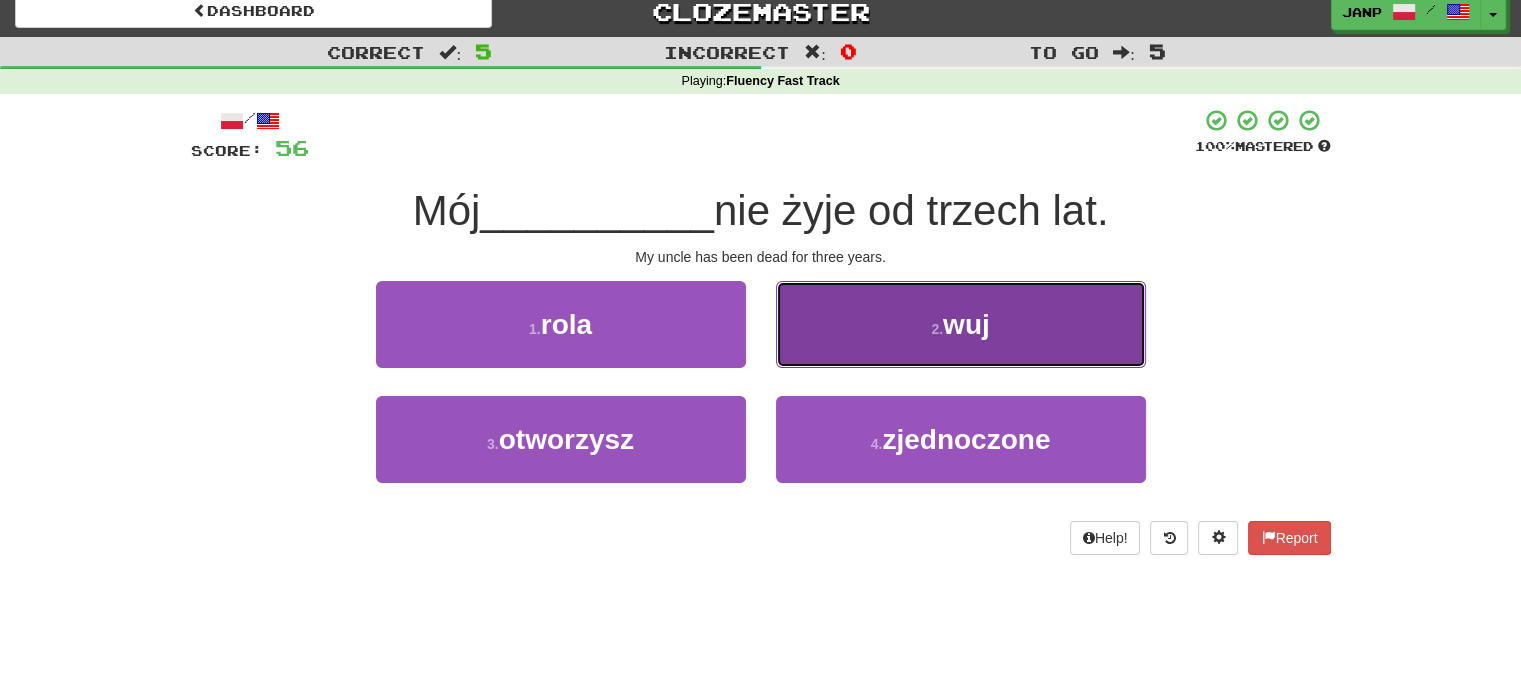 click on "2 .  wuj" at bounding box center (961, 324) 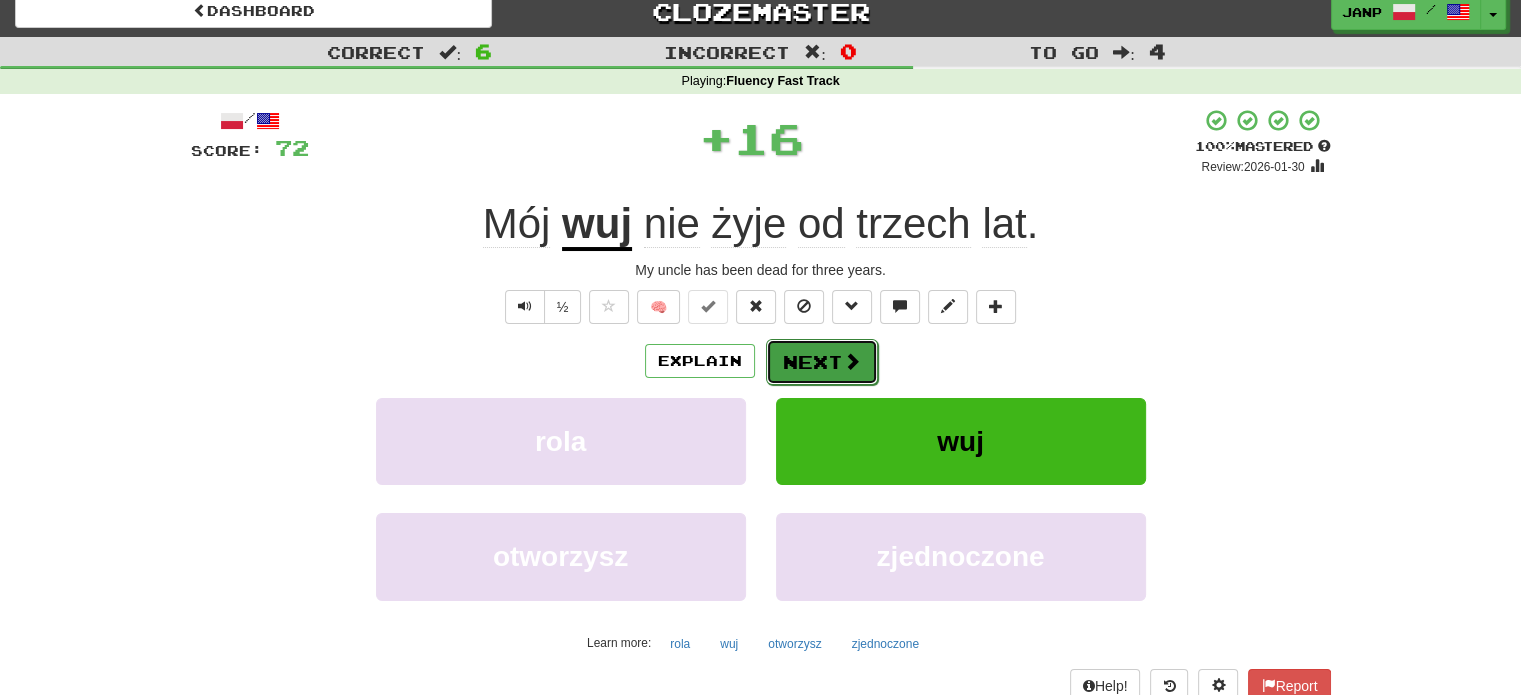 click on "Next" at bounding box center (822, 362) 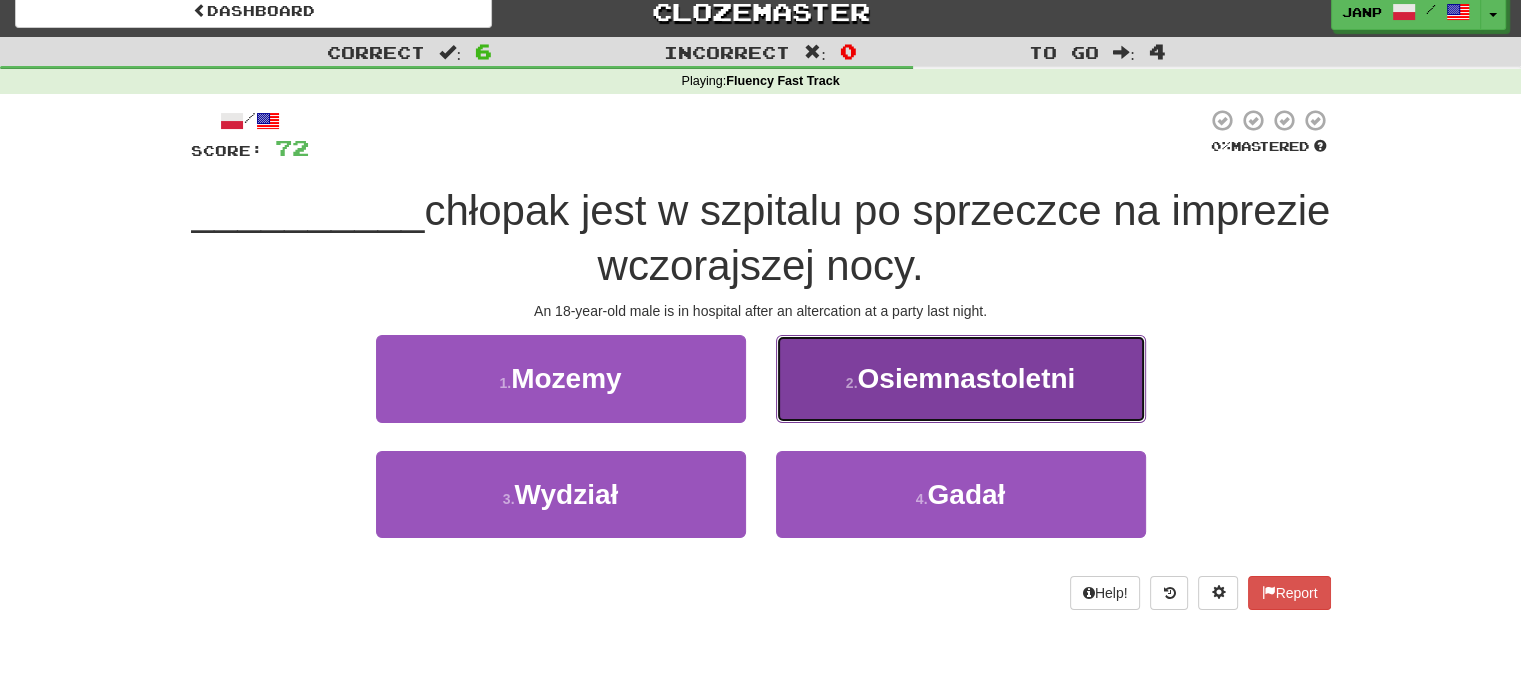 click on "2 .  Osiemnastoletni" at bounding box center [961, 378] 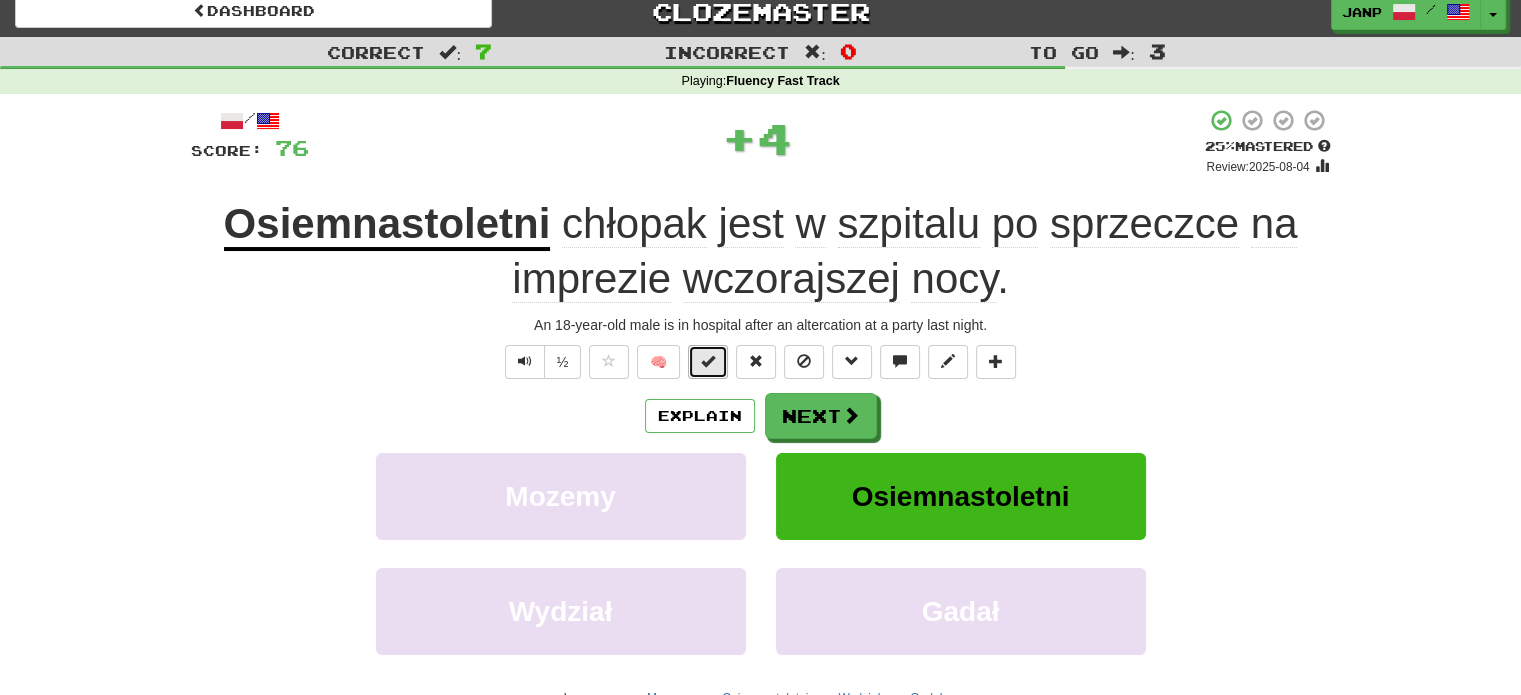 click at bounding box center [708, 362] 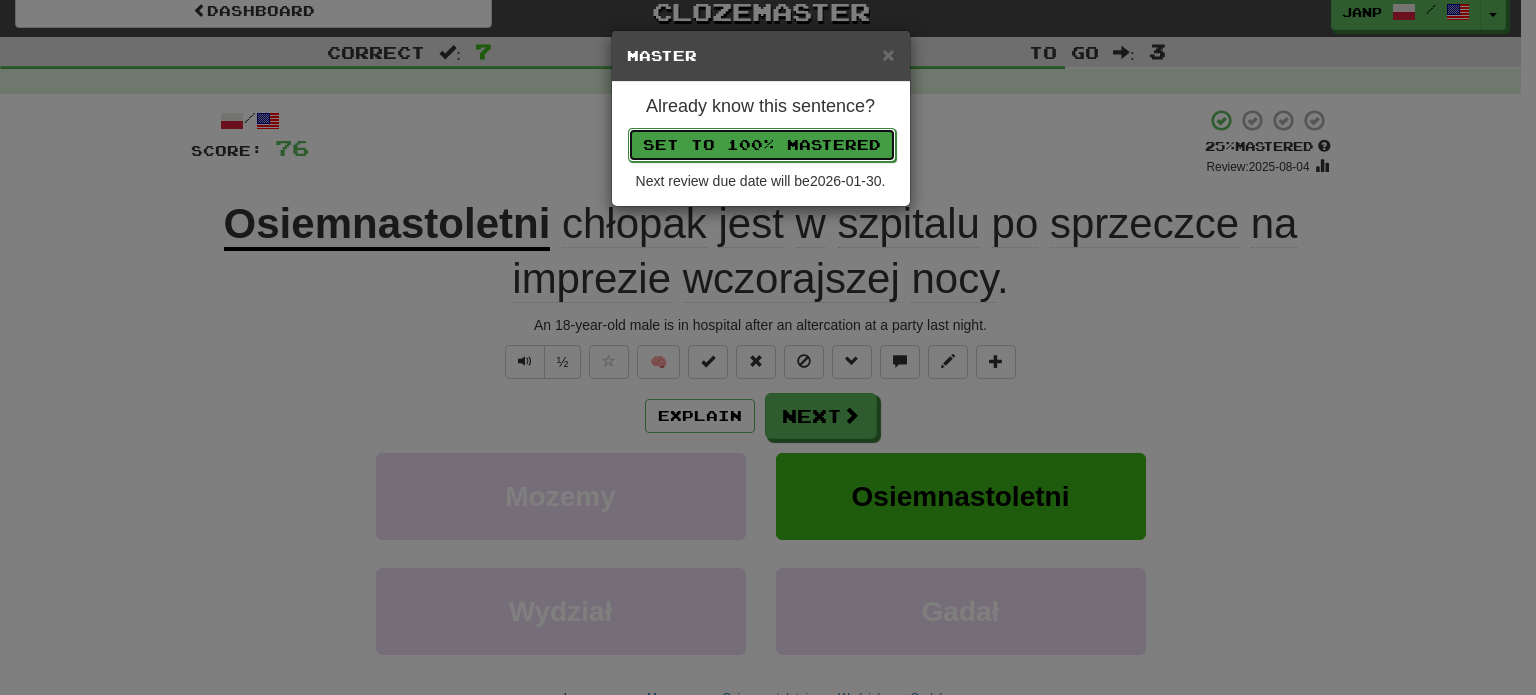 click on "Set to 100% Mastered" at bounding box center [762, 145] 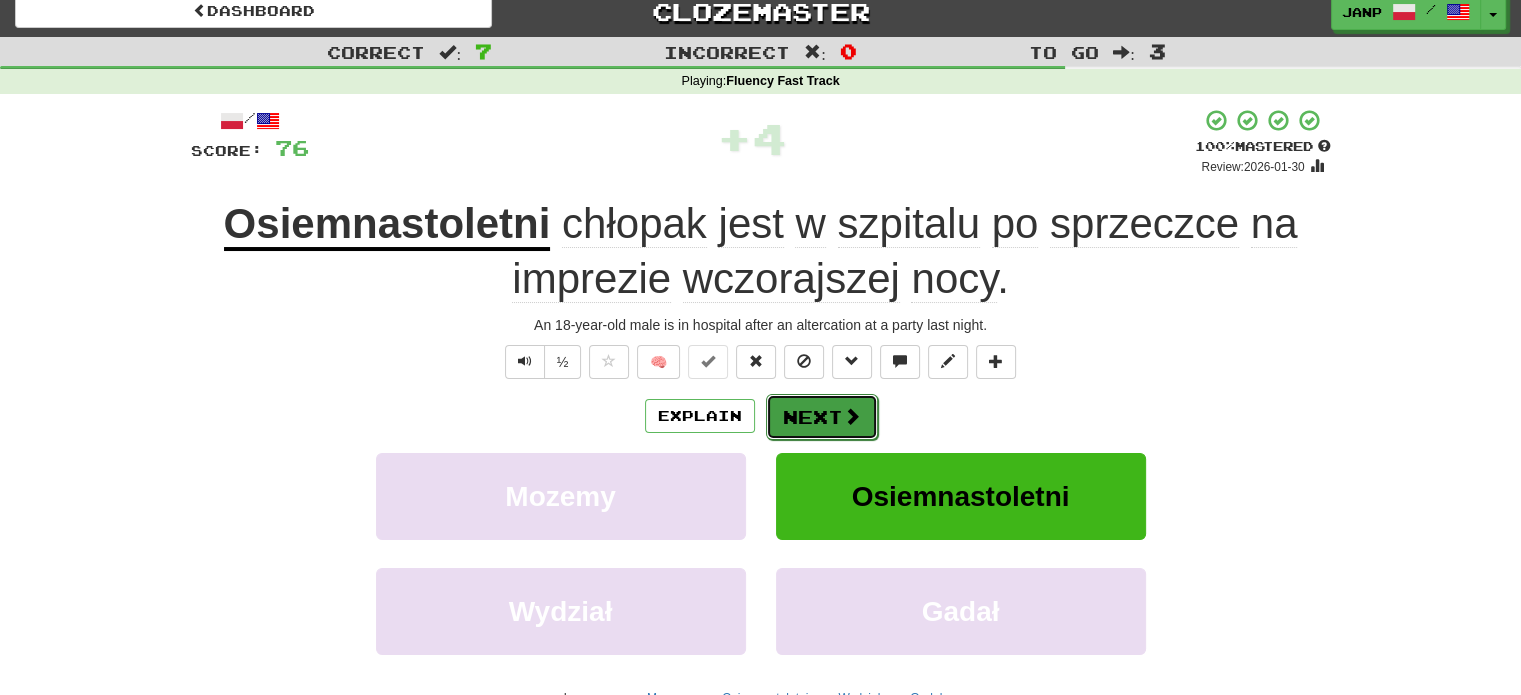 click on "Next" at bounding box center [822, 417] 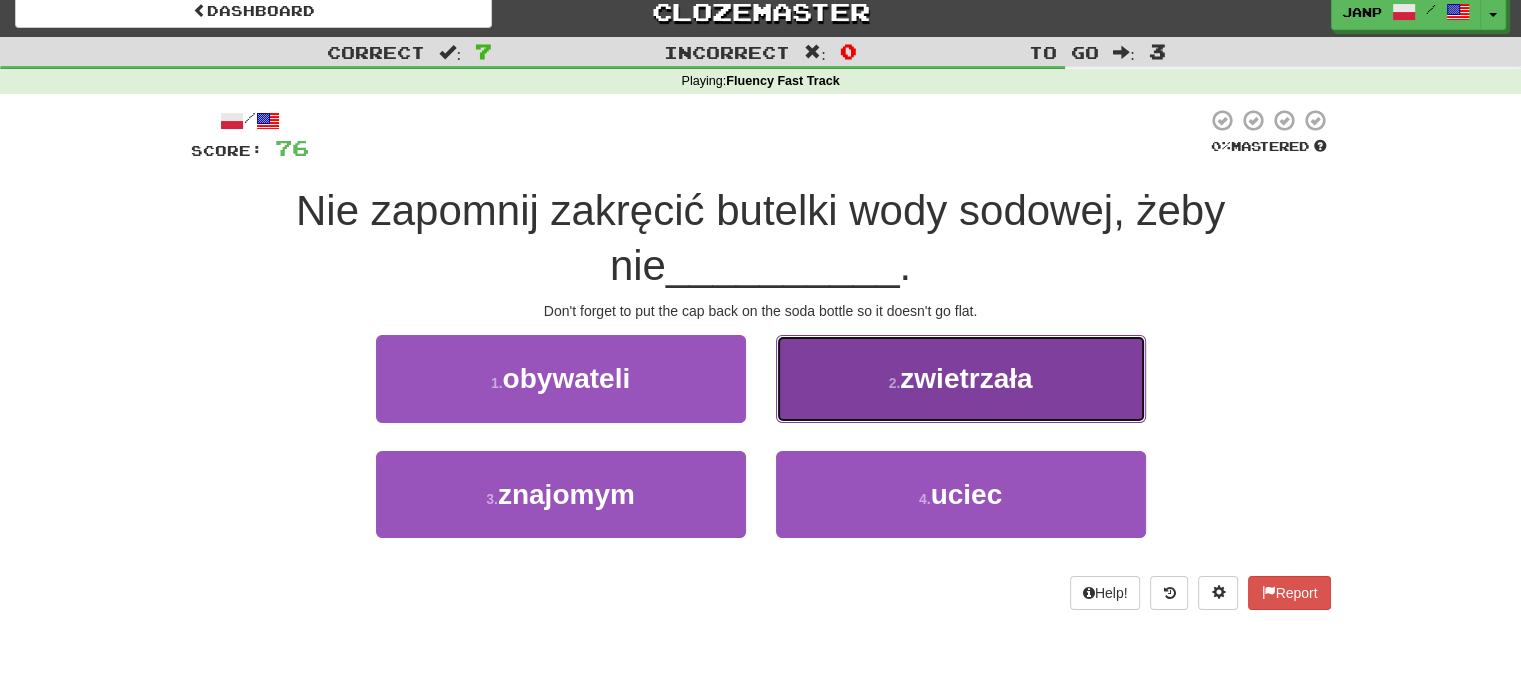 click on "2 .  zwietrzała" at bounding box center (961, 378) 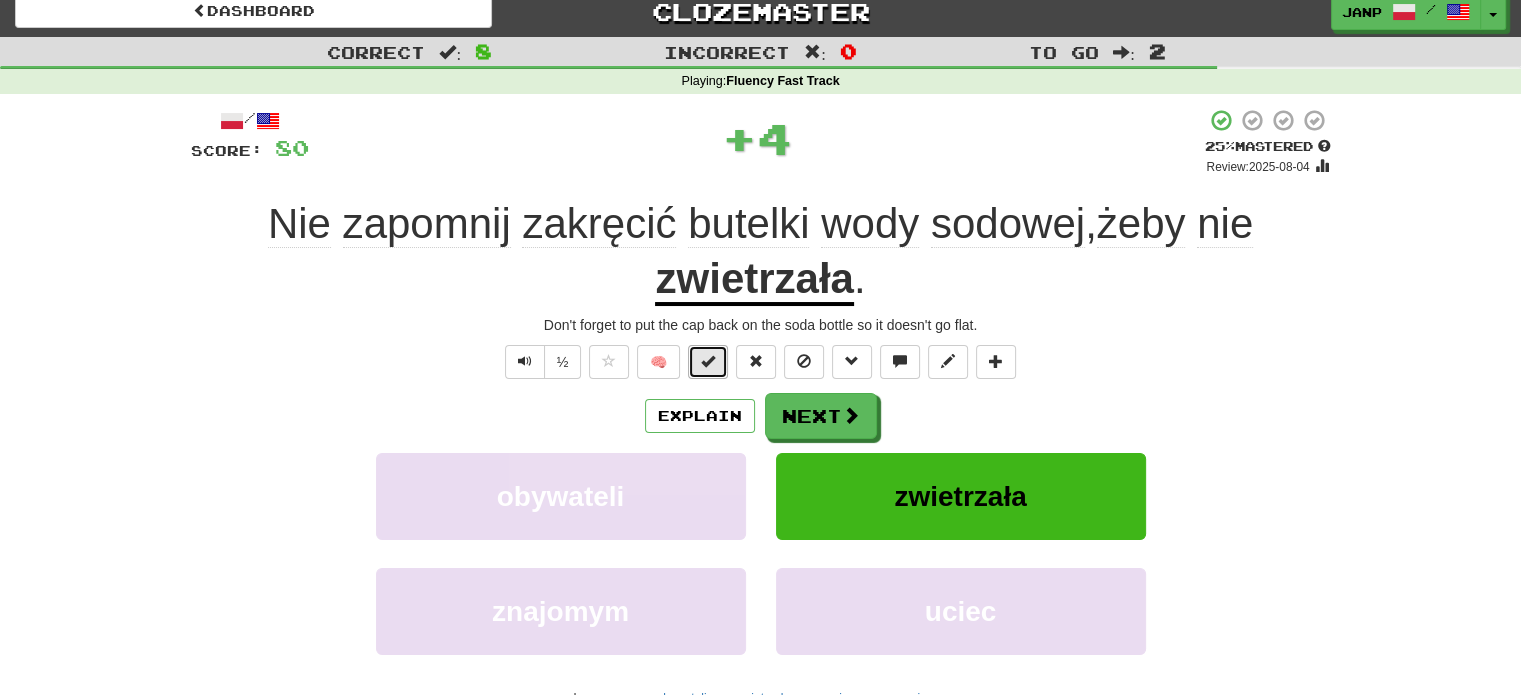 click at bounding box center [708, 361] 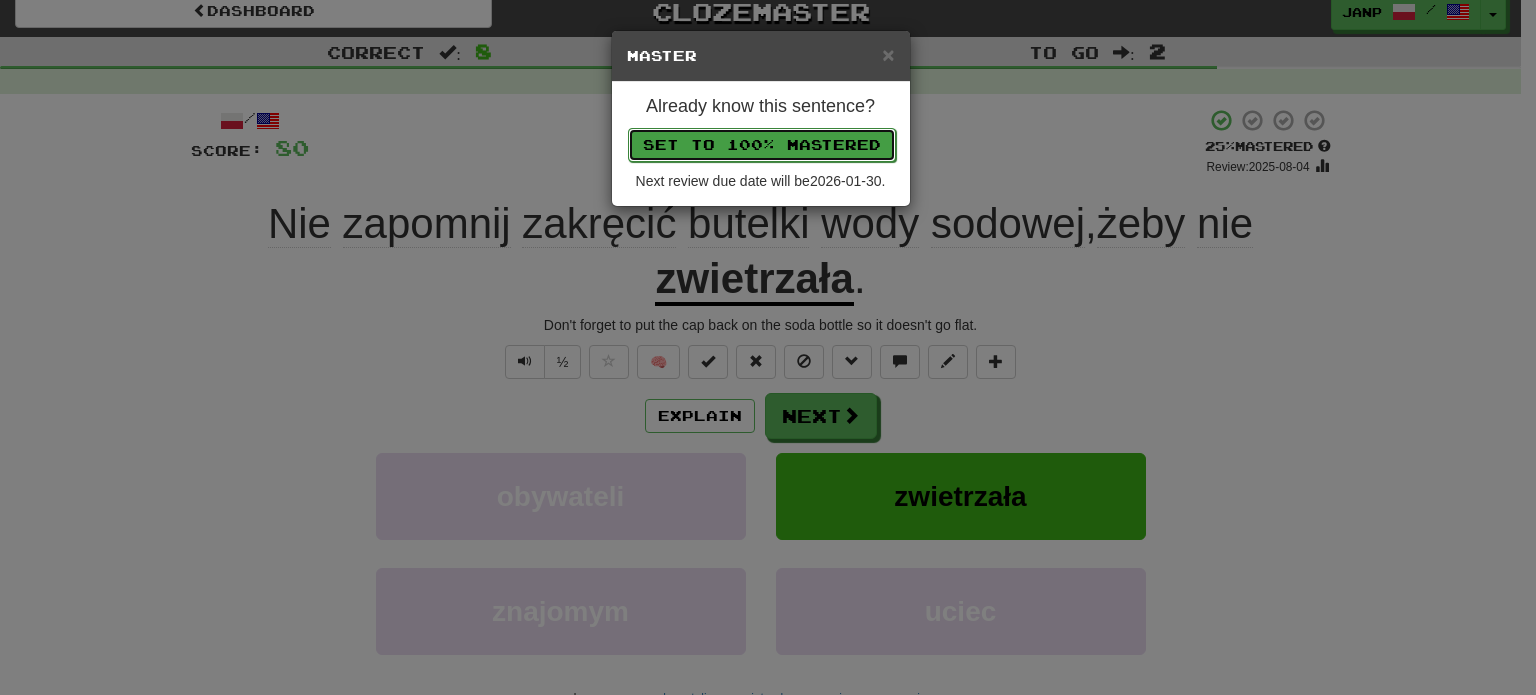 click on "Set to 100% Mastered" at bounding box center [762, 145] 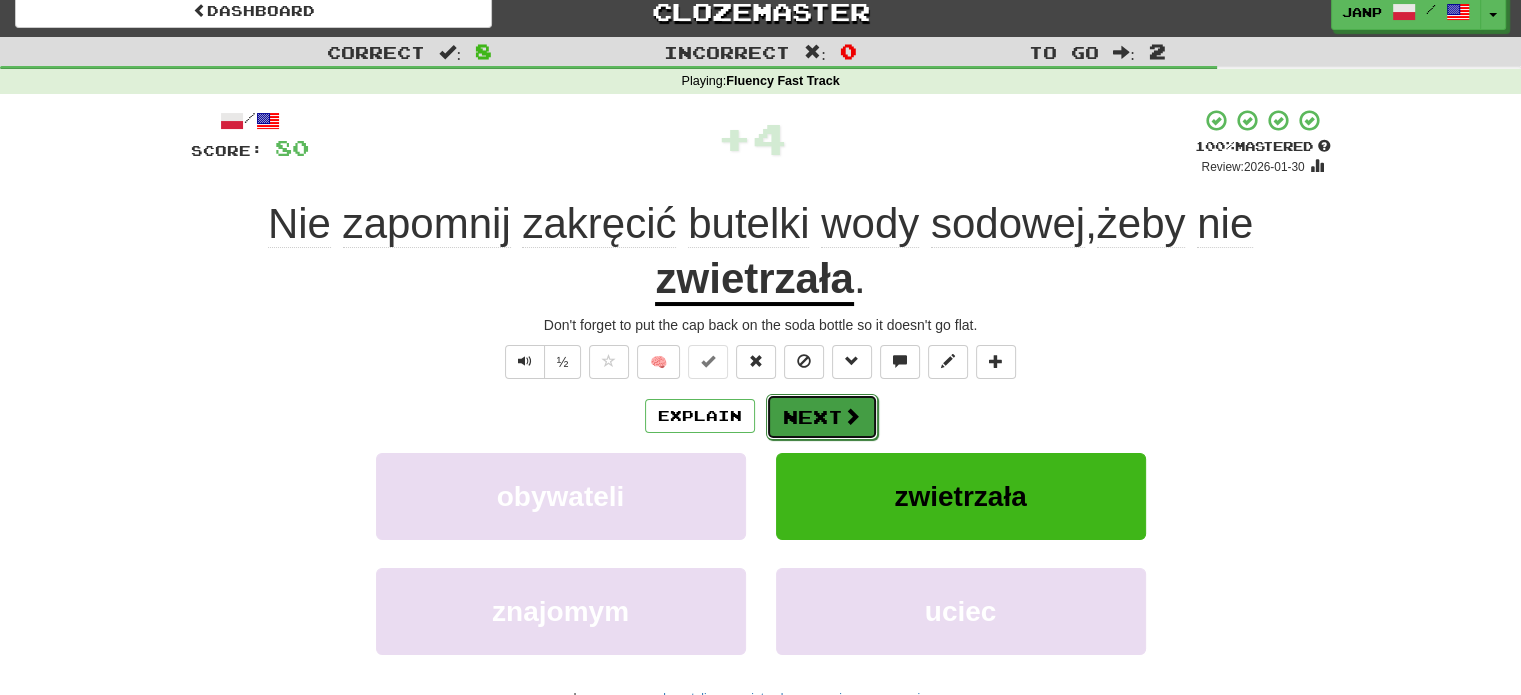 click on "Next" at bounding box center [822, 417] 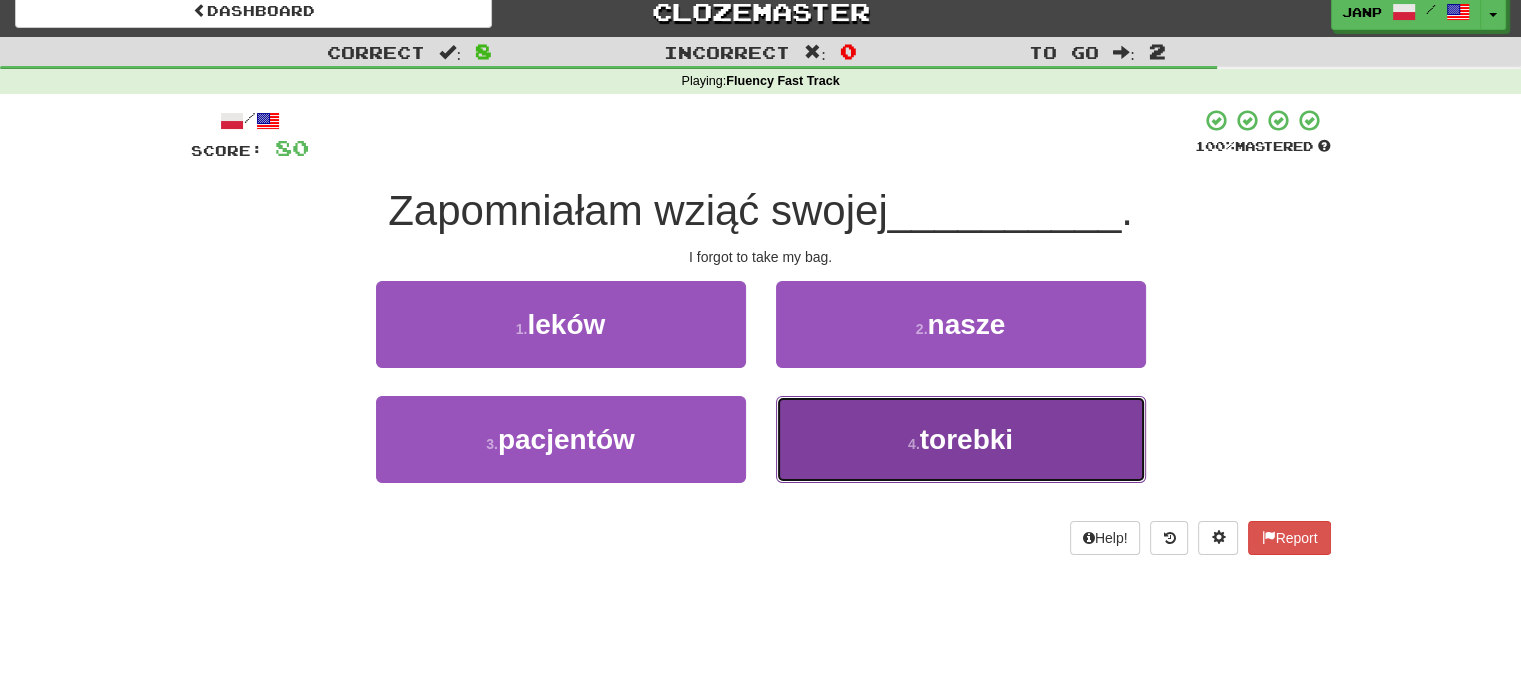 click on "4 .  torebki" at bounding box center (961, 439) 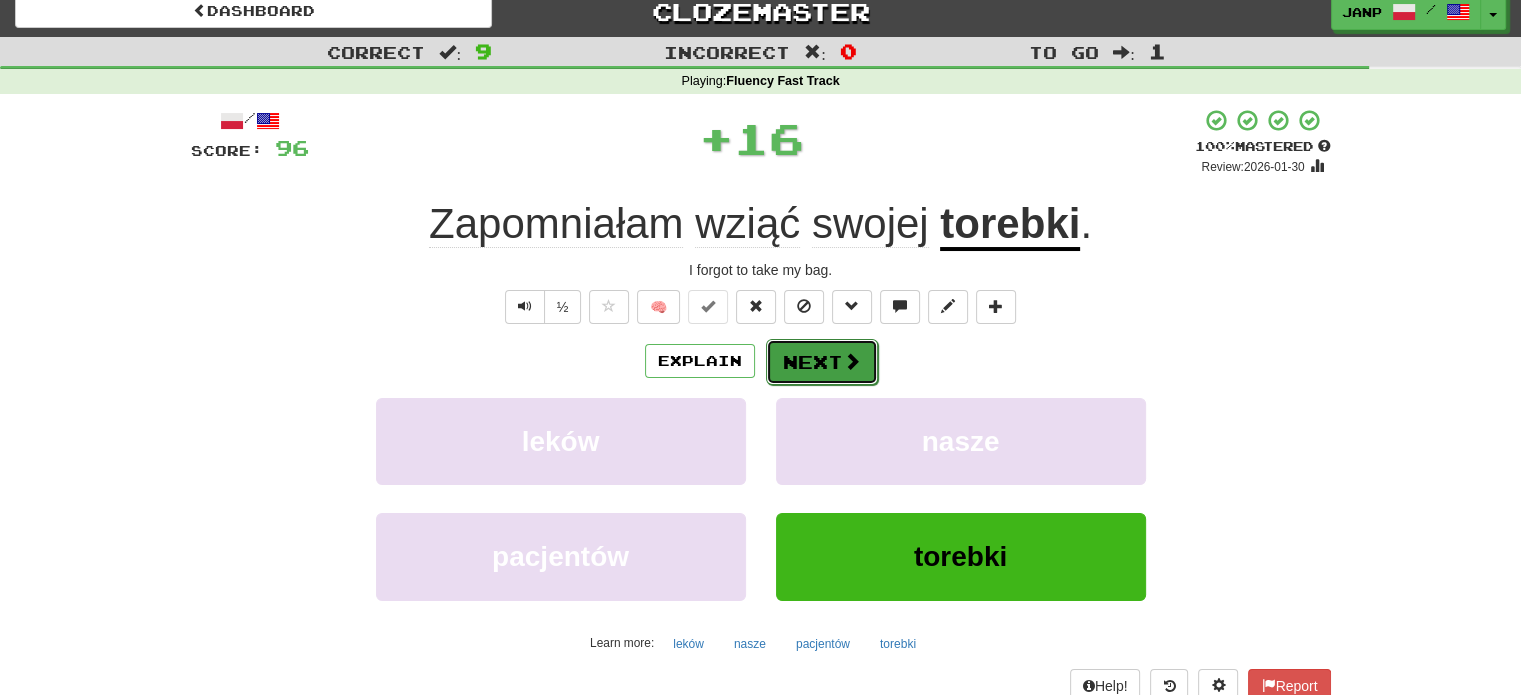 click on "Next" at bounding box center [822, 362] 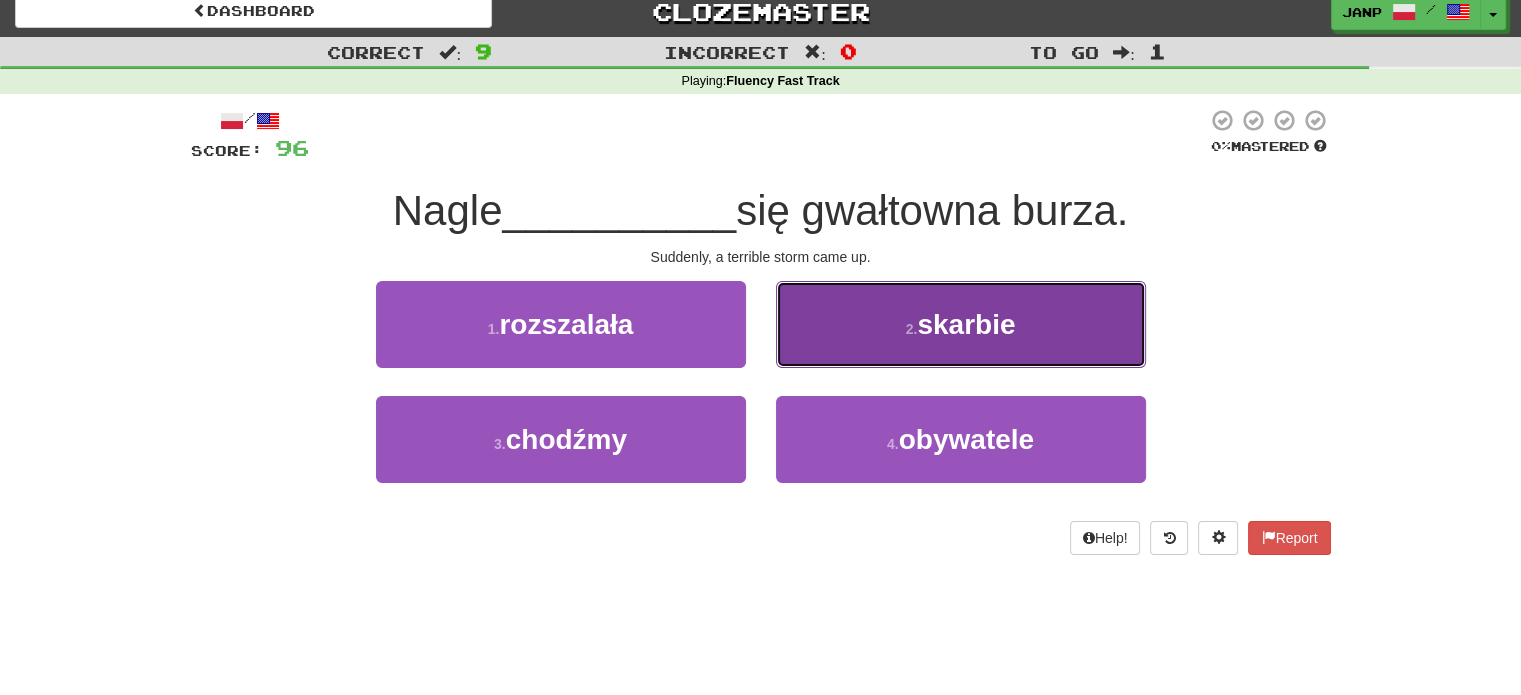 click on "2 .  skarbie" at bounding box center [961, 324] 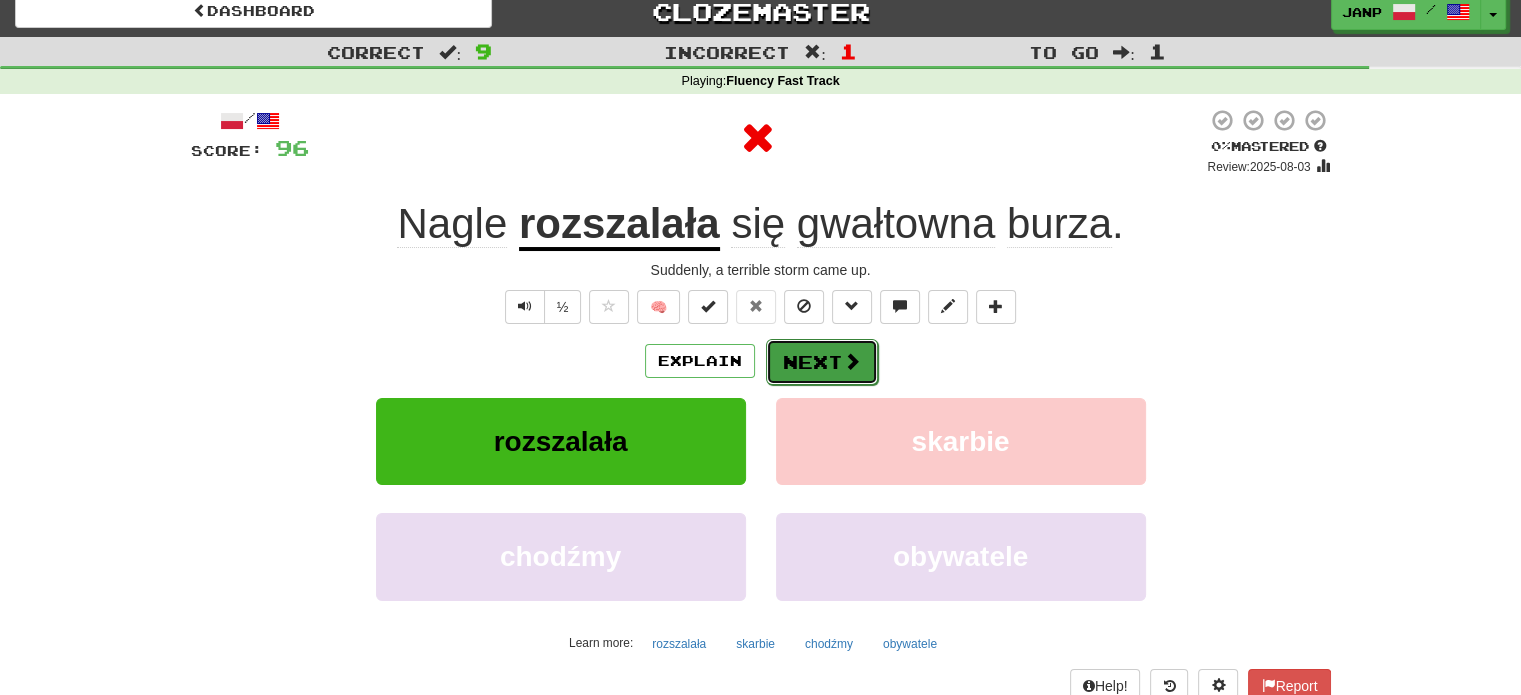 click on "Next" at bounding box center (822, 362) 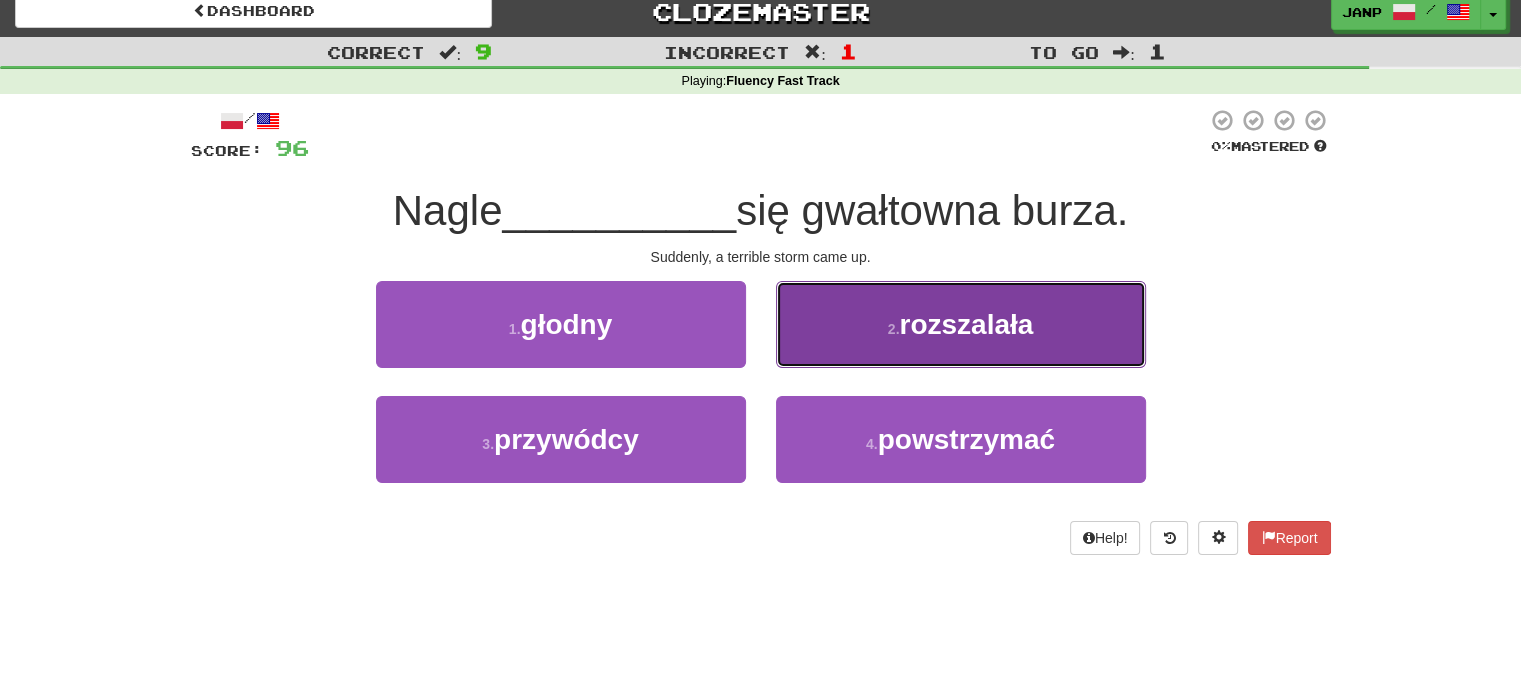 click on "2 .  rozszalała" at bounding box center (961, 324) 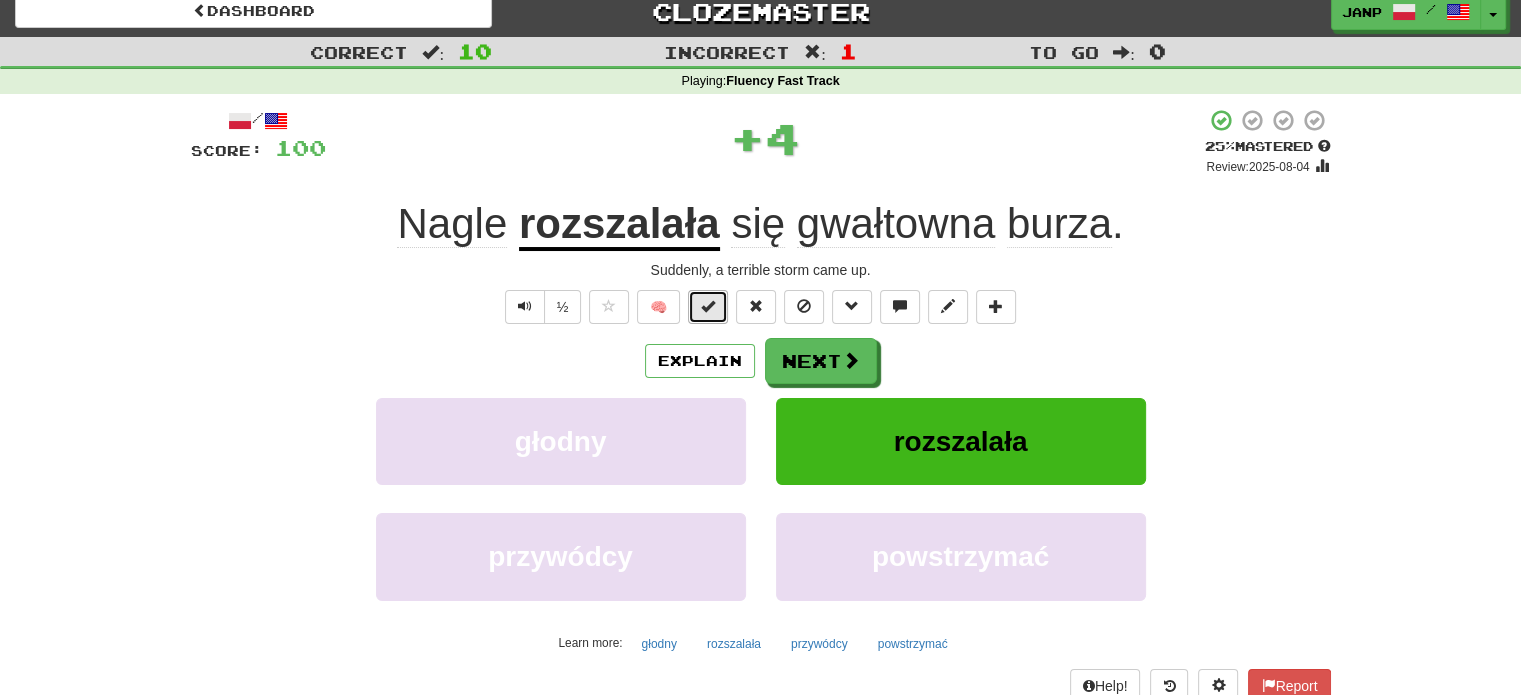 click at bounding box center [708, 307] 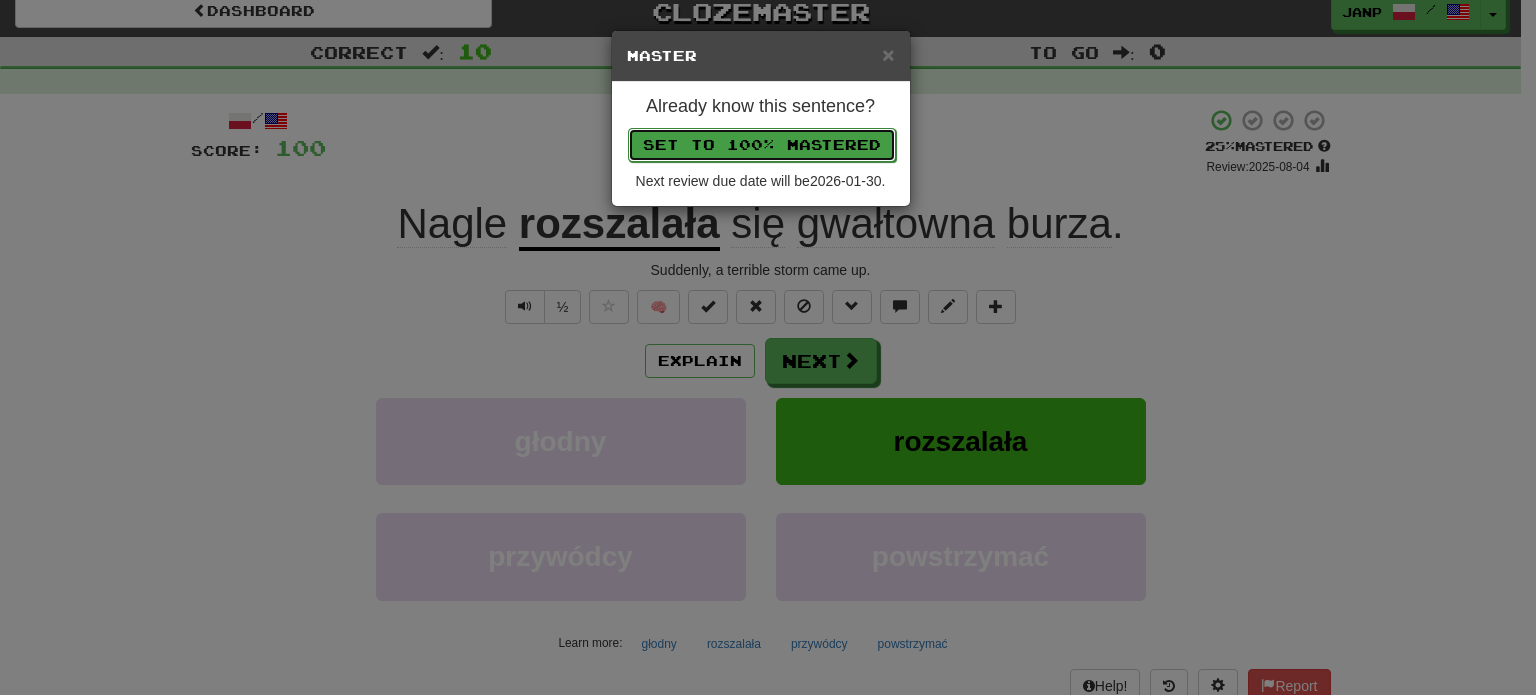 click on "Set to 100% Mastered" at bounding box center (762, 145) 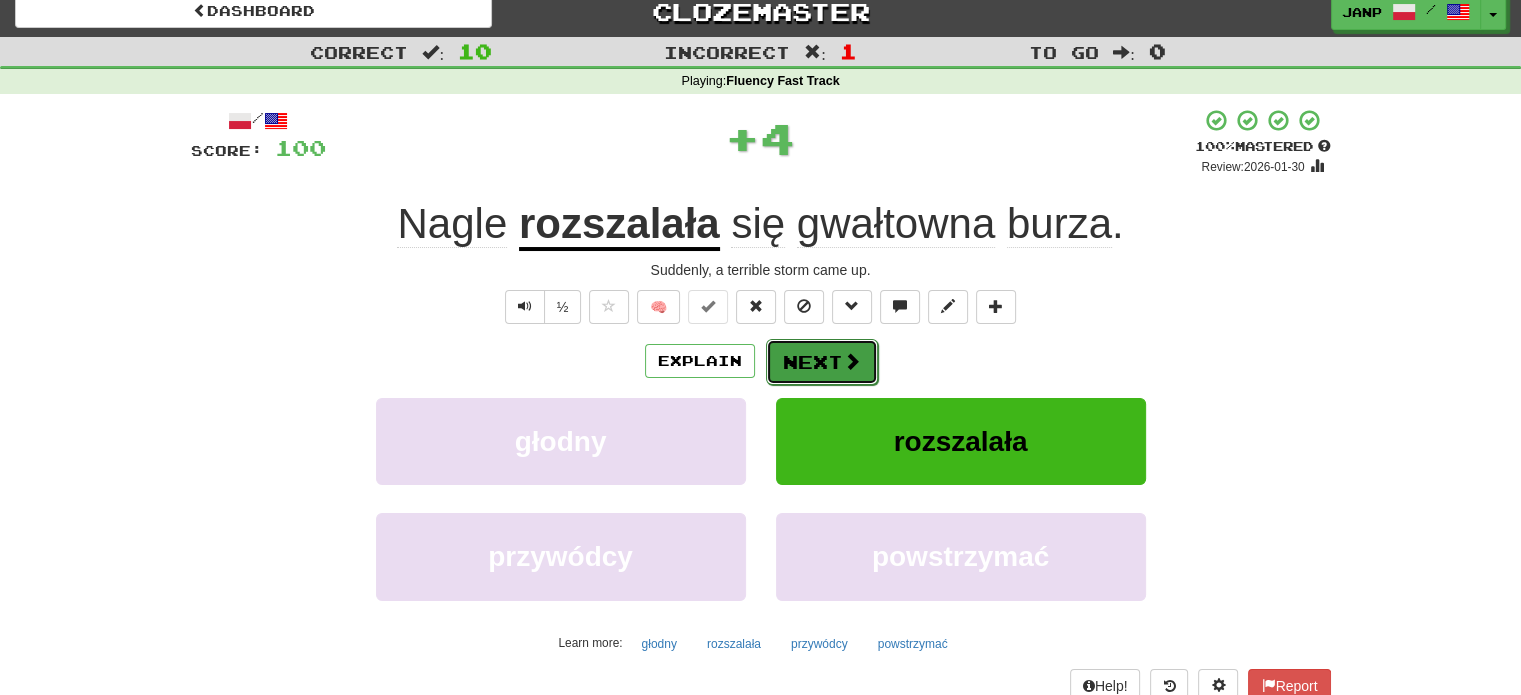 click on "Next" at bounding box center [822, 362] 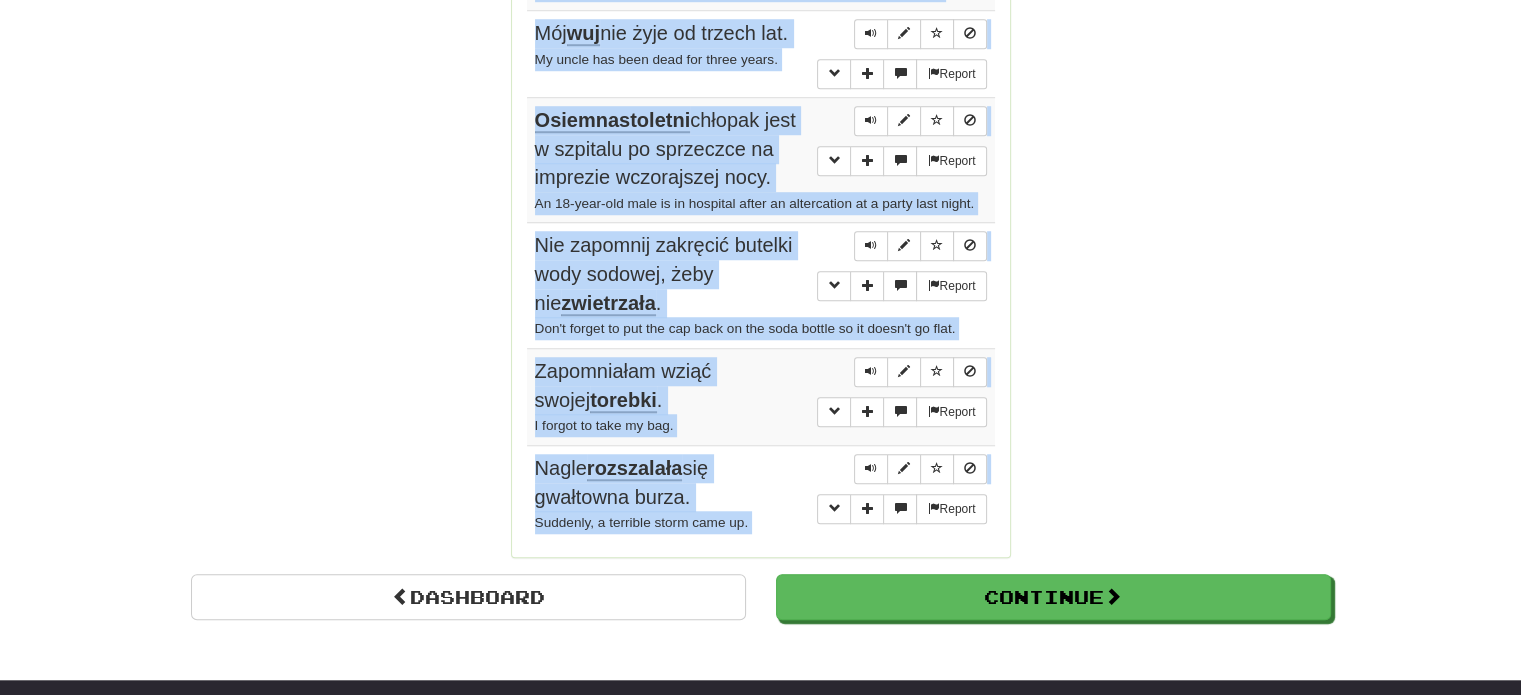 scroll, scrollTop: 1640, scrollLeft: 0, axis: vertical 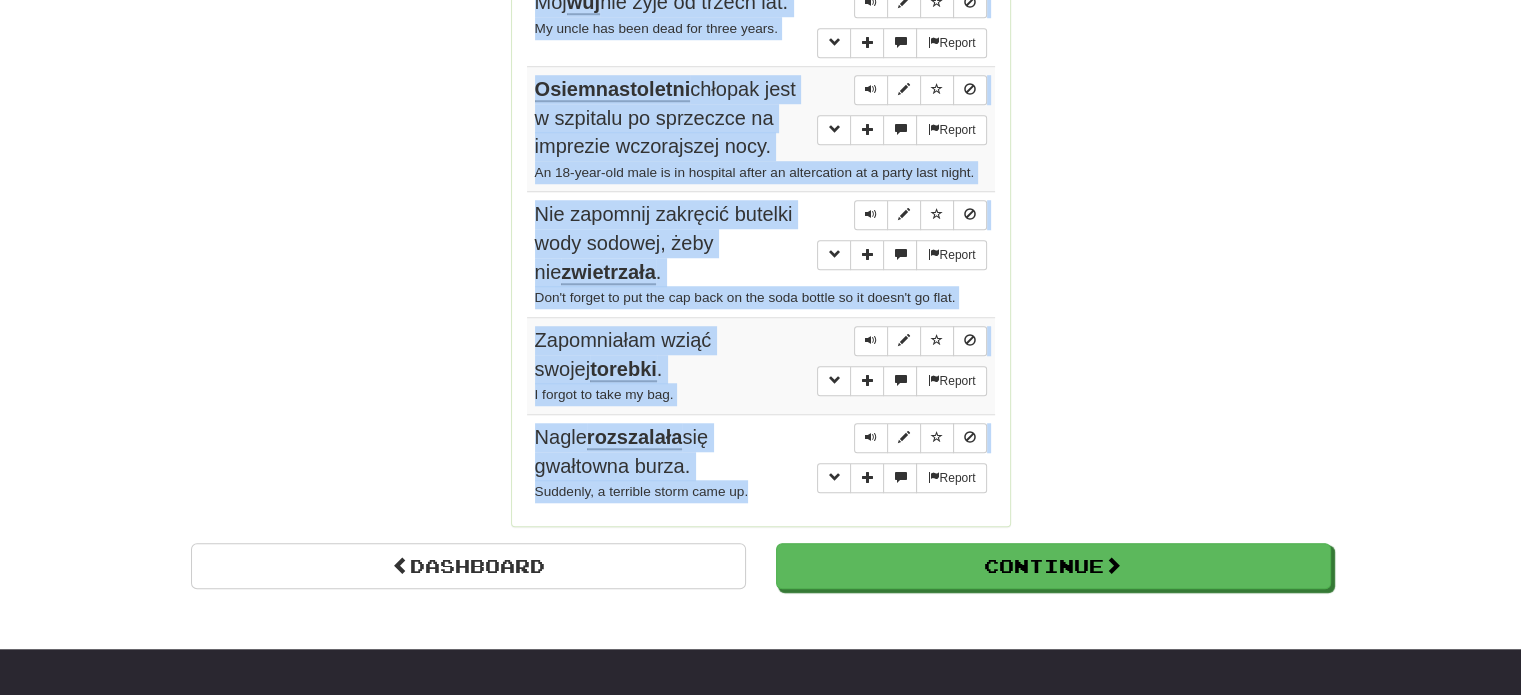 drag, startPoint x: 532, startPoint y: 274, endPoint x: 770, endPoint y: 479, distance: 314.1162 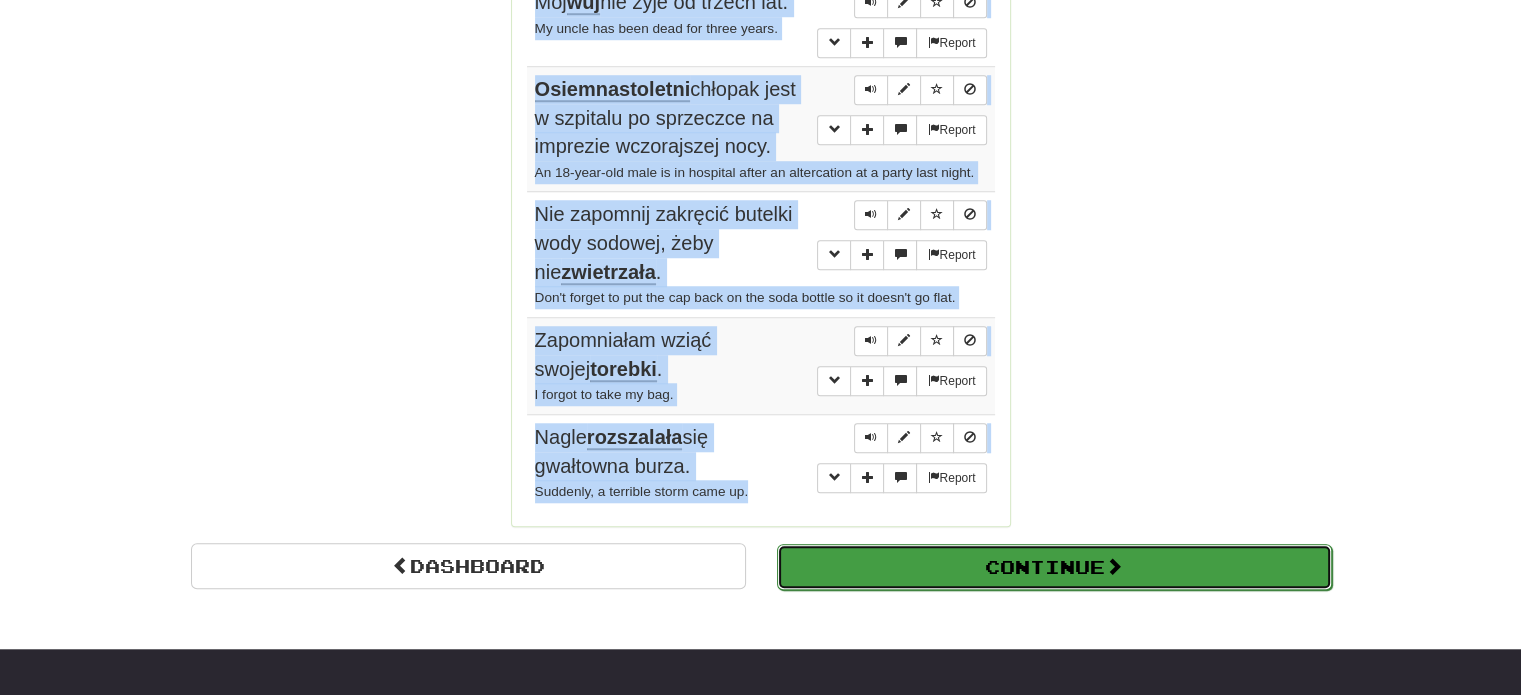 click on "Continue" at bounding box center (1054, 567) 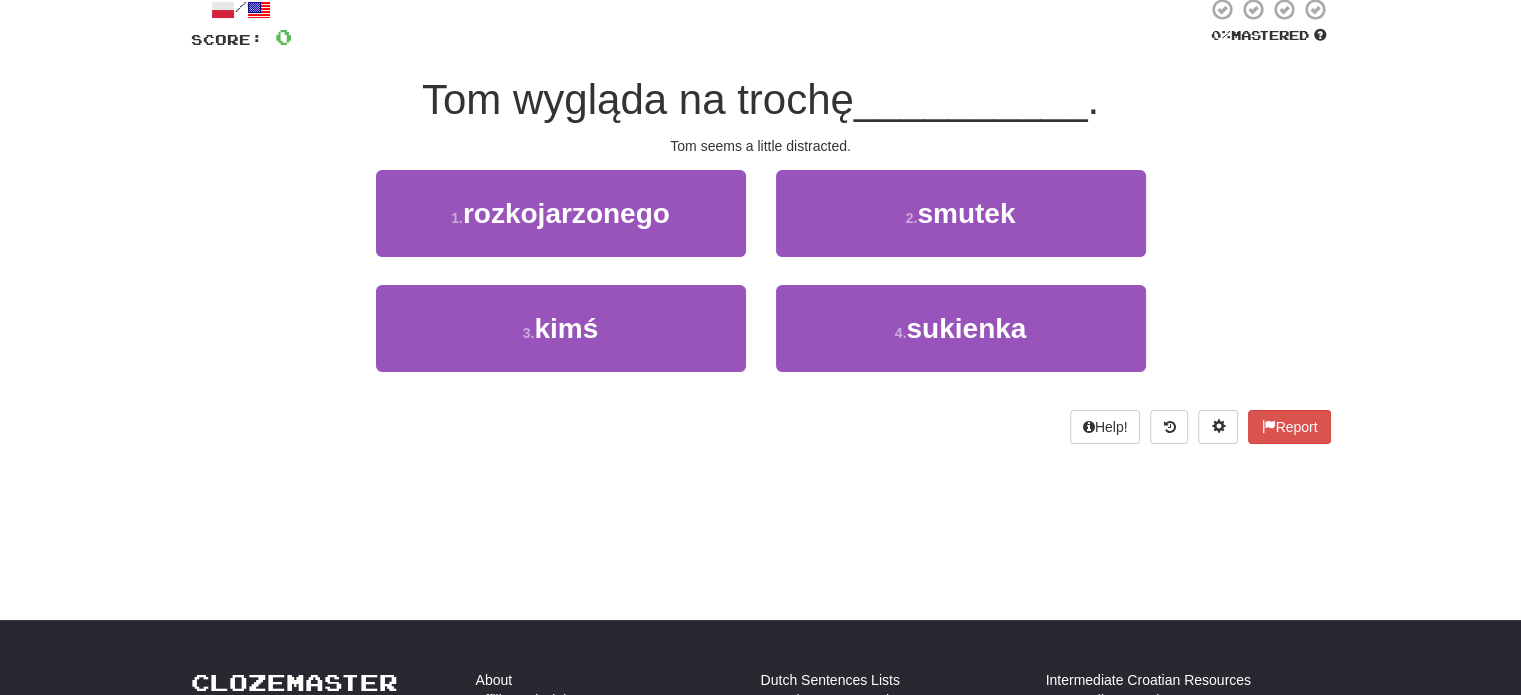 scroll, scrollTop: 121, scrollLeft: 0, axis: vertical 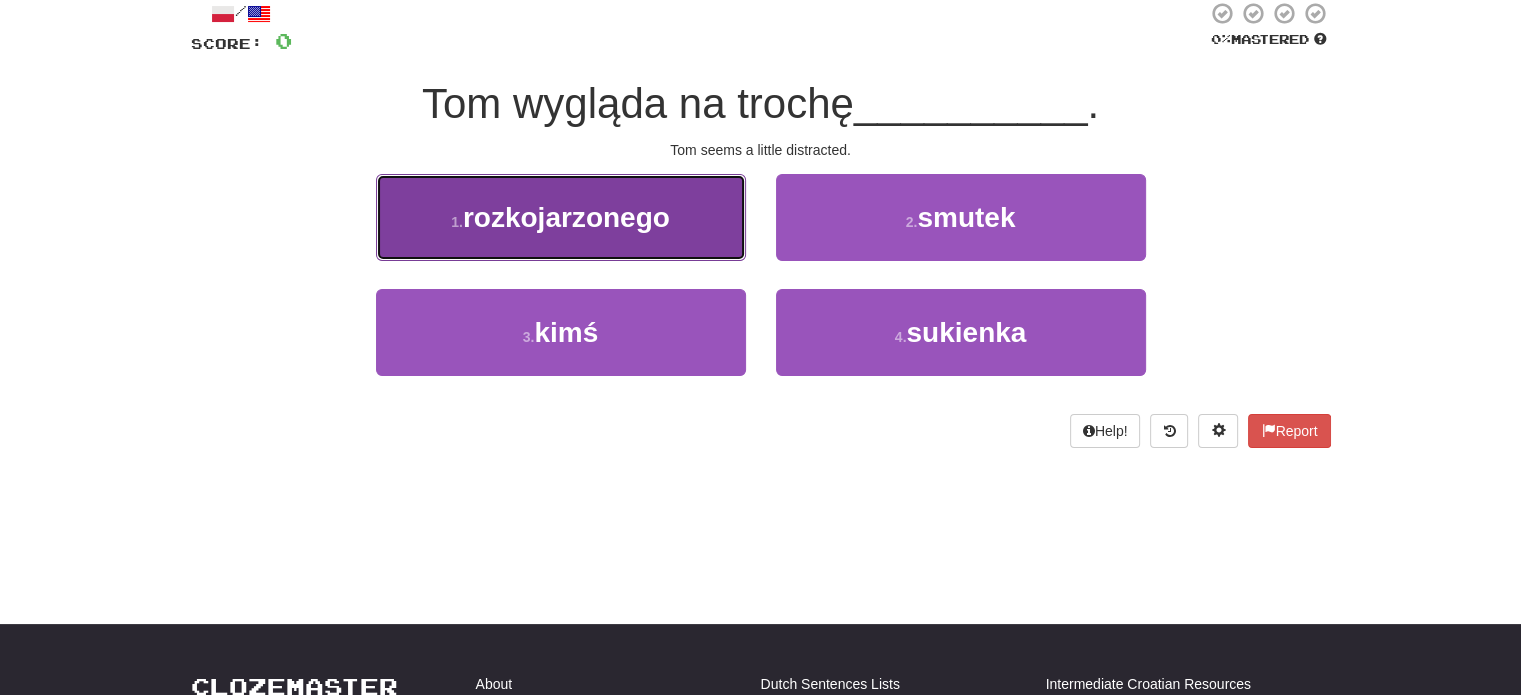 click on "1 .  rozkojarzonego" at bounding box center (561, 217) 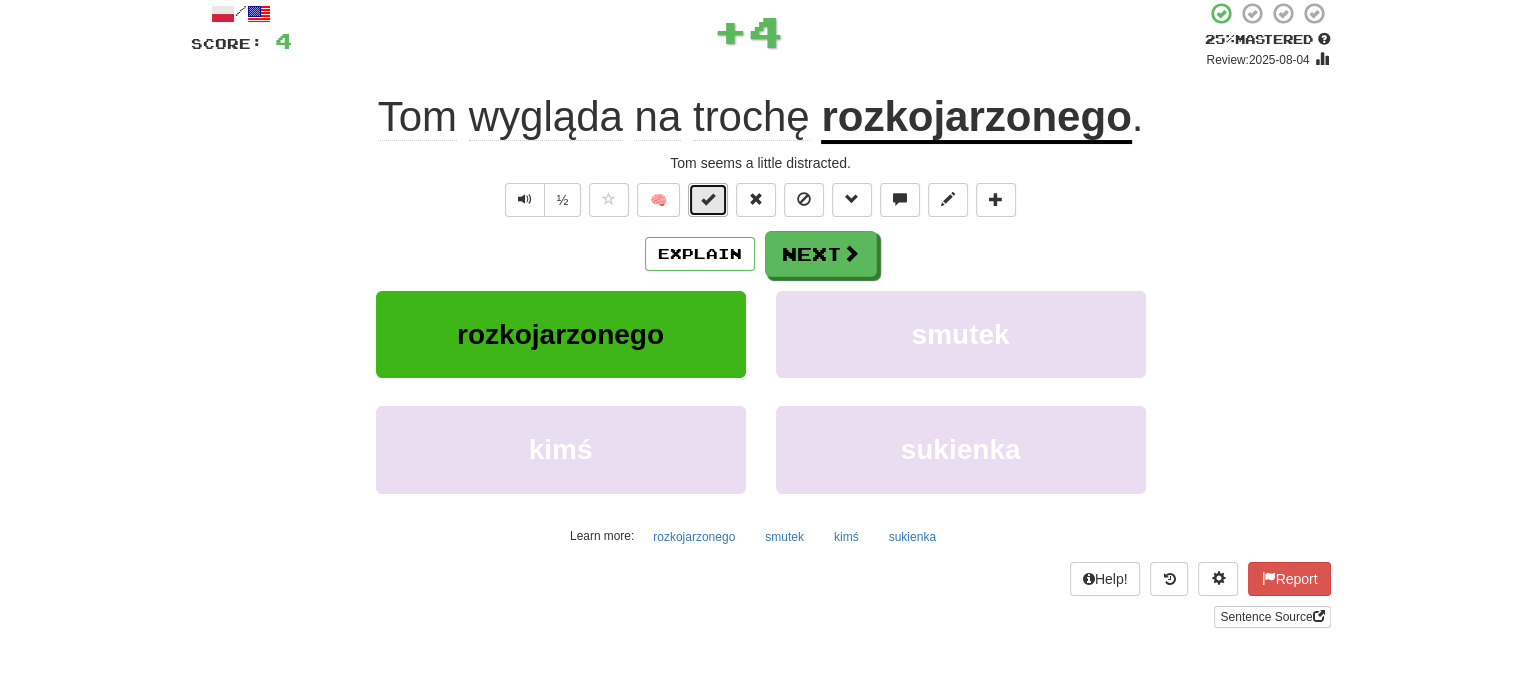 click at bounding box center (708, 200) 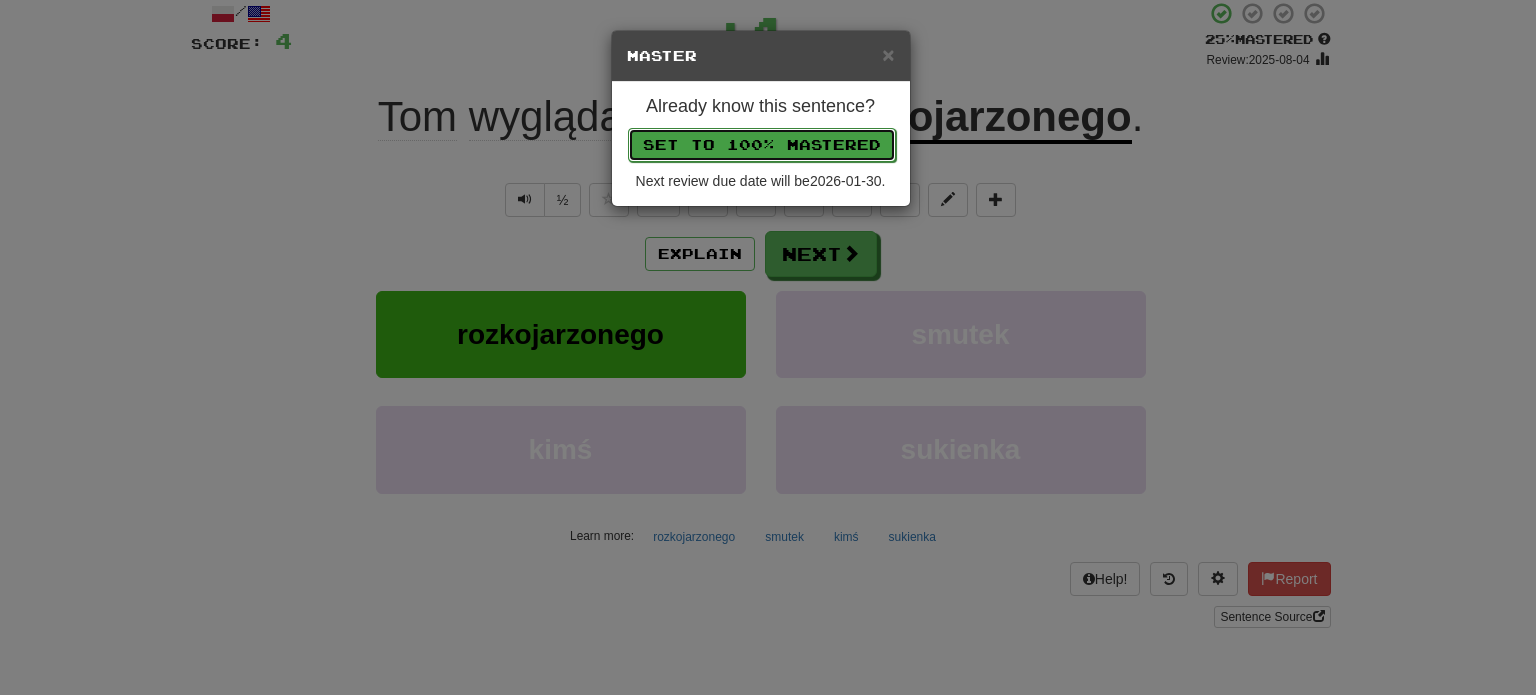 click on "Set to 100% Mastered" at bounding box center (762, 145) 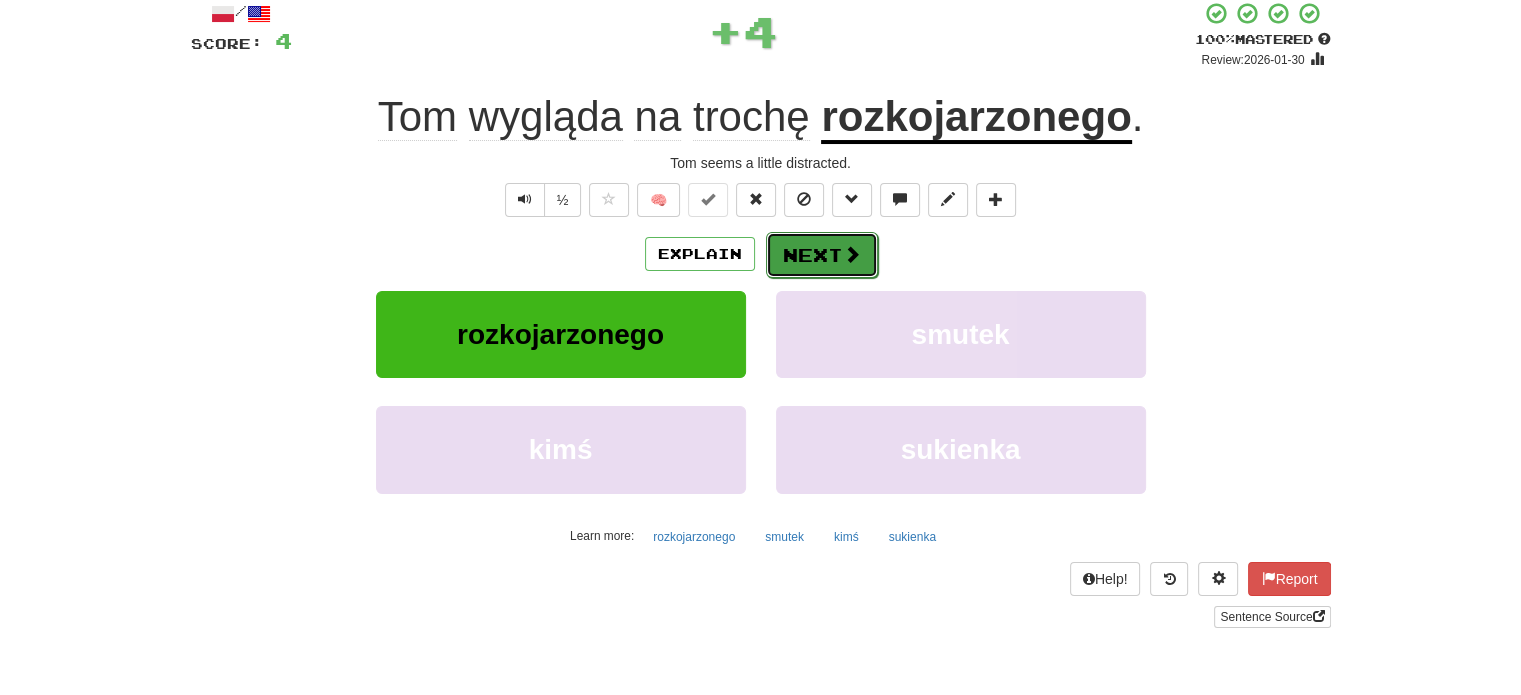 click on "Next" at bounding box center (822, 255) 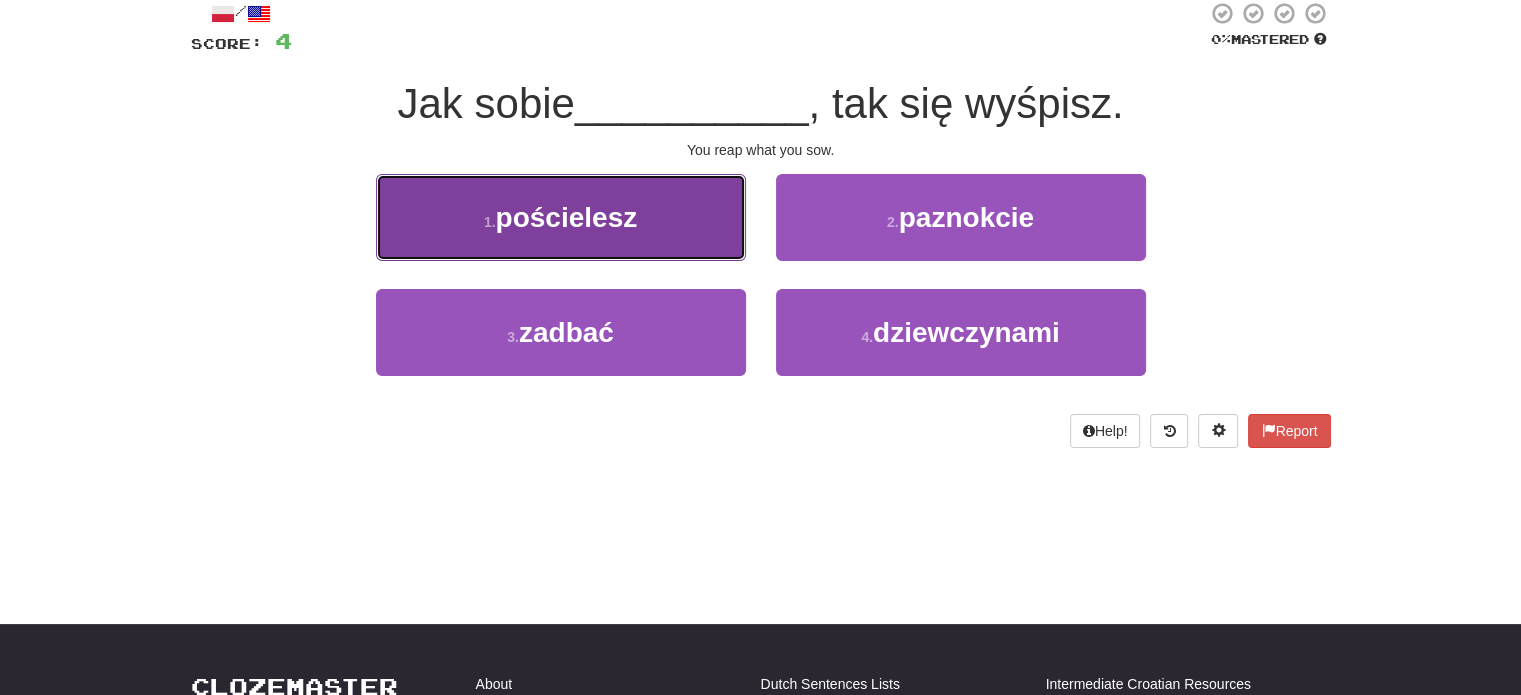 click on "1 .  pościelesz" at bounding box center [561, 217] 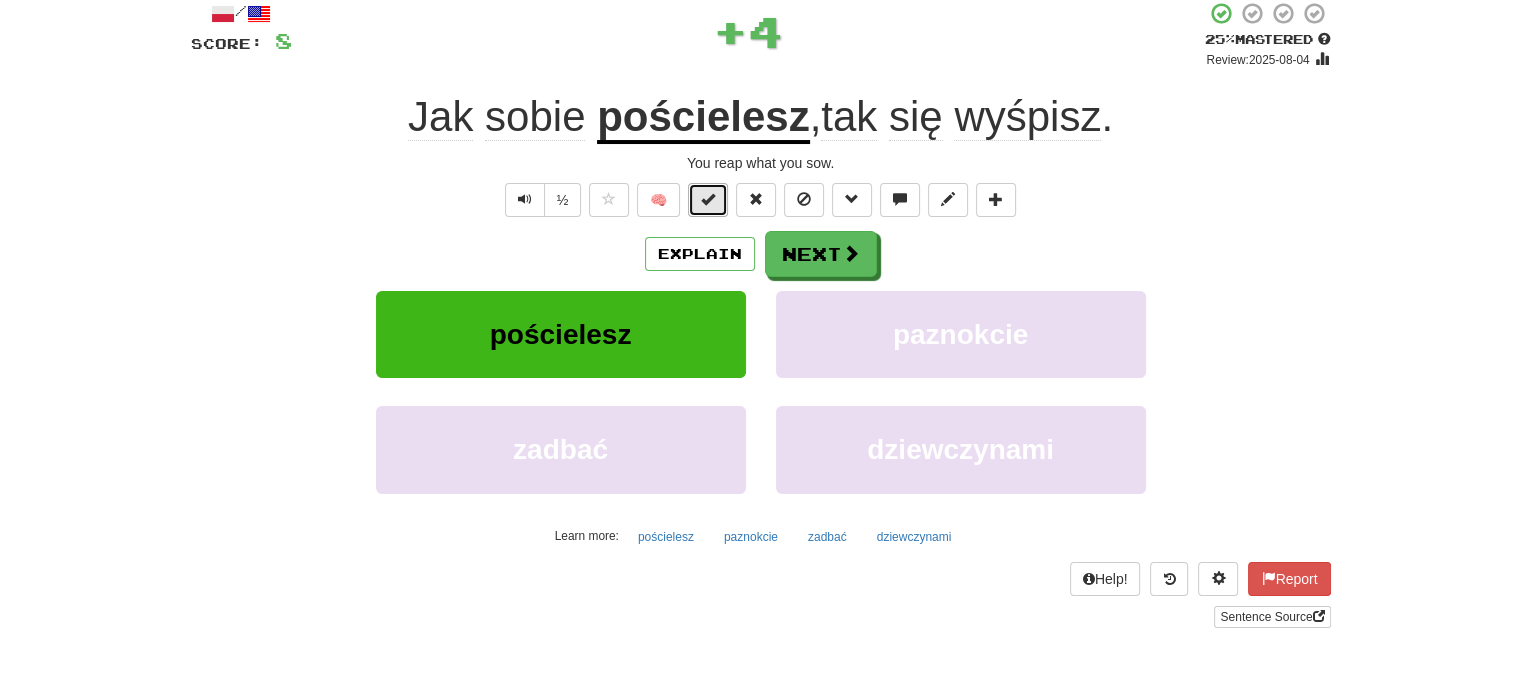 click at bounding box center (708, 200) 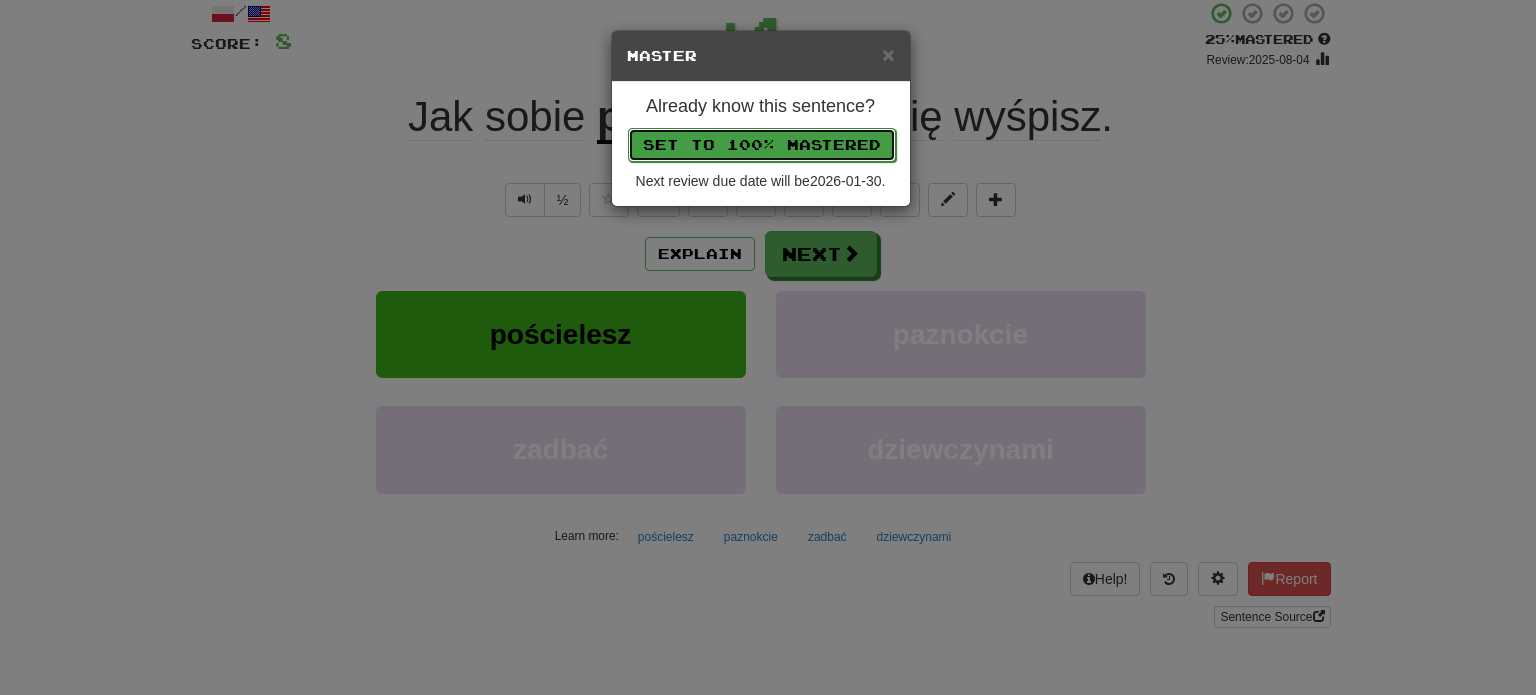 click on "Set to 100% Mastered" at bounding box center (762, 145) 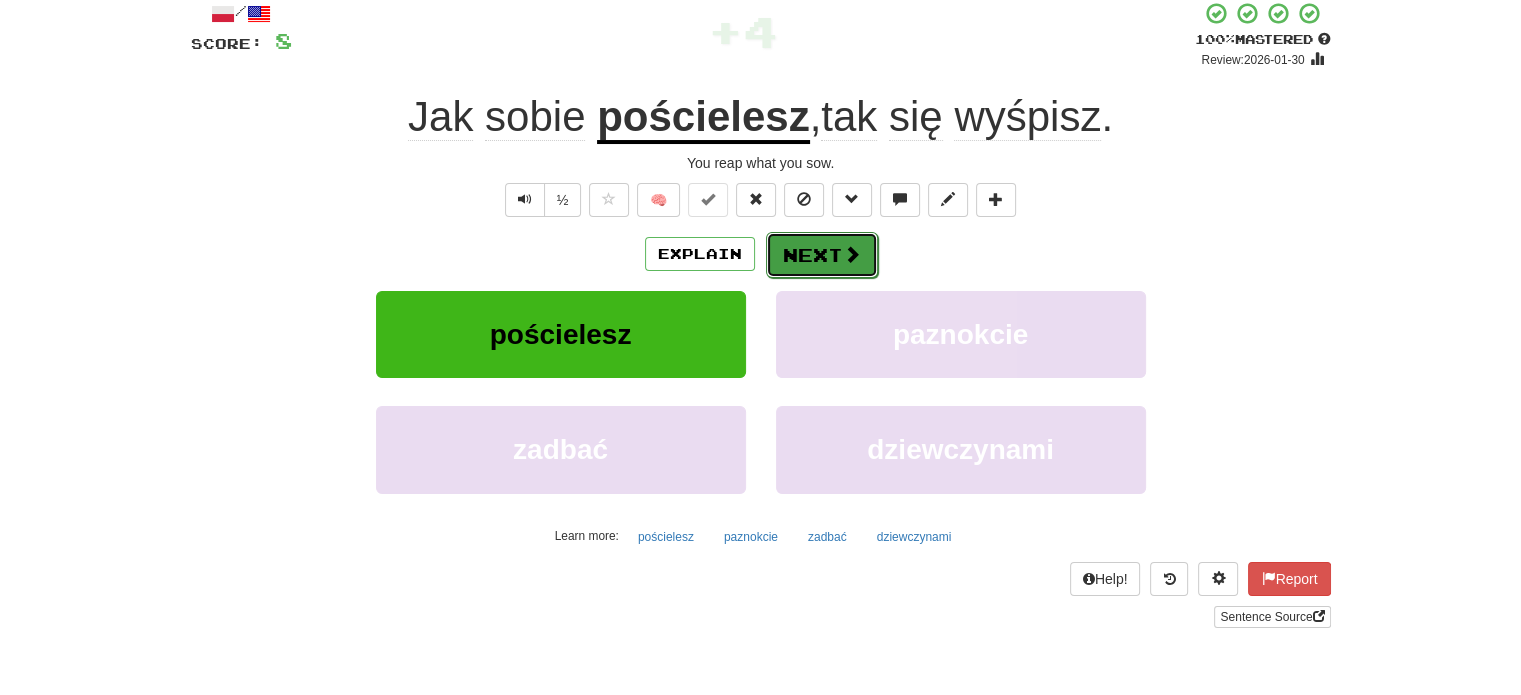 click on "Next" at bounding box center (822, 255) 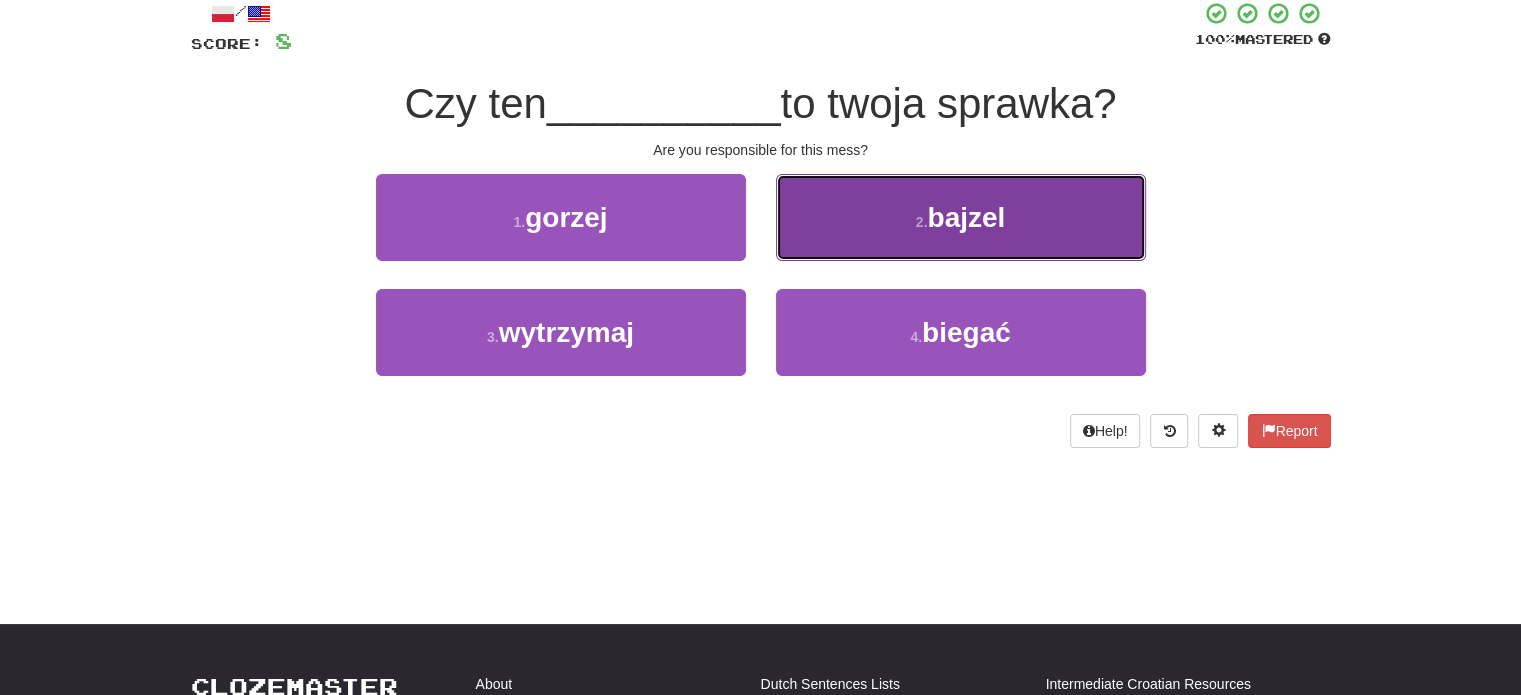 click on "2 .  bajzel" at bounding box center [961, 217] 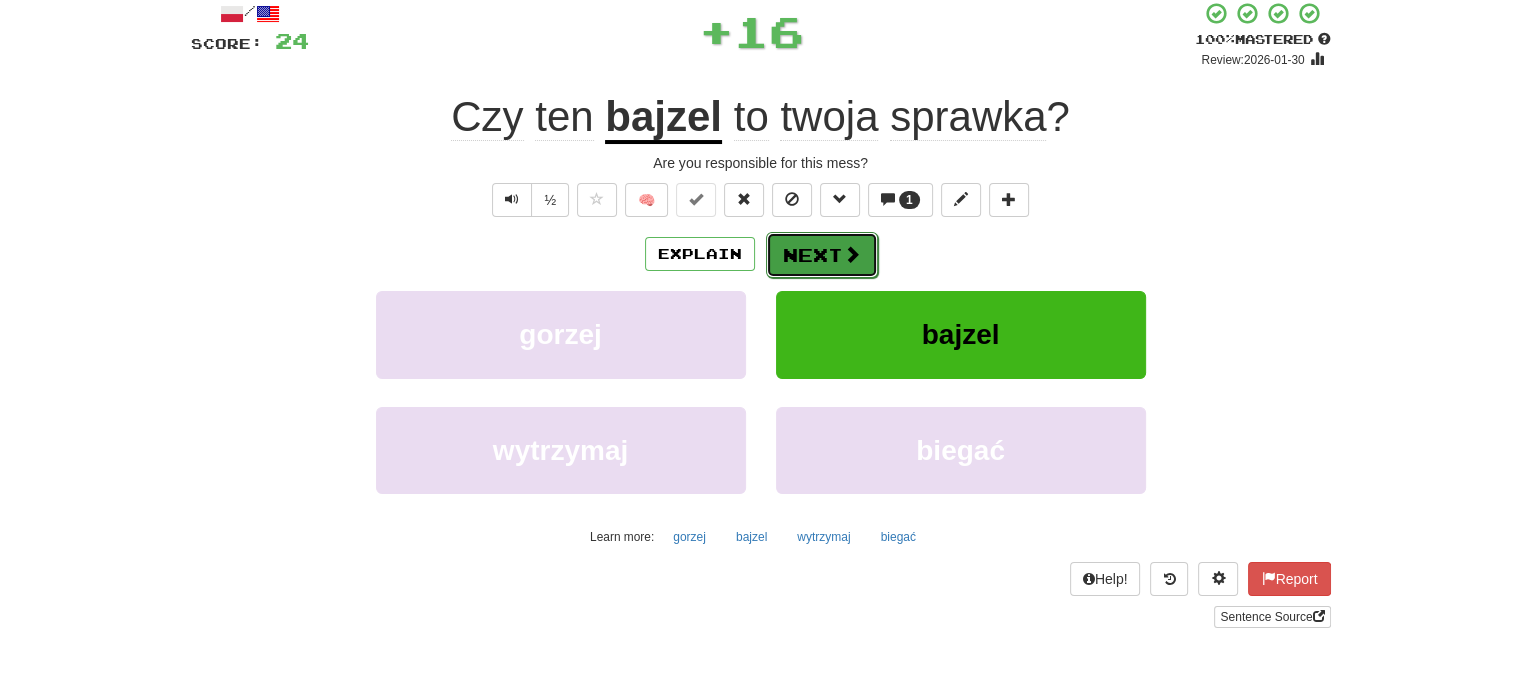 click on "Next" at bounding box center [822, 255] 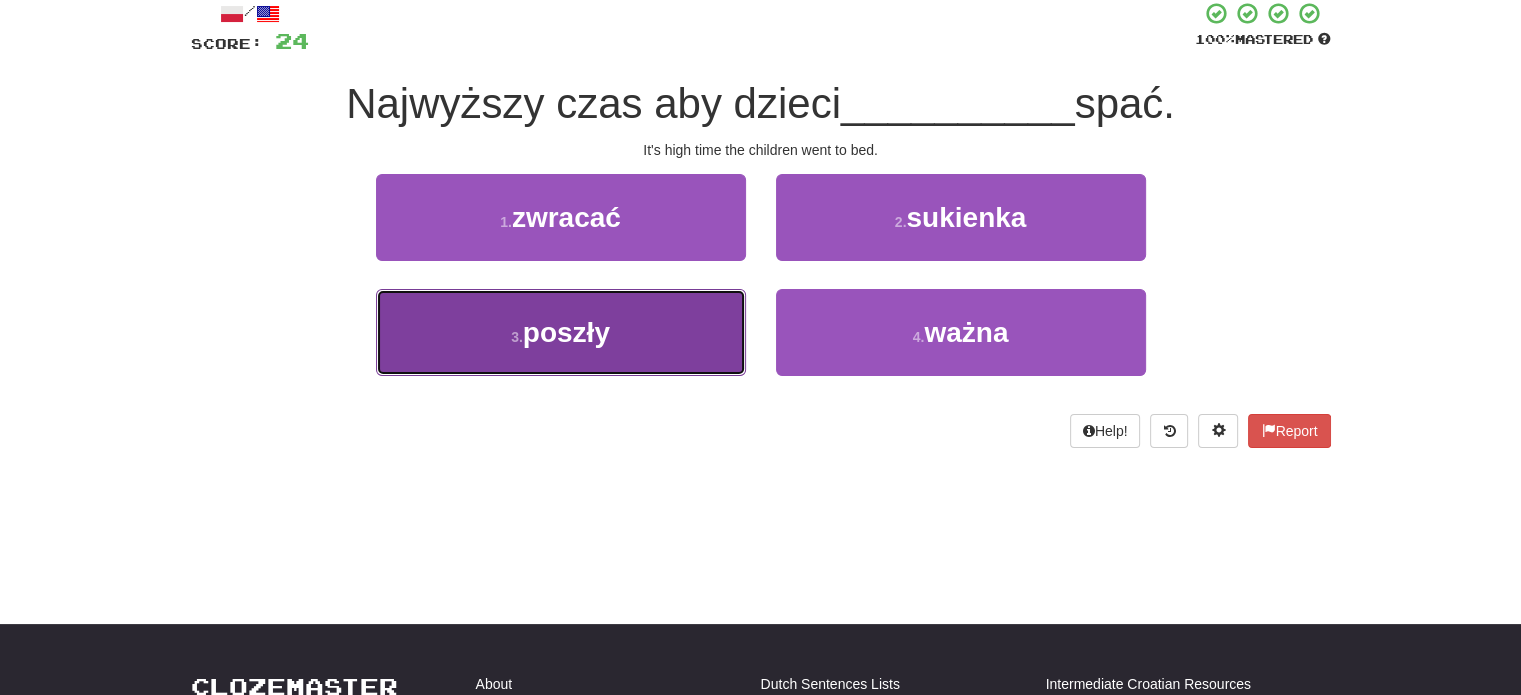 click on "3 .  poszły" at bounding box center [561, 332] 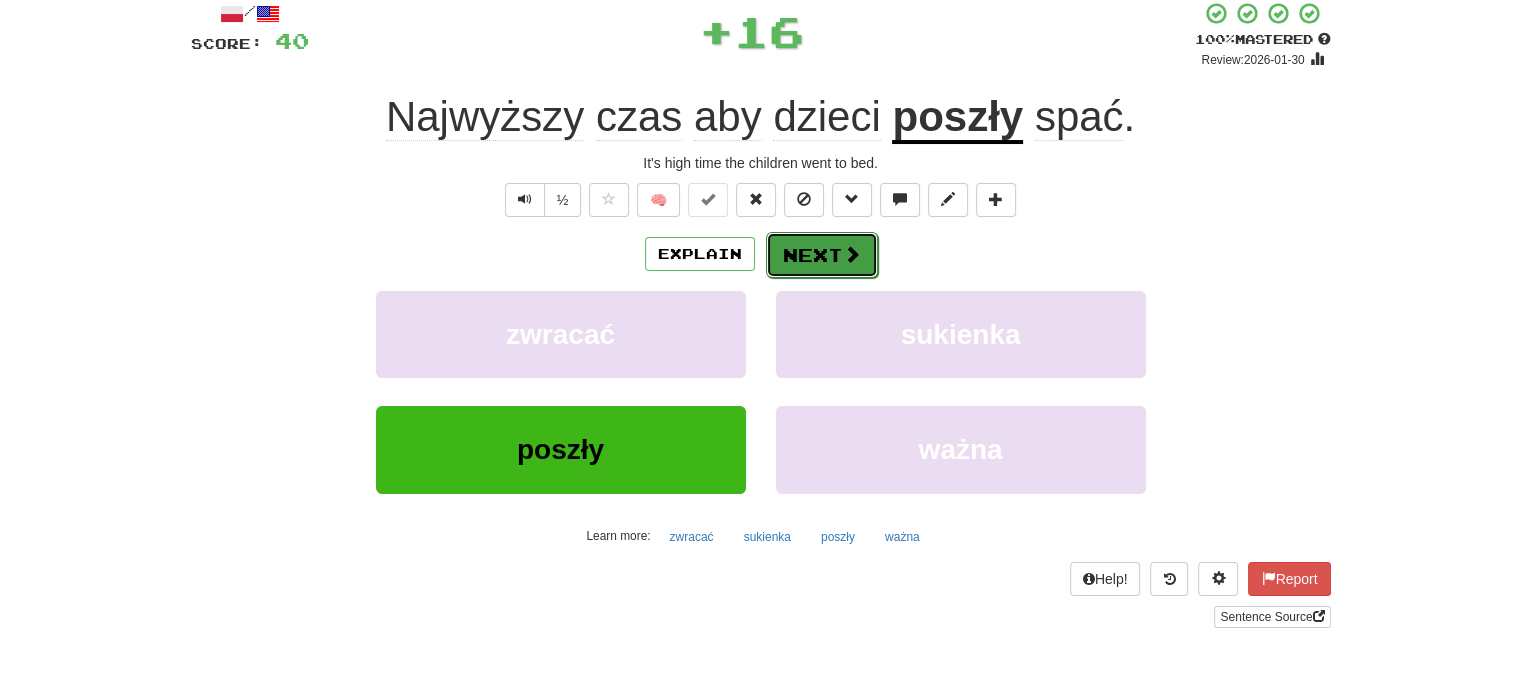 click on "Next" at bounding box center [822, 255] 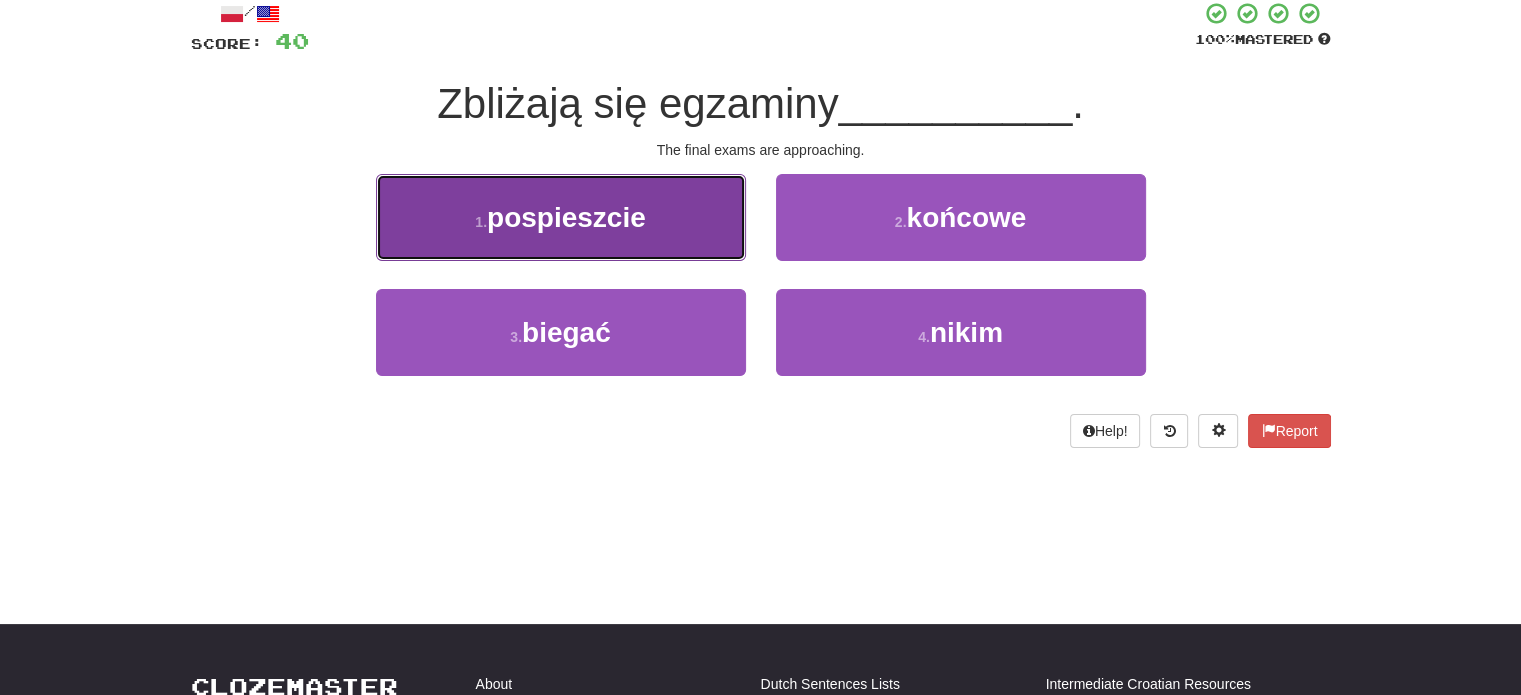 click on "1 .  pospieszcie" at bounding box center [561, 217] 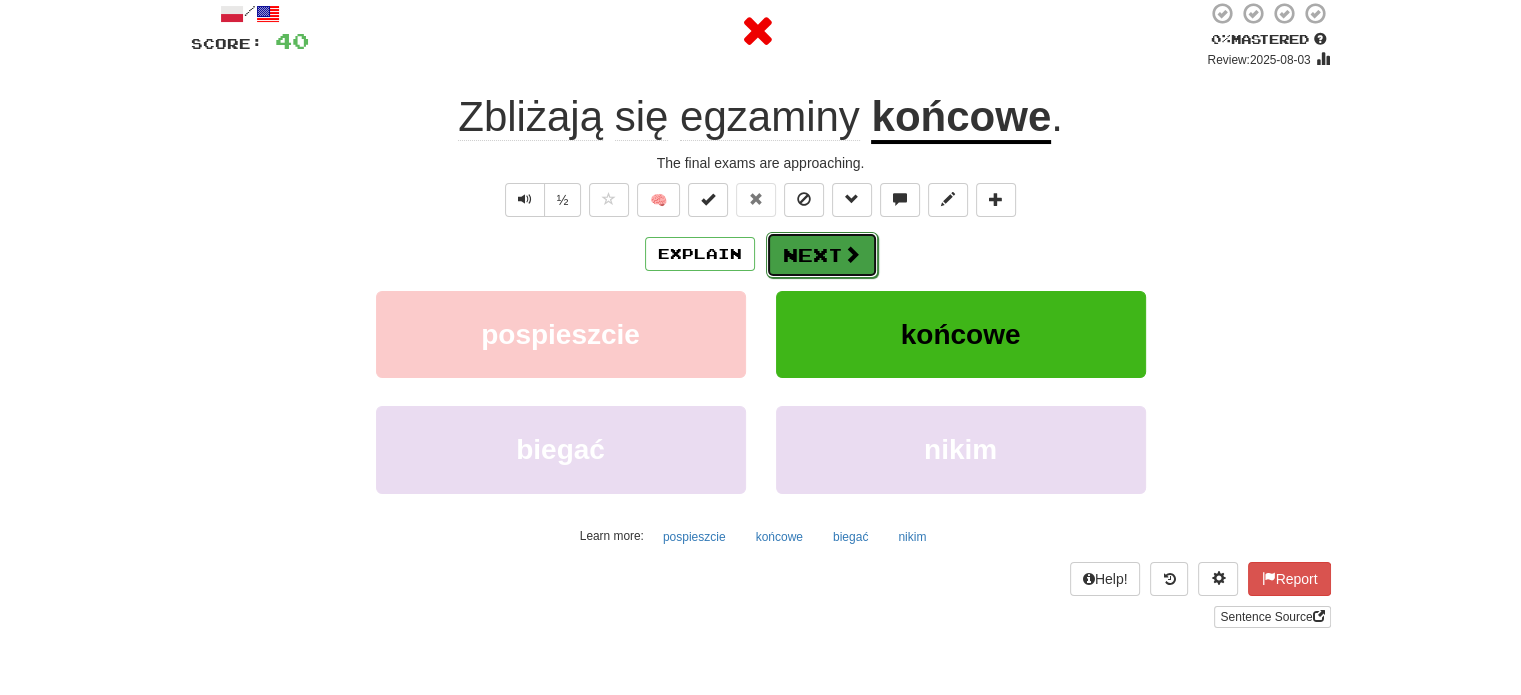 click on "Next" at bounding box center [822, 255] 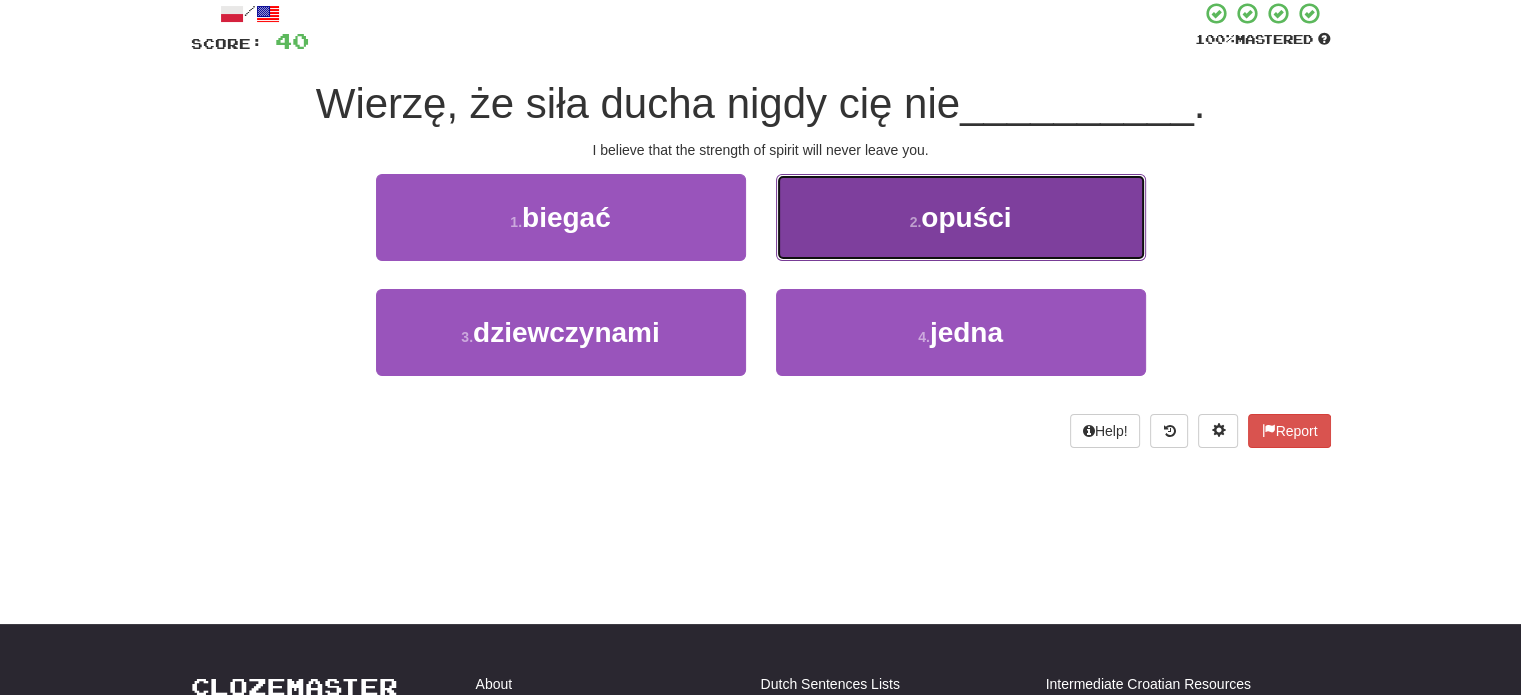 click on "2 .  opuści" at bounding box center [961, 217] 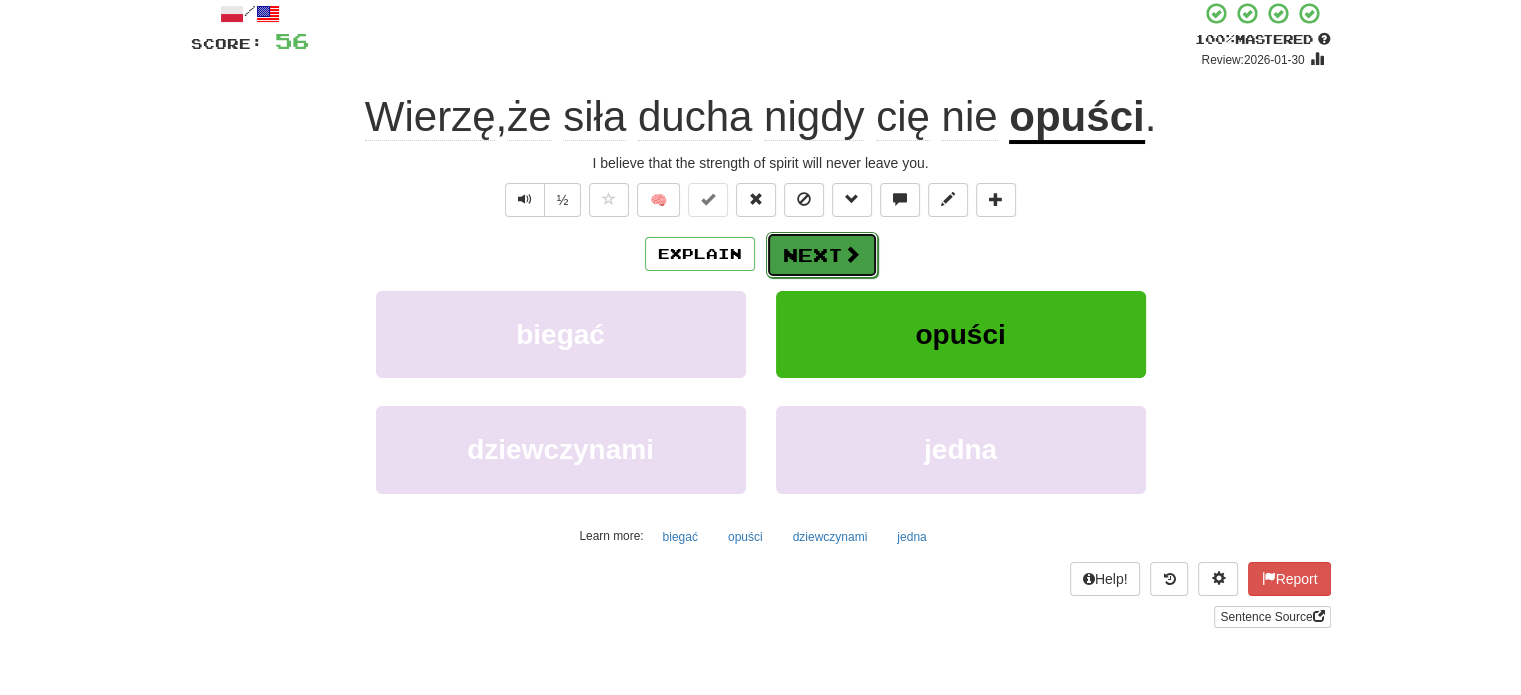 click on "Next" at bounding box center [822, 255] 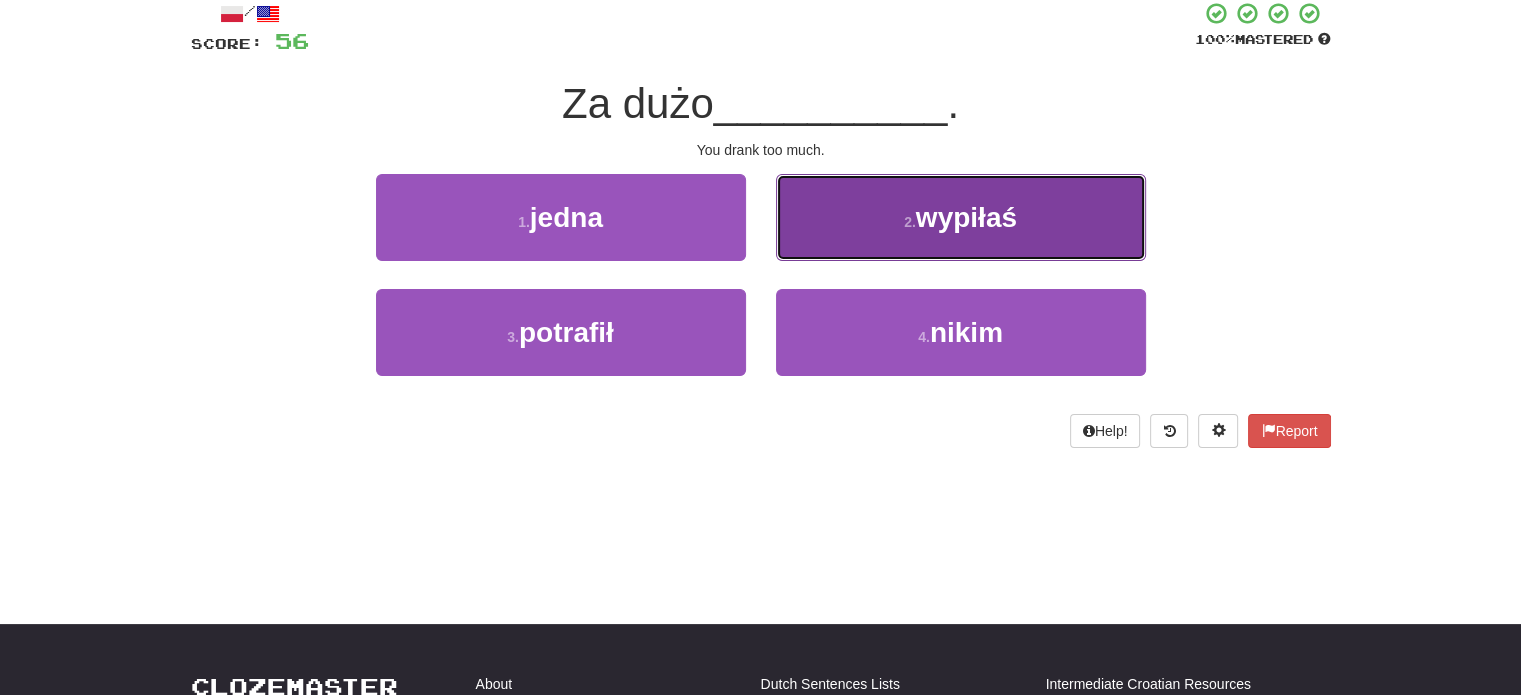 click on "2 .  wypiłaś" at bounding box center [961, 217] 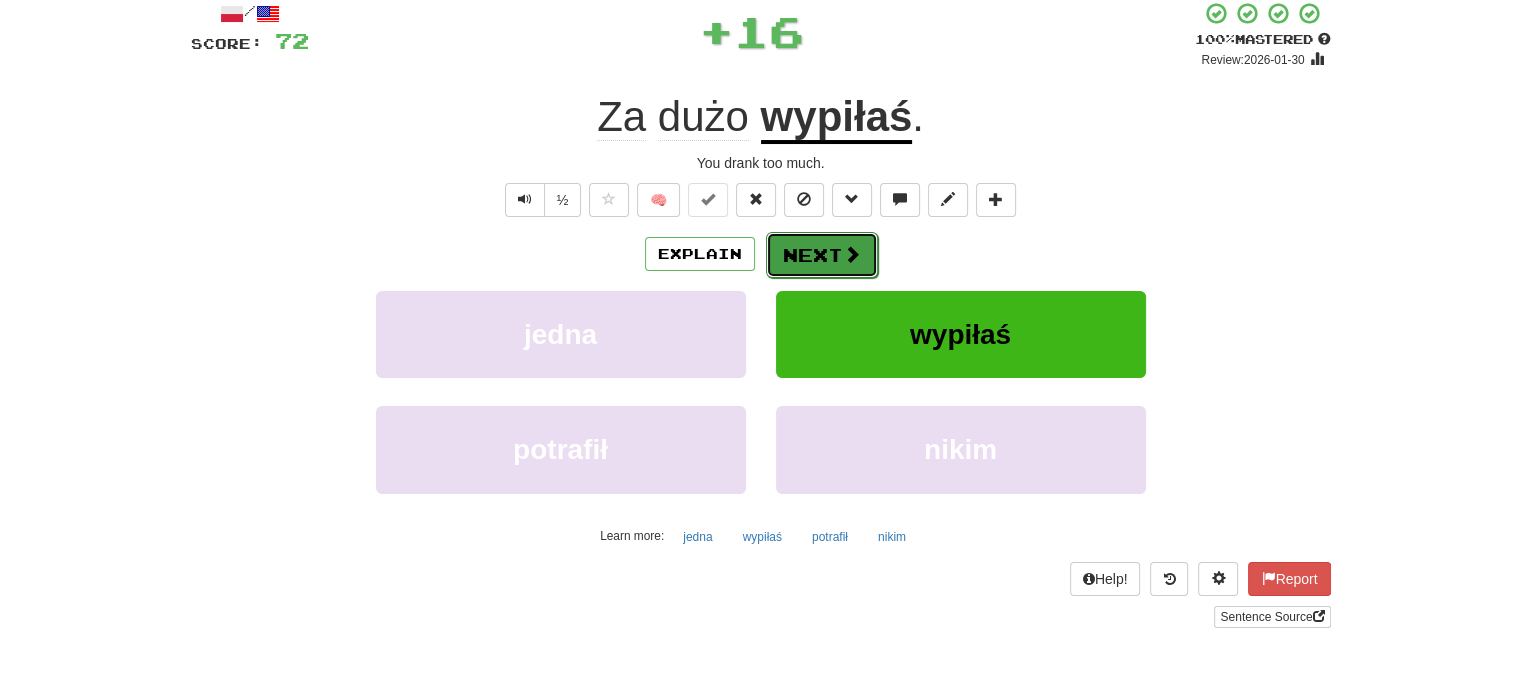 click on "Next" at bounding box center [822, 255] 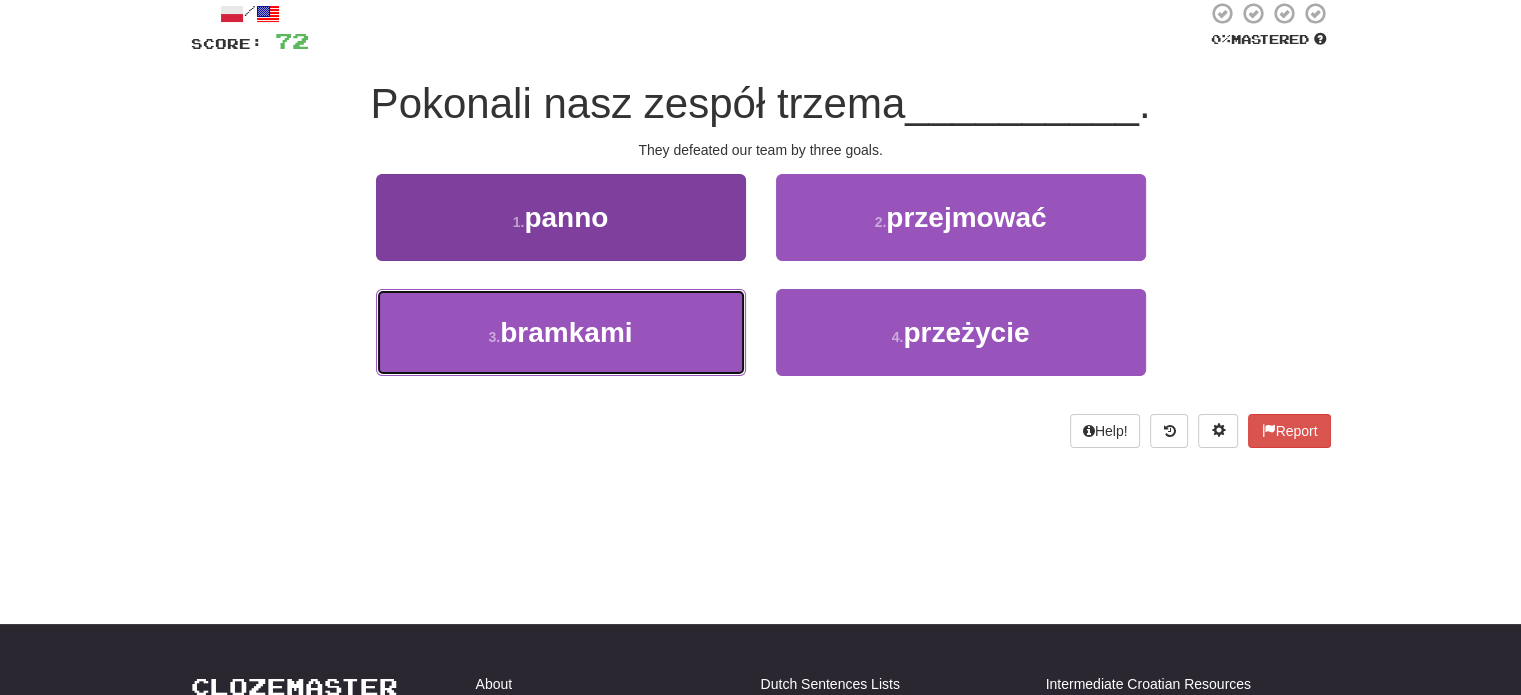 drag, startPoint x: 557, startPoint y: 317, endPoint x: 588, endPoint y: 318, distance: 31.016125 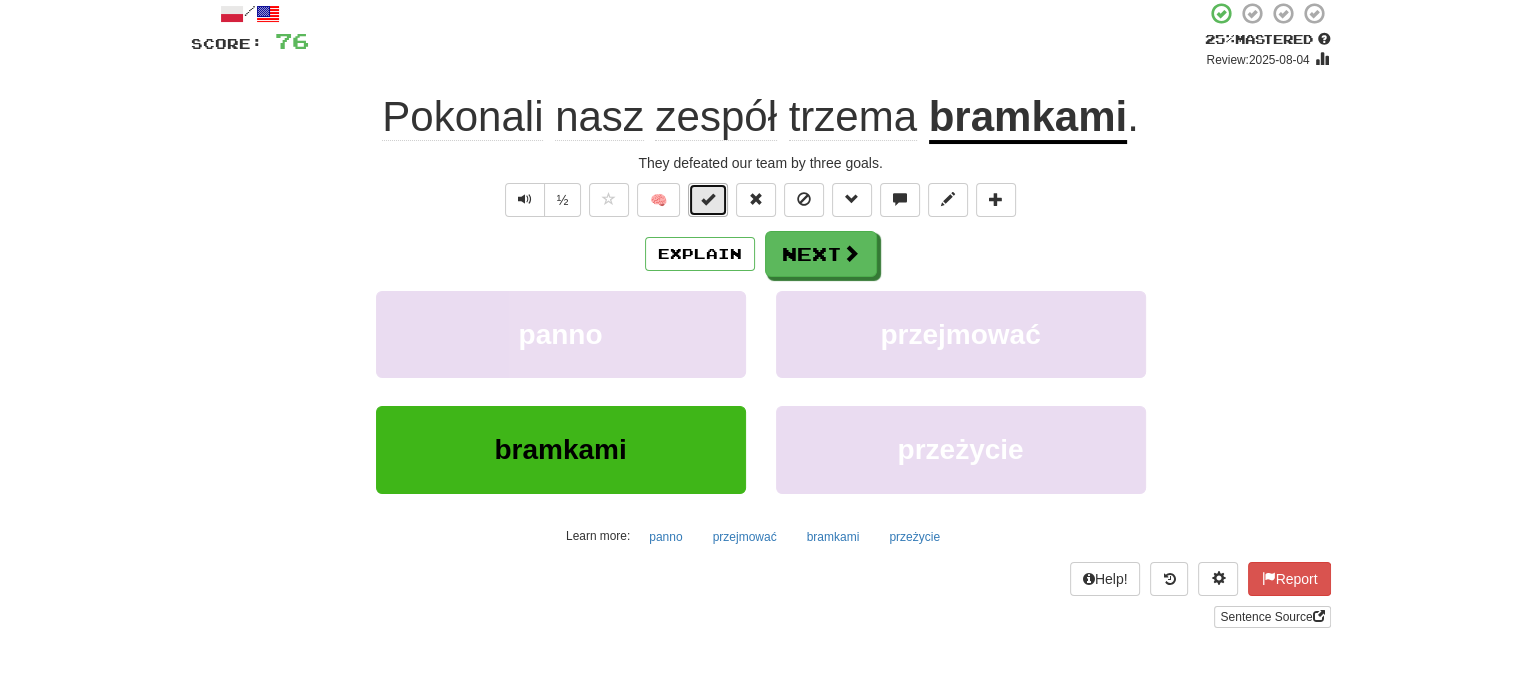 click at bounding box center [708, 199] 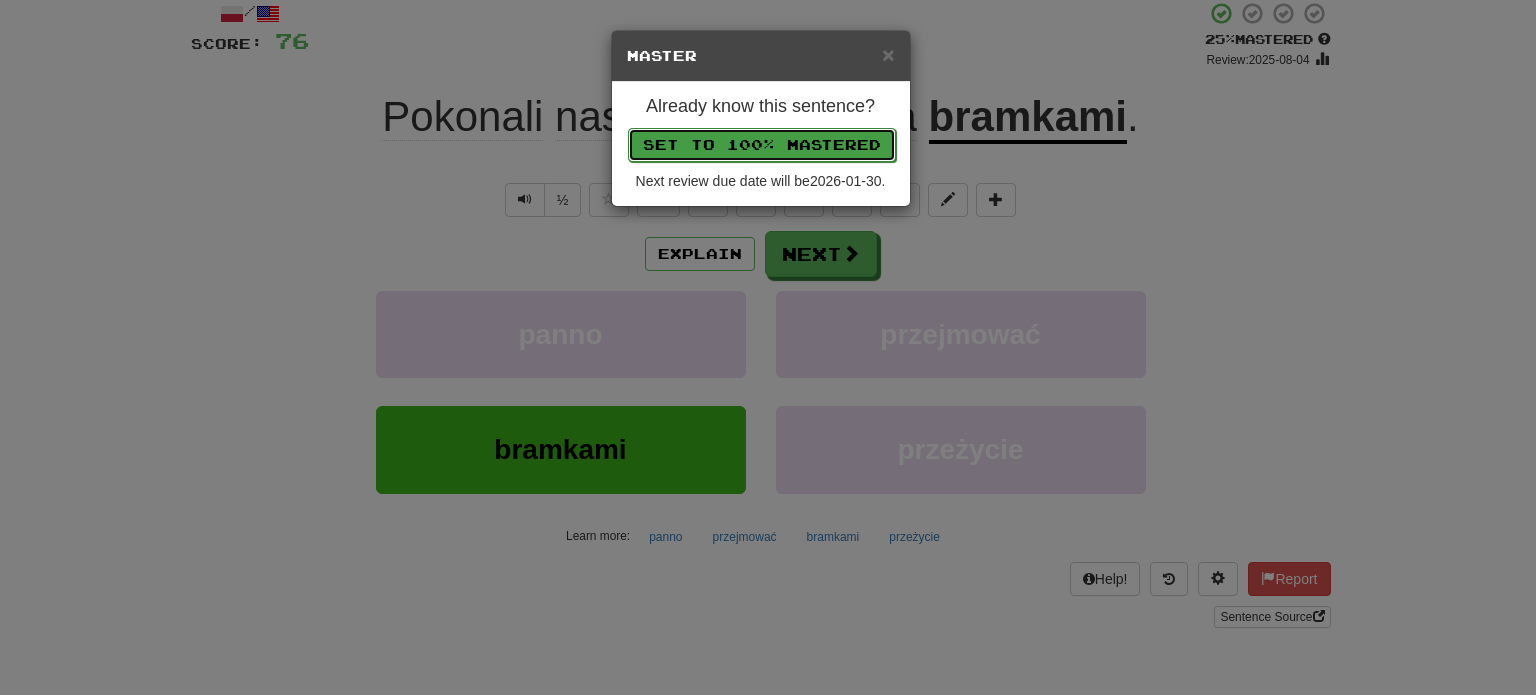 click on "Set to 100% Mastered" at bounding box center [762, 145] 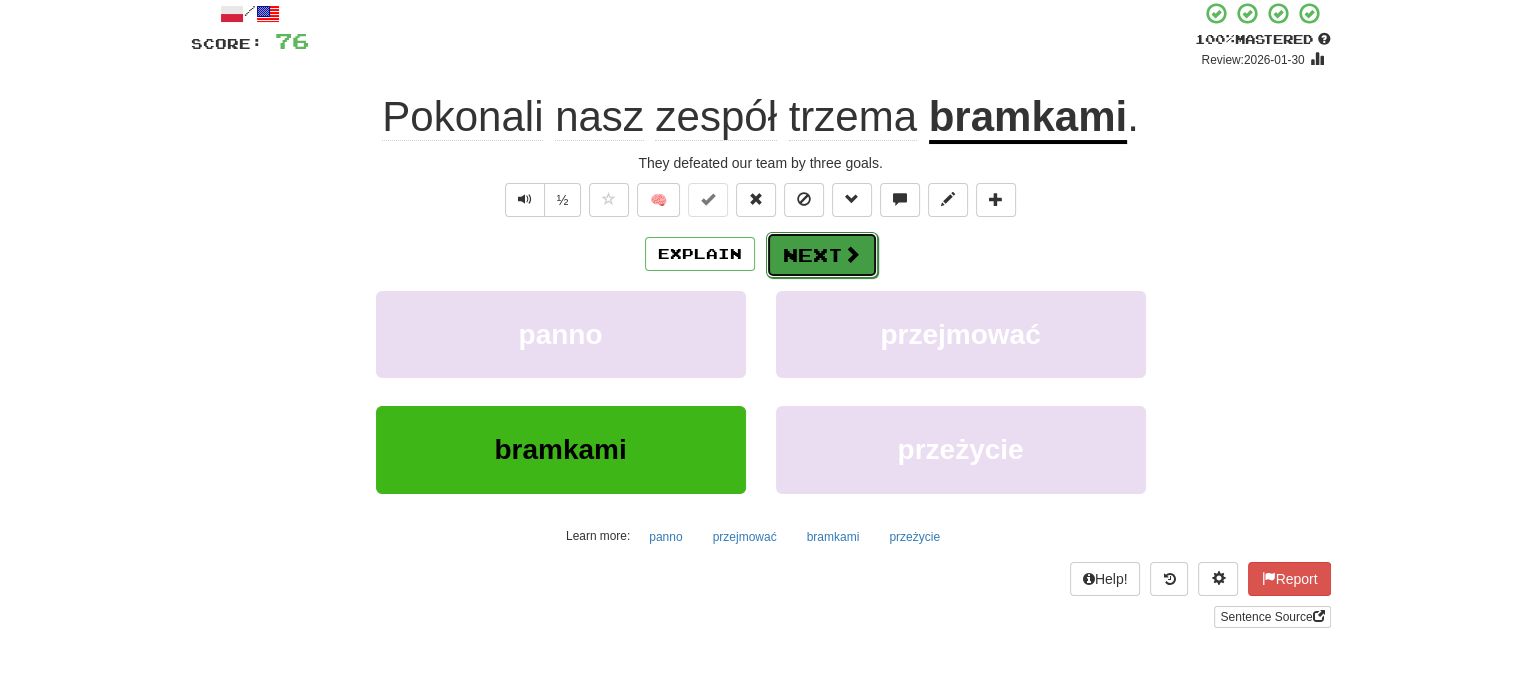 click on "Next" at bounding box center [822, 255] 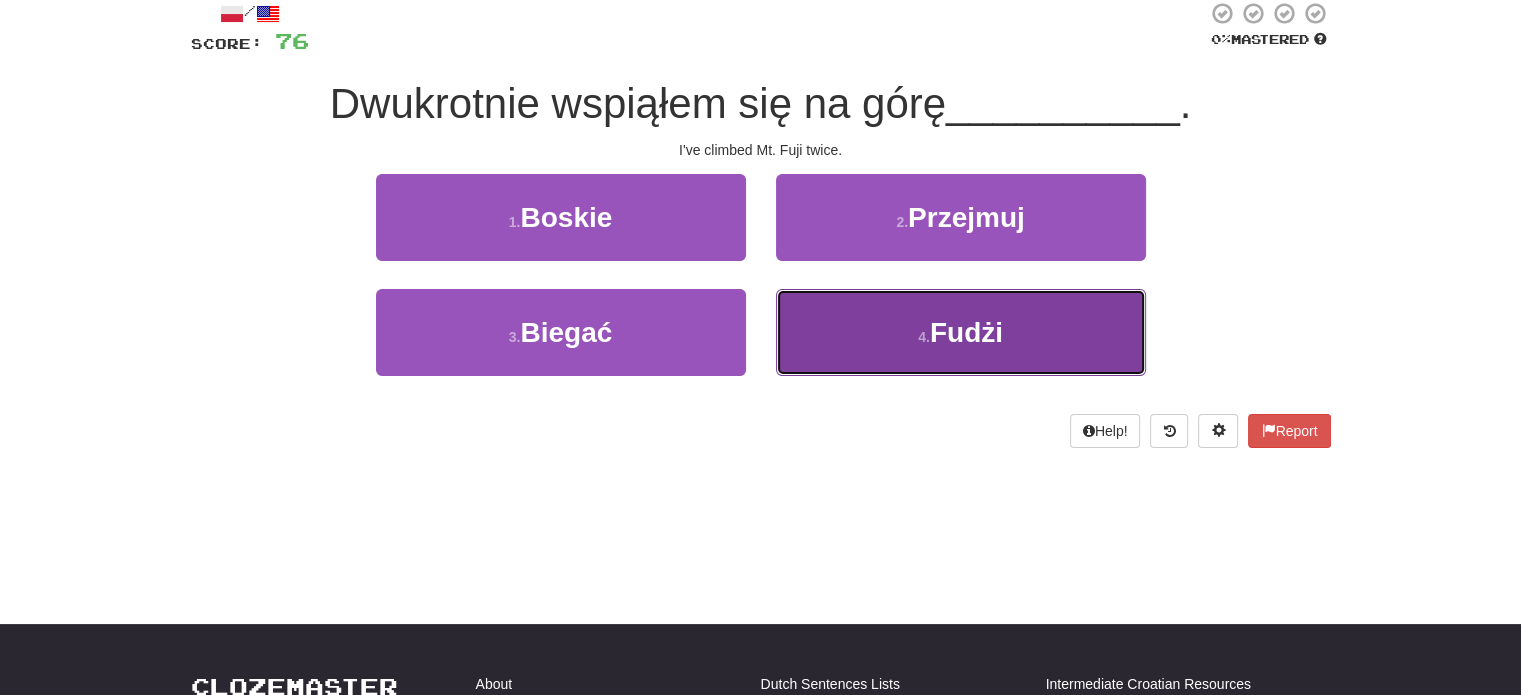 click on "4 .  Fudżi" at bounding box center (961, 332) 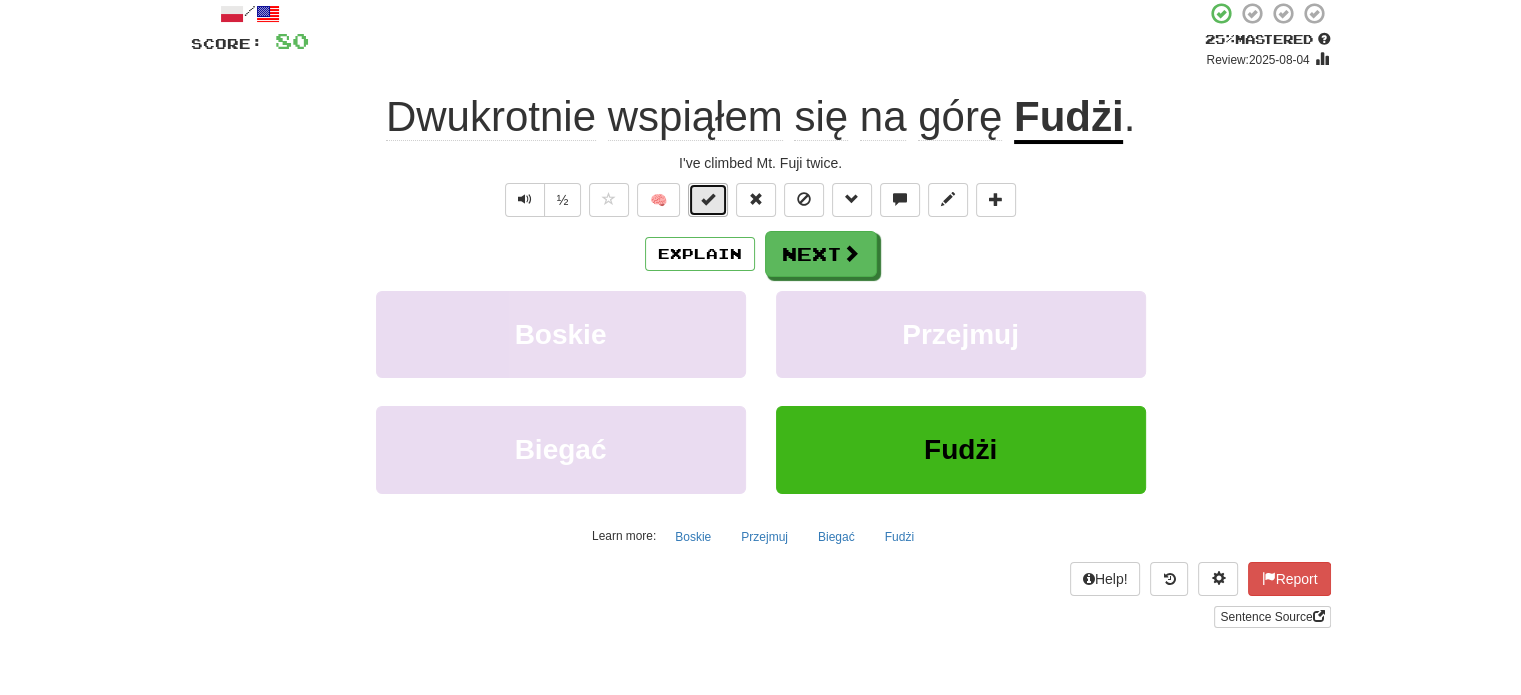 click at bounding box center [708, 199] 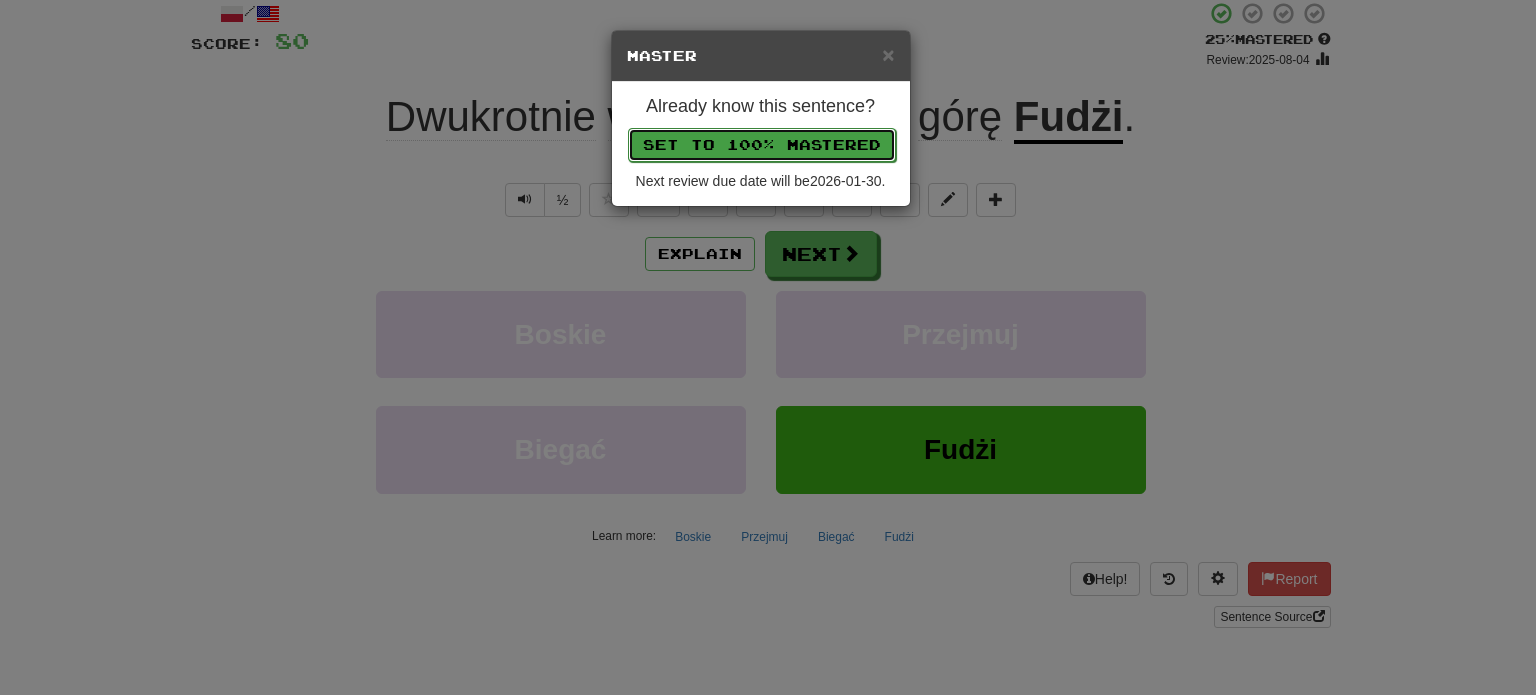 click on "Set to 100% Mastered" at bounding box center (762, 145) 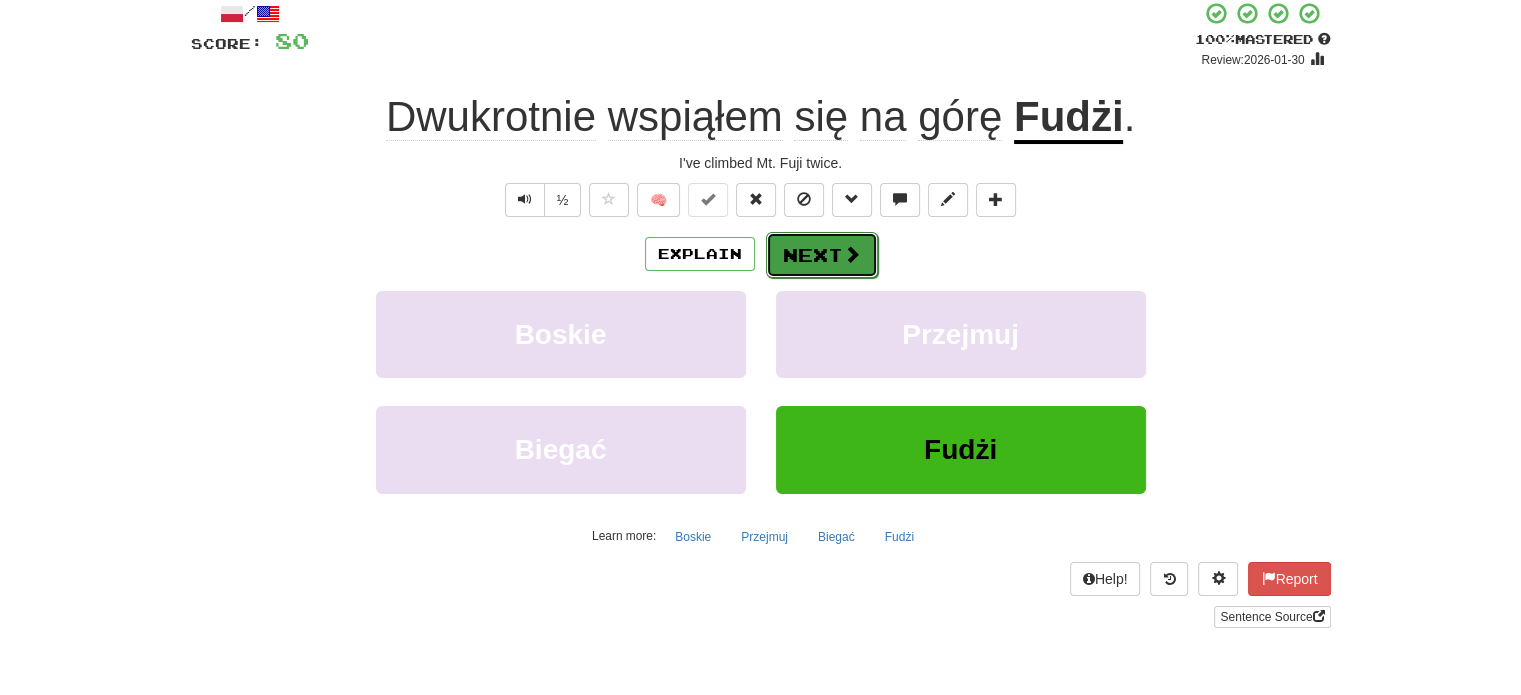 click on "Next" at bounding box center (822, 255) 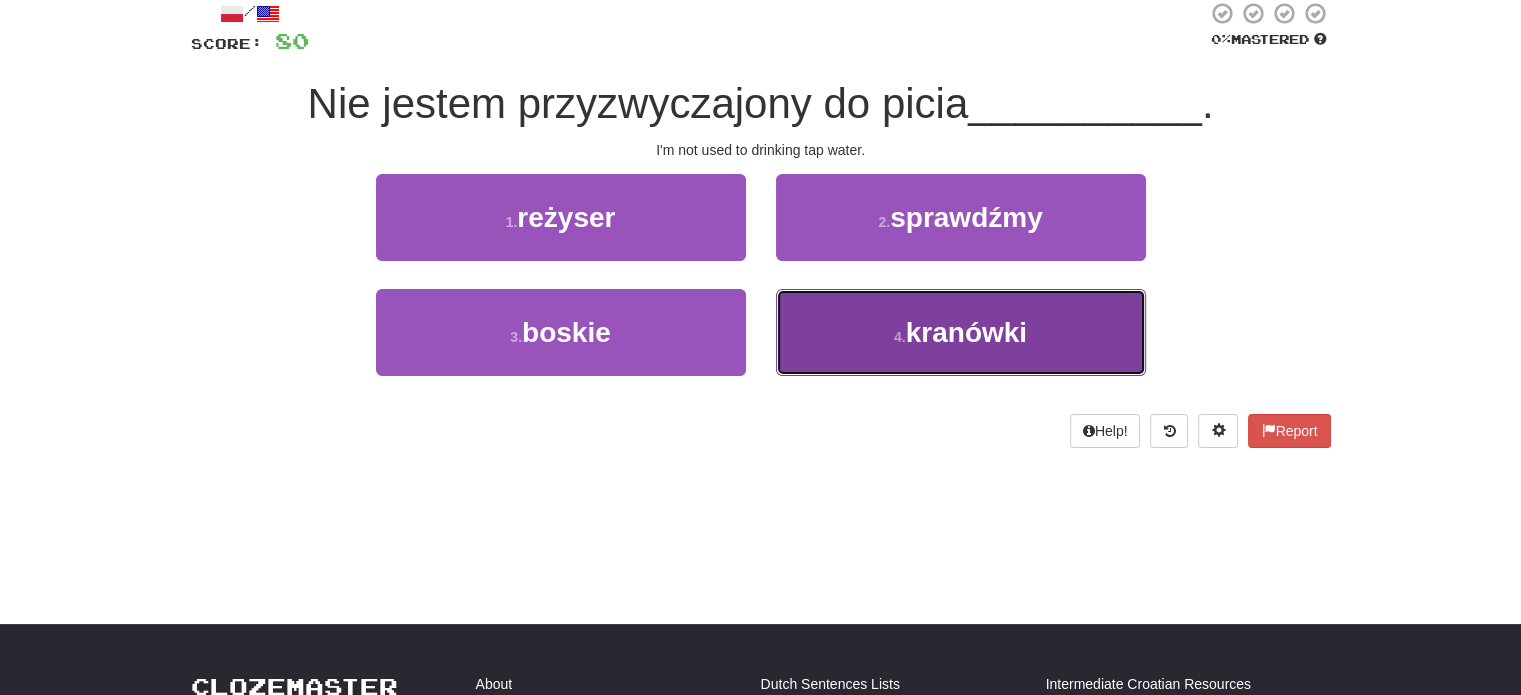 click on "4 .  kranówki" at bounding box center (961, 332) 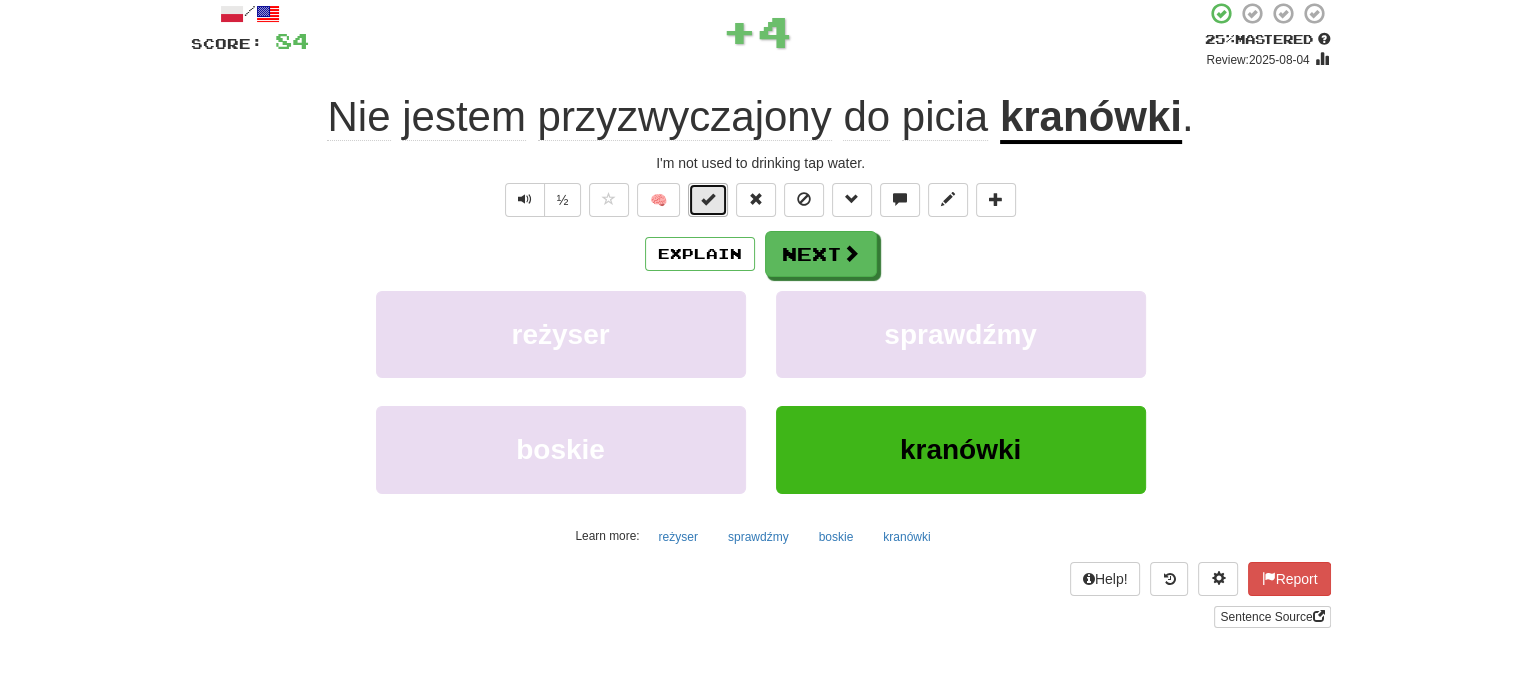 click at bounding box center [708, 200] 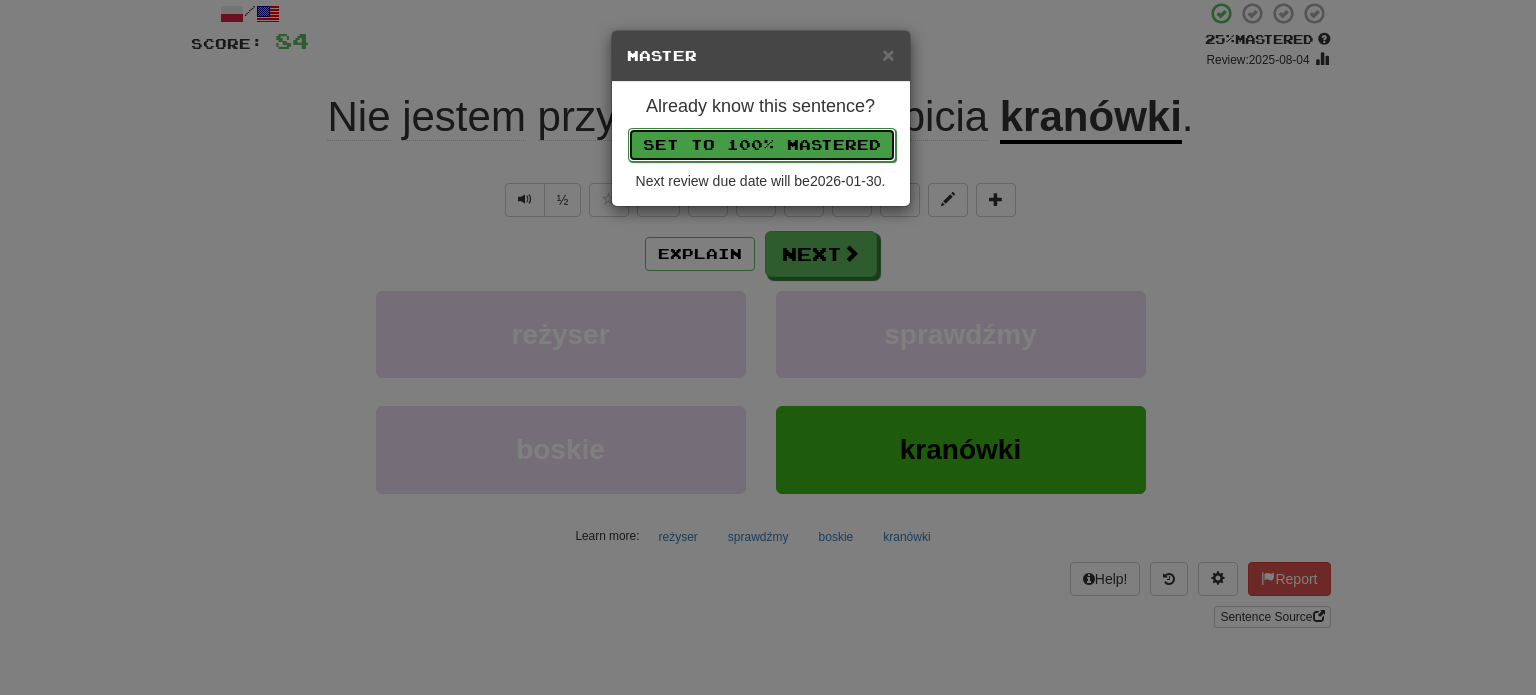 click on "Set to 100% Mastered" at bounding box center [762, 145] 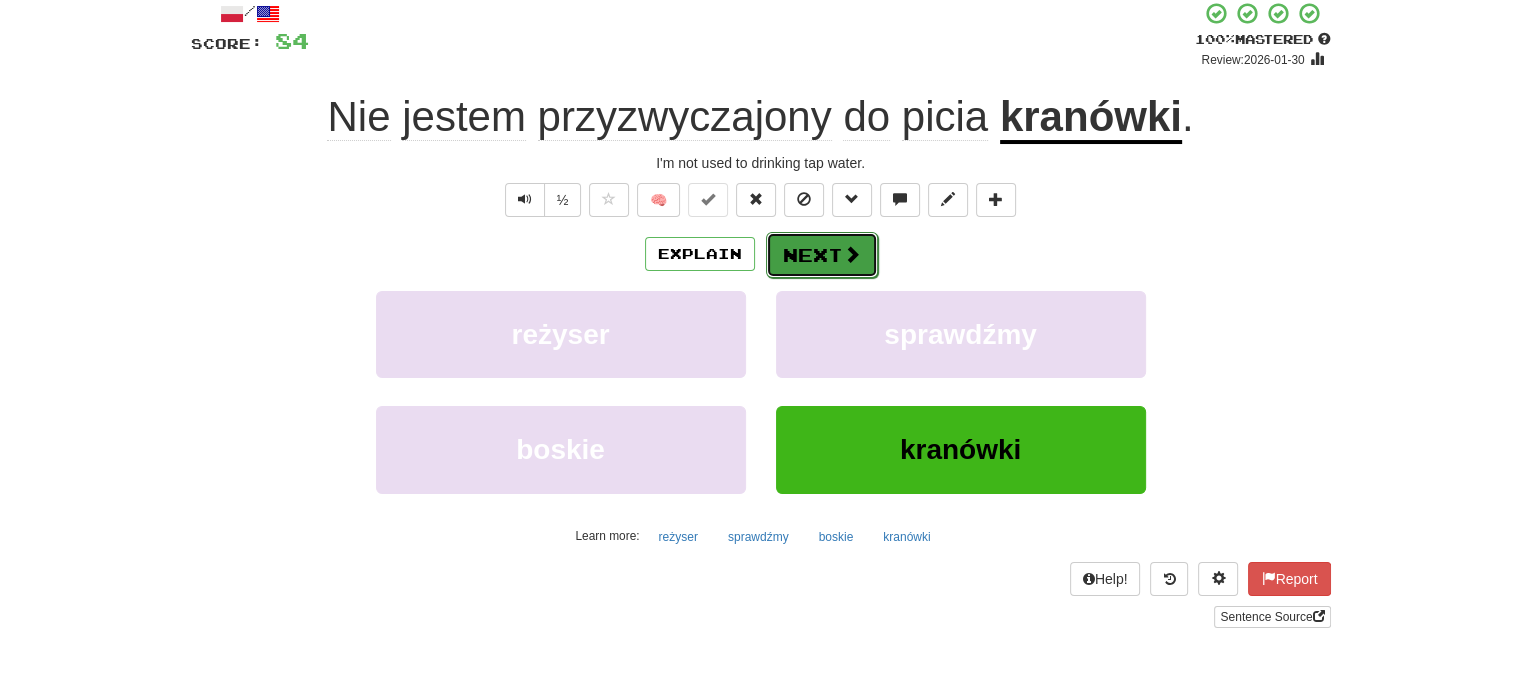 click on "Next" at bounding box center (822, 255) 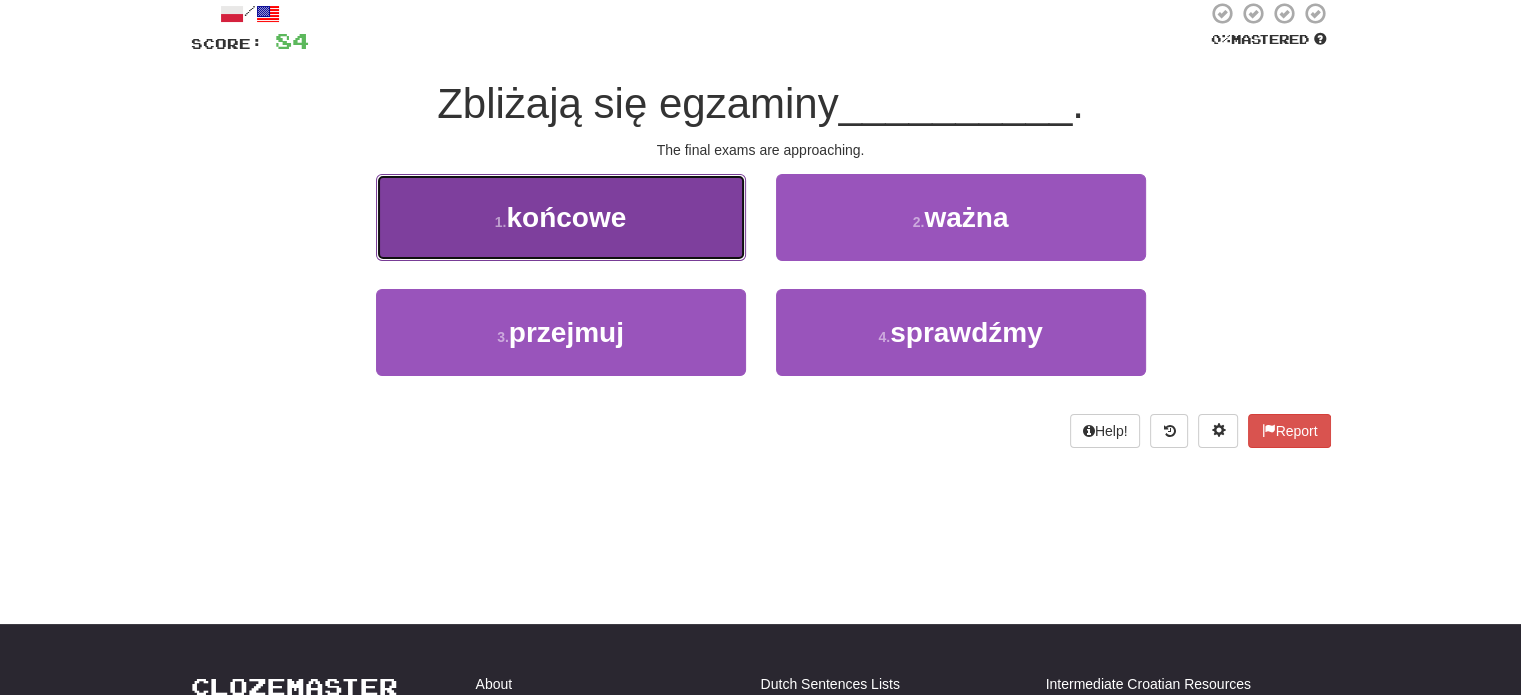 click on "1 .  końcowe" at bounding box center [561, 217] 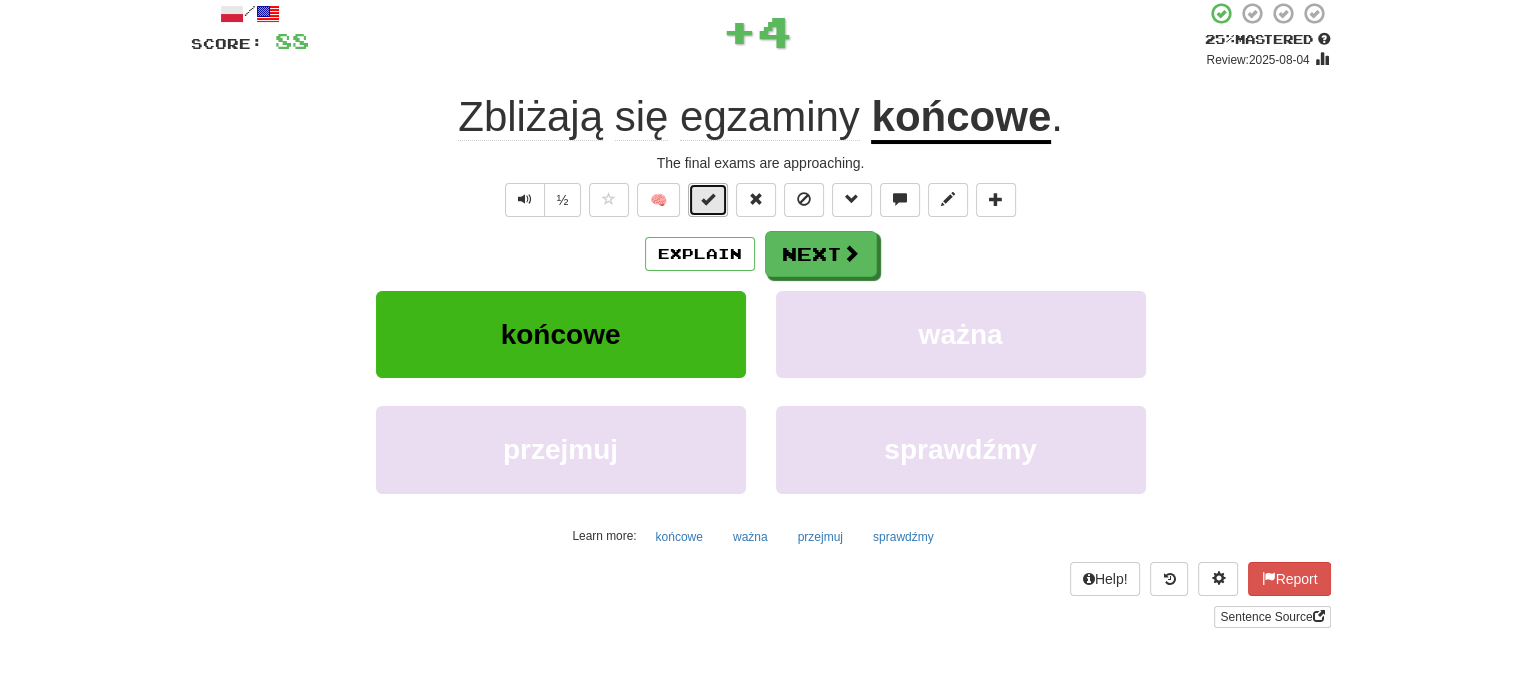 click at bounding box center [708, 200] 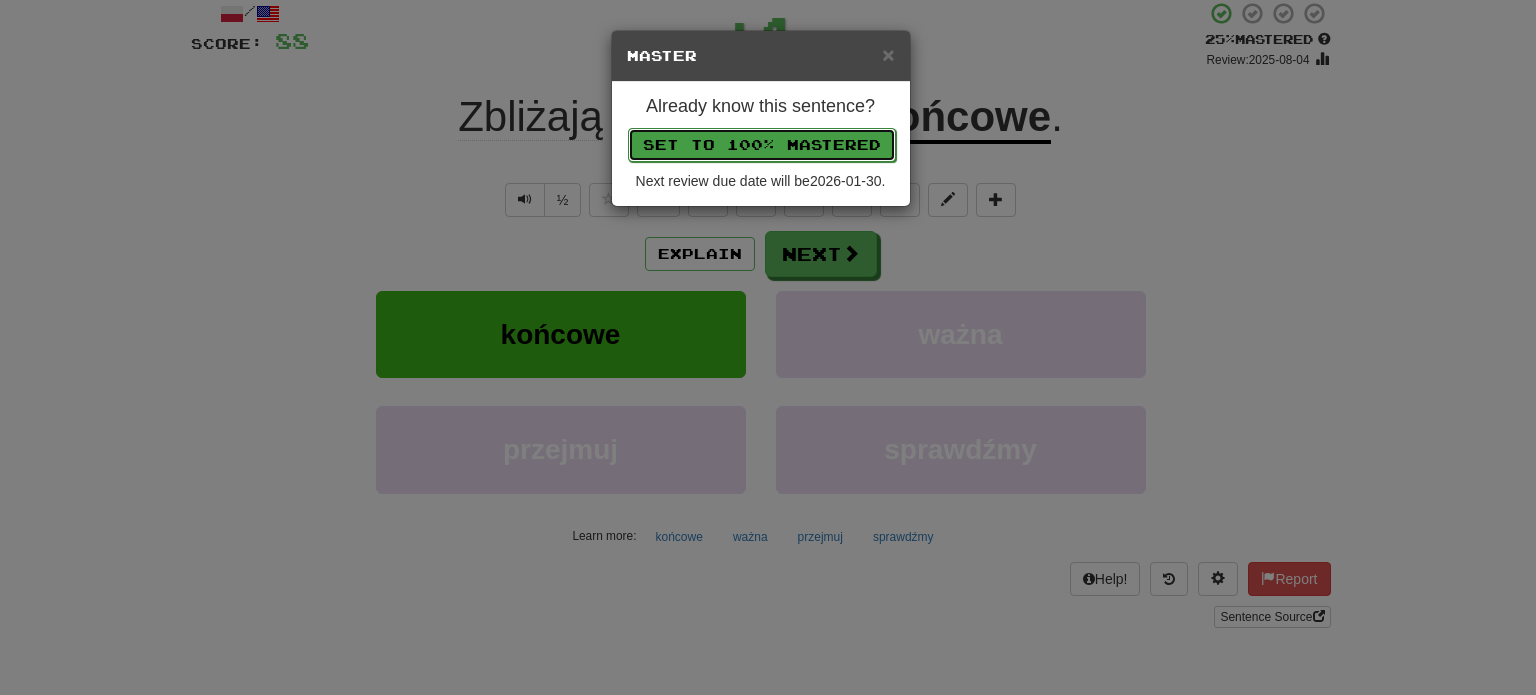 click on "Set to 100% Mastered" at bounding box center [762, 145] 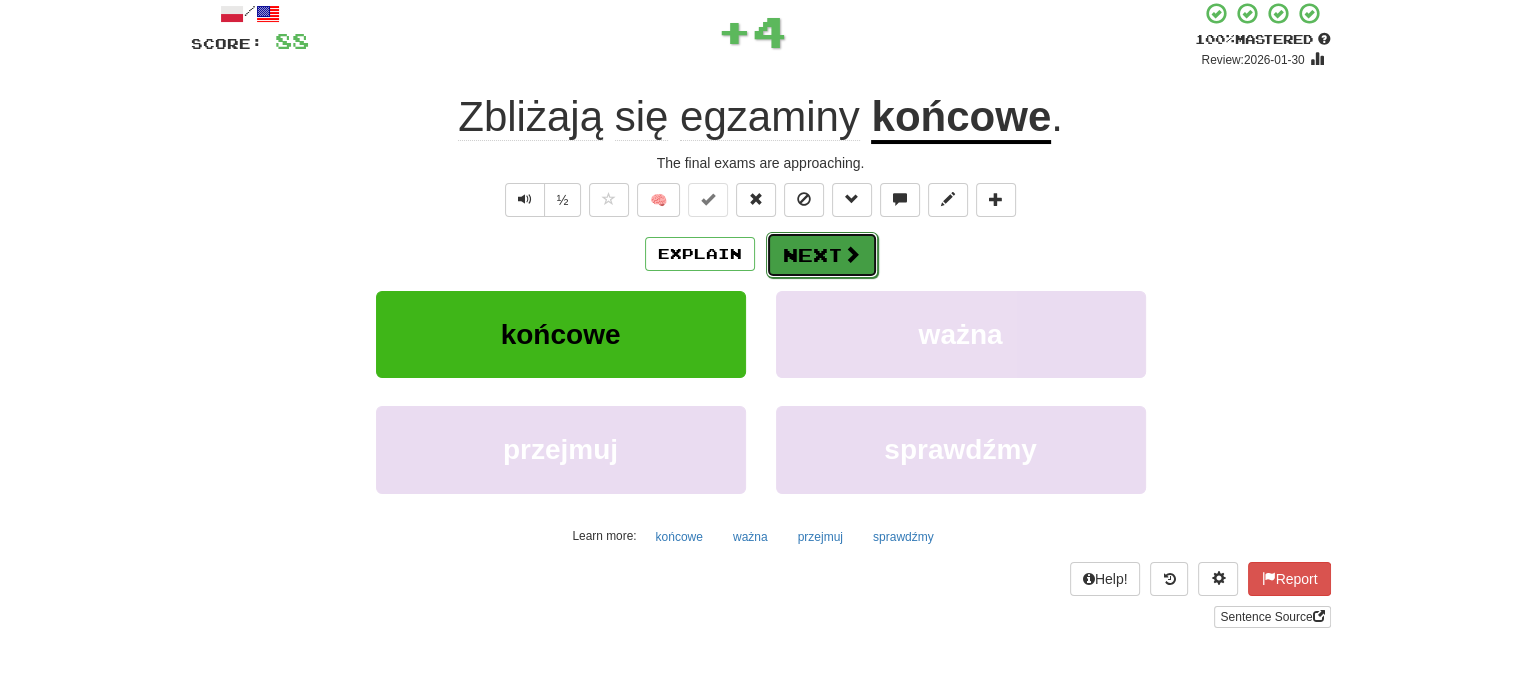 click on "Next" at bounding box center [822, 255] 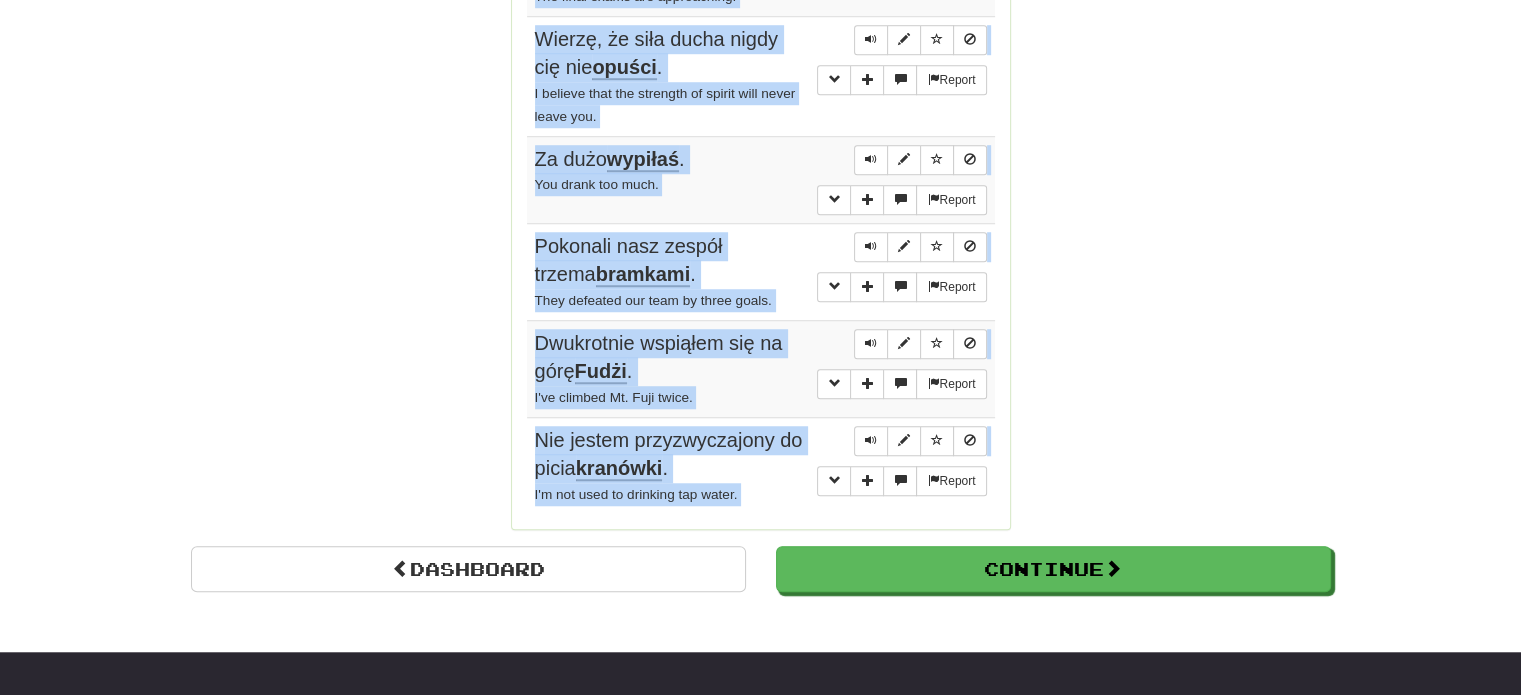 scroll, scrollTop: 1548, scrollLeft: 0, axis: vertical 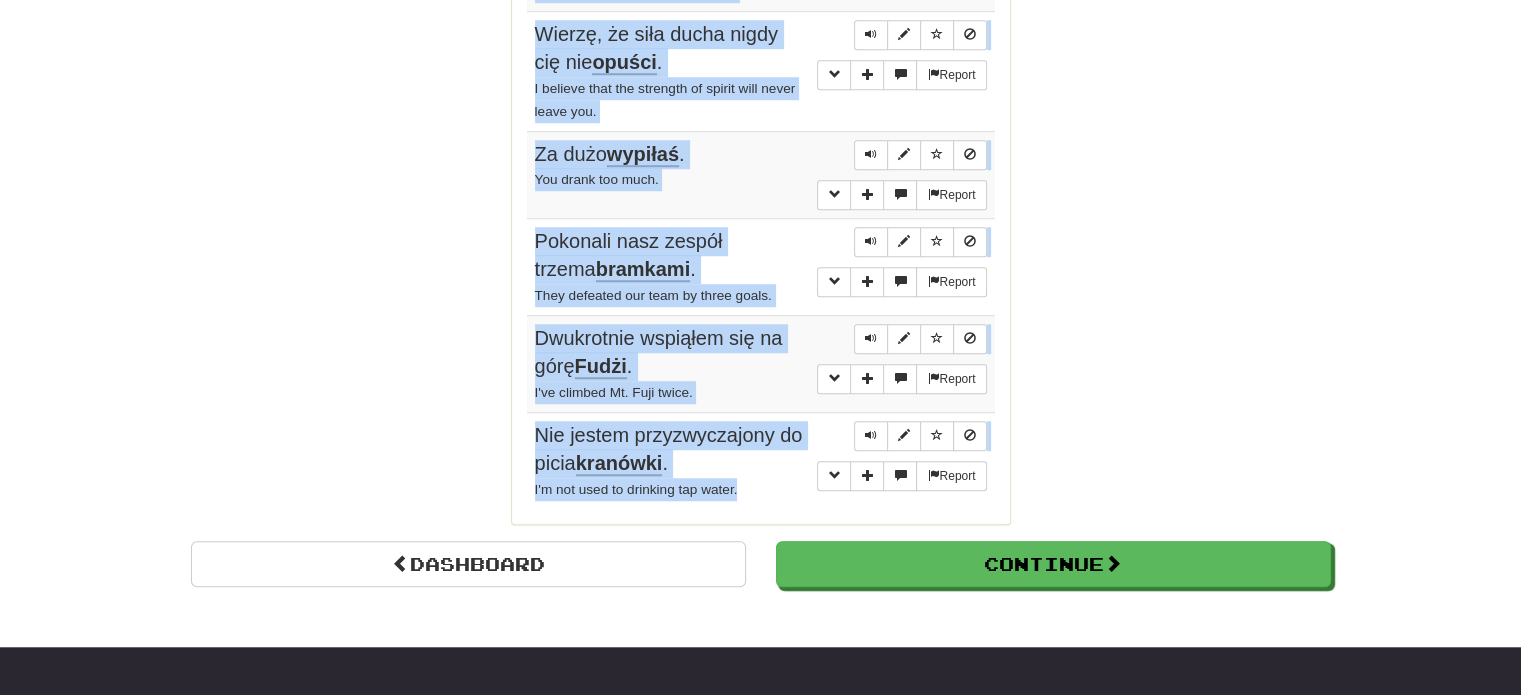 drag, startPoint x: 531, startPoint y: 279, endPoint x: 754, endPoint y: 485, distance: 303.58688 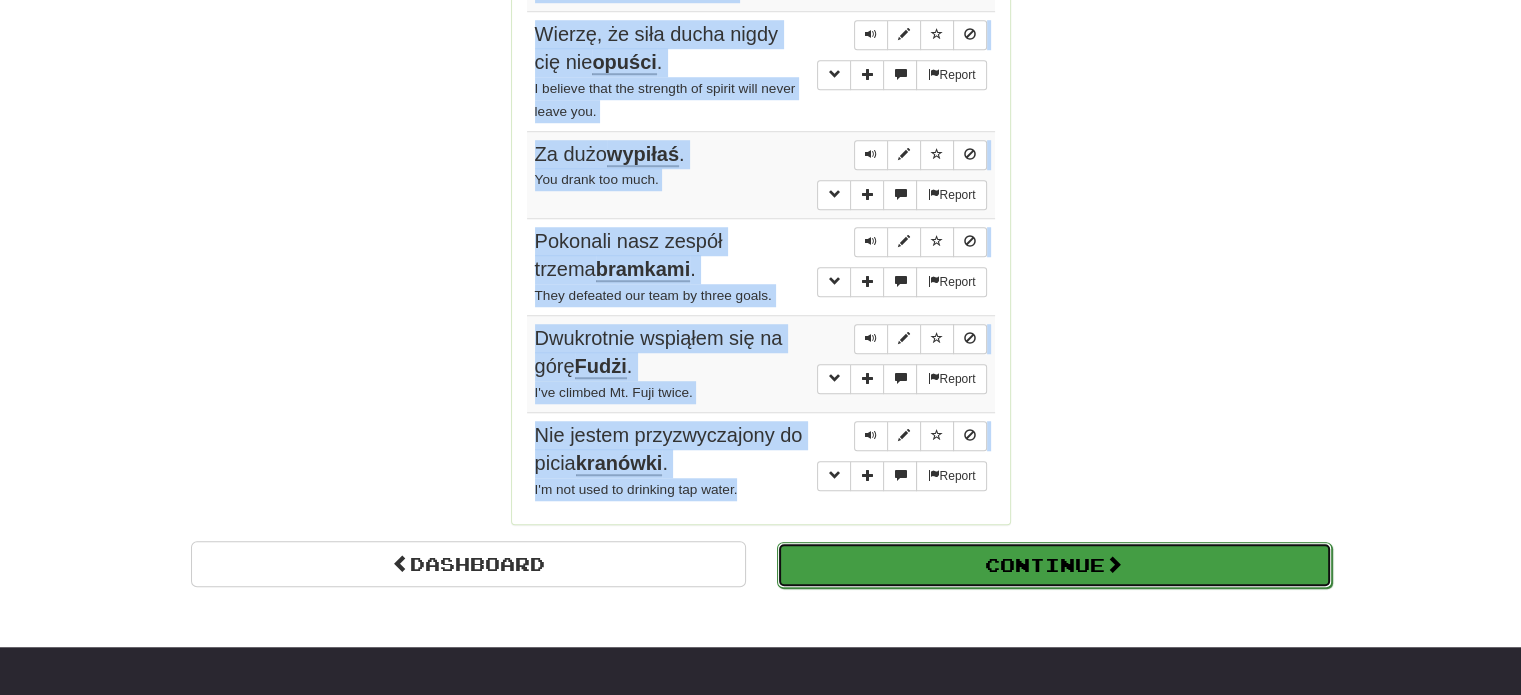 click on "Continue" at bounding box center [1054, 565] 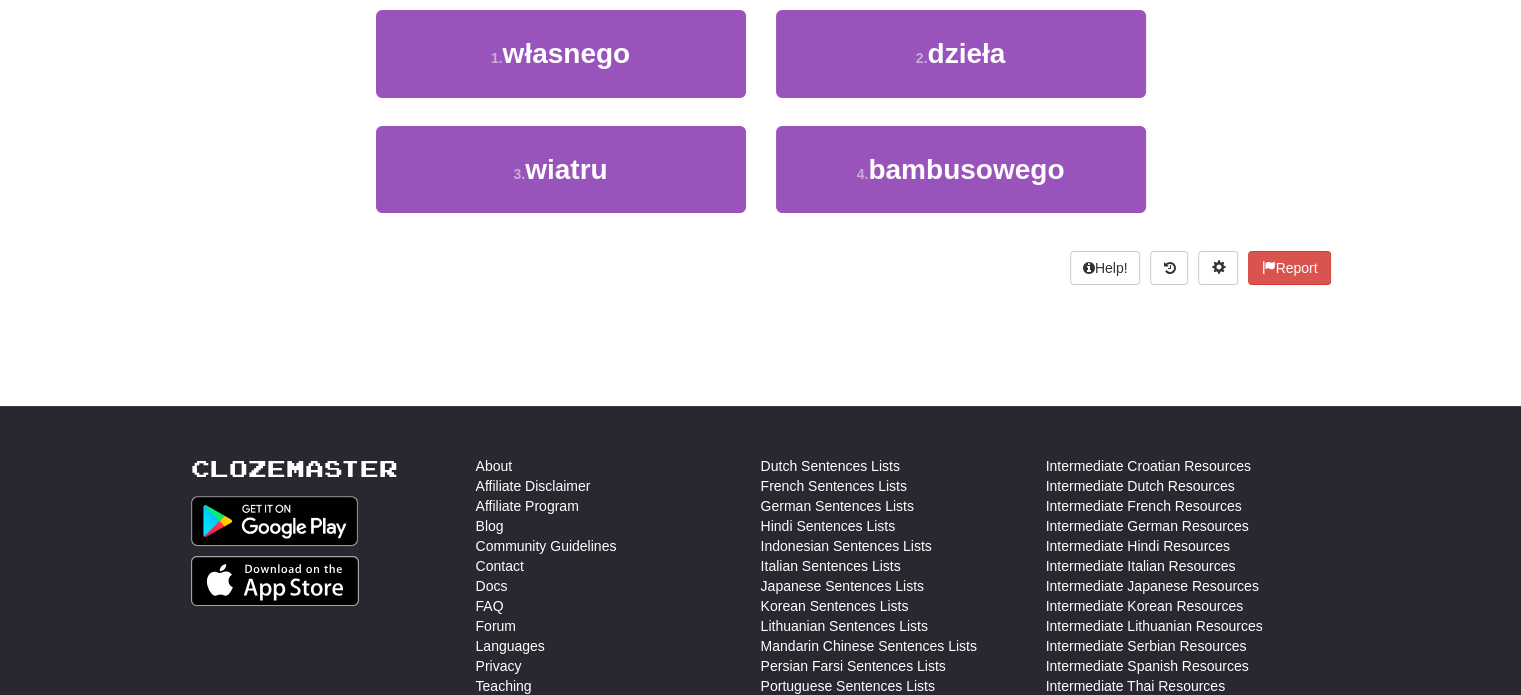 scroll, scrollTop: 24, scrollLeft: 0, axis: vertical 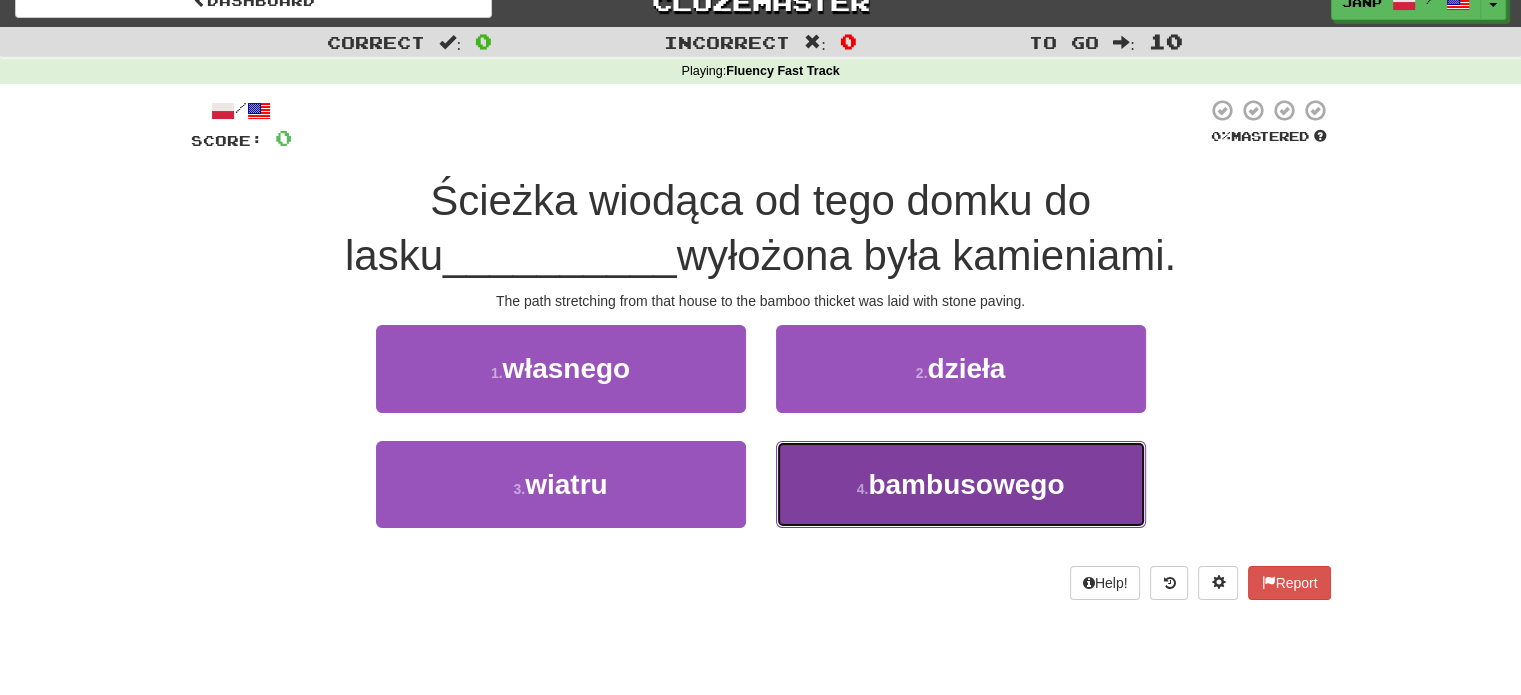 click on "4 .  bambusowego" at bounding box center [961, 484] 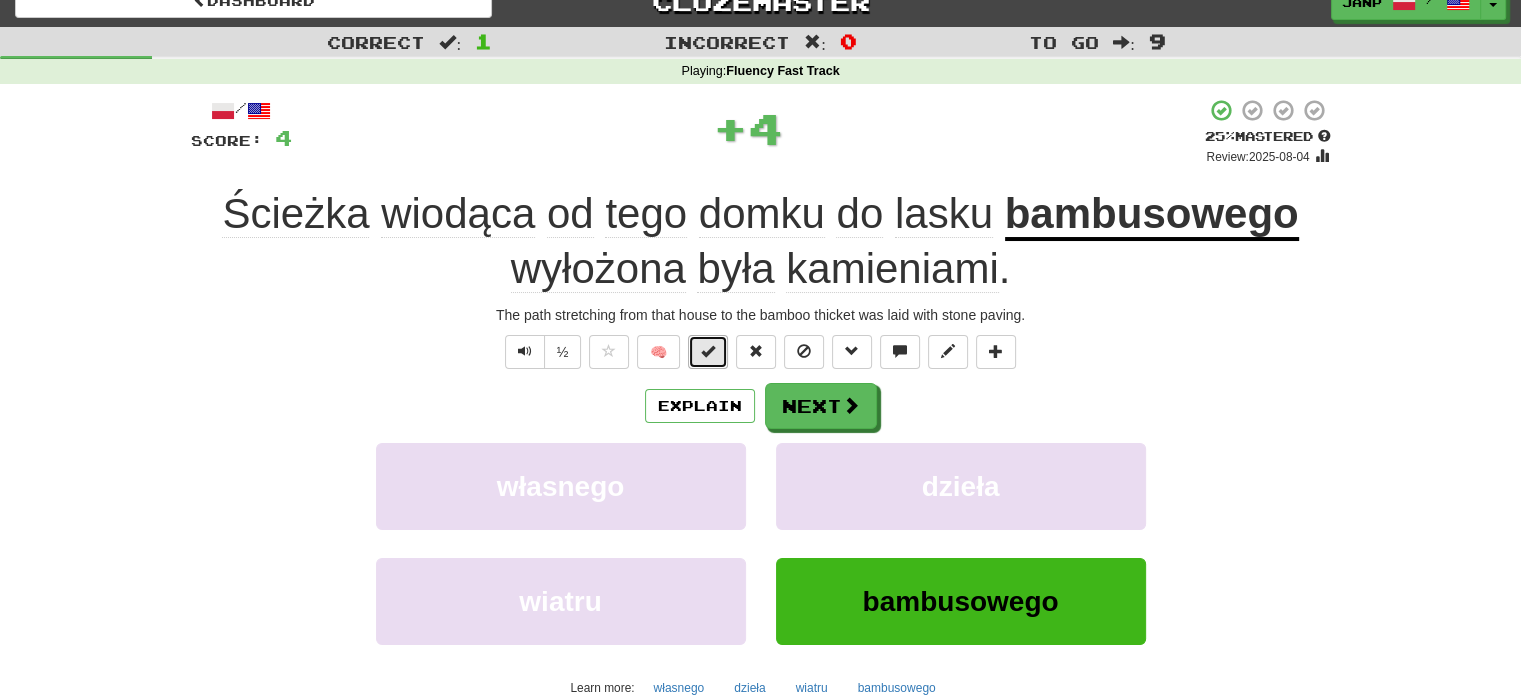 click at bounding box center [708, 351] 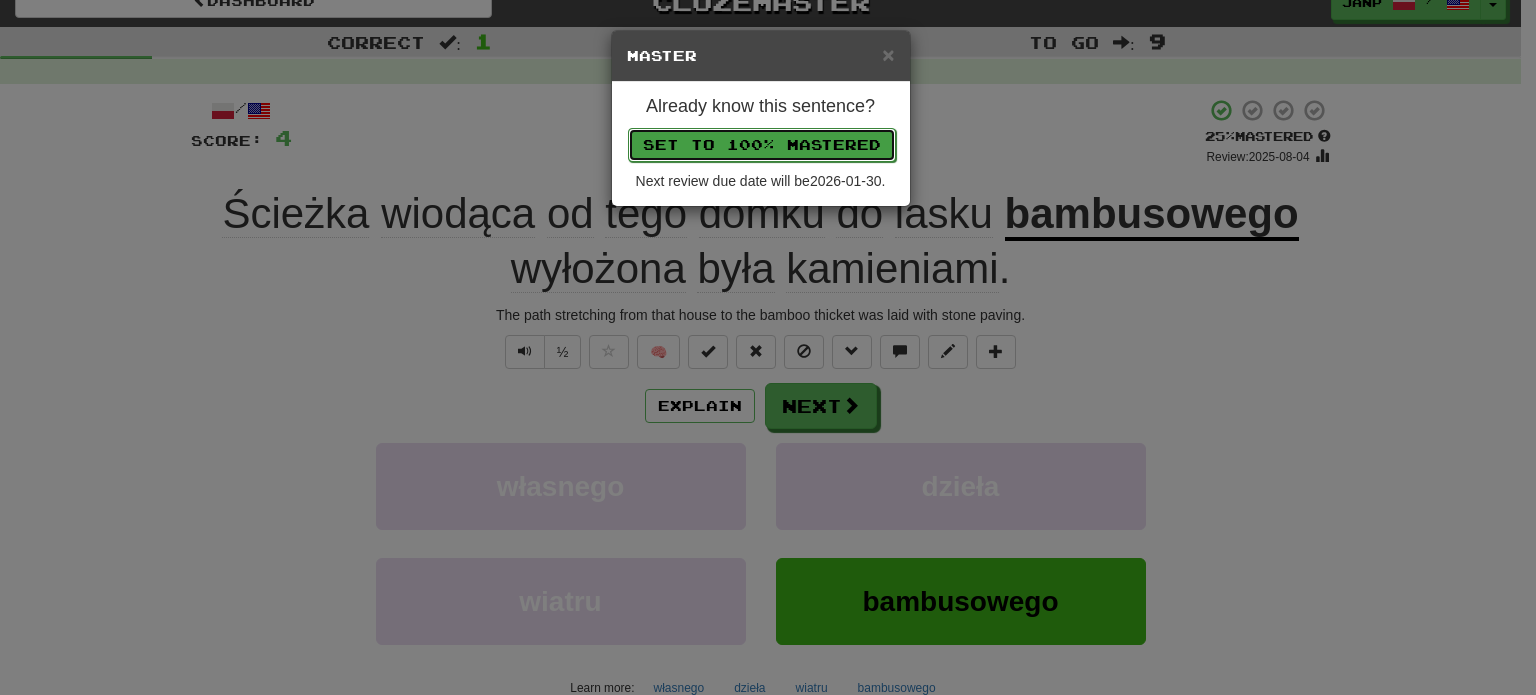 click on "Set to 100% Mastered" at bounding box center (762, 145) 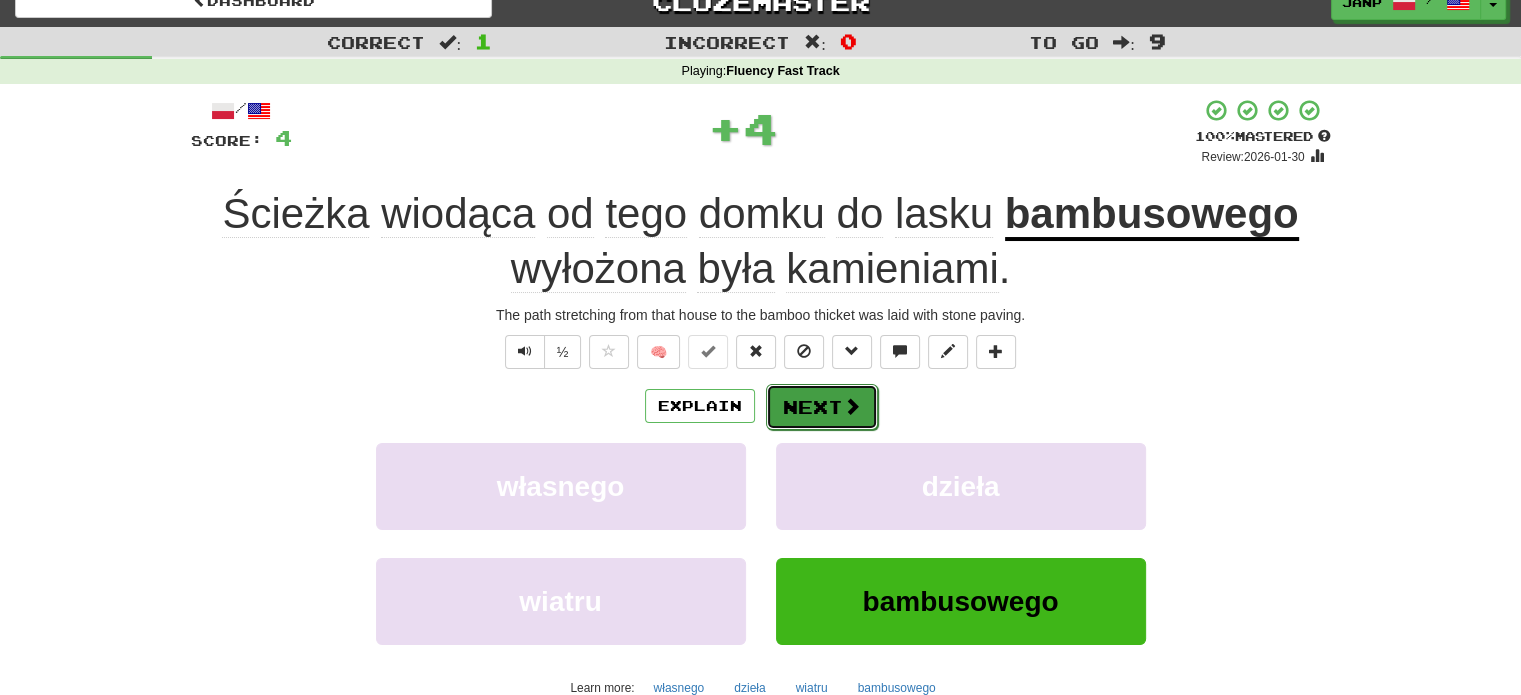 click on "Next" at bounding box center (822, 407) 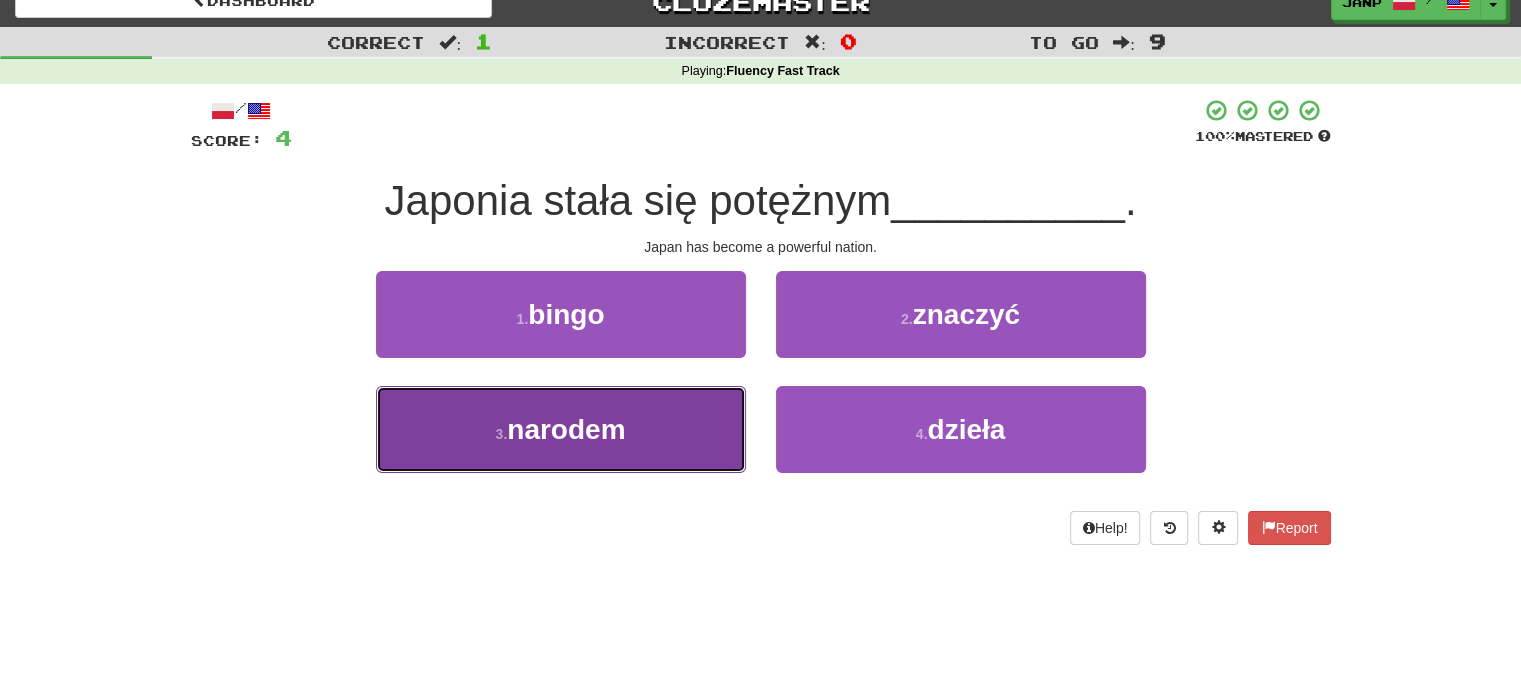 click on "3 .  narodem" at bounding box center [561, 429] 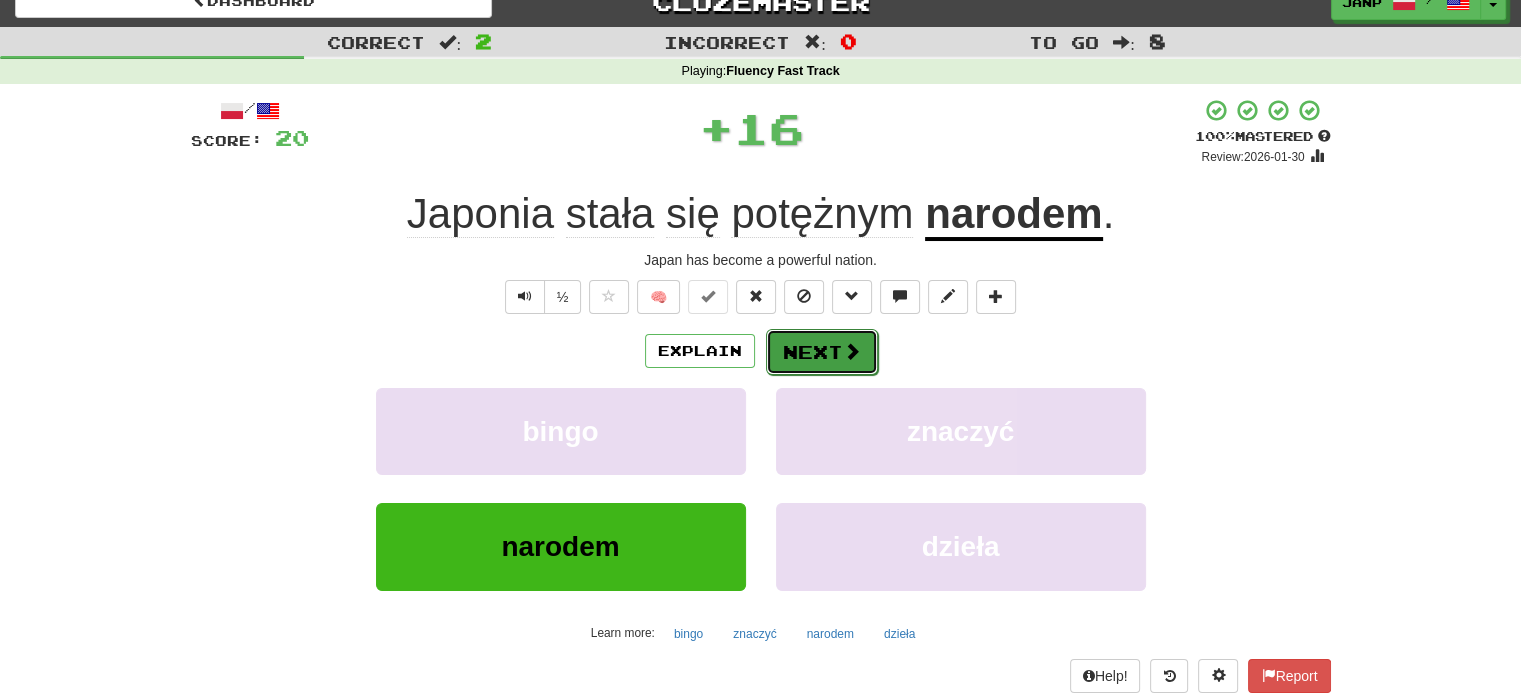 click on "Next" at bounding box center [822, 352] 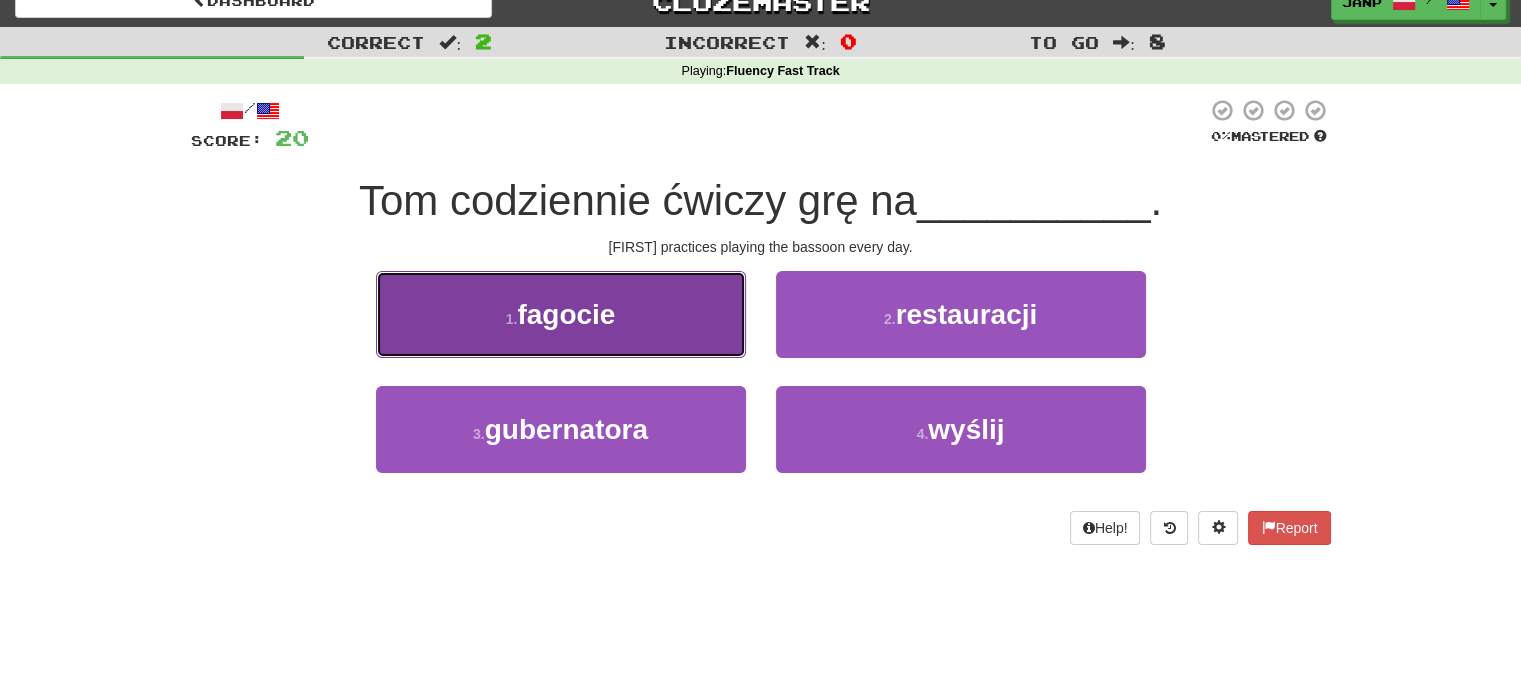 click on "1 .  fagocie" at bounding box center [561, 314] 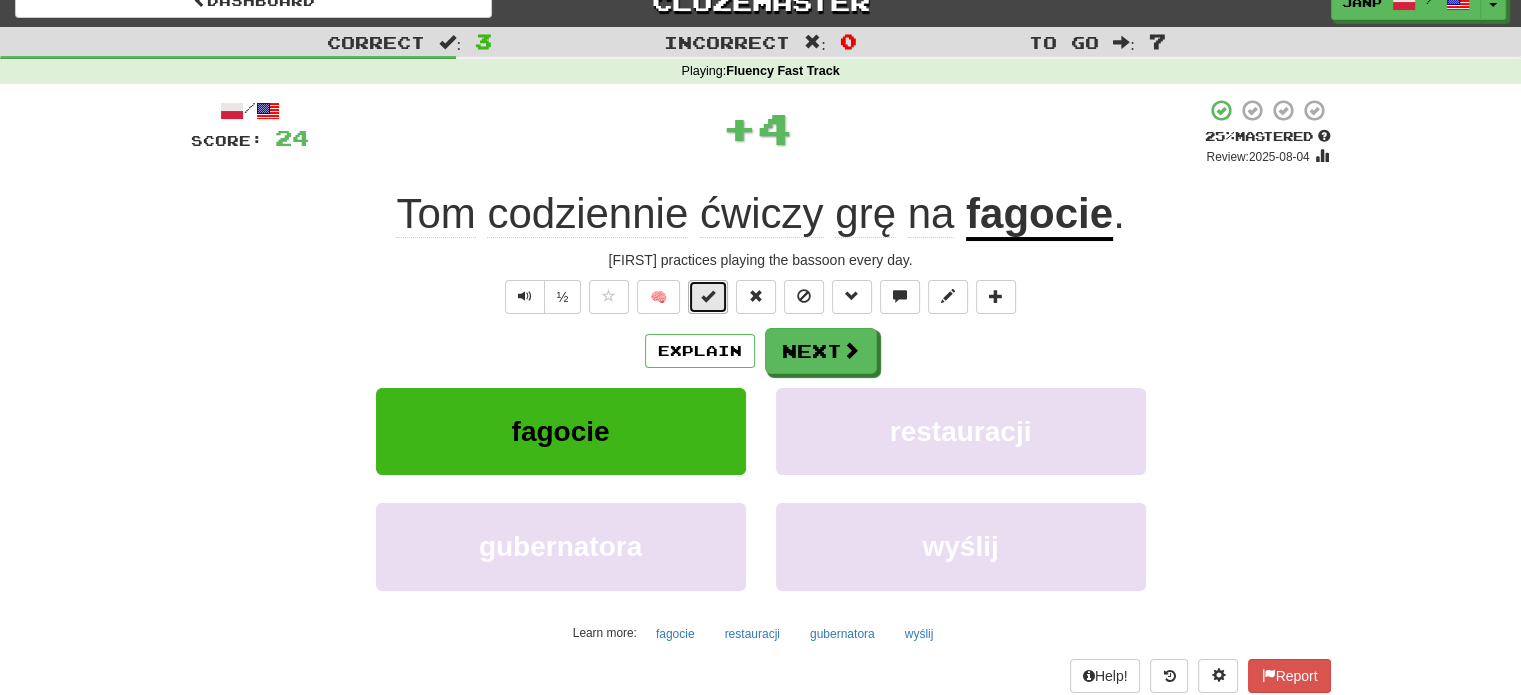 click at bounding box center [708, 296] 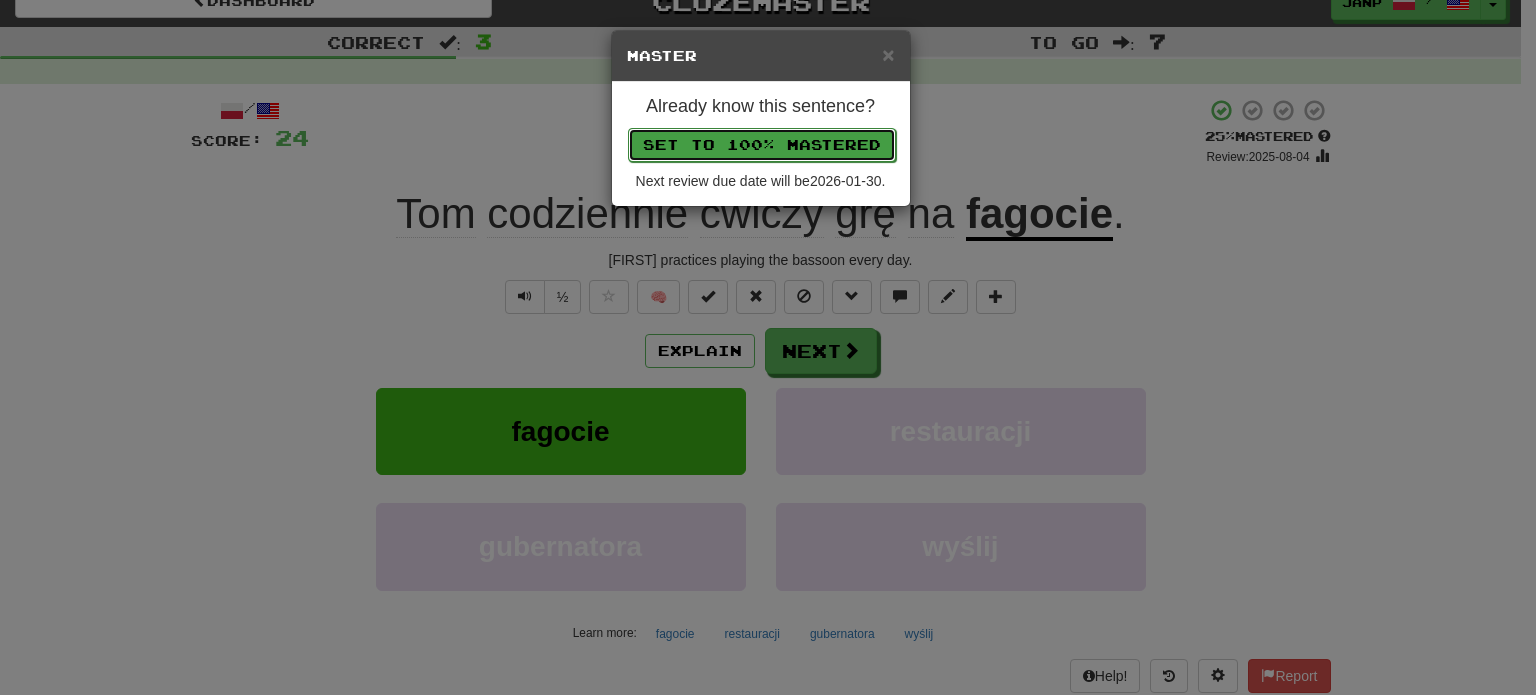 click on "Set to 100% Mastered" at bounding box center (762, 145) 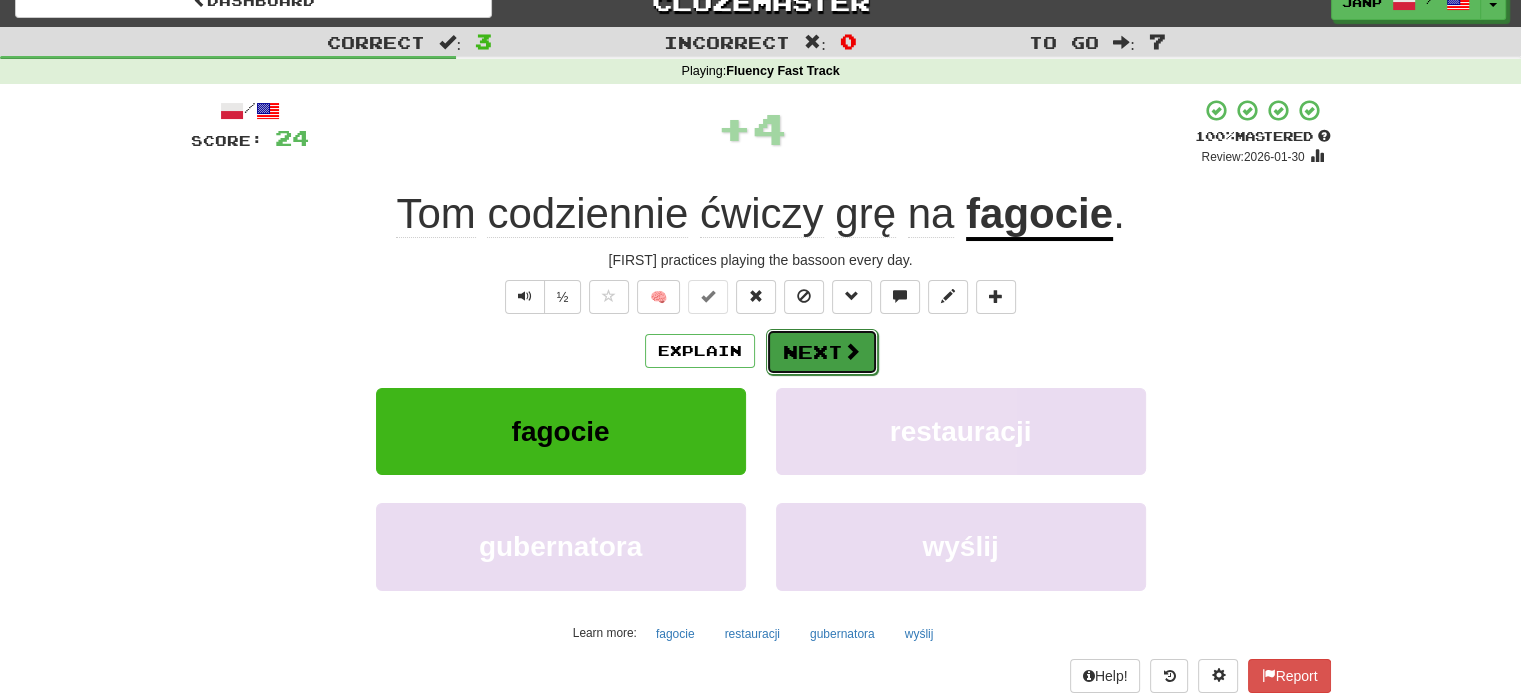 click on "Next" at bounding box center [822, 352] 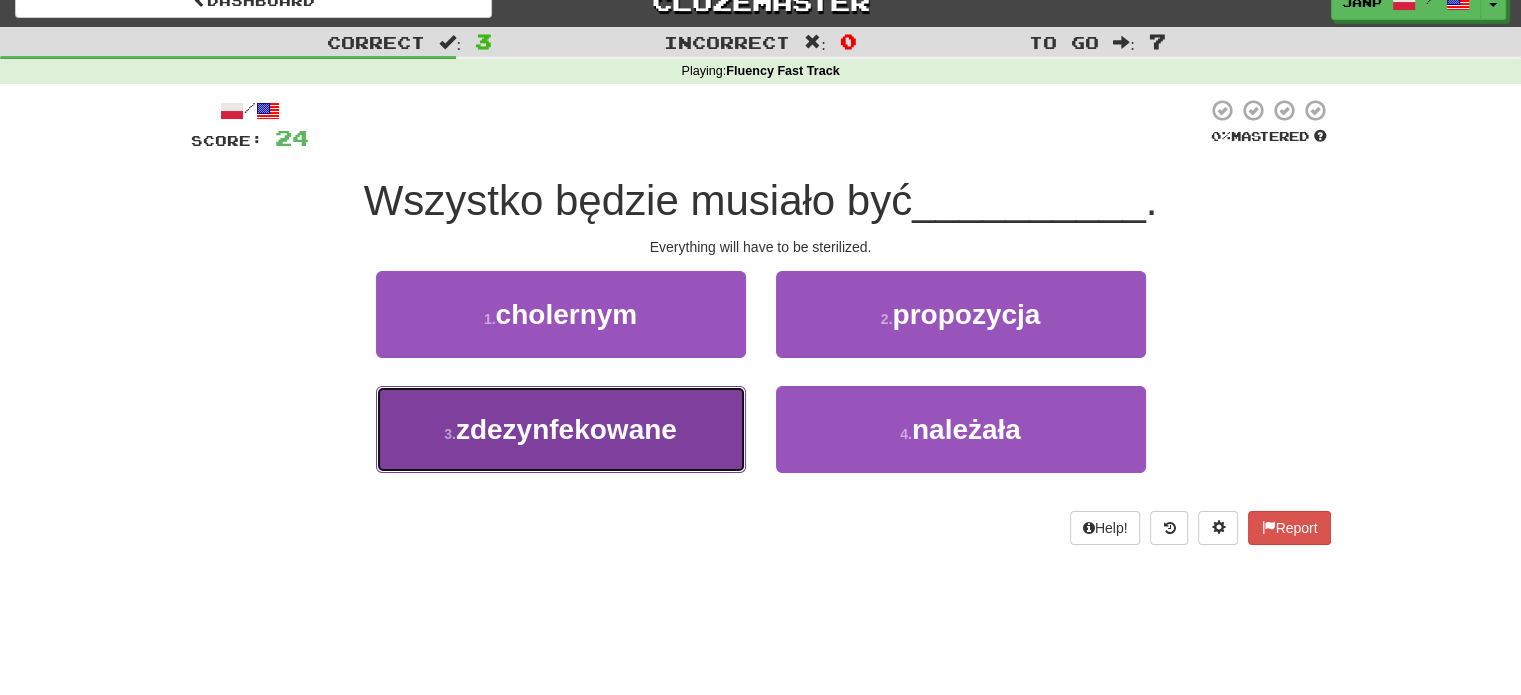 click on "3 .  zdezynfekowane" at bounding box center [561, 429] 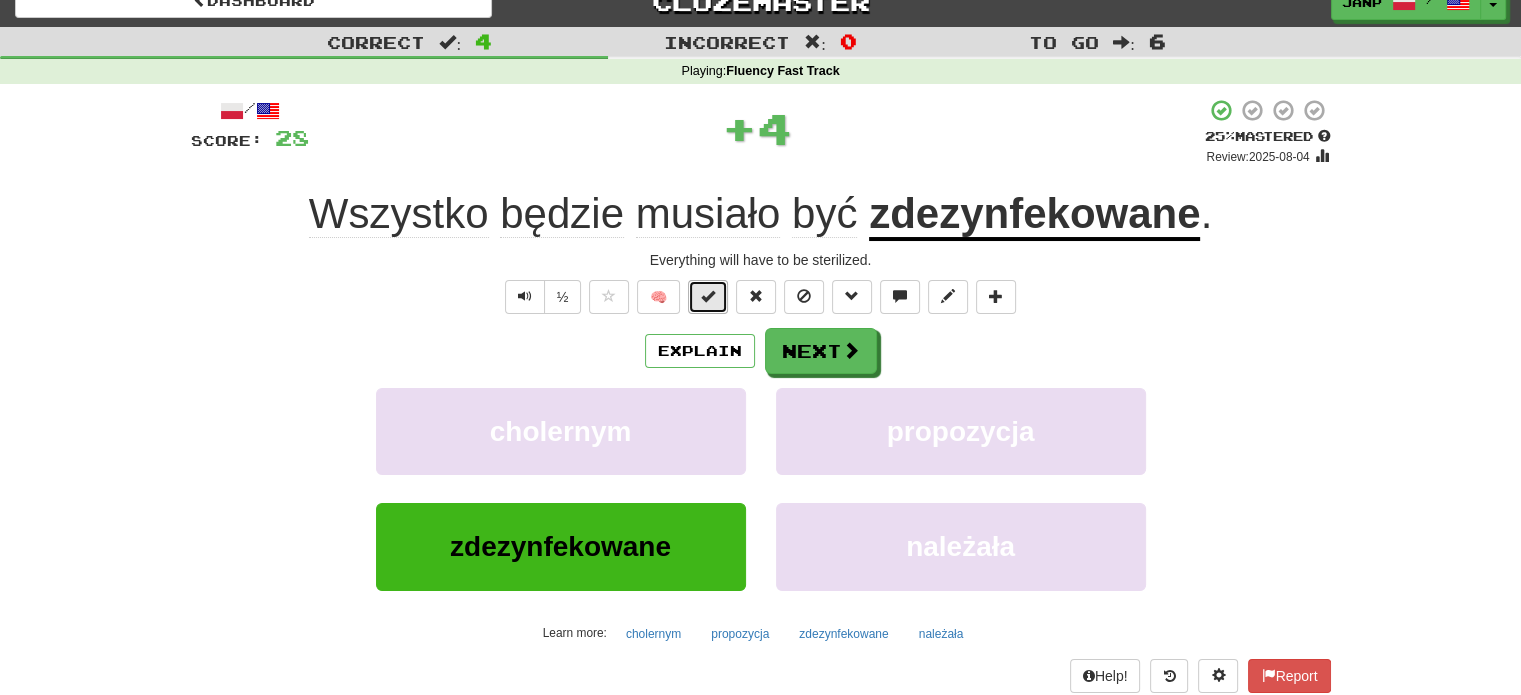click at bounding box center (708, 297) 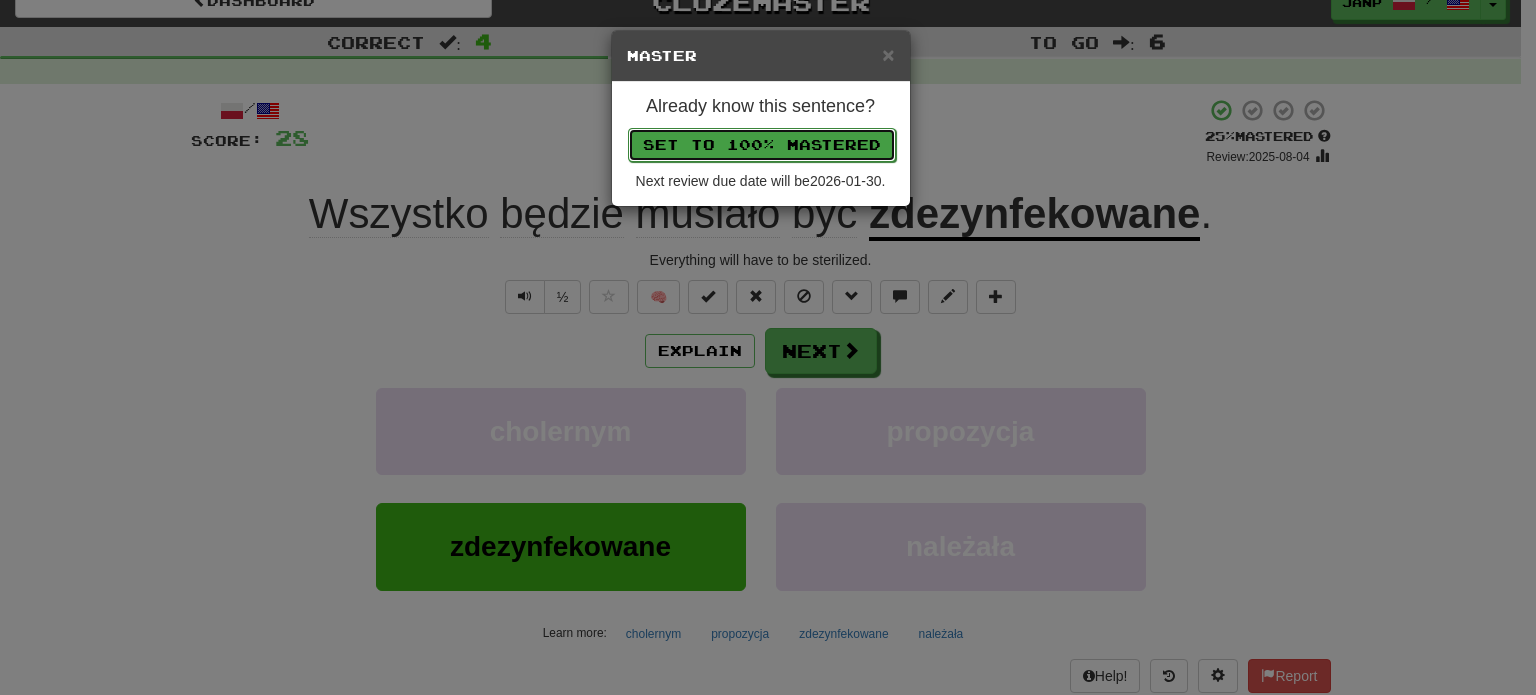 click on "Set to 100% Mastered" at bounding box center (762, 145) 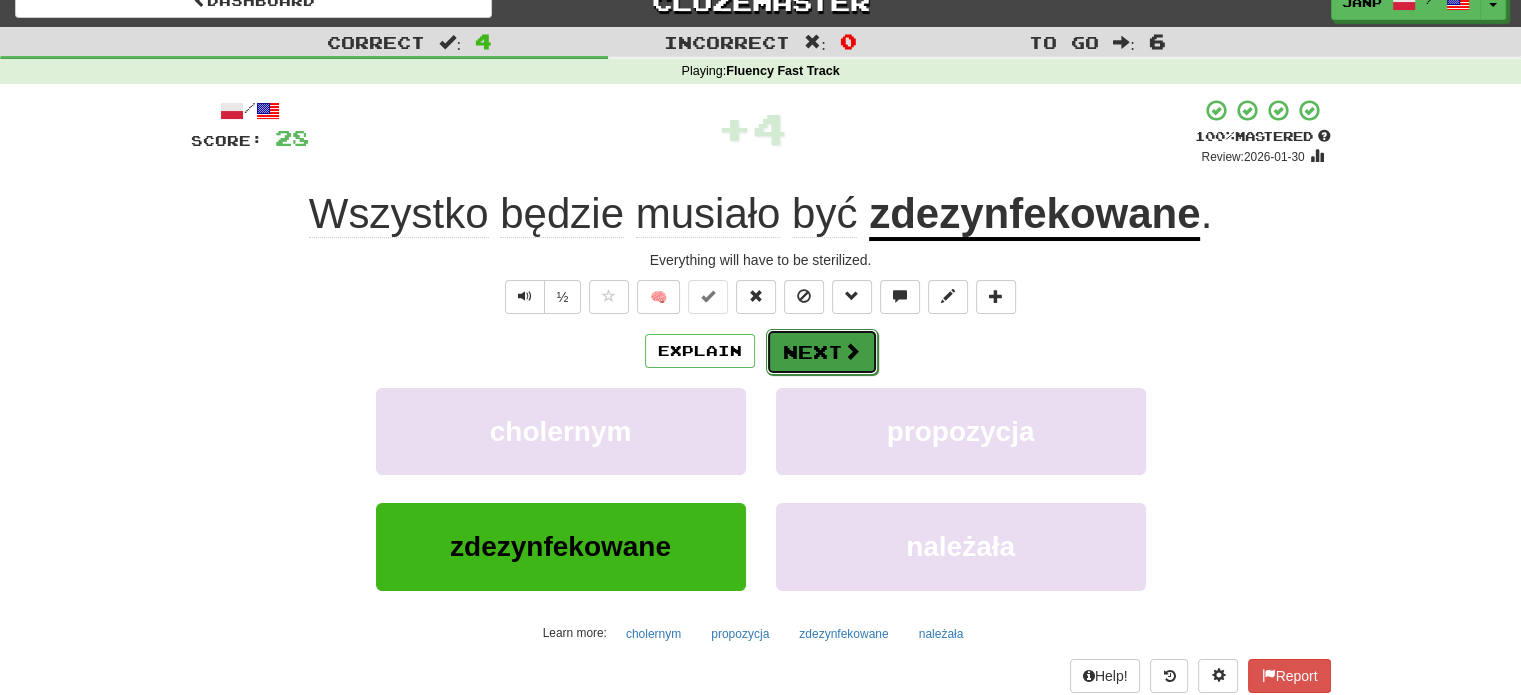 click on "Next" at bounding box center (822, 352) 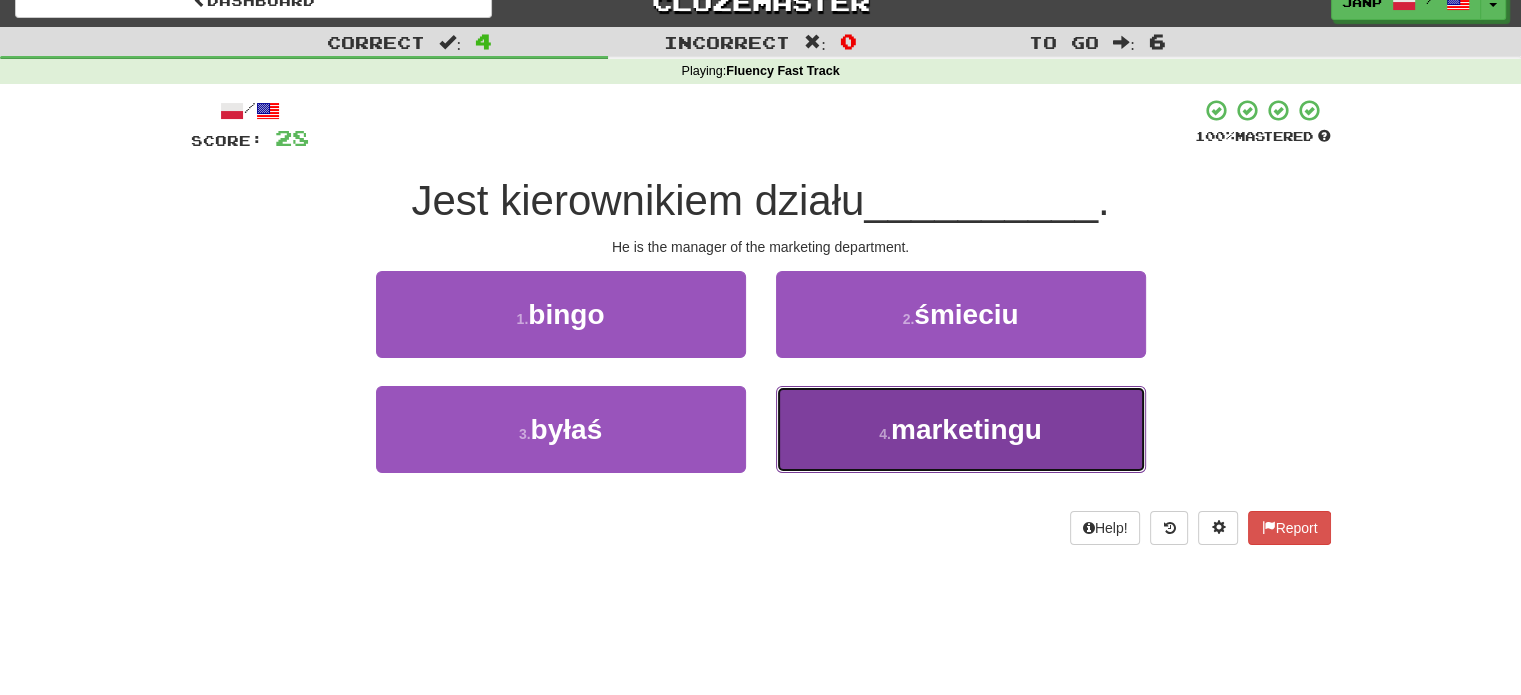 click on "4 .  marketingu" at bounding box center [961, 429] 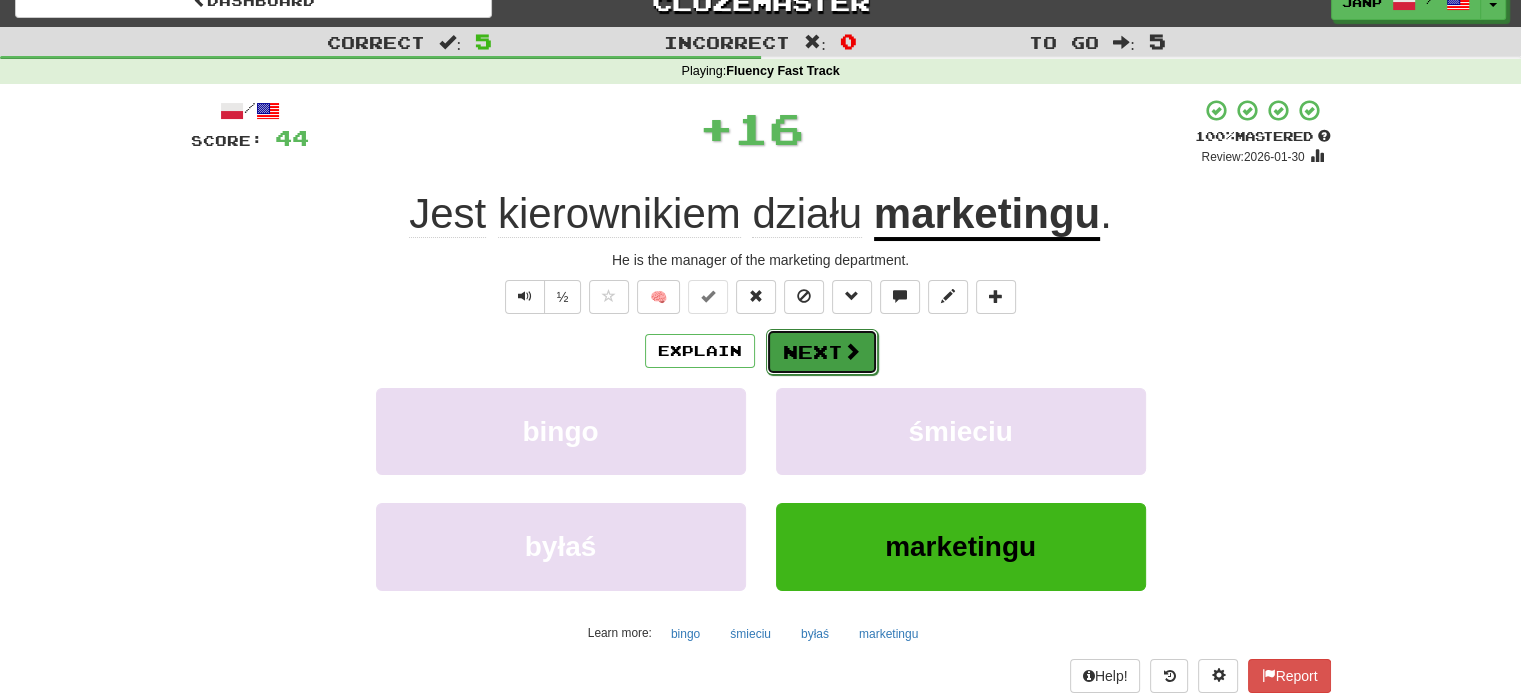 click on "Next" at bounding box center (822, 352) 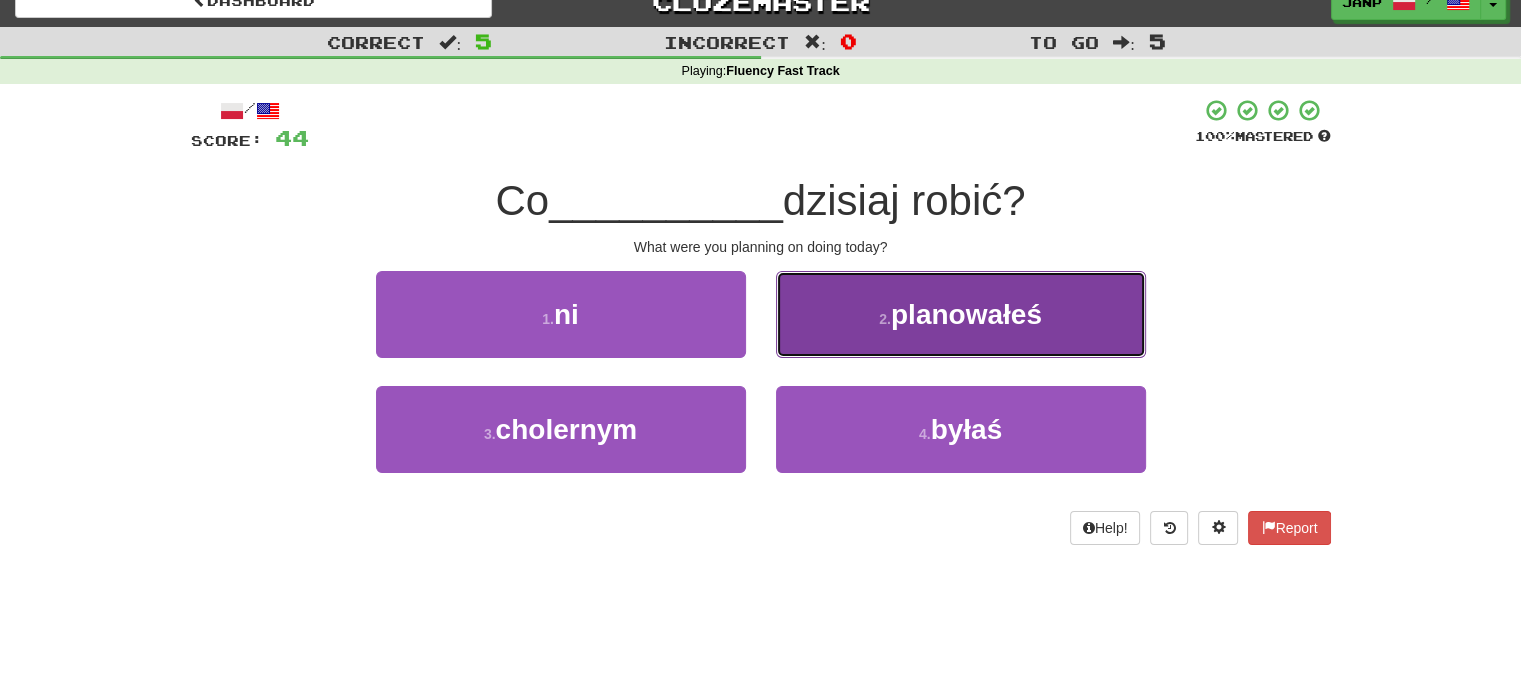 click on "2 .  planowałeś" at bounding box center [961, 314] 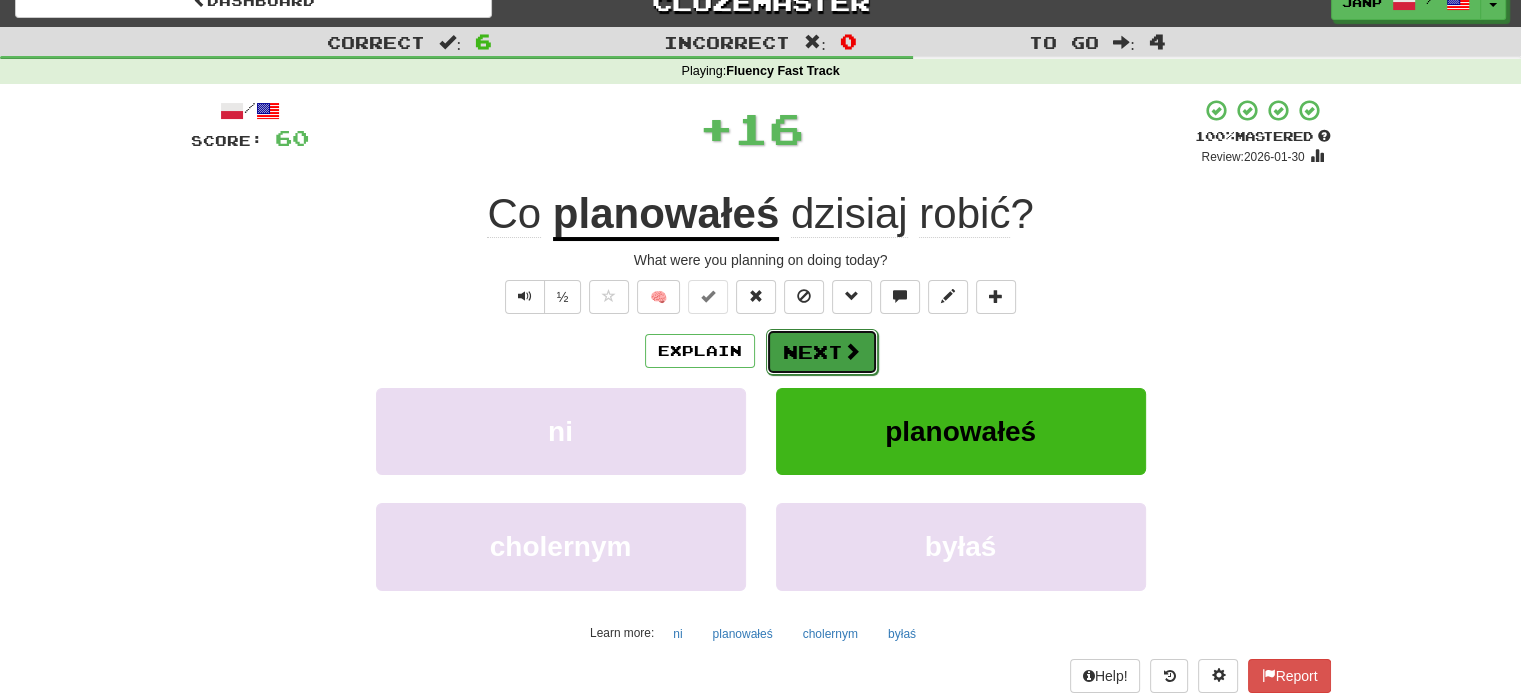click on "Next" at bounding box center (822, 352) 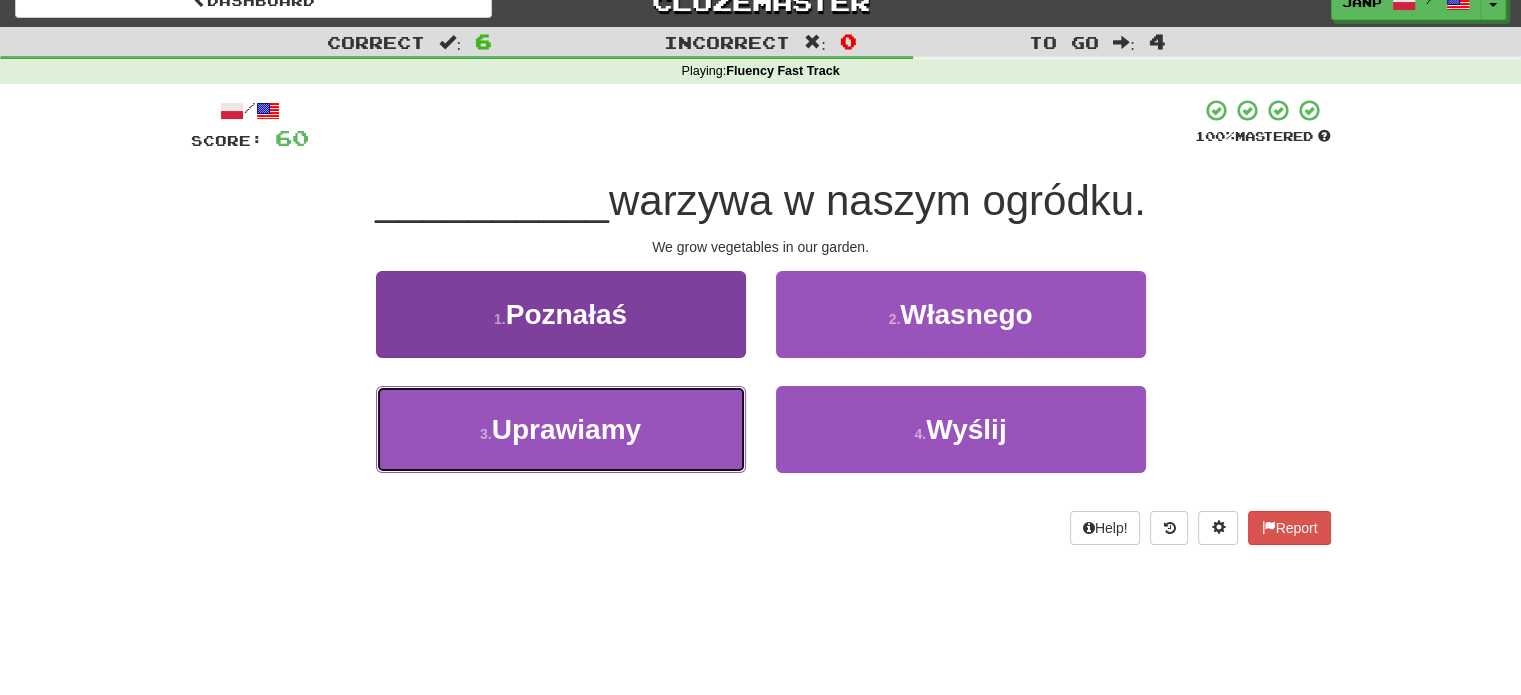 click on "3 .  Uprawiamy" at bounding box center [561, 429] 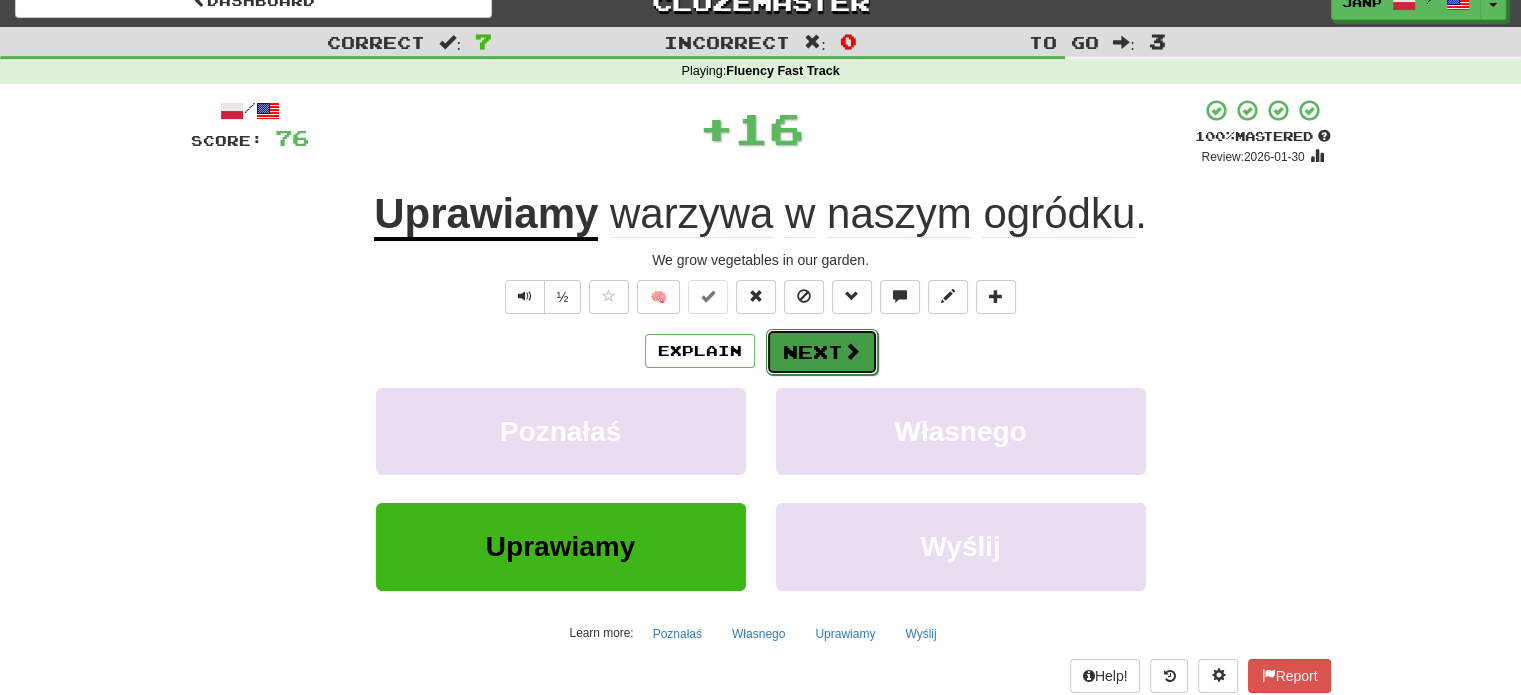 click on "Next" at bounding box center [822, 352] 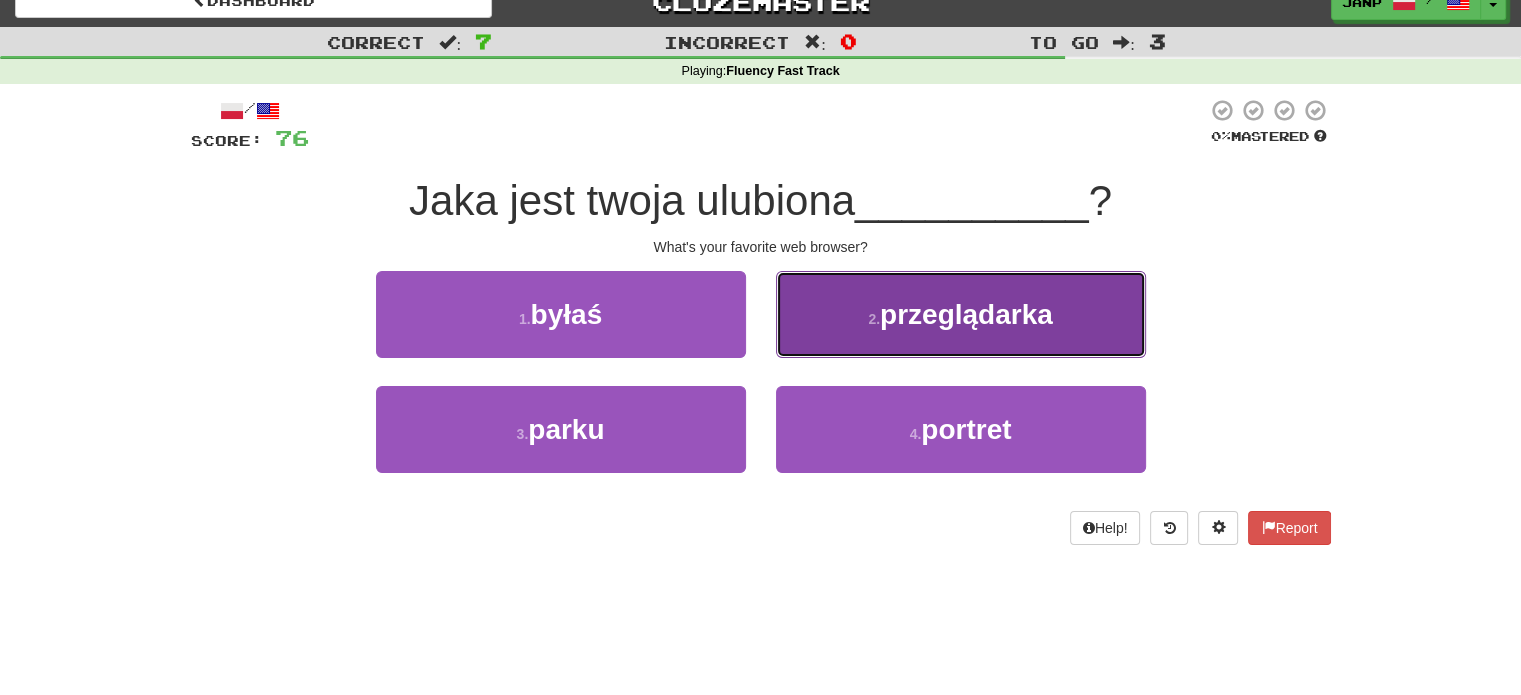 click on "2 .  przeglądarka" at bounding box center [961, 314] 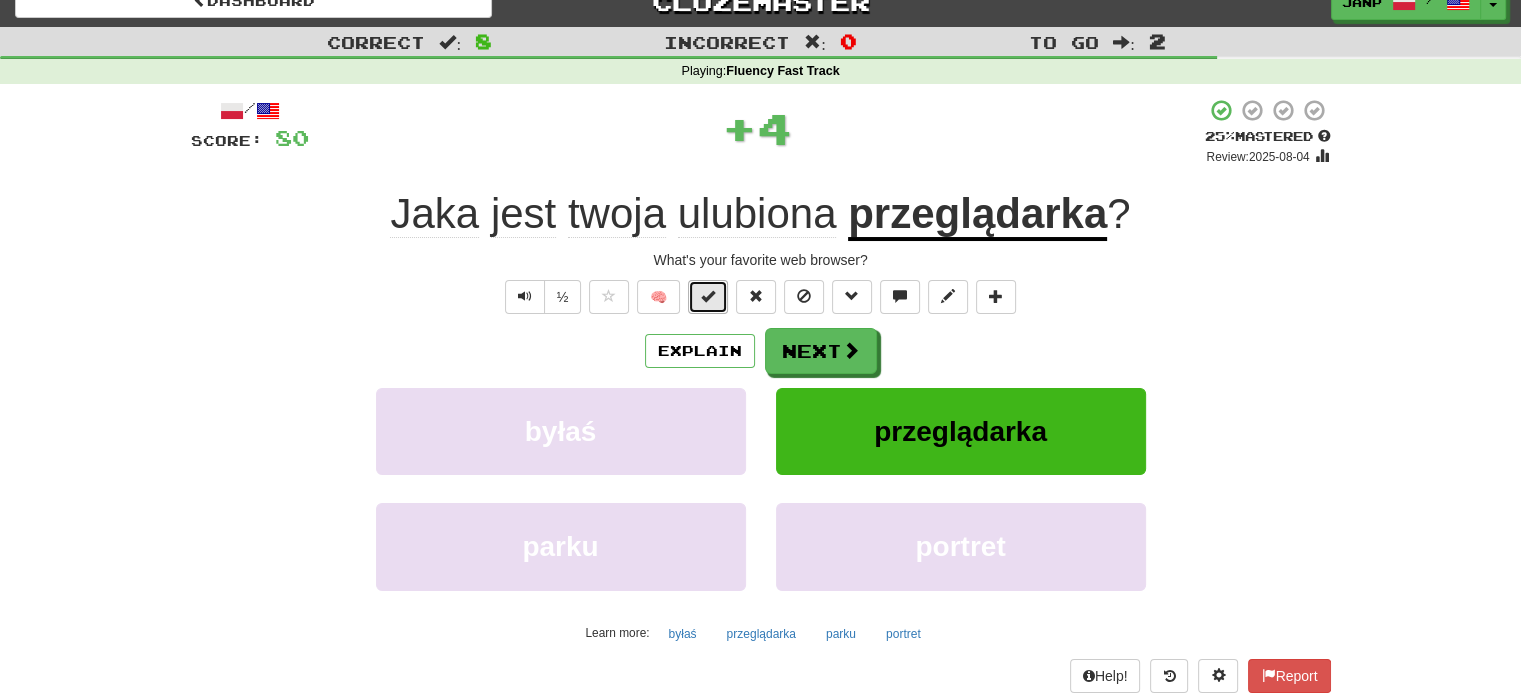 click at bounding box center [708, 296] 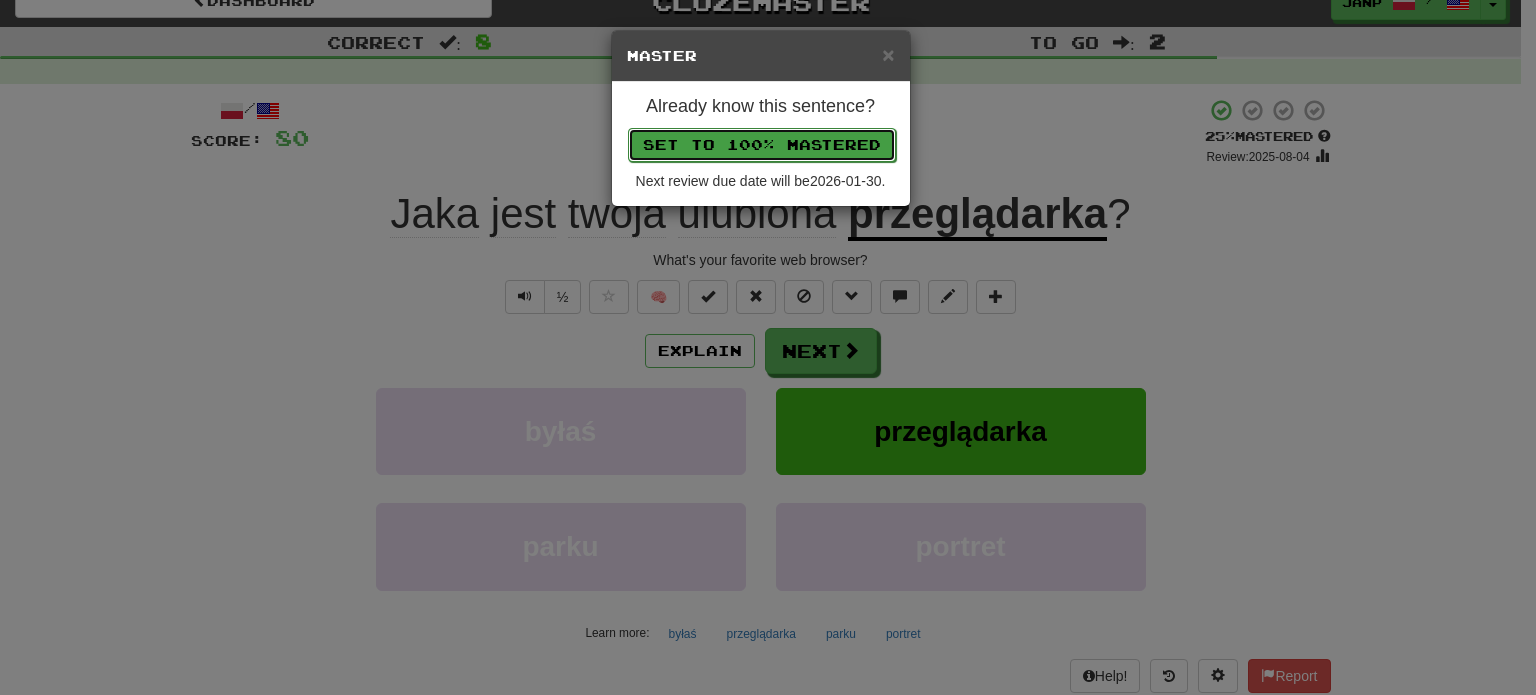 click on "Set to 100% Mastered" at bounding box center [762, 145] 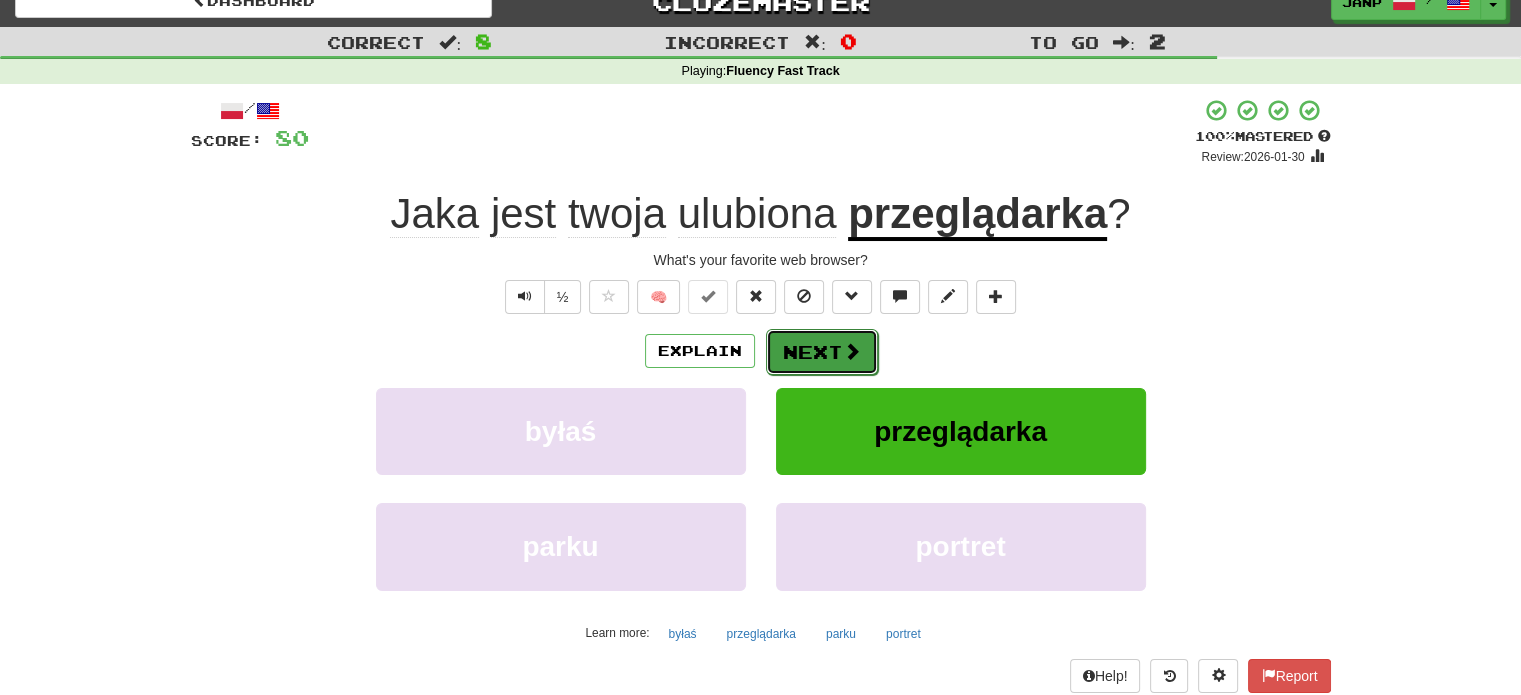 click at bounding box center [852, 351] 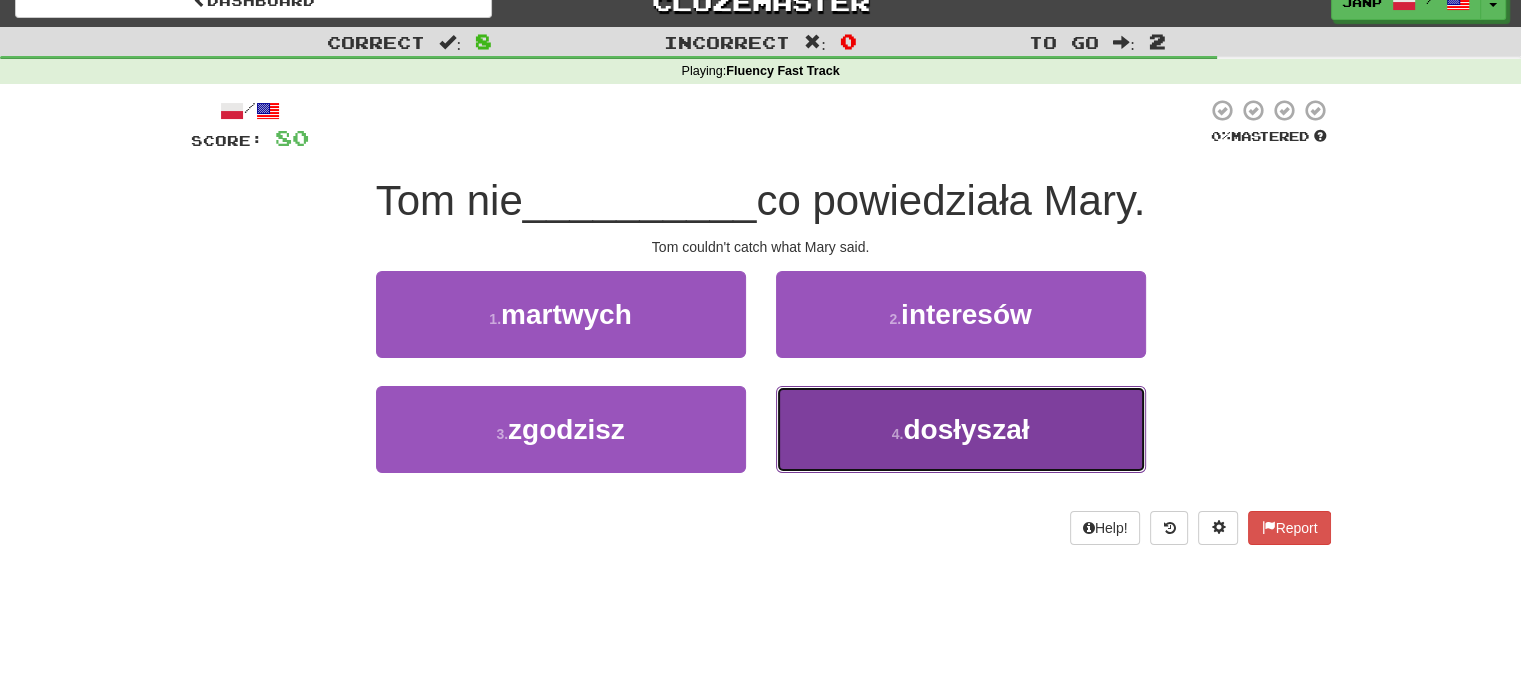 click on "4 .  dosłyszał" at bounding box center (961, 429) 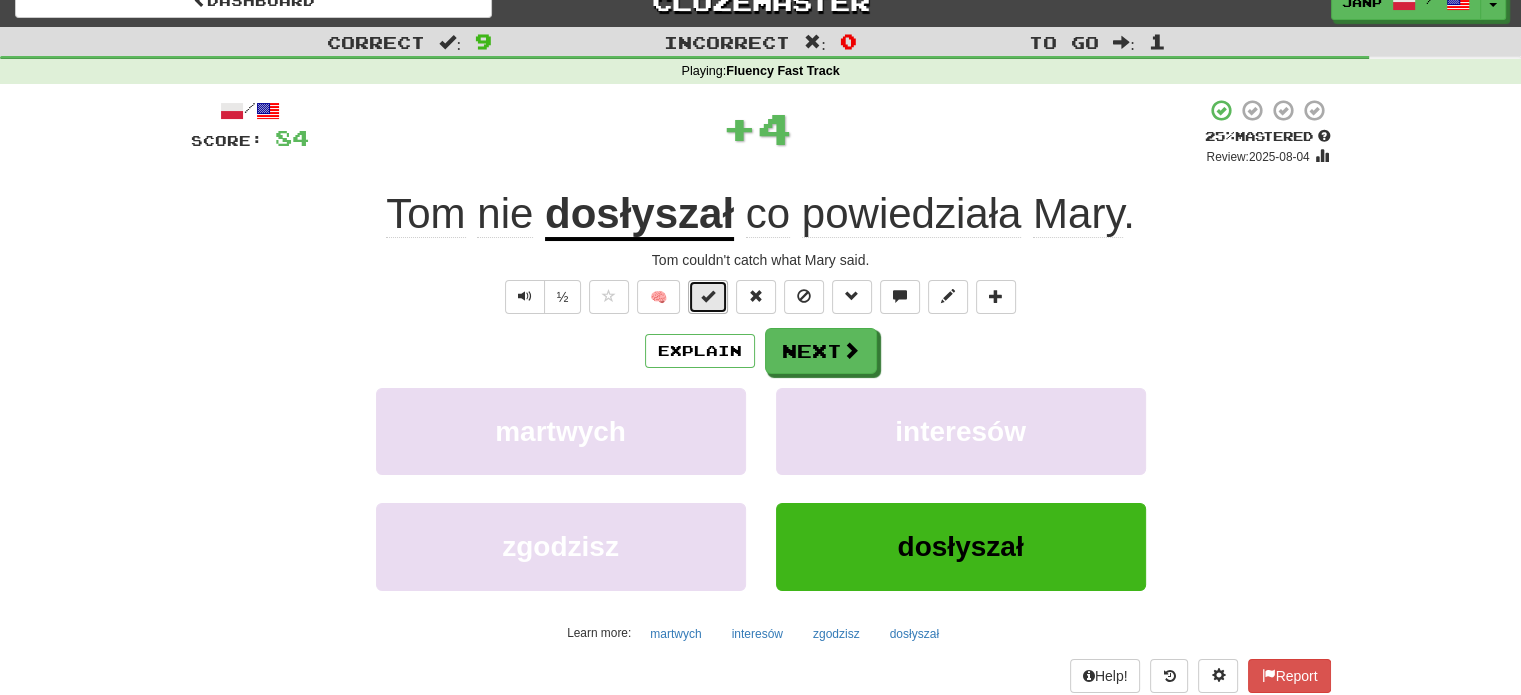 click at bounding box center (708, 297) 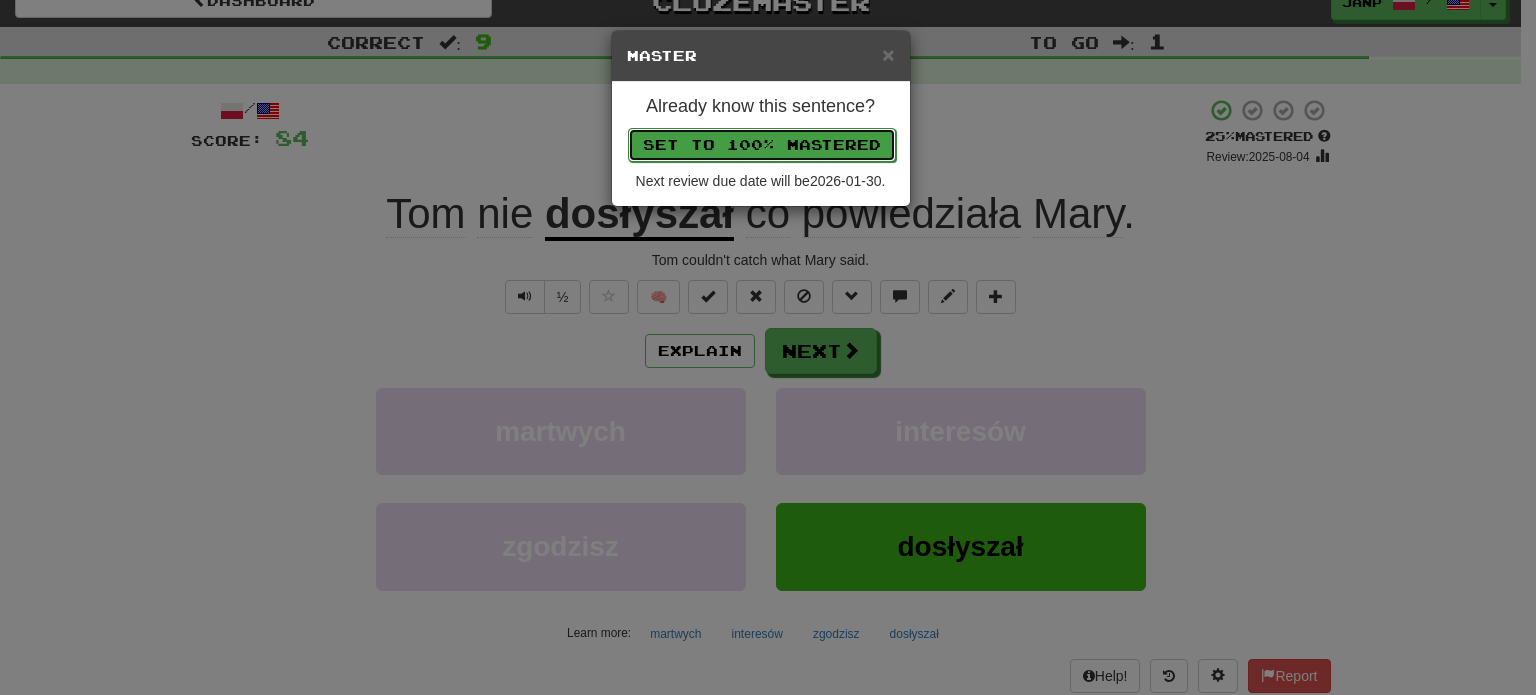 click on "Set to 100% Mastered" at bounding box center (762, 145) 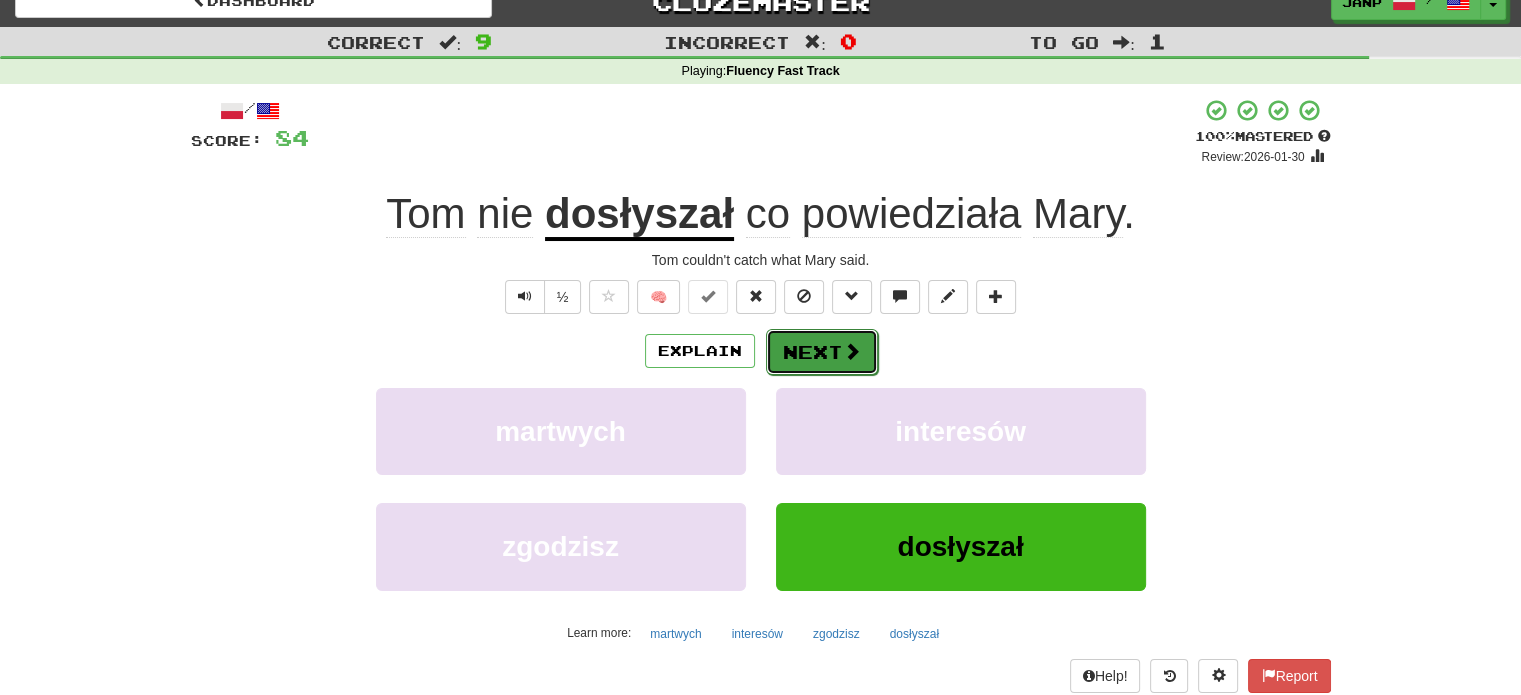 click on "Next" at bounding box center (822, 352) 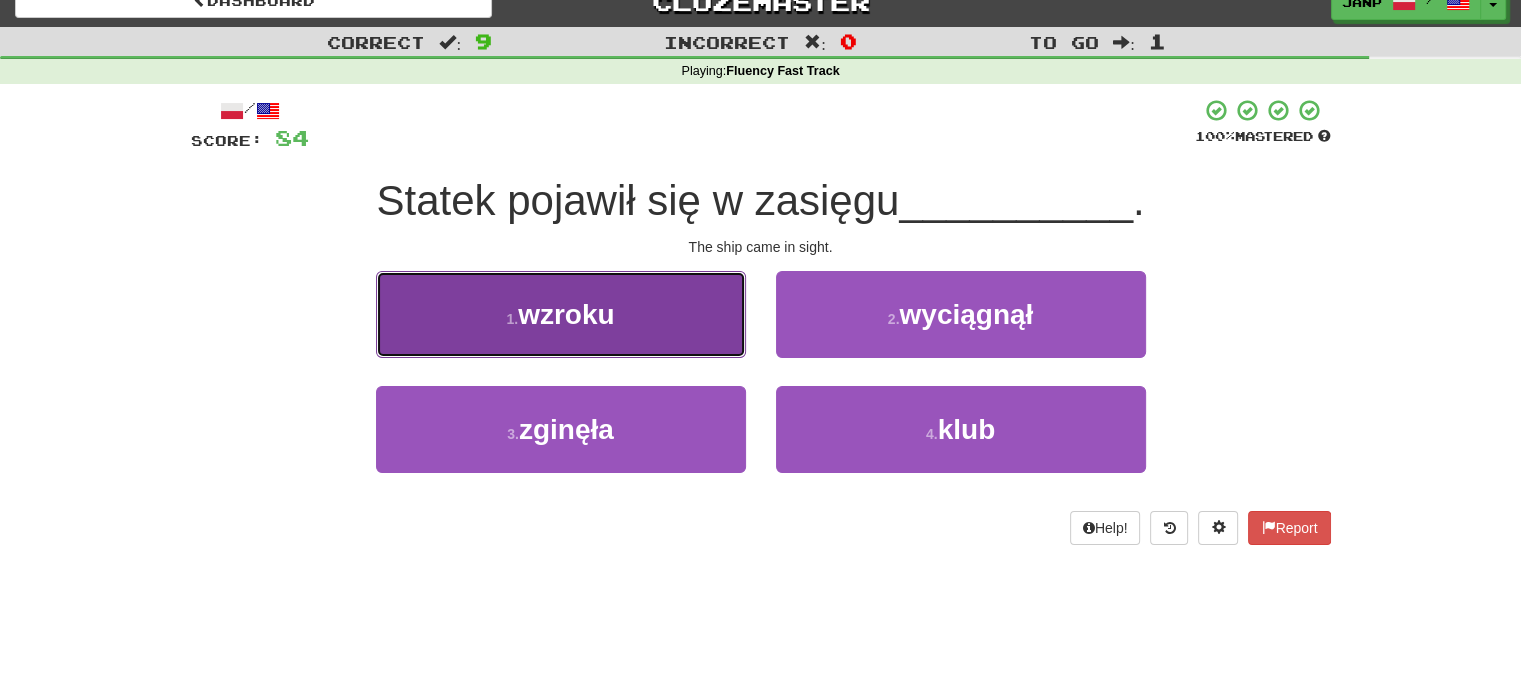 click on "1 .  wzroku" at bounding box center (561, 314) 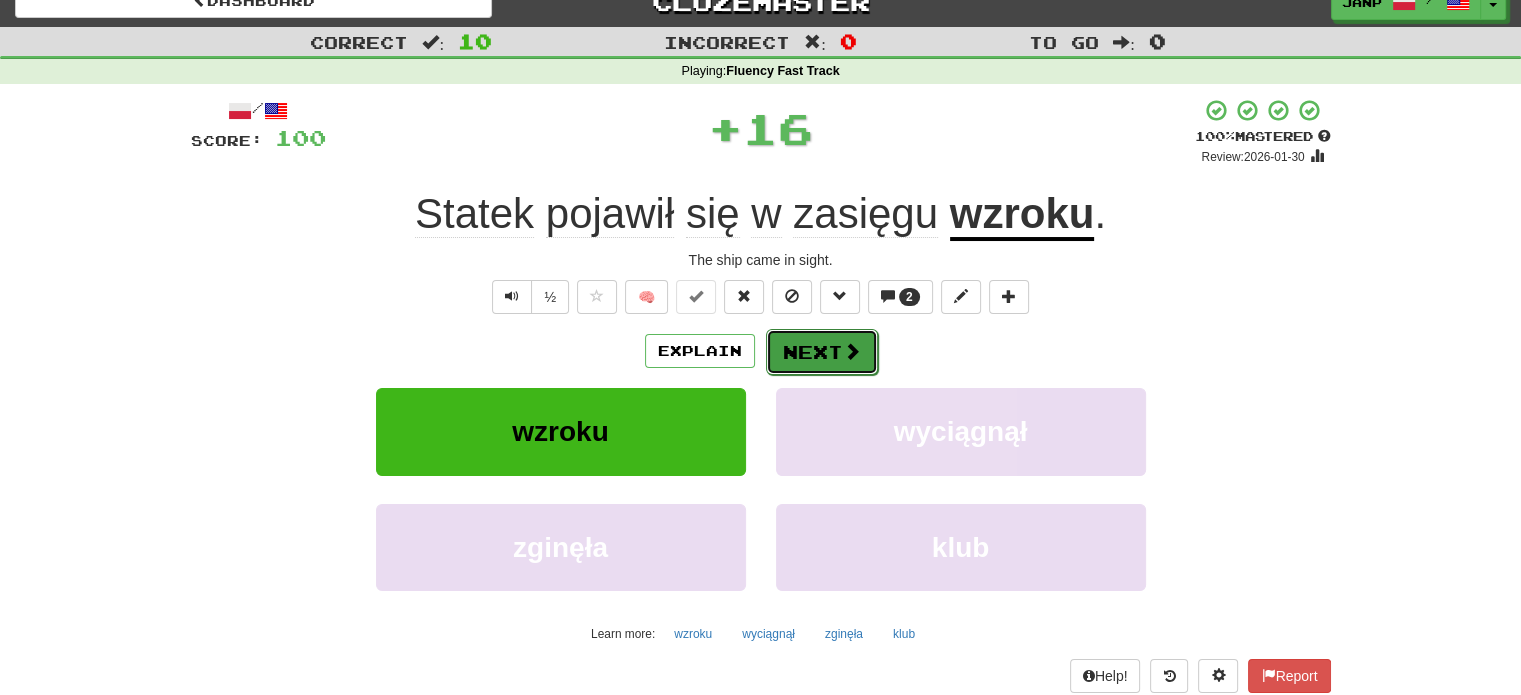 click on "Next" at bounding box center (822, 352) 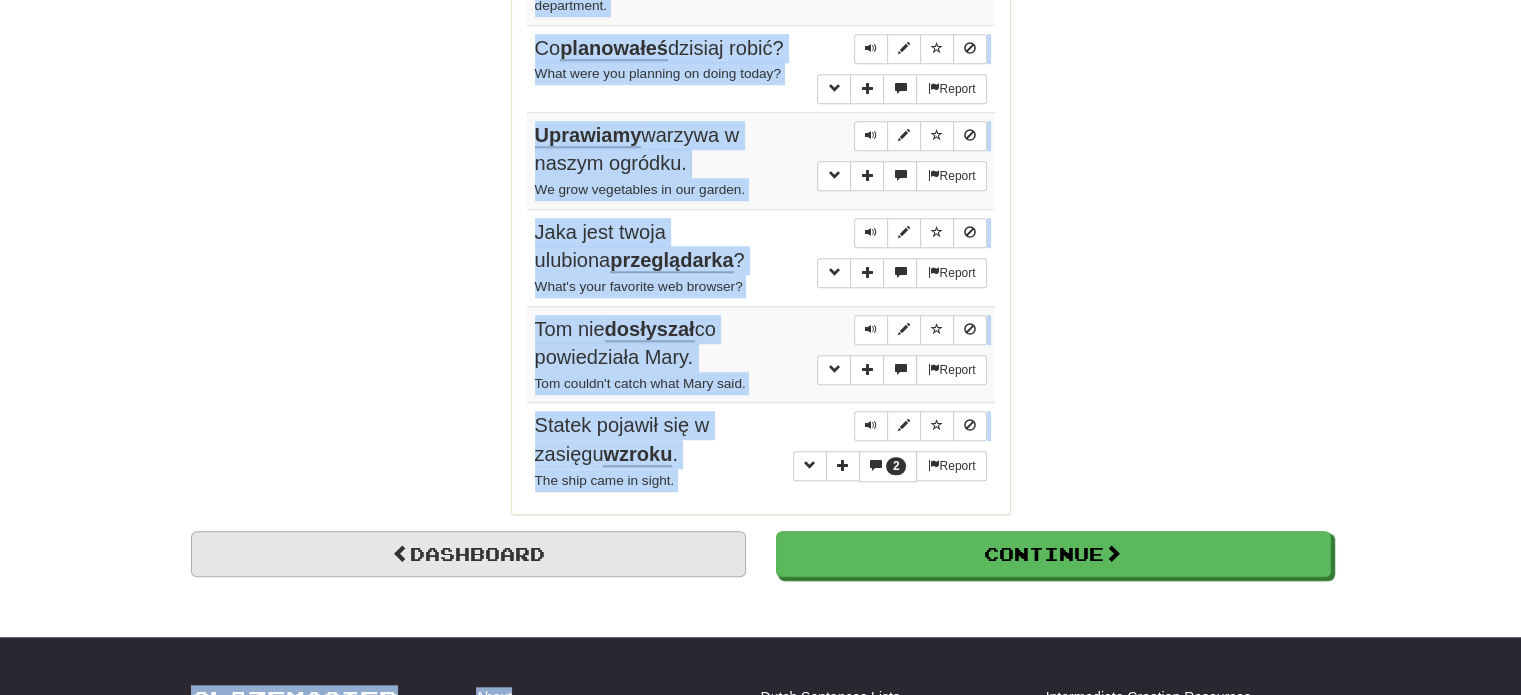 scroll, scrollTop: 1667, scrollLeft: 0, axis: vertical 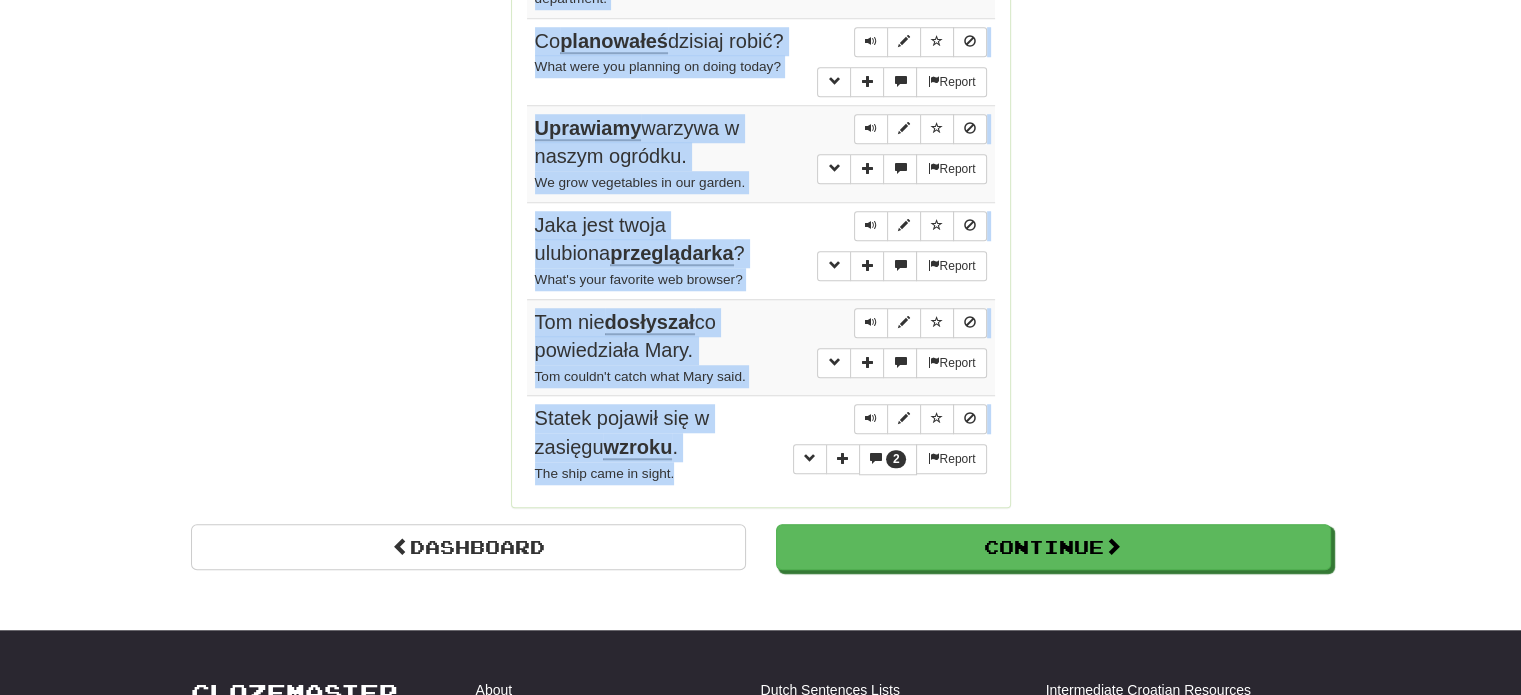 drag, startPoint x: 530, startPoint y: 256, endPoint x: 733, endPoint y: 463, distance: 289.92758 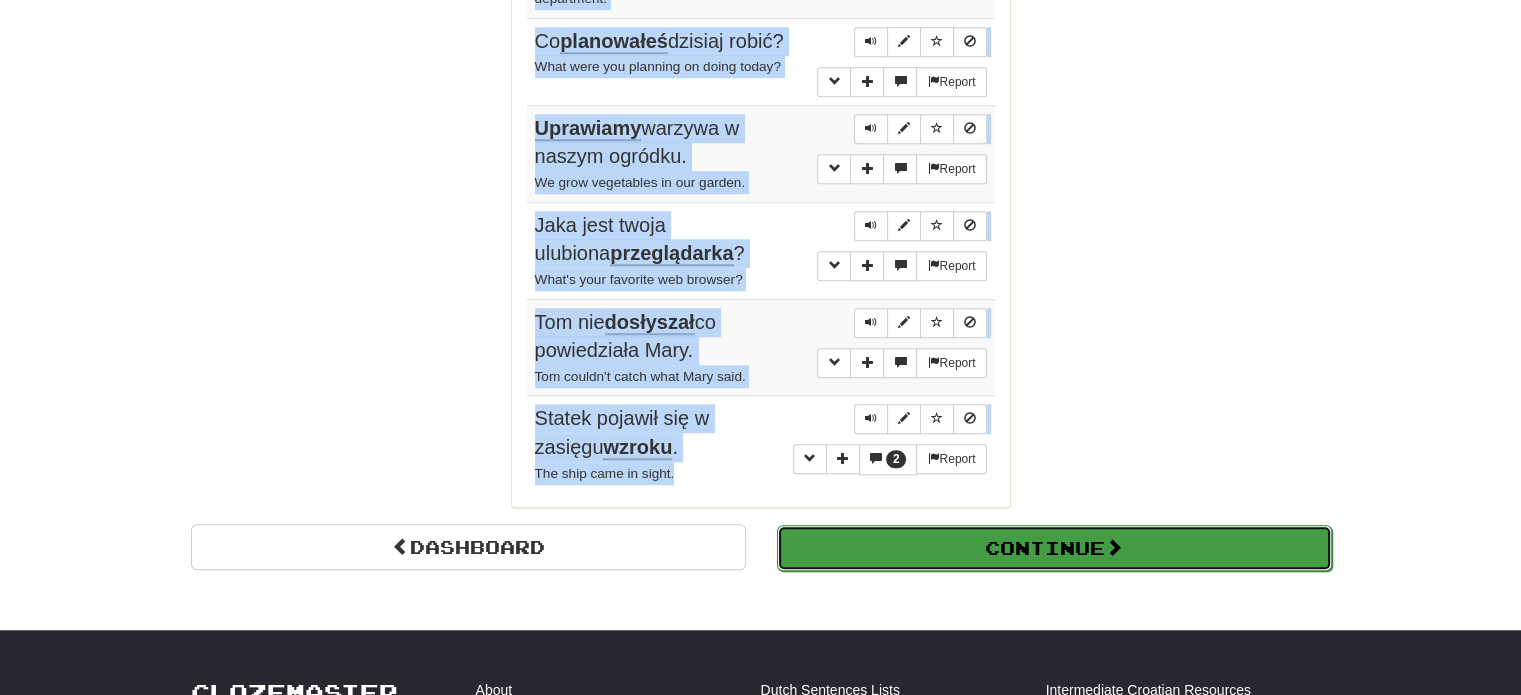 click on "Continue" at bounding box center [1054, 548] 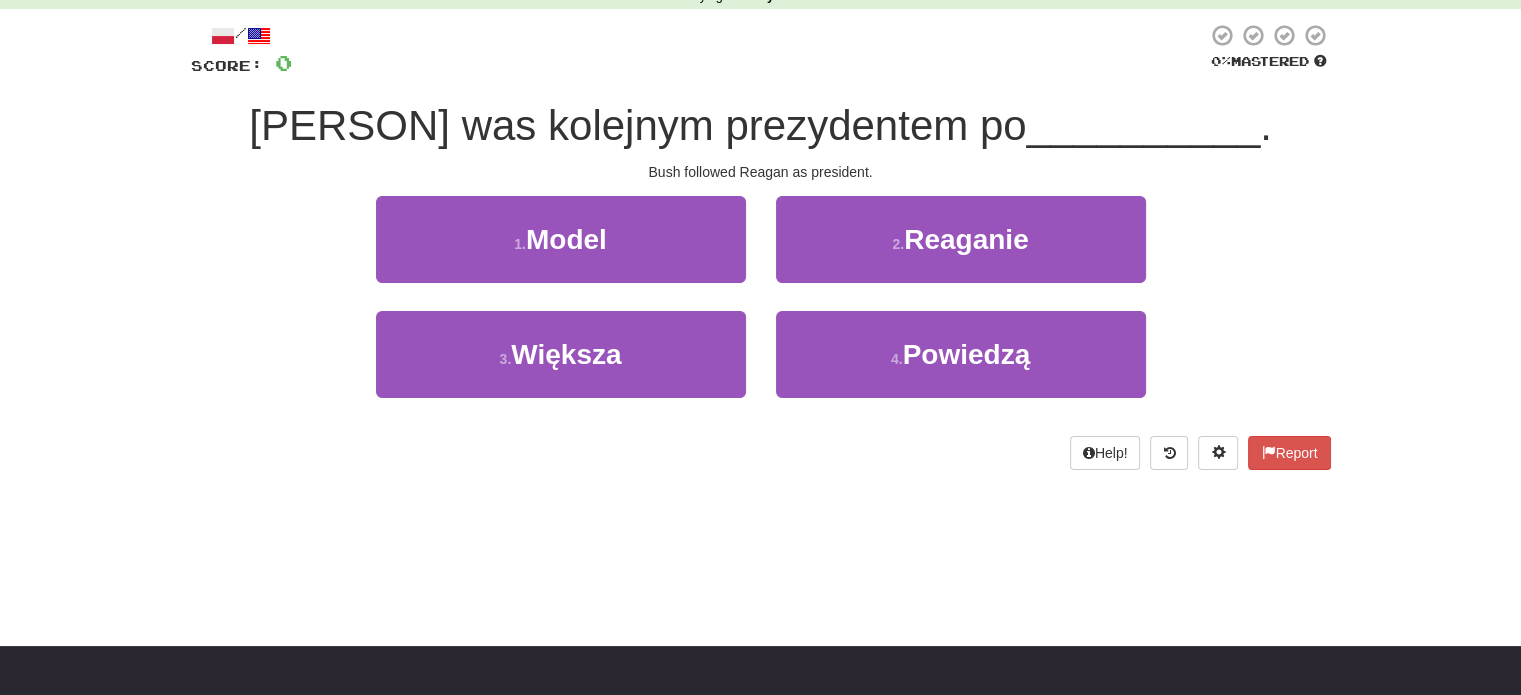 scroll, scrollTop: 20, scrollLeft: 0, axis: vertical 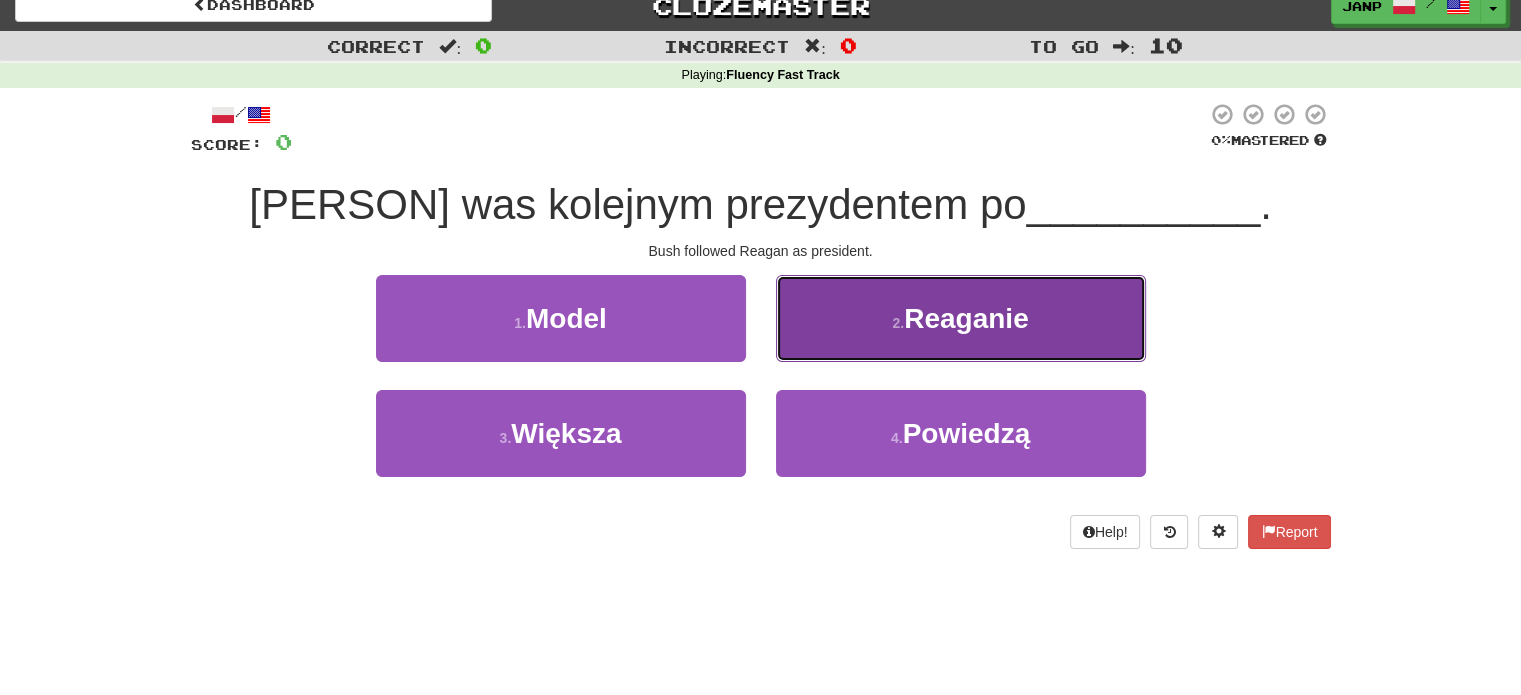 click on "Reaganie" at bounding box center (966, 318) 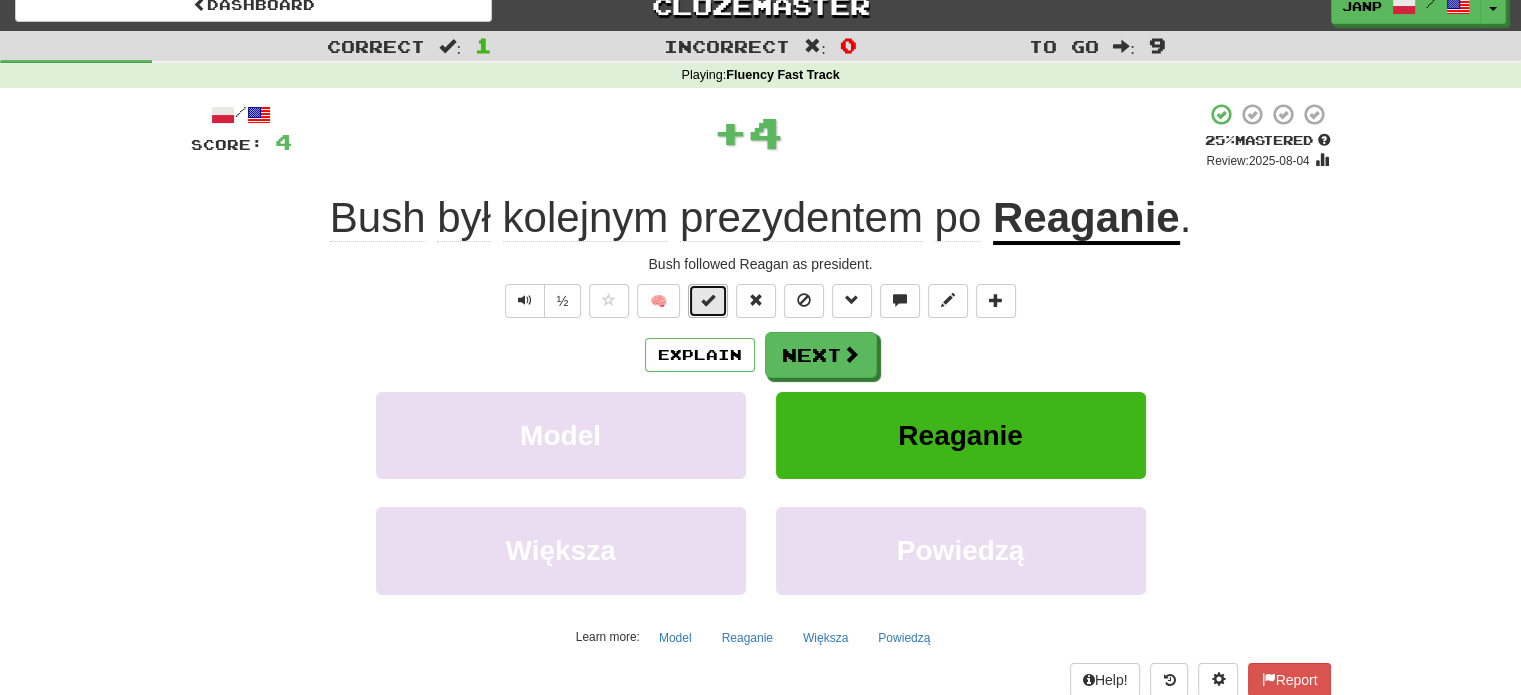 click at bounding box center (708, 300) 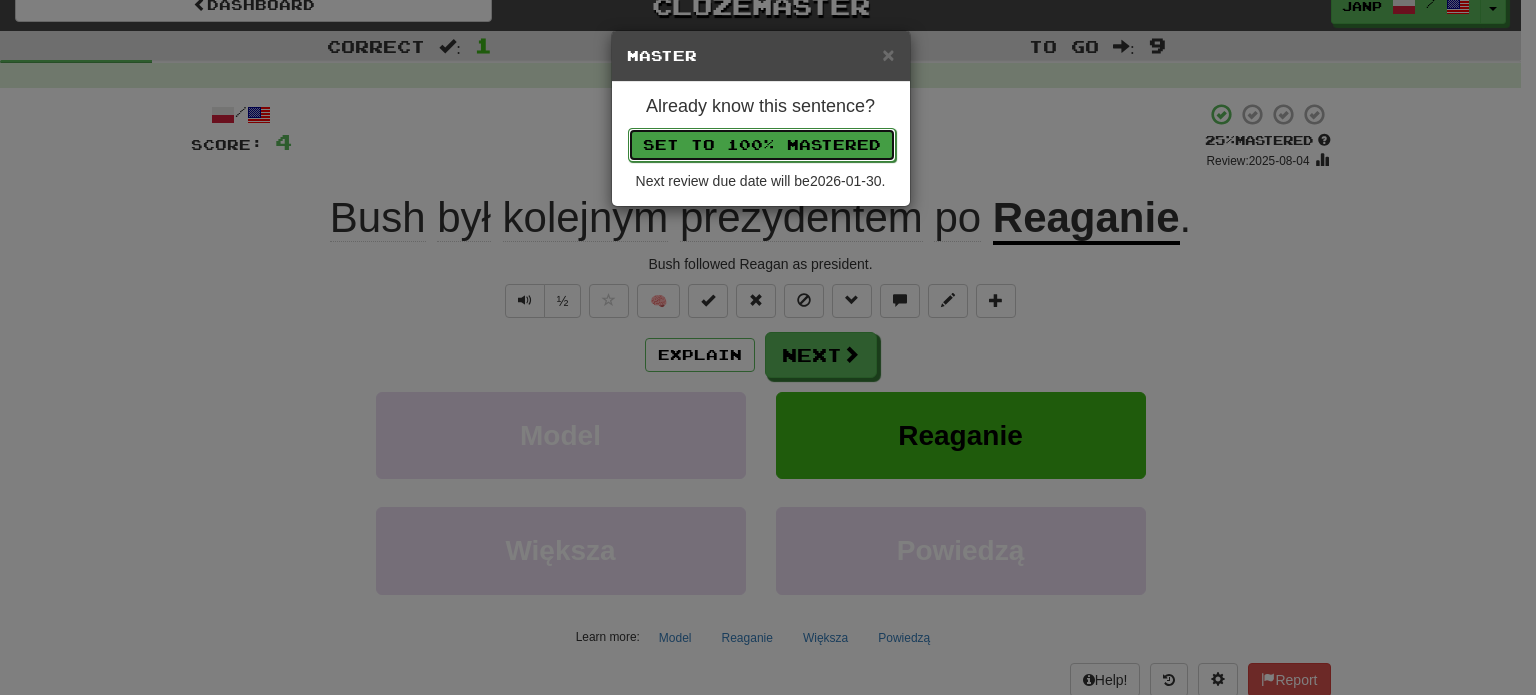 click on "Set to 100% Mastered" at bounding box center (762, 145) 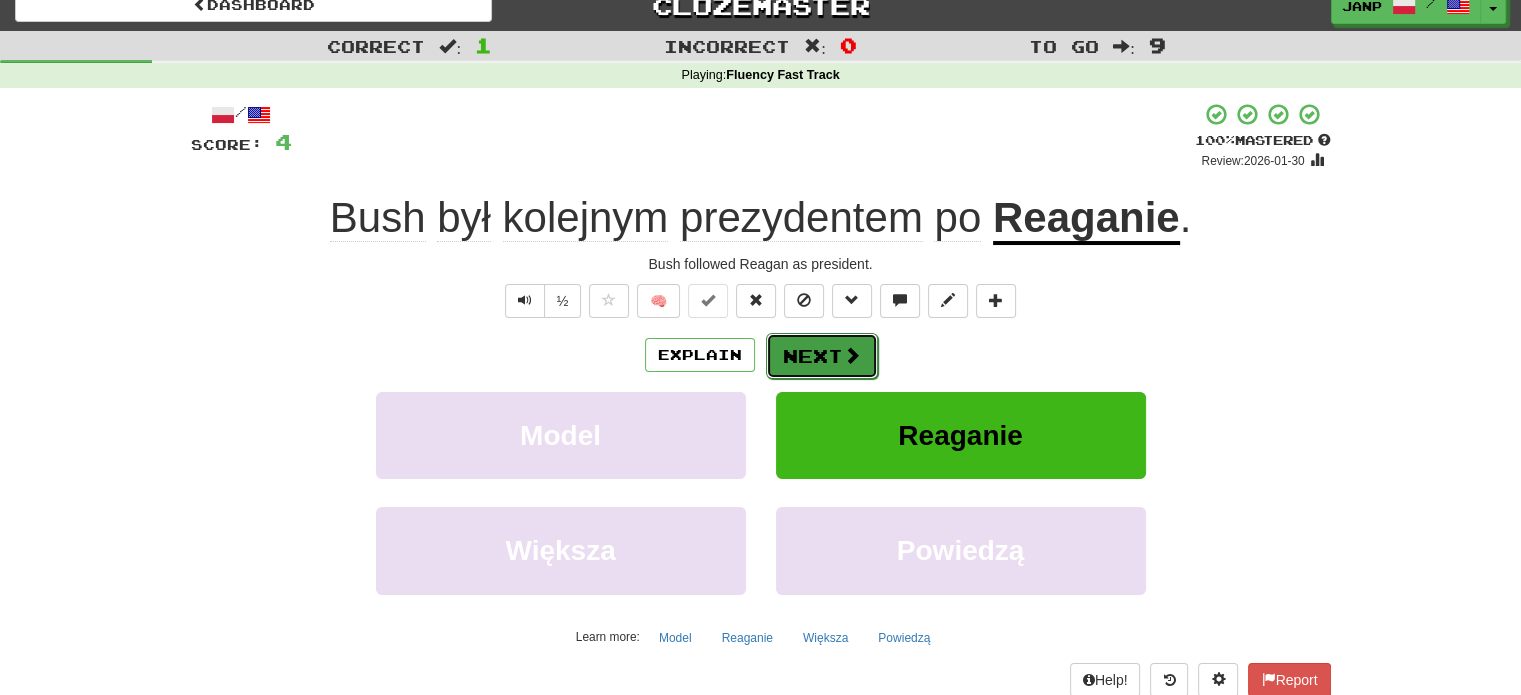 click on "Next" at bounding box center [822, 356] 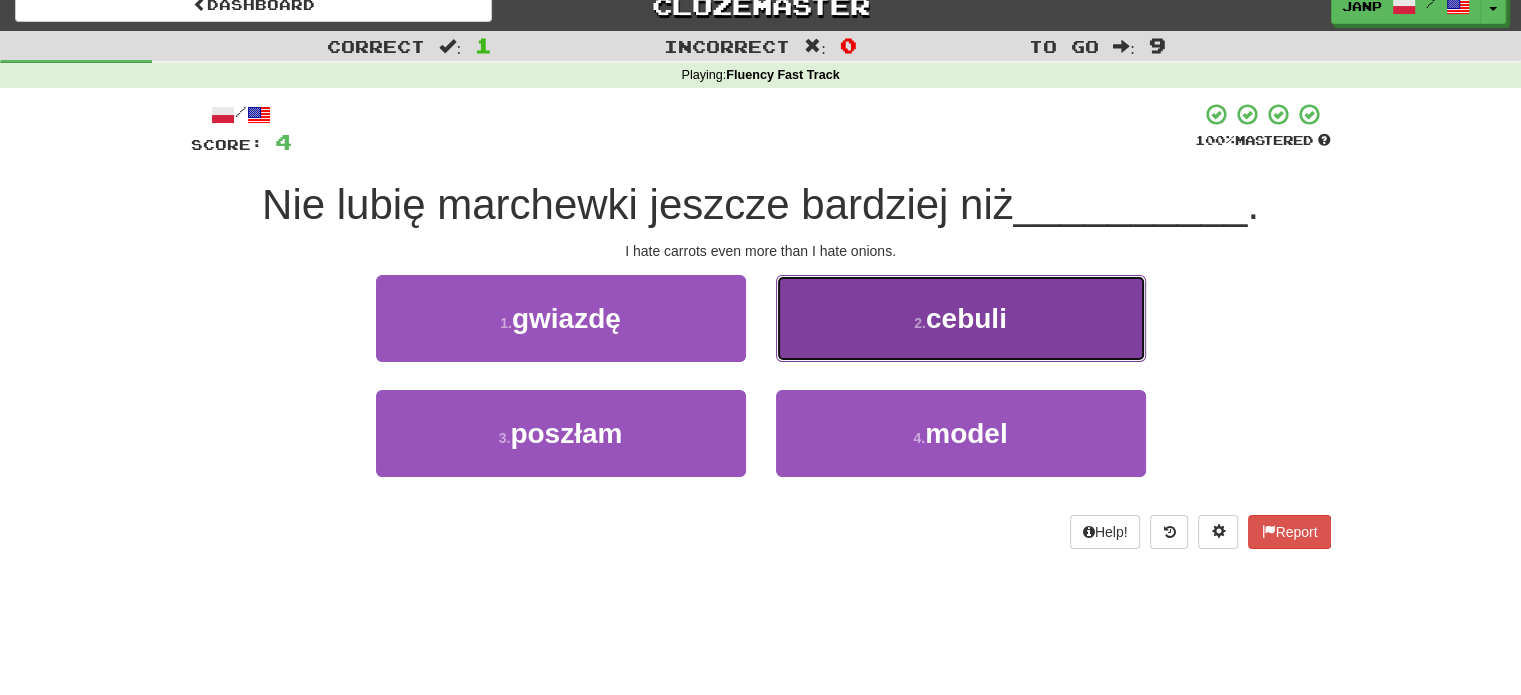 click on "2 .  cebuli" at bounding box center [961, 318] 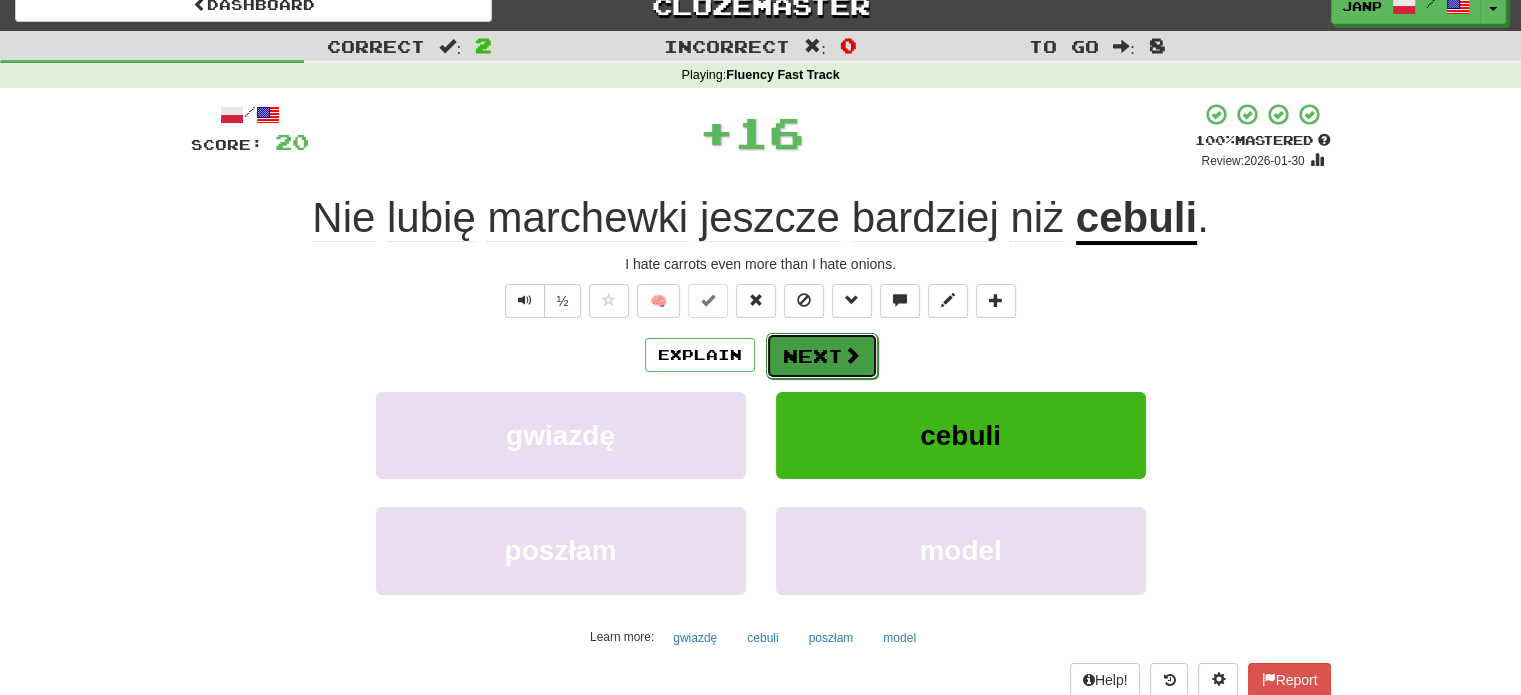 click on "Next" at bounding box center [822, 356] 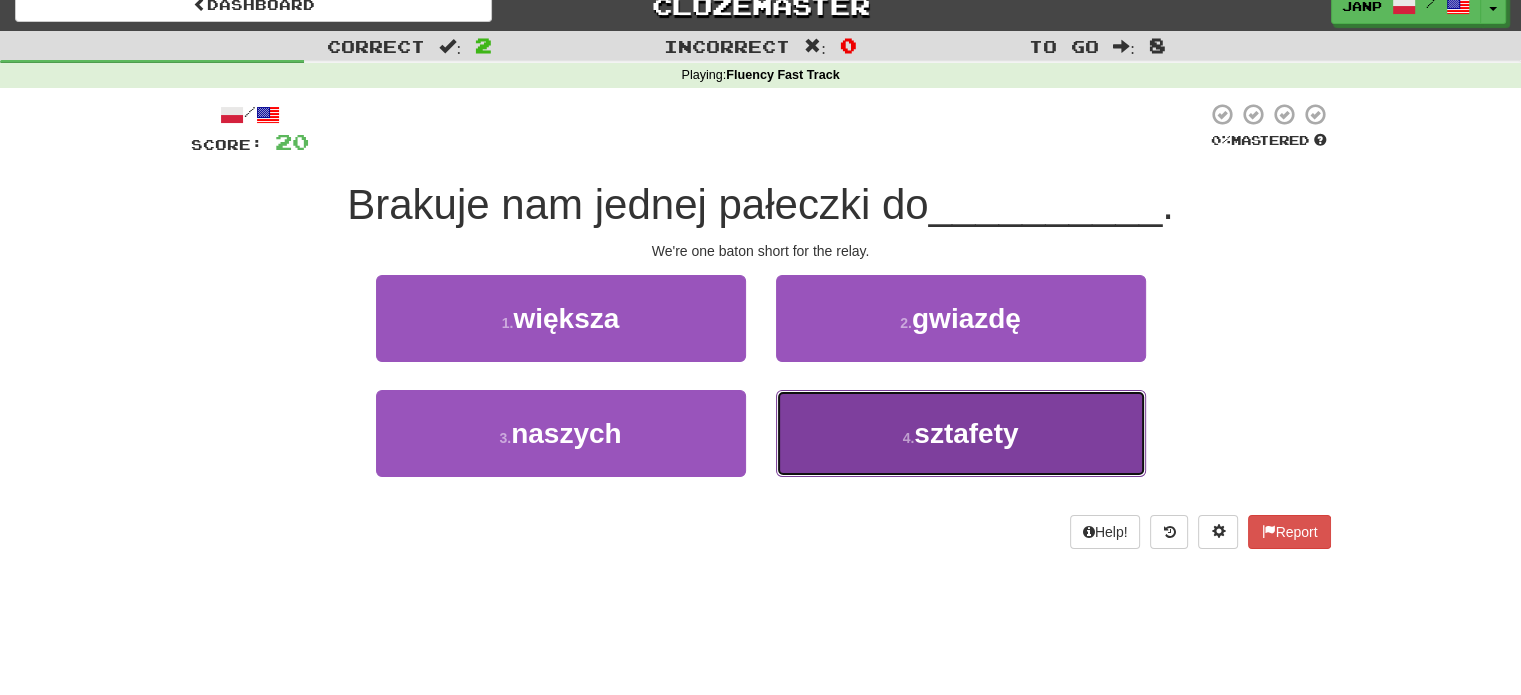 click on "4 .  sztafety" at bounding box center [961, 433] 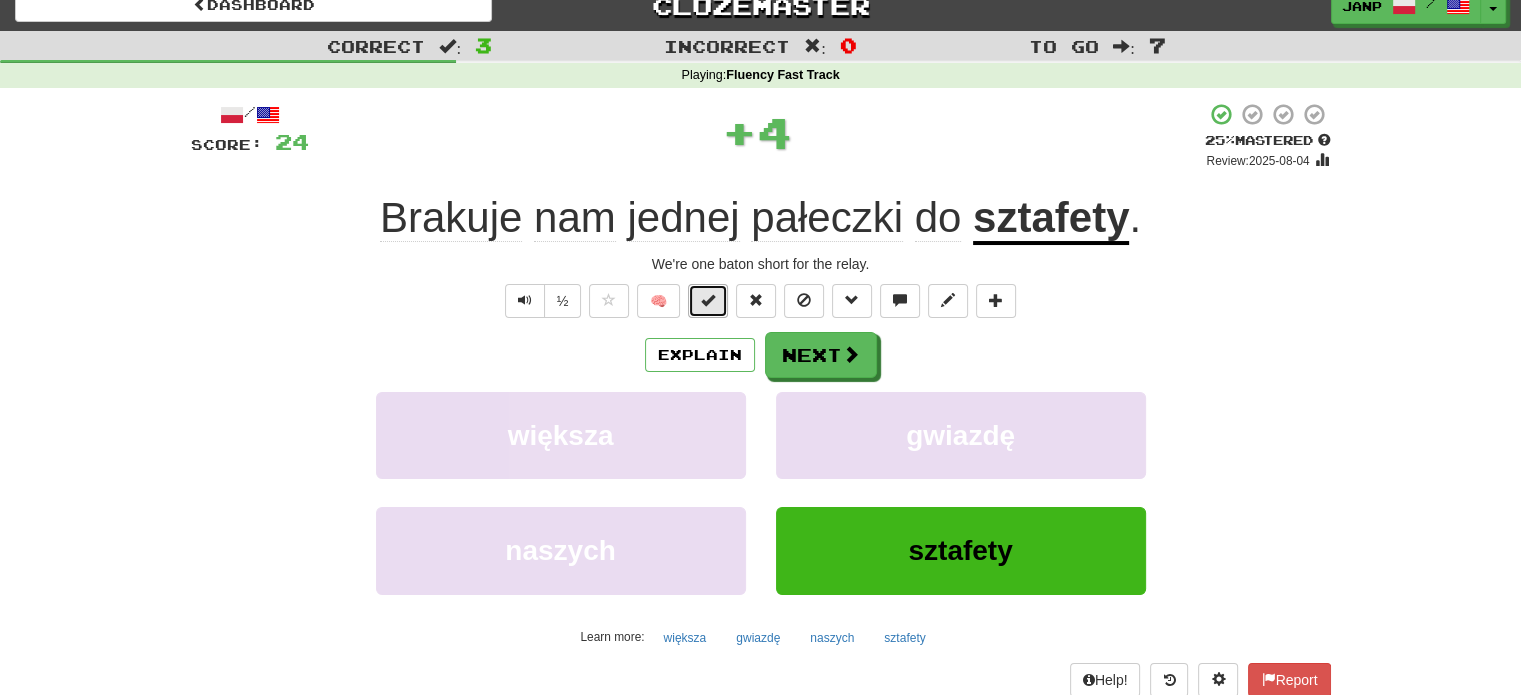 click at bounding box center (708, 300) 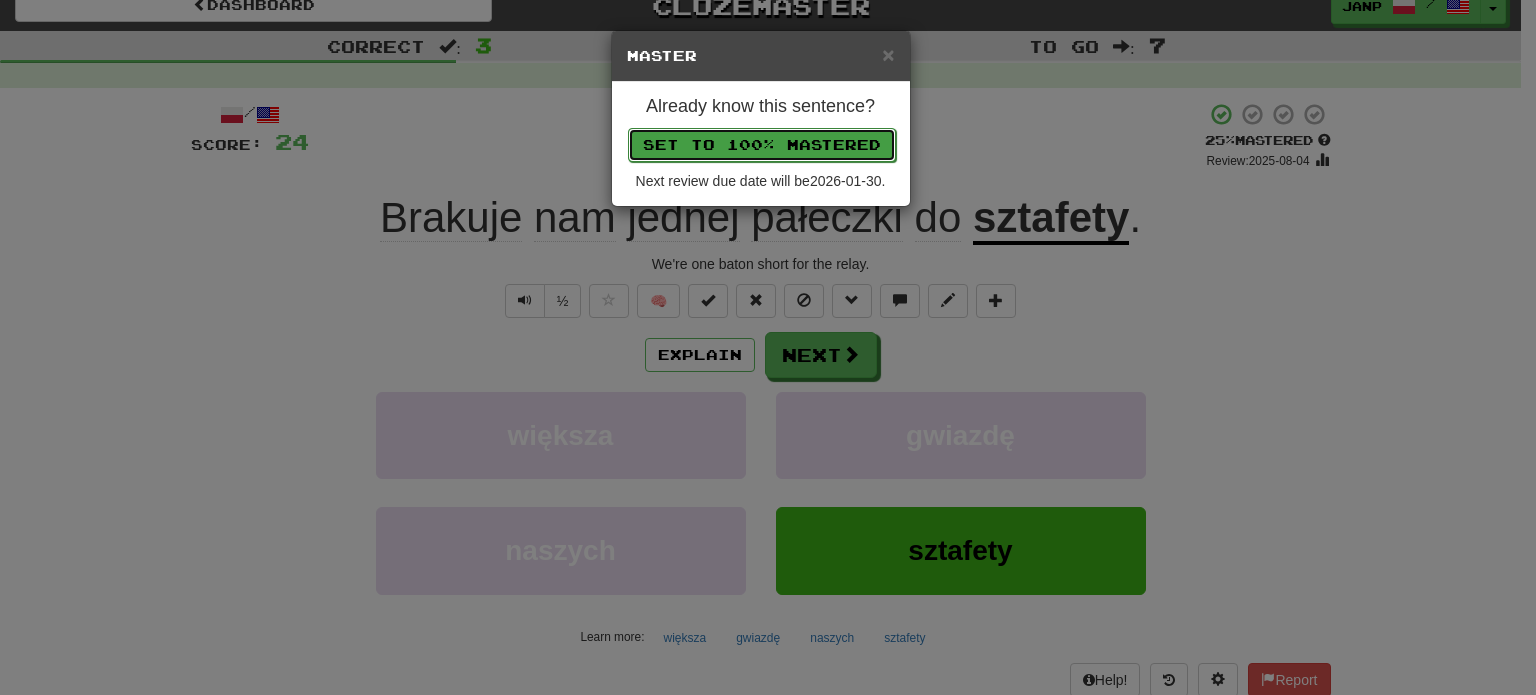 click on "Set to 100% Mastered" at bounding box center [762, 145] 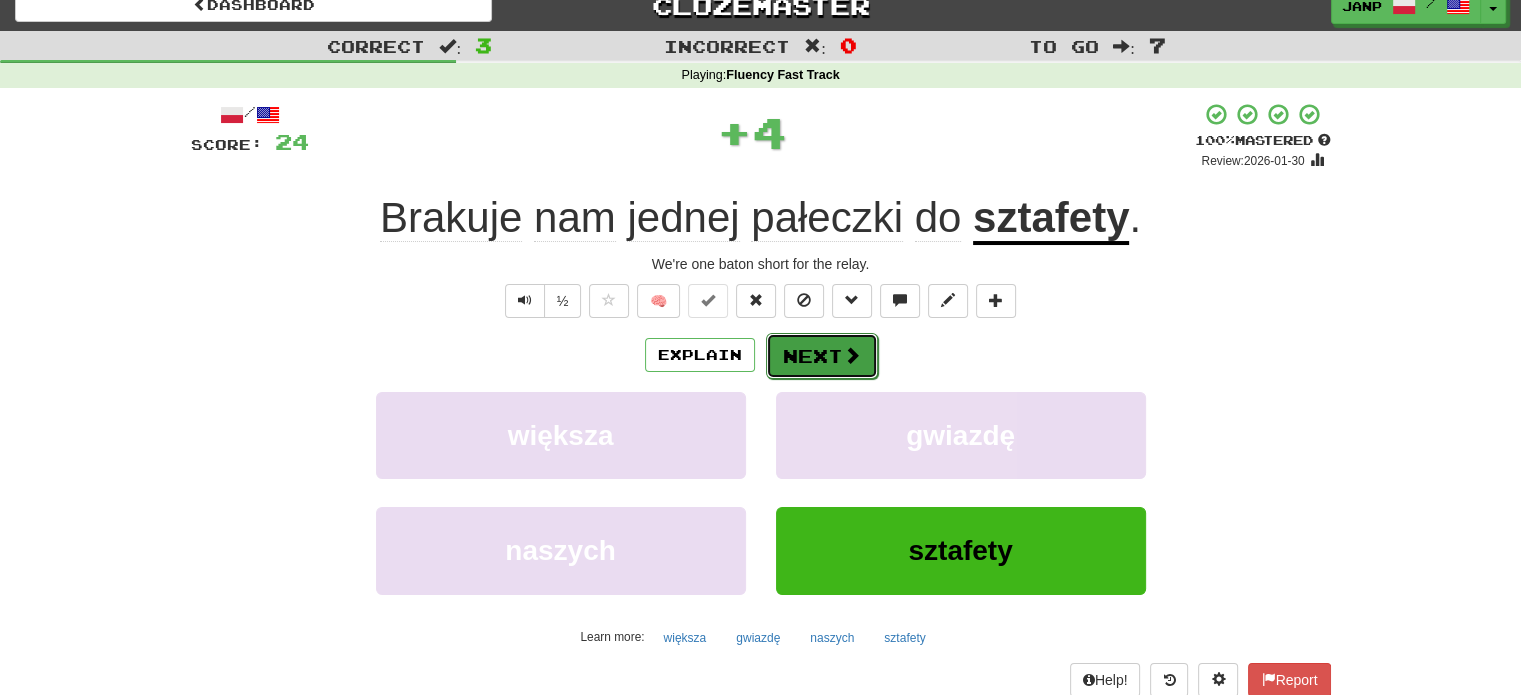 click on "Next" at bounding box center [822, 356] 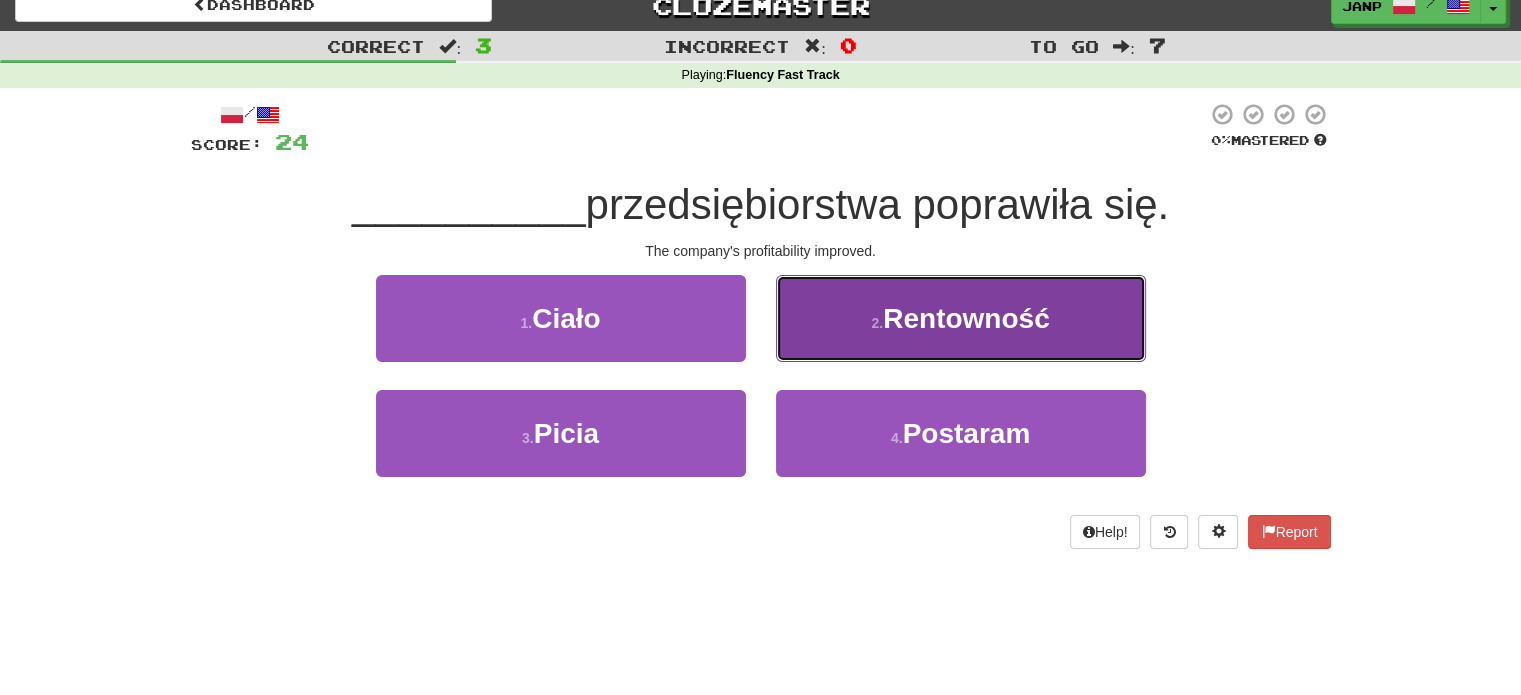 click on "2 .  Rentowność" at bounding box center [961, 318] 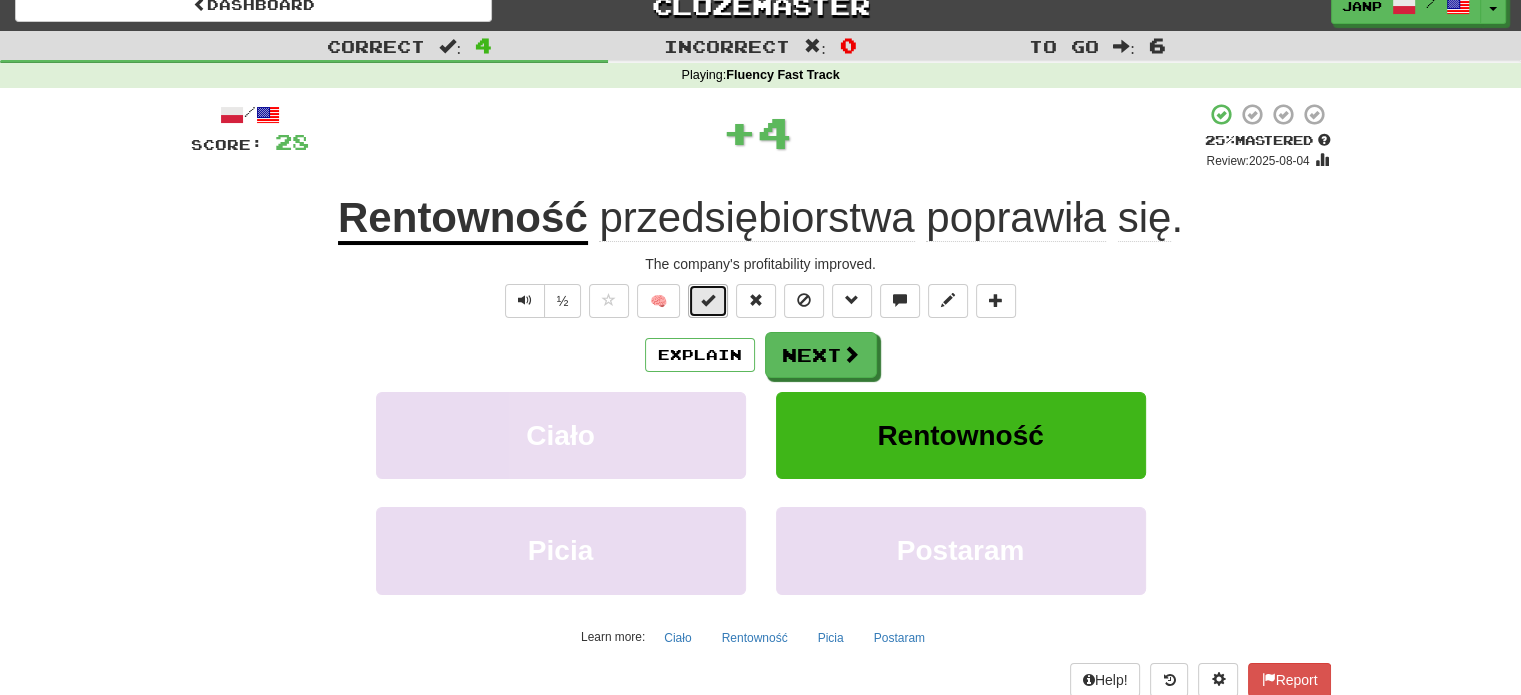 click at bounding box center (708, 300) 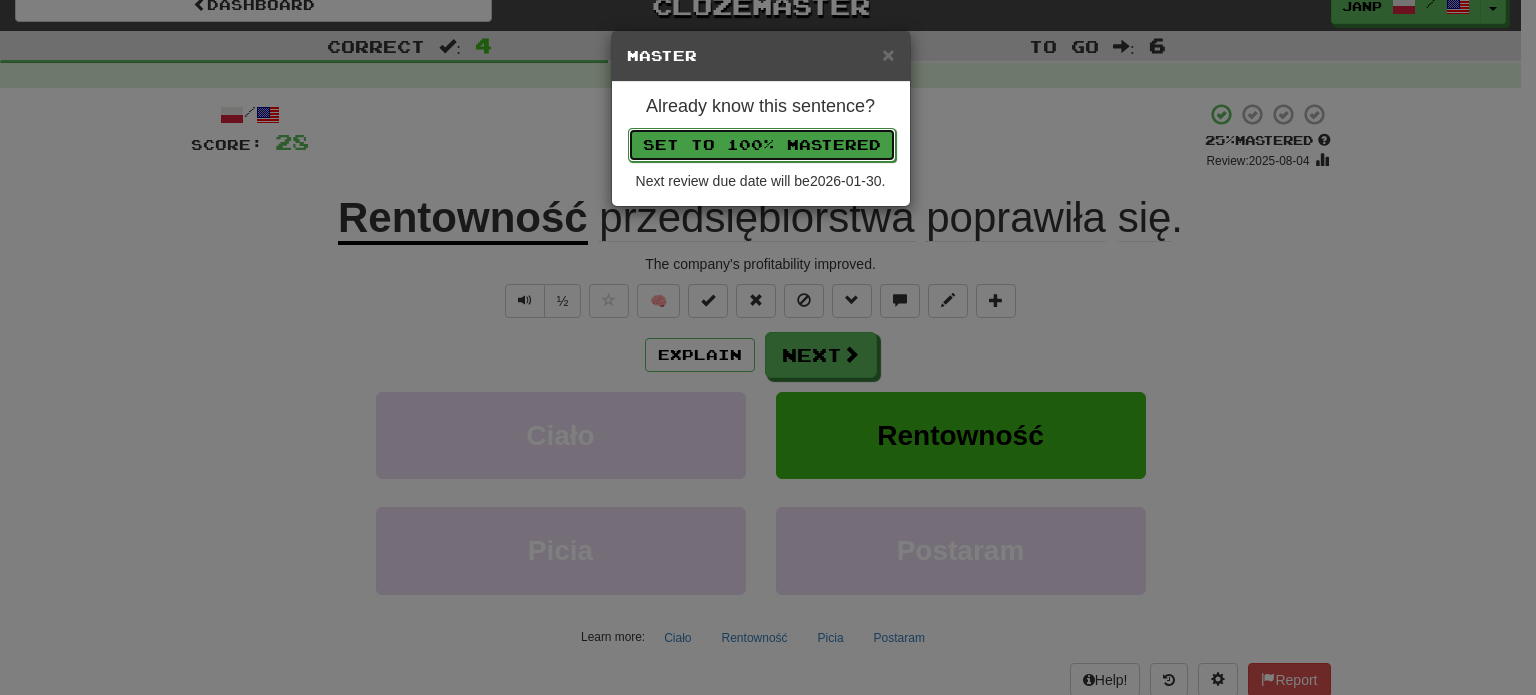 click on "Set to 100% Mastered" at bounding box center (762, 145) 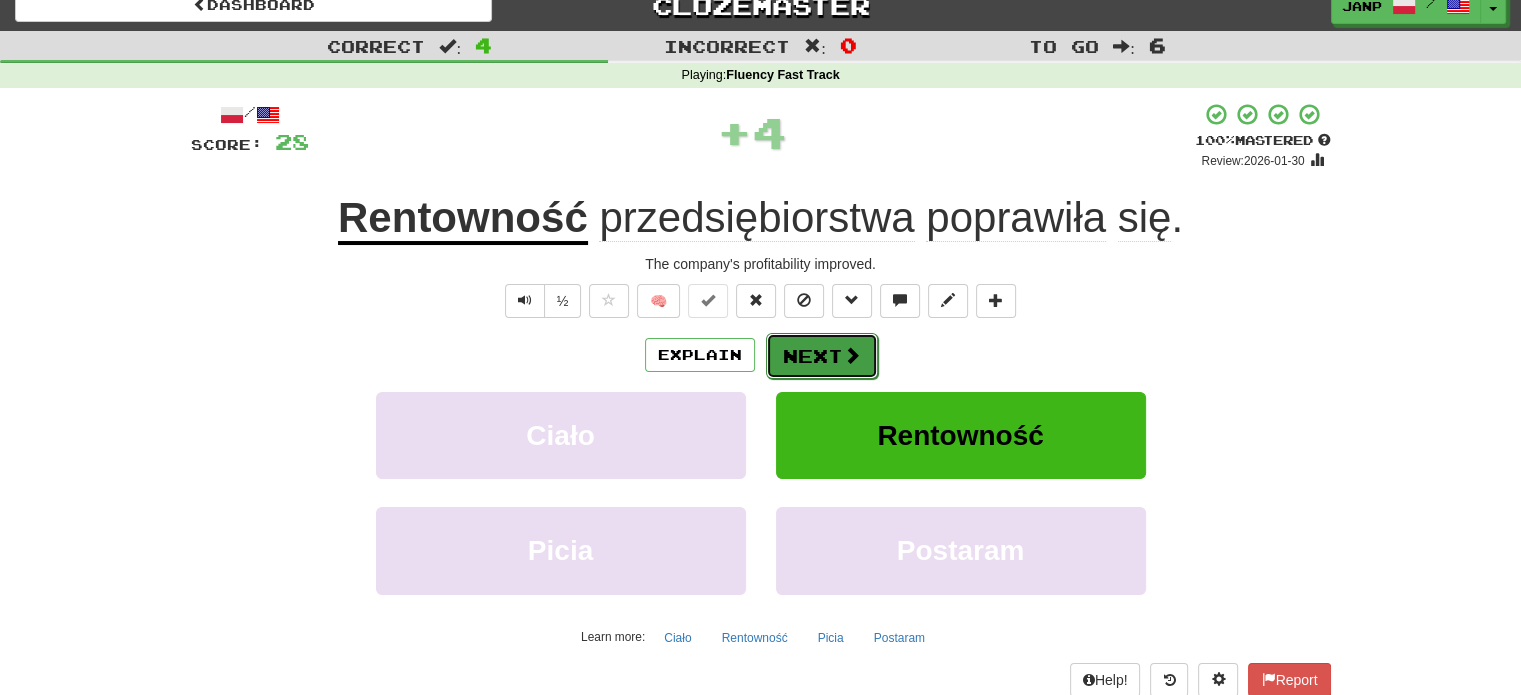 click on "Next" at bounding box center (822, 356) 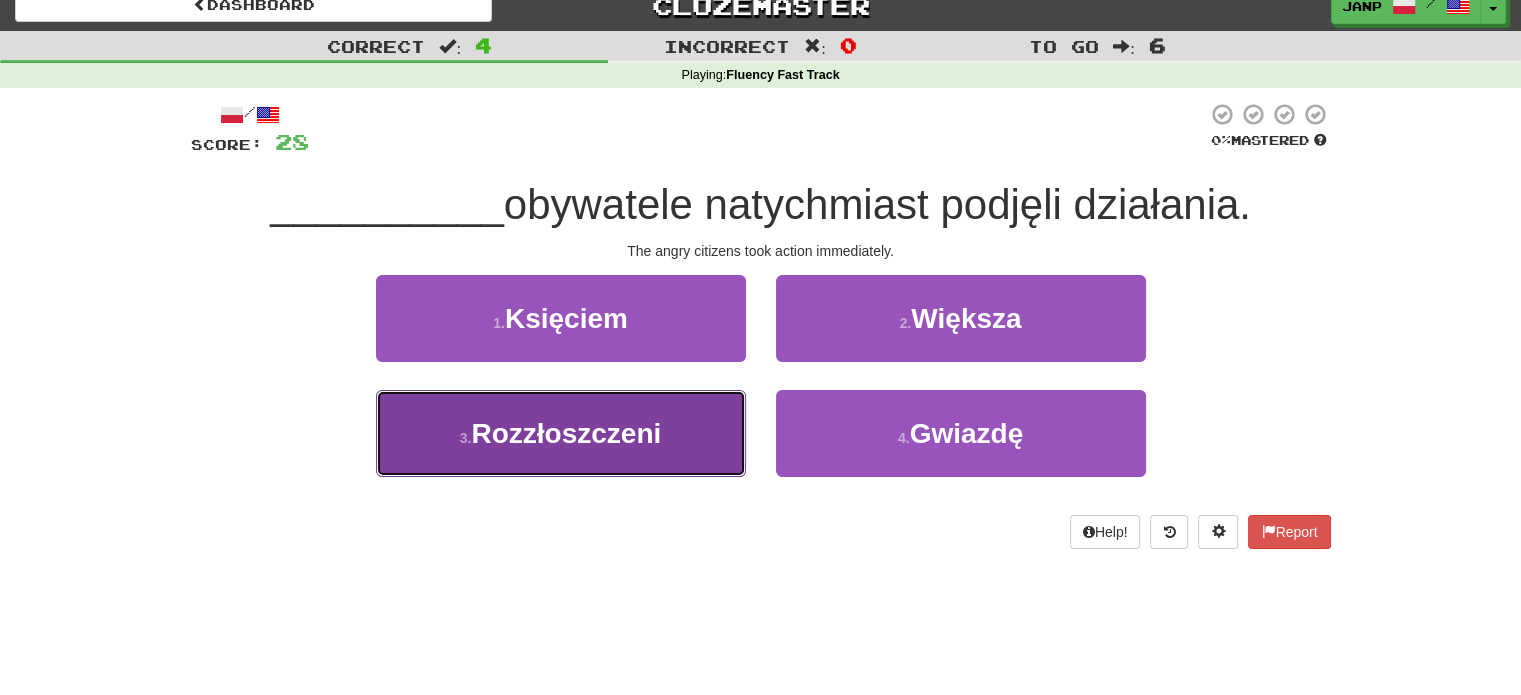 click on "3 .  Rozzłoszczeni" at bounding box center [561, 433] 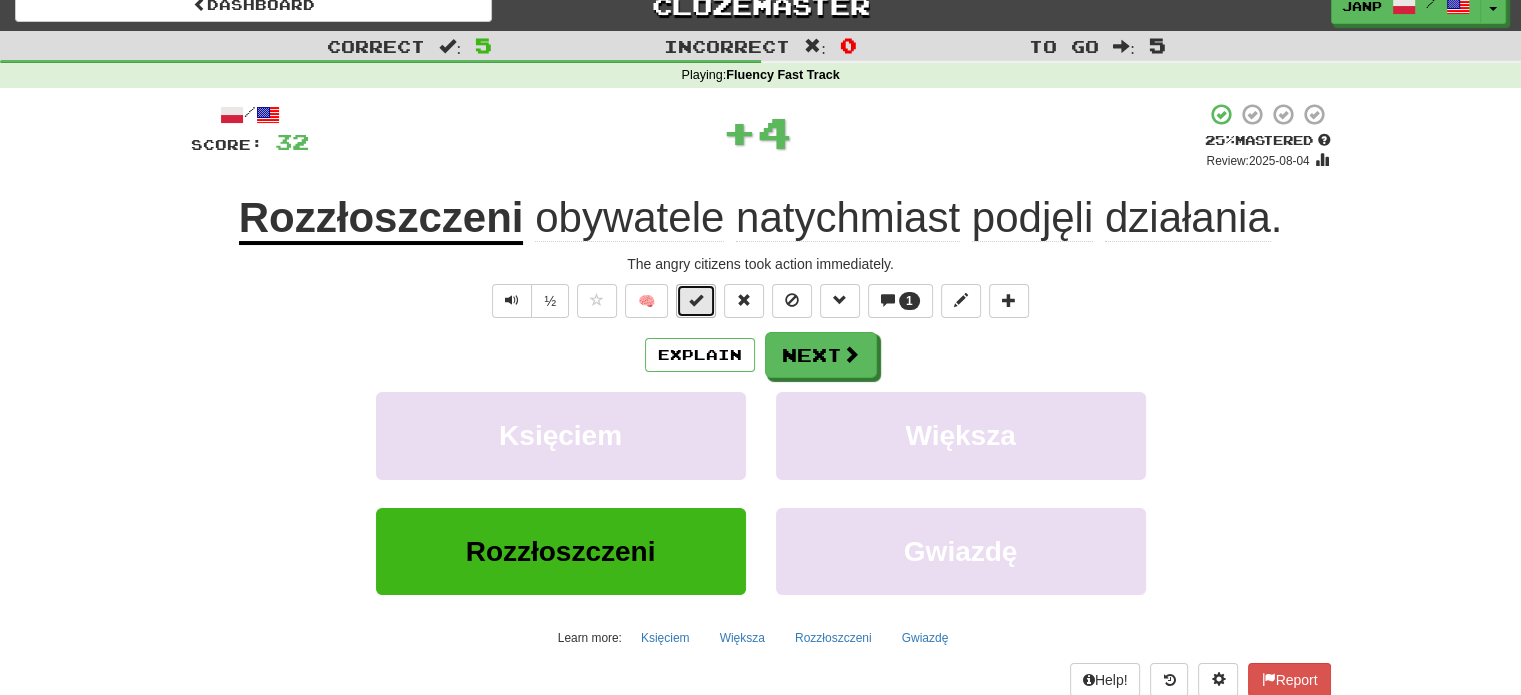click at bounding box center (696, 300) 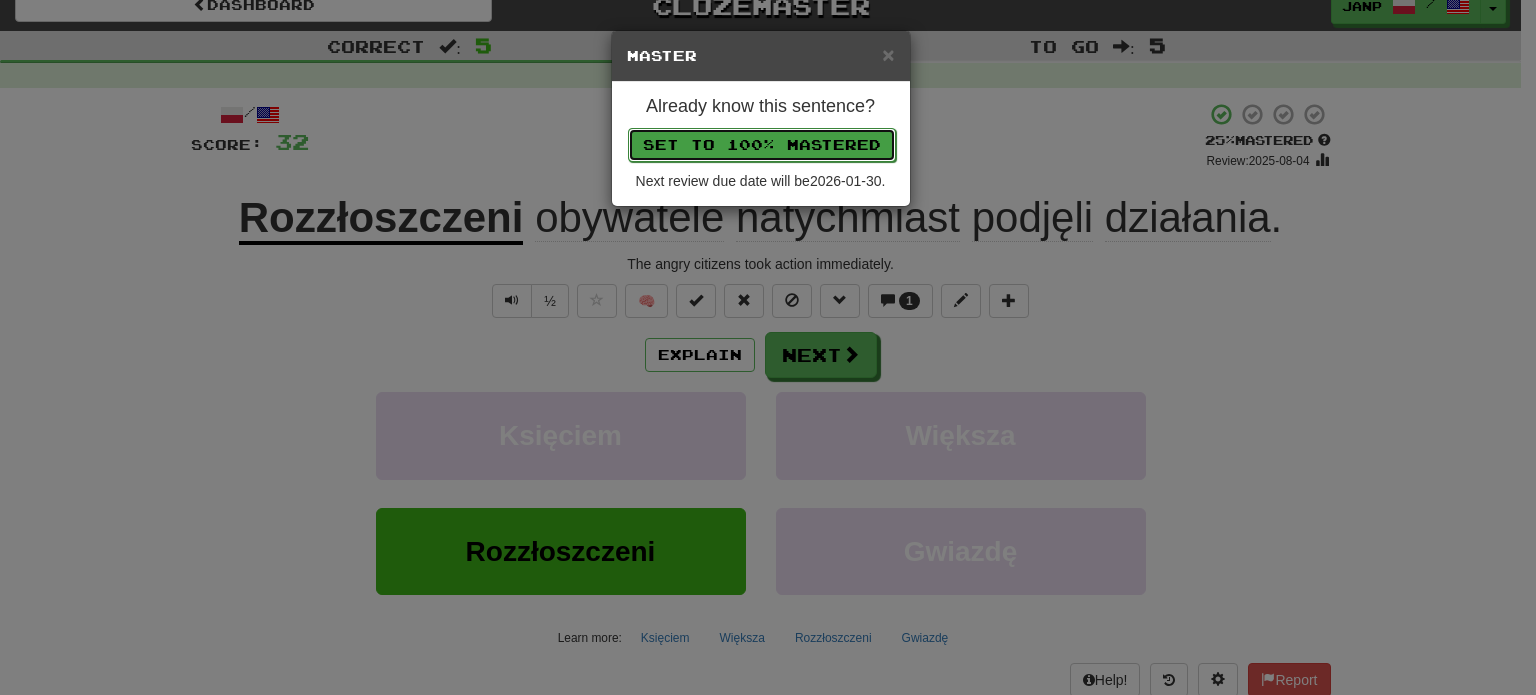 click on "Set to 100% Mastered" at bounding box center (762, 145) 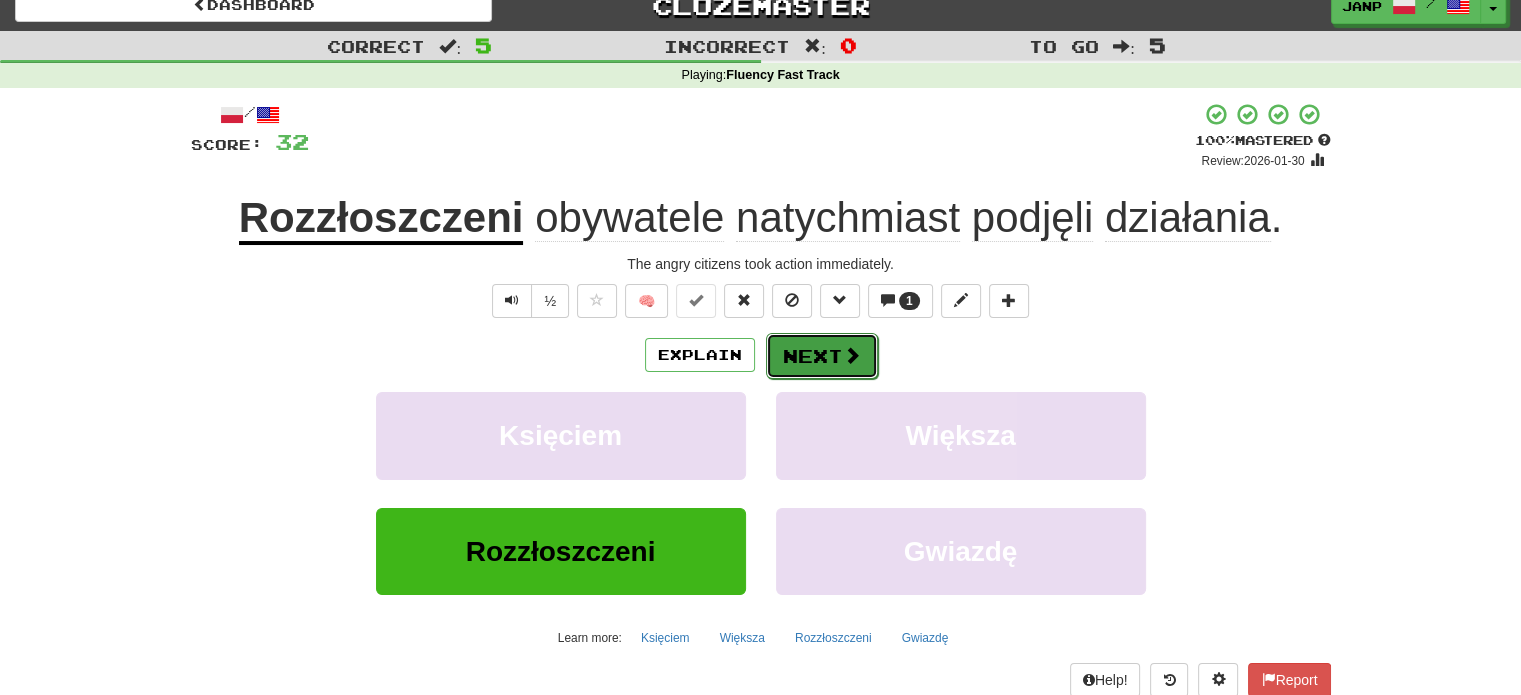 click on "Next" at bounding box center [822, 356] 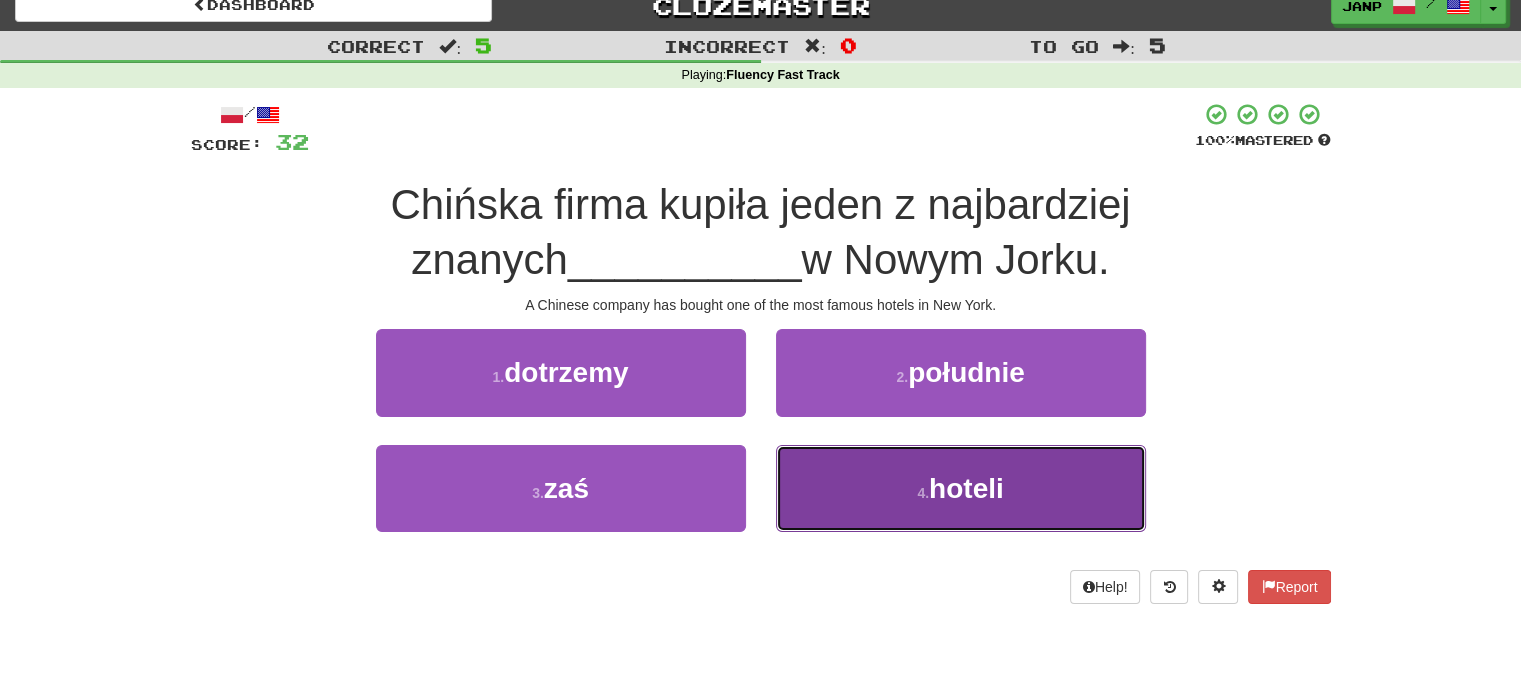 click on "4 .  hoteli" at bounding box center [961, 488] 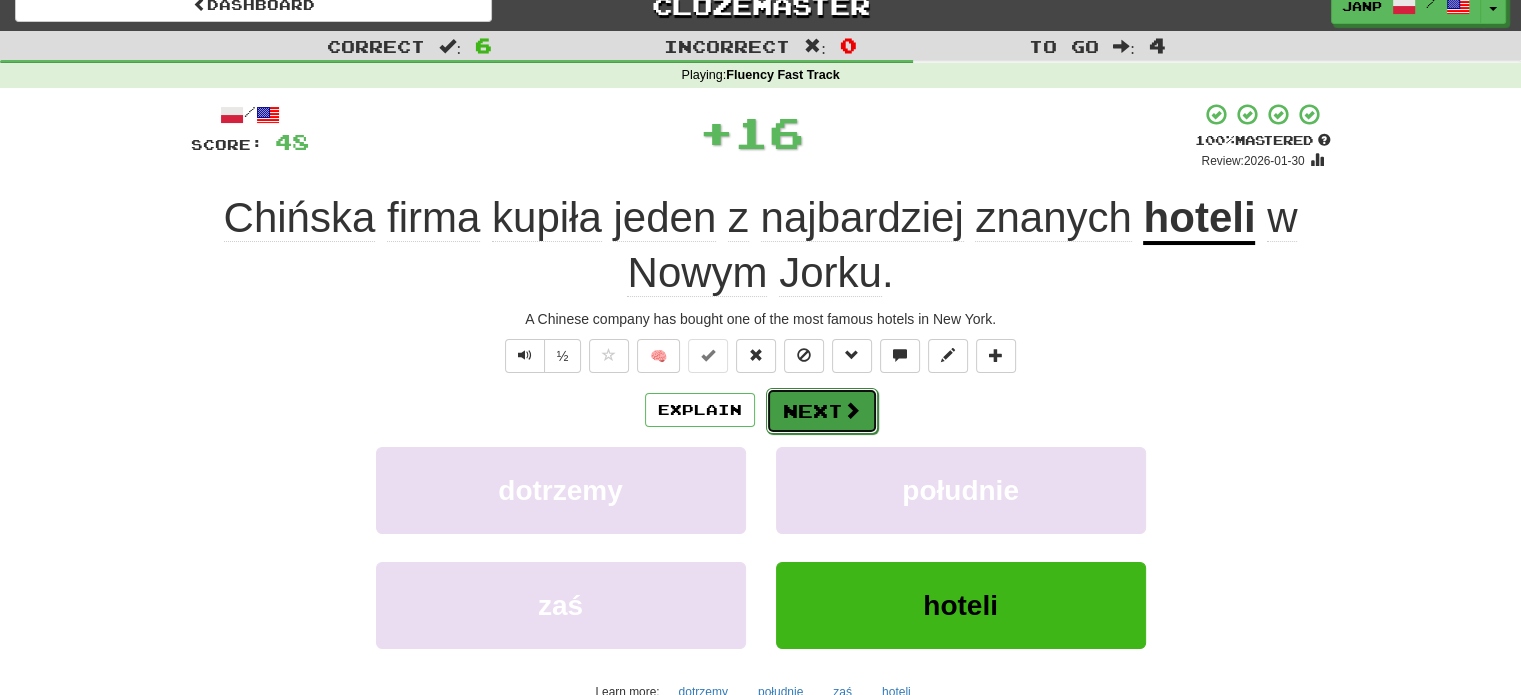 click on "Next" at bounding box center [822, 411] 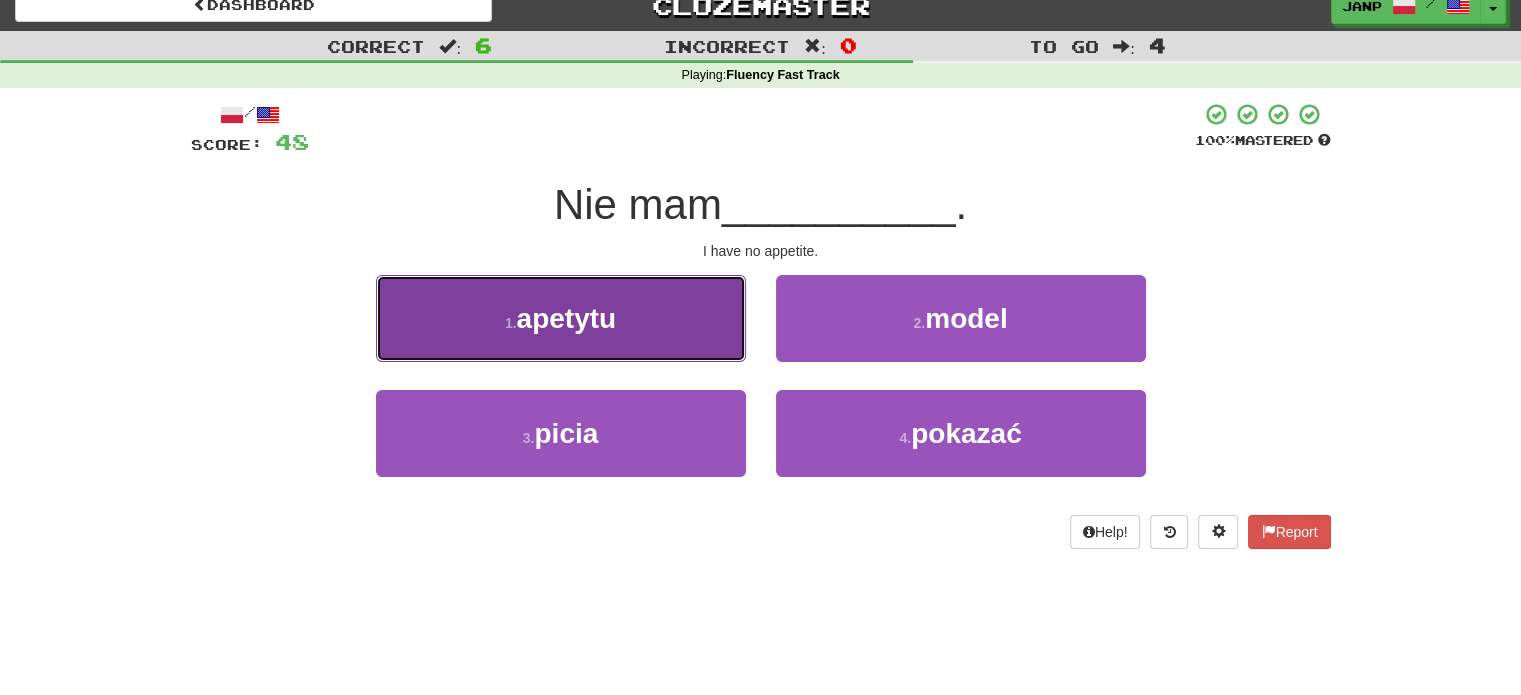 click on "1 .  apetytu" at bounding box center [561, 318] 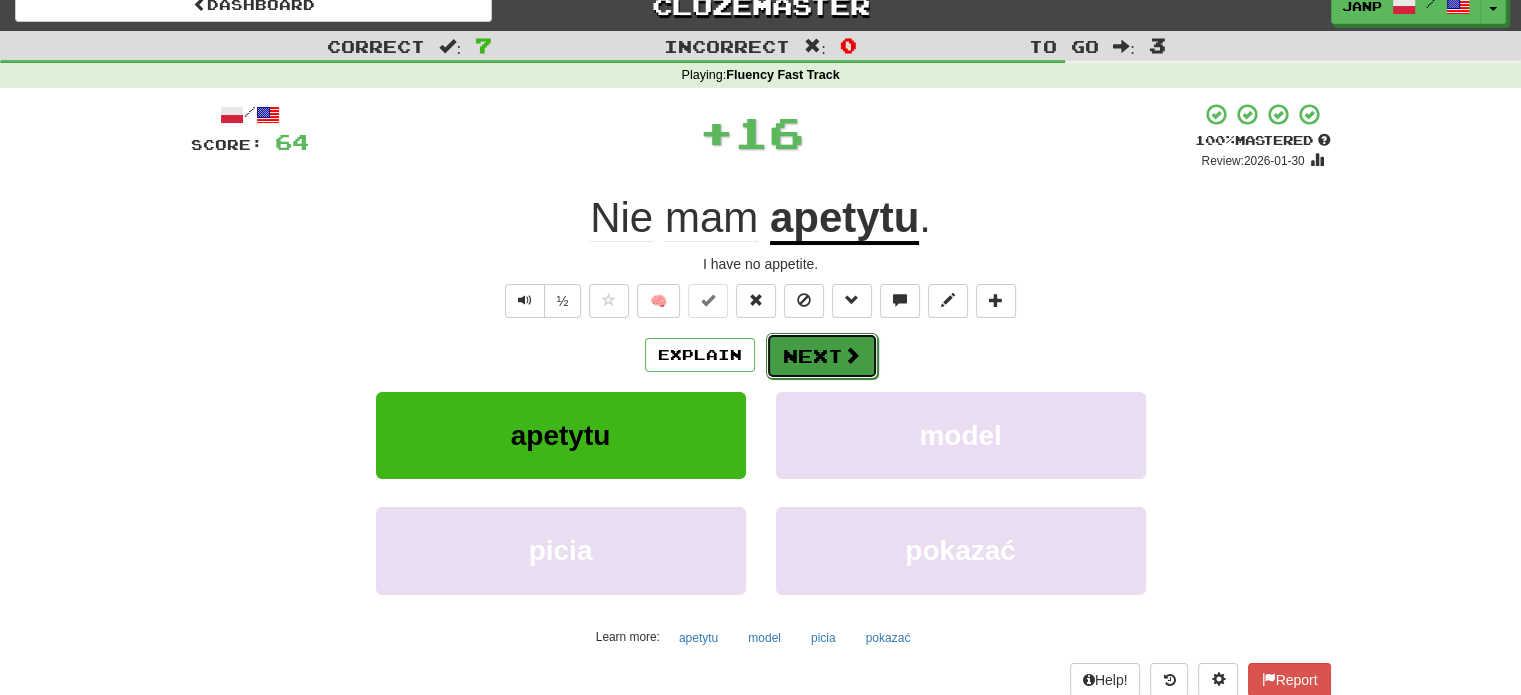click on "Next" at bounding box center (822, 356) 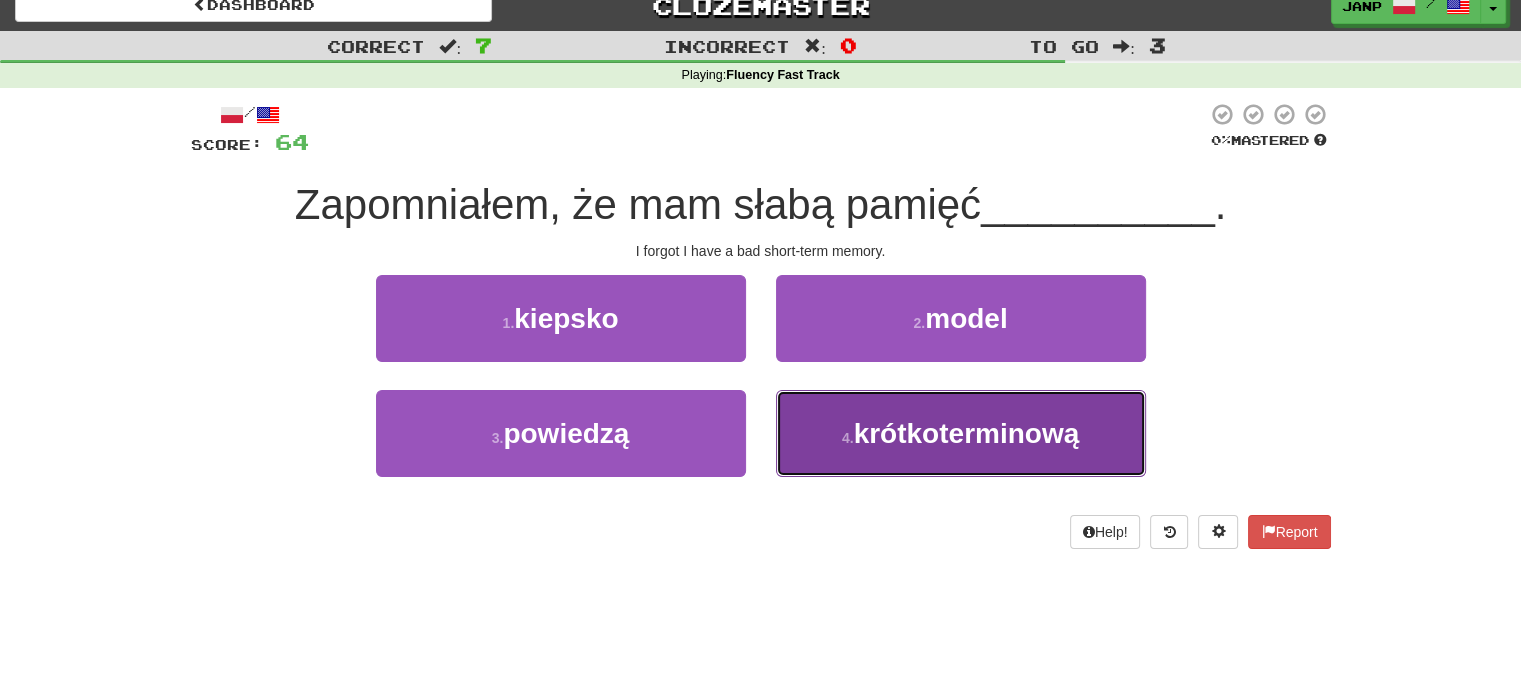 click on "4 .  krótkoterminową" at bounding box center [961, 433] 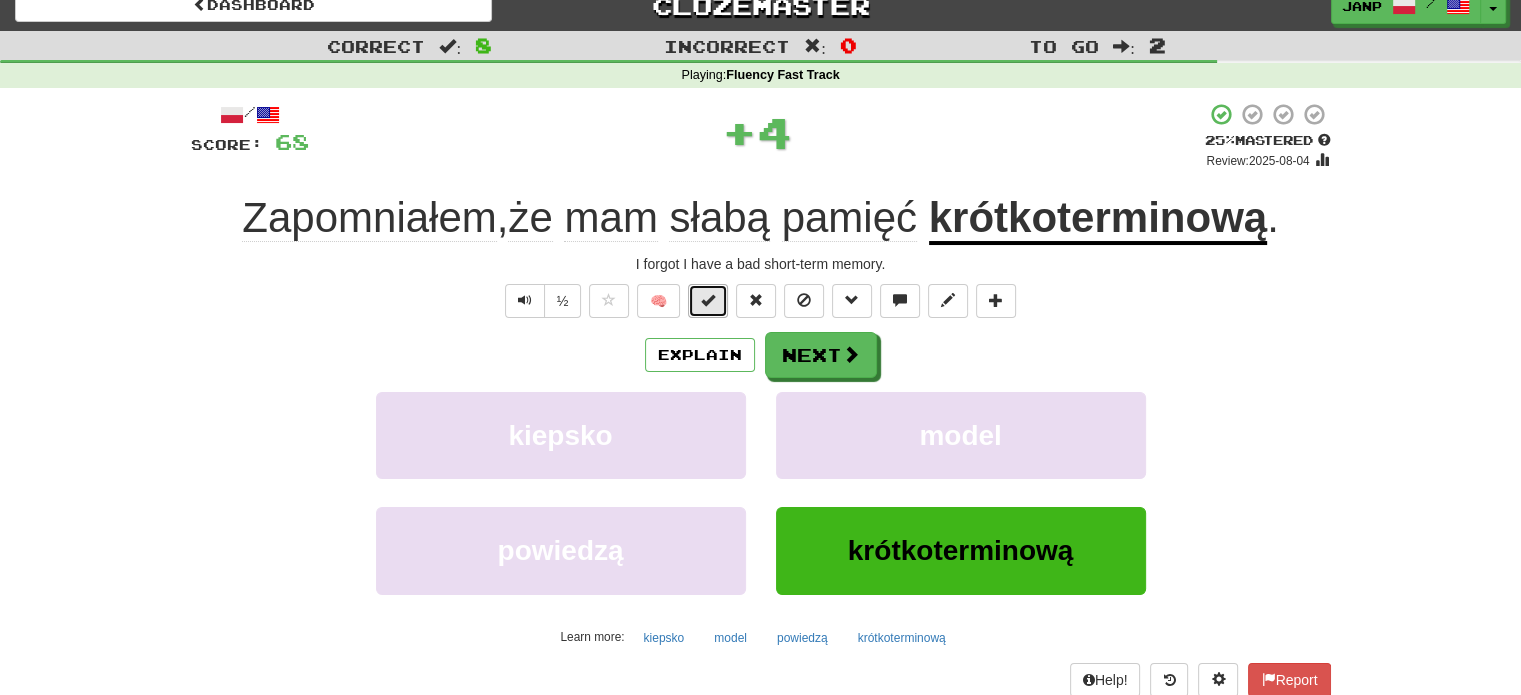 click at bounding box center (708, 300) 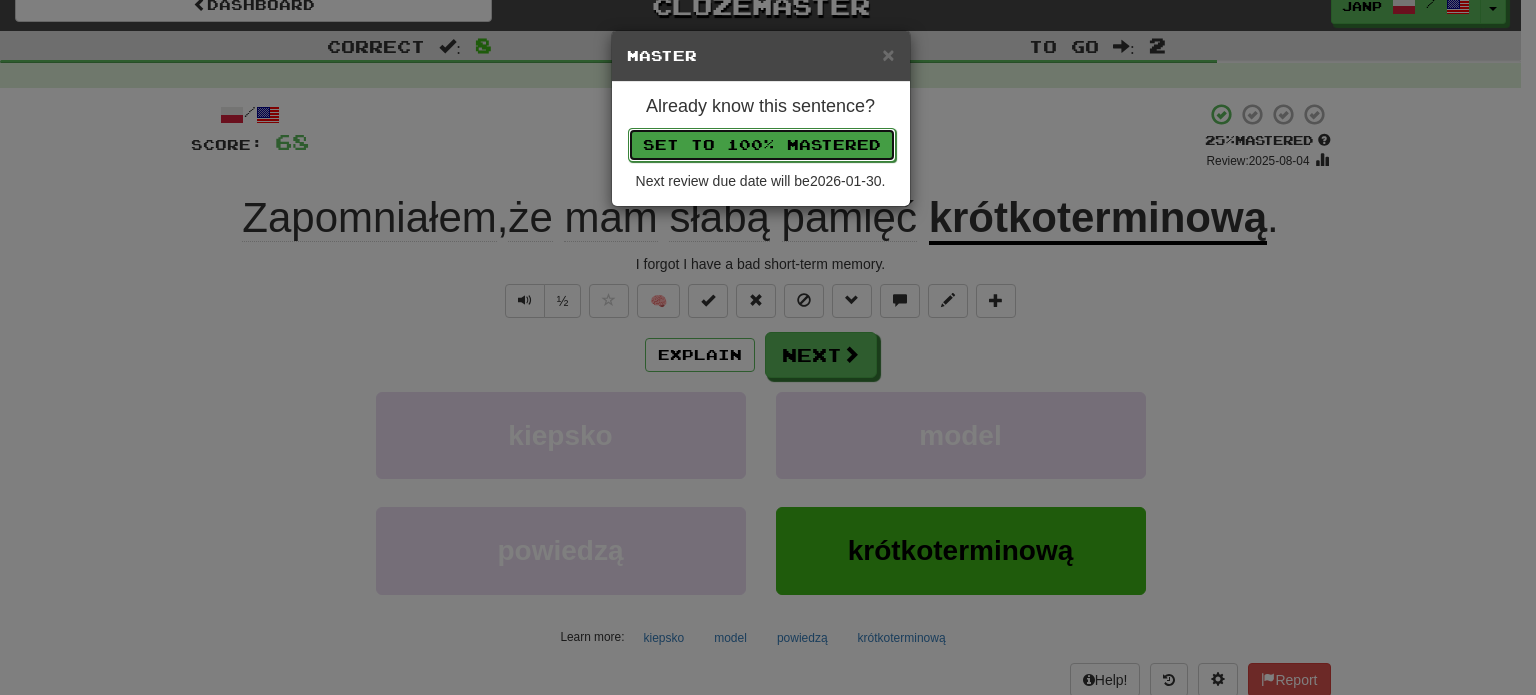 click on "Set to 100% Mastered" at bounding box center [762, 145] 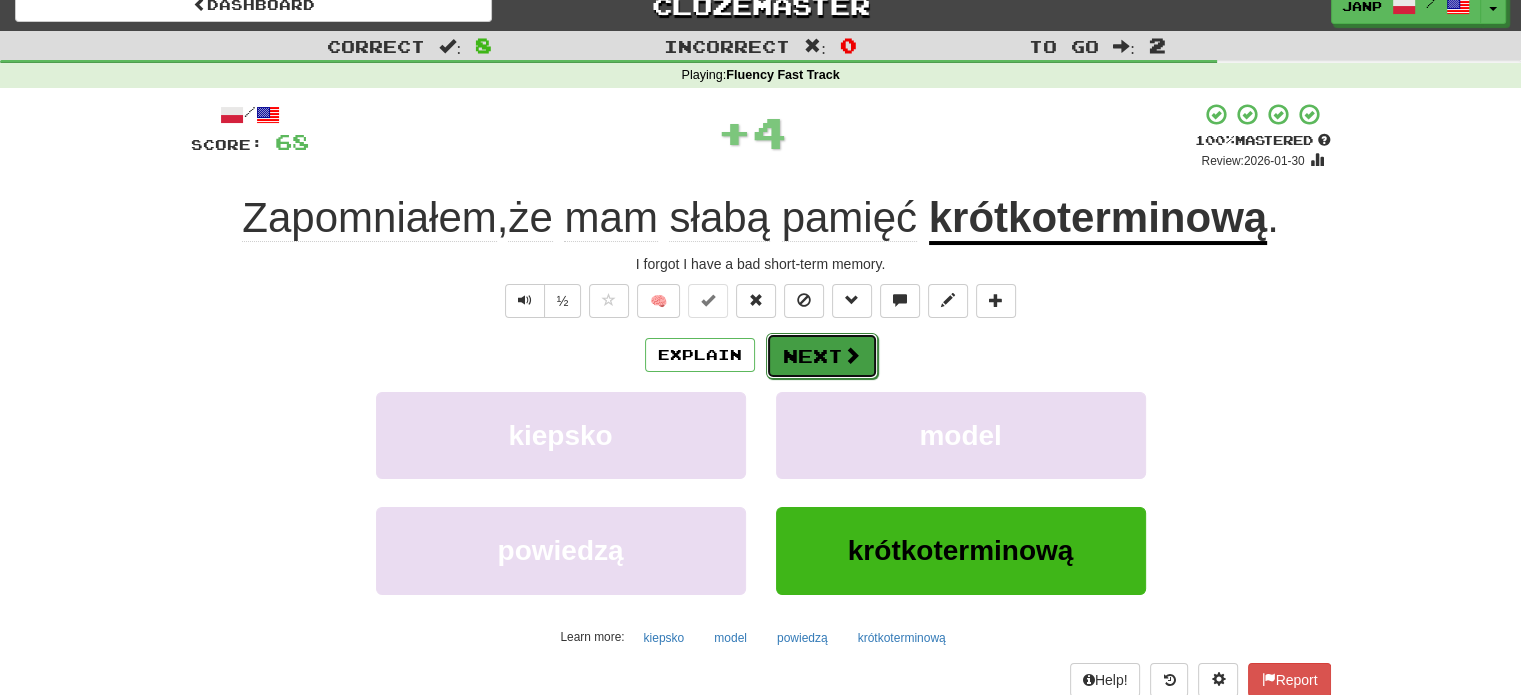 click on "Next" at bounding box center [822, 356] 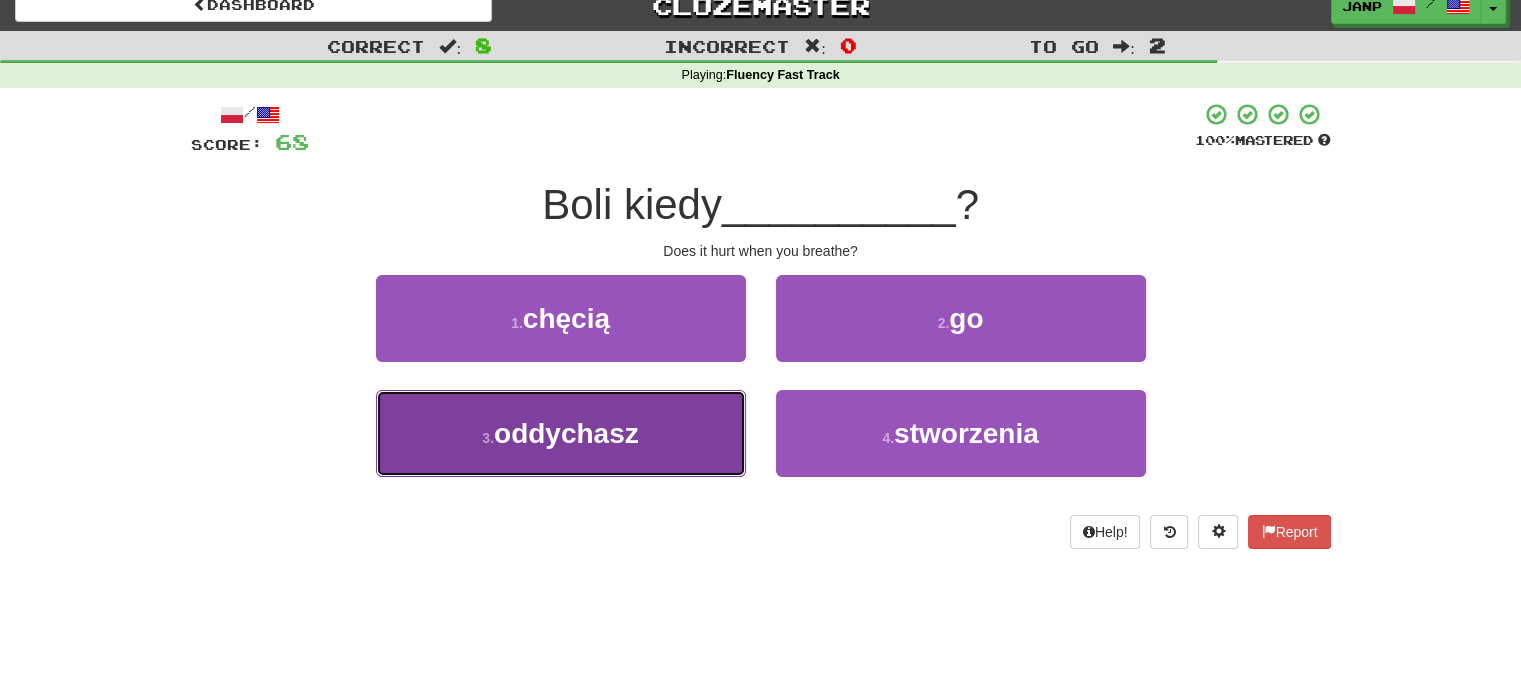 click on "3 .  oddychasz" at bounding box center [561, 433] 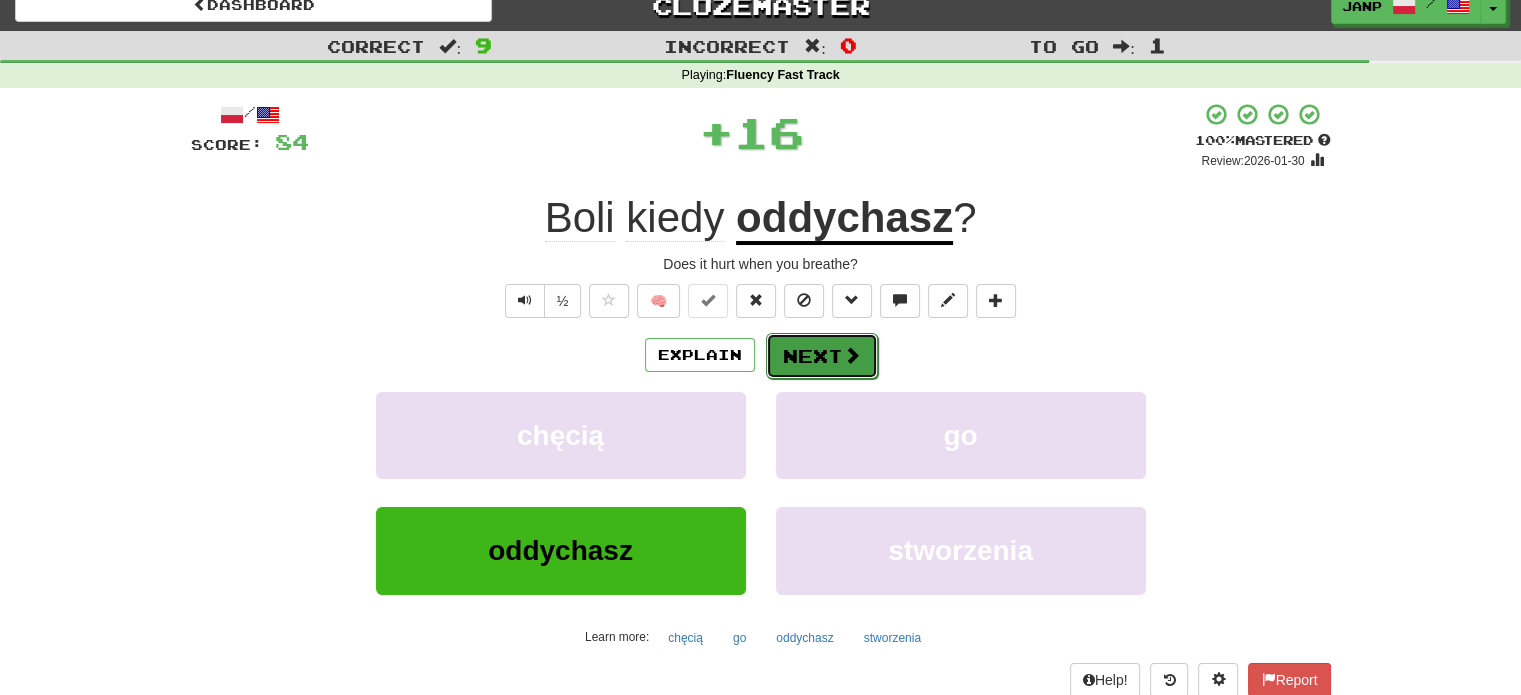 click on "Next" at bounding box center (822, 356) 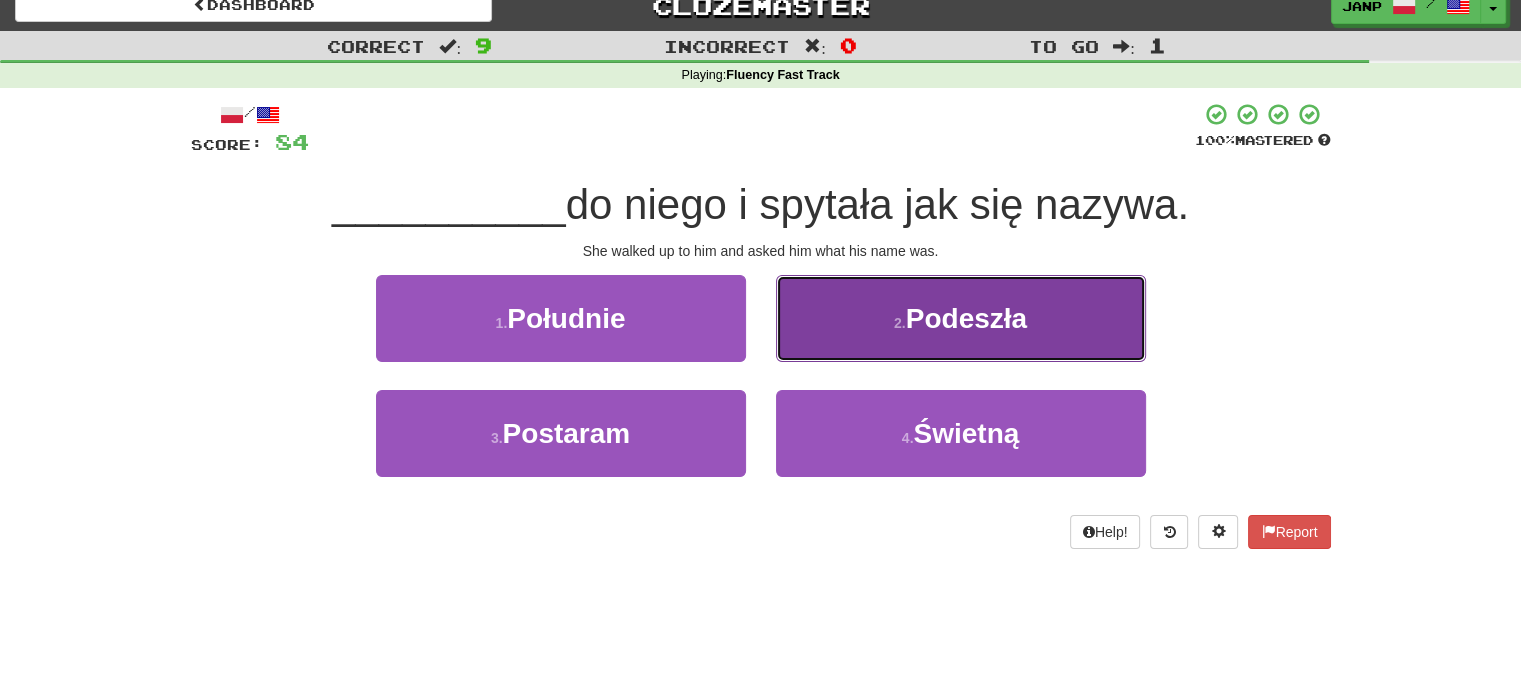 click on "2 .  Podeszła" at bounding box center [961, 318] 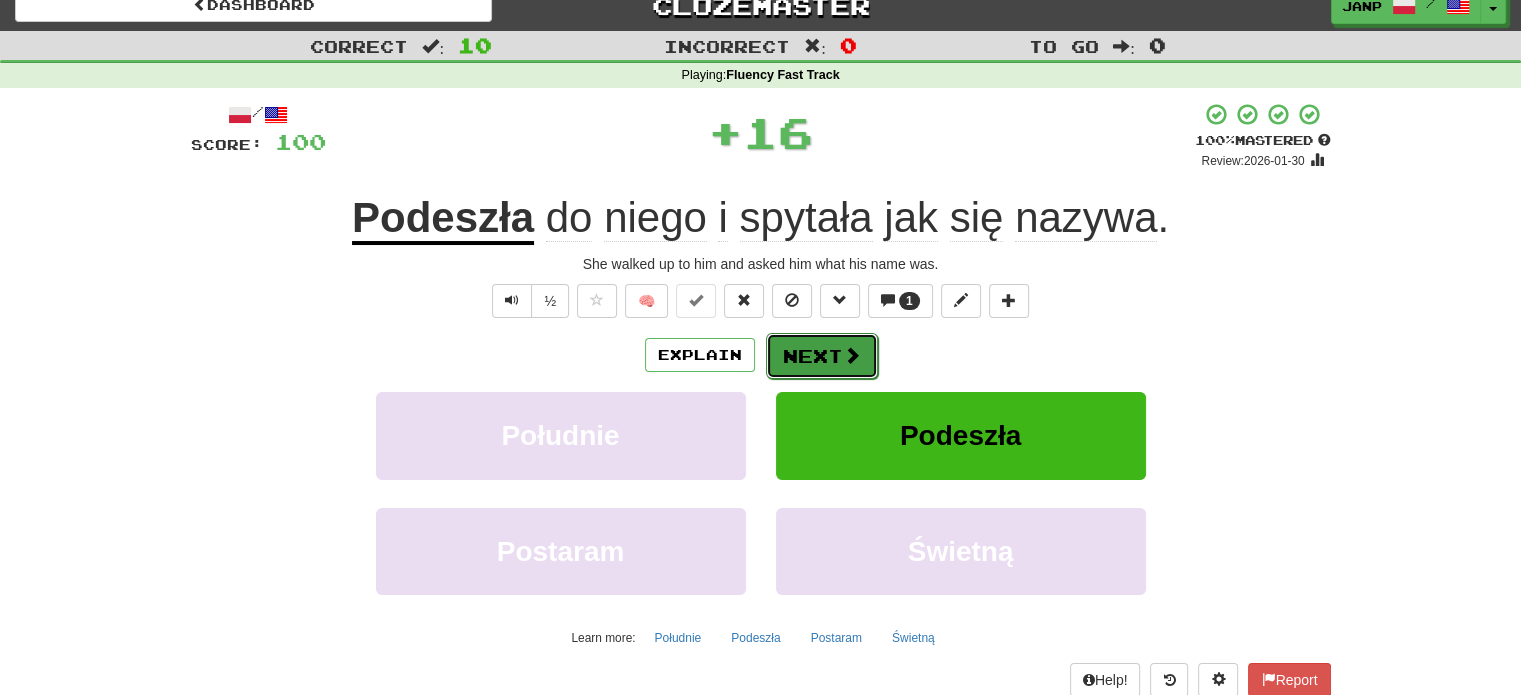 click on "Next" at bounding box center (822, 356) 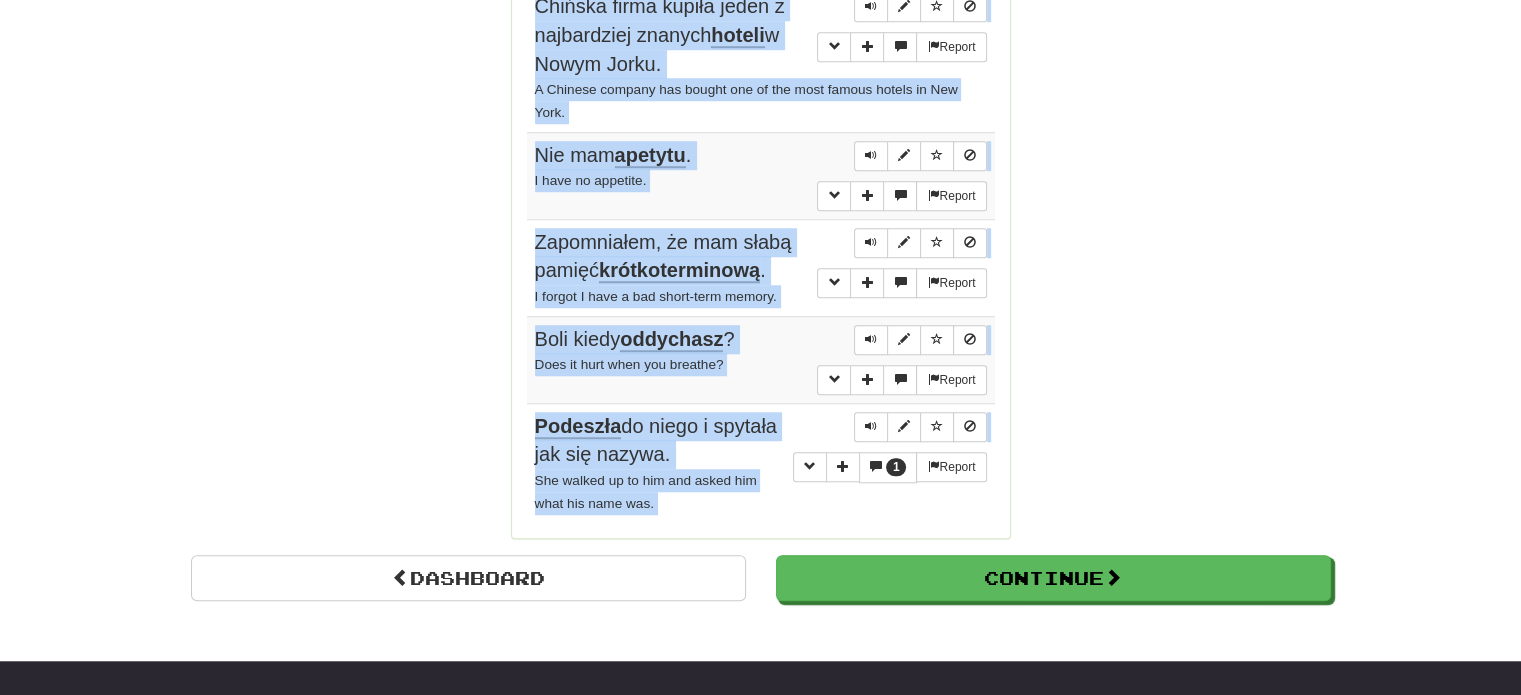 scroll, scrollTop: 1688, scrollLeft: 0, axis: vertical 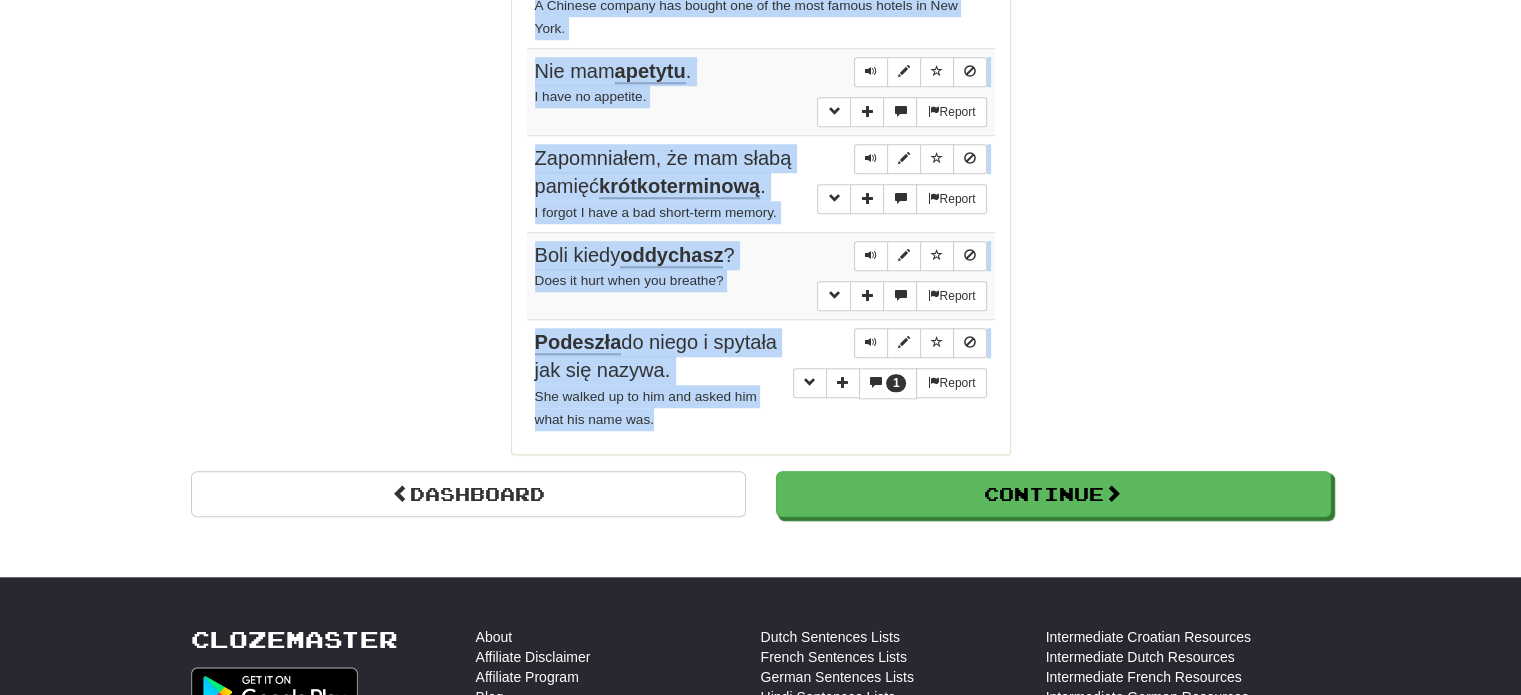 drag, startPoint x: 528, startPoint y: 173, endPoint x: 731, endPoint y: 443, distance: 337.80023 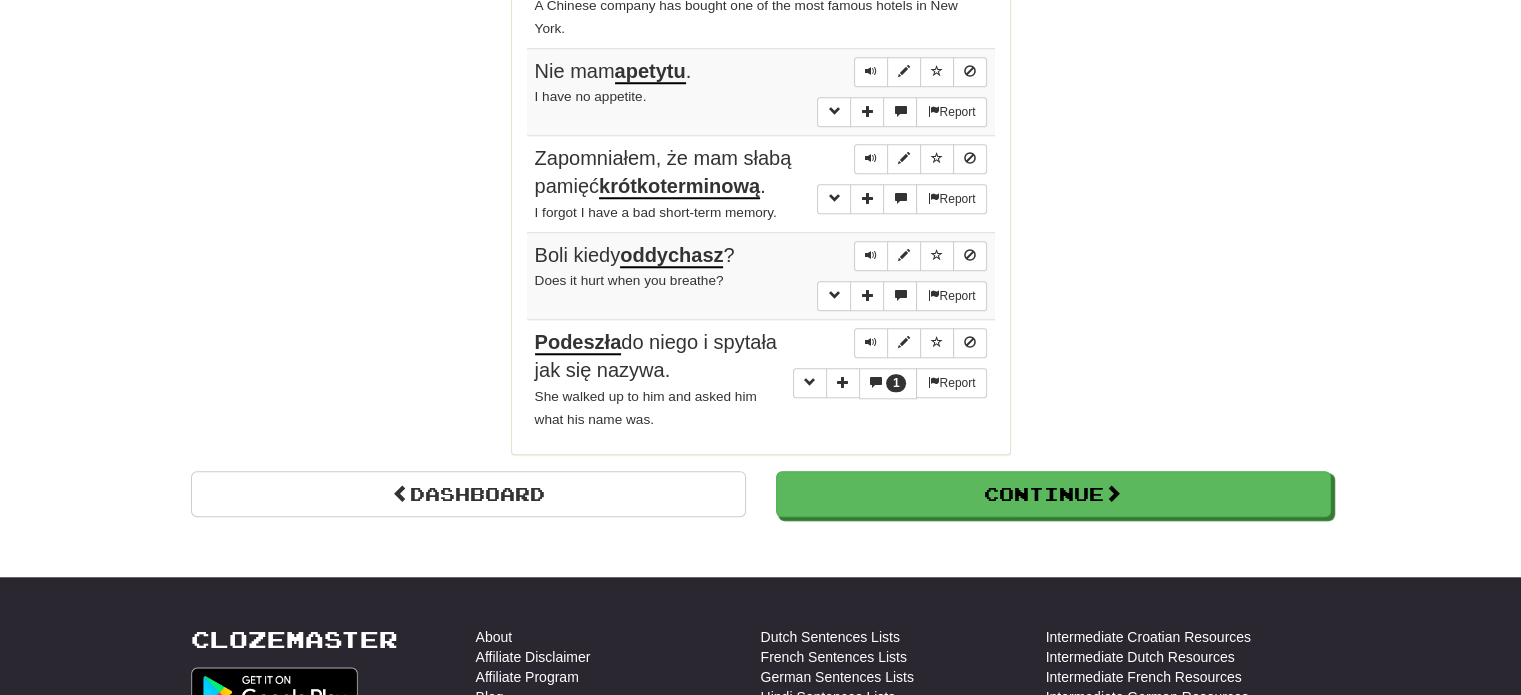 click on "Correct   :   10 Incorrect   :   0 To go   :   0 Playing :  Fluency Fast Track Round Complete!  Dashboard Continue  Round Results Stats: Score:   + 100 Time:   0 : 37 New:   5 Review:   5 Correct:   10 Incorrect:   0 Progress: Fluency Fast Track Playing:  16.326  /  17.289 + 5 94.401% 94.43% Mastered:  16.326  /  17.289 + 5 94.401% 94.43% Ready for Review:  10  /  Level:  111 4.230  points to level  112  - keep going! Ranked:  27 th  this week ( 32  points to  26 th ) Sentences:  Report Bush był kolejnym prezydentem po  Reaganie . Bush followed Reagan as president.  Report Nie lubię marchewki jeszcze bardziej niż  cebuli . I hate carrots even more than I hate onions.  Report Brakuje nam jednej pałeczki do  sztafety . We're one baton short for the relay.  Report Rentowność  przedsiębiorstwa poprawiła się. The company's profitability improved. 1  Report Rozzłoszczeni  obywatele natychmiast podjęli działania. The angry citizens took action immediately.  Report hoteli  w Nowym Jorku.  Report Nie mam" at bounding box center (760, -555) 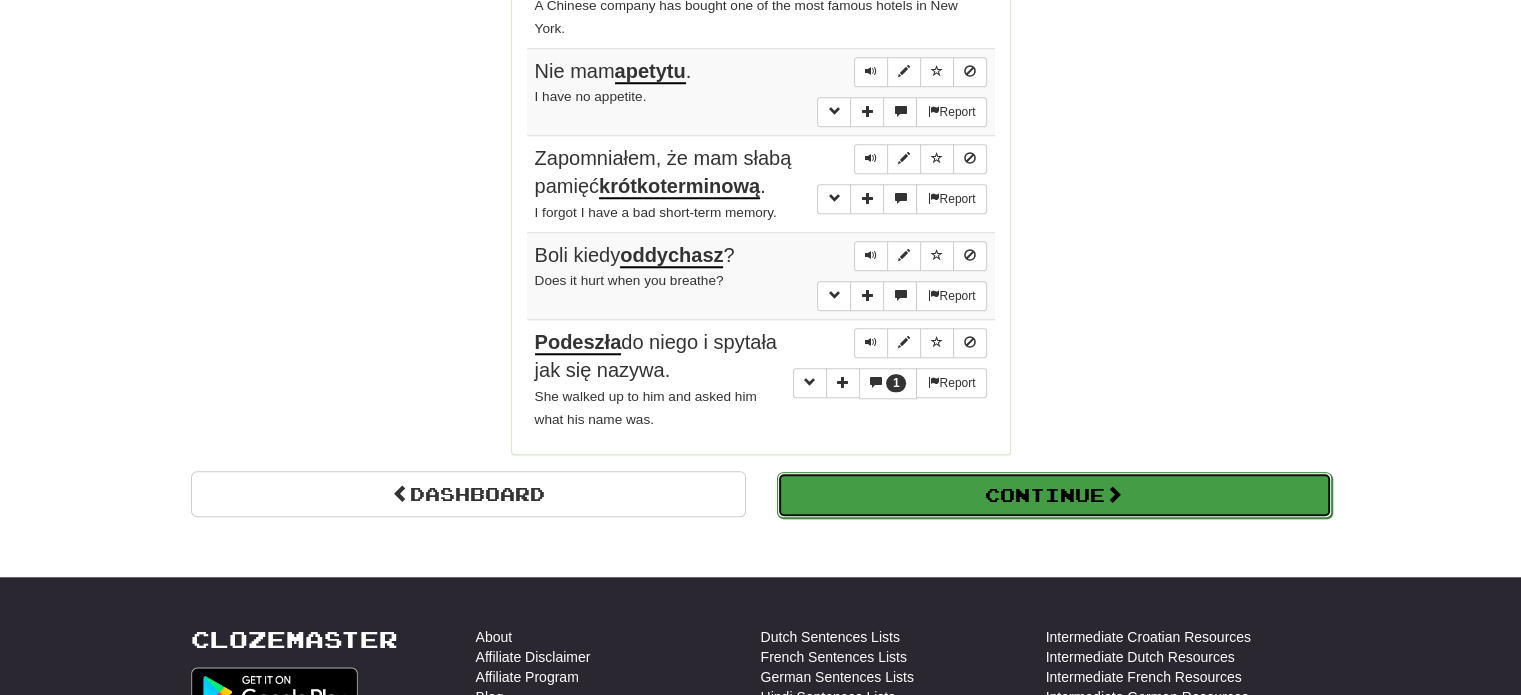 click on "Continue" at bounding box center (1054, 495) 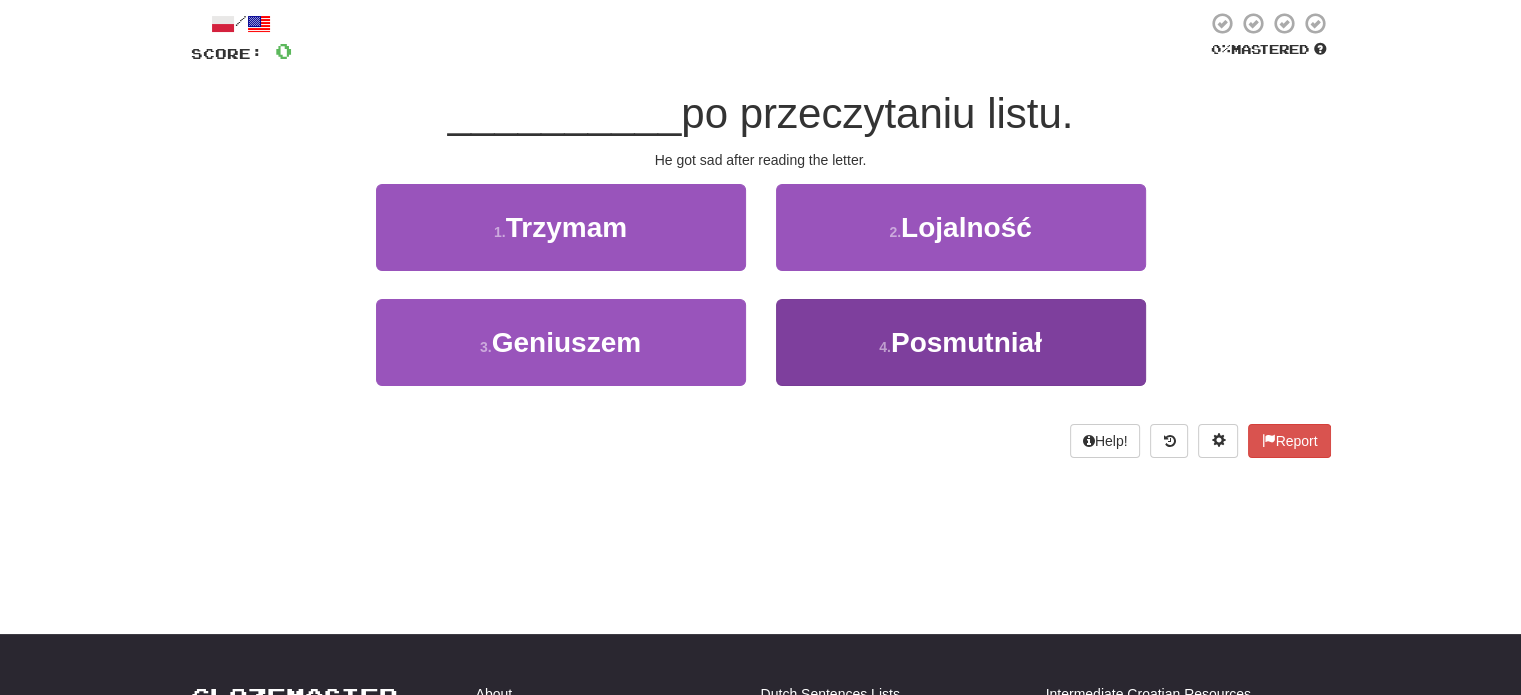 scroll, scrollTop: 0, scrollLeft: 0, axis: both 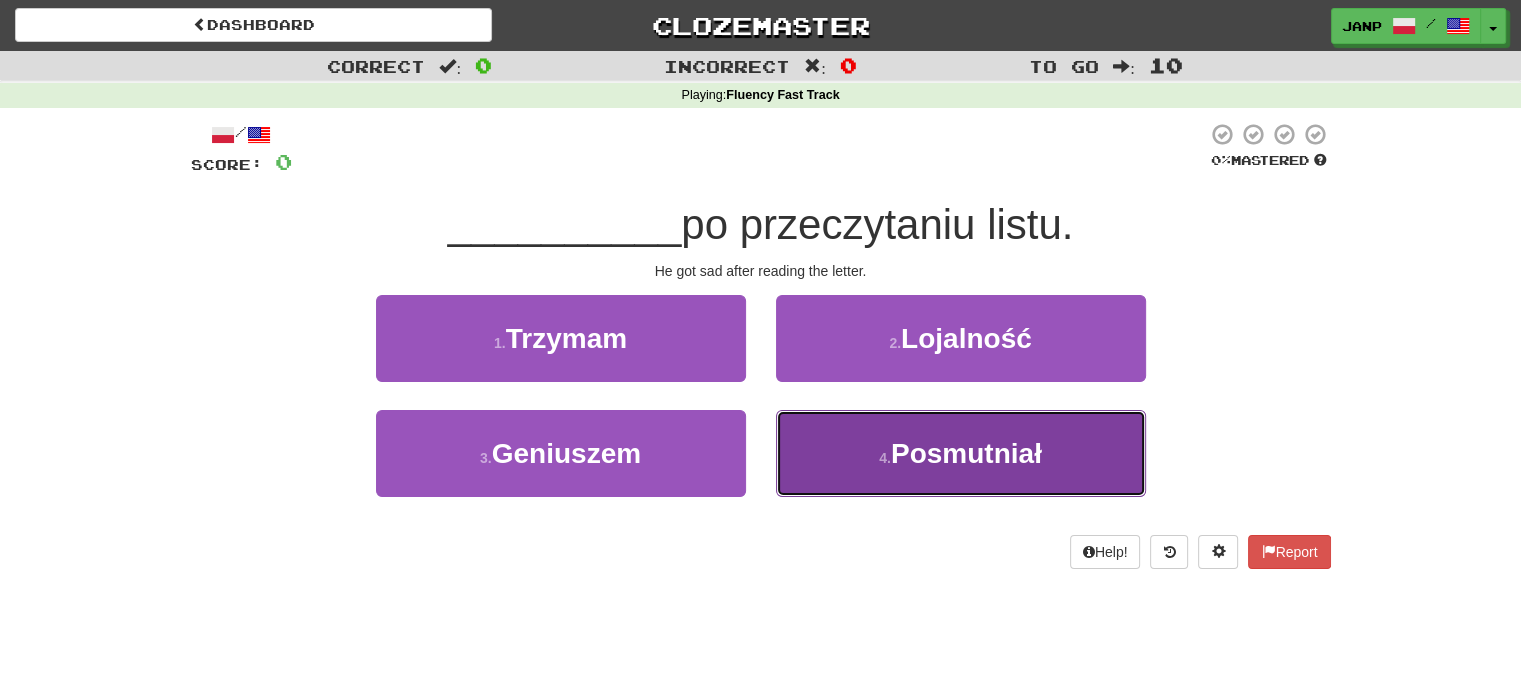 click on "4 .  Posmutniał" at bounding box center (961, 453) 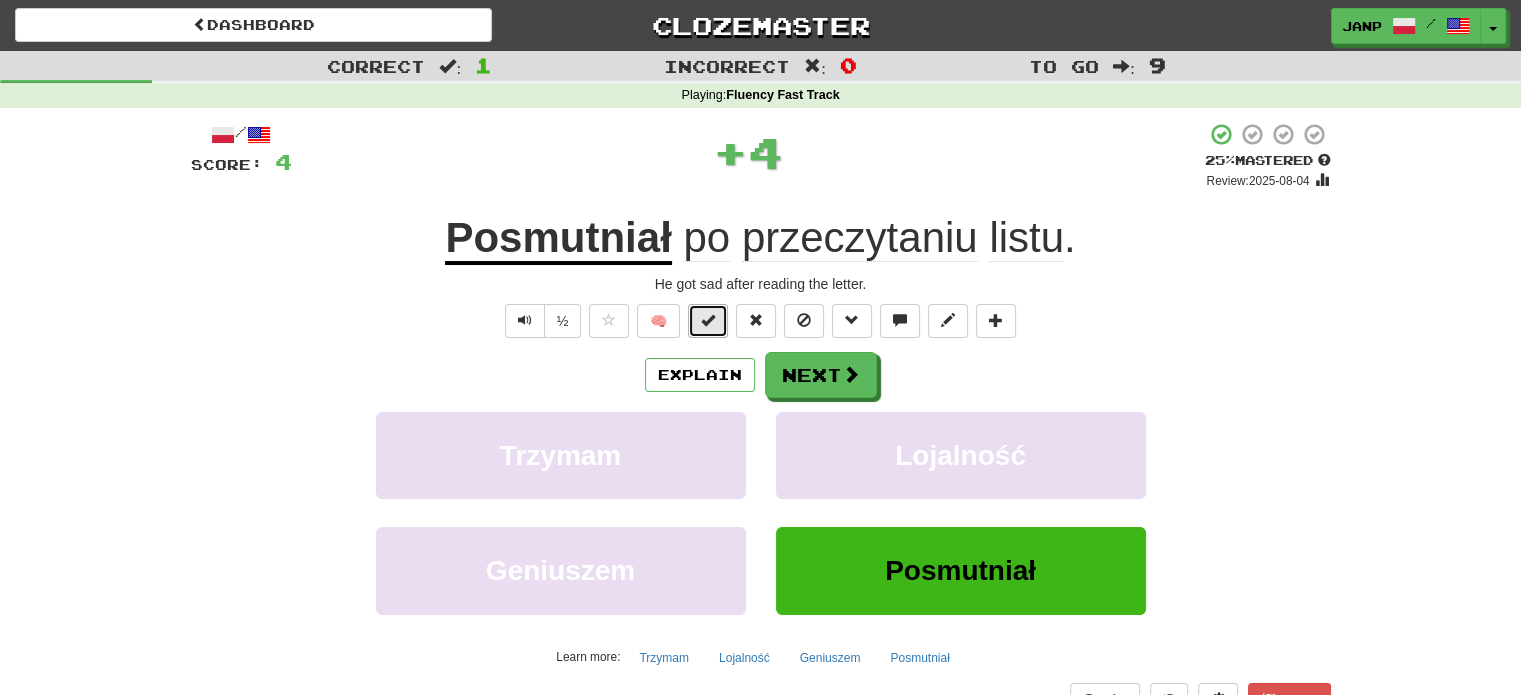 click at bounding box center [708, 320] 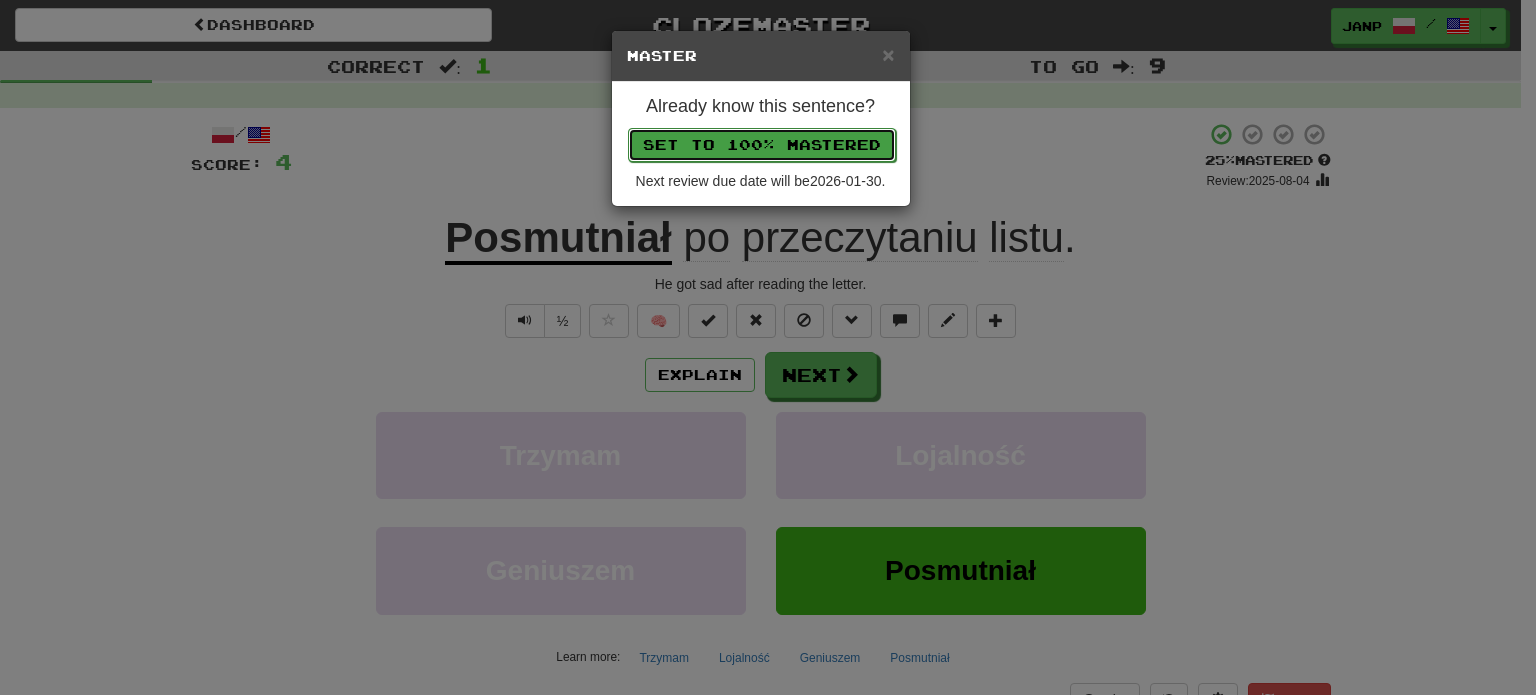 click on "Set to 100% Mastered" at bounding box center (762, 145) 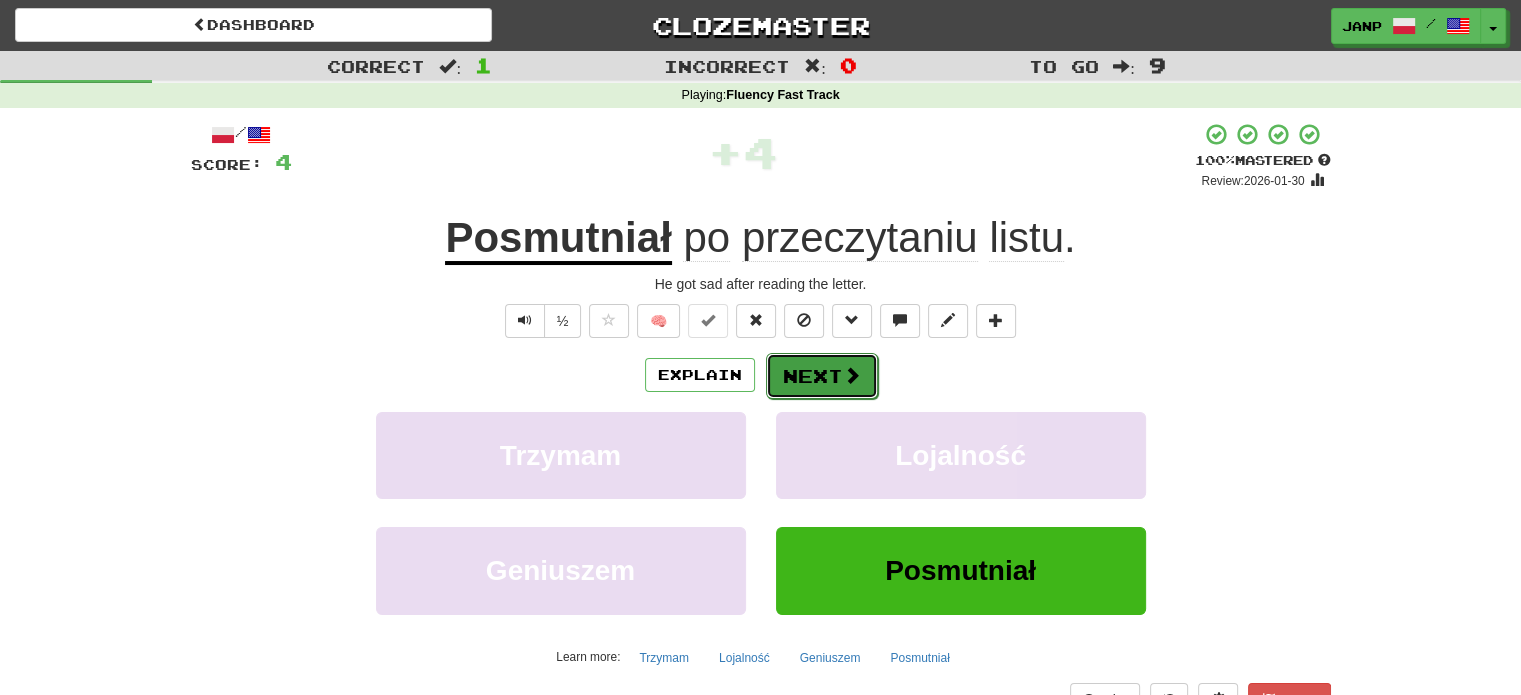 click at bounding box center [852, 375] 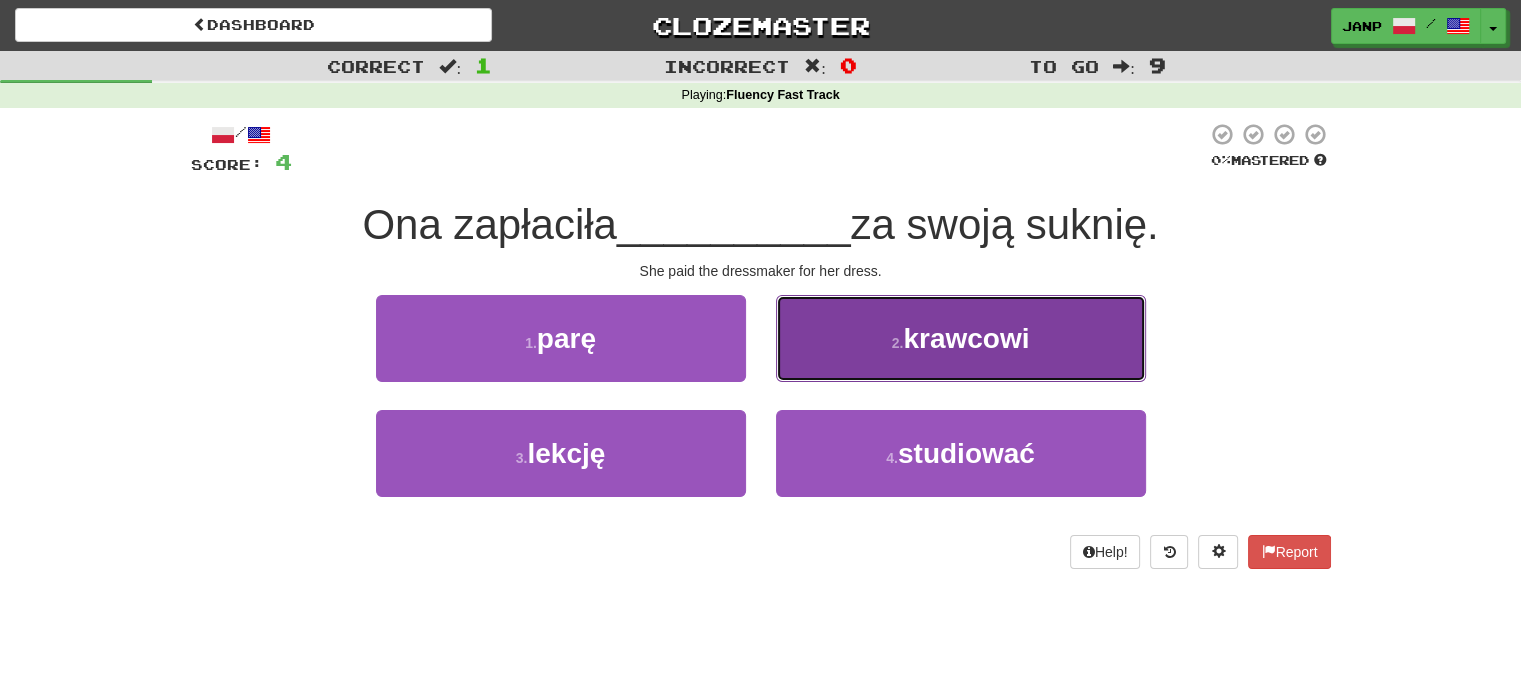 click on "2 .  krawcowi" at bounding box center [961, 338] 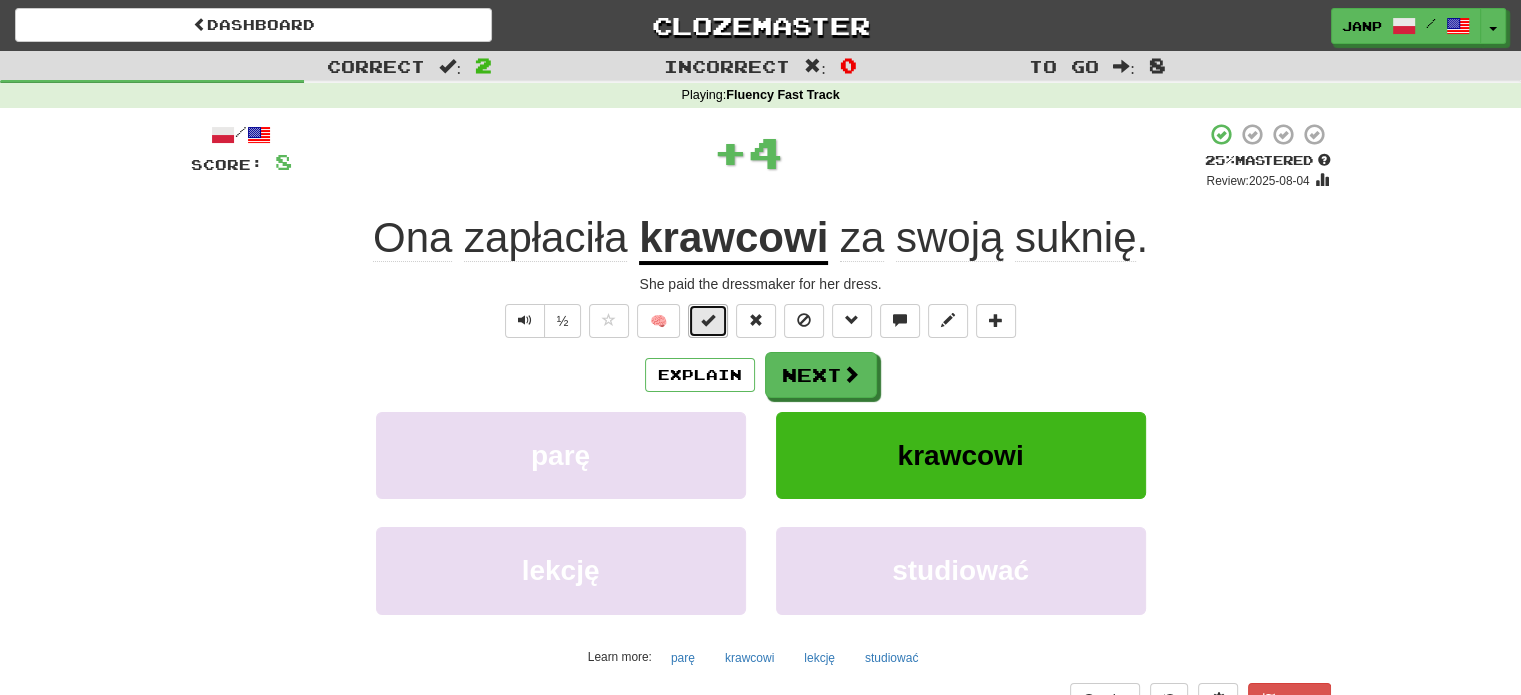 click at bounding box center (708, 320) 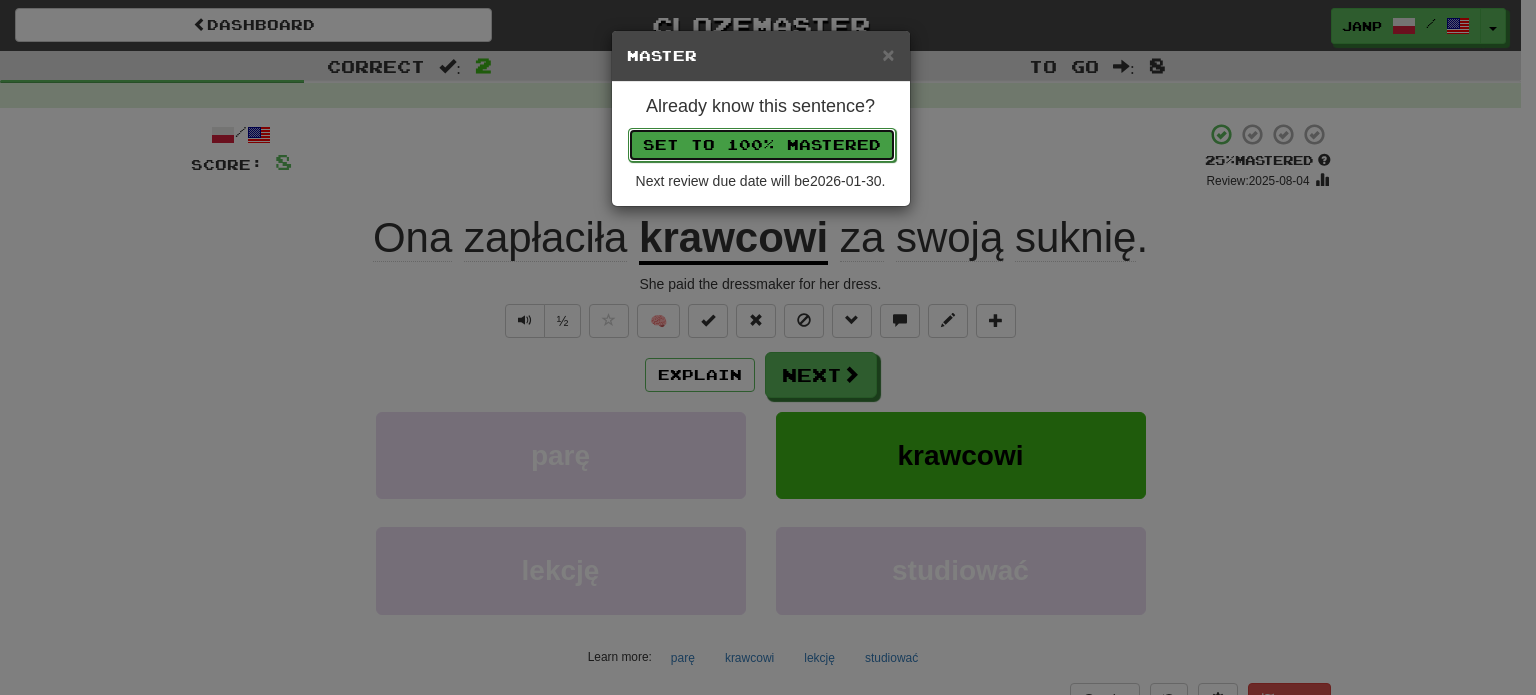 click on "Set to 100% Mastered" at bounding box center (762, 145) 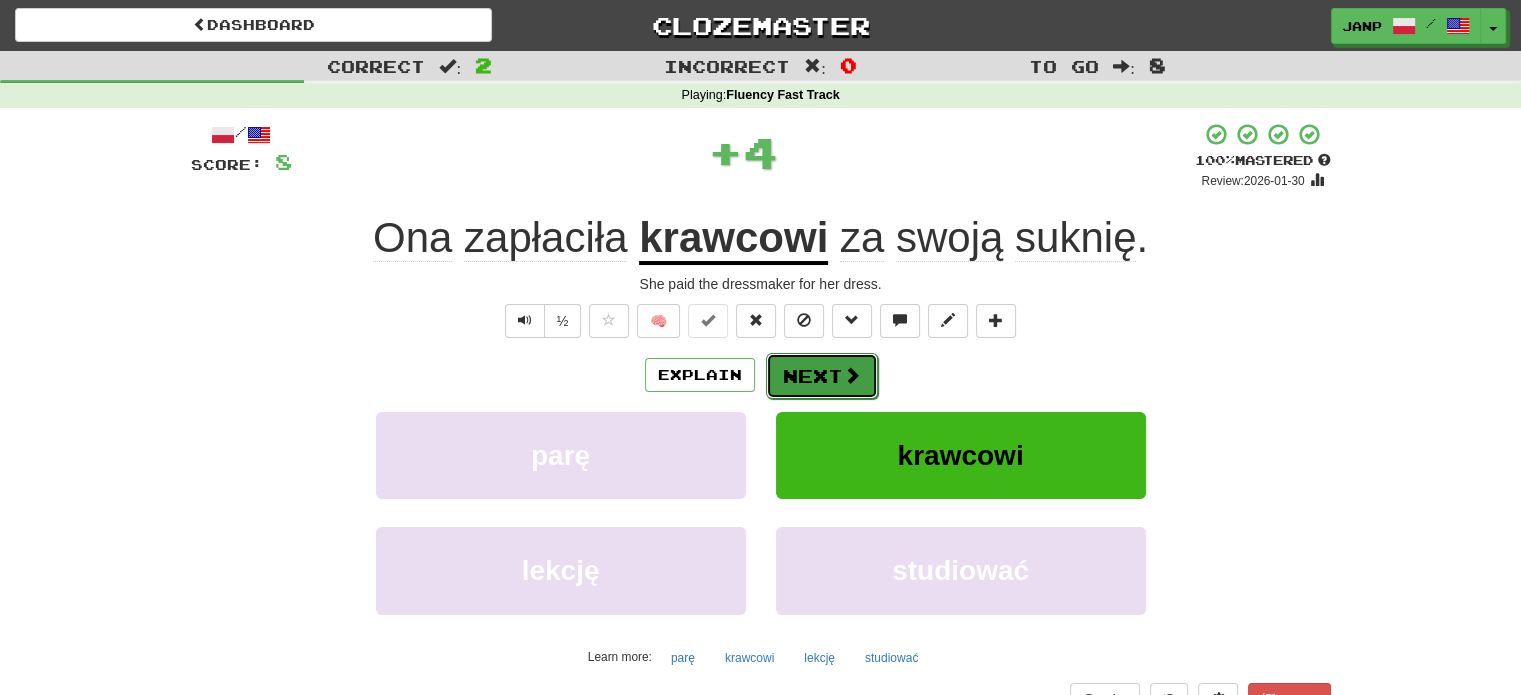 click on "Next" at bounding box center [822, 376] 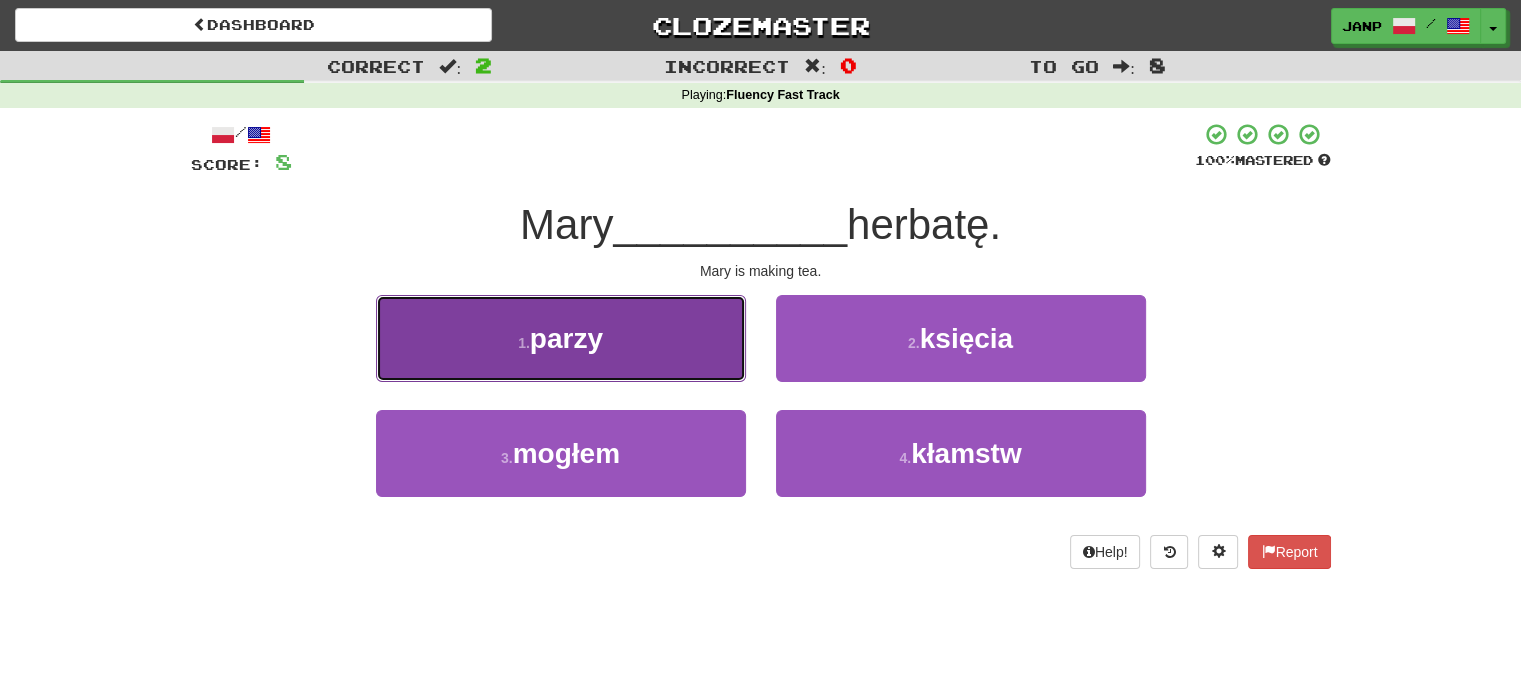 click on "1 .  parzy" at bounding box center (561, 338) 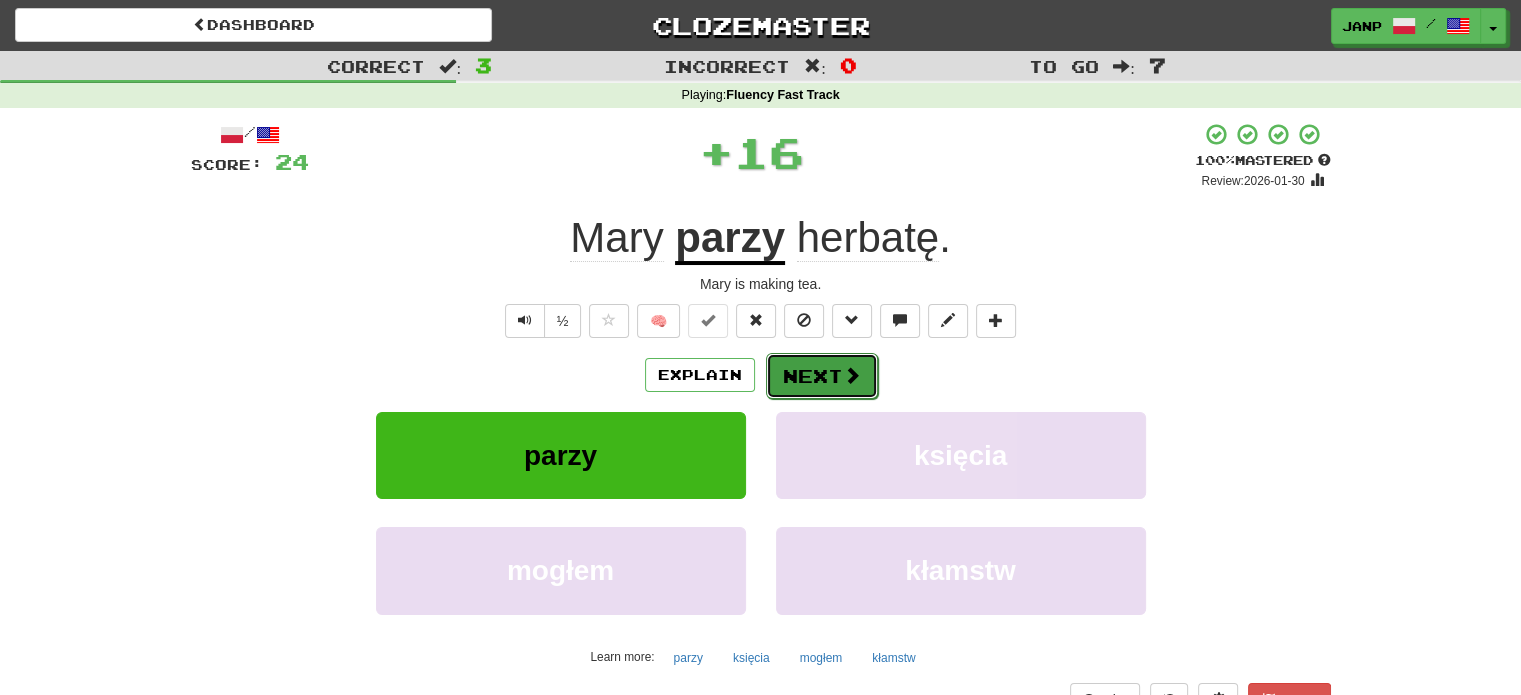 click on "Next" at bounding box center (822, 376) 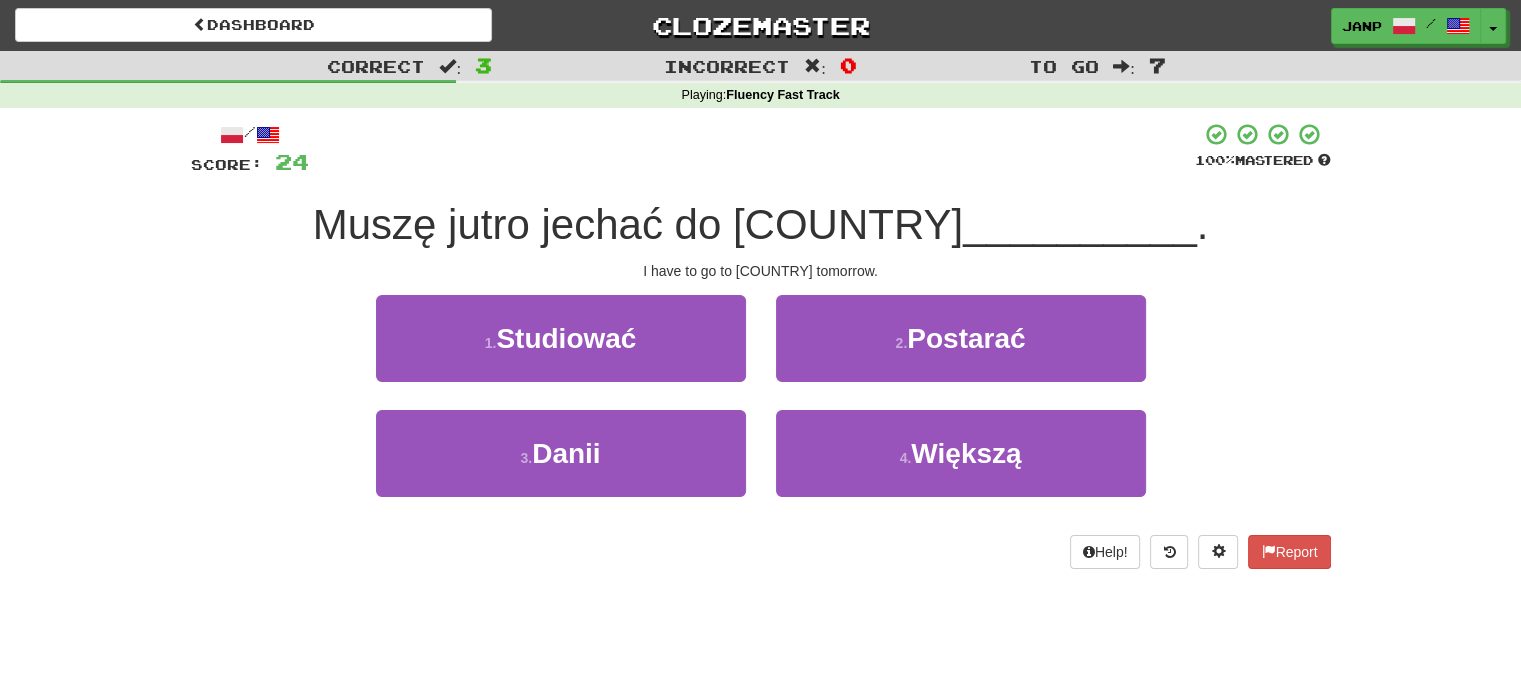 click on "3 .  Danii" at bounding box center [561, 467] 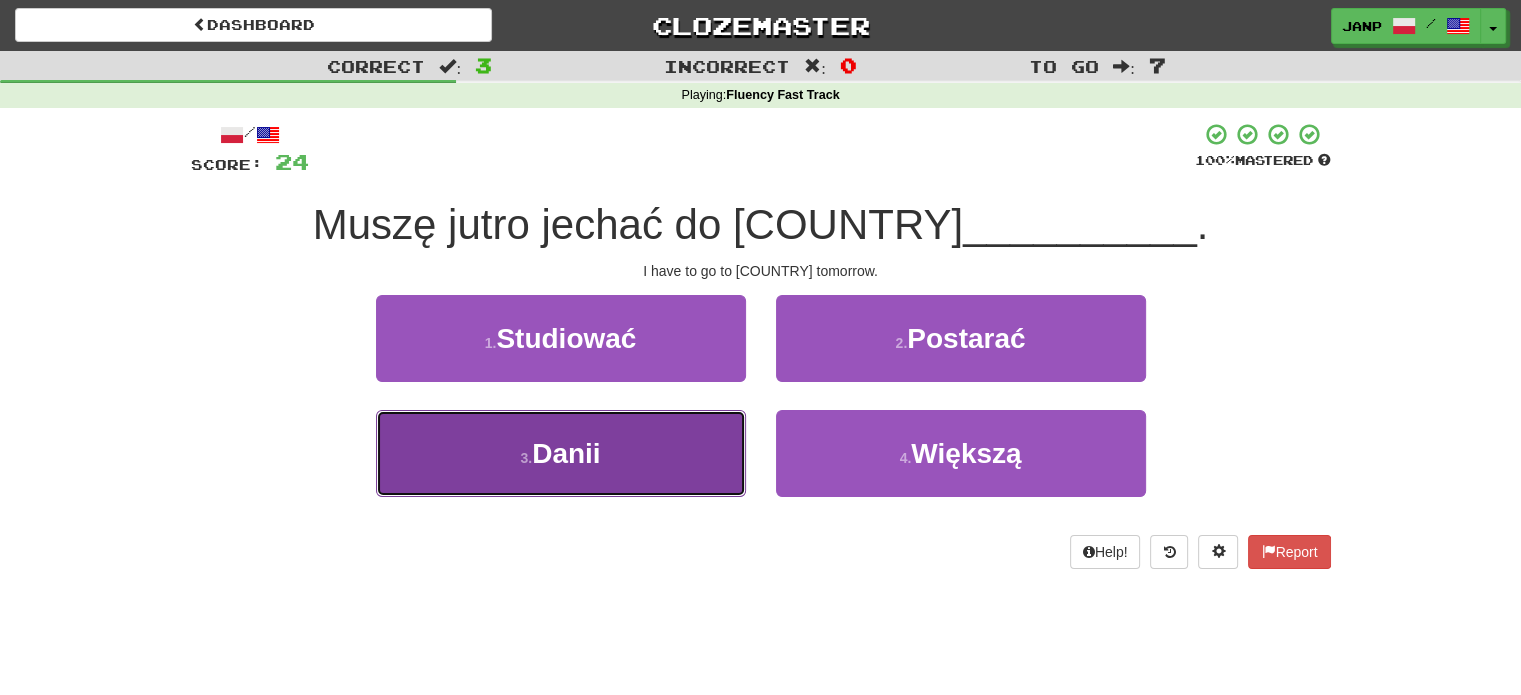 click on "3 .  Danii" at bounding box center [561, 453] 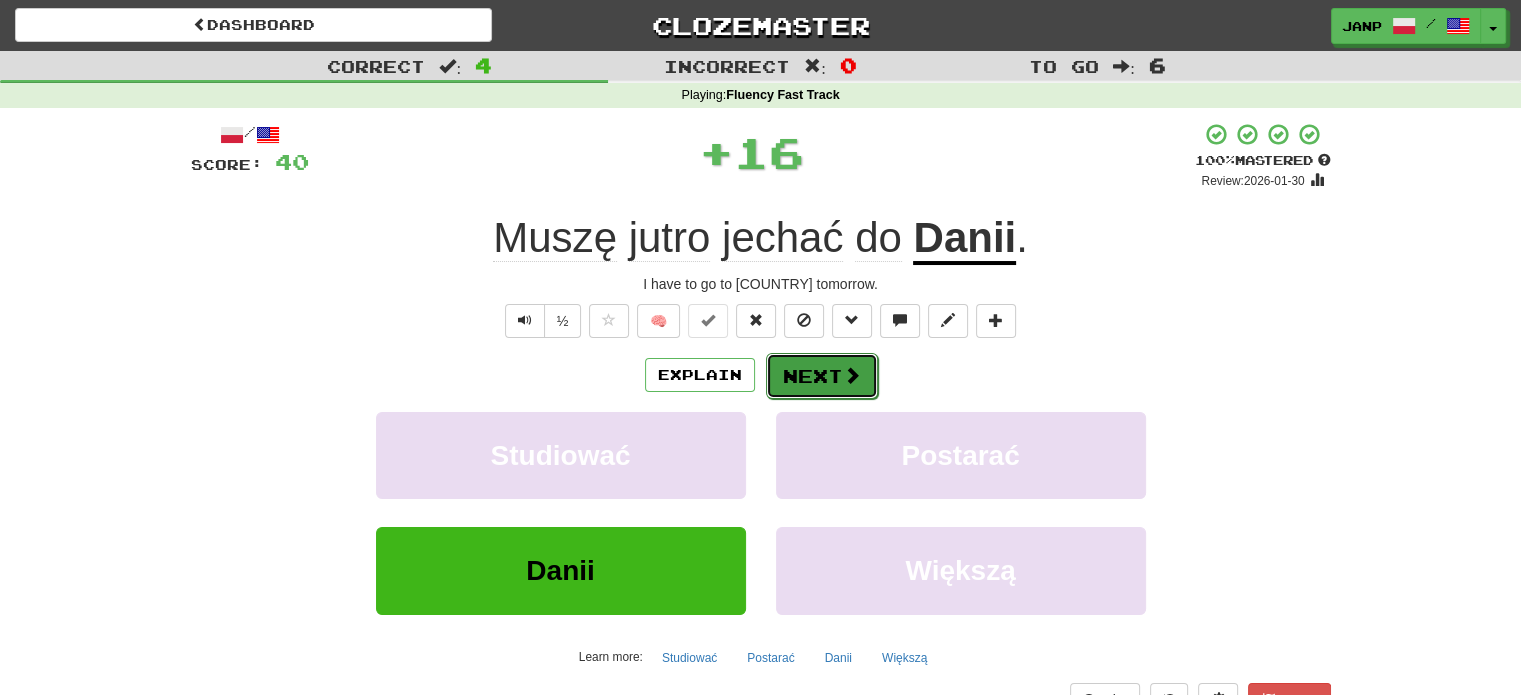 click on "Next" at bounding box center [822, 376] 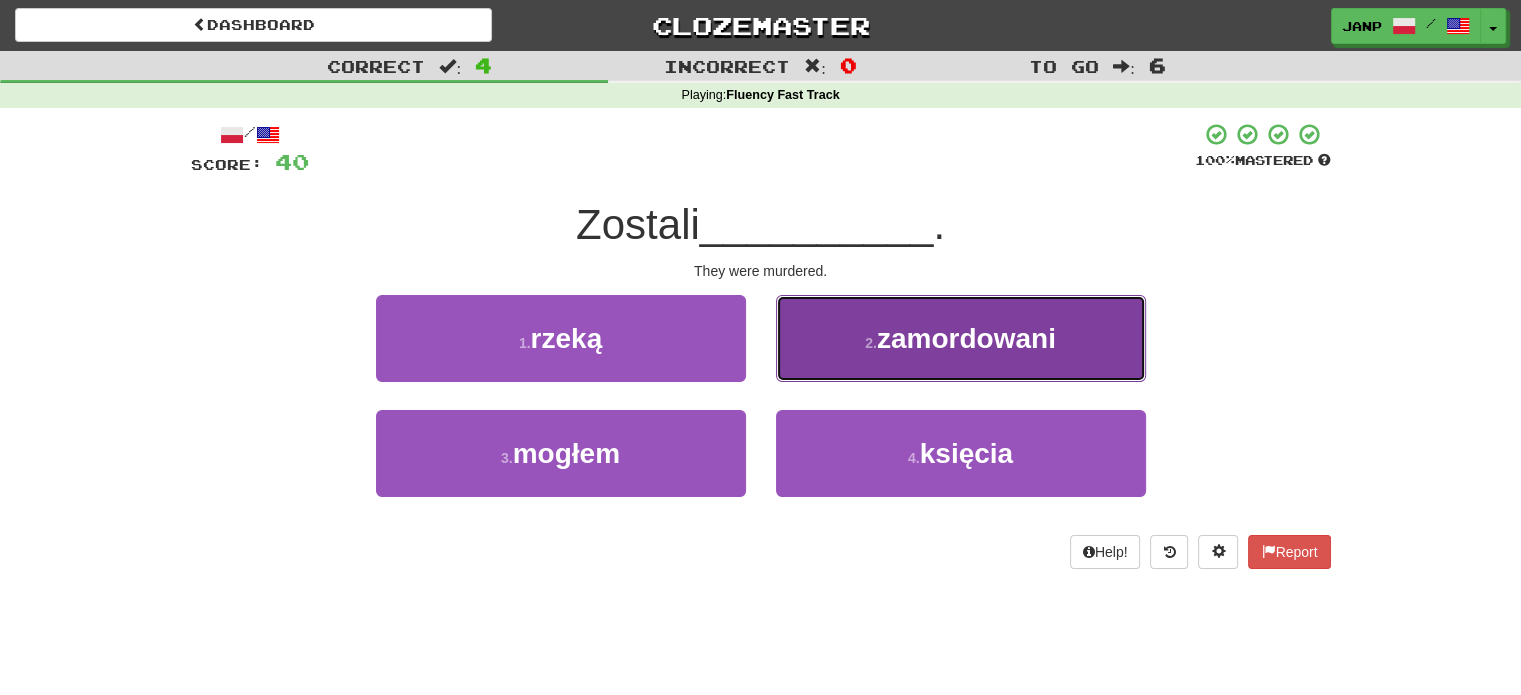 click on "2 .  zamordowani" at bounding box center [961, 338] 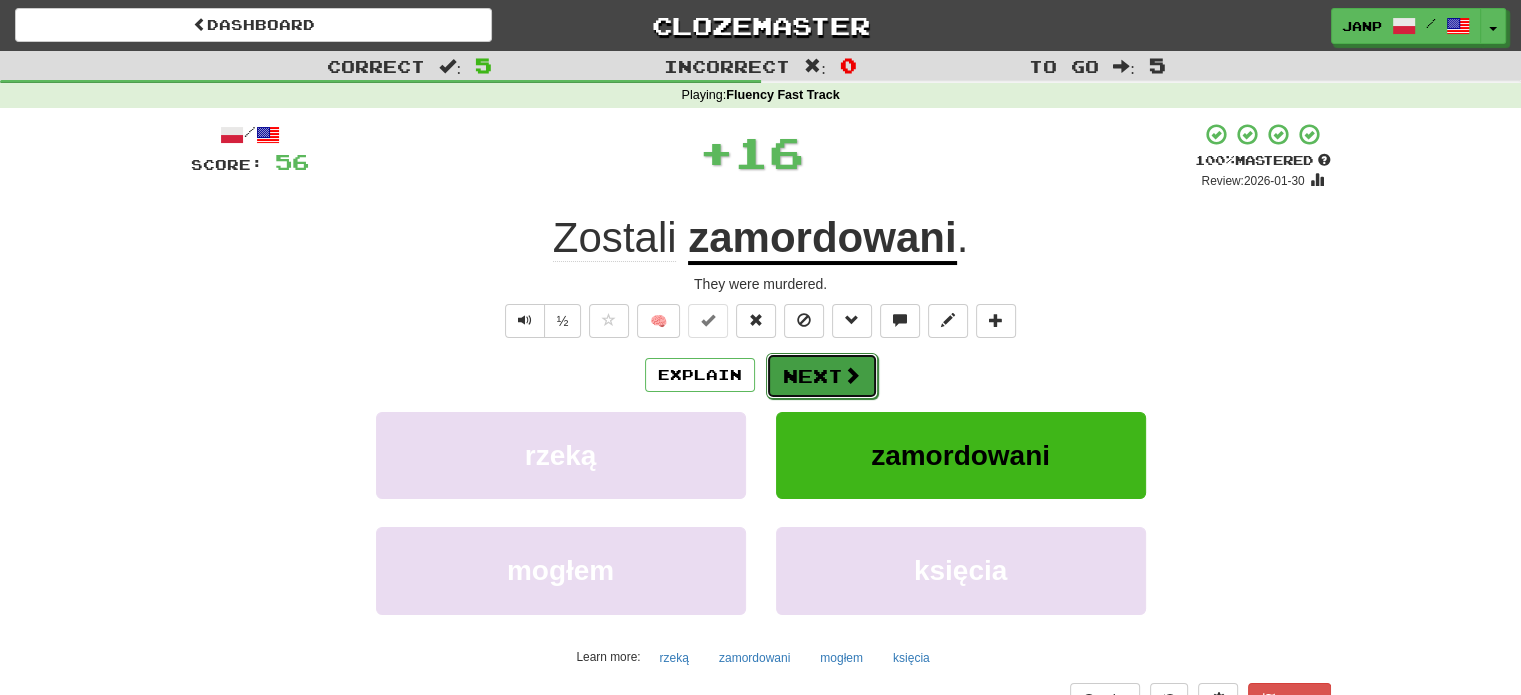 click on "Next" at bounding box center [822, 376] 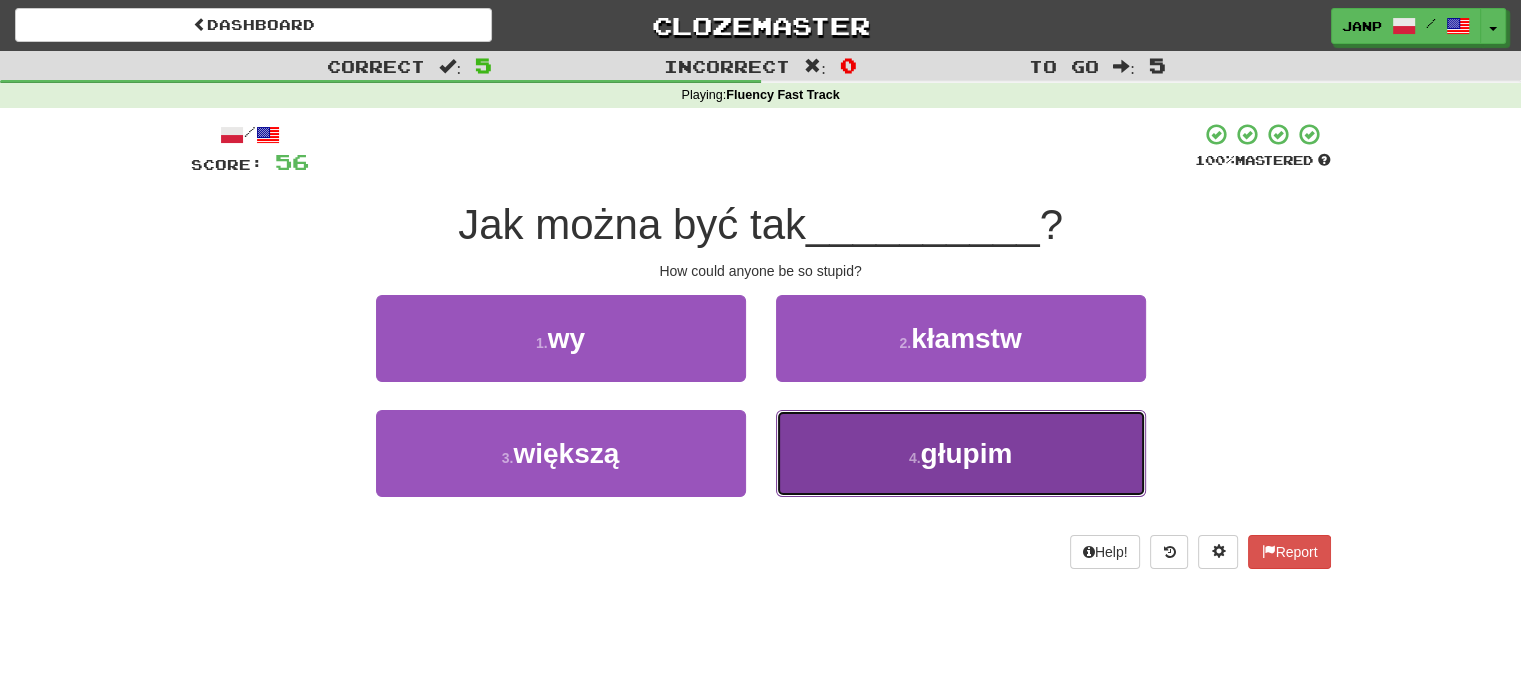 click on "4 .  głupim" at bounding box center (961, 453) 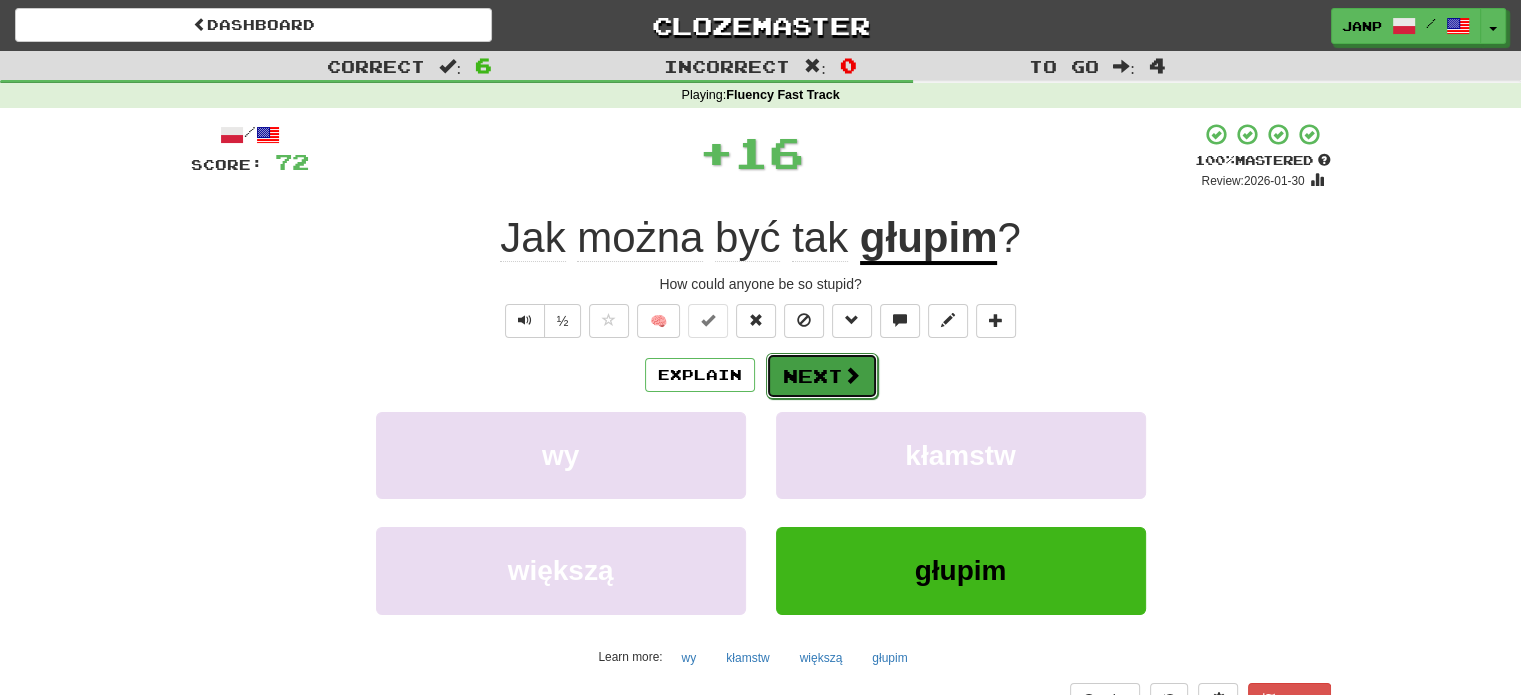 click on "Next" at bounding box center (822, 376) 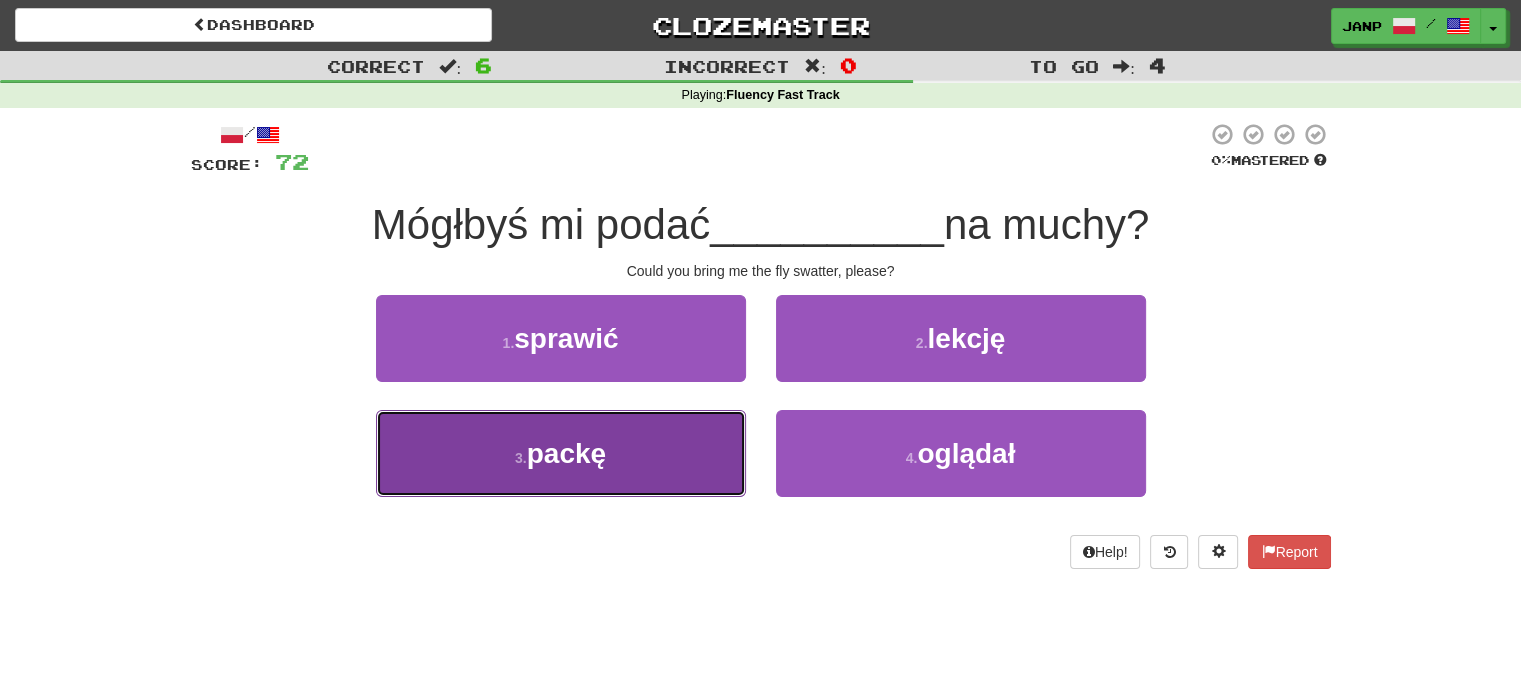 click on "3 .  packę" at bounding box center (561, 453) 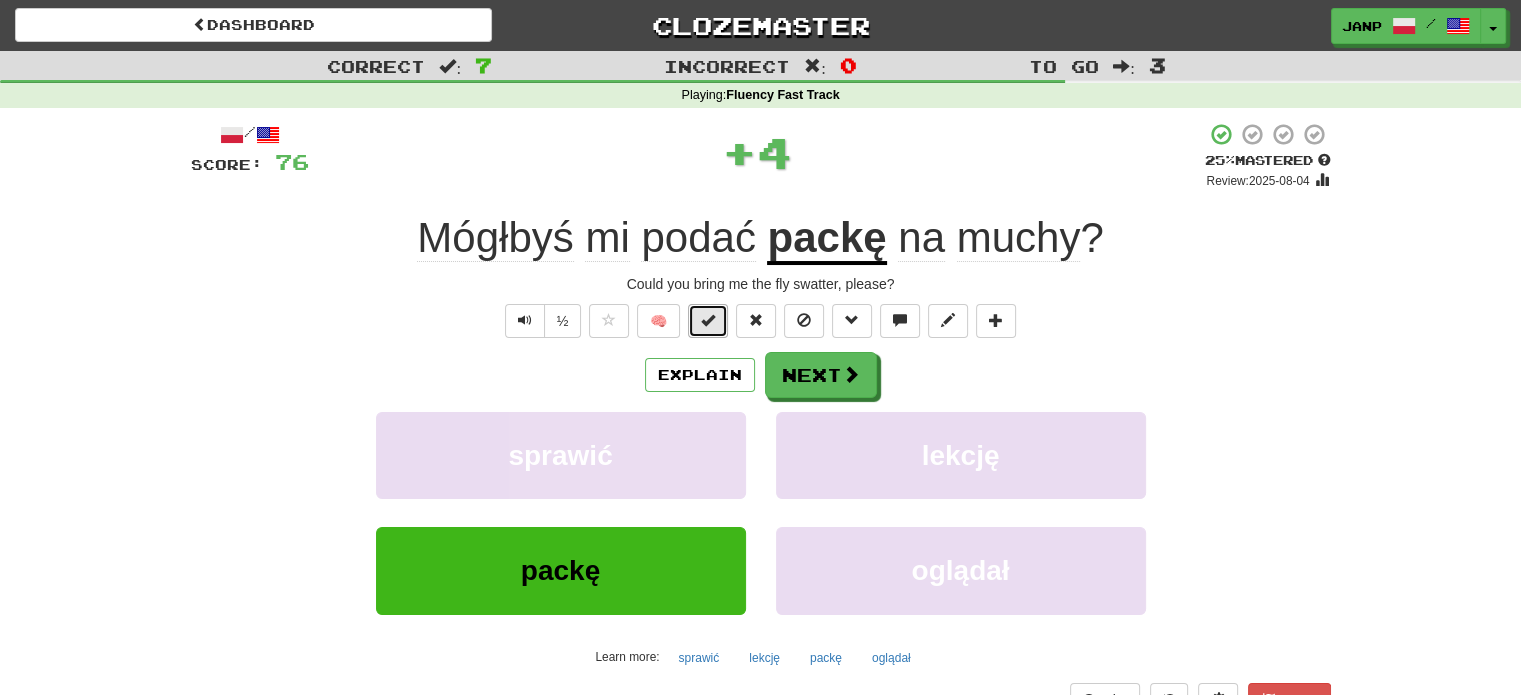 click at bounding box center (708, 321) 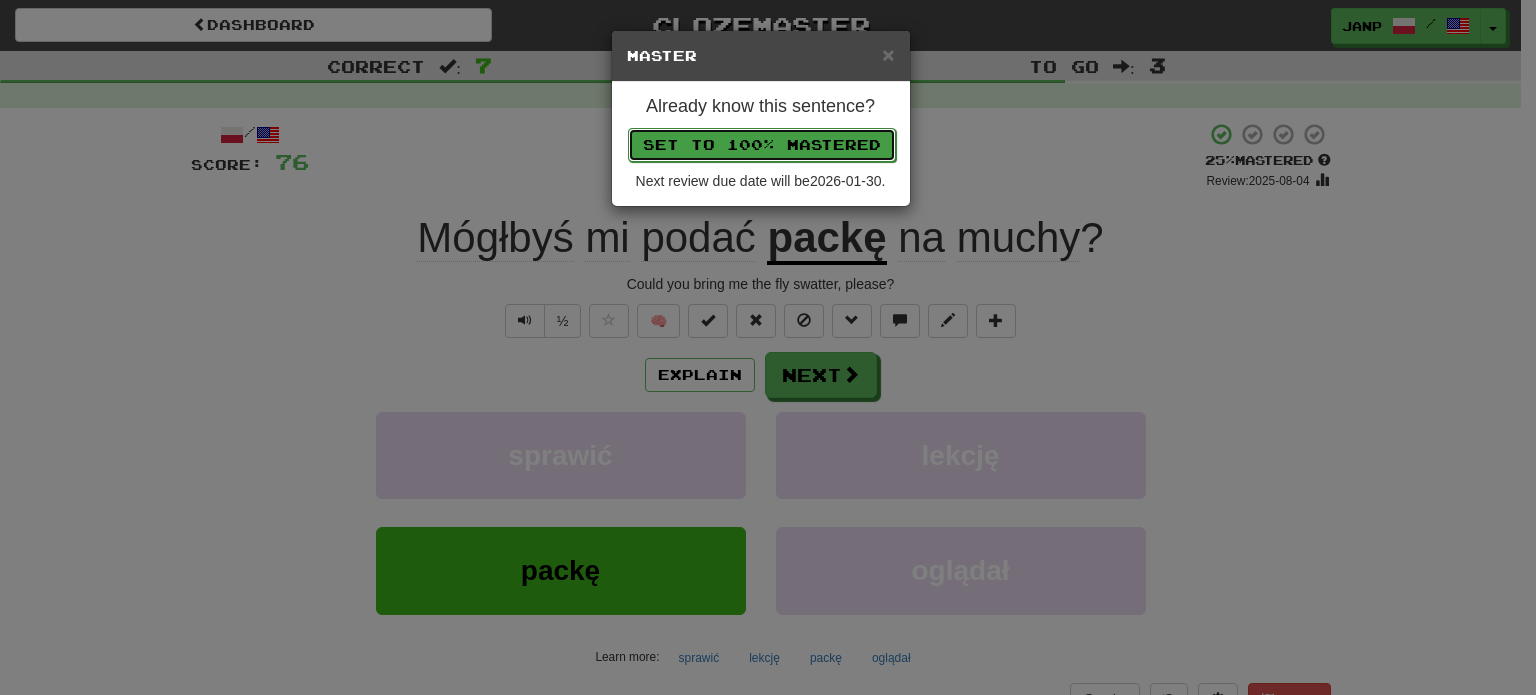 click on "Set to 100% Mastered" at bounding box center (762, 145) 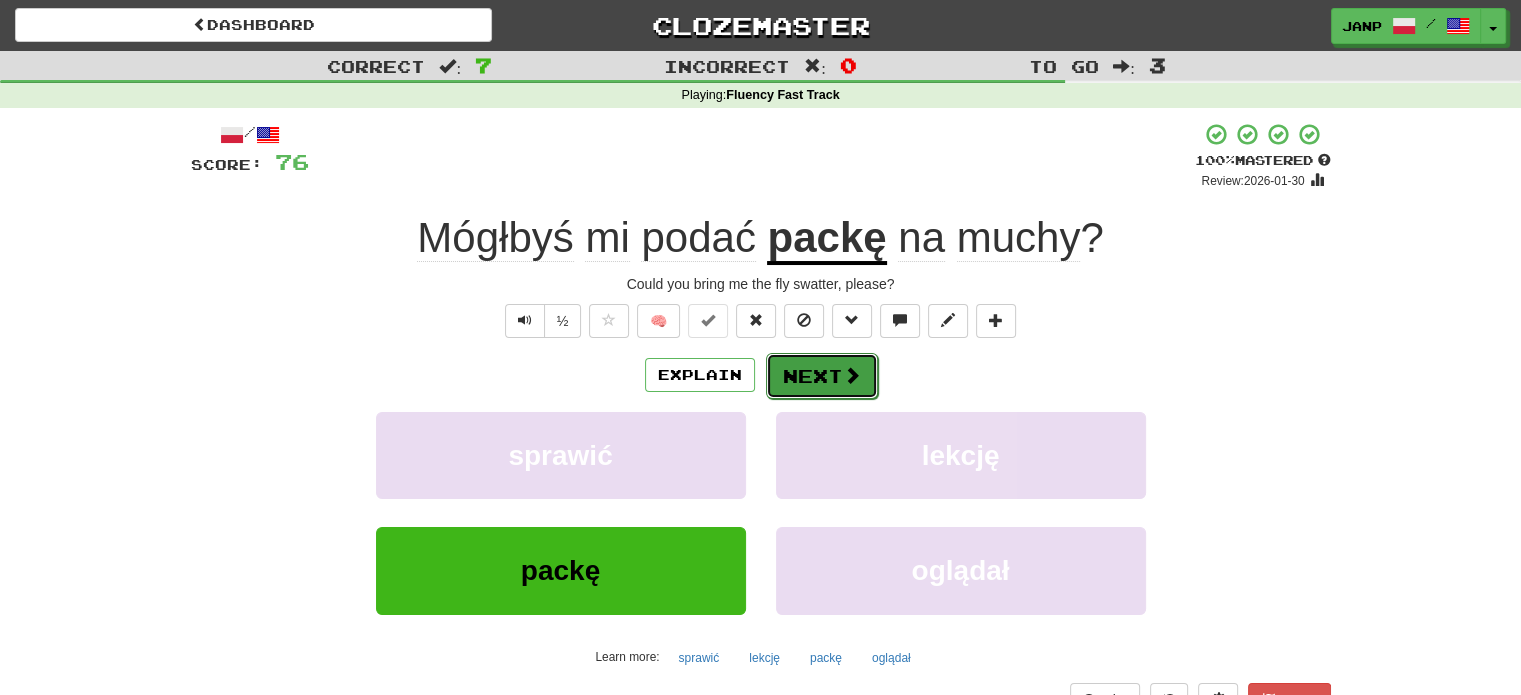 click on "Next" at bounding box center (822, 376) 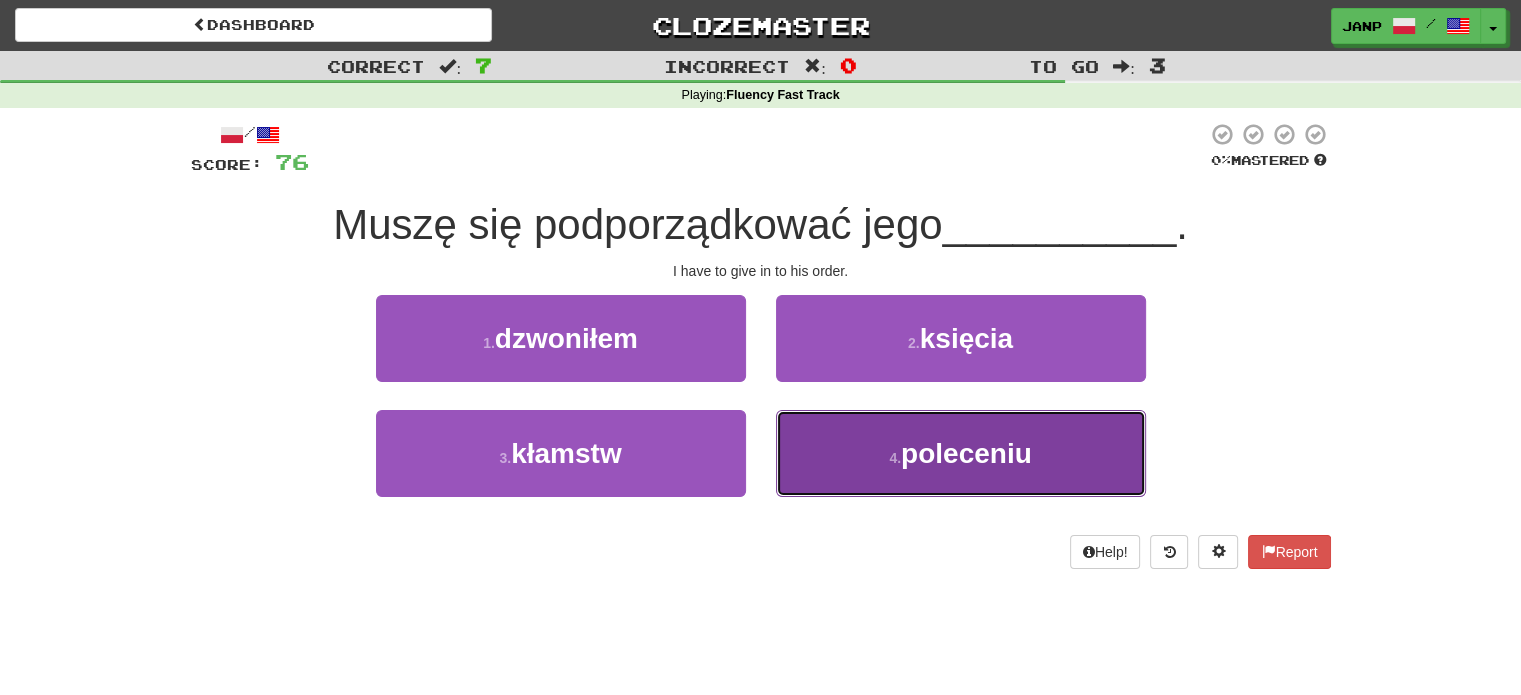 click on "4 .  poleceniu" at bounding box center [961, 453] 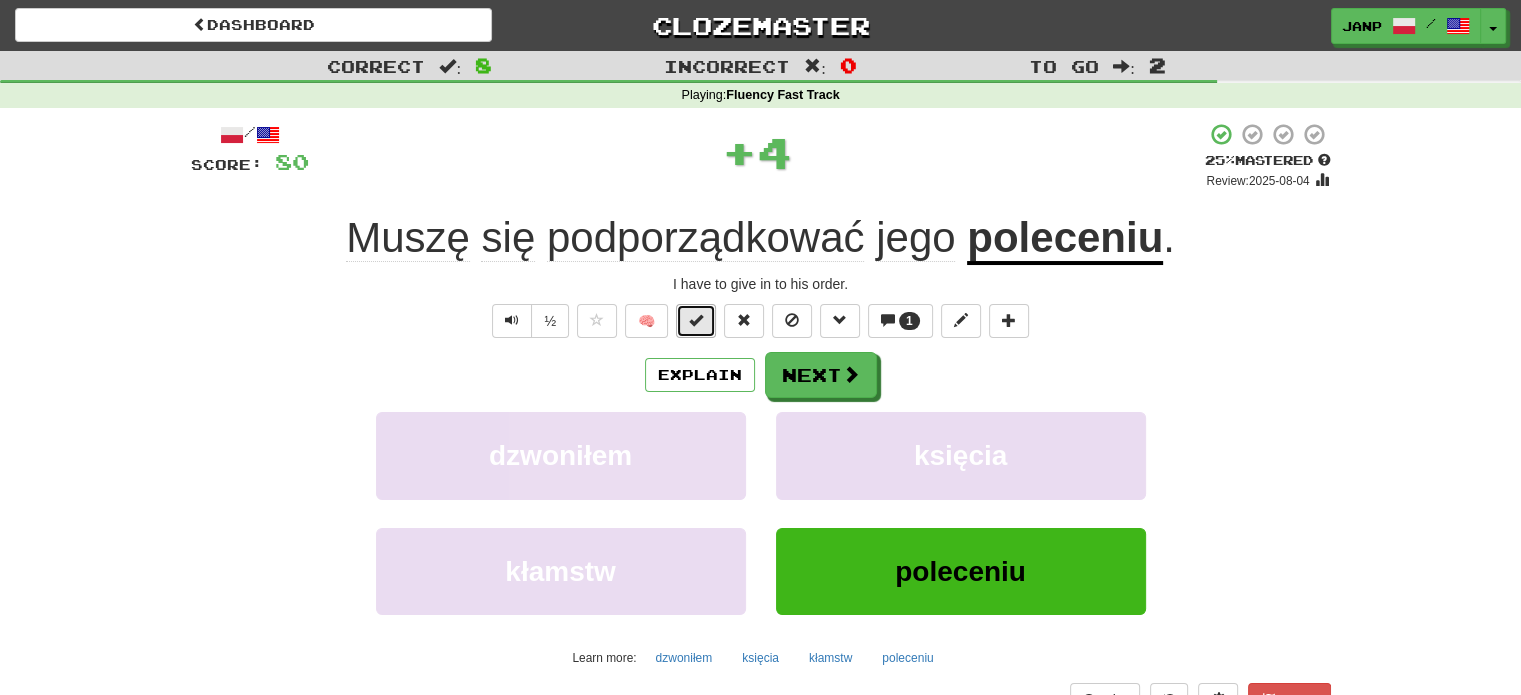 click at bounding box center (696, 321) 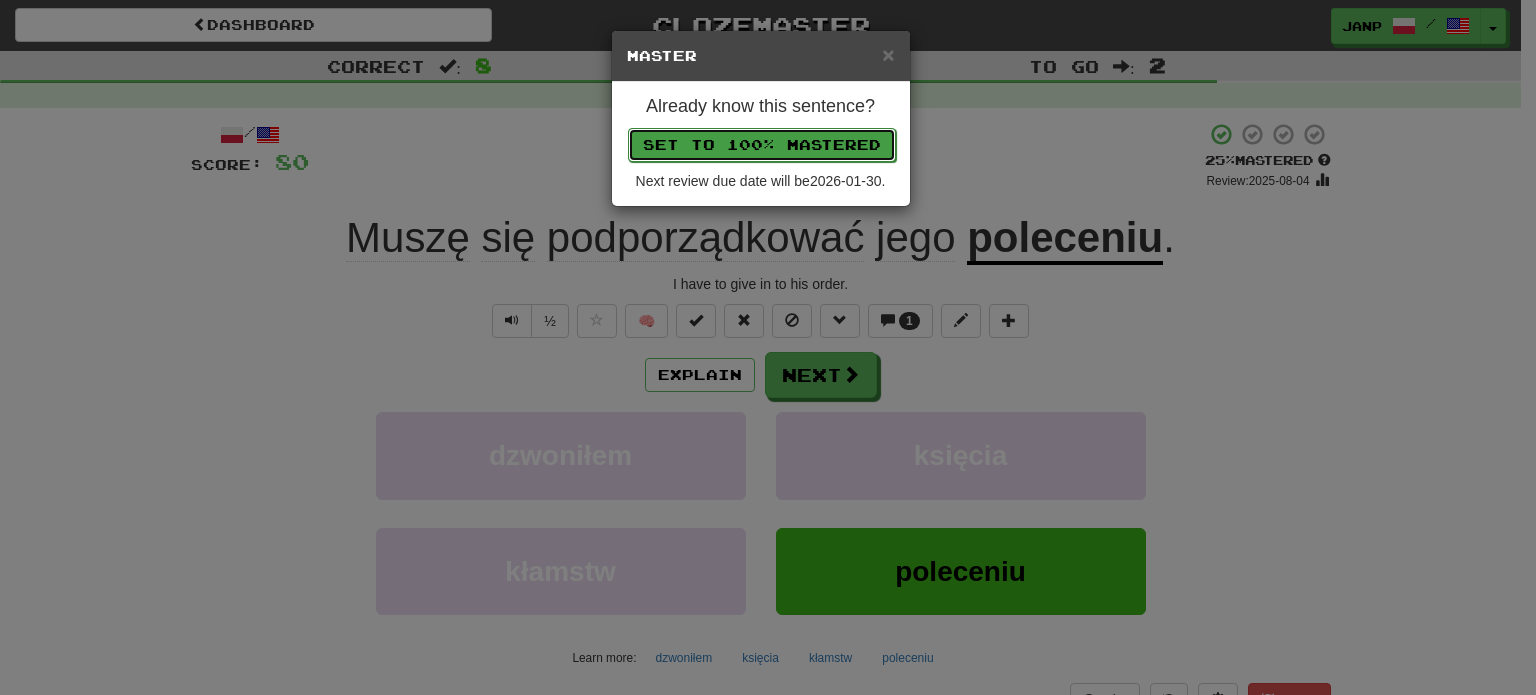 click on "Set to 100% Mastered" at bounding box center (762, 145) 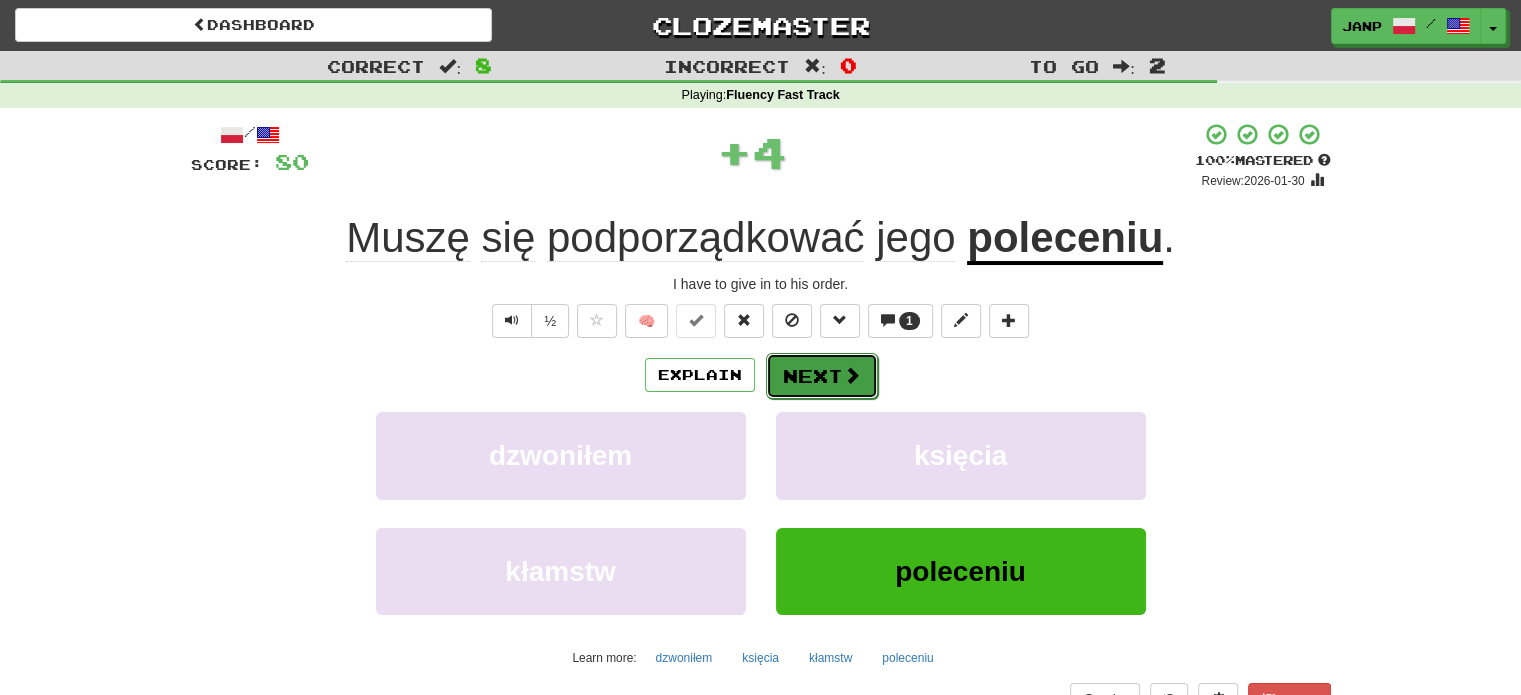 click on "Next" at bounding box center [822, 376] 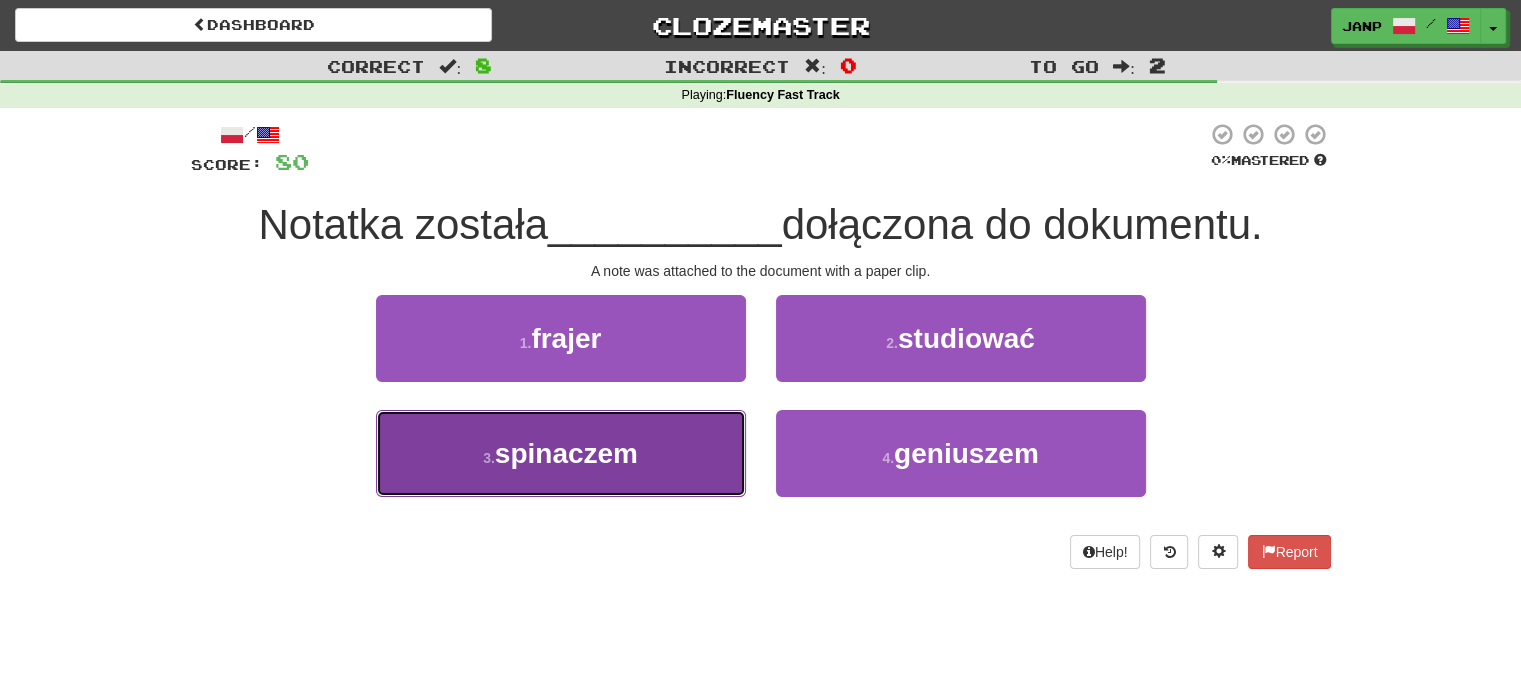 click on "3 .  spinaczem" at bounding box center (561, 453) 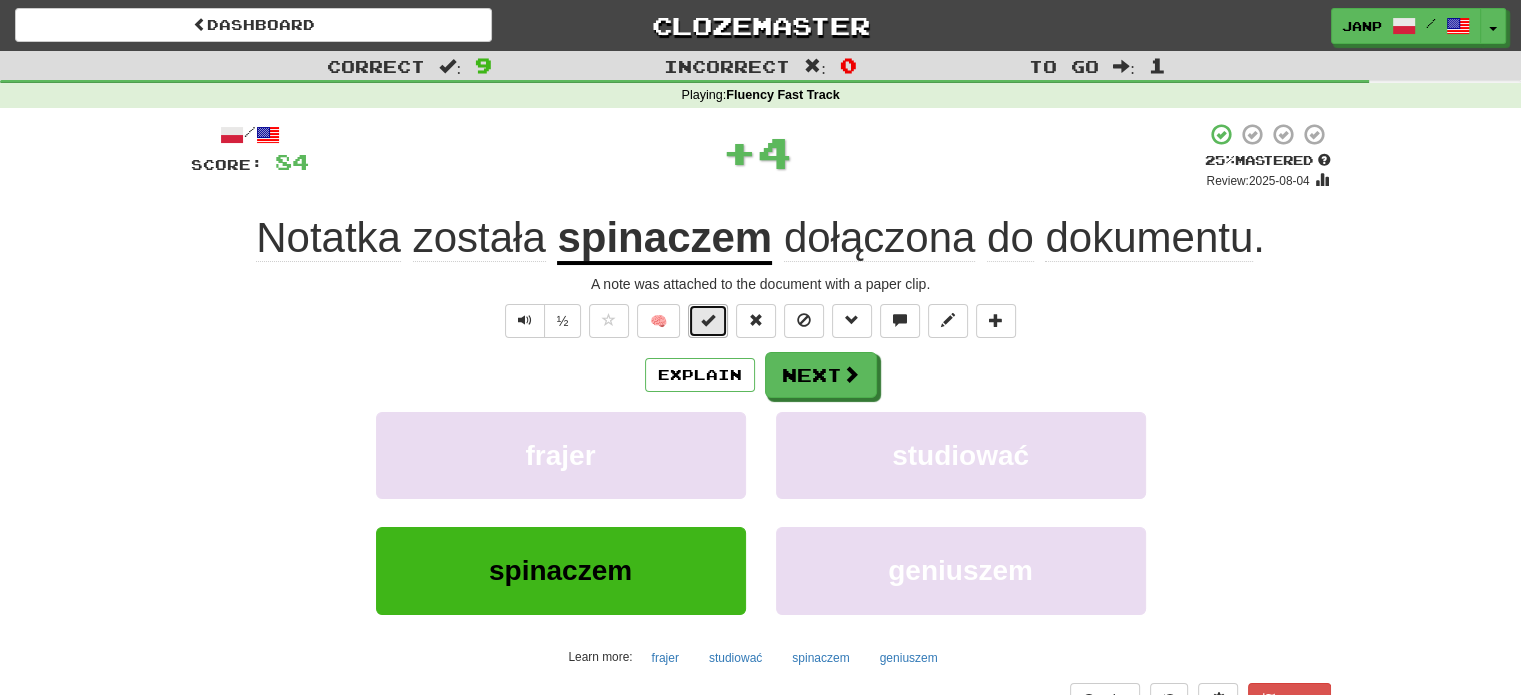 click at bounding box center (708, 320) 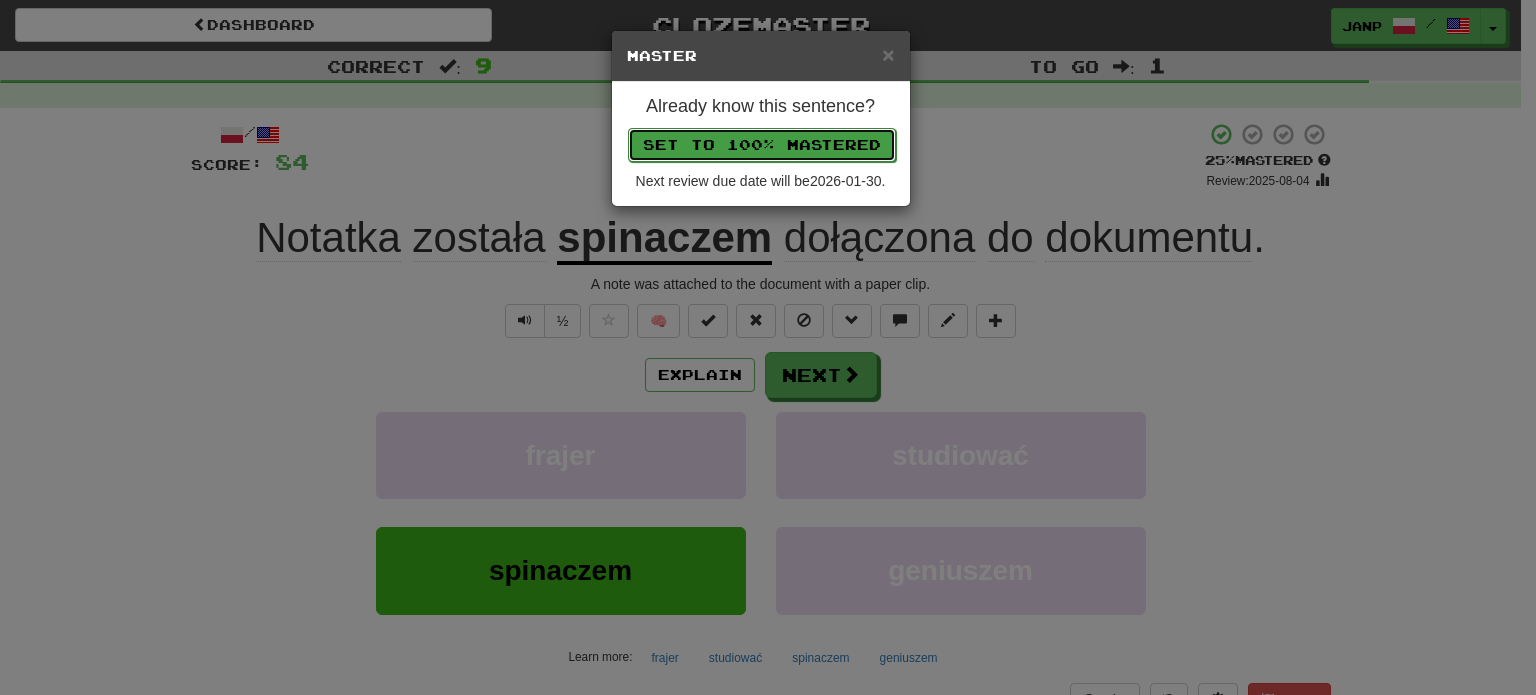 click on "Set to 100% Mastered" at bounding box center [762, 145] 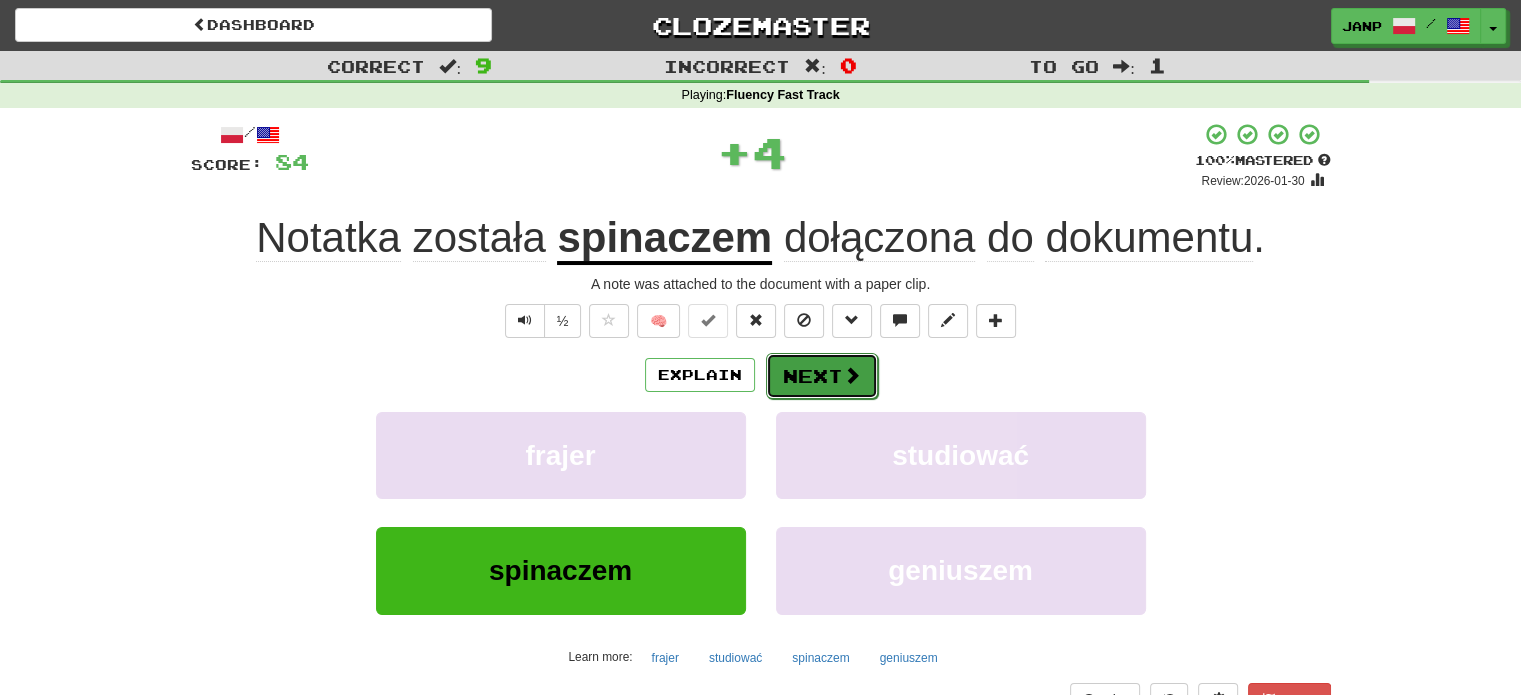 click on "Next" at bounding box center [822, 376] 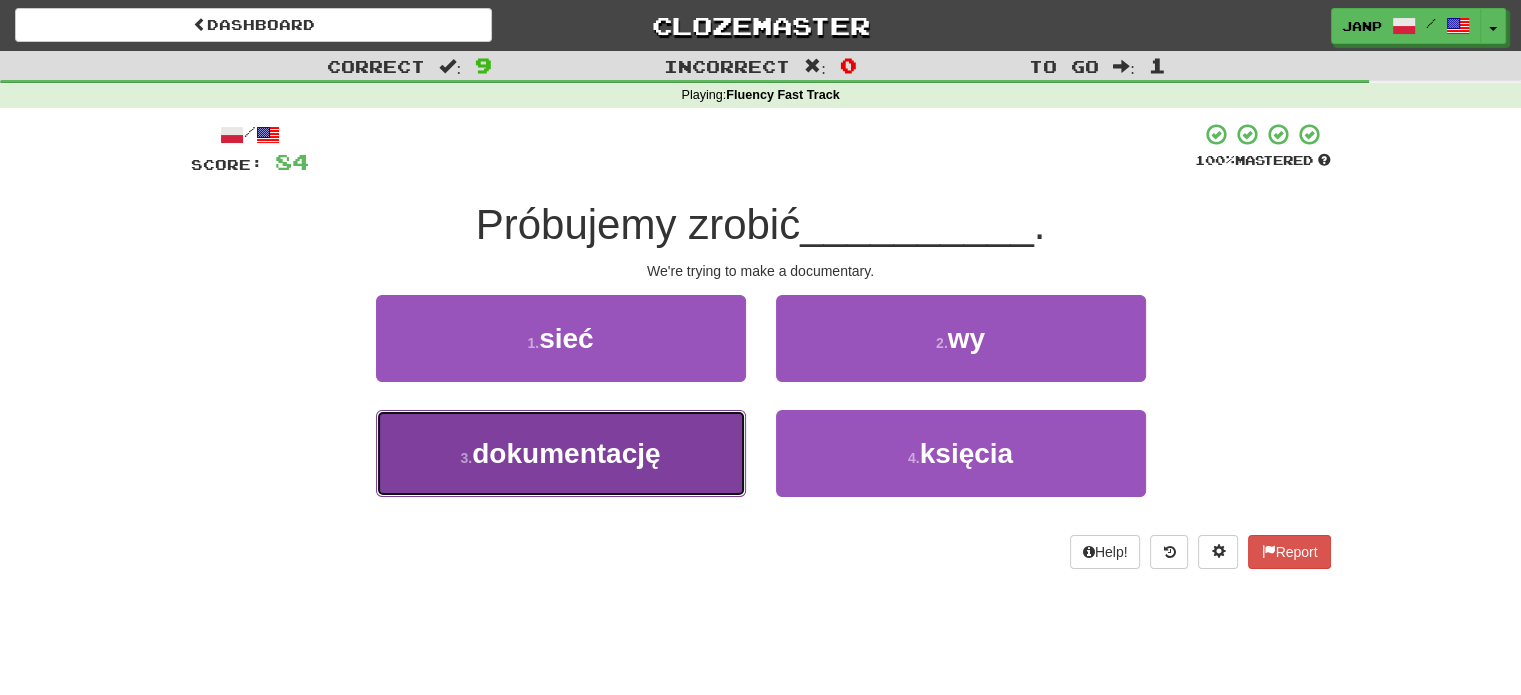 click on "3 .  dokumentację" at bounding box center (561, 453) 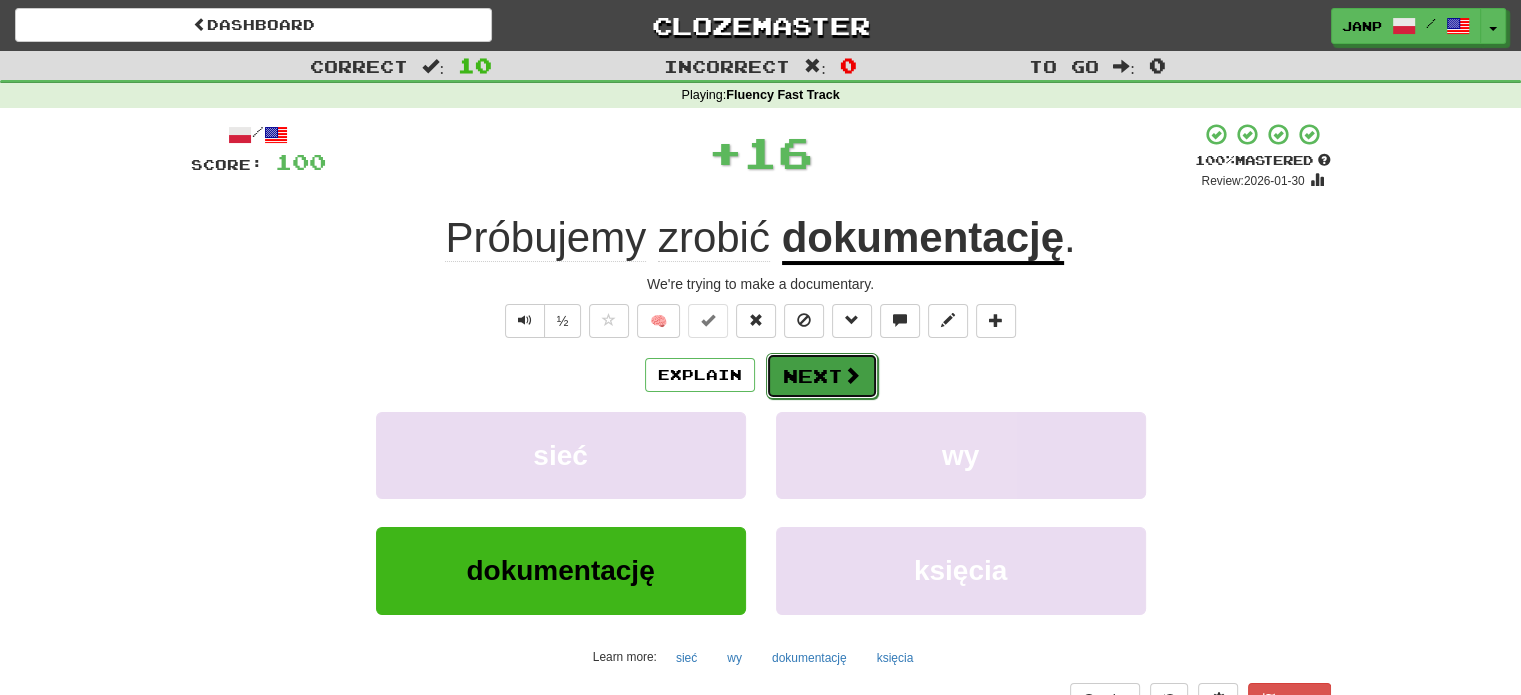 click on "Next" at bounding box center (822, 376) 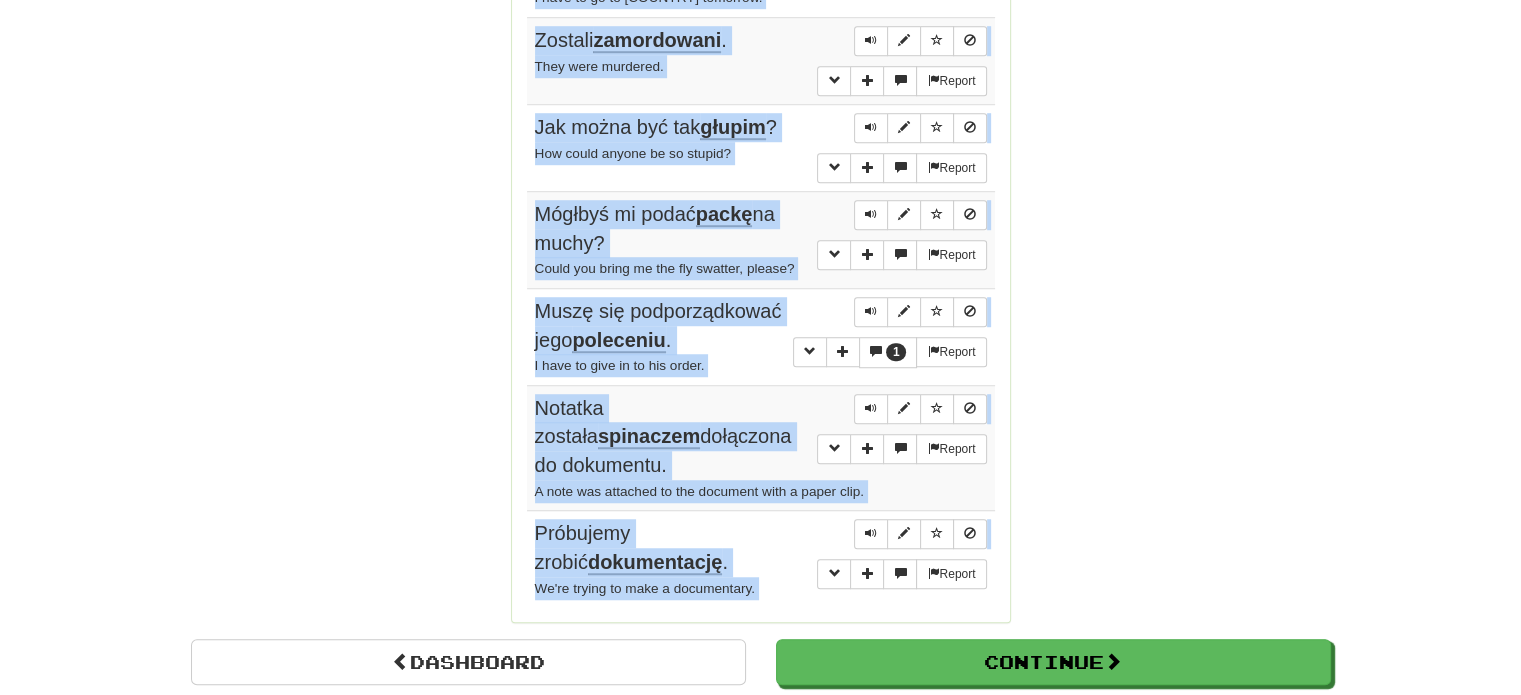 scroll, scrollTop: 1522, scrollLeft: 0, axis: vertical 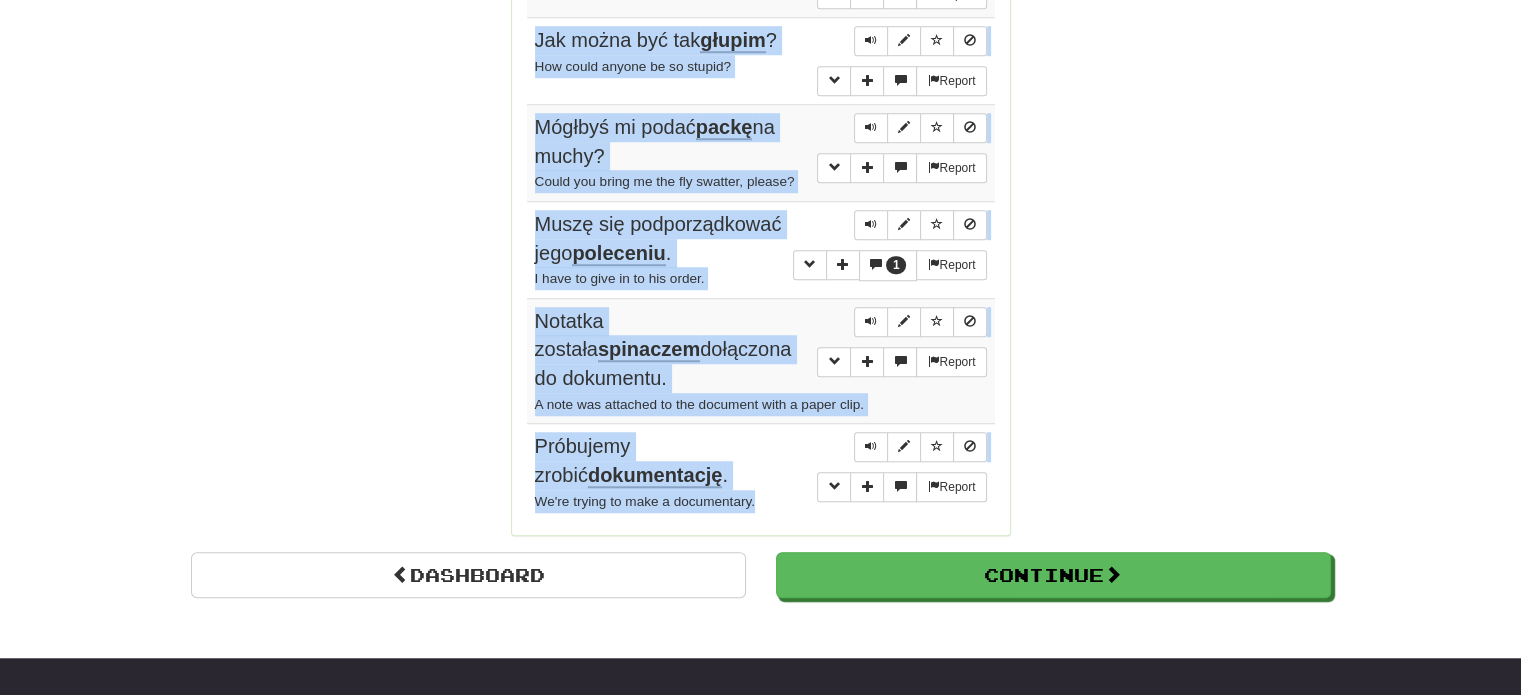 drag, startPoint x: 537, startPoint y: 293, endPoint x: 781, endPoint y: 474, distance: 303.8042 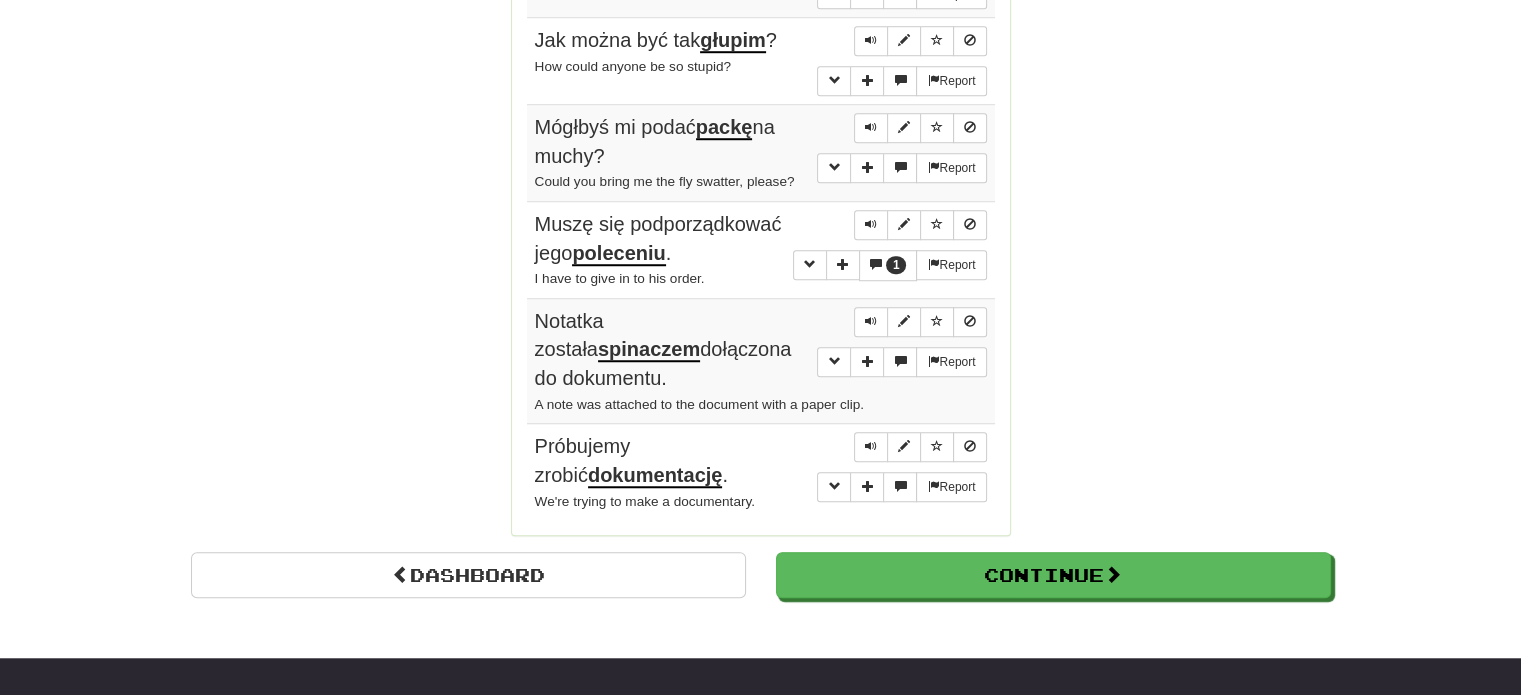 click on "Correct   :   10 Incorrect   :   0 To go   :   0 Playing :  Fluency Fast Track Round Complete!  Dashboard Continue  Round Results Stats: Score:   + 100 Time:   0 : 52 New:   5 Review:   5 Correct:   10 Incorrect:   0 Progress: Fluency Fast Track Playing:  16.331  /  17.289 + 5 94.43% 94.459% Mastered:  16.331  /  17.289 + 5 94.43% 94.459% Ready for Review:  5  /  Level:  111 4.130  points to level  112  - keep going! Ranked:  26 th  this week ( 104  points to  25 th ) Sentences:  Report Posmutniał  po przeczytaniu listu. He got sad after reading the letter.  Report Ona zapłaciła  krawcowi  za swoją suknię. She paid the dressmaker for her dress.  Report Mary  parzy  herbatę. Mary is making tea.  Report Muszę jutro jechać do  Danii . I have to go to Denmark tomorrow.  Report Zostali  zamordowani . They were murdered.  Report Jak można być tak  głupim ? How could anyone be so stupid?  Report Mógłbyś mi podać  packę  na muchy? Could you bring me the fly swatter, please? 1  Report poleceniu . ." at bounding box center [760, -432] 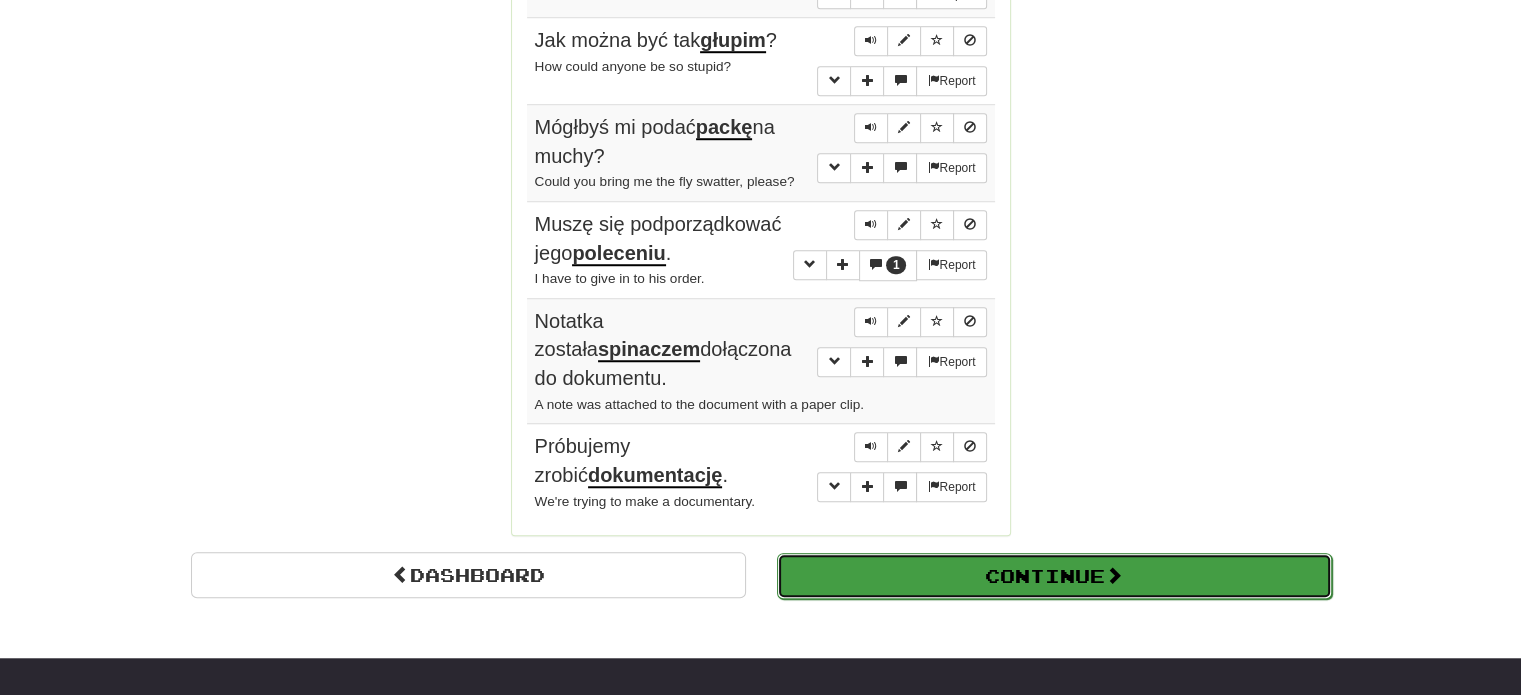 click at bounding box center (1114, 575) 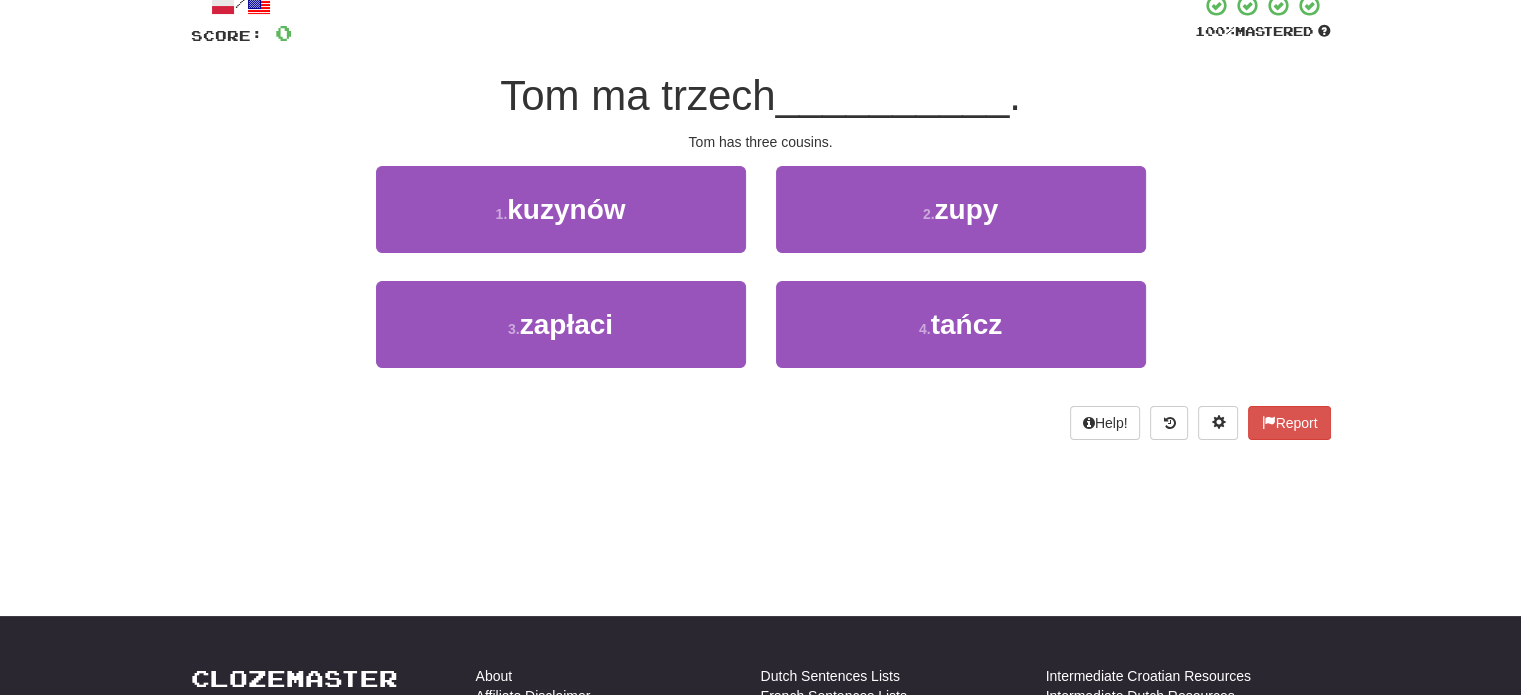 scroll, scrollTop: 18, scrollLeft: 0, axis: vertical 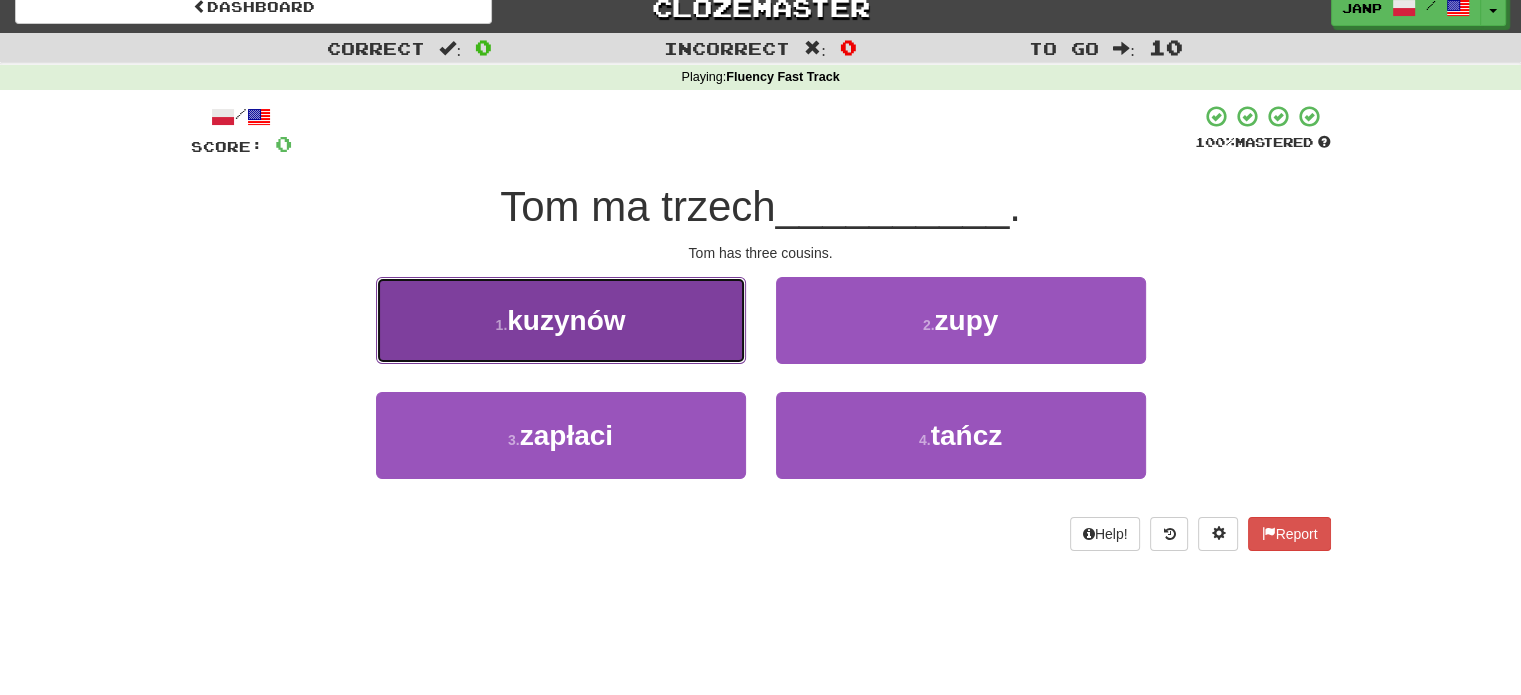 click on "1 .  kuzynów" at bounding box center [561, 320] 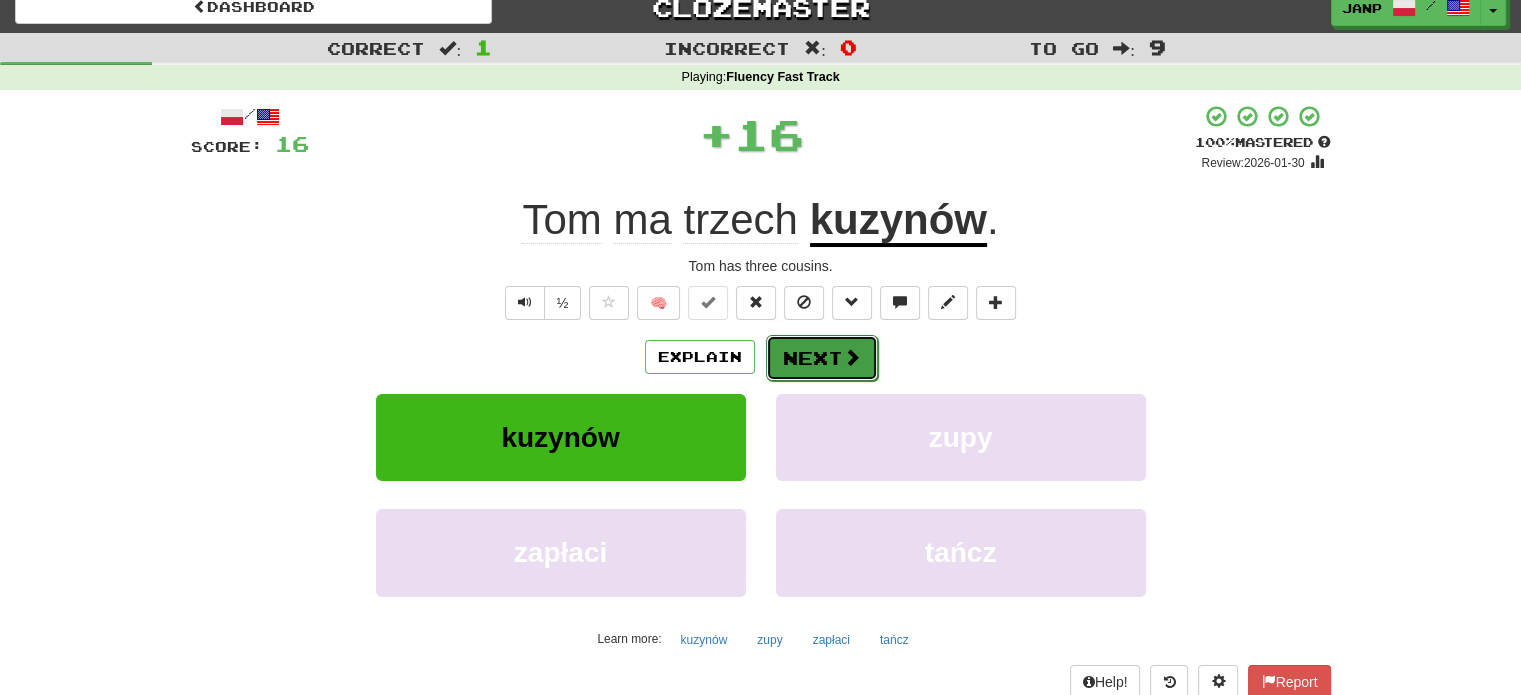 click on "Next" at bounding box center [822, 358] 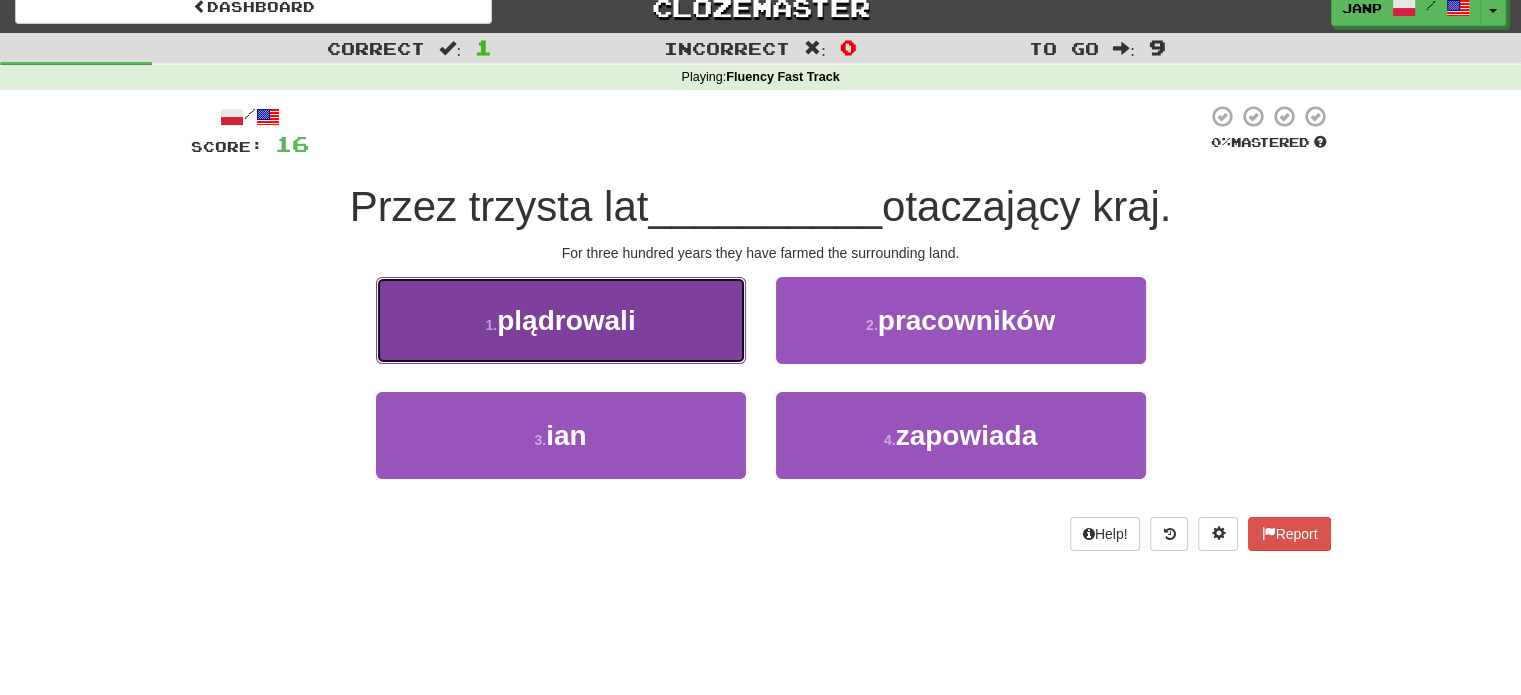 click on "1 .  plądrowali" at bounding box center (561, 320) 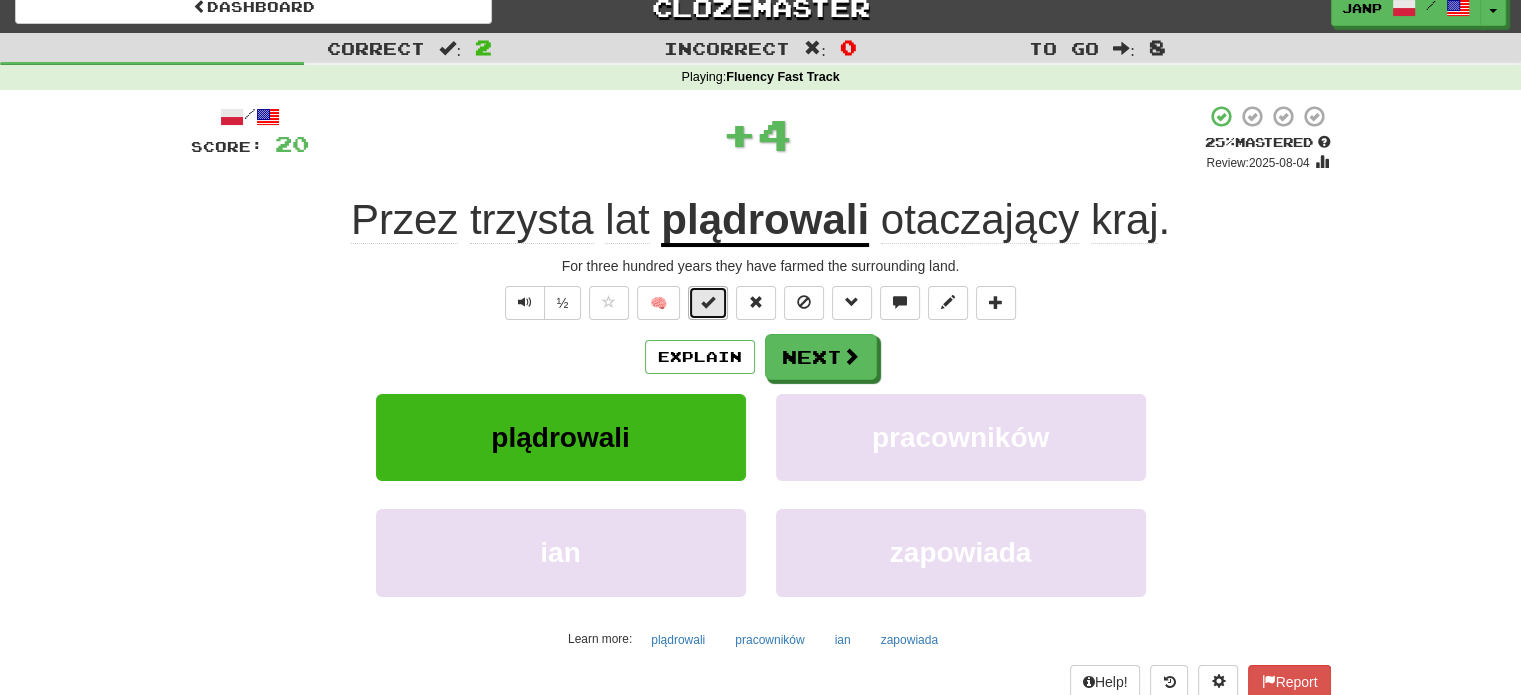 click at bounding box center (708, 302) 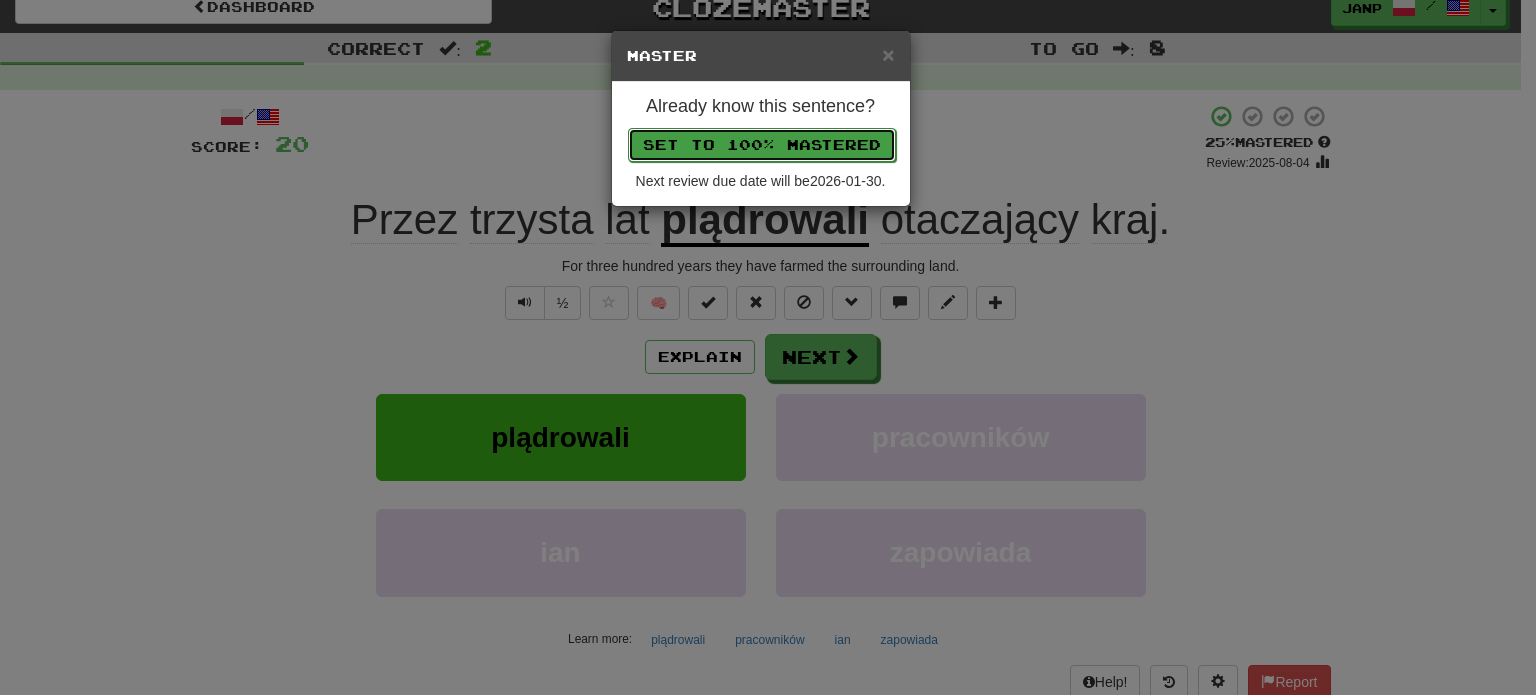 click on "Set to 100% Mastered" at bounding box center (762, 145) 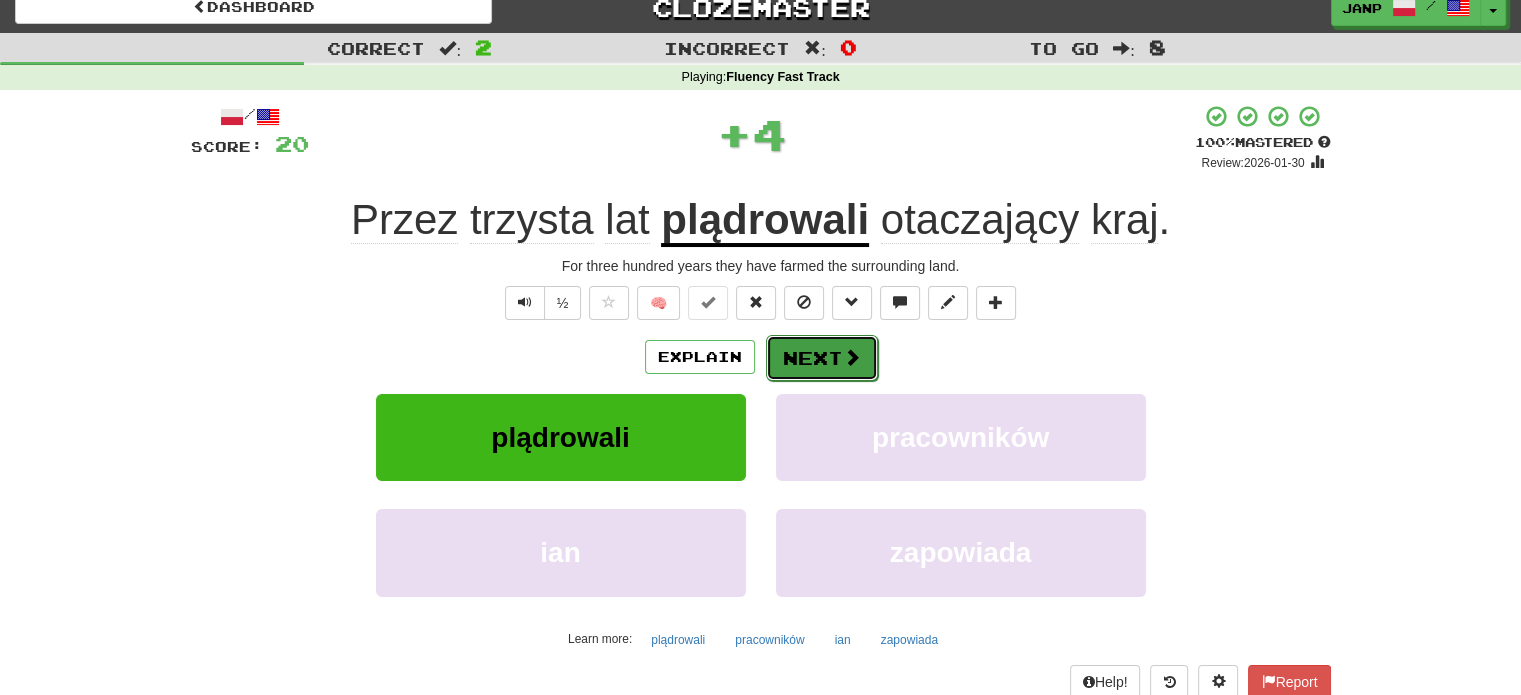 click on "Next" at bounding box center [822, 358] 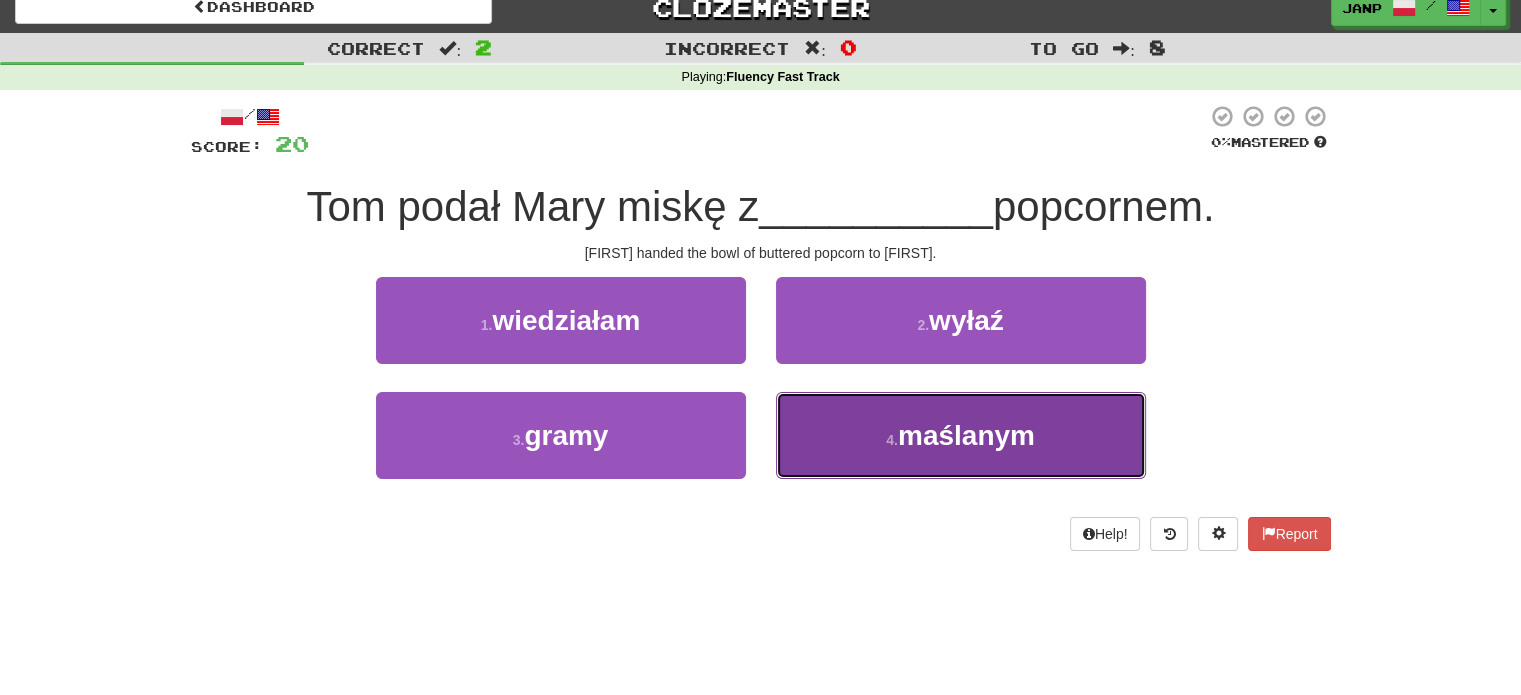 click on "4 .  maślanym" at bounding box center (961, 435) 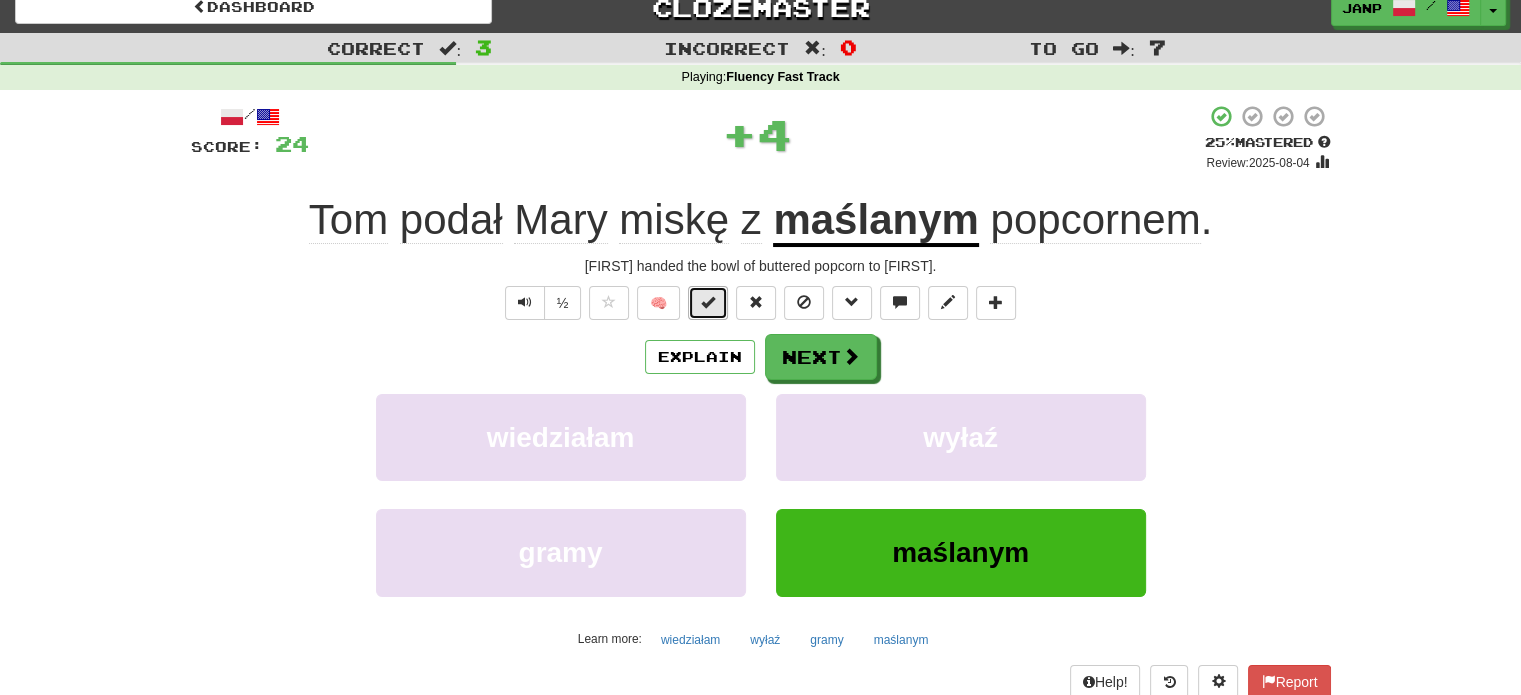 click at bounding box center [708, 302] 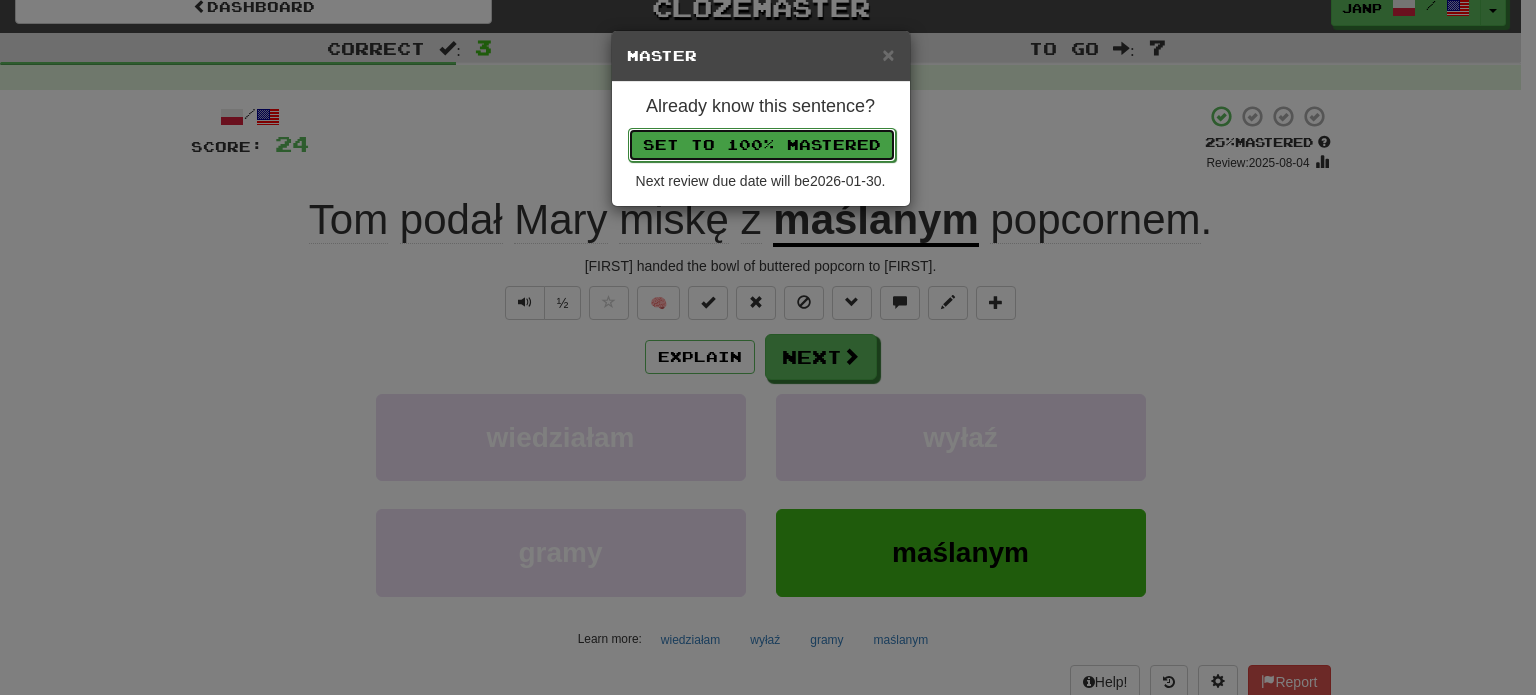 click on "Set to 100% Mastered" at bounding box center [762, 145] 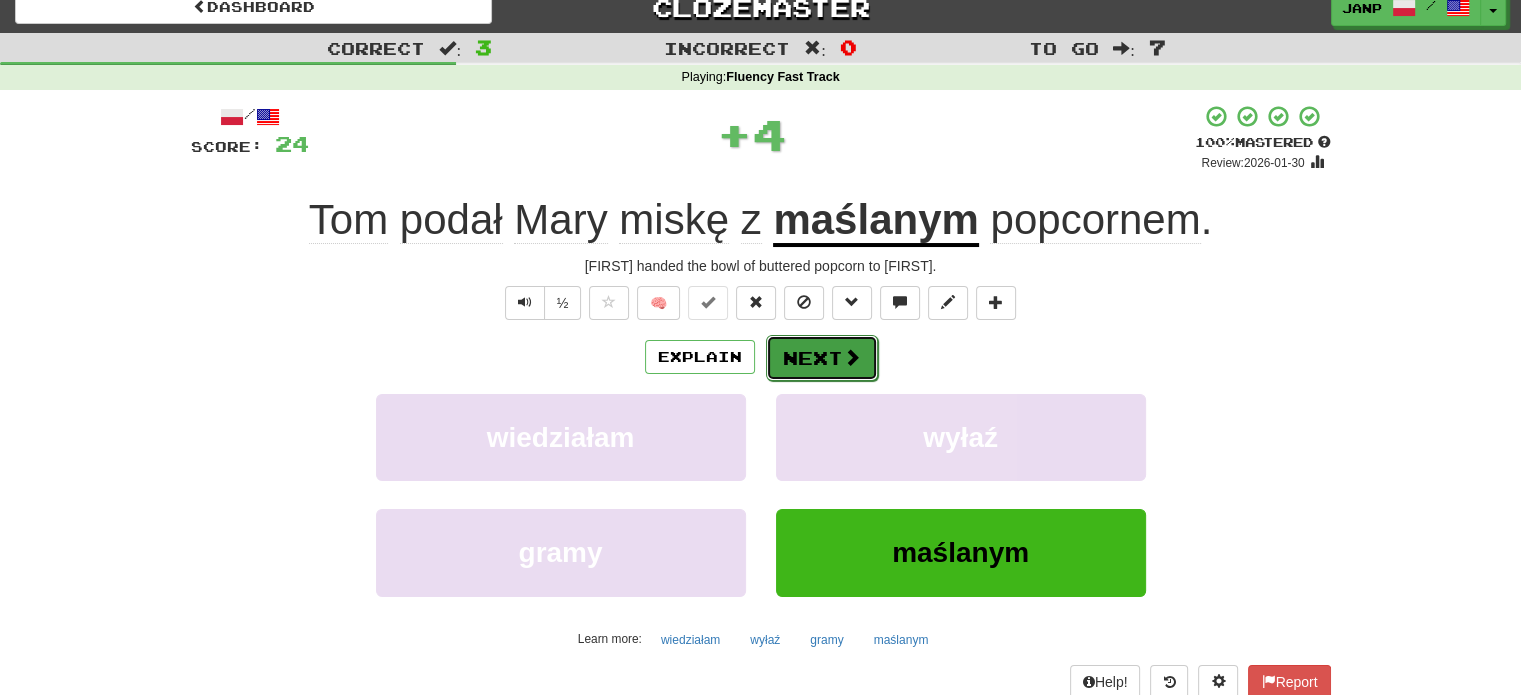 click on "Next" at bounding box center [822, 358] 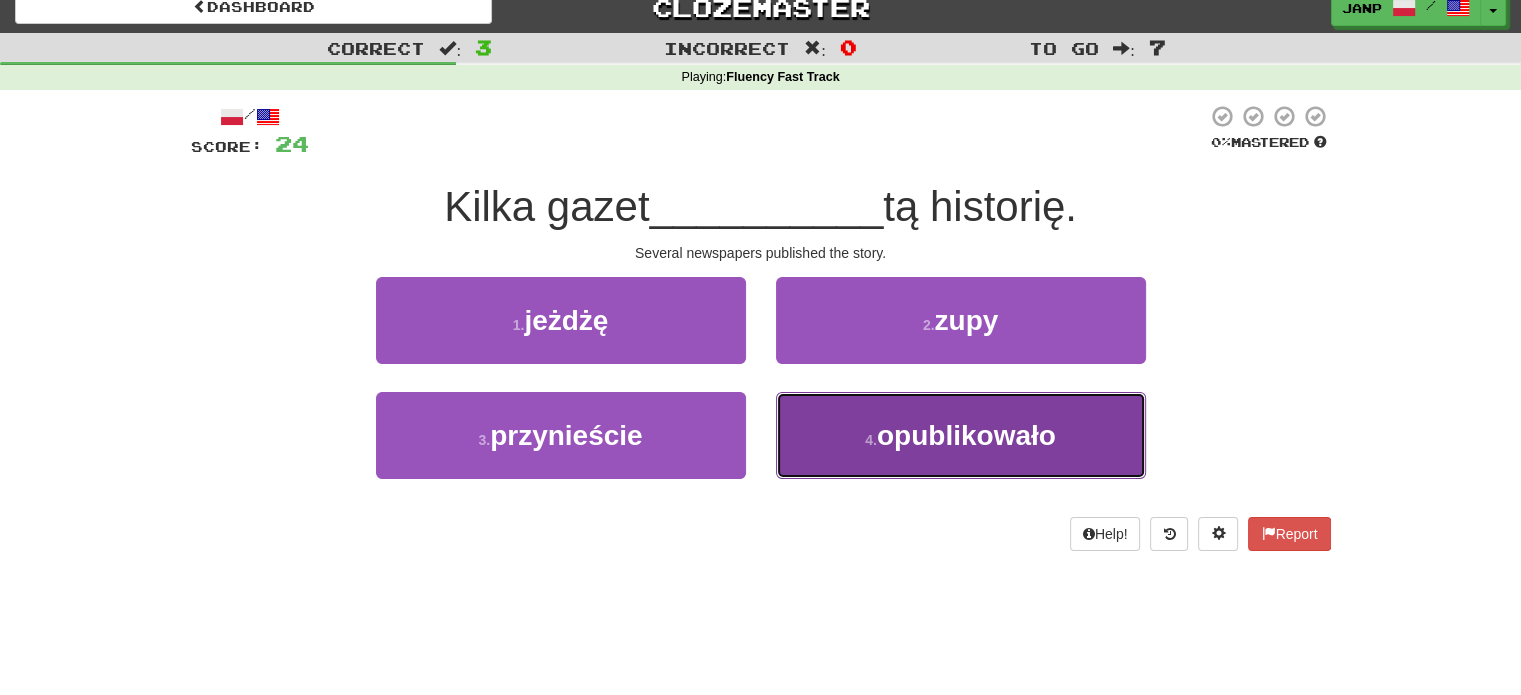 click on "4 ." at bounding box center [871, 440] 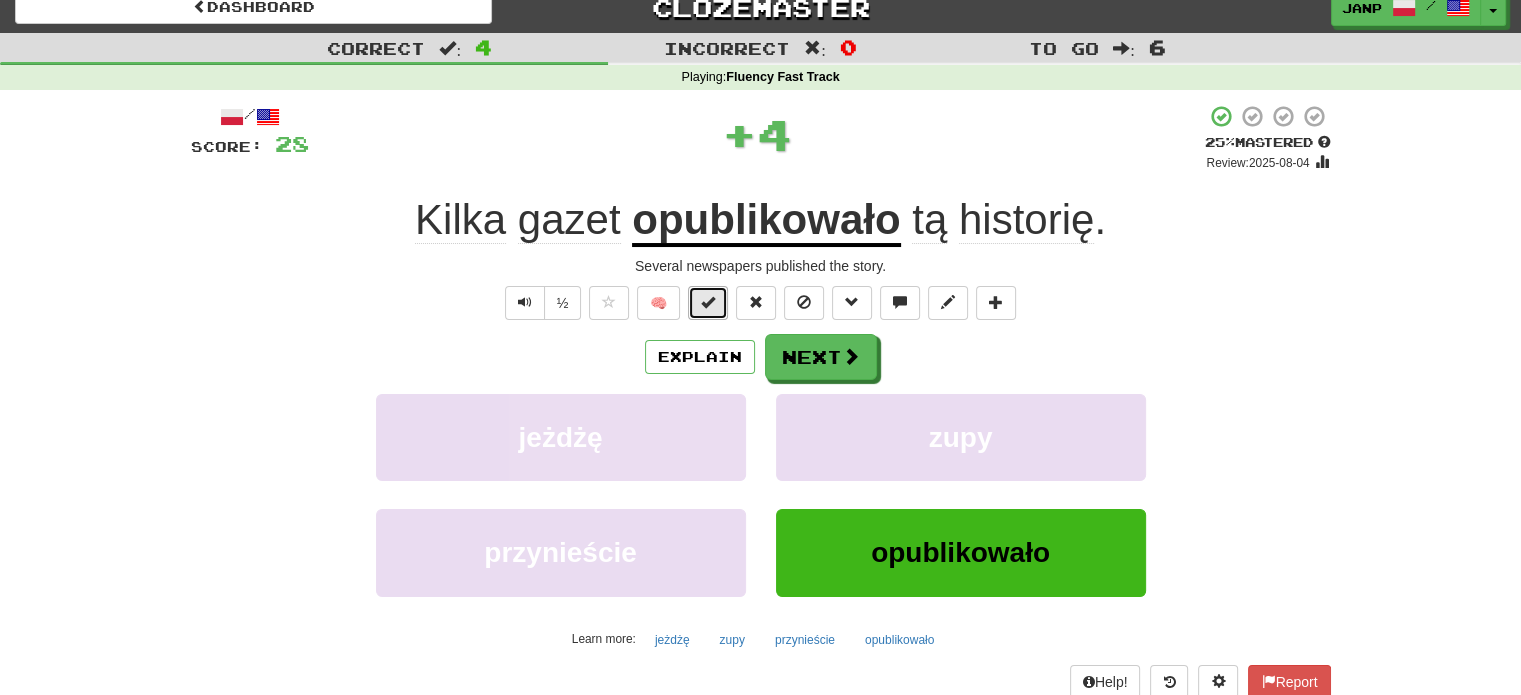 click at bounding box center (708, 303) 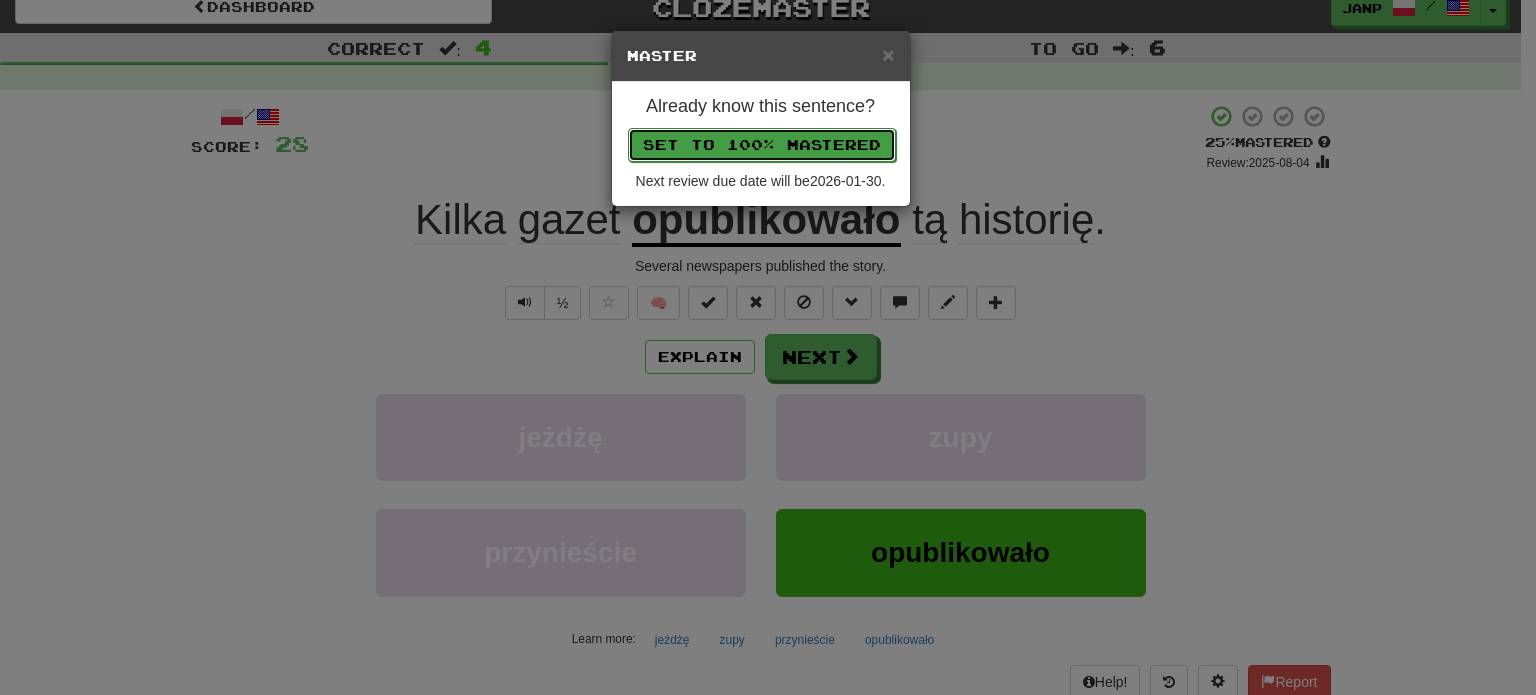 click on "Set to 100% Mastered" at bounding box center [762, 145] 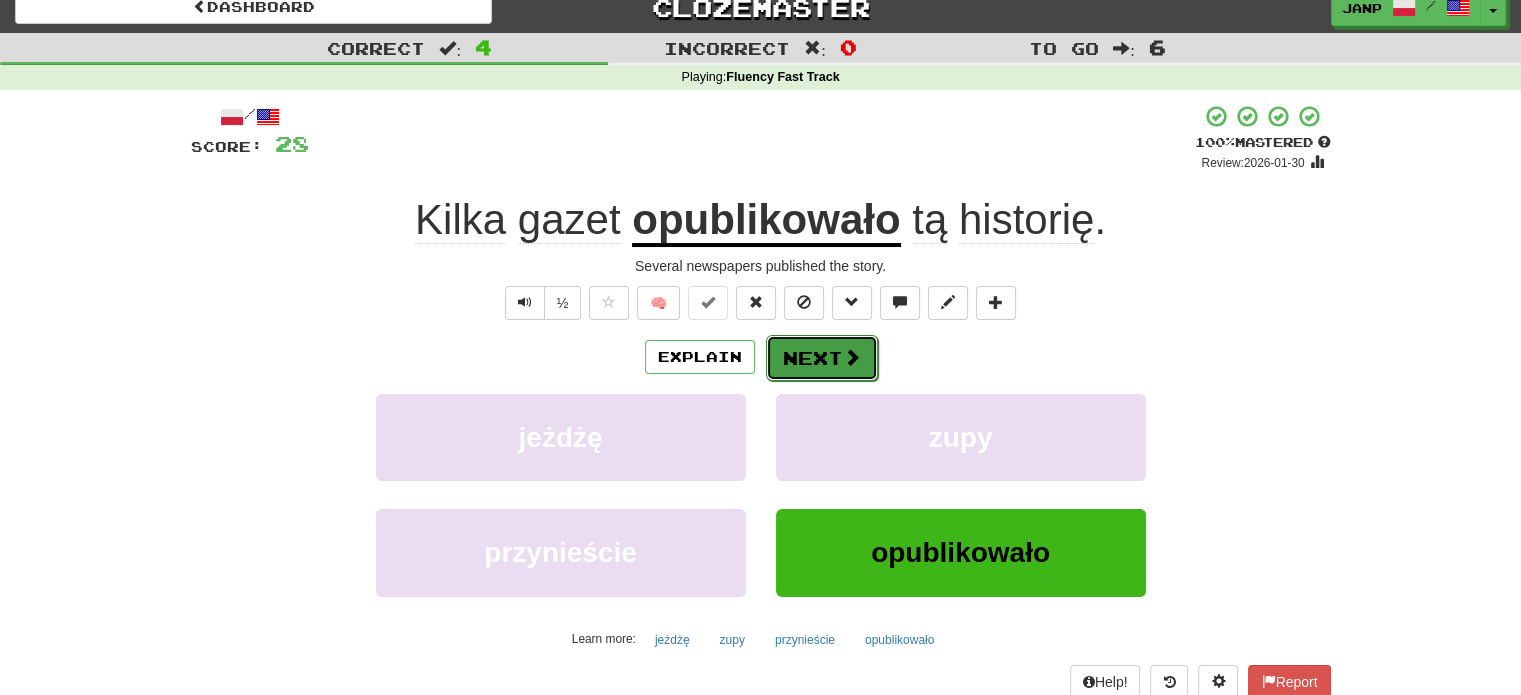 click on "Next" at bounding box center [822, 358] 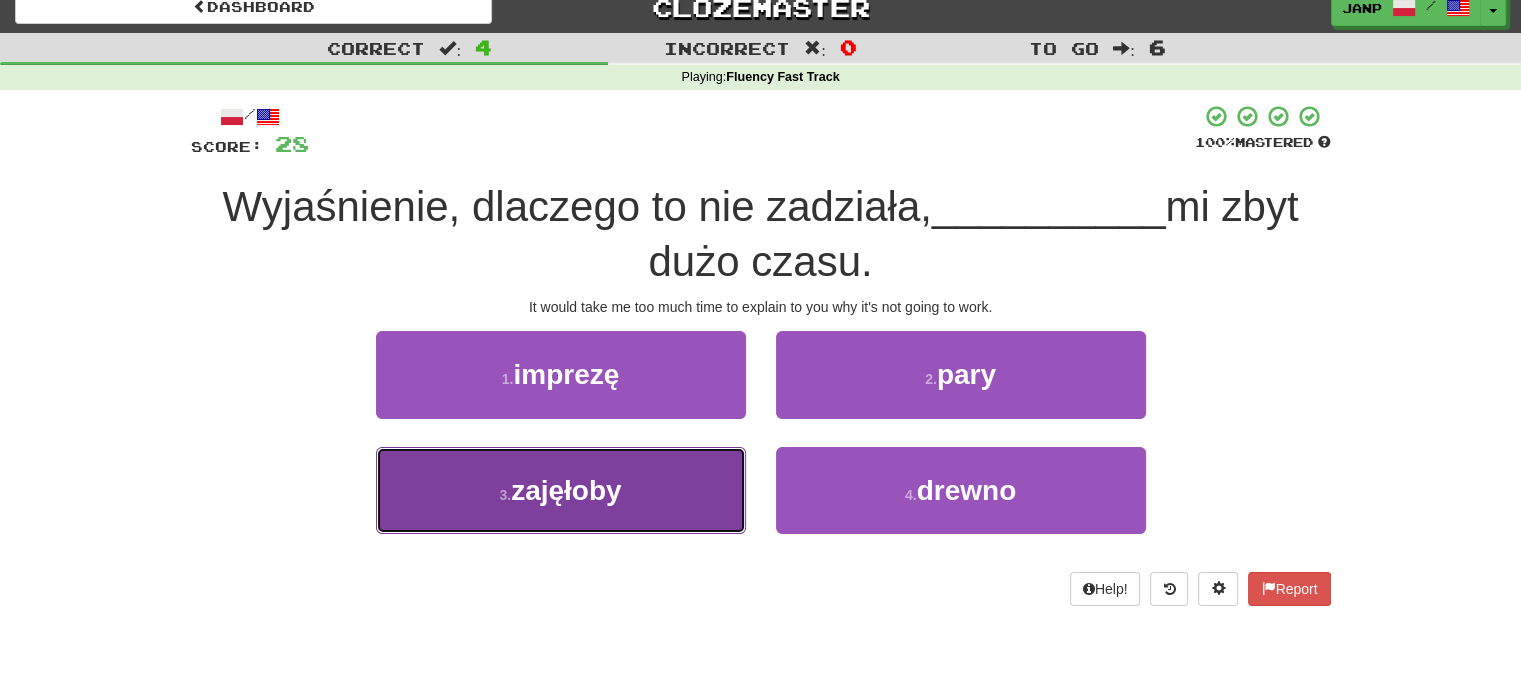click on "3 .  zajęłoby" at bounding box center [561, 490] 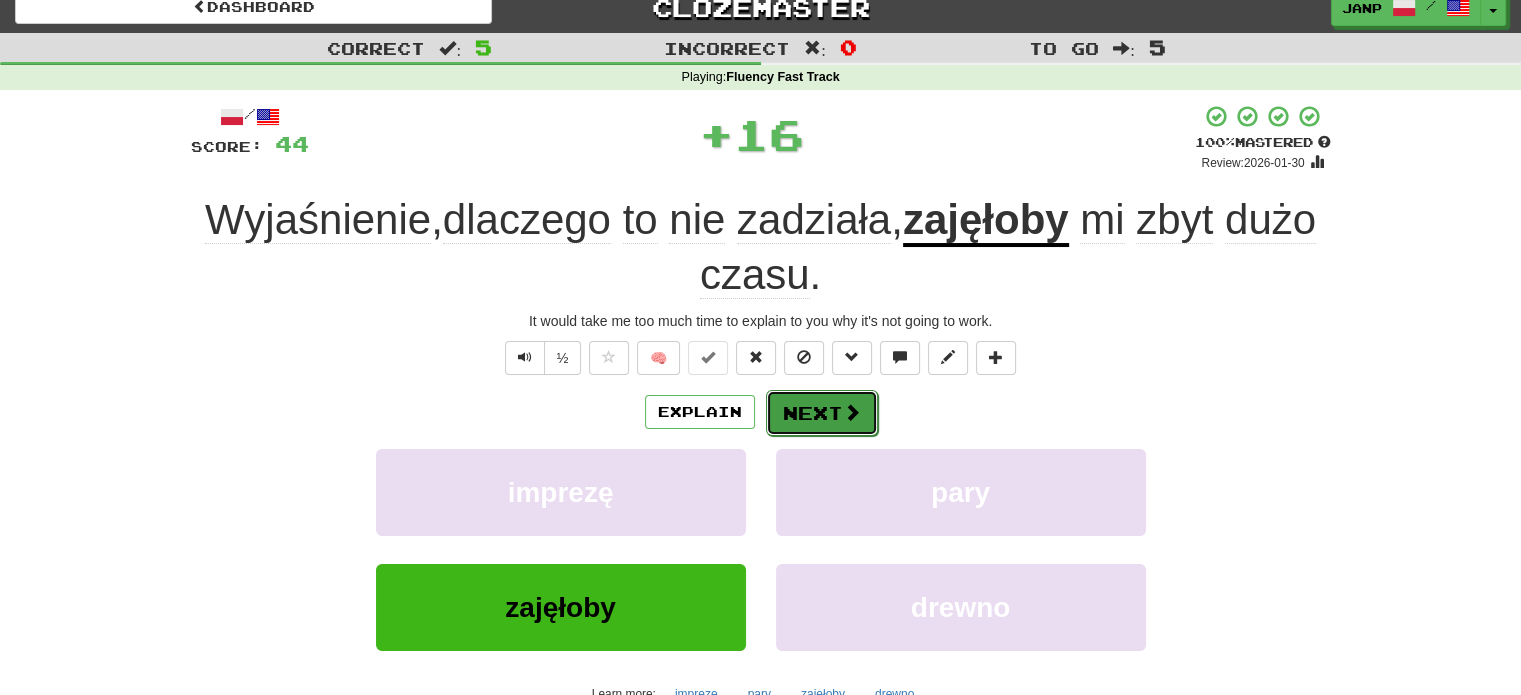 click on "Next" at bounding box center (822, 413) 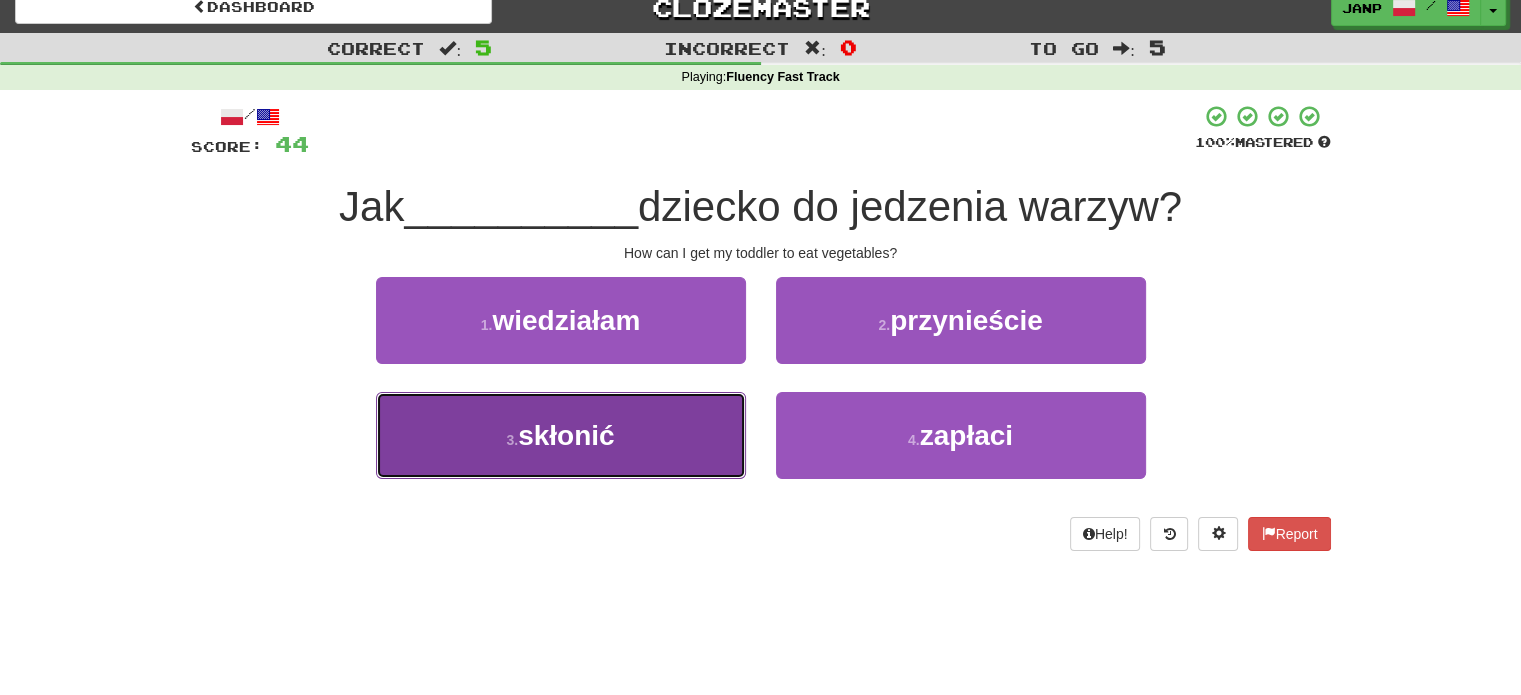 click on "3 .  skłonić" at bounding box center [561, 435] 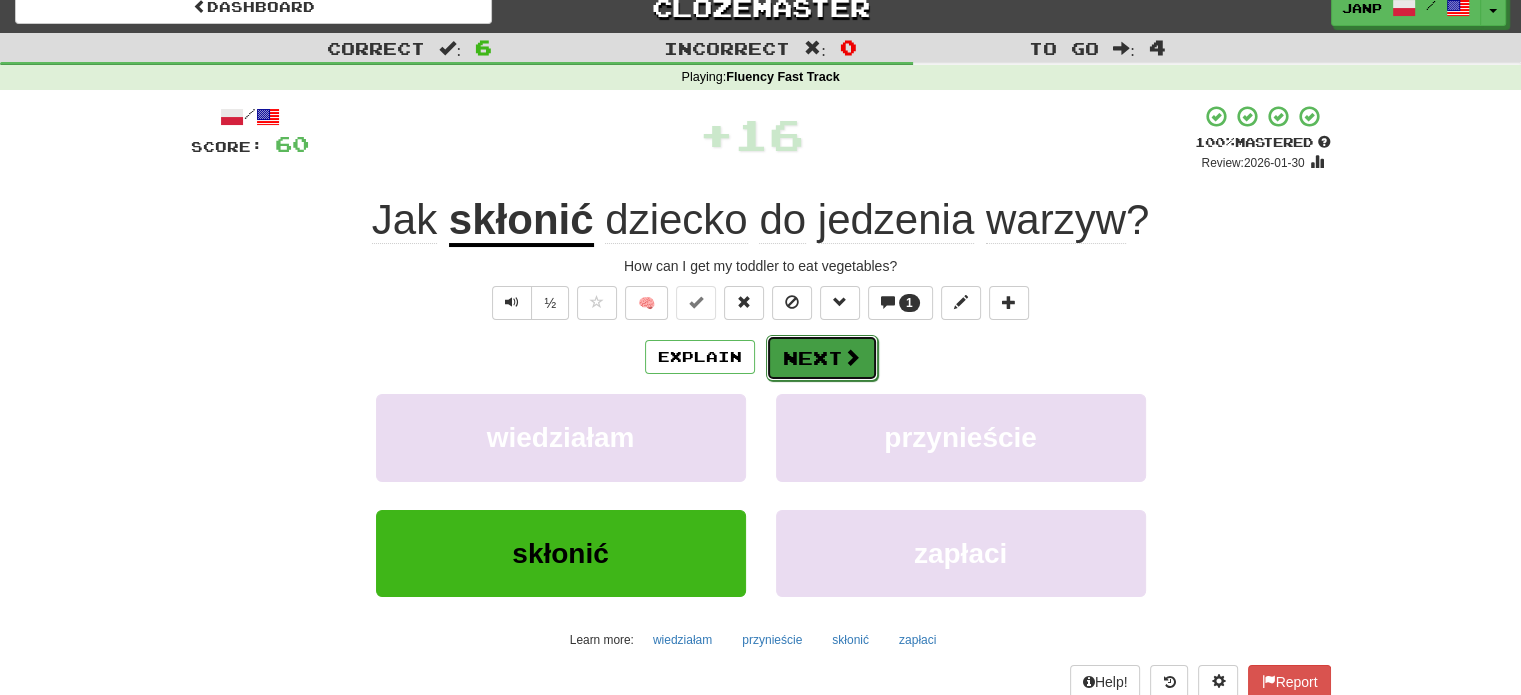 click on "Next" at bounding box center (822, 358) 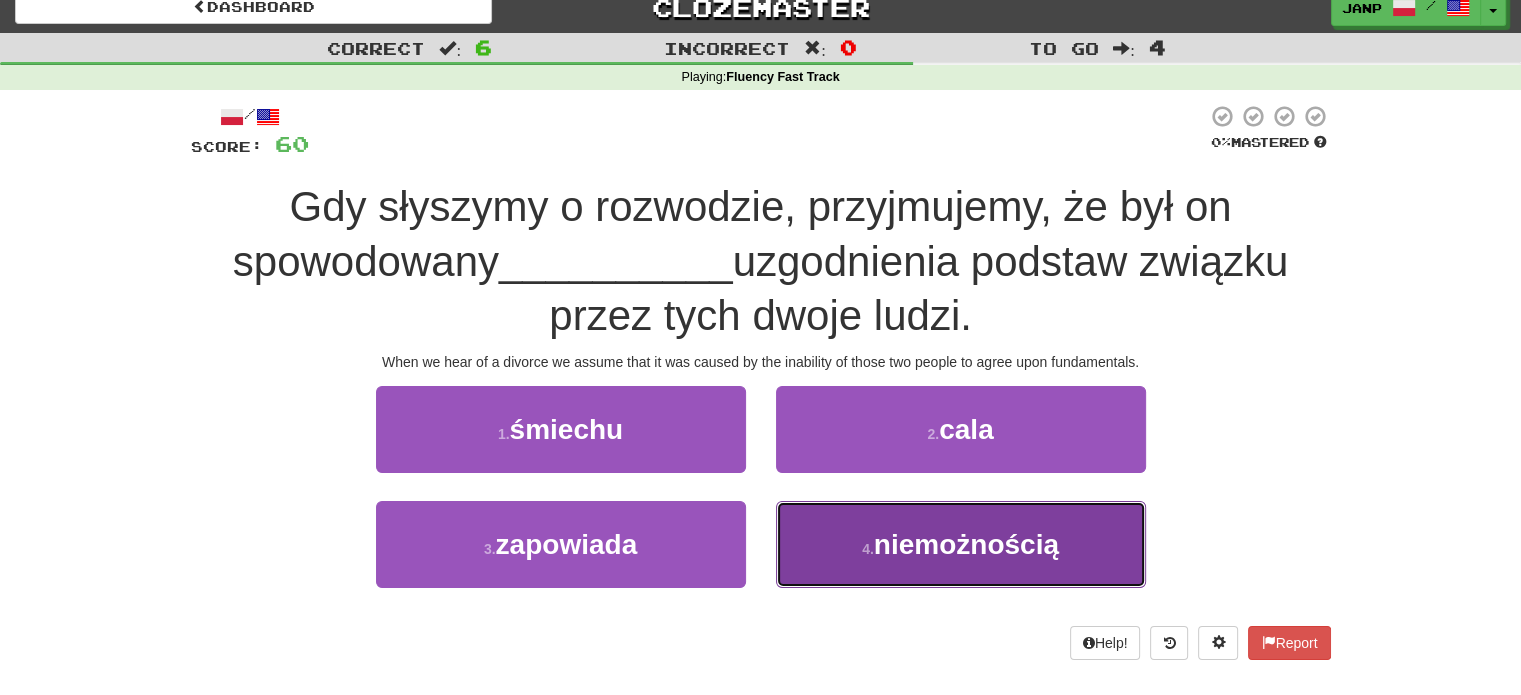 click on "niemożnością" at bounding box center (966, 544) 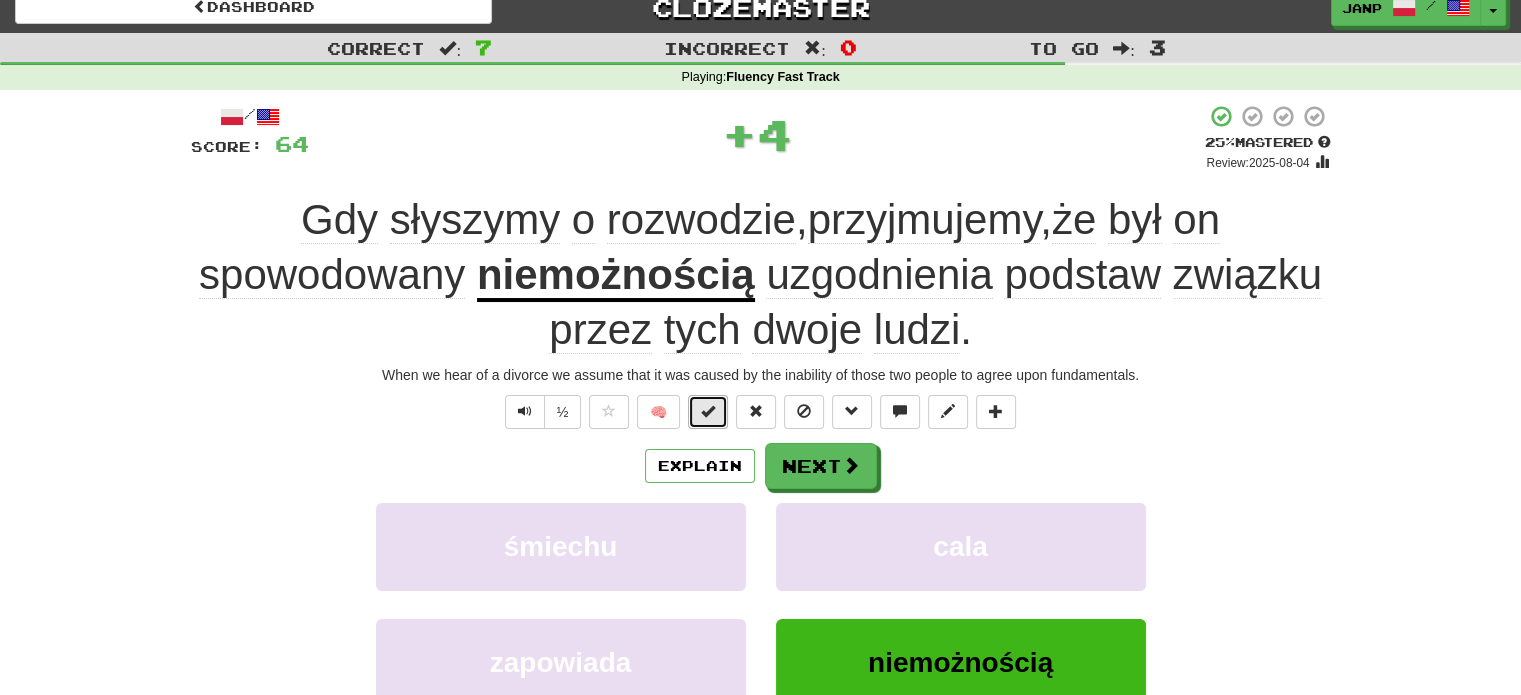 click at bounding box center [708, 412] 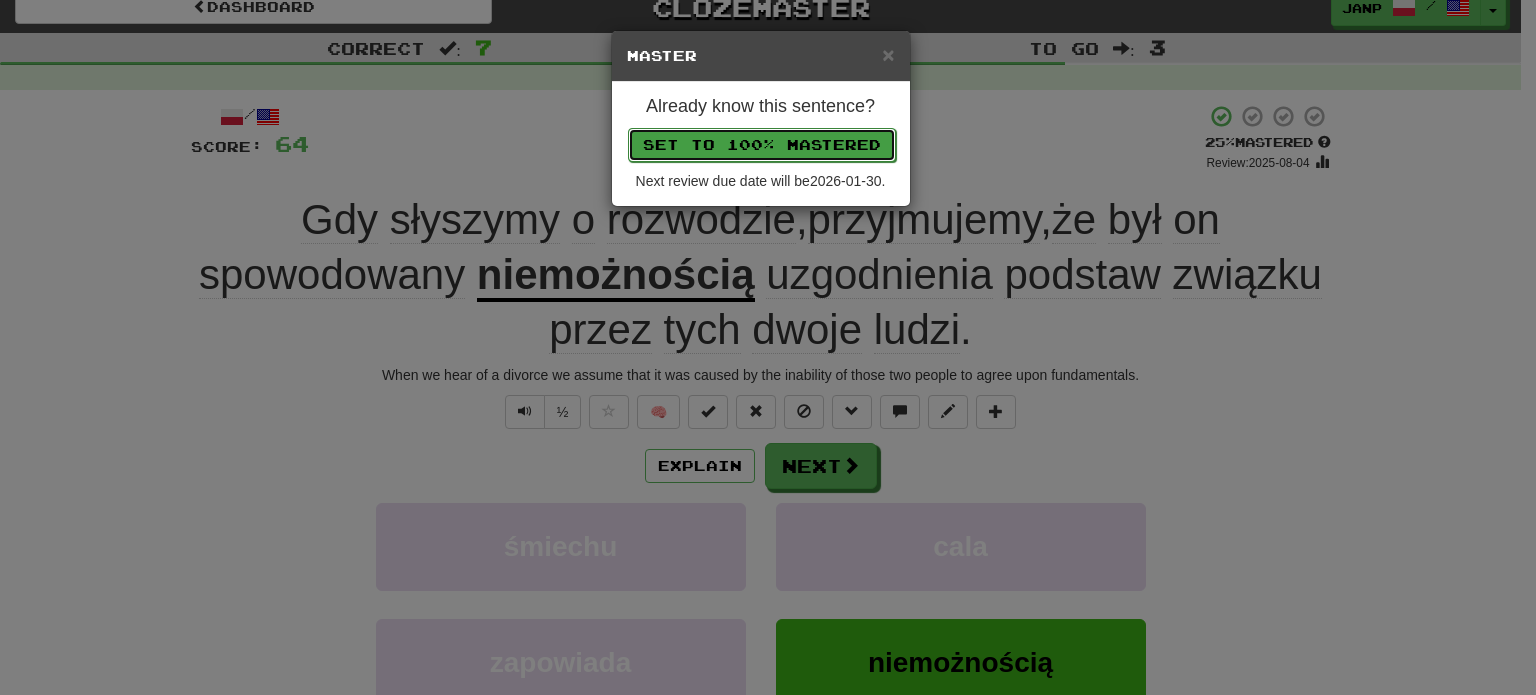 click on "Set to 100% Mastered" at bounding box center (762, 145) 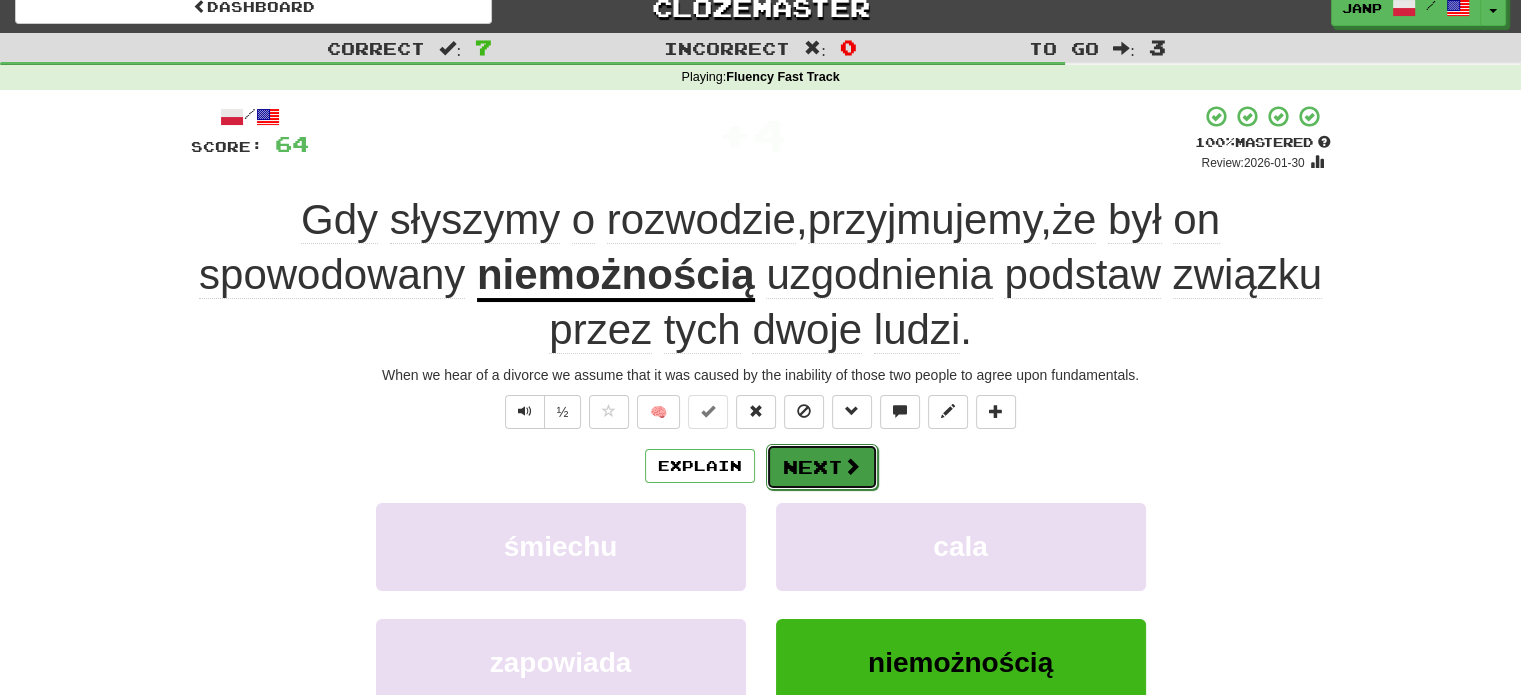 click on "Next" at bounding box center [822, 467] 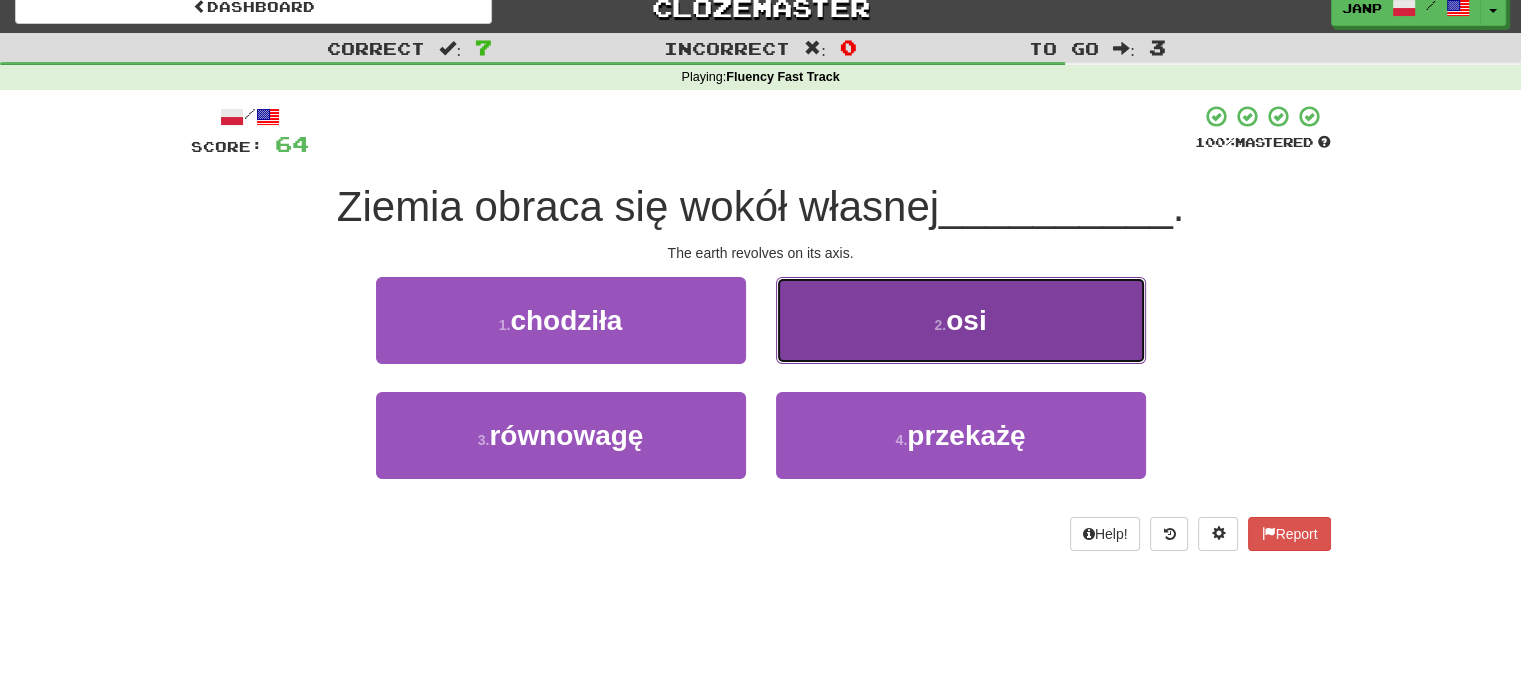 click on "2 .  osi" at bounding box center [961, 320] 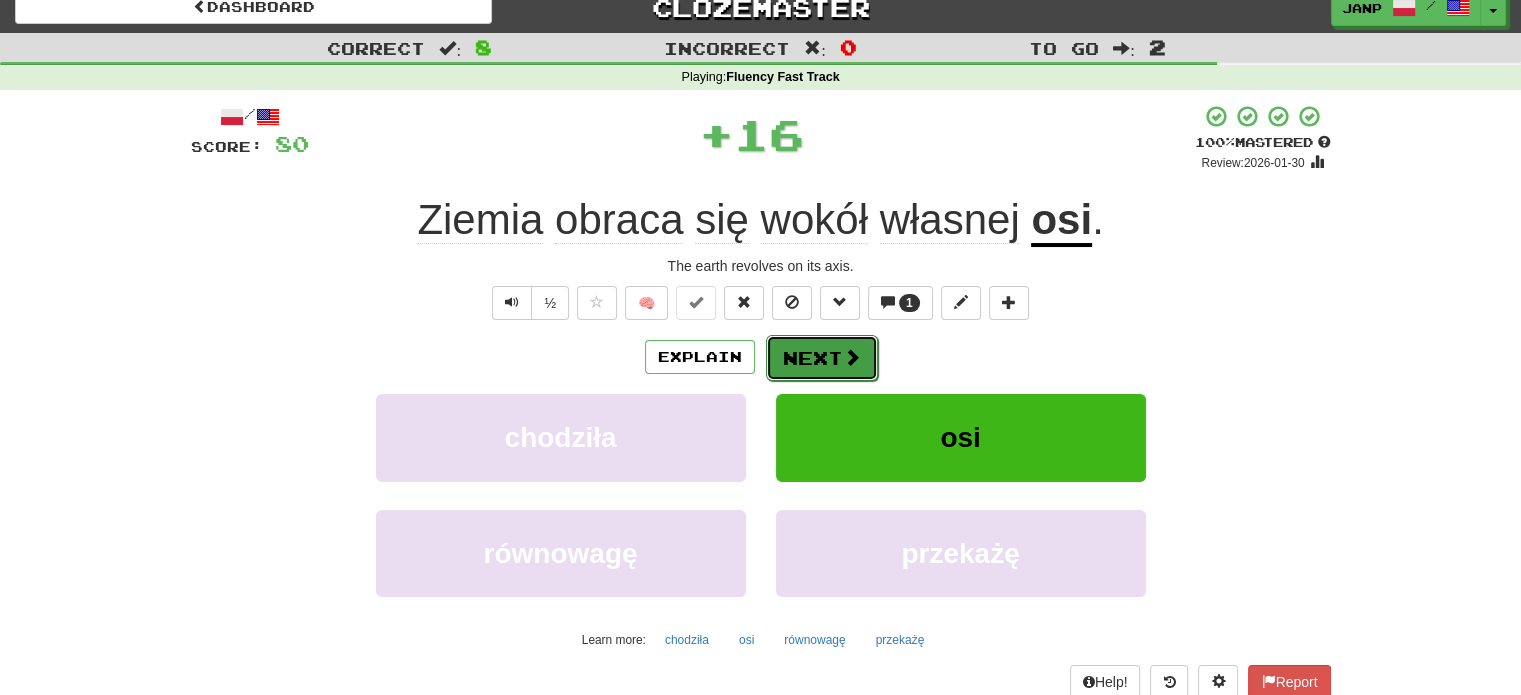 click on "Next" at bounding box center (822, 358) 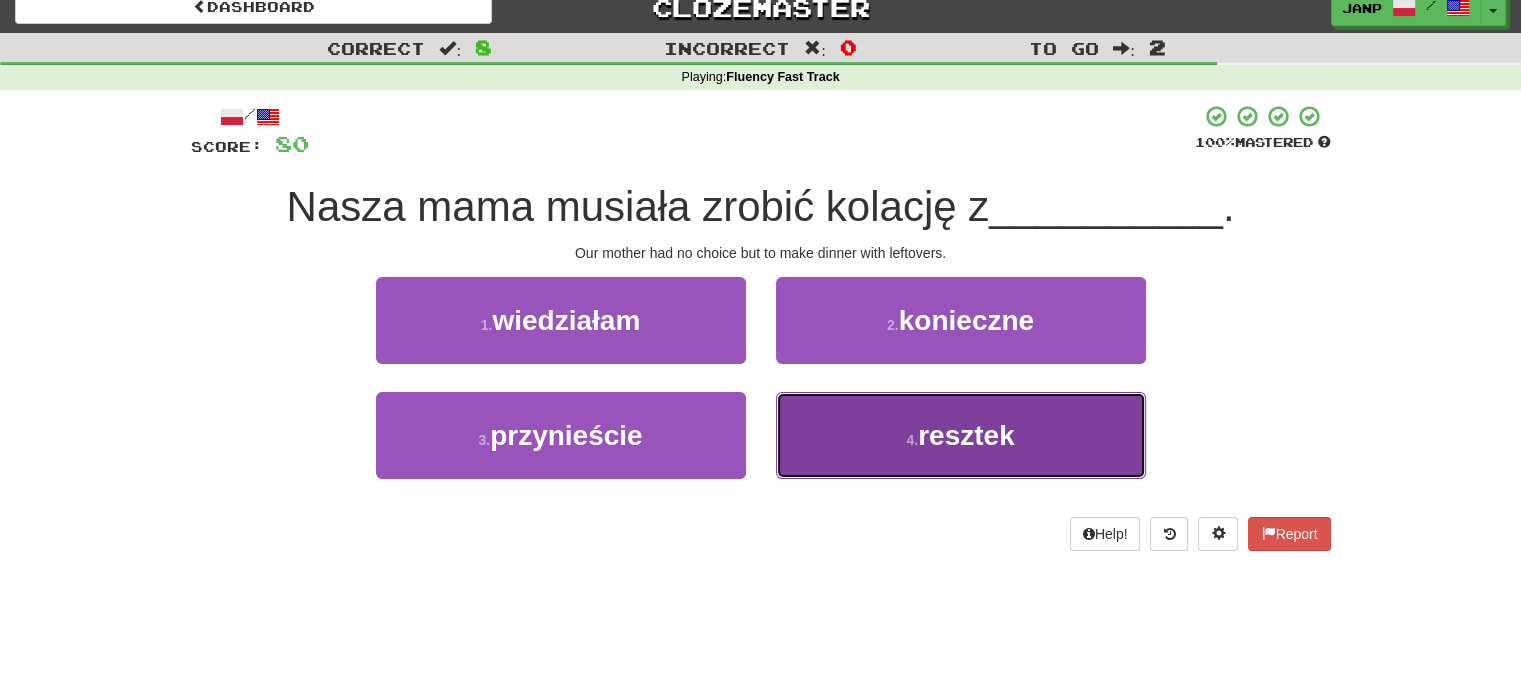 click on "4 .  resztek" at bounding box center (961, 435) 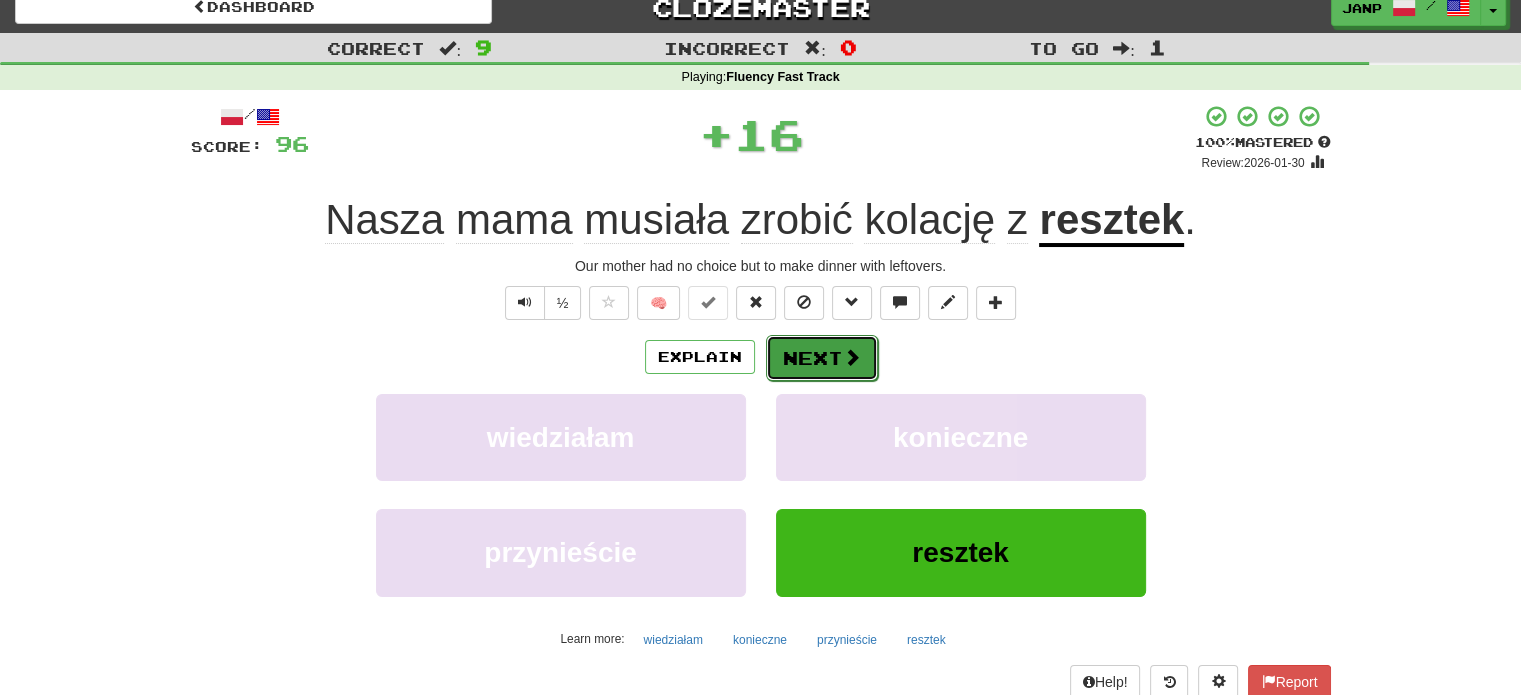 click on "Next" at bounding box center [822, 358] 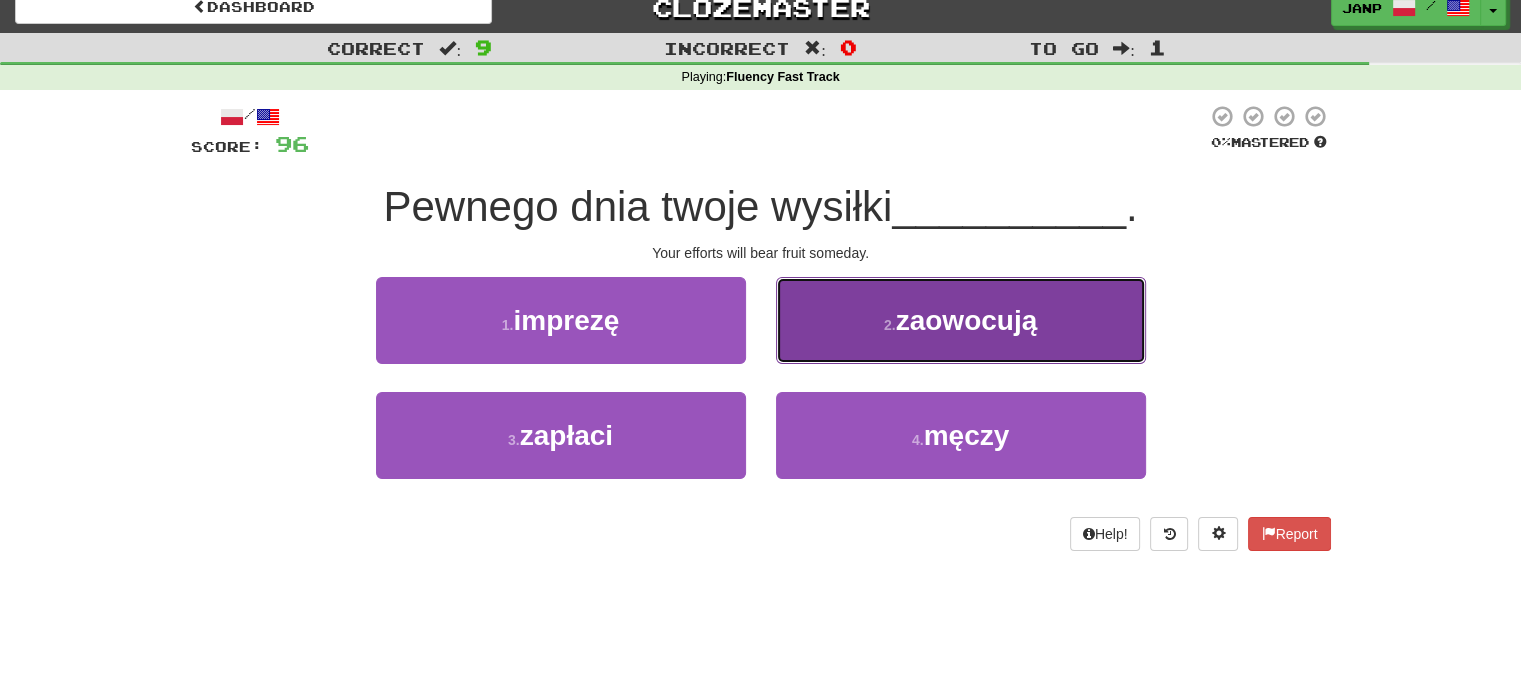 click on "2 .  zaowocują" at bounding box center [961, 320] 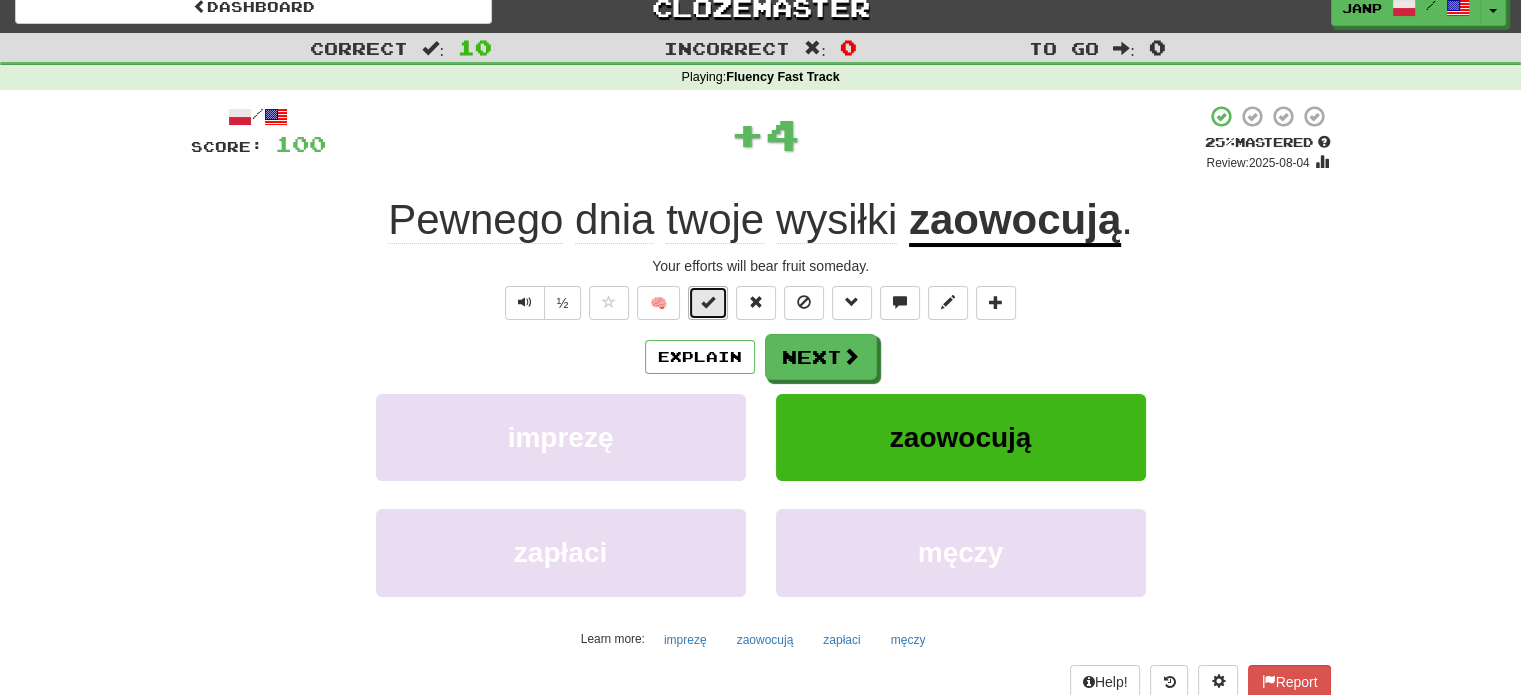 click at bounding box center (708, 303) 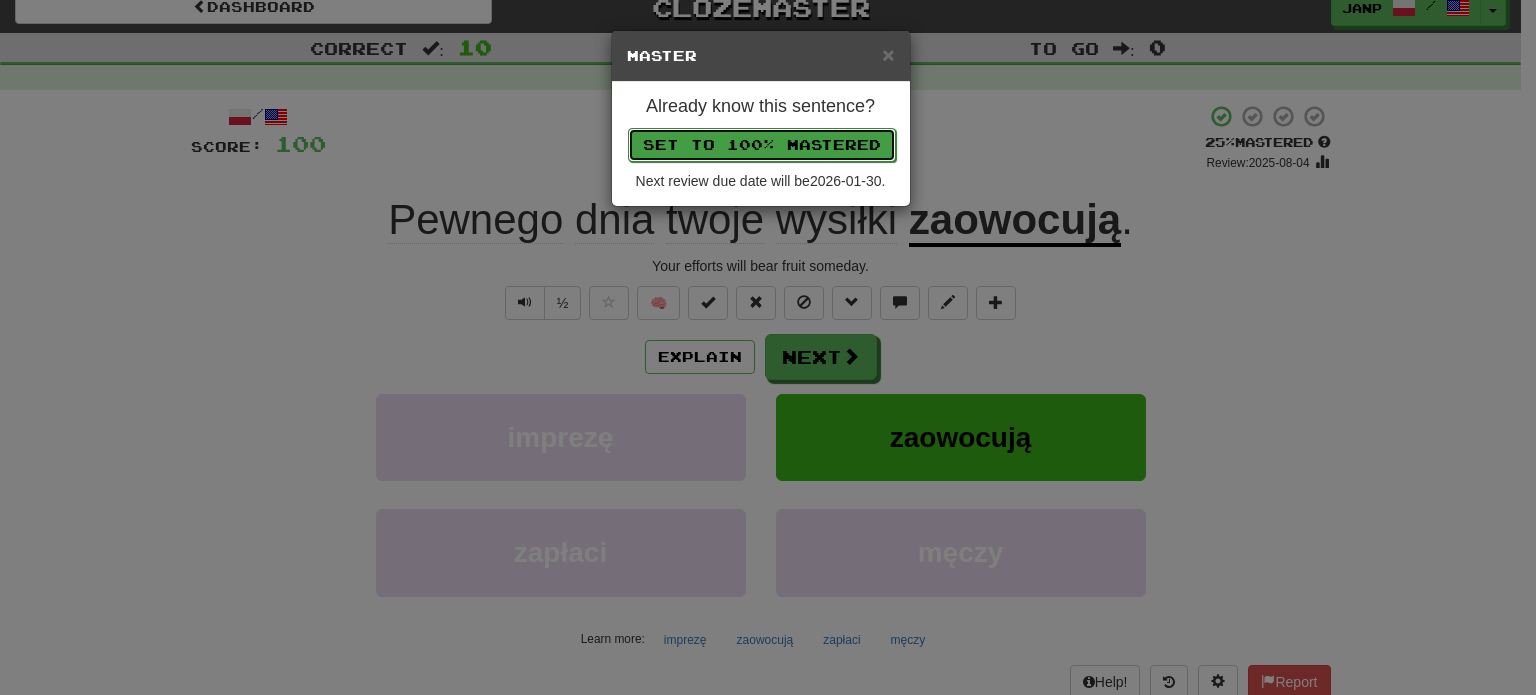 click on "Set to 100% Mastered" at bounding box center (762, 145) 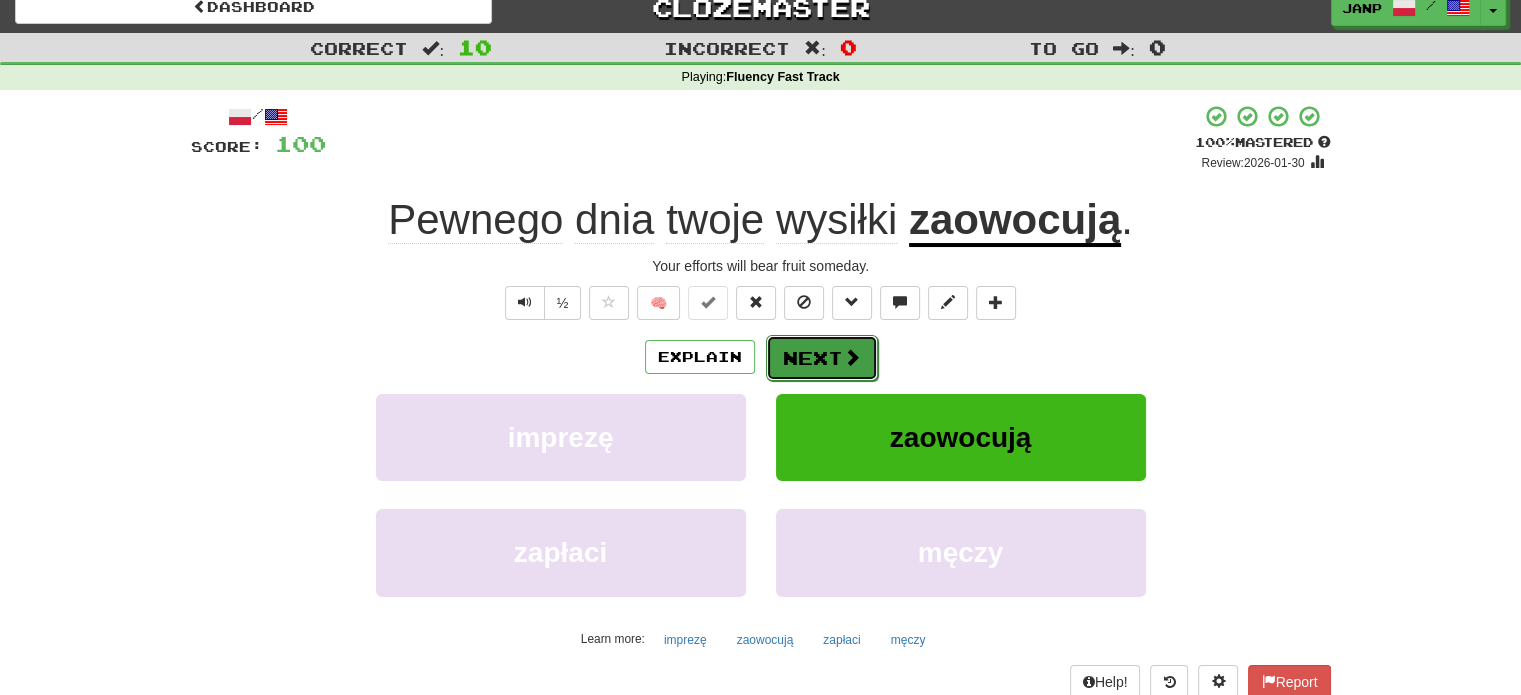 click on "Next" at bounding box center (822, 358) 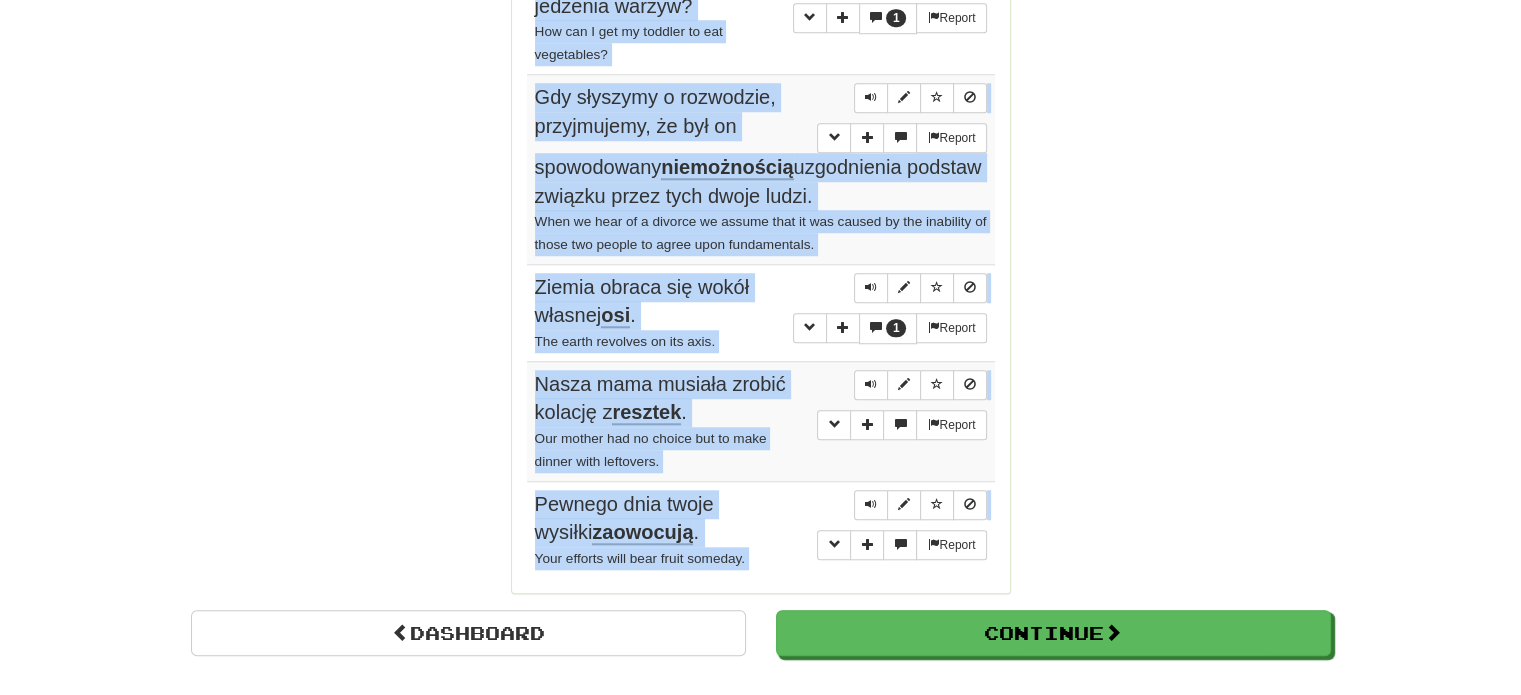 scroll, scrollTop: 1731, scrollLeft: 0, axis: vertical 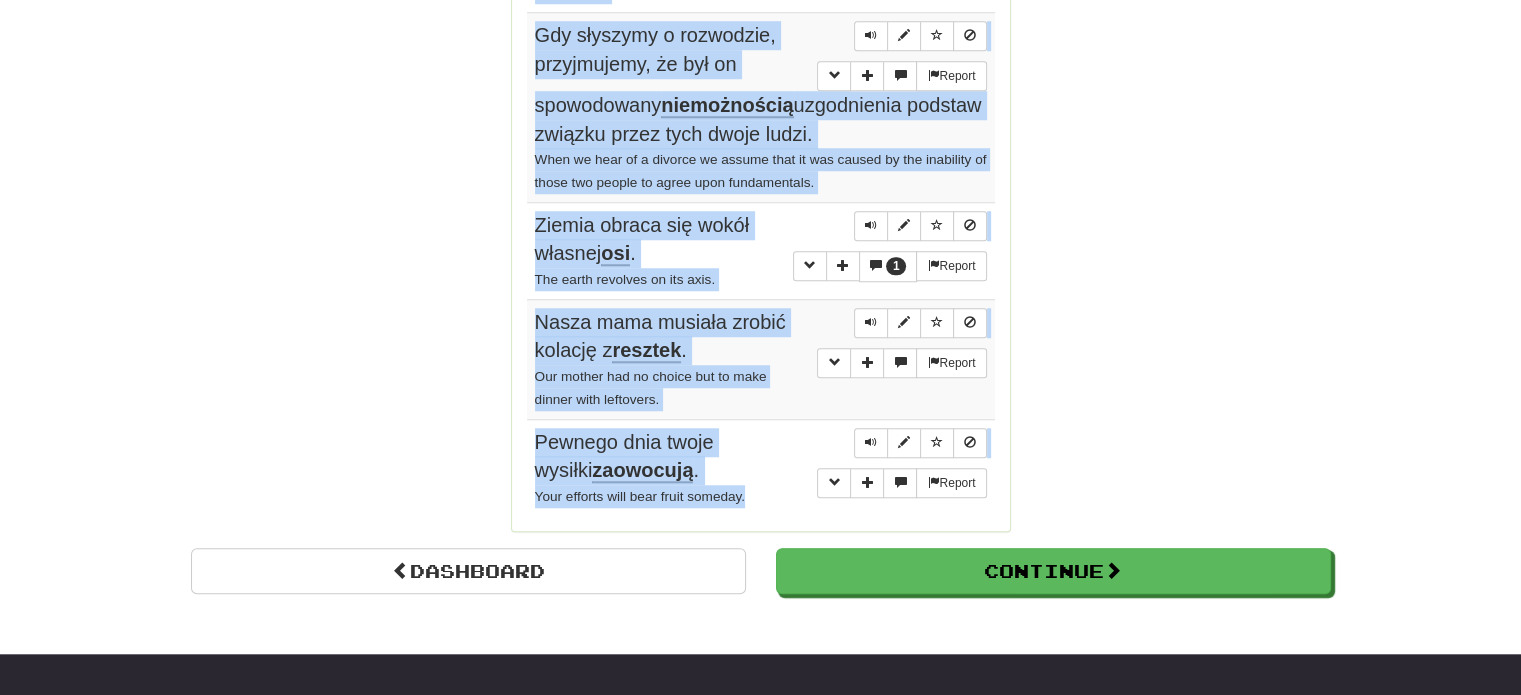 drag, startPoint x: 524, startPoint y: 373, endPoint x: 768, endPoint y: 509, distance: 279.34207 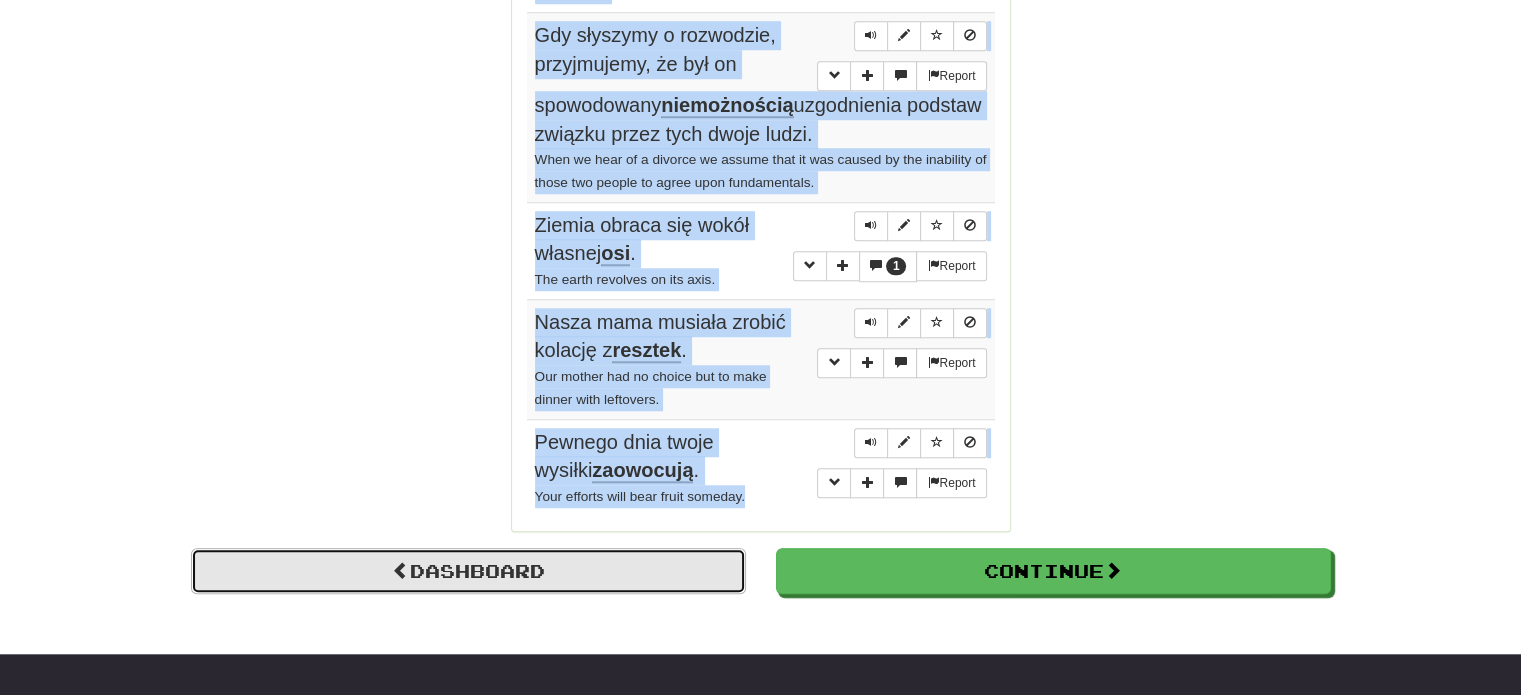 click on "Dashboard" at bounding box center [468, 571] 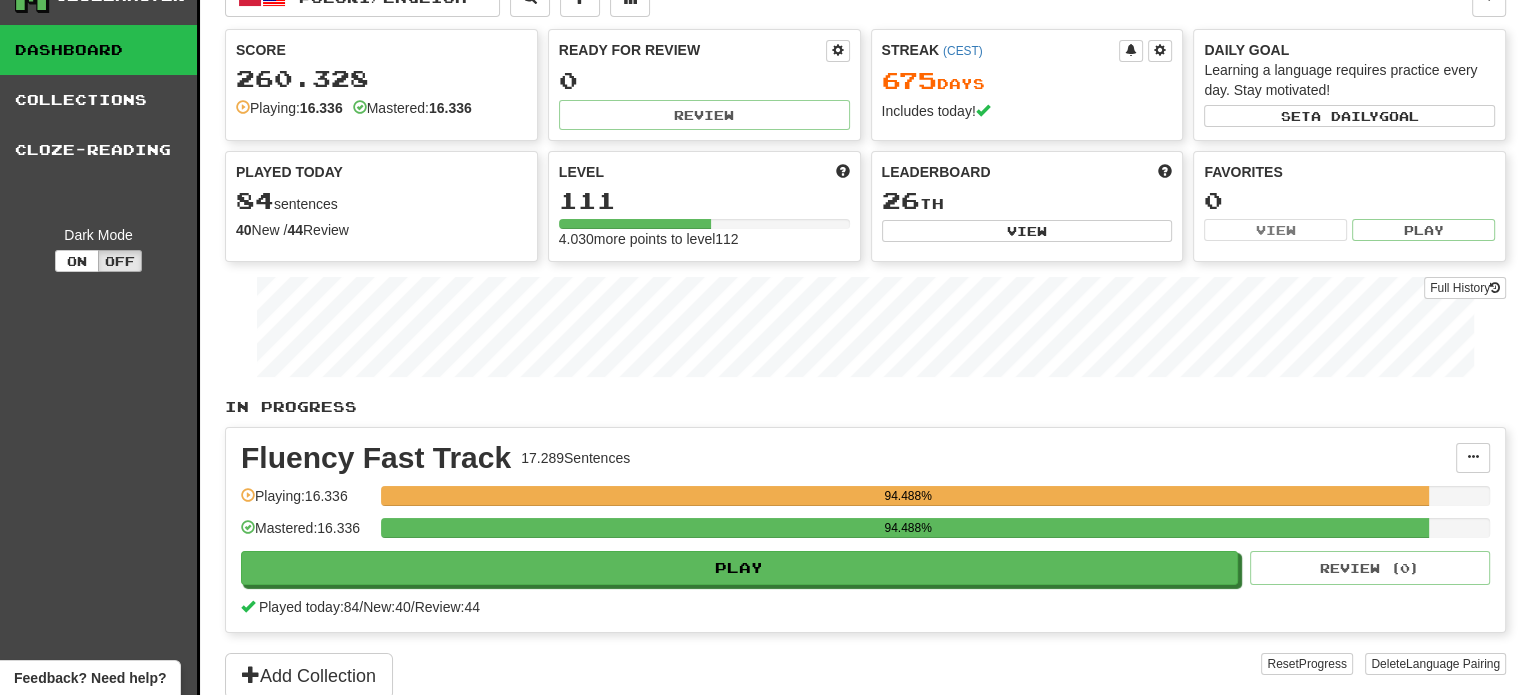 scroll, scrollTop: 0, scrollLeft: 0, axis: both 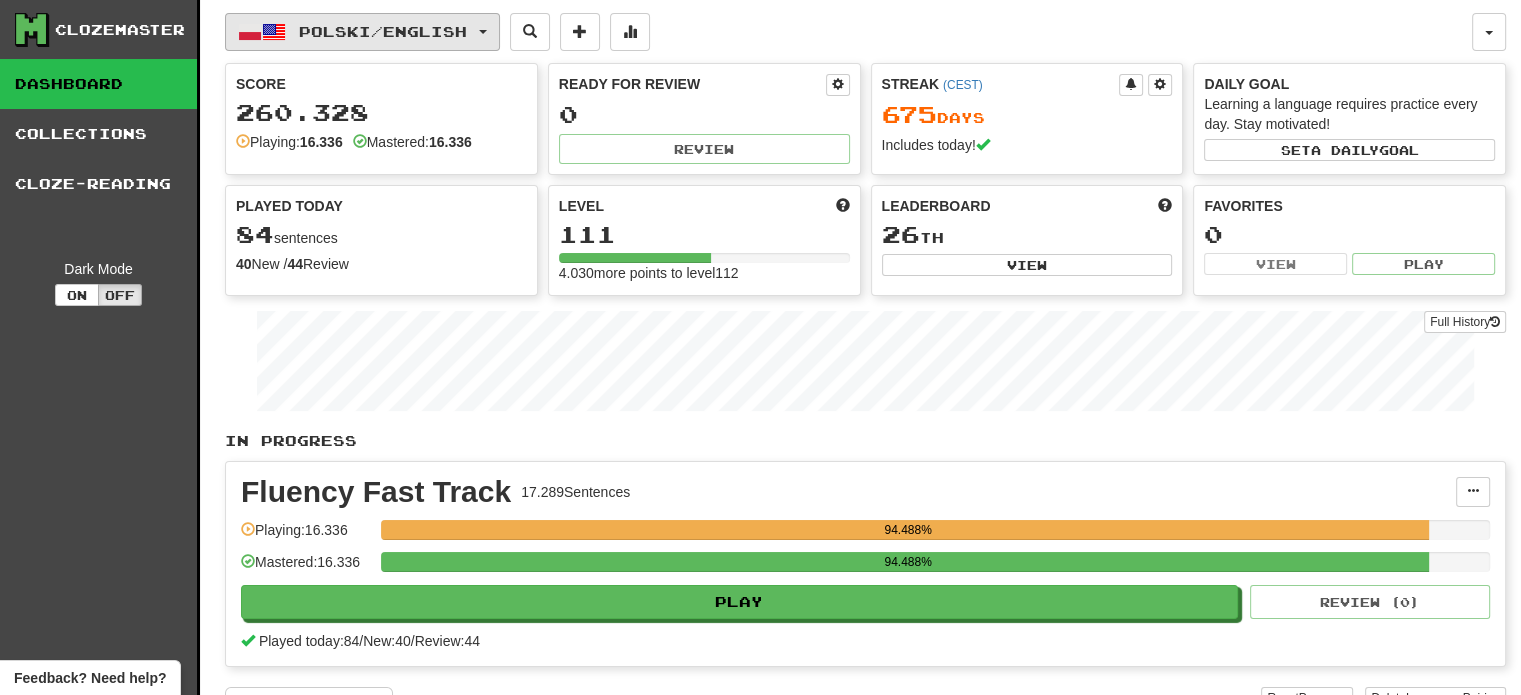 click on "Polski  /  English" at bounding box center (362, 32) 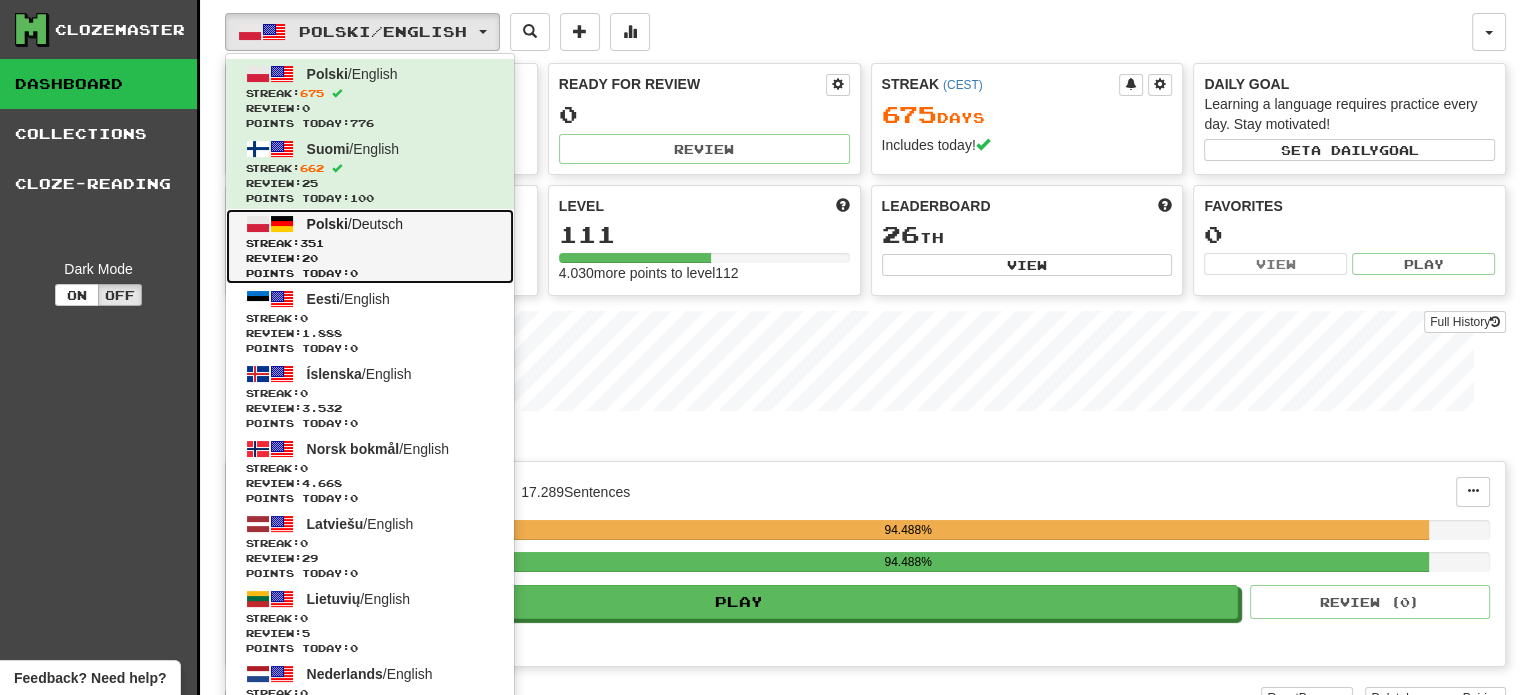click on "Polski  /  Deutsch" at bounding box center [355, 224] 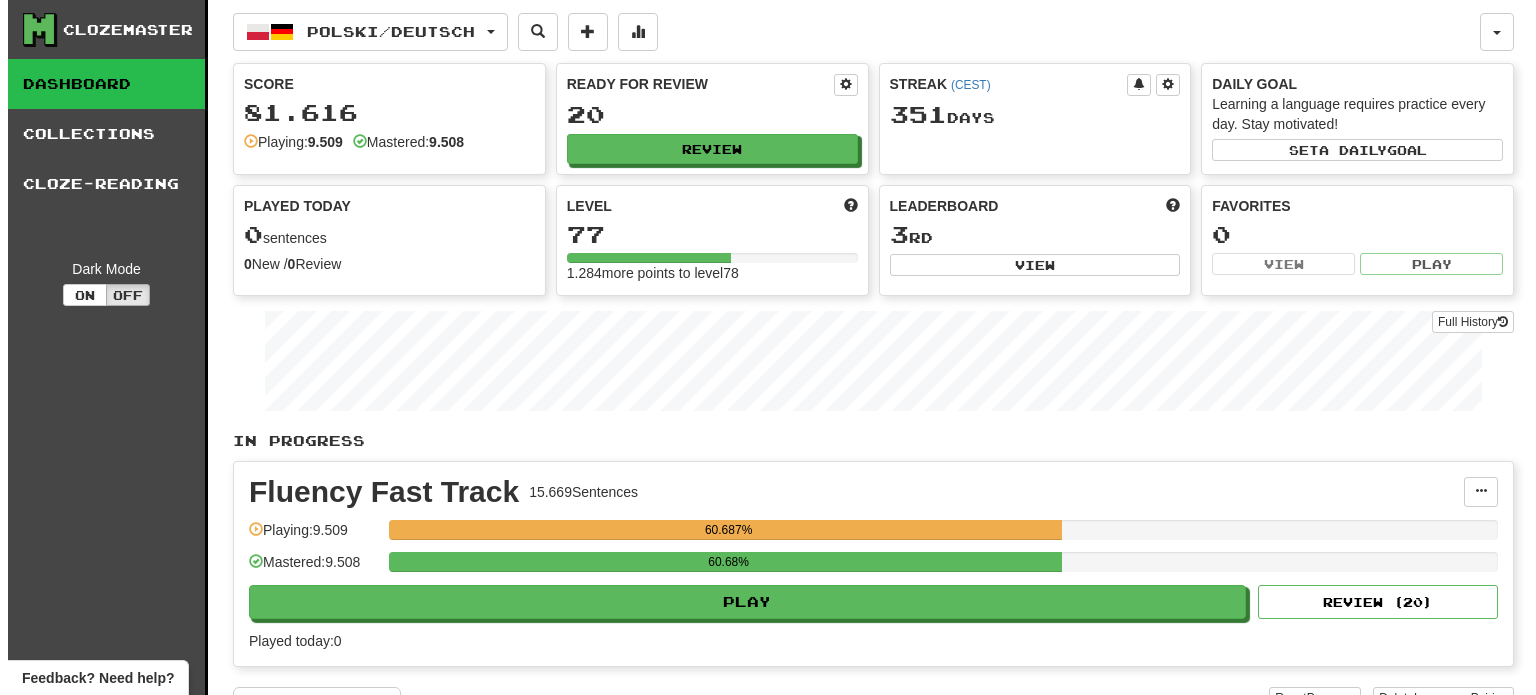 scroll, scrollTop: 0, scrollLeft: 0, axis: both 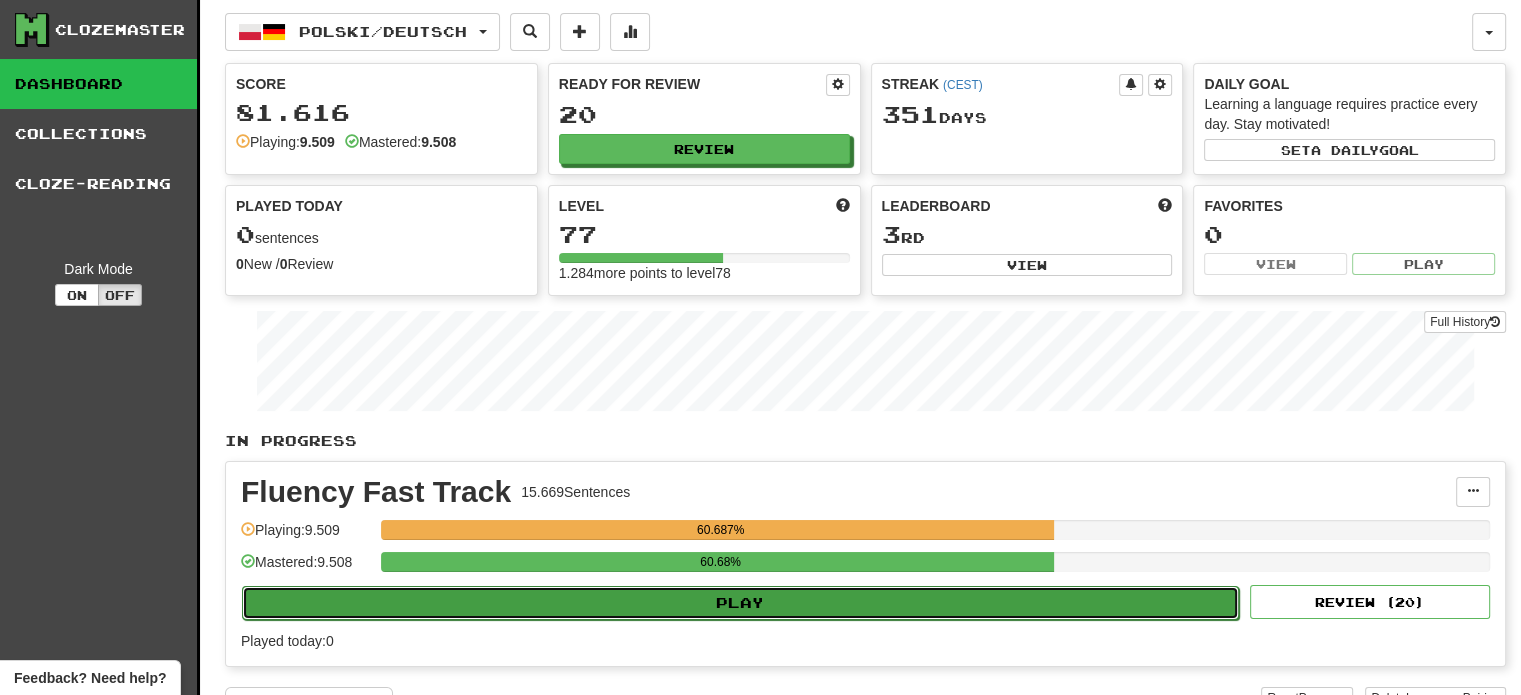 click on "Play" at bounding box center (740, 603) 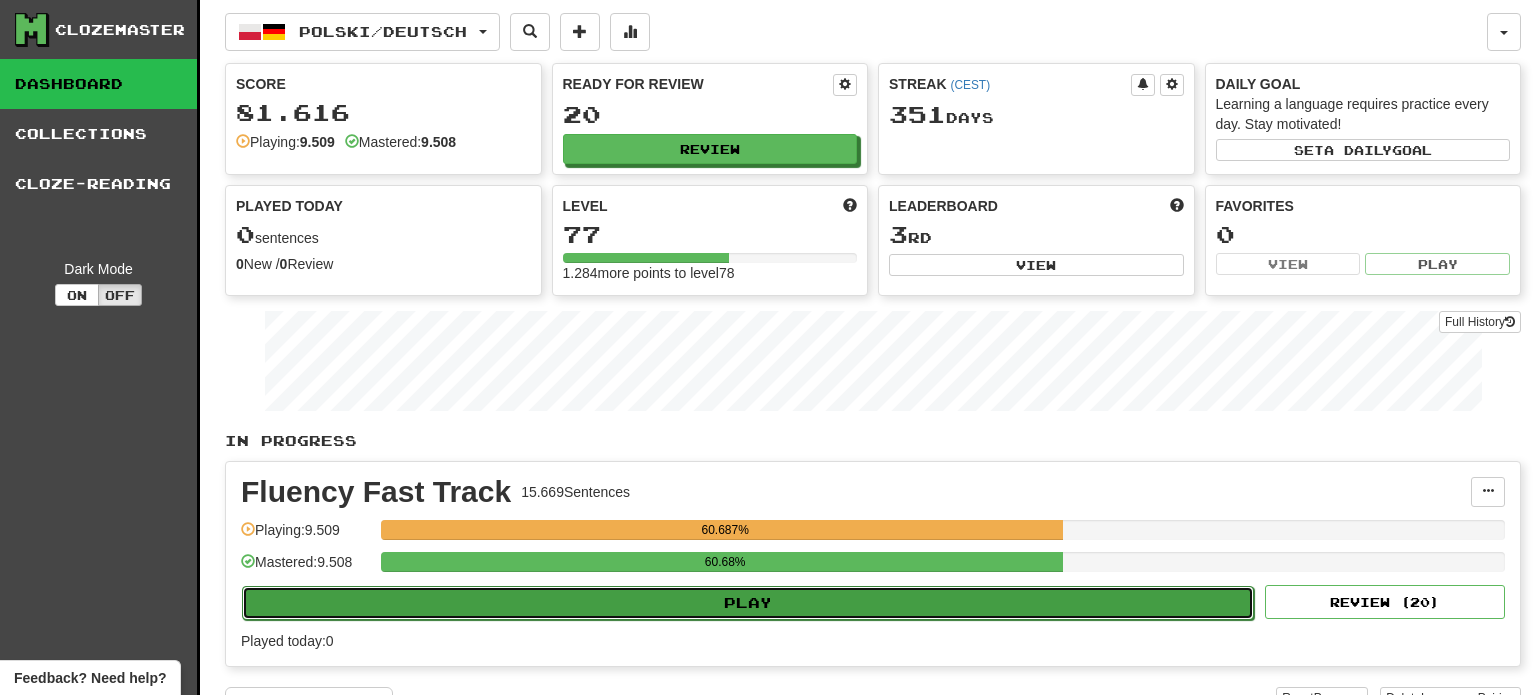 select on "**" 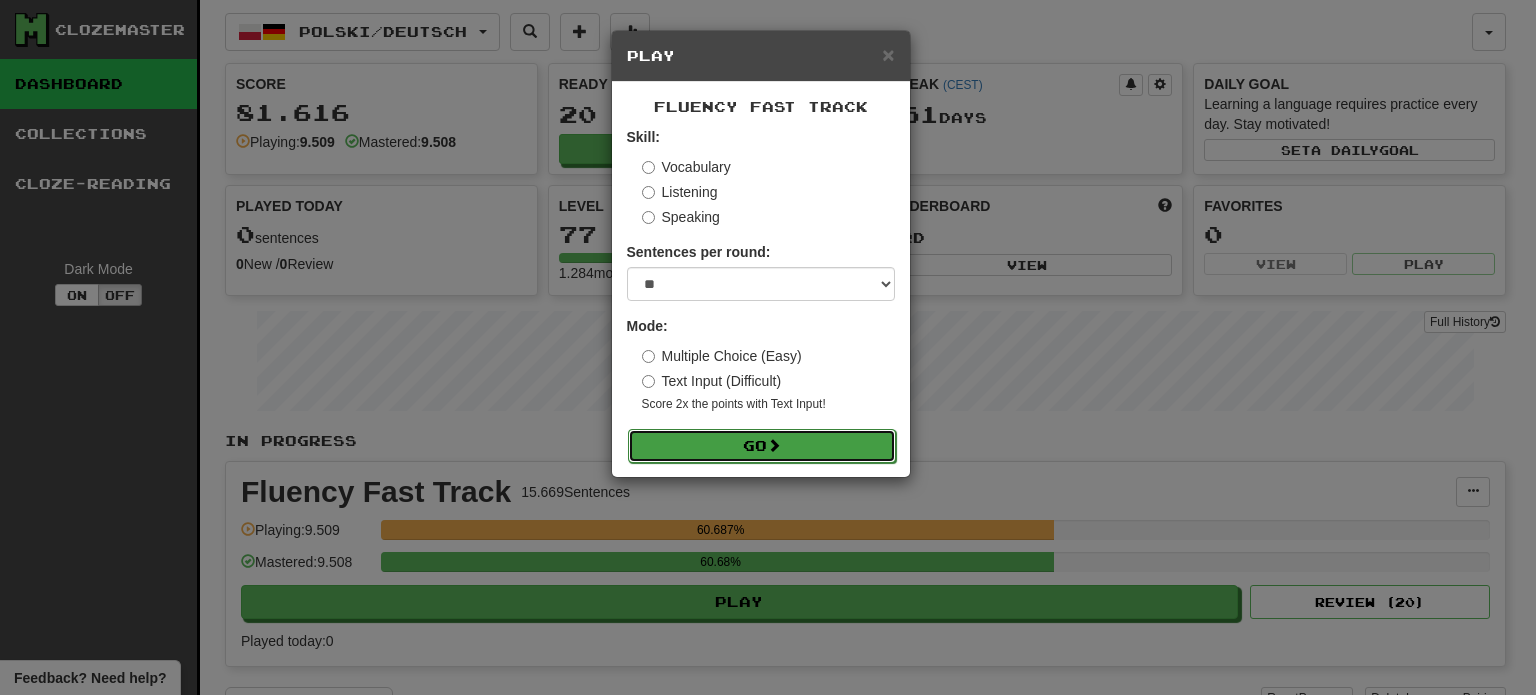 click on "Go" at bounding box center [762, 446] 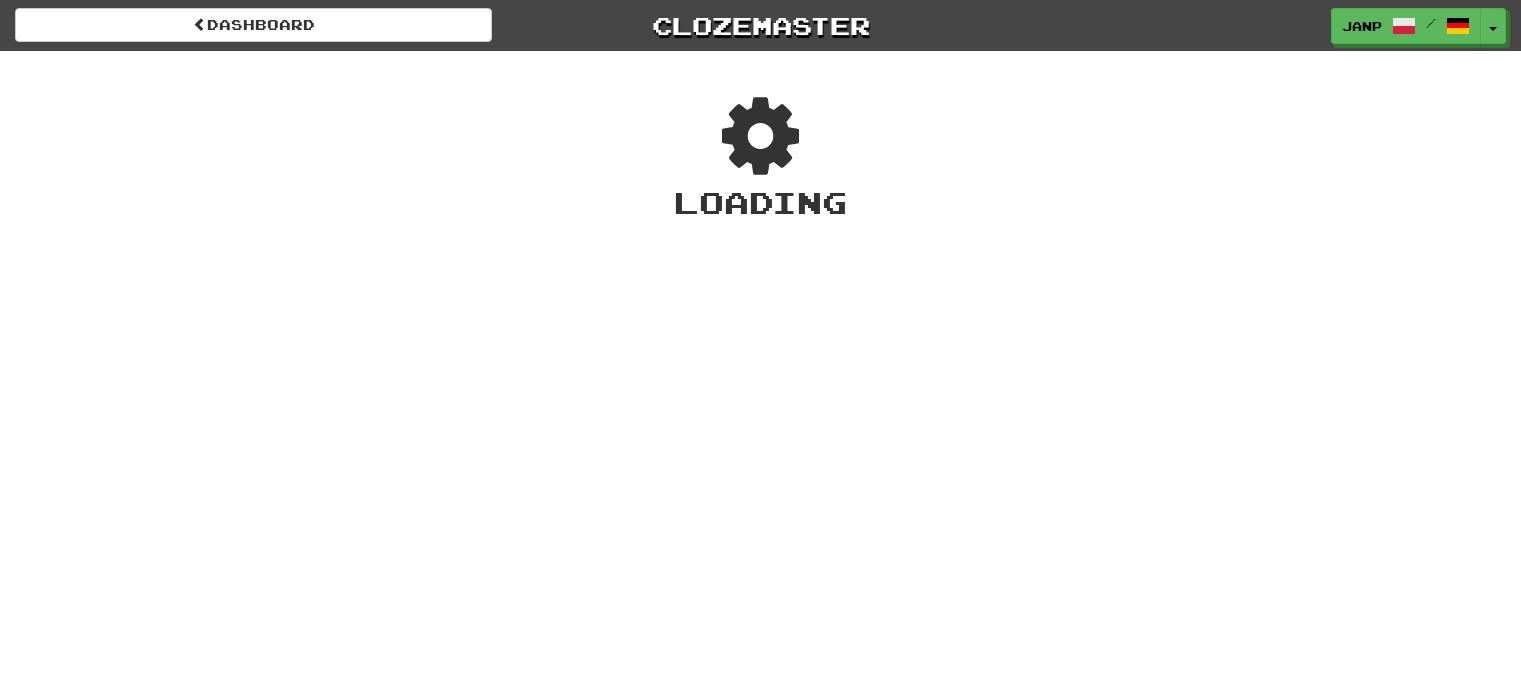 scroll, scrollTop: 0, scrollLeft: 0, axis: both 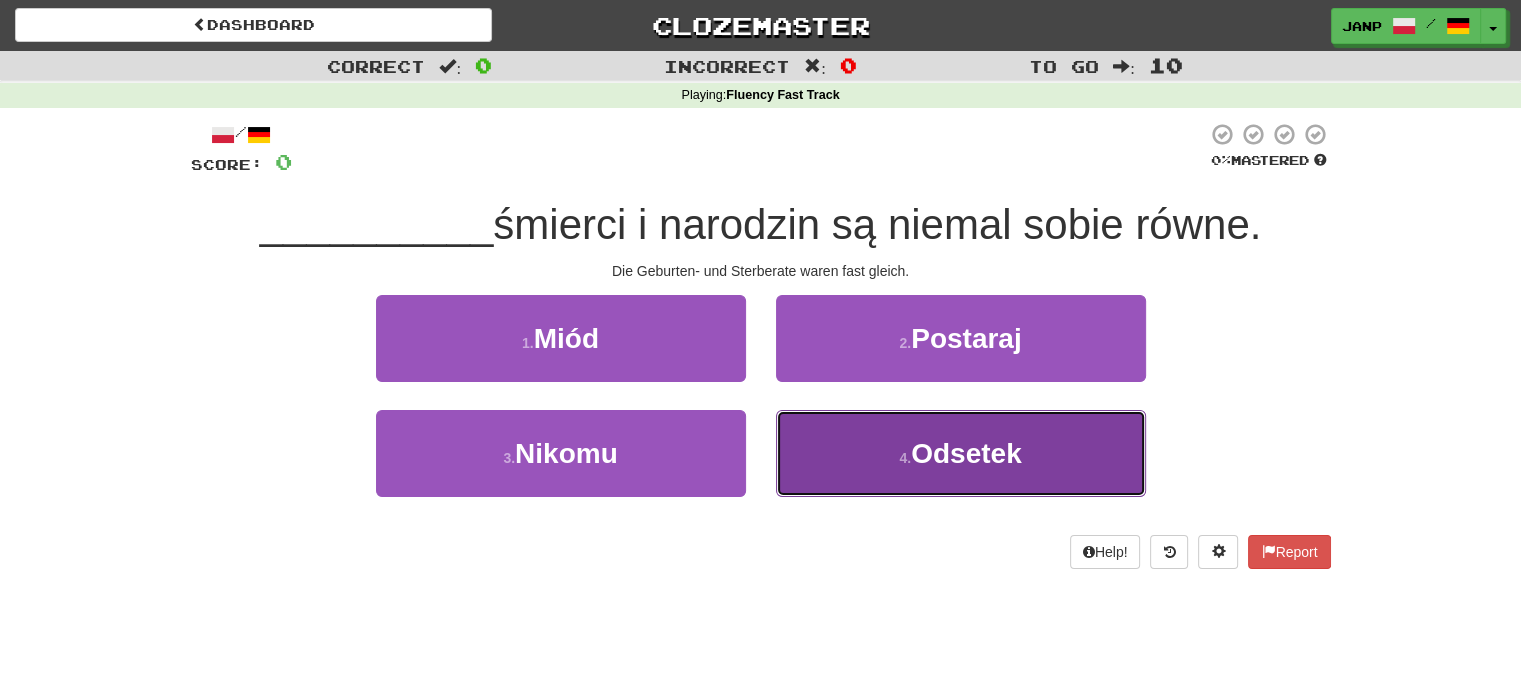 click on "4 .  Odsetek" at bounding box center (961, 453) 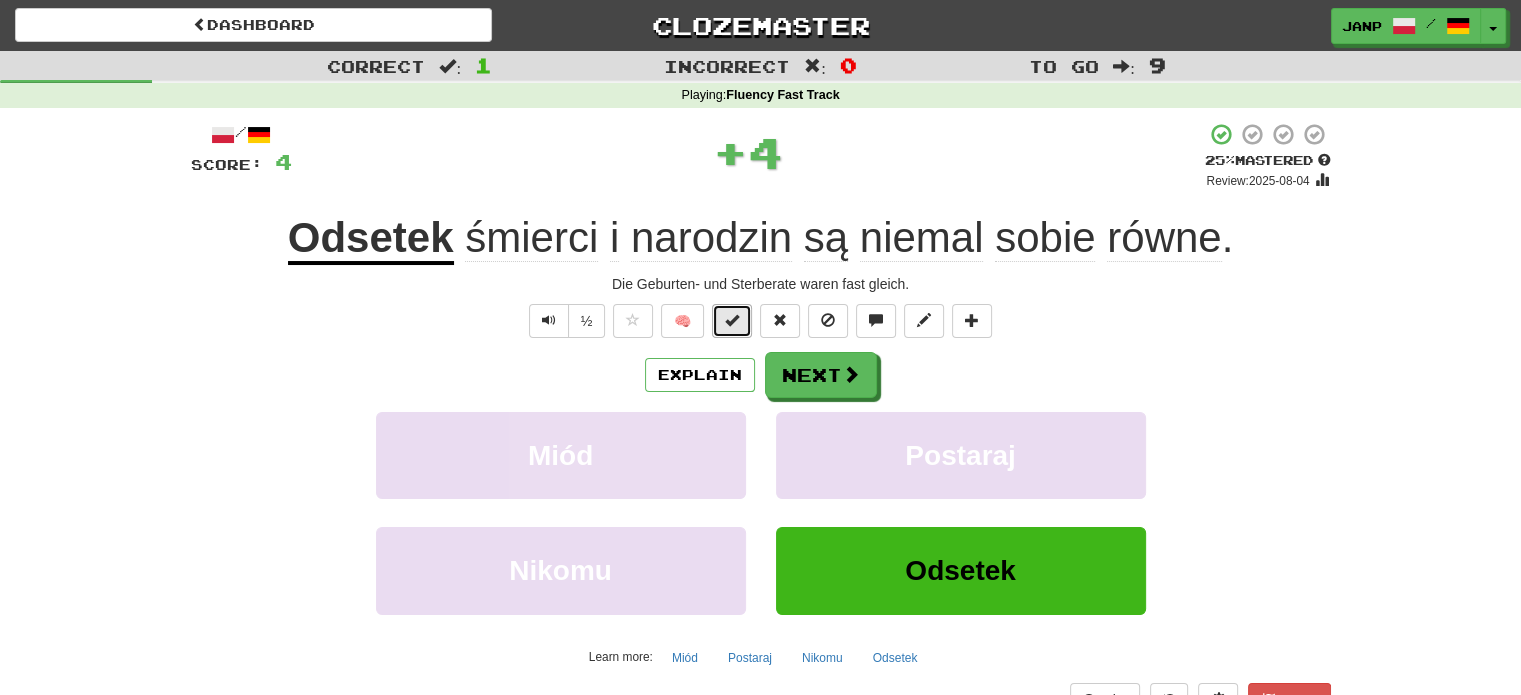 click at bounding box center (732, 321) 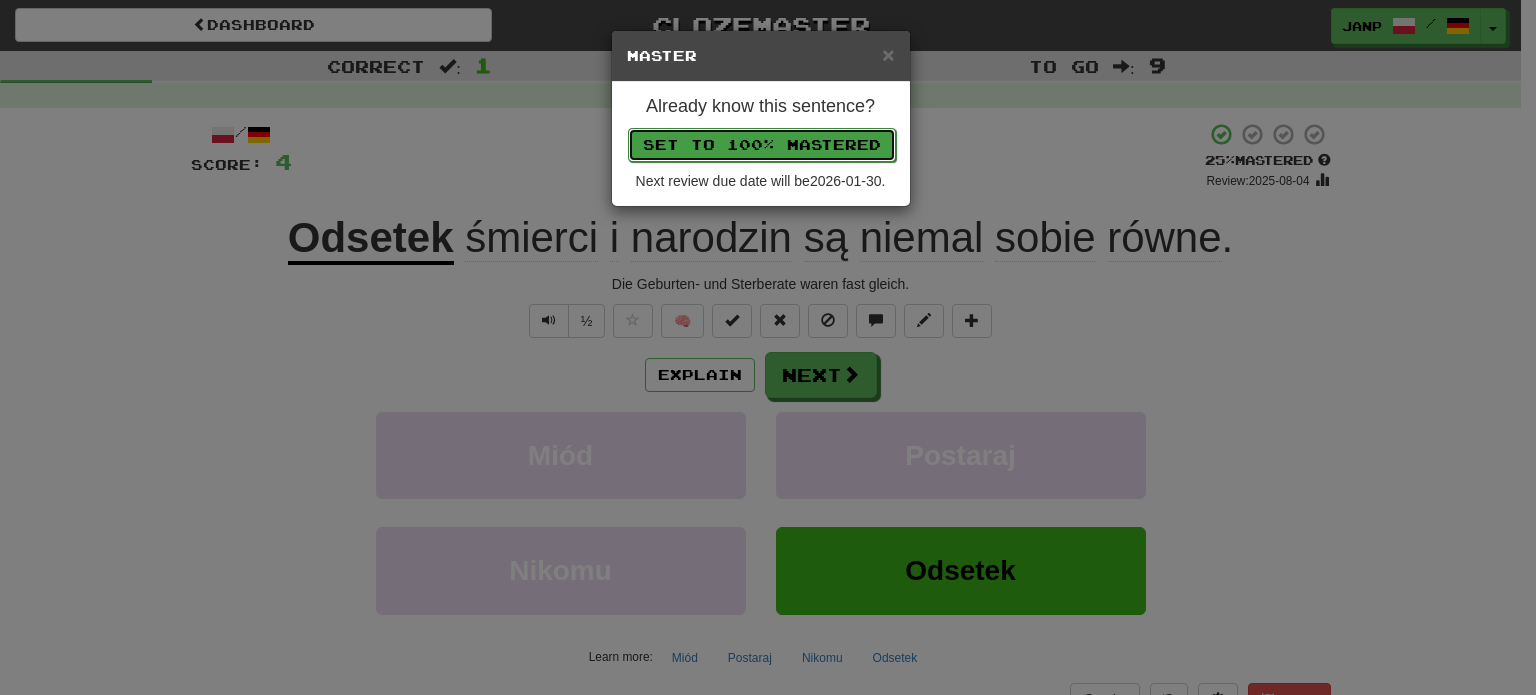 click on "Set to 100% Mastered" at bounding box center [762, 145] 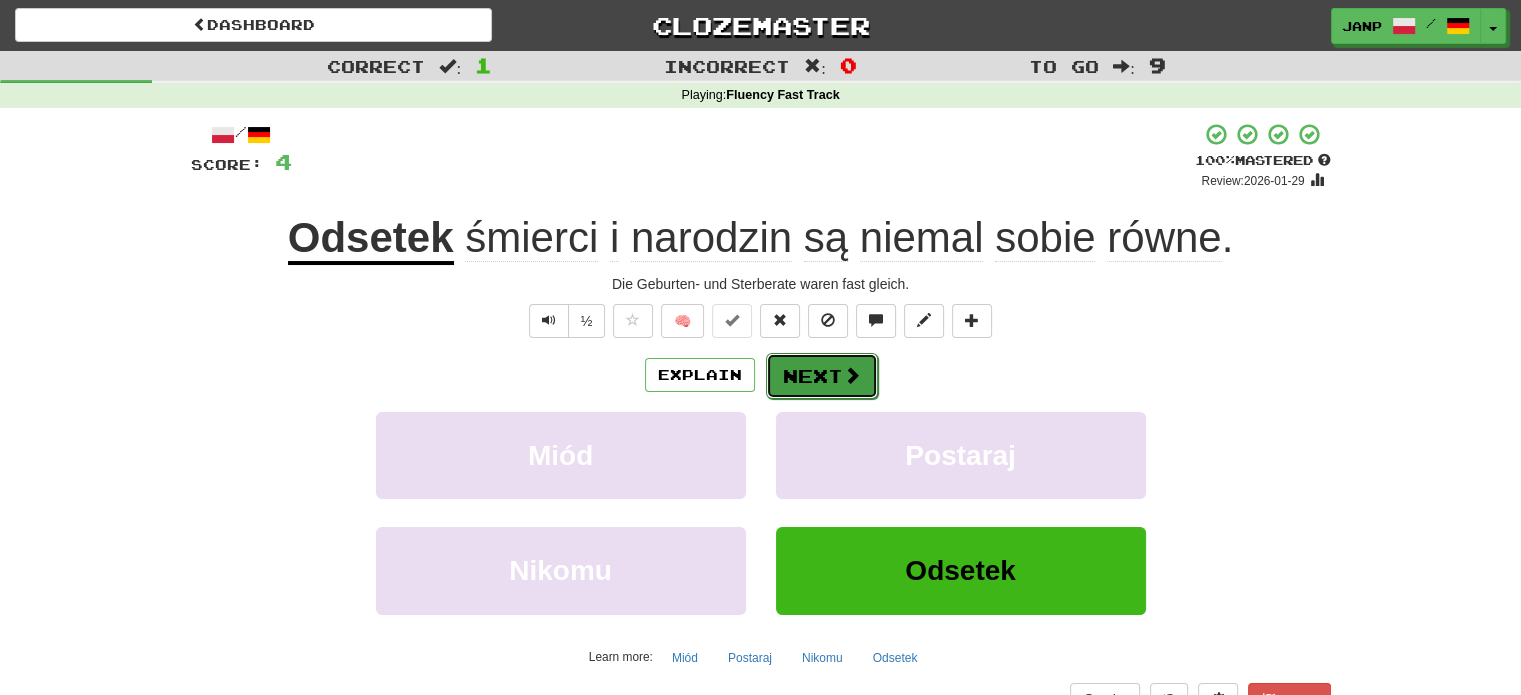 click on "Next" at bounding box center (822, 376) 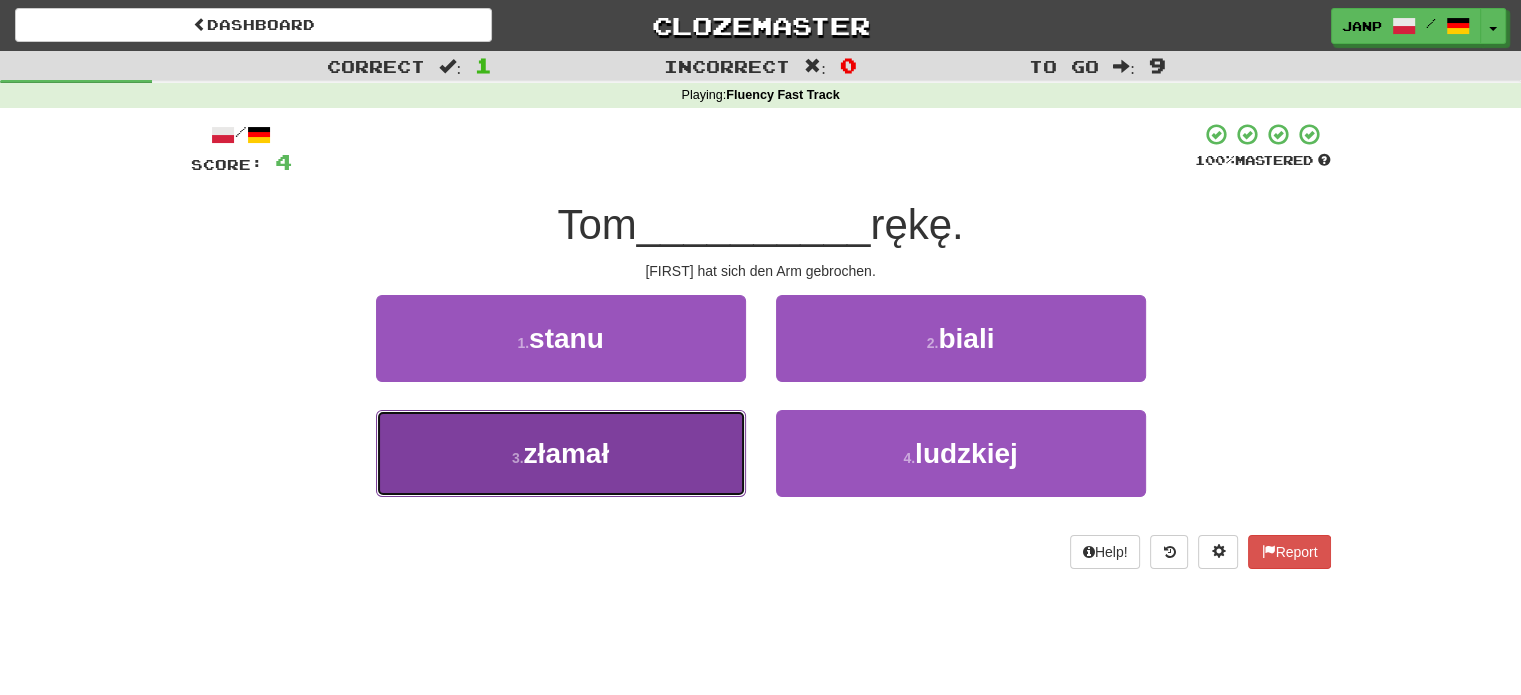 click on "3 . złamał" at bounding box center (561, 453) 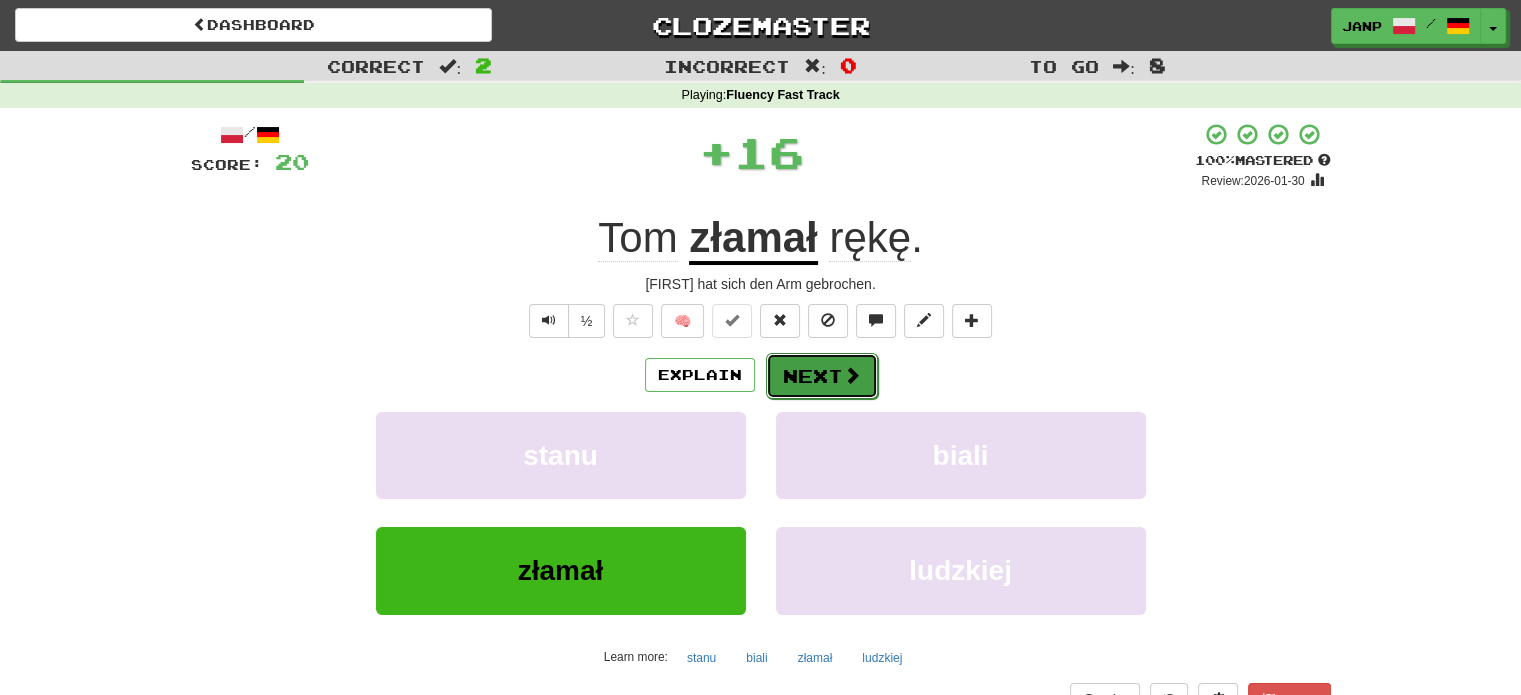 click on "Next" at bounding box center (822, 376) 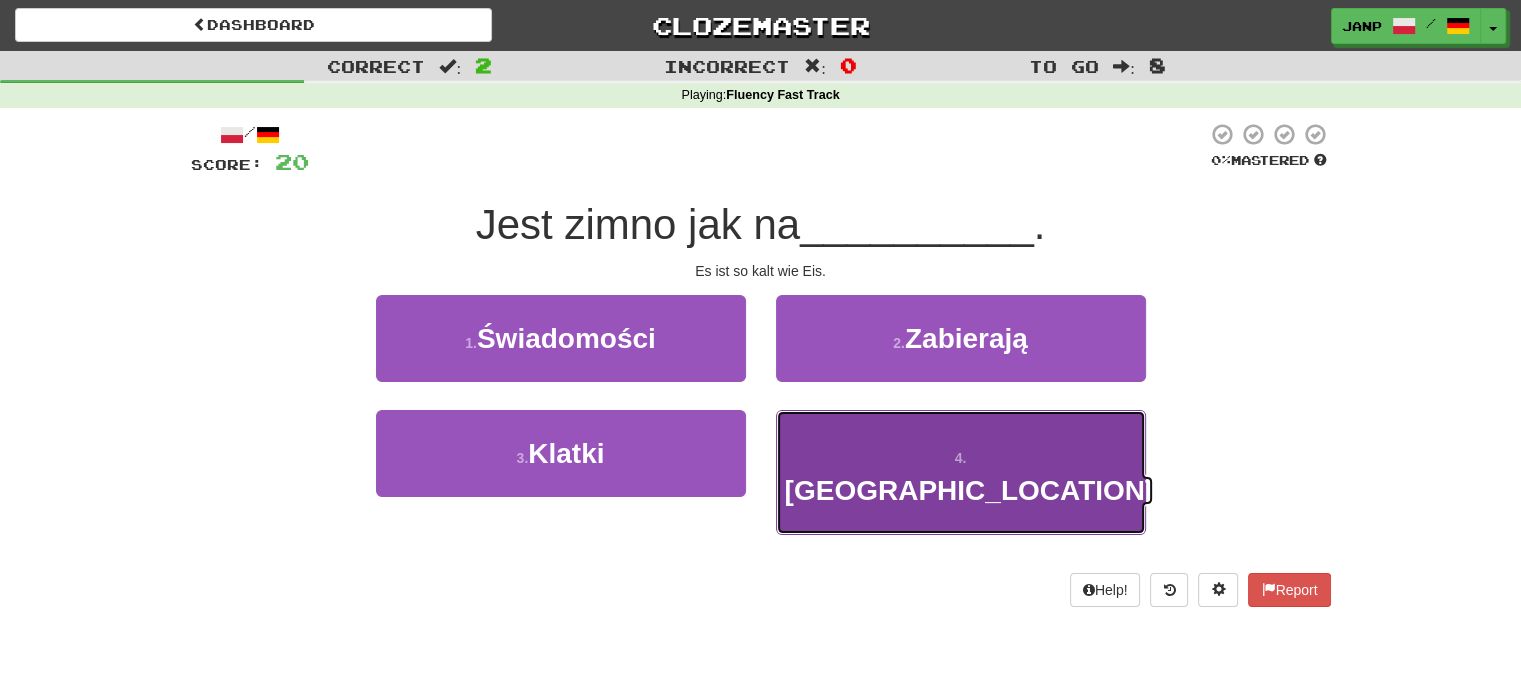 click on "4 .  Syberii" at bounding box center (961, 472) 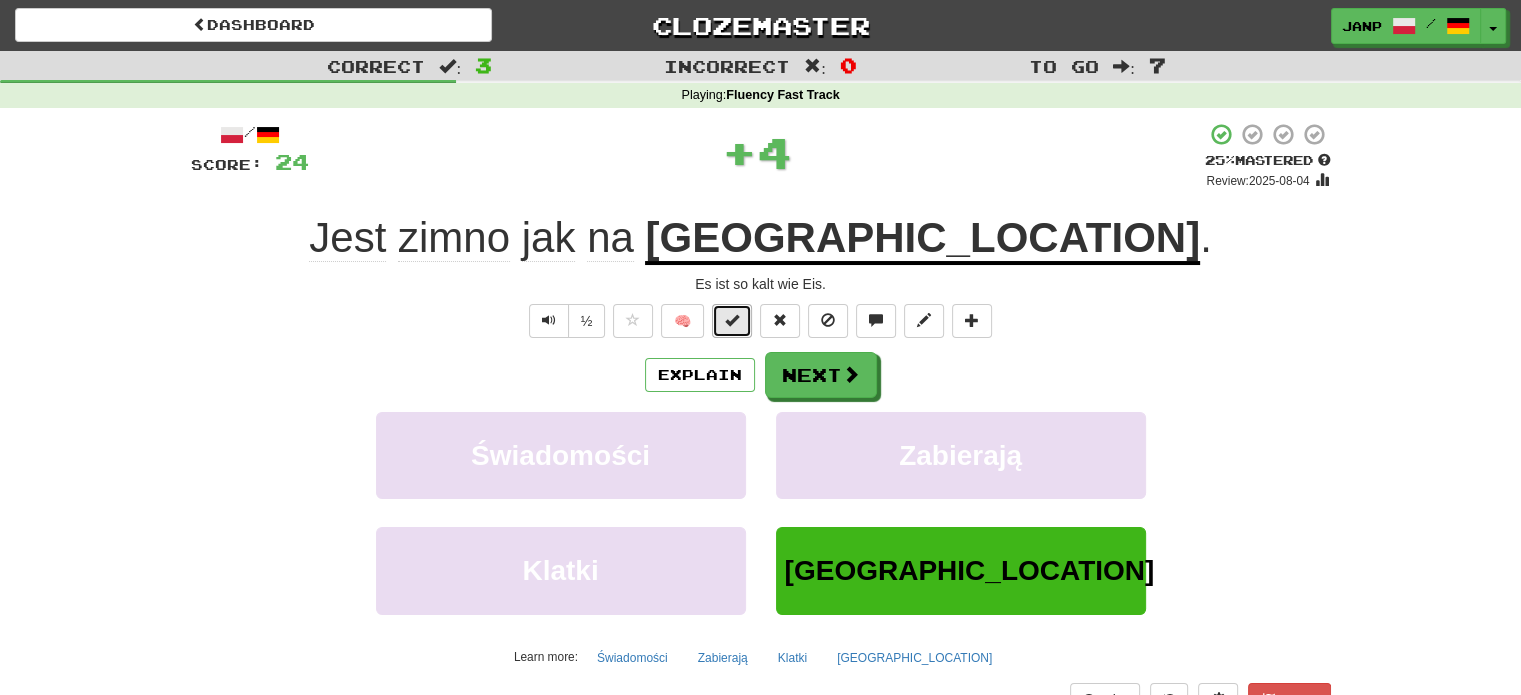 click at bounding box center (732, 320) 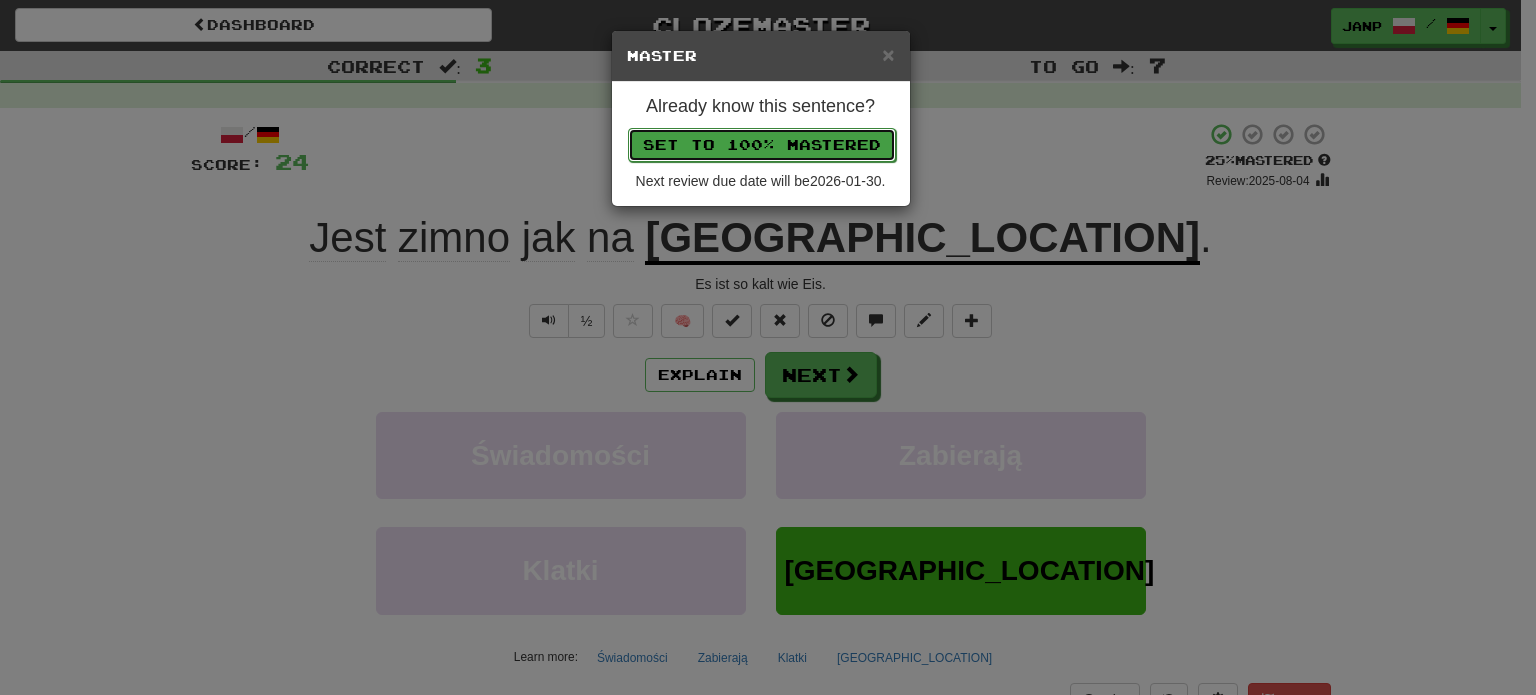 click on "Set to 100% Mastered" at bounding box center (762, 145) 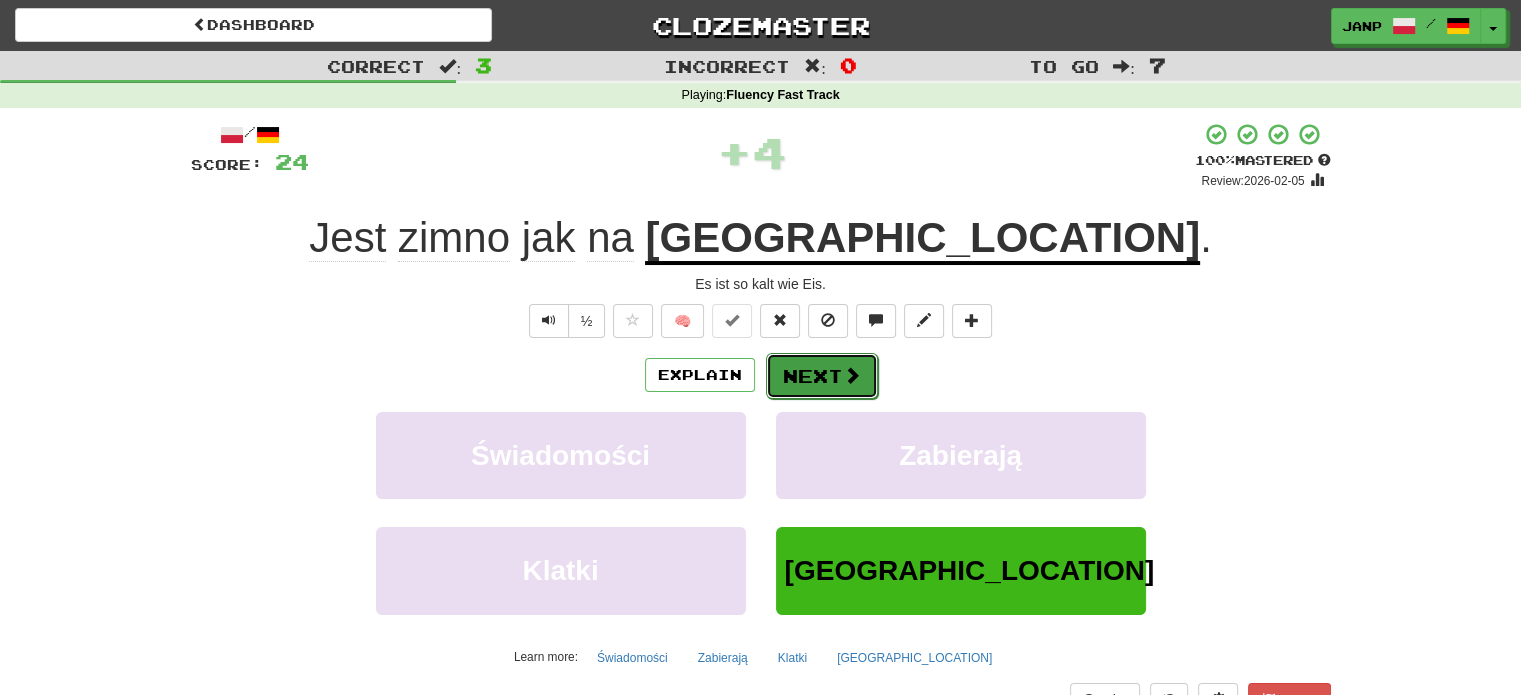 click on "Next" at bounding box center (822, 376) 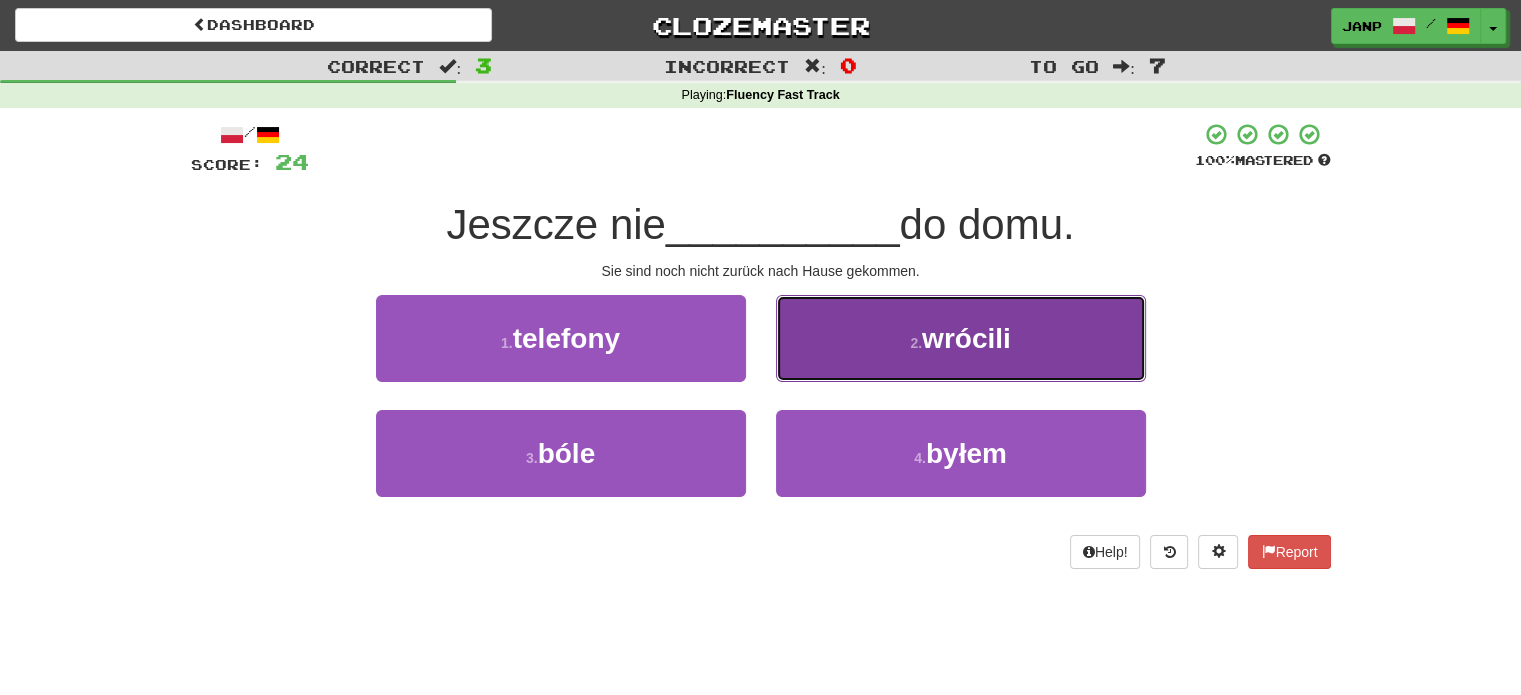 click on "2 .  wrócili" at bounding box center (961, 338) 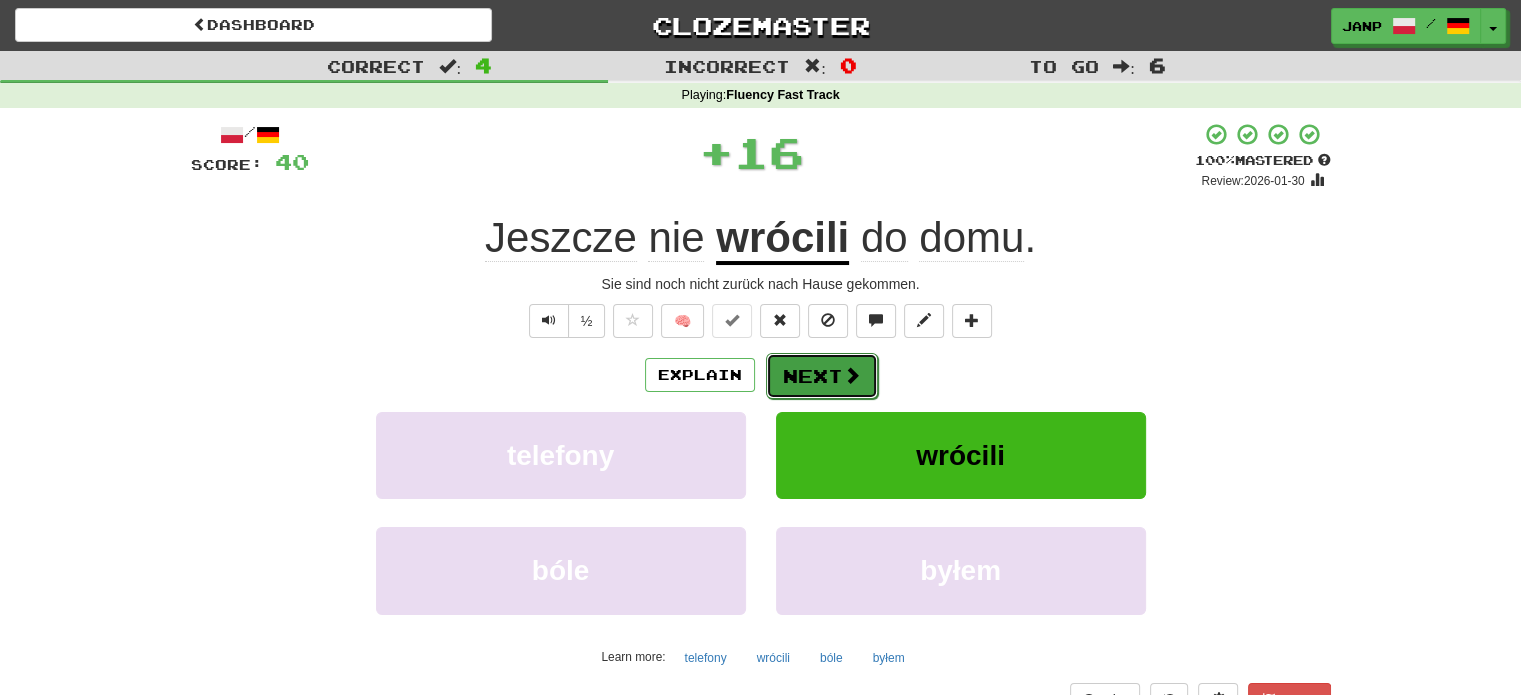 click on "Next" at bounding box center (822, 376) 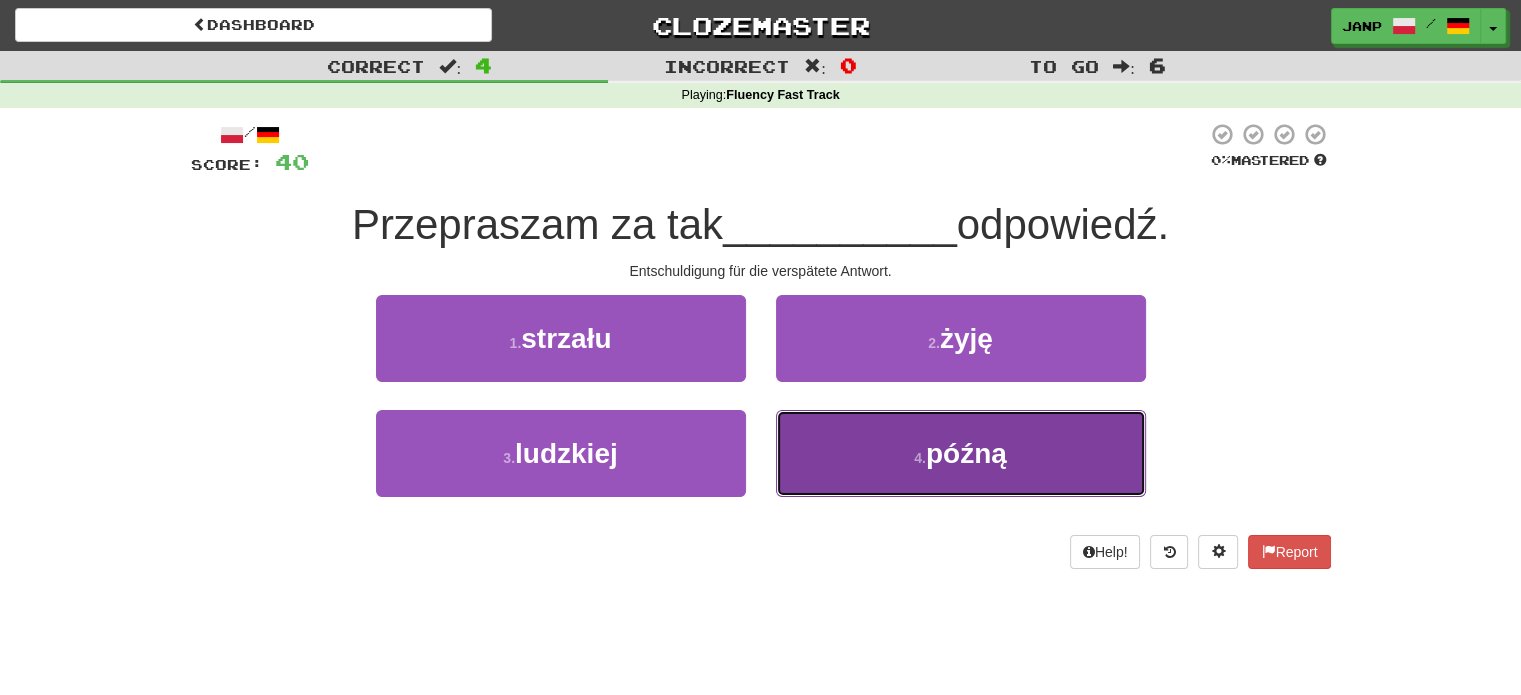 click on "4 . późną" at bounding box center (961, 453) 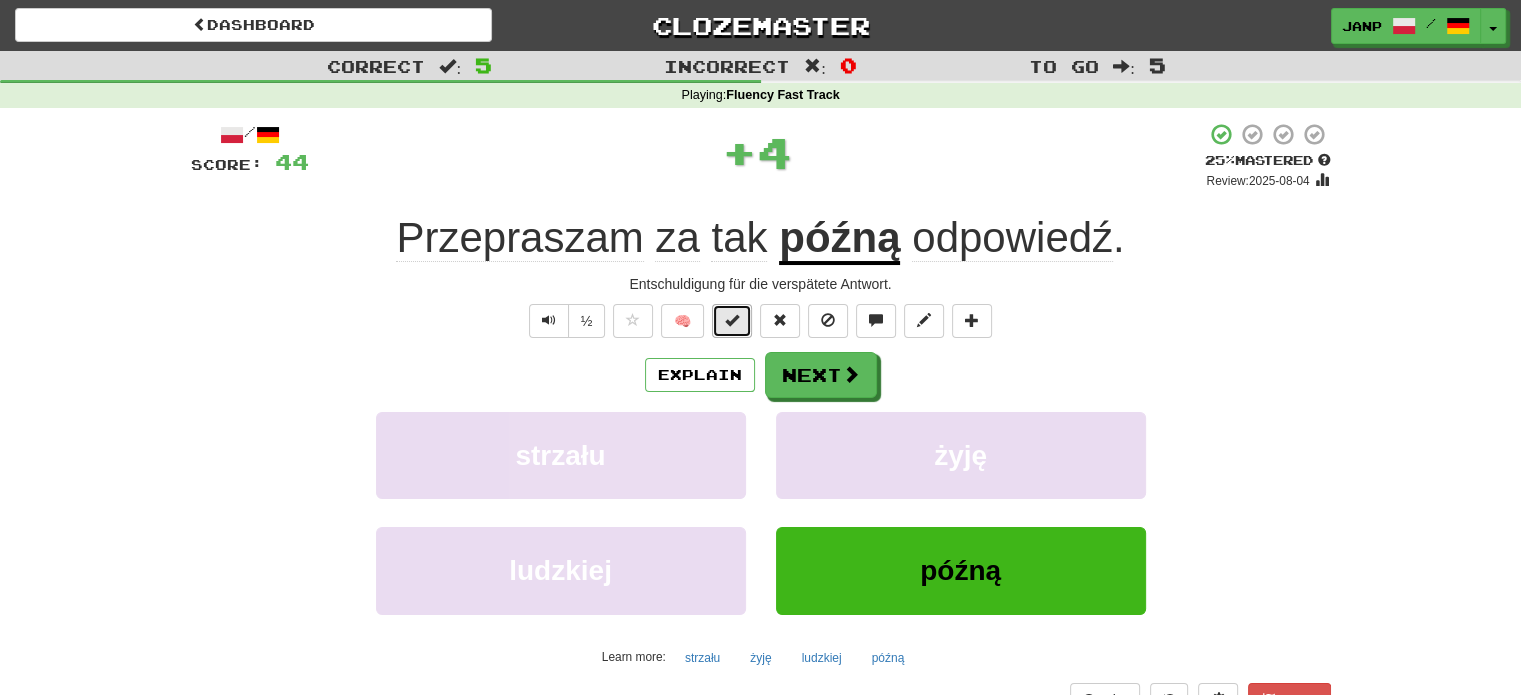 click at bounding box center [732, 320] 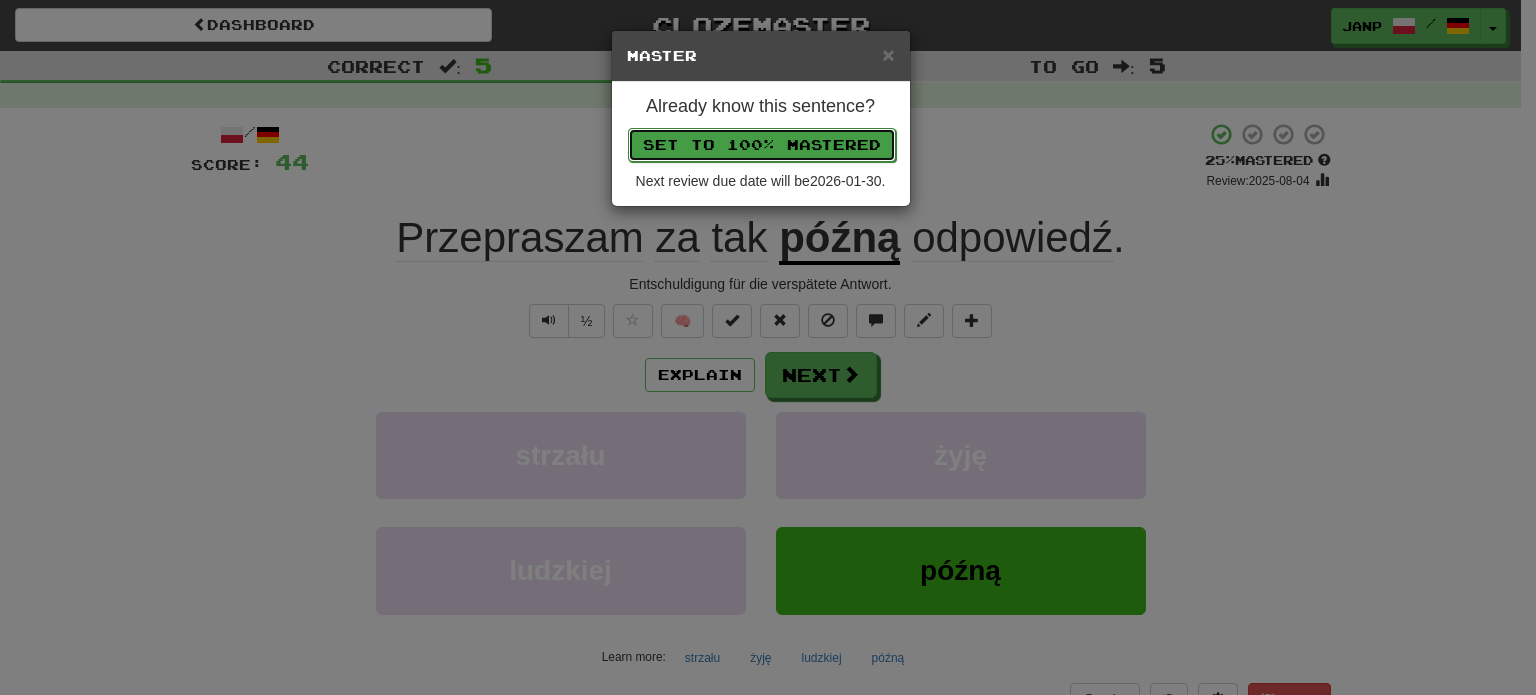 click on "Set to 100% Mastered" at bounding box center (762, 145) 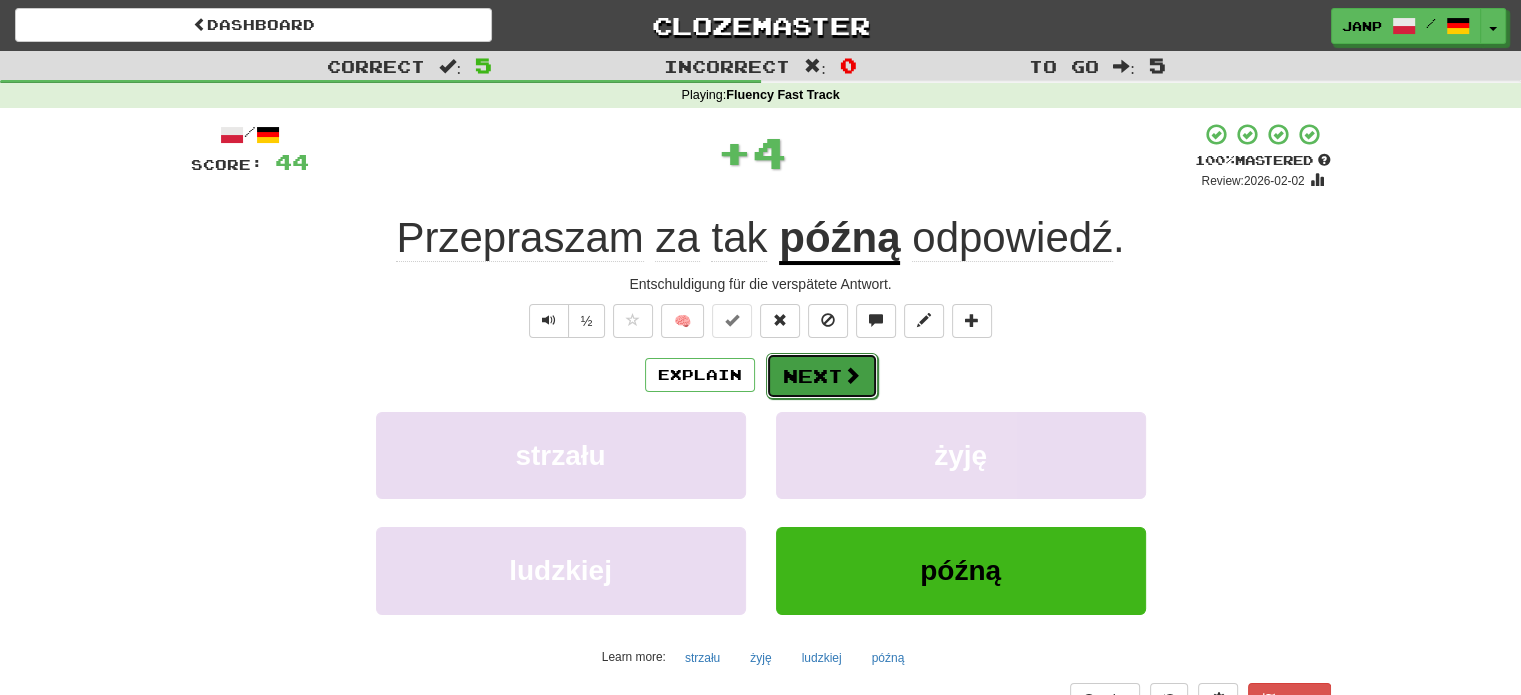click on "Next" at bounding box center [822, 376] 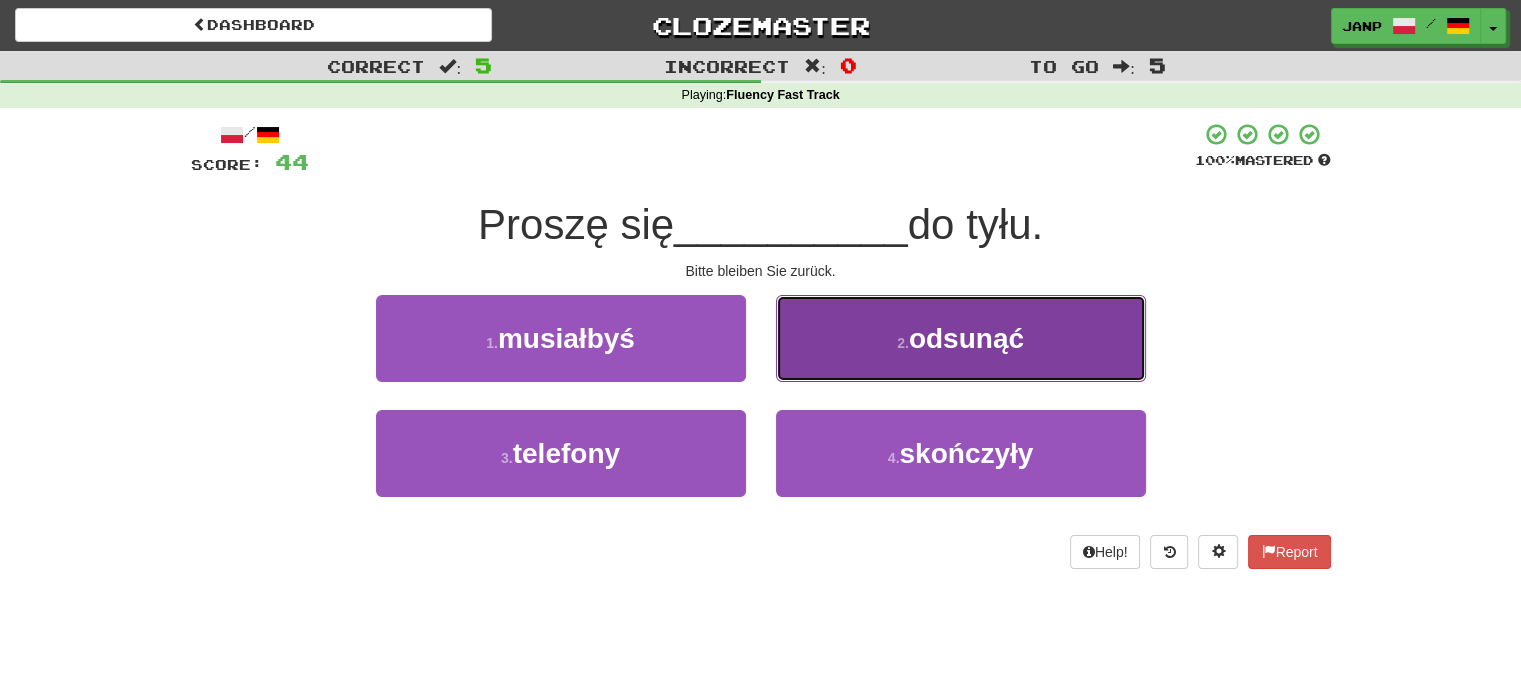 click on "2 .  odsunąć" at bounding box center [961, 338] 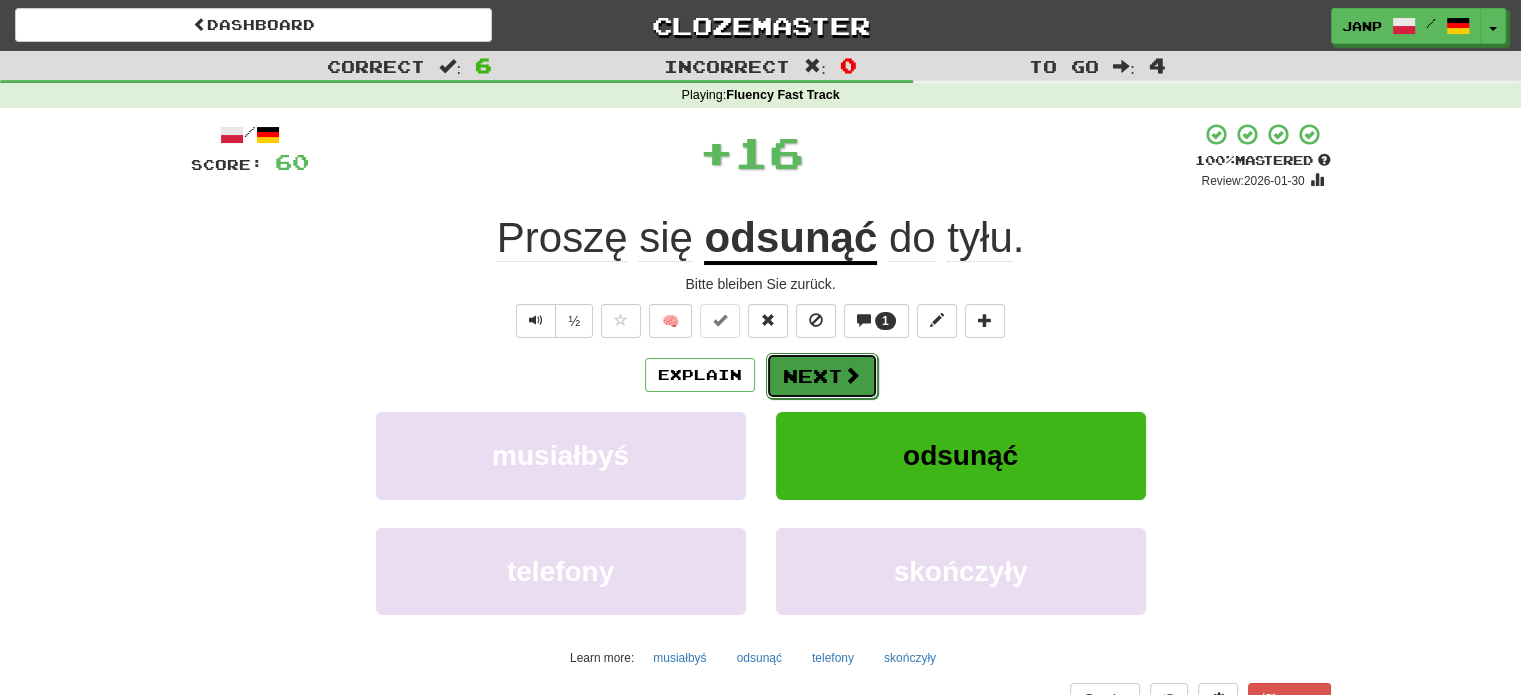 click on "Next" at bounding box center (822, 376) 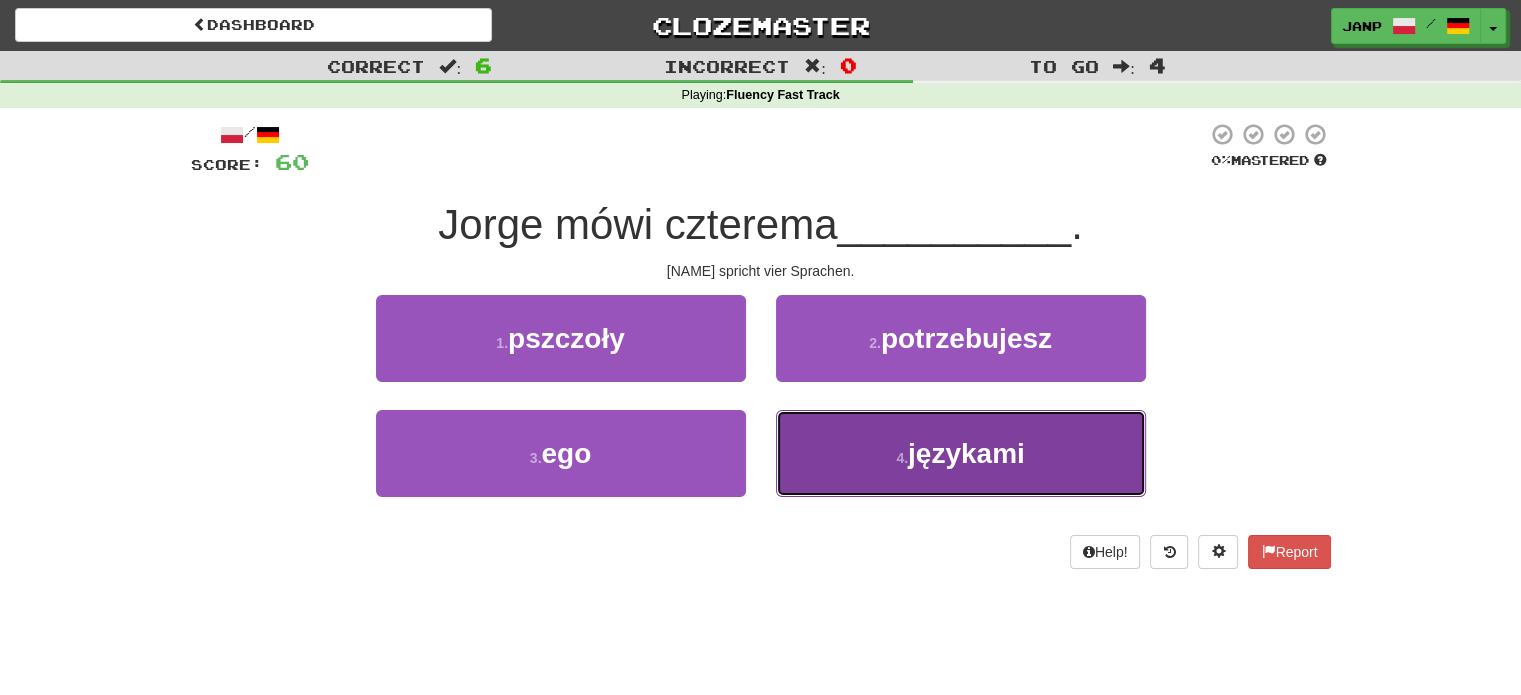 click on "4 .  językami" at bounding box center [961, 453] 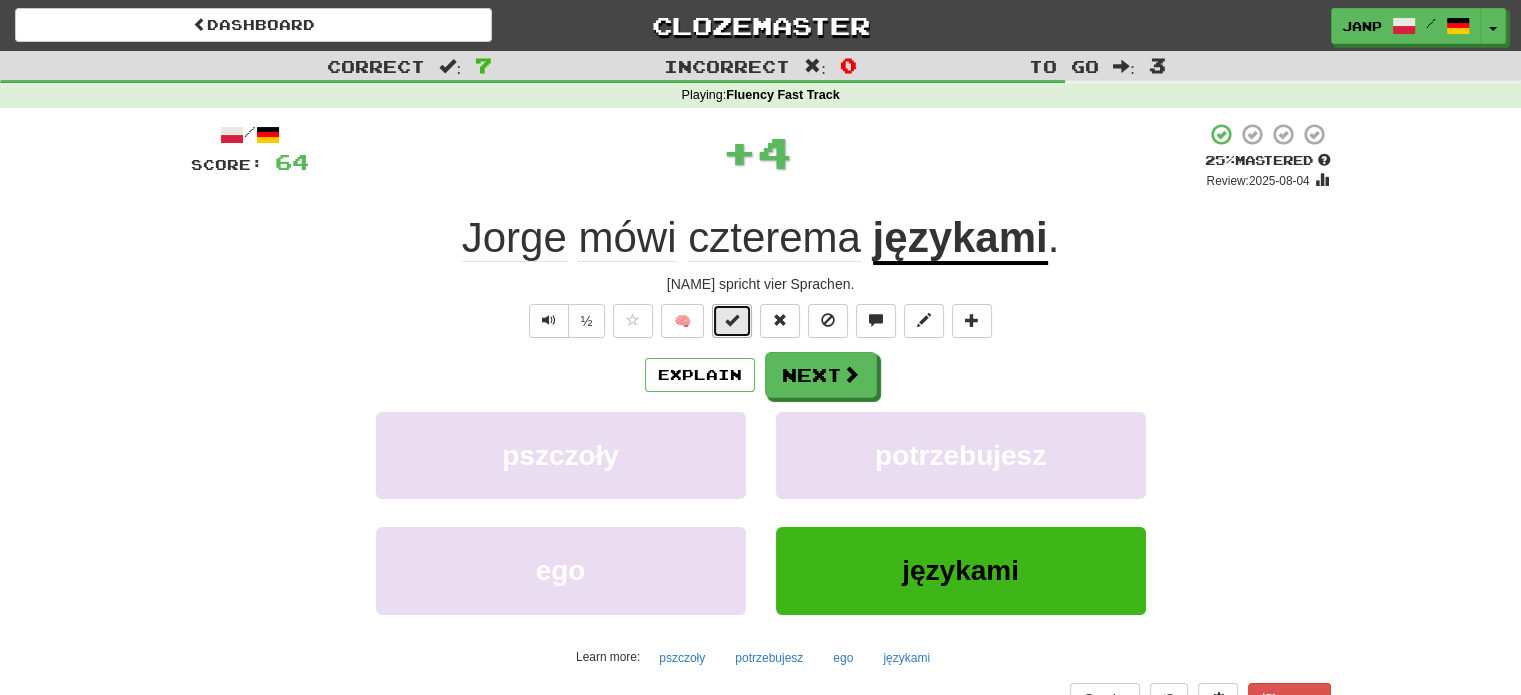 click at bounding box center (732, 320) 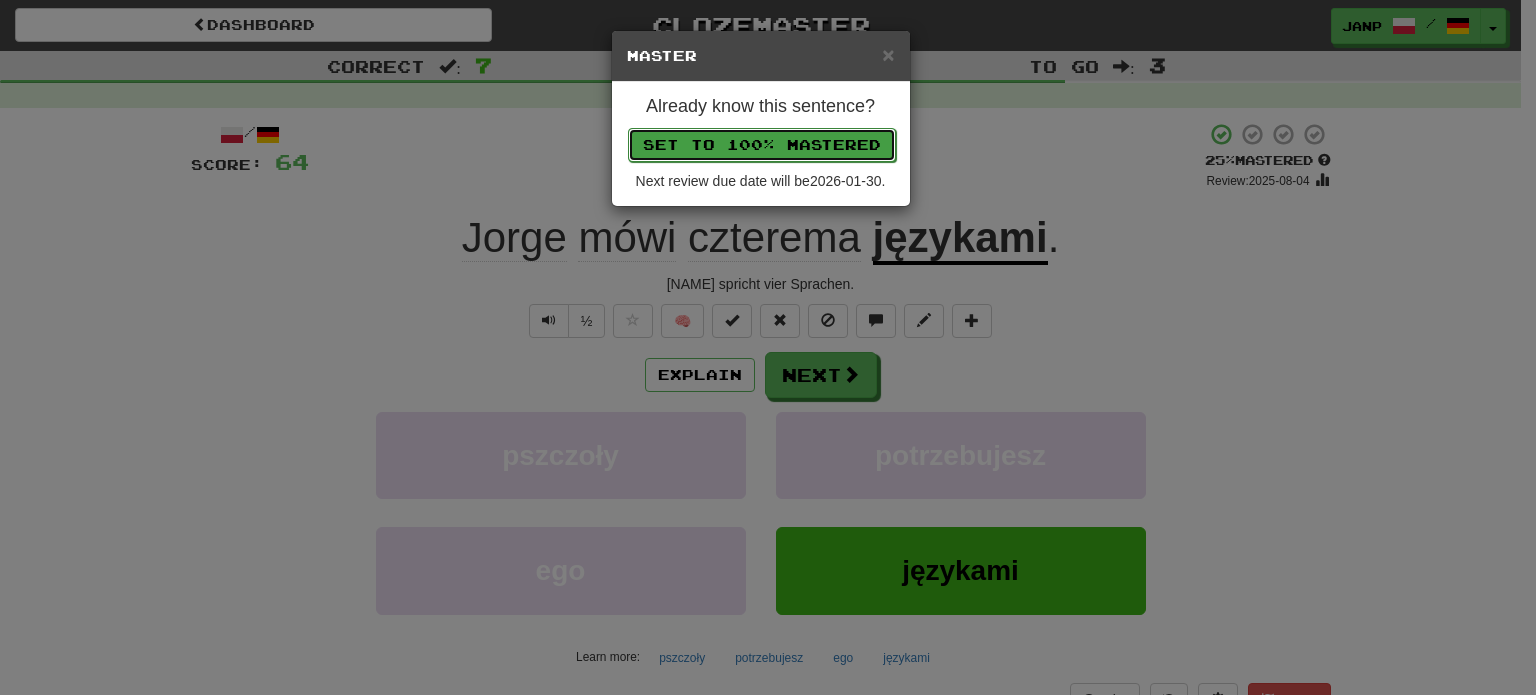 click on "Set to 100% Mastered" at bounding box center (762, 145) 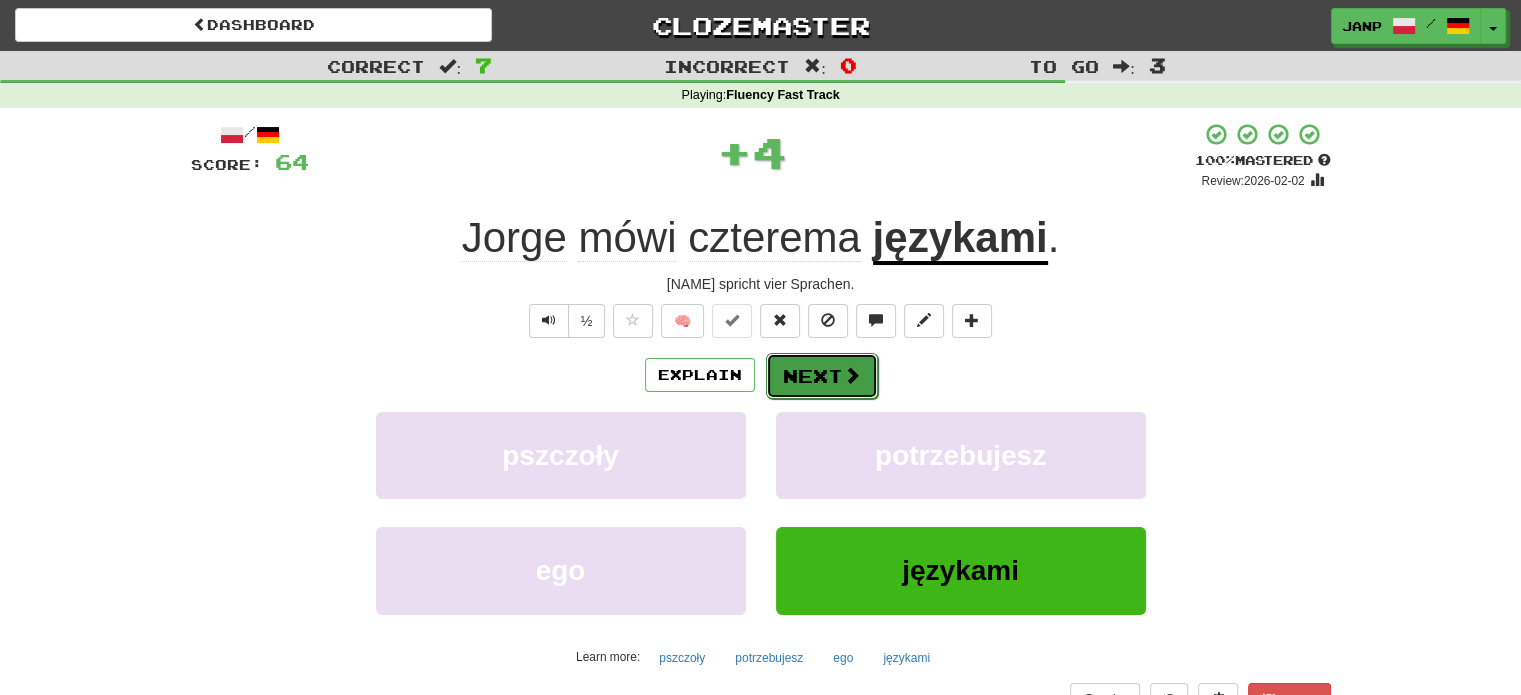click on "Next" at bounding box center (822, 376) 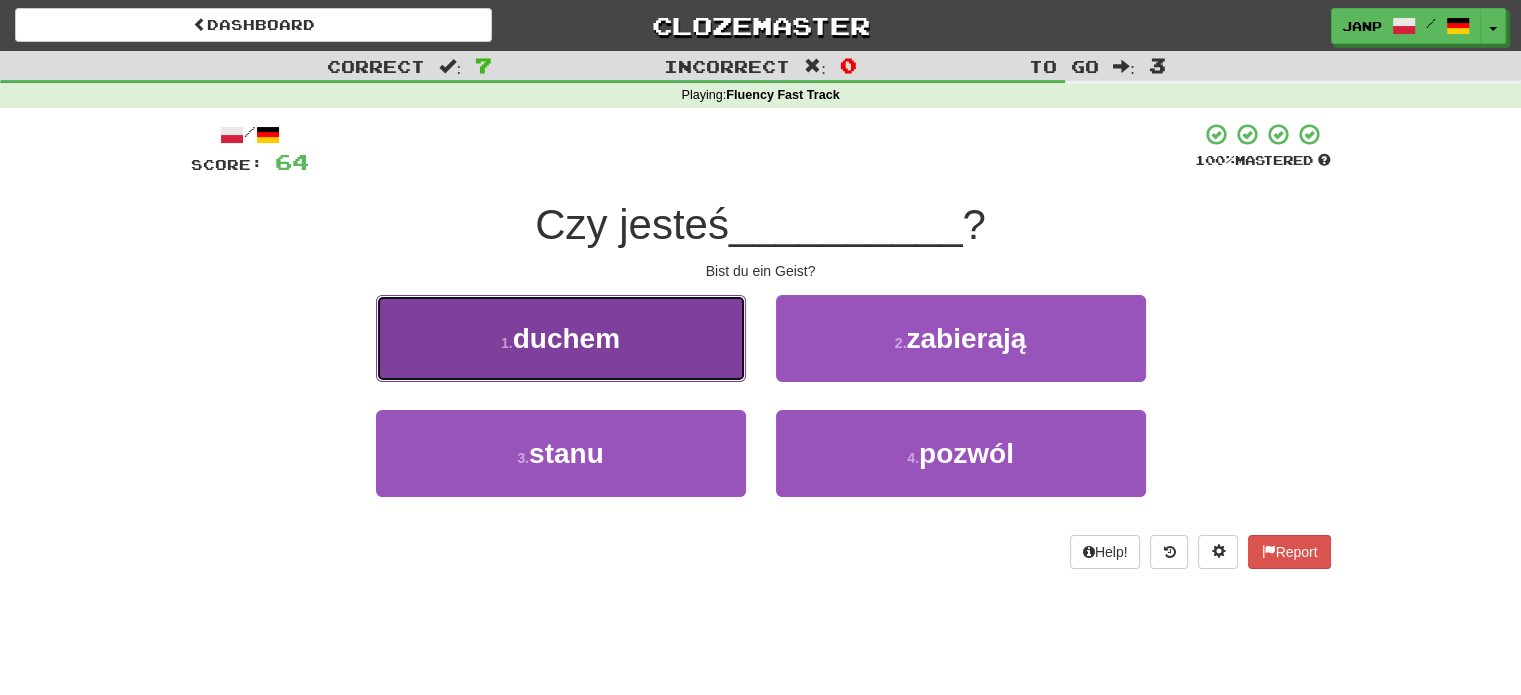 click on "1 .  duchem" at bounding box center [561, 338] 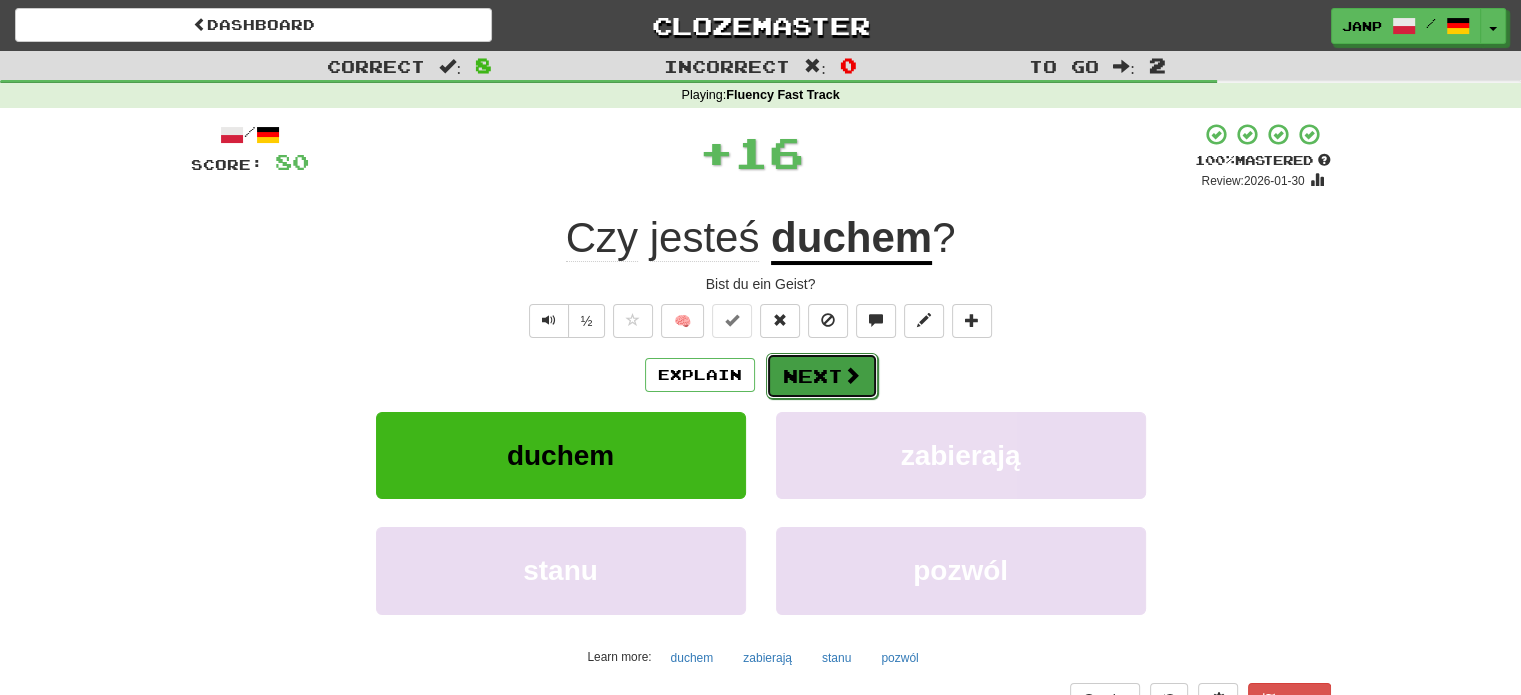 click on "Next" at bounding box center [822, 376] 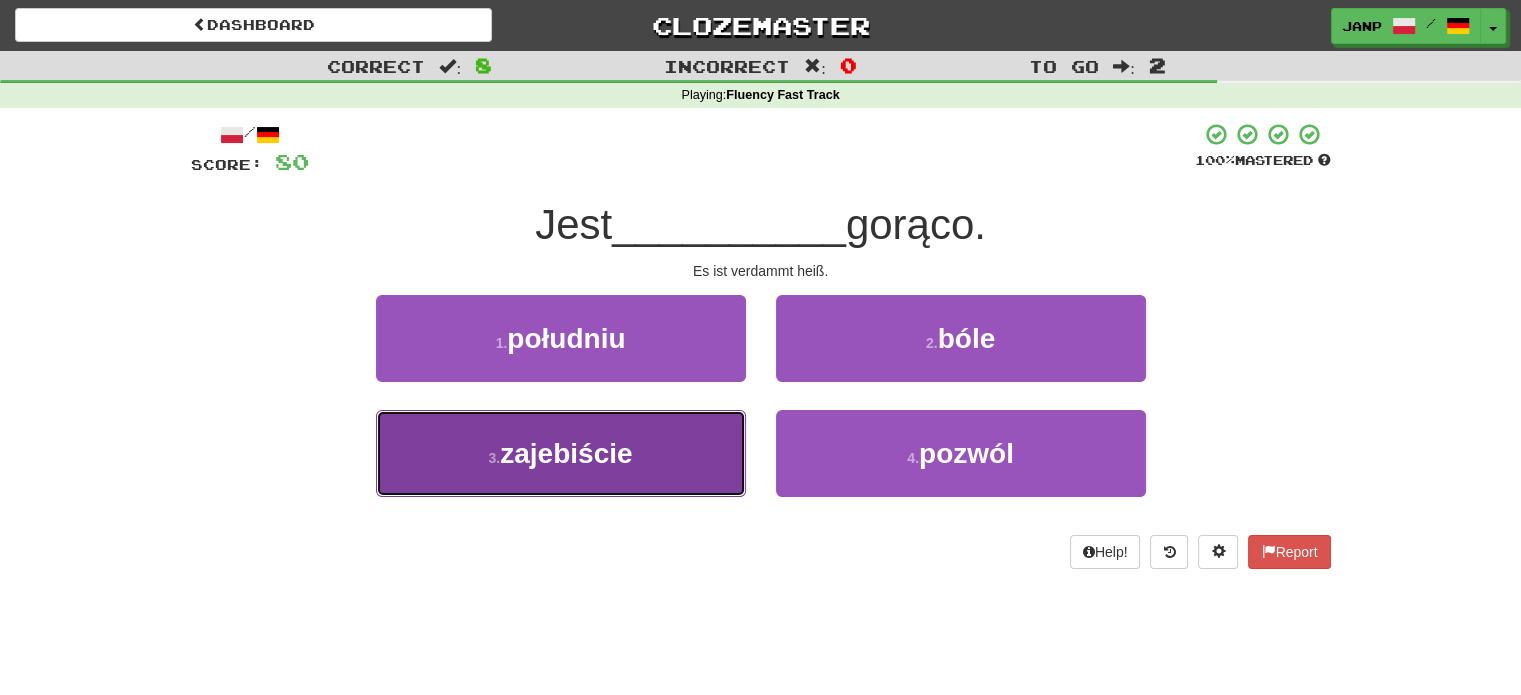 click on "3 .  zajebiście" at bounding box center (561, 453) 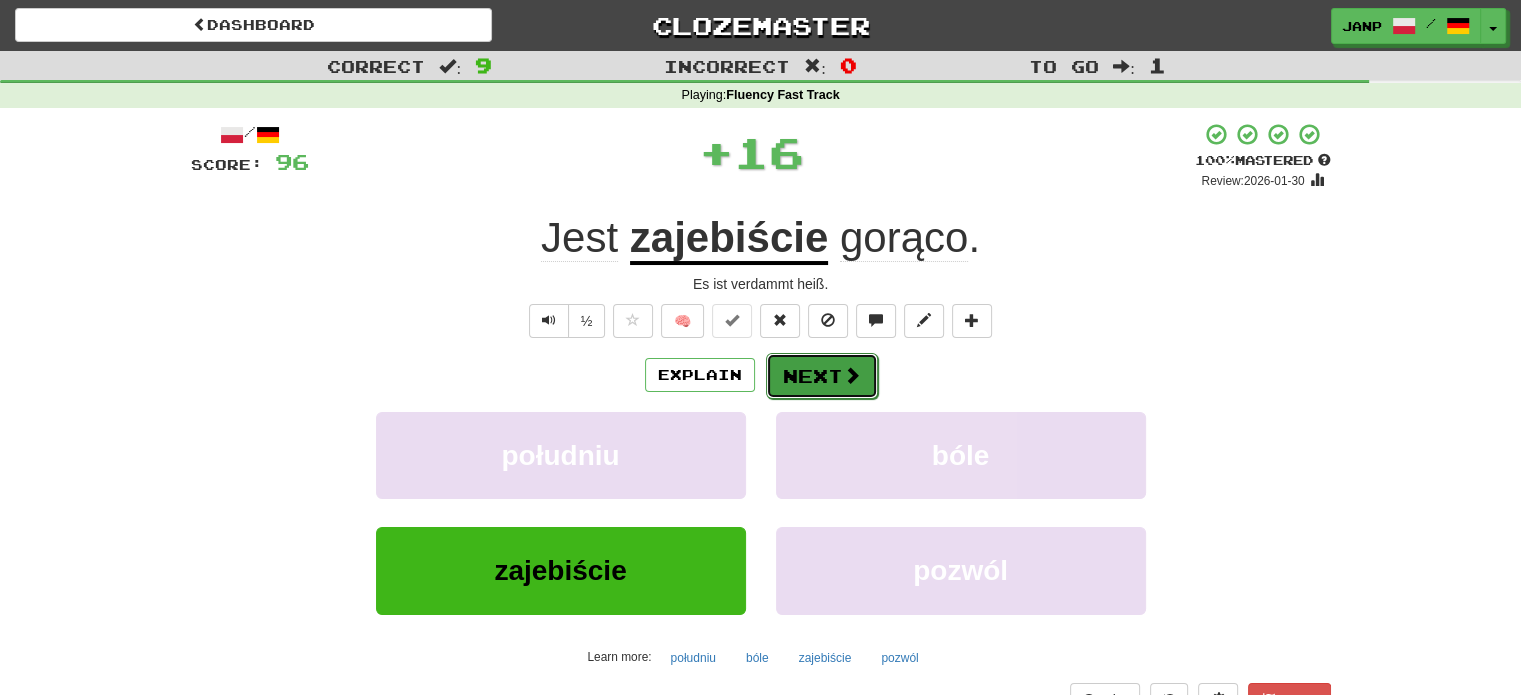 click on "Next" at bounding box center [822, 376] 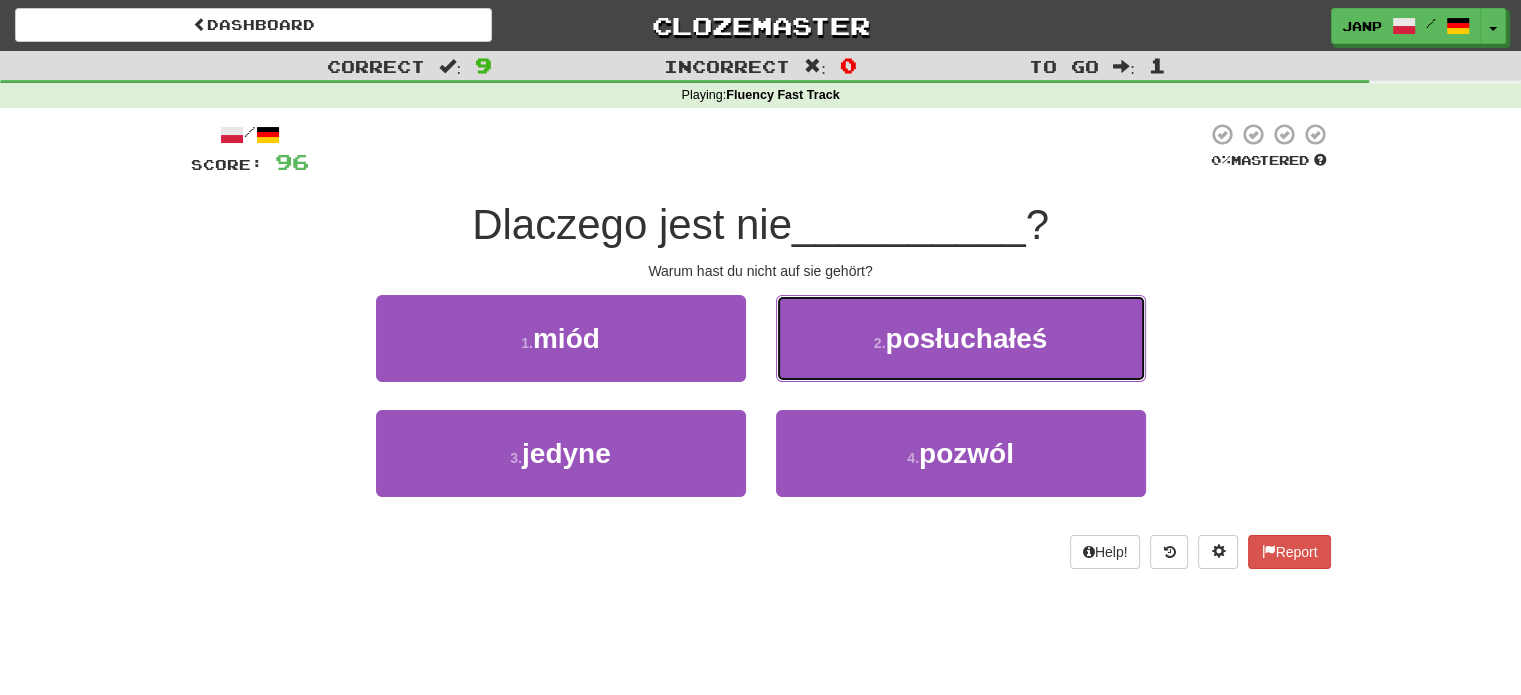 click on "2 . posłuchałeś" at bounding box center (961, 338) 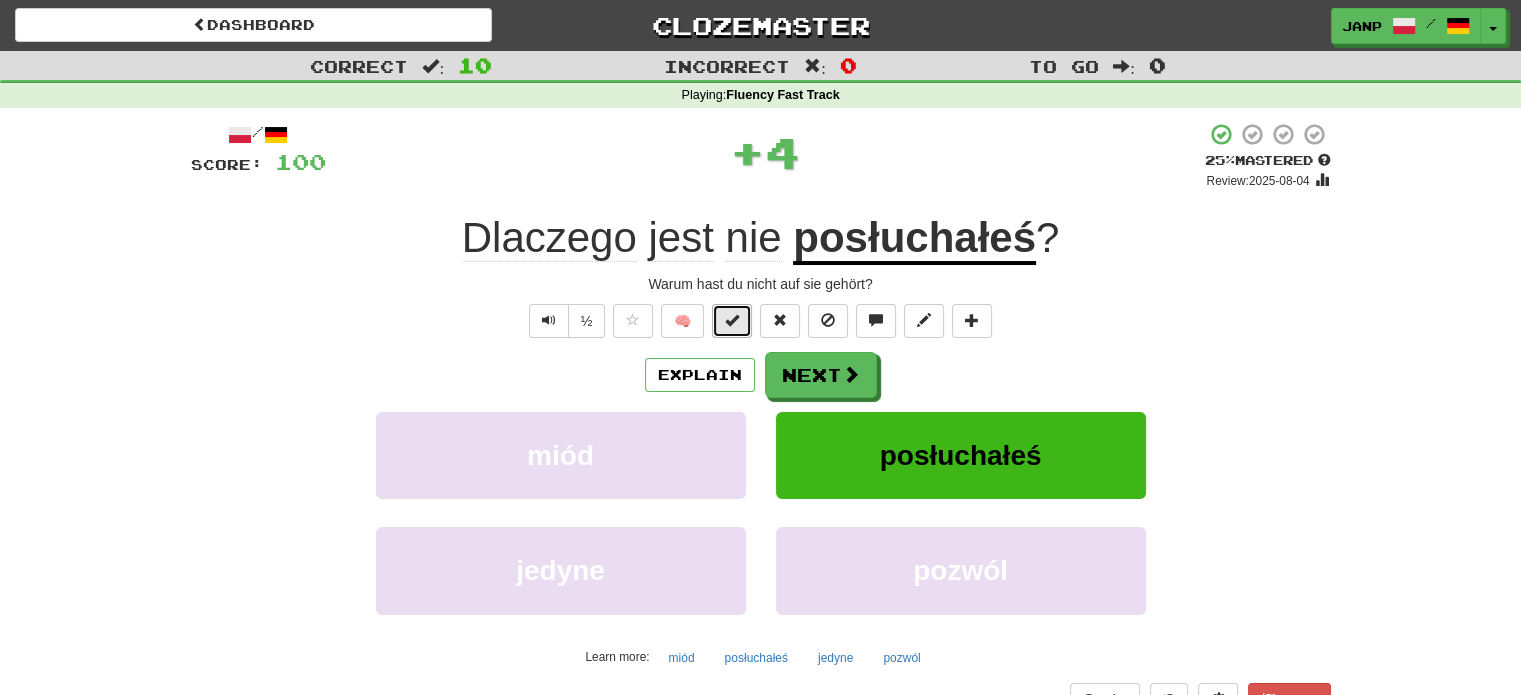 click at bounding box center [732, 321] 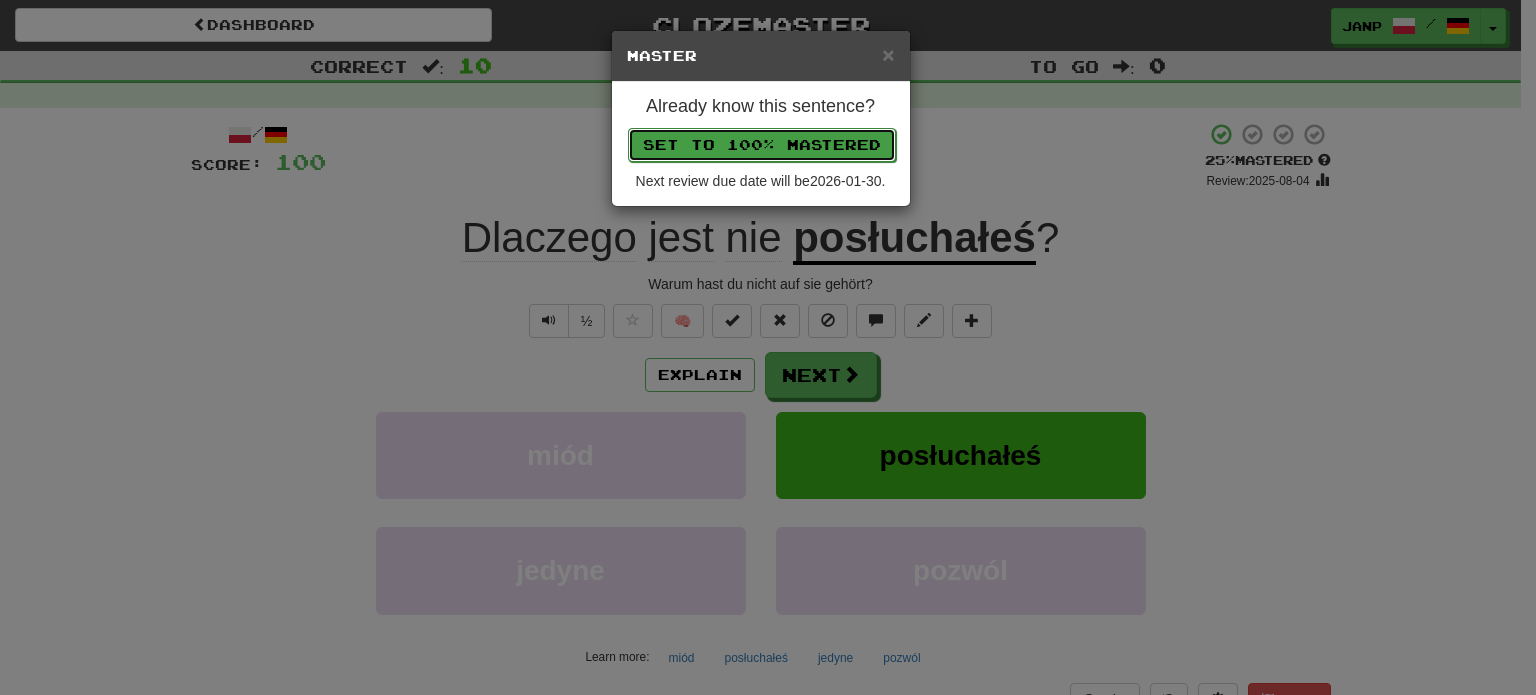 click on "Set to 100% Mastered" at bounding box center [762, 145] 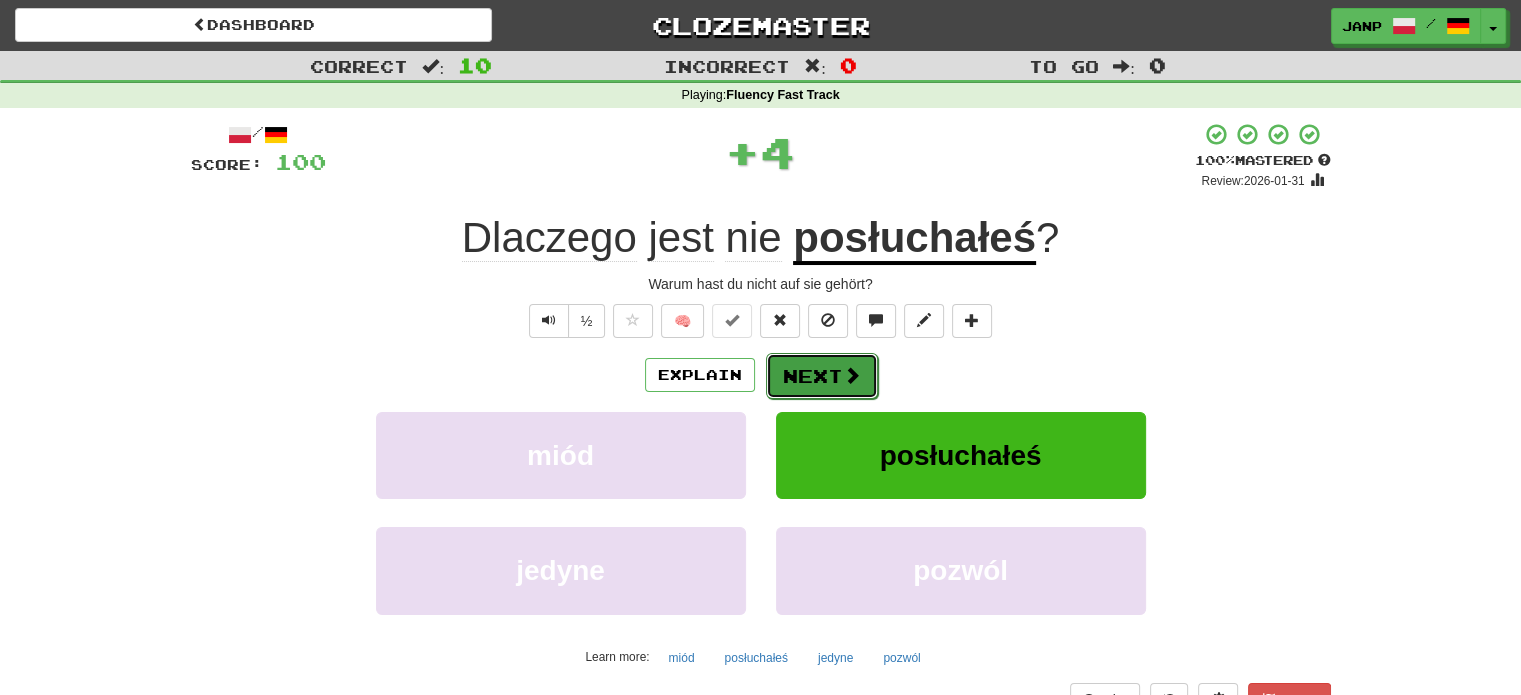 click on "Next" at bounding box center [822, 376] 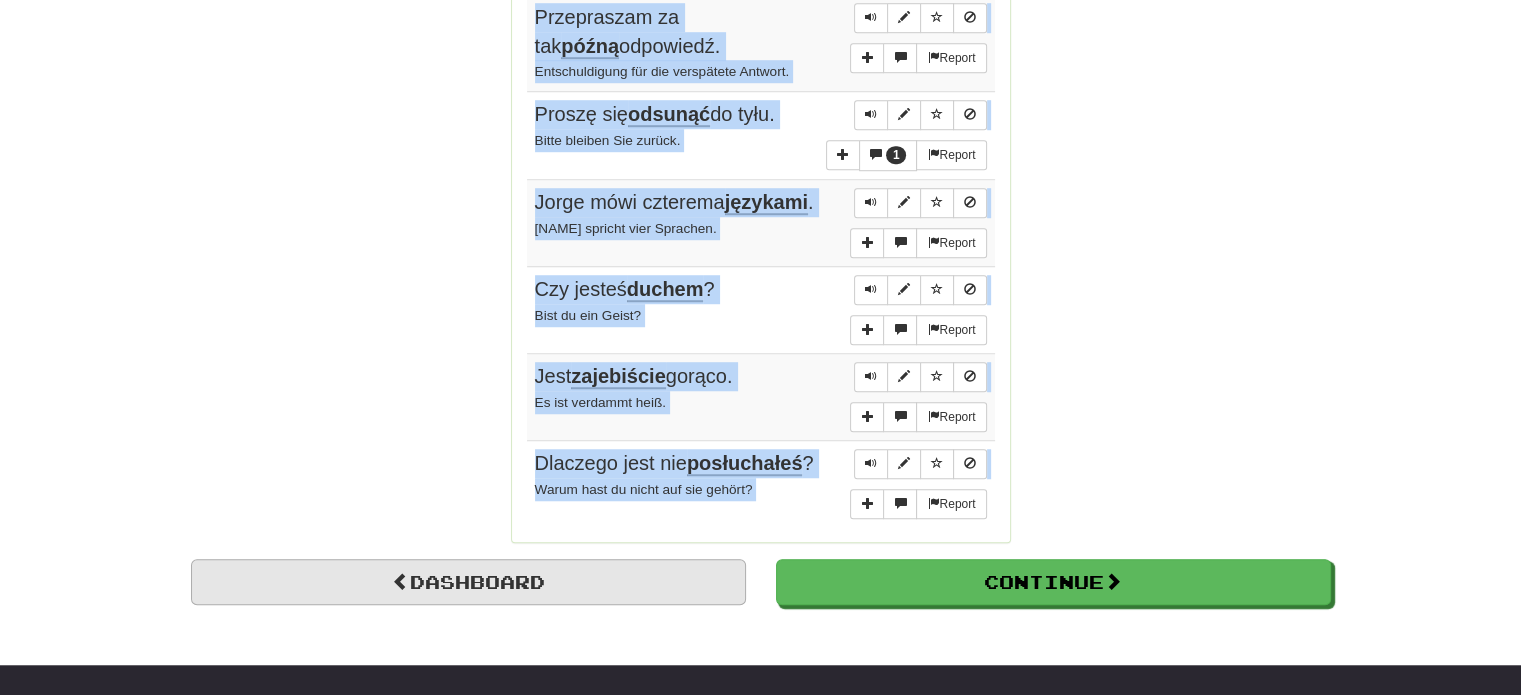 scroll, scrollTop: 1454, scrollLeft: 0, axis: vertical 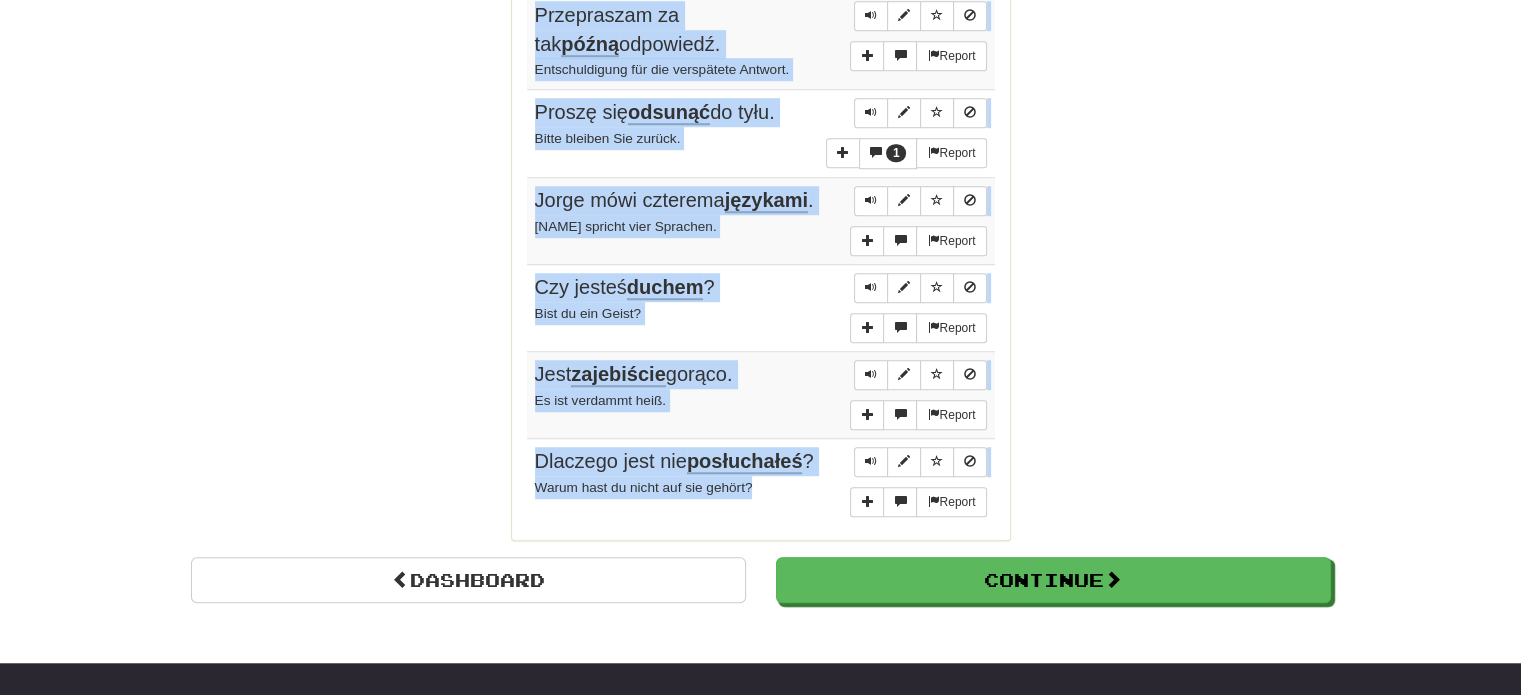drag, startPoint x: 519, startPoint y: 288, endPoint x: 774, endPoint y: 475, distance: 316.2183 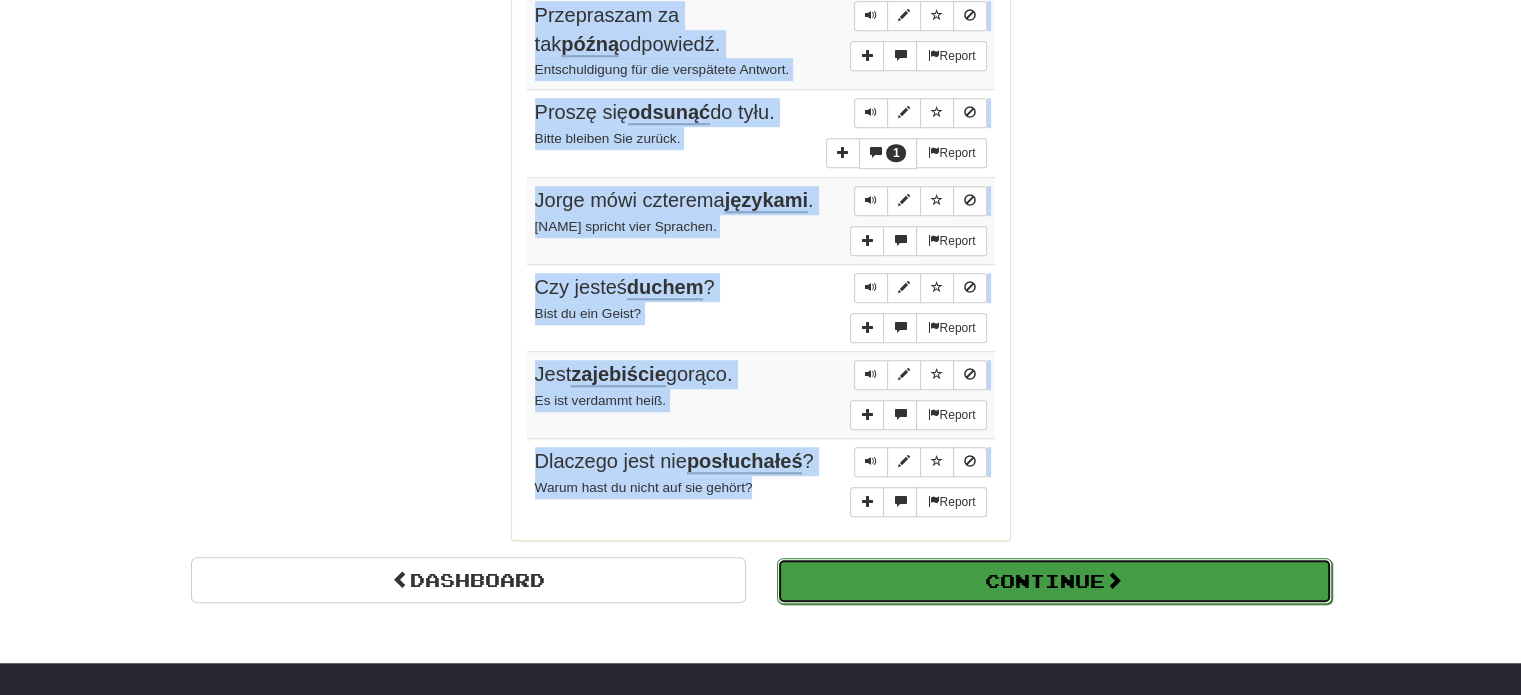 click on "Continue" at bounding box center (1054, 581) 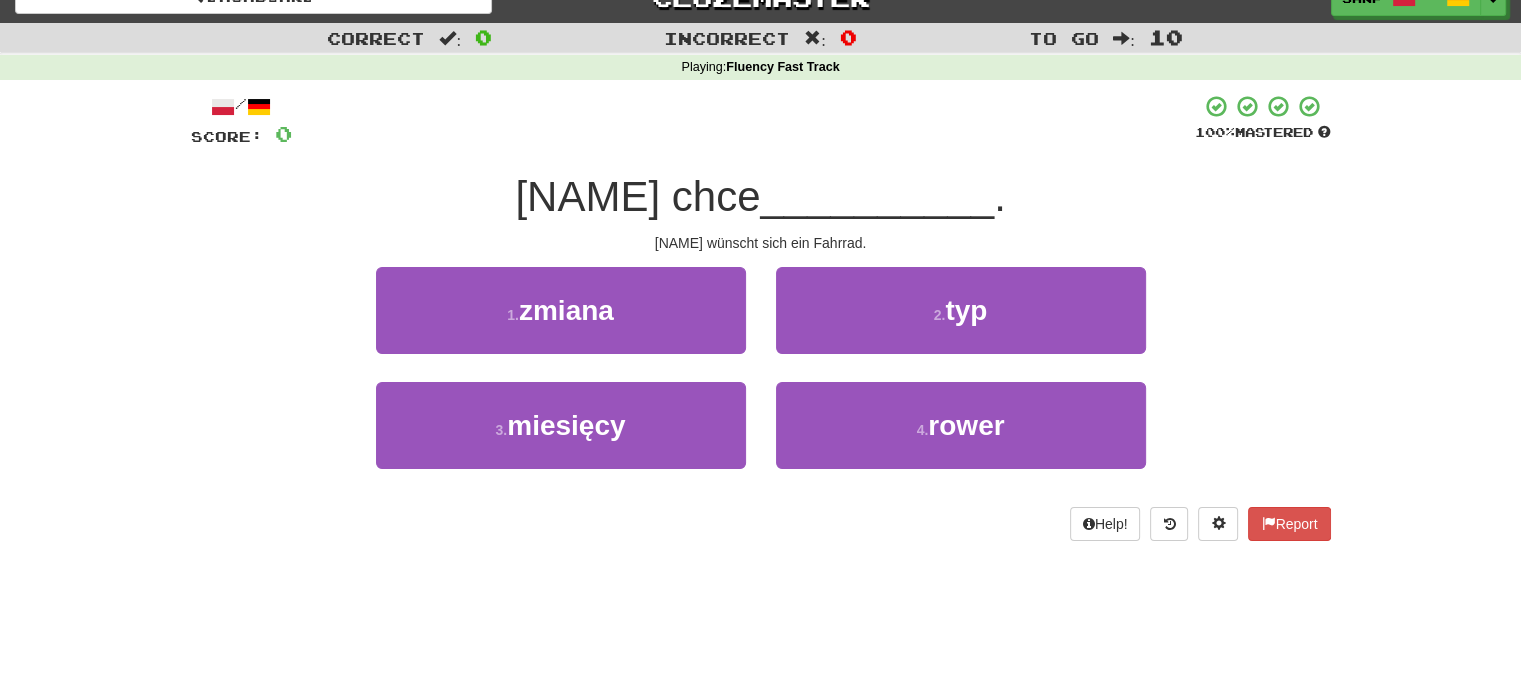 scroll, scrollTop: 11, scrollLeft: 0, axis: vertical 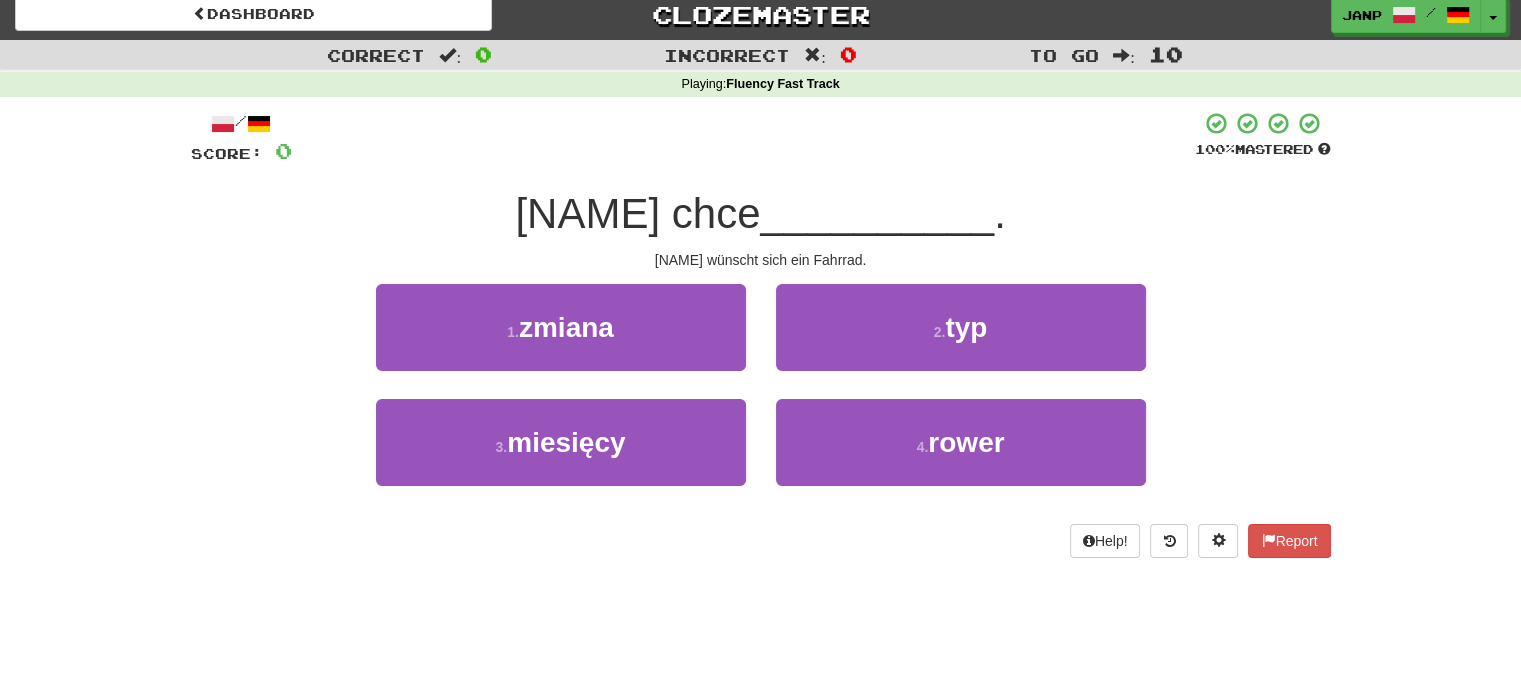 click on "4 .  rower" at bounding box center (961, 456) 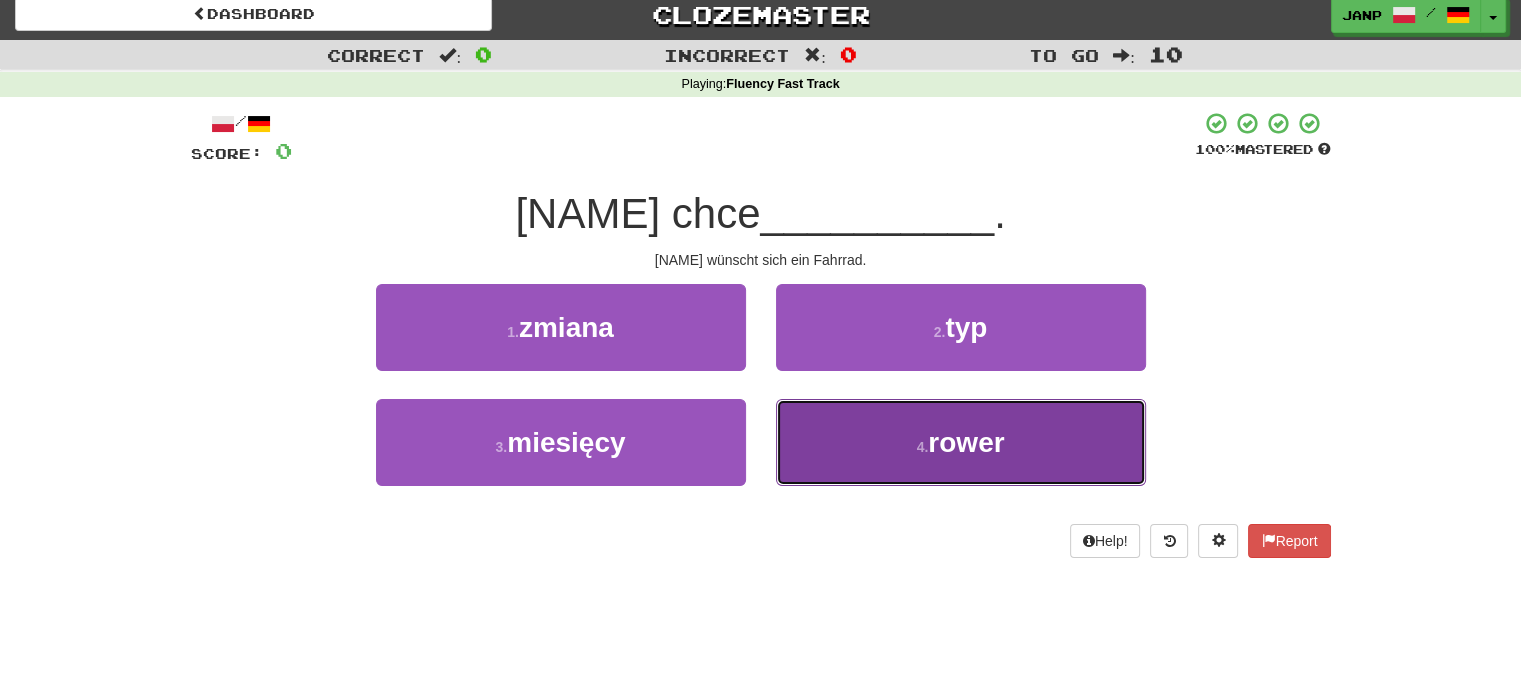click on "4 .  rower" at bounding box center [961, 442] 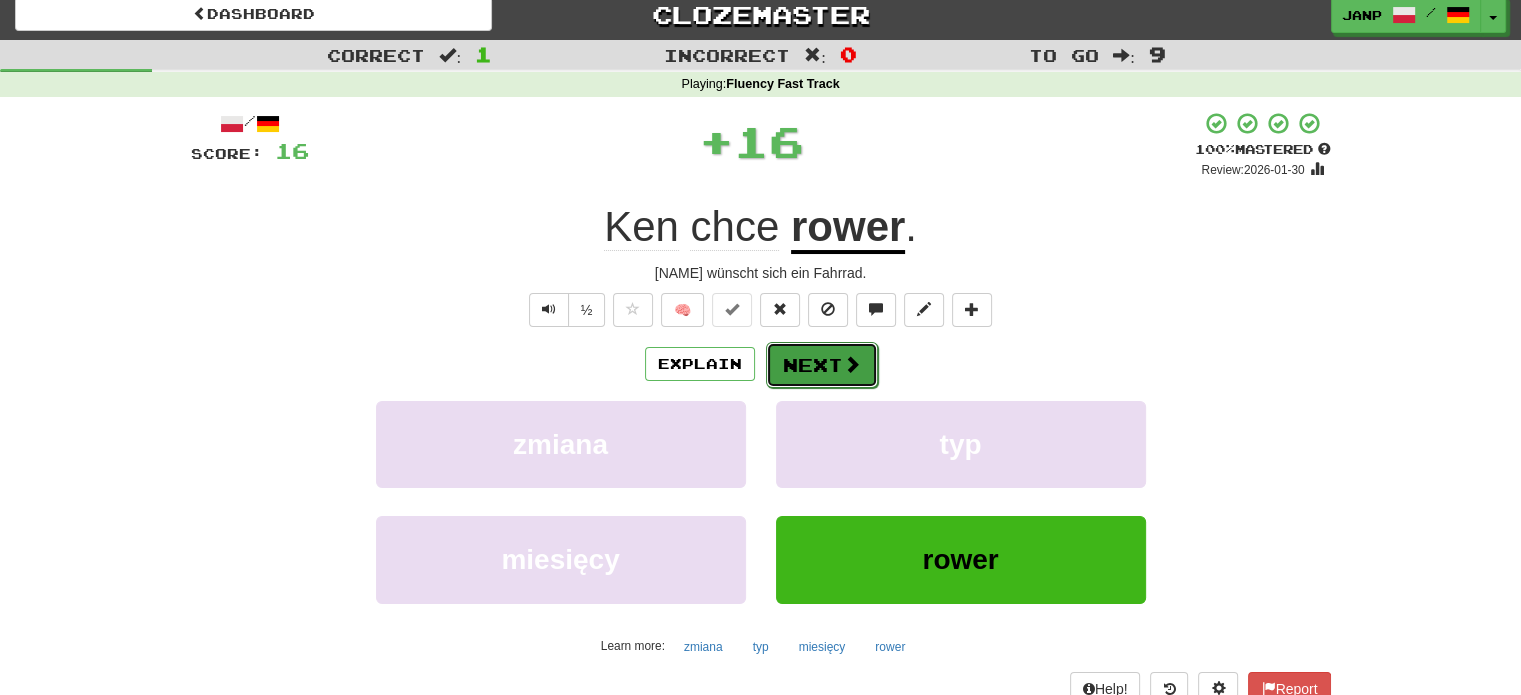 click on "Next" at bounding box center [822, 365] 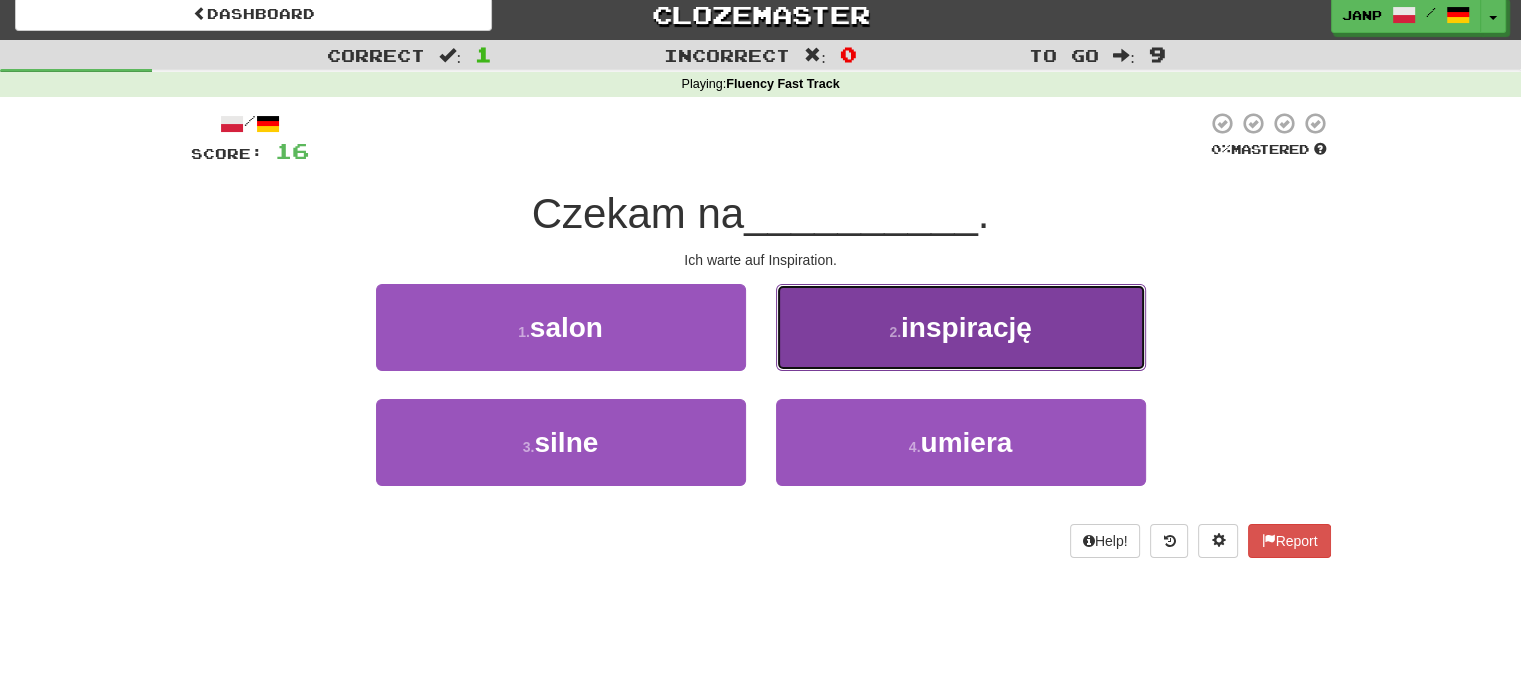 click on "2 .  inspirację" at bounding box center [961, 327] 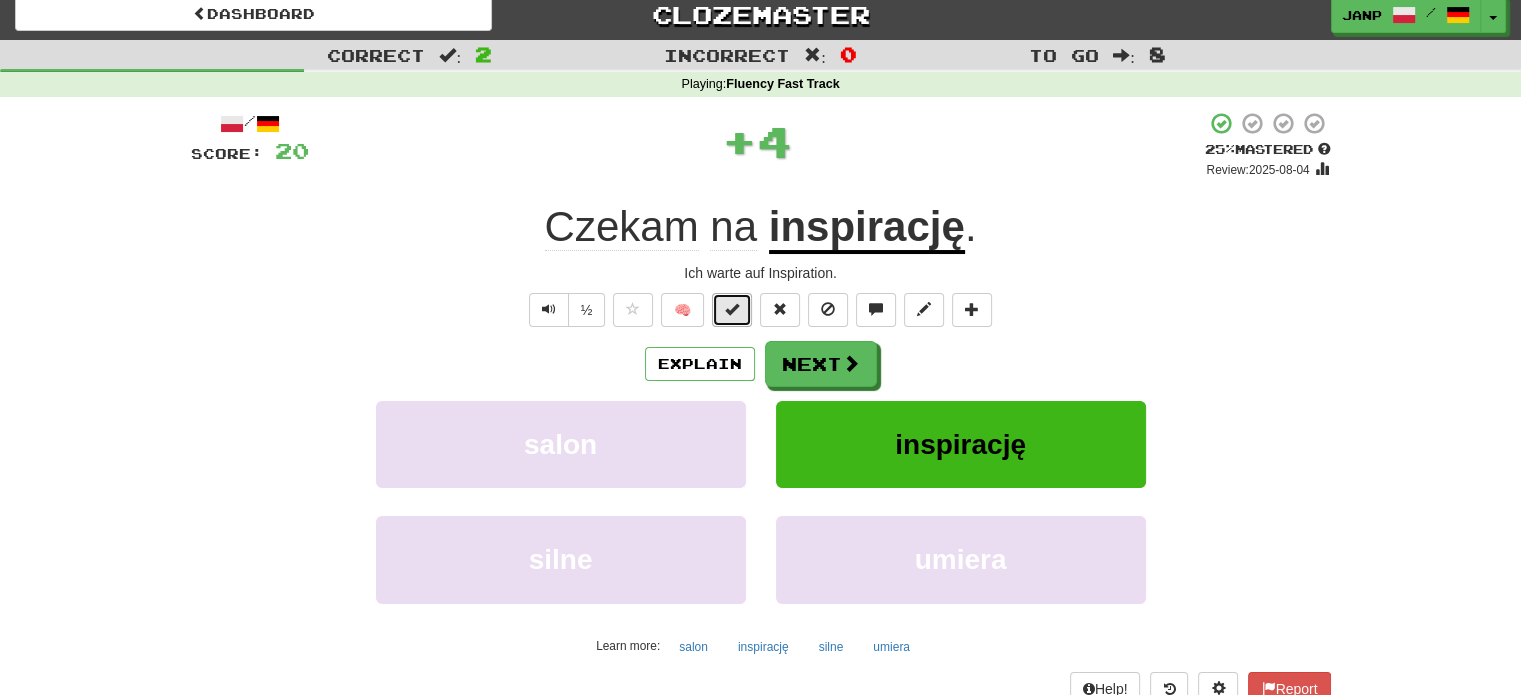 click at bounding box center [732, 309] 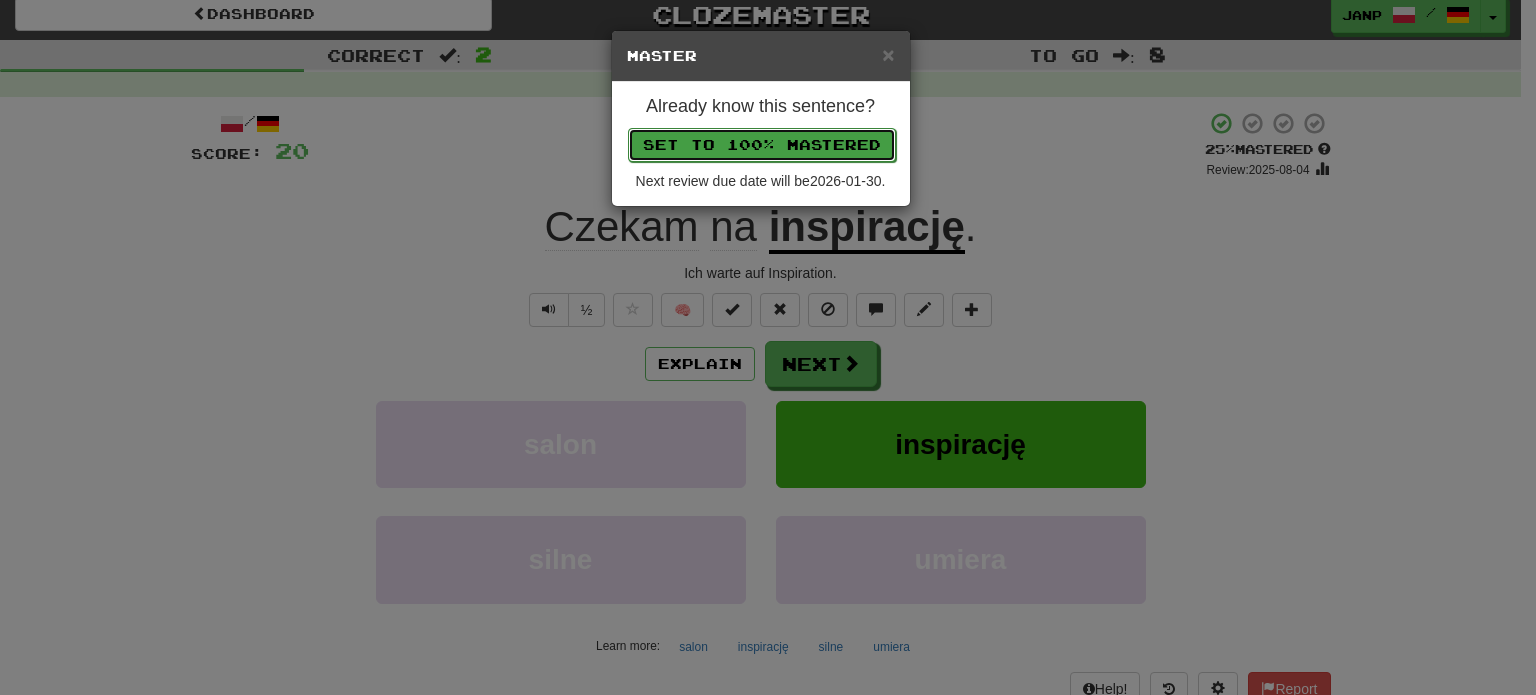 click on "Set to 100% Mastered" at bounding box center [762, 145] 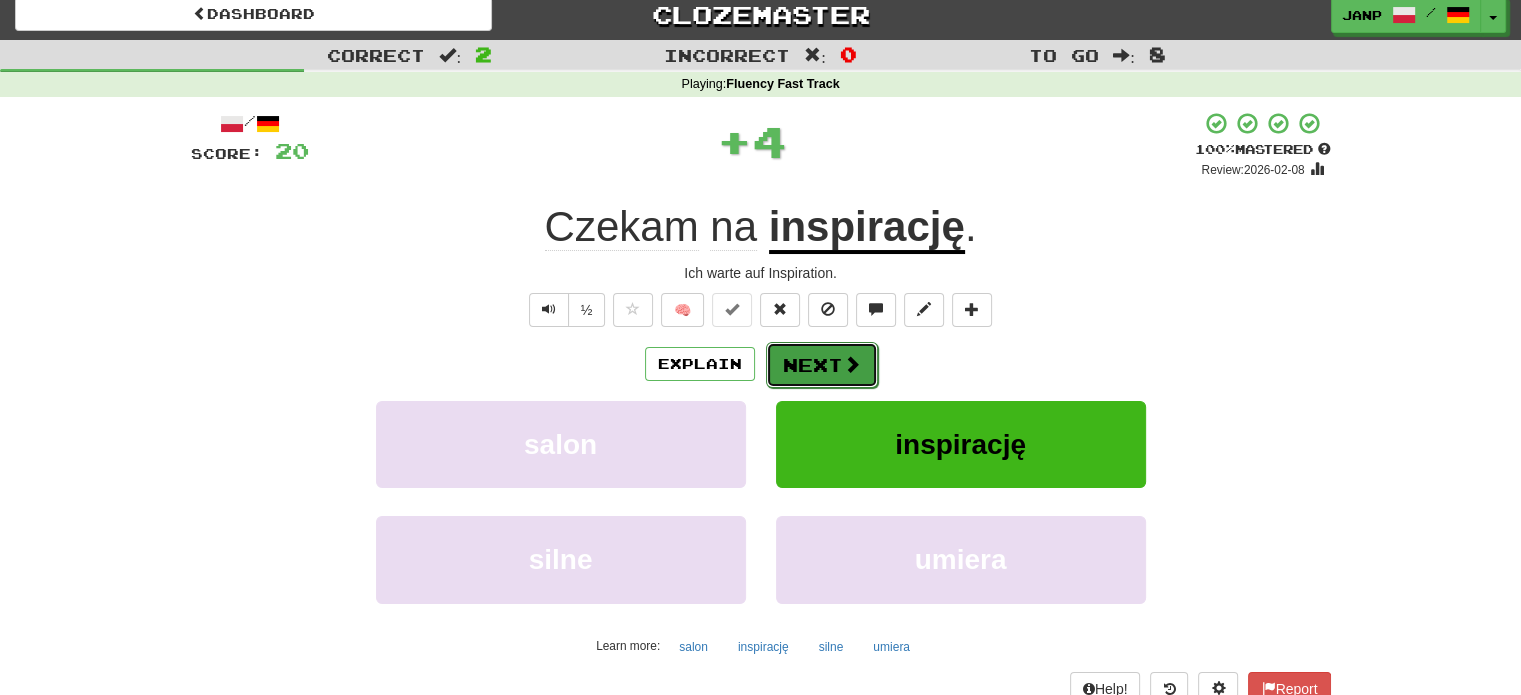 click on "Next" at bounding box center [822, 365] 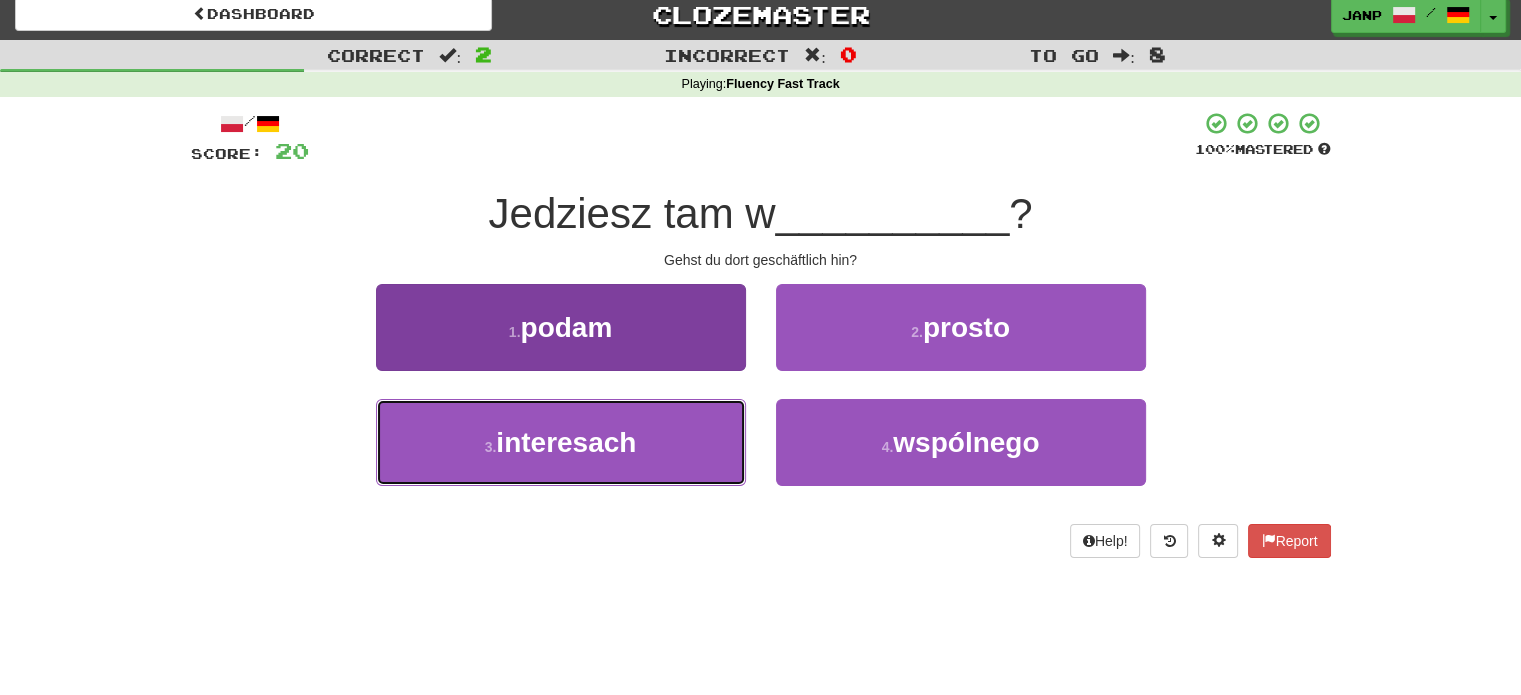 click on "3 .  interesach" at bounding box center [561, 442] 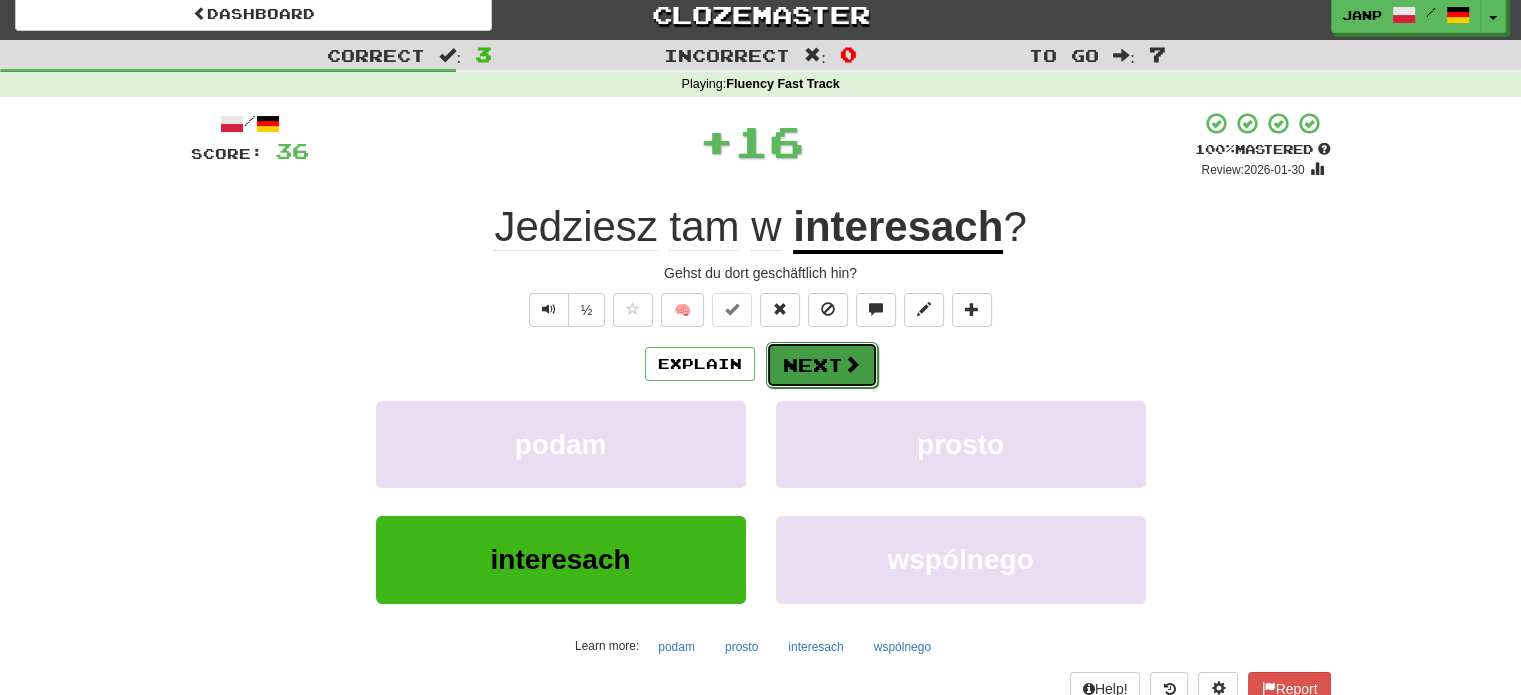 click on "Next" at bounding box center [822, 365] 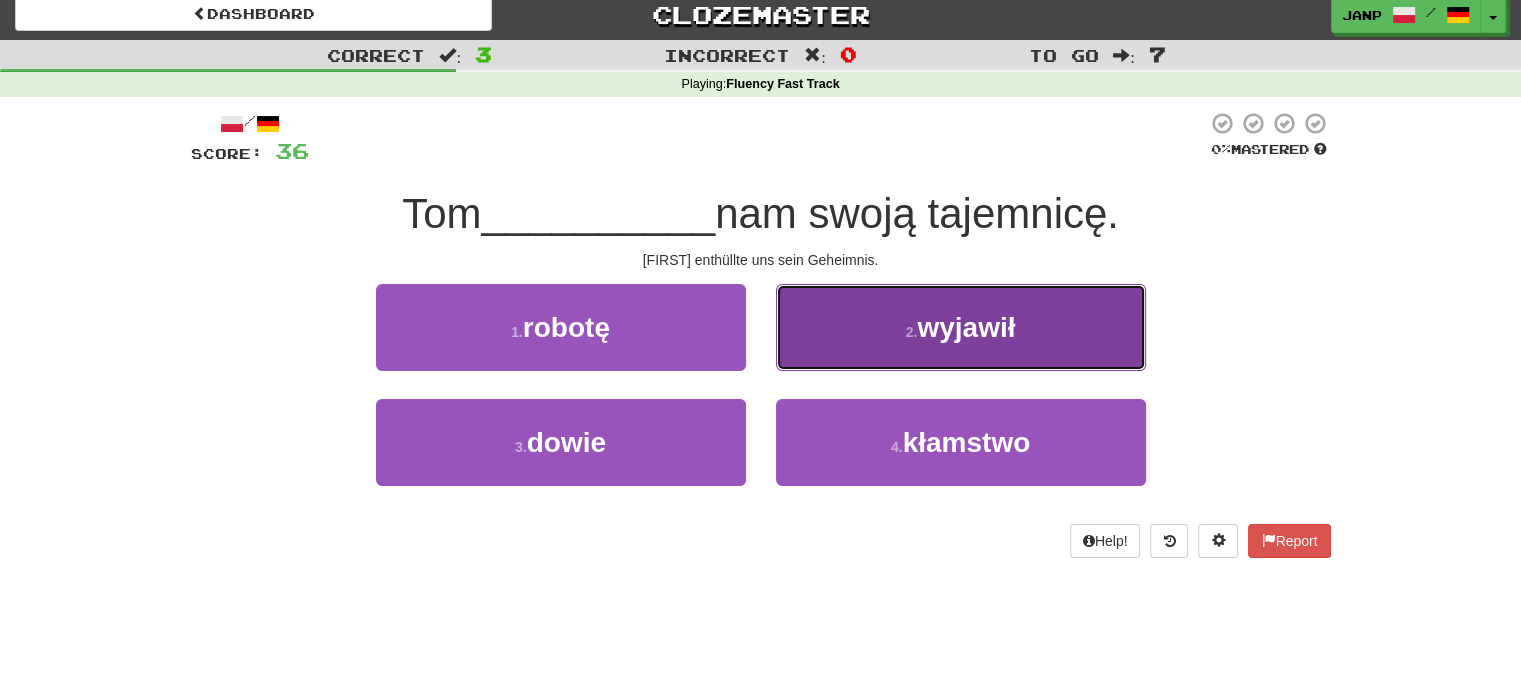 click on "2 . wyjawił" at bounding box center (961, 327) 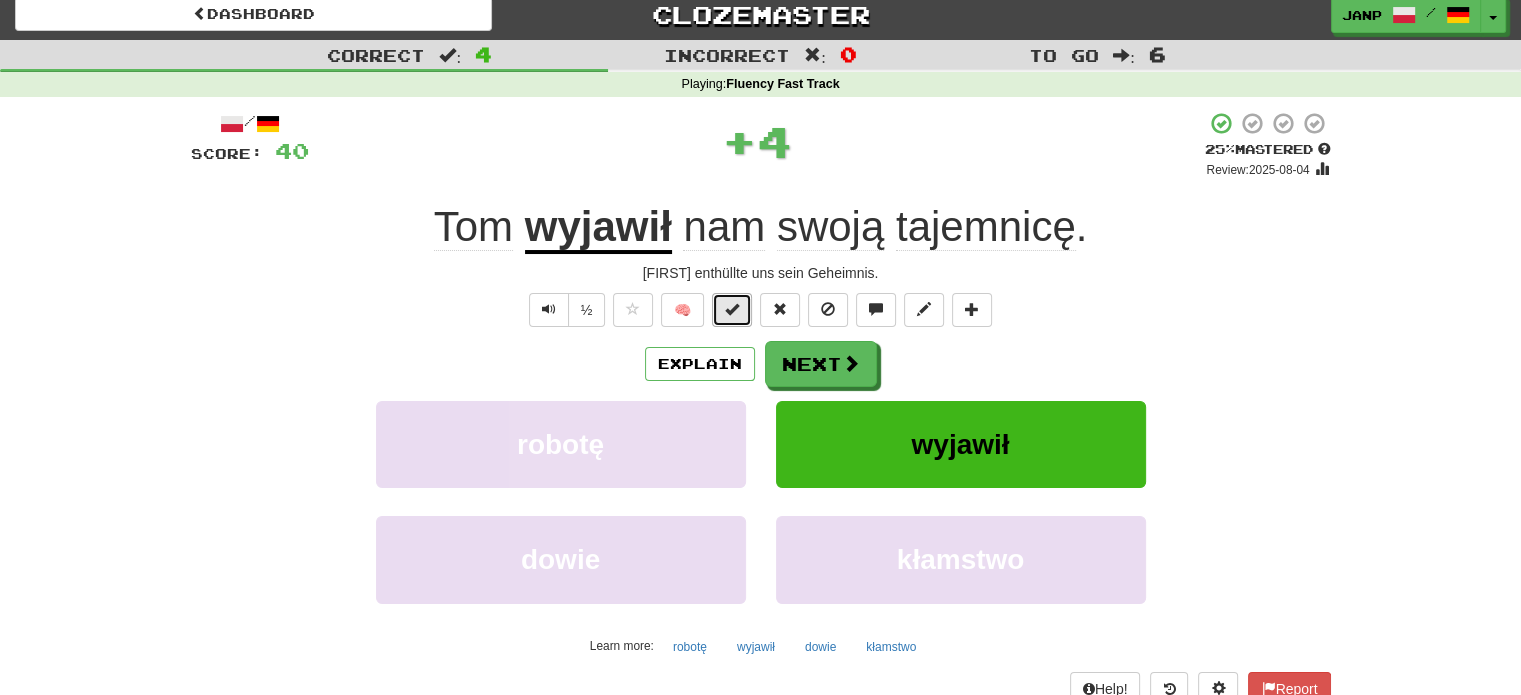 click at bounding box center (732, 309) 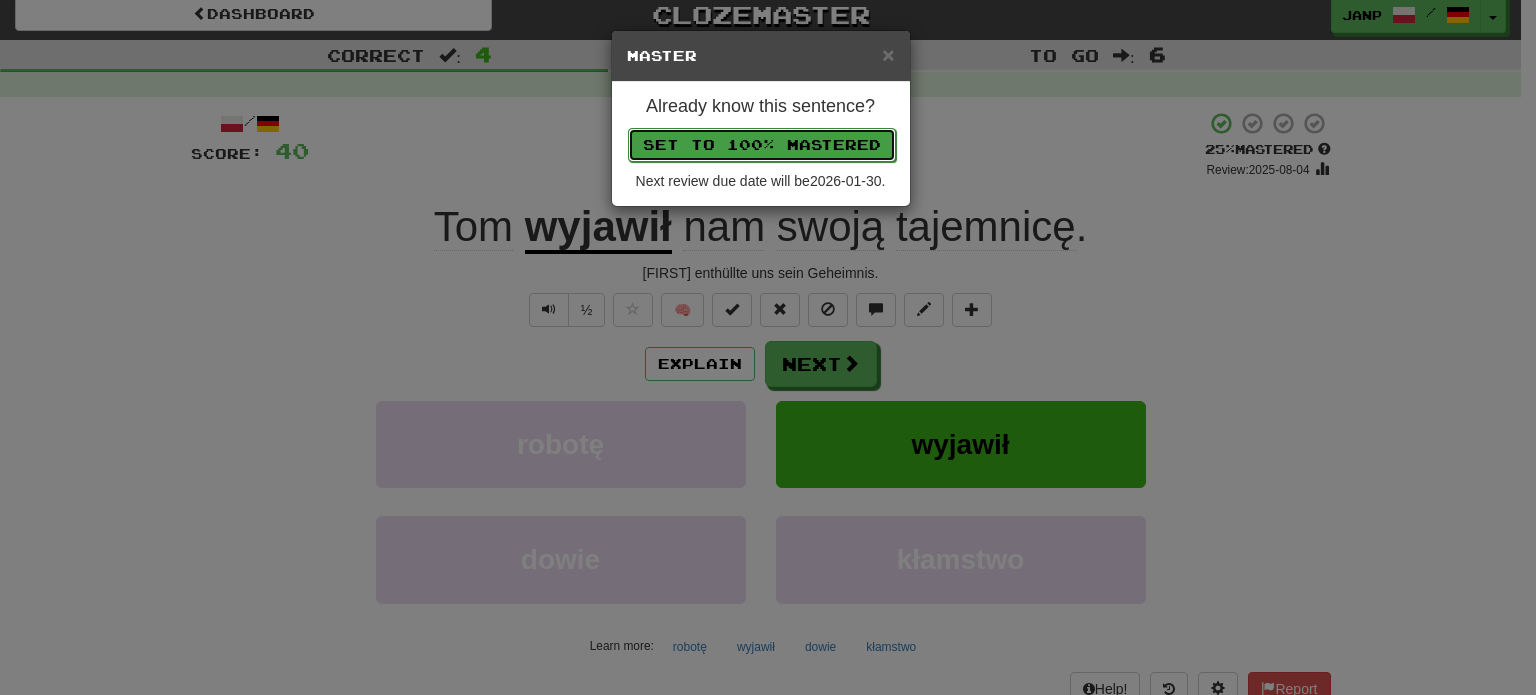 click on "Set to 100% Mastered" at bounding box center [762, 145] 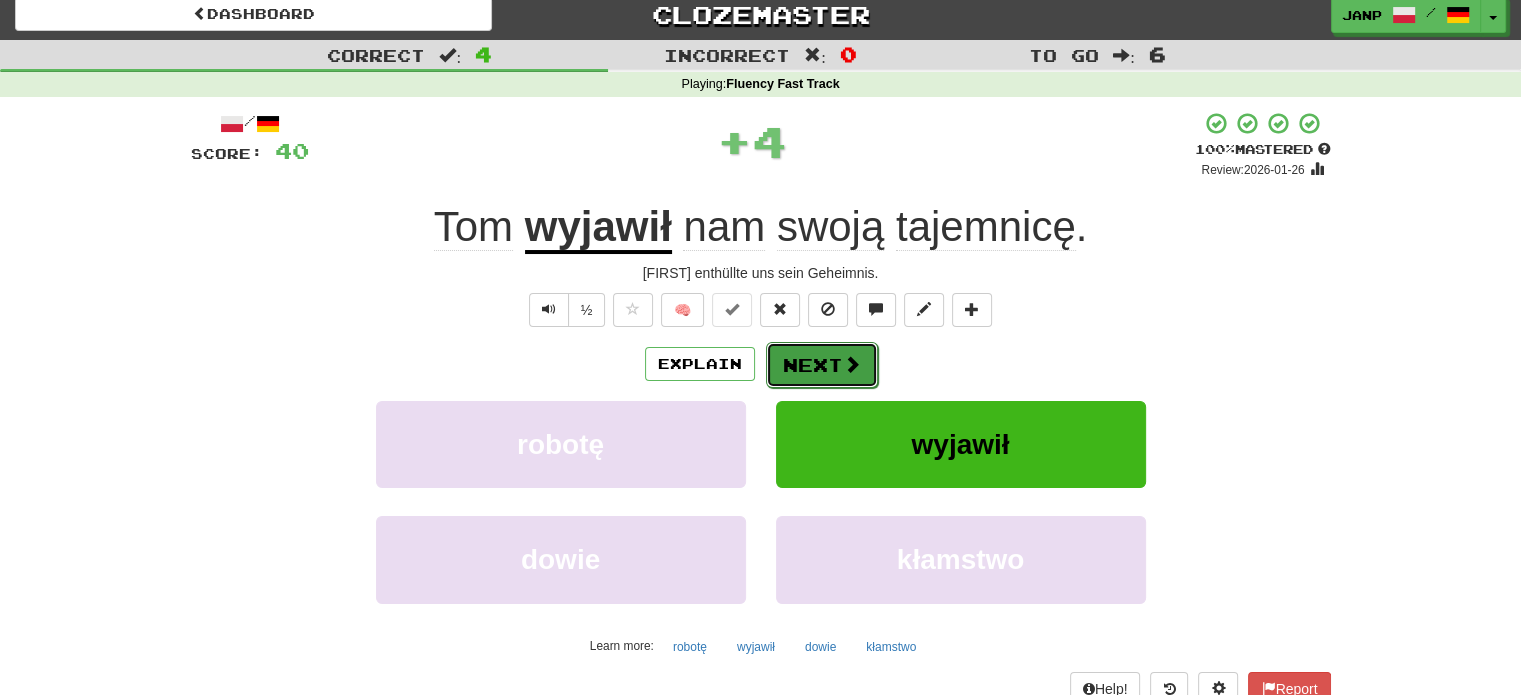 click at bounding box center [852, 364] 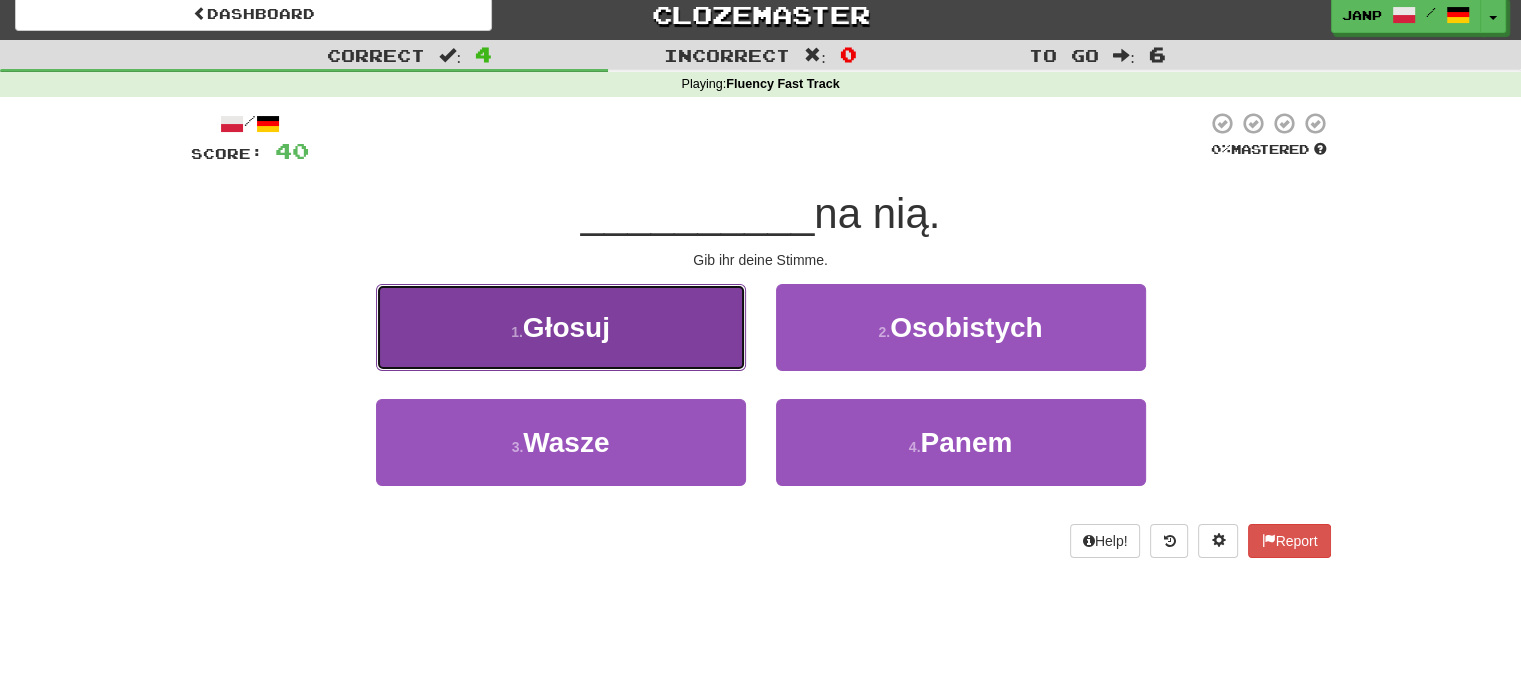 click on "1 .  Głosuj" at bounding box center [561, 327] 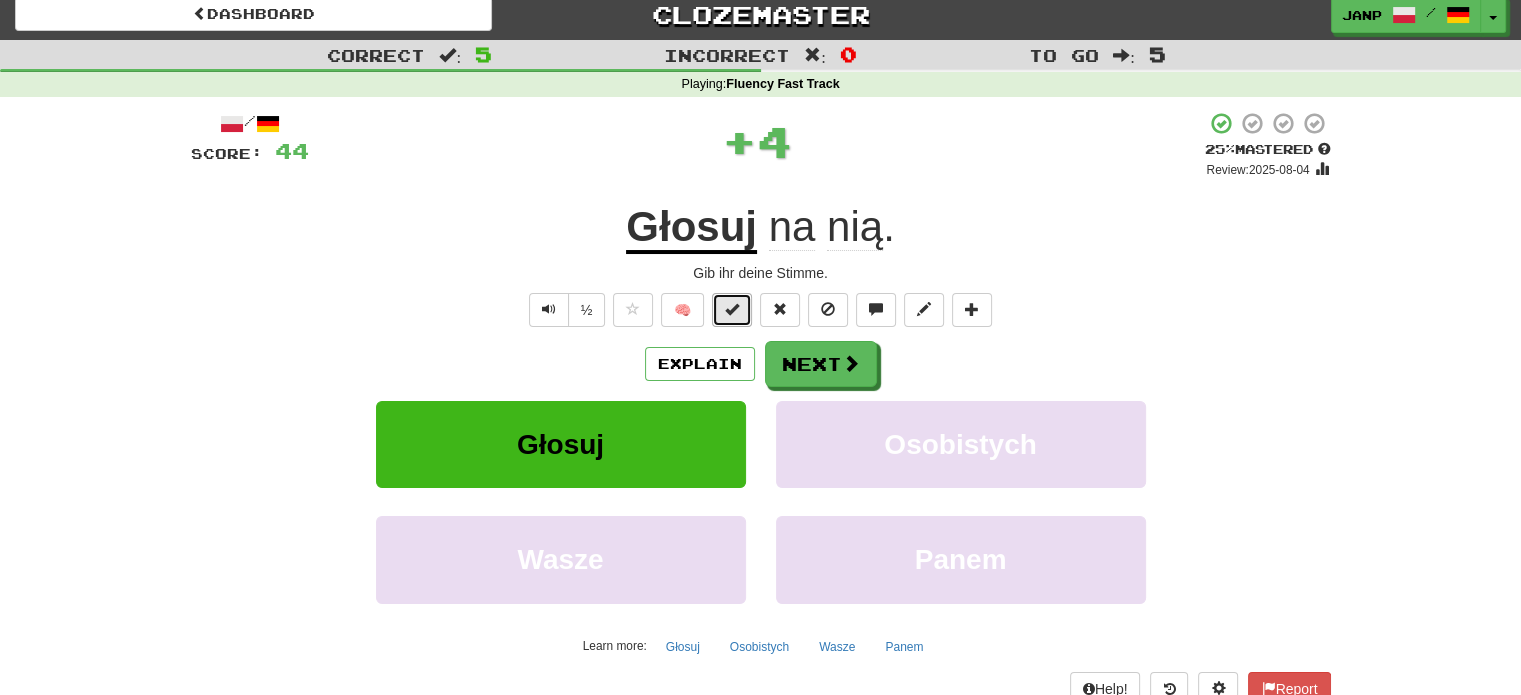 click at bounding box center (732, 309) 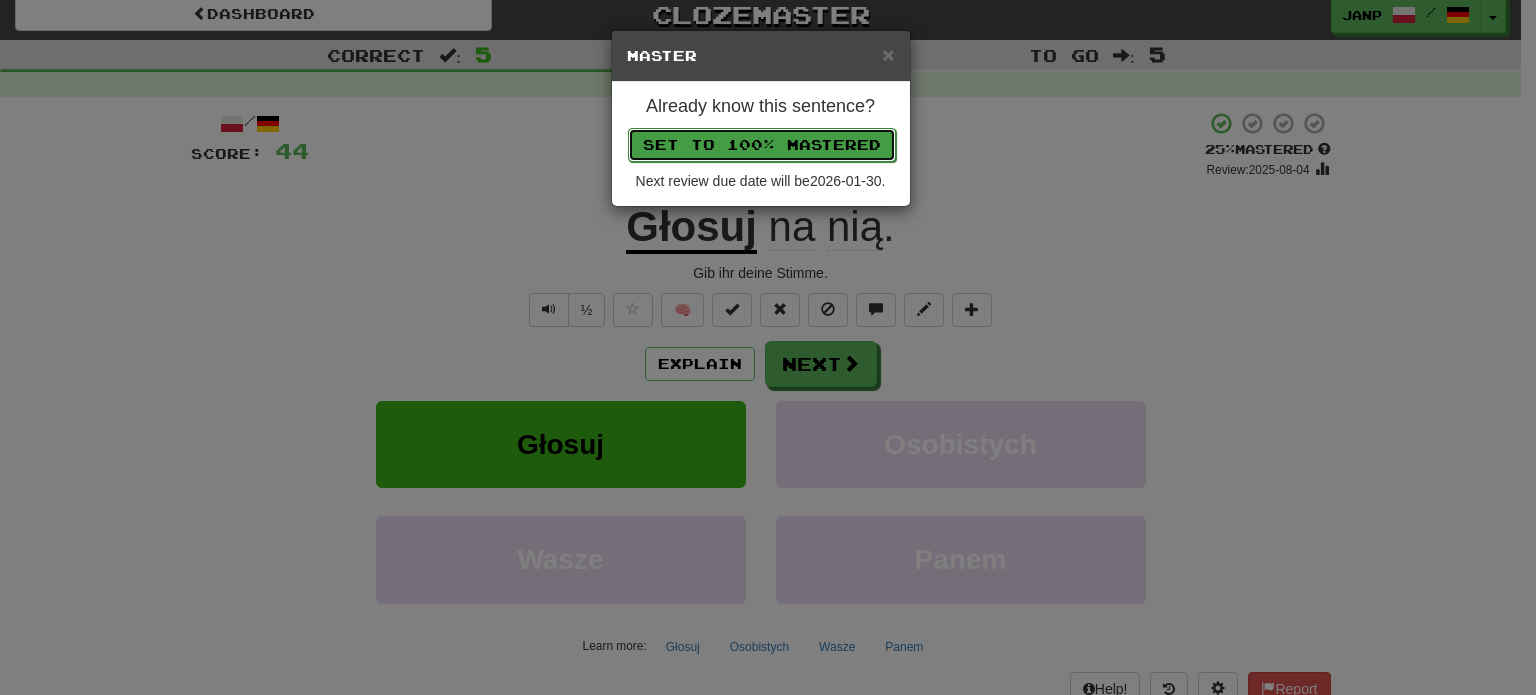 click on "Set to 100% Mastered" at bounding box center (762, 145) 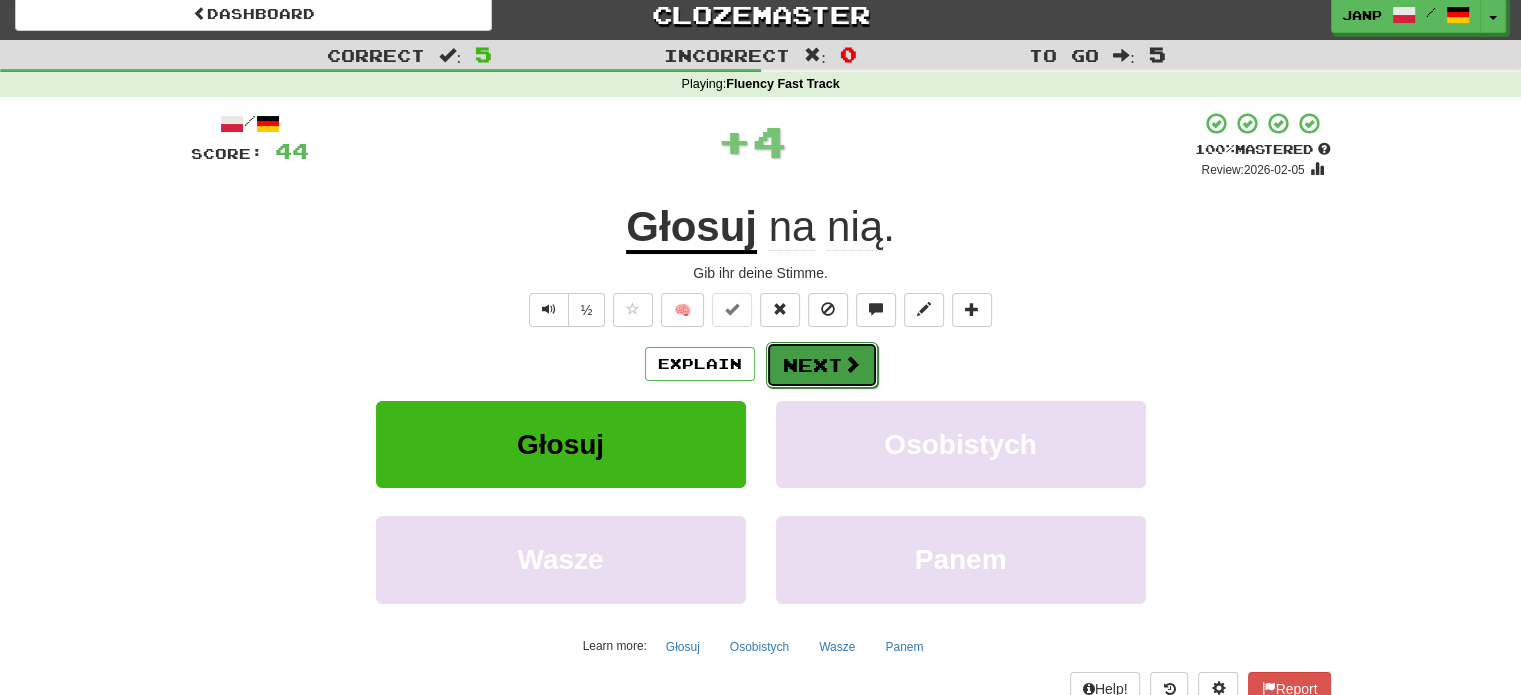 click on "Next" at bounding box center (822, 365) 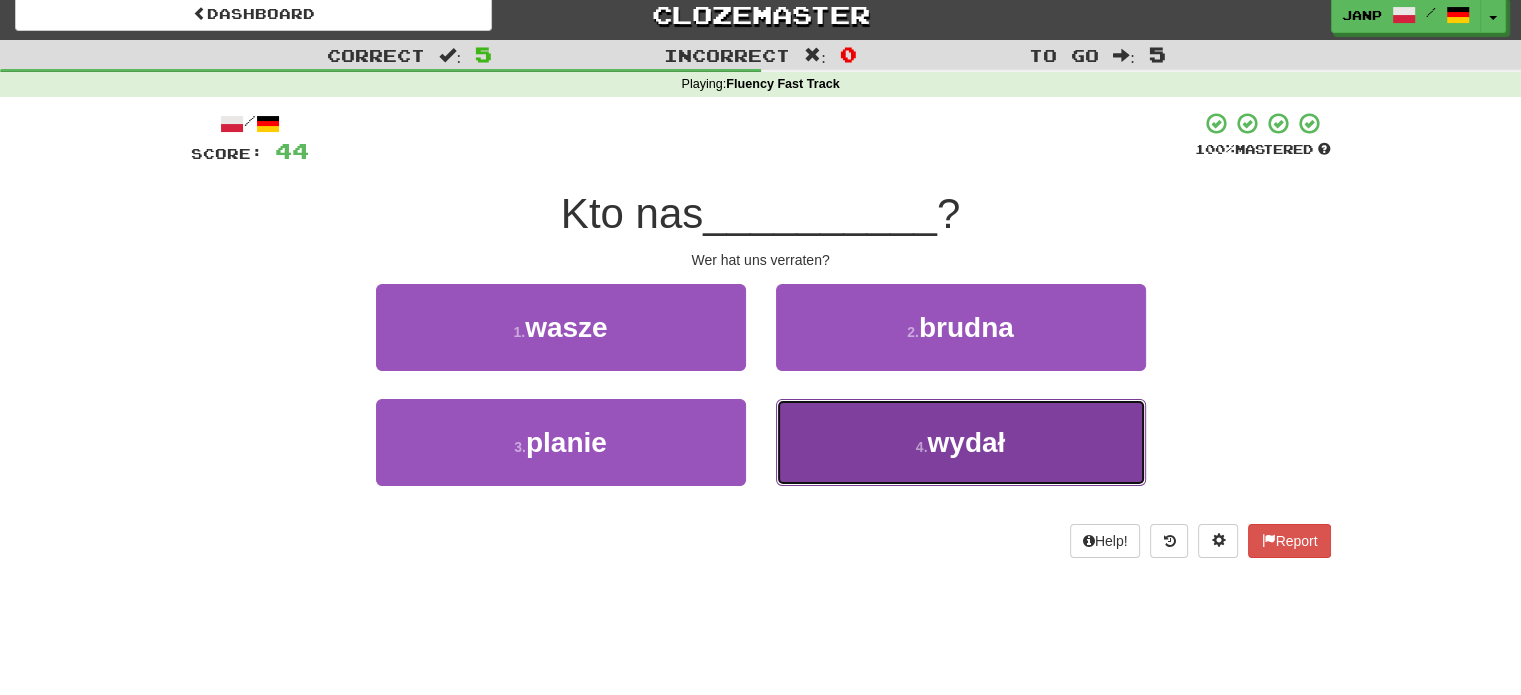 click on "4 .  wydał" at bounding box center (961, 442) 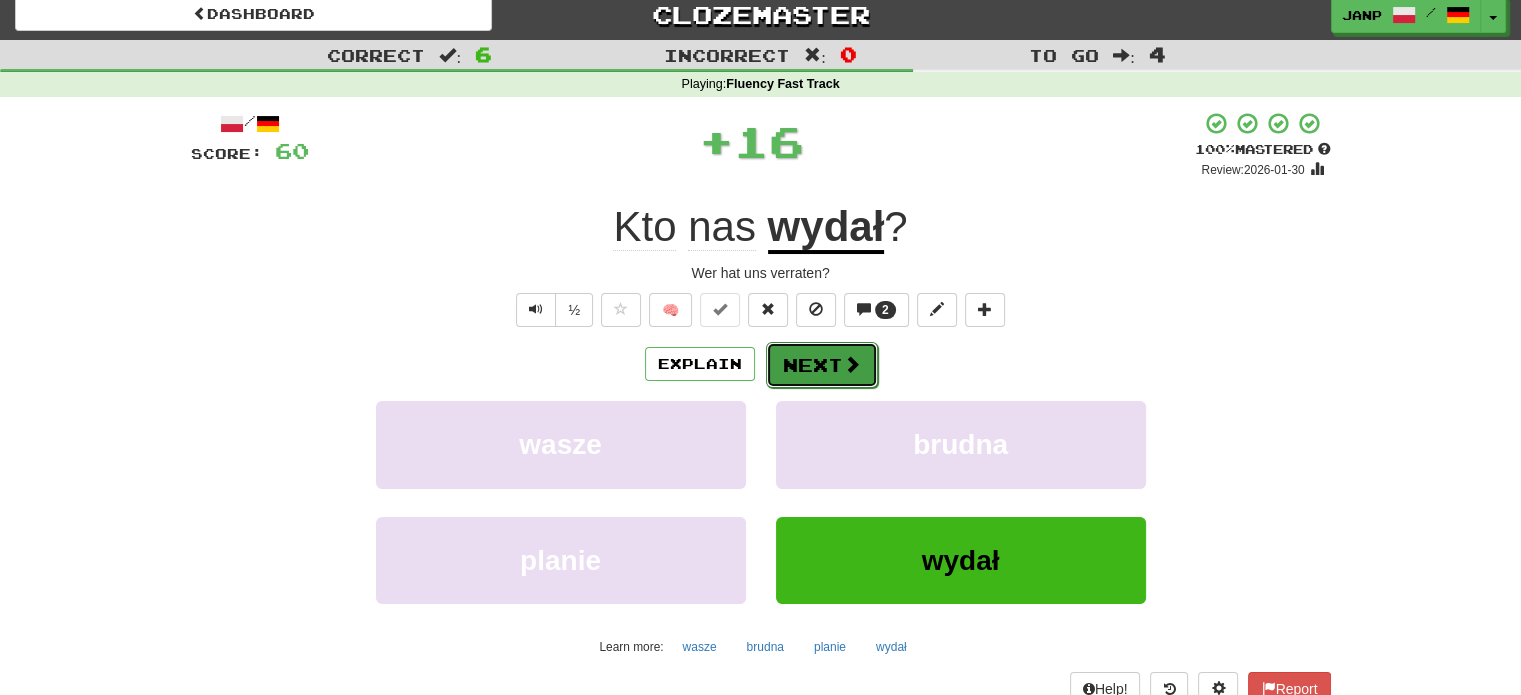 click on "Next" at bounding box center (822, 365) 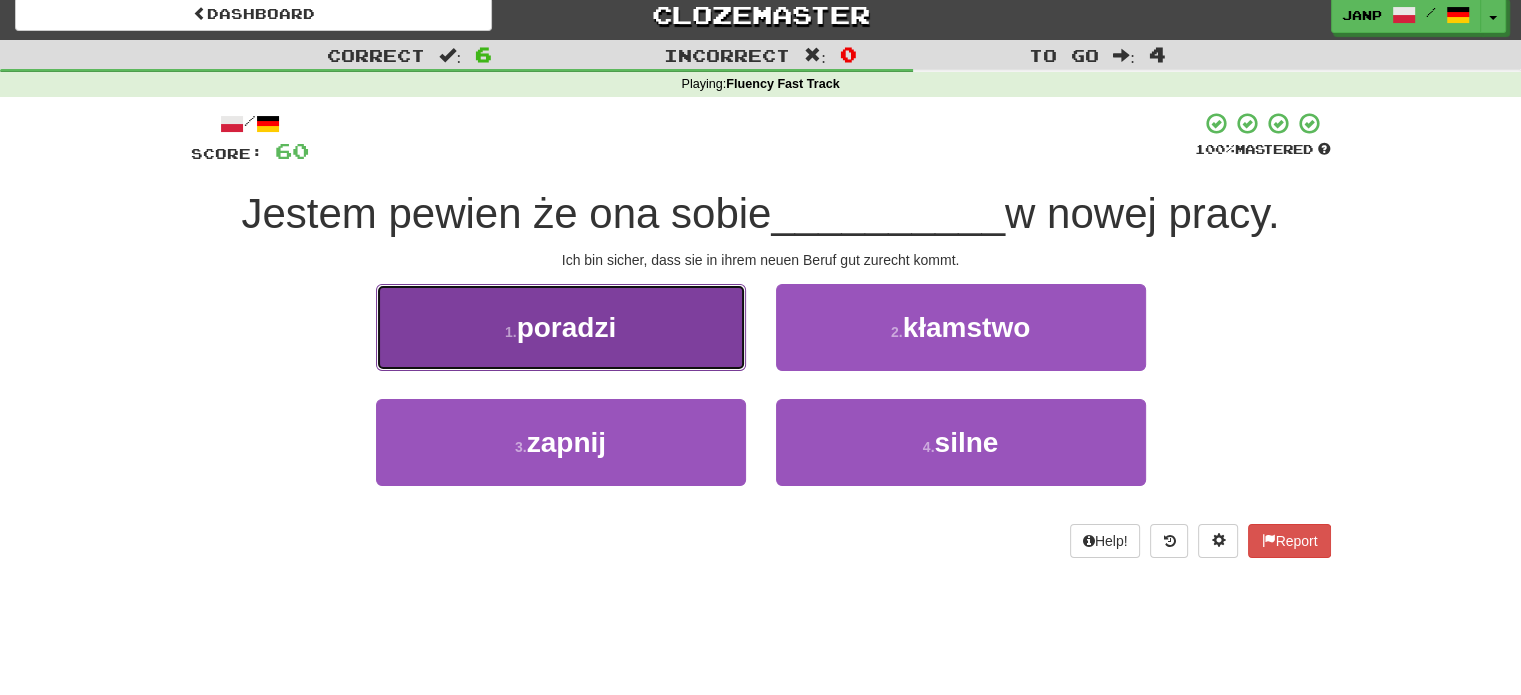 click on "1 . poradzi" at bounding box center (561, 327) 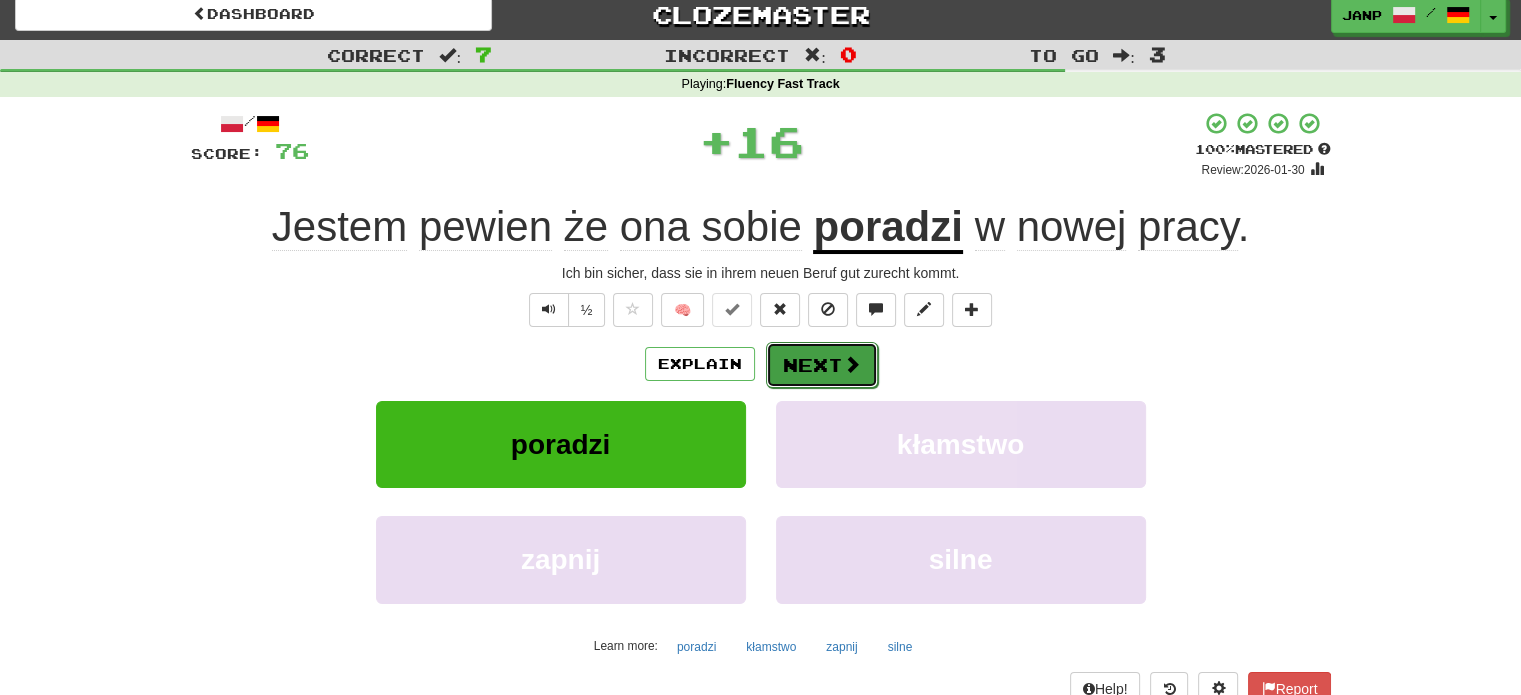 click on "Next" at bounding box center [822, 365] 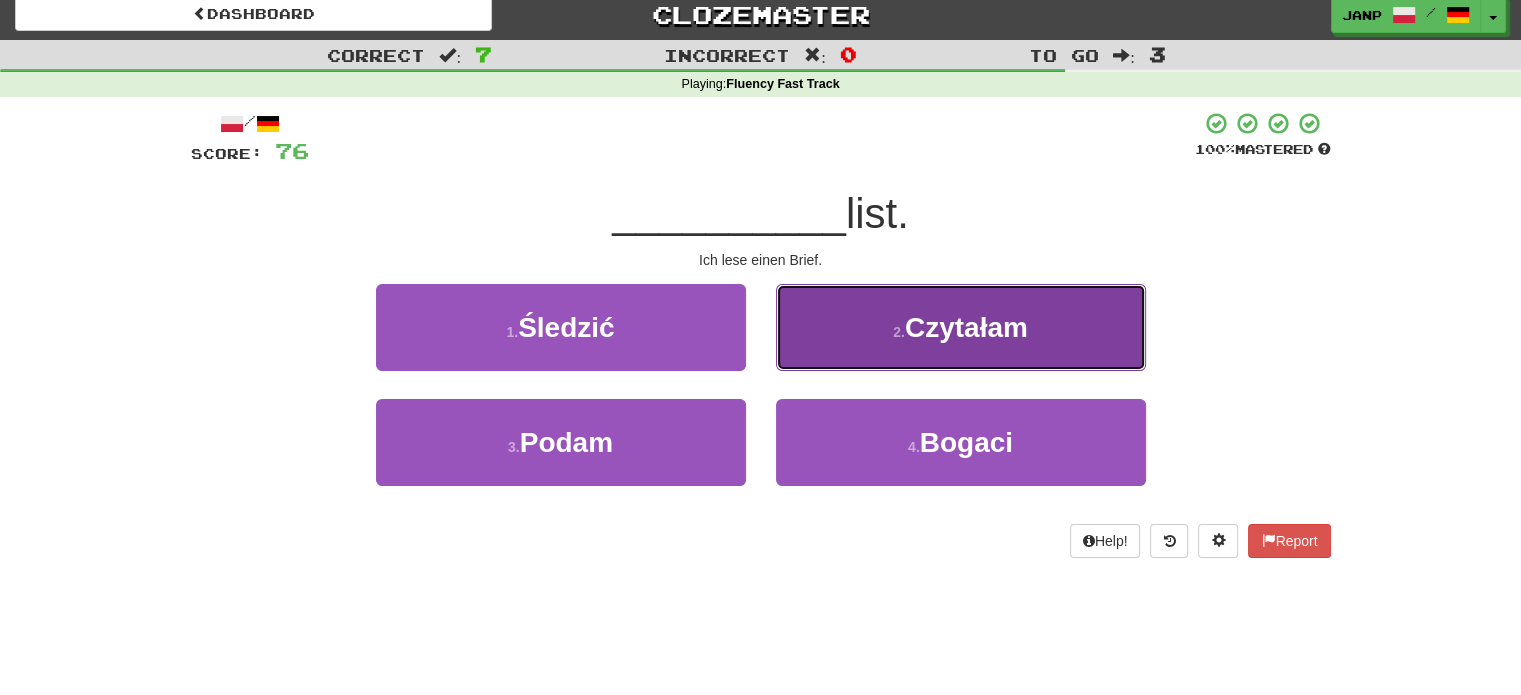 click on "2 .  Czytałam" at bounding box center (961, 327) 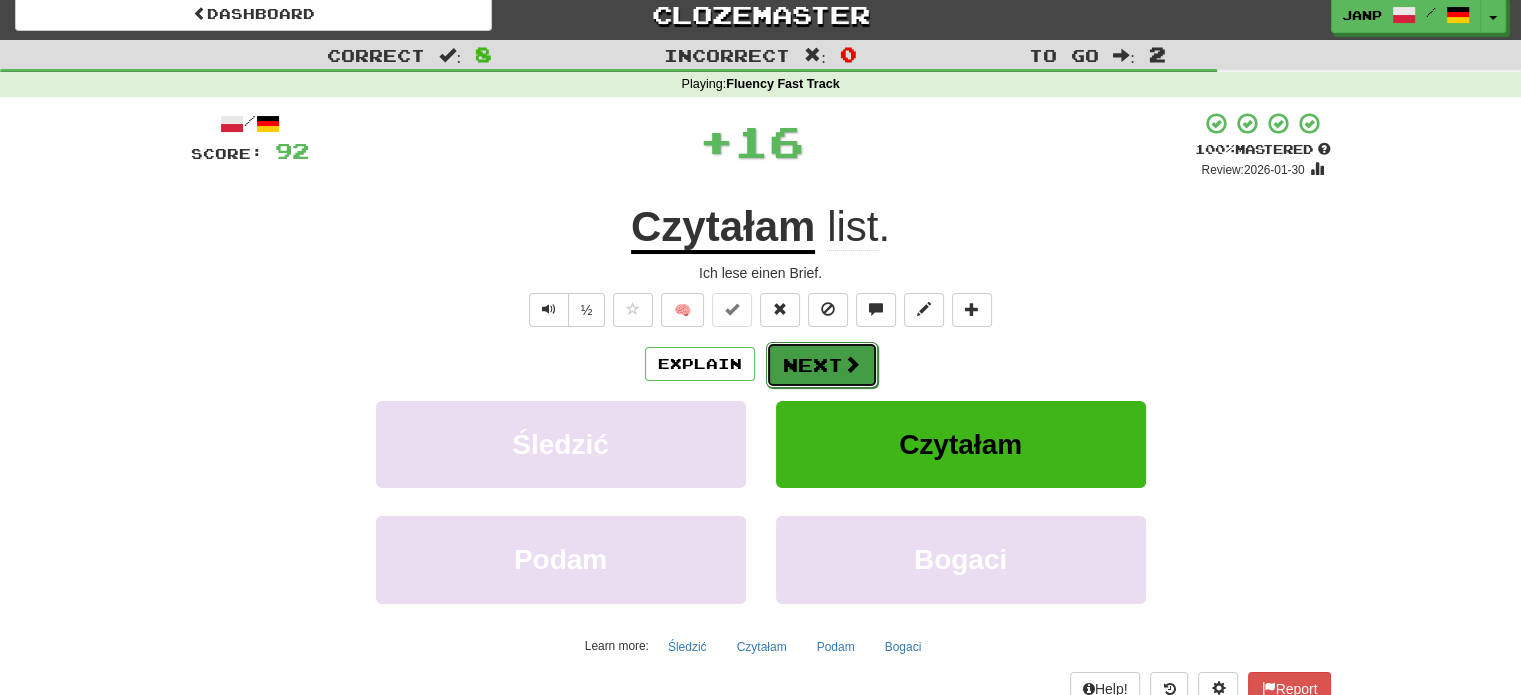 click on "Next" at bounding box center (822, 365) 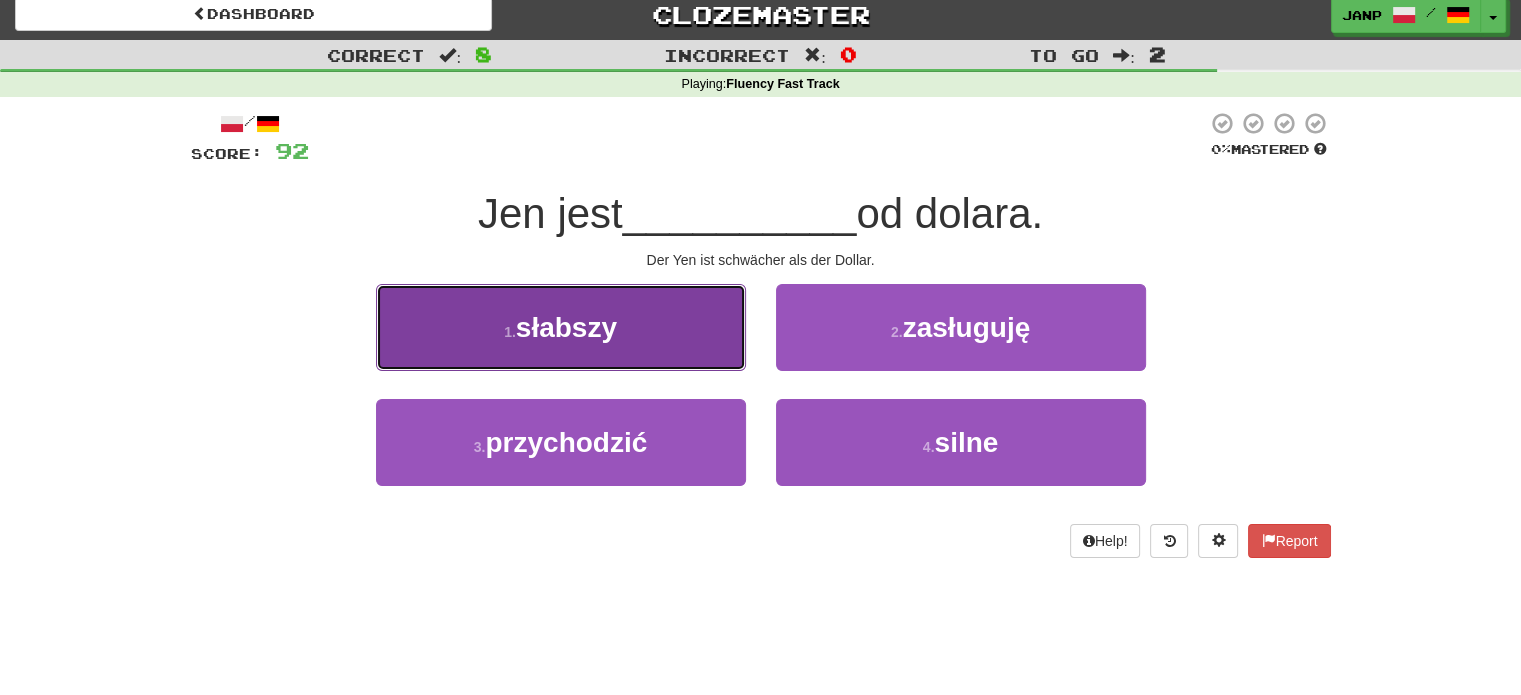 click on "1 .  słabszy" at bounding box center (561, 327) 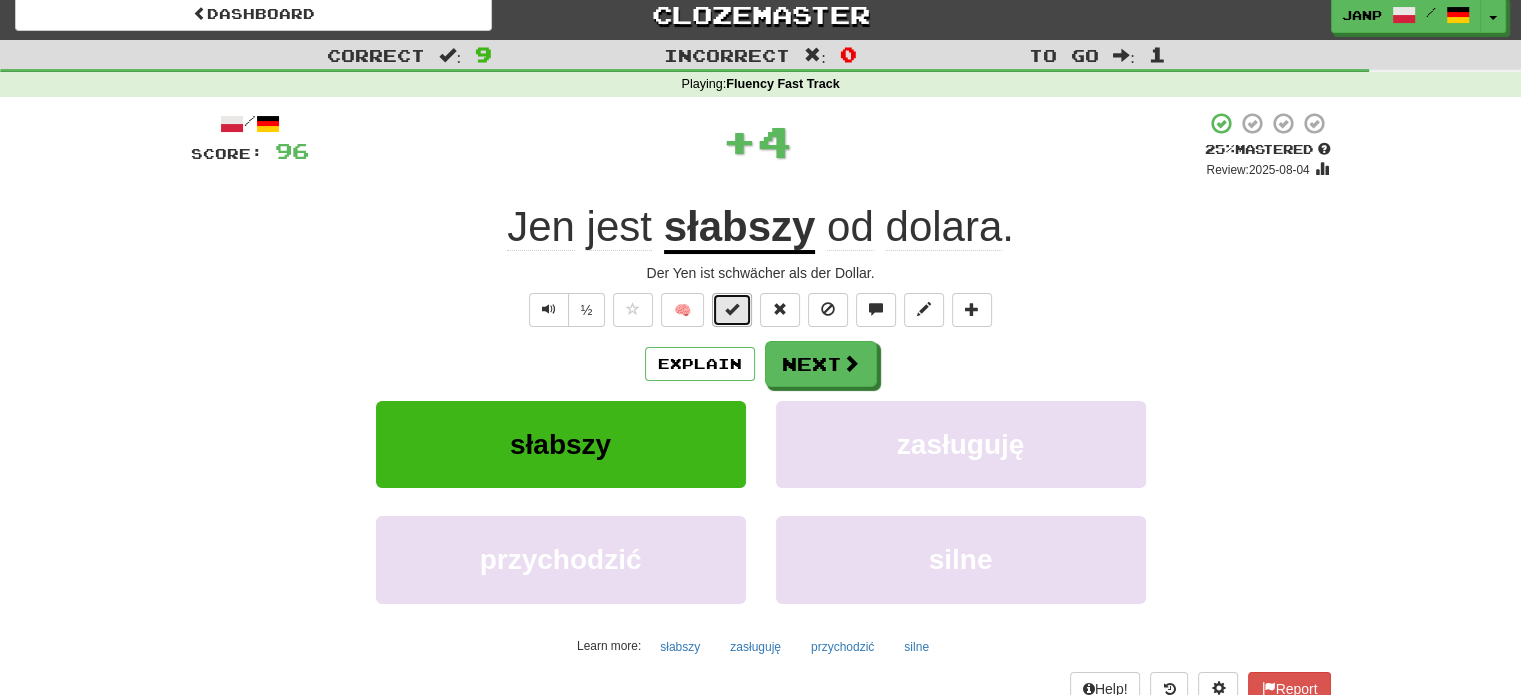 click at bounding box center (732, 309) 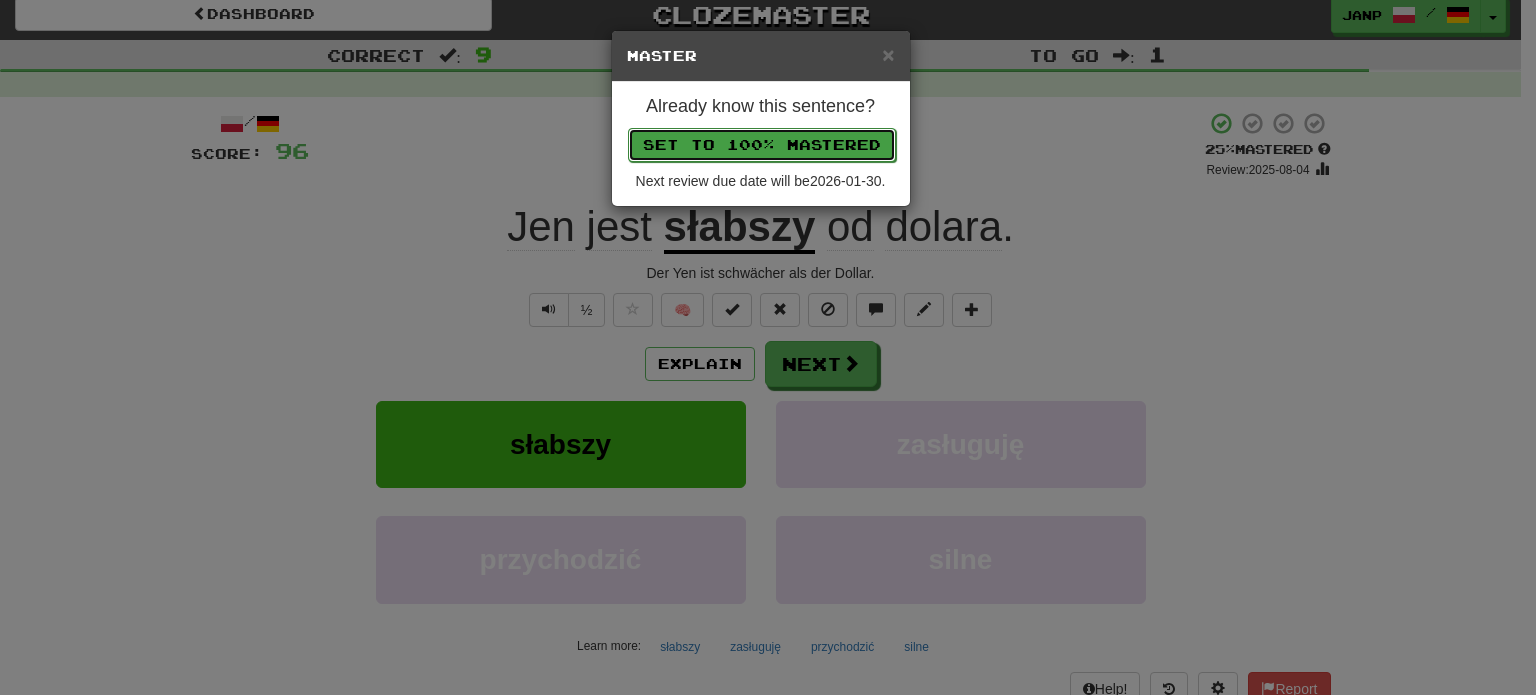 click on "Set to 100% Mastered" at bounding box center [762, 145] 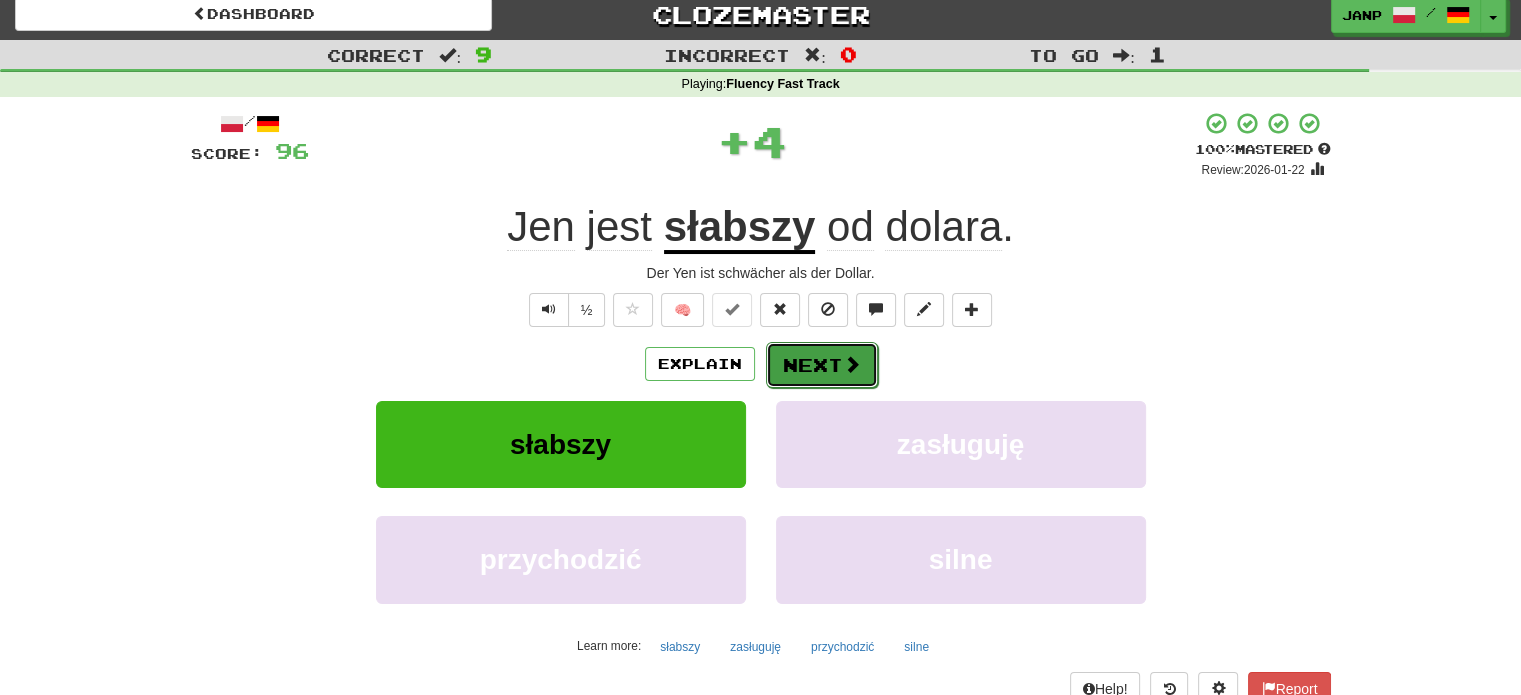 click on "Next" at bounding box center [822, 365] 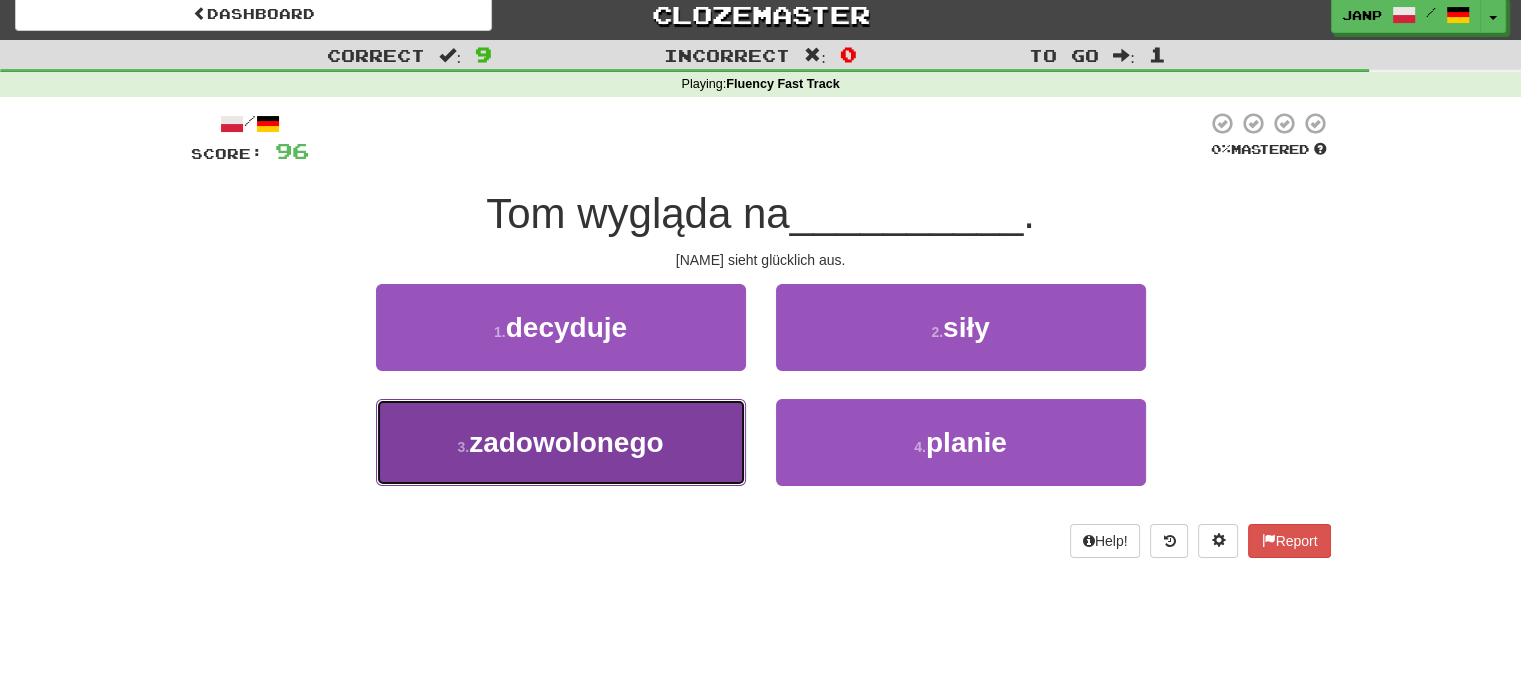 click on "3 .  zadowolonego" at bounding box center [561, 442] 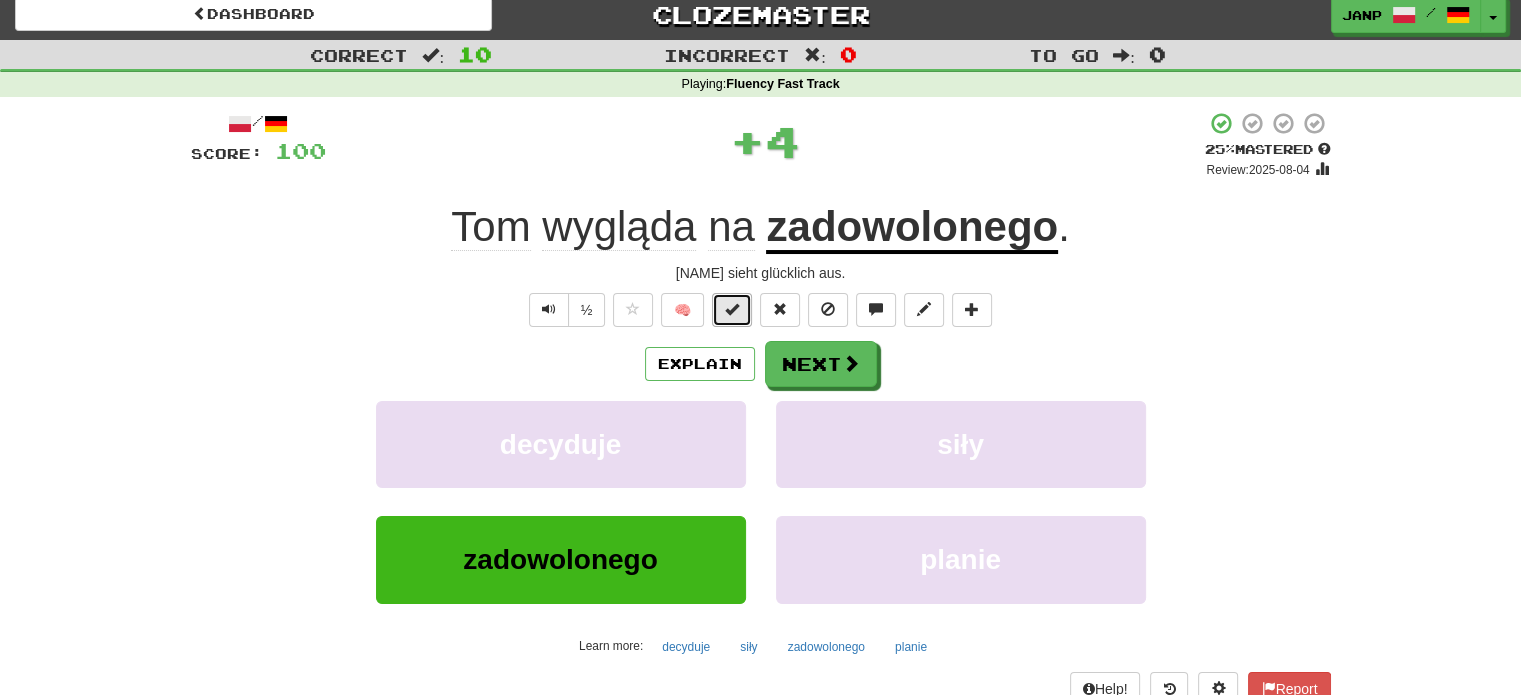 click at bounding box center [732, 309] 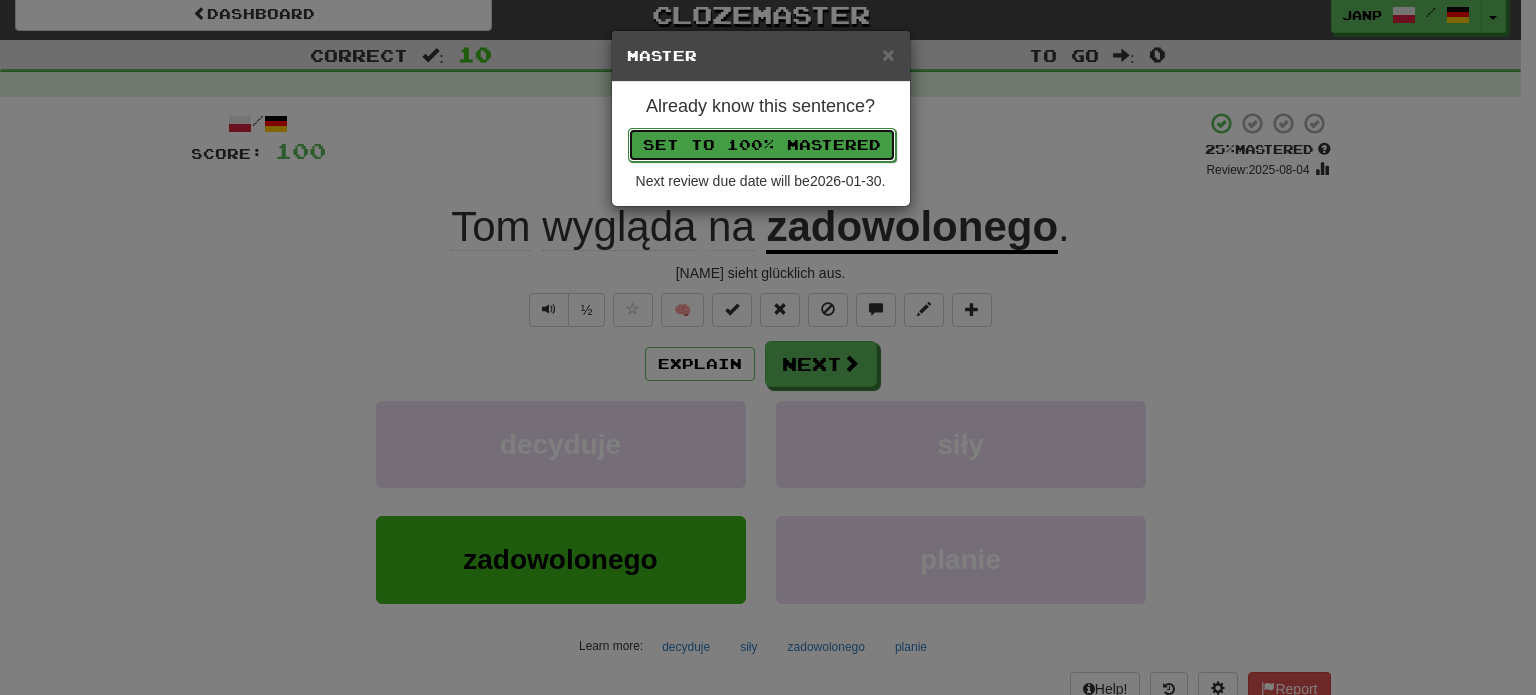 click on "Set to 100% Mastered" at bounding box center [762, 145] 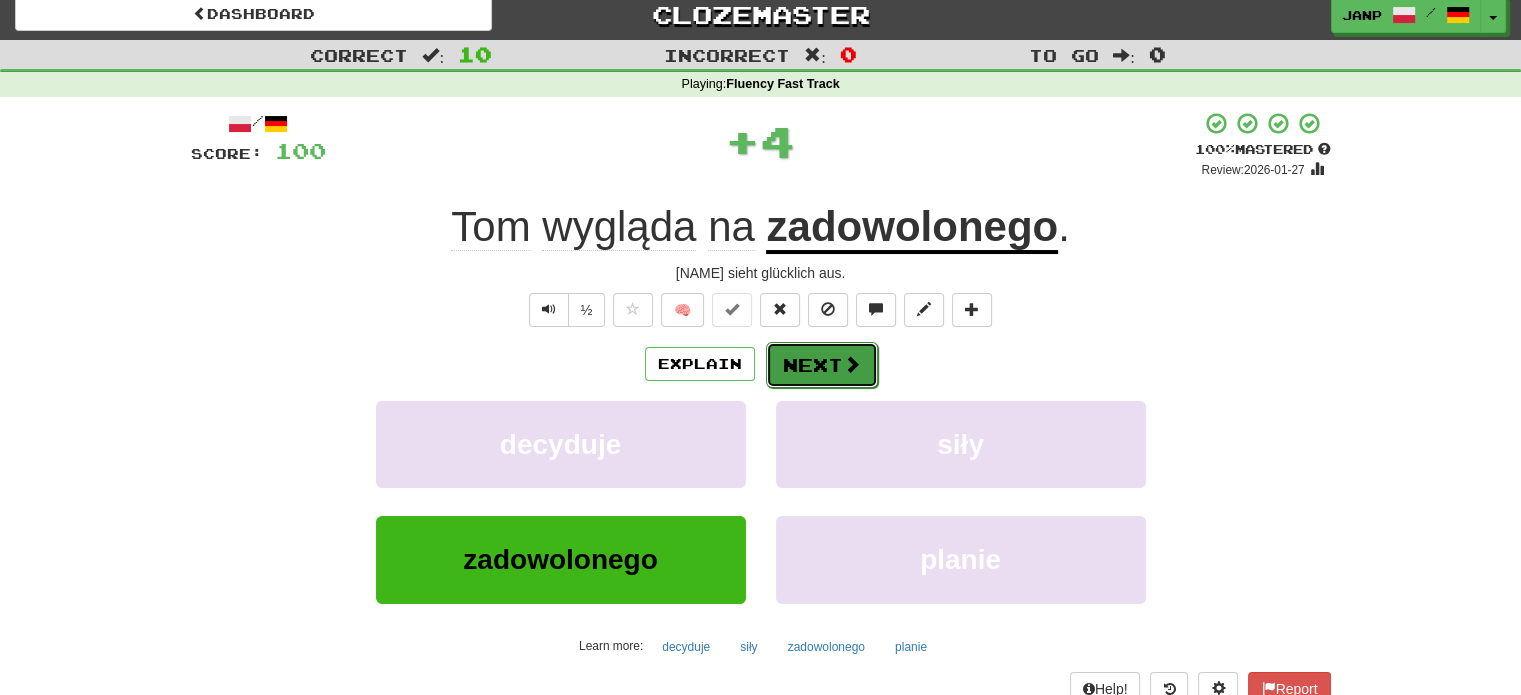 click on "Next" at bounding box center [822, 365] 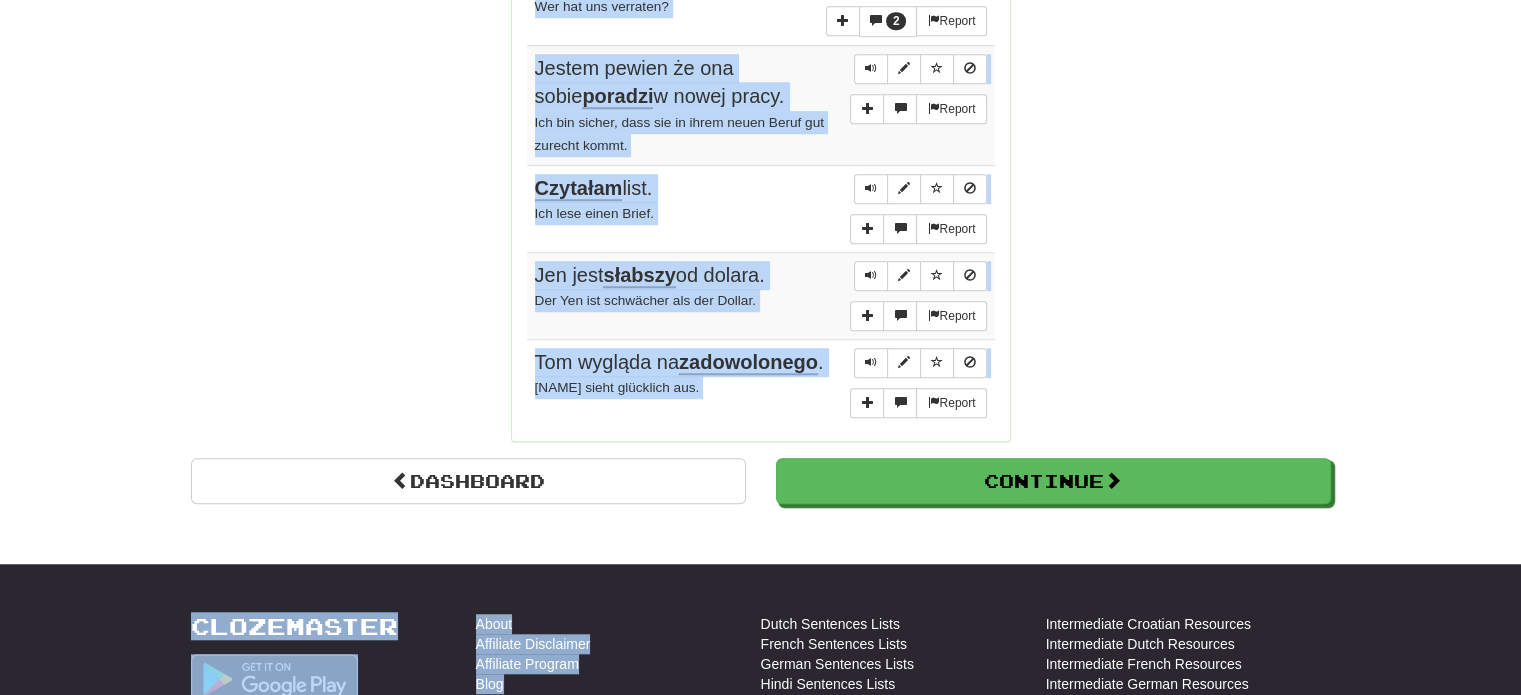 scroll, scrollTop: 1568, scrollLeft: 0, axis: vertical 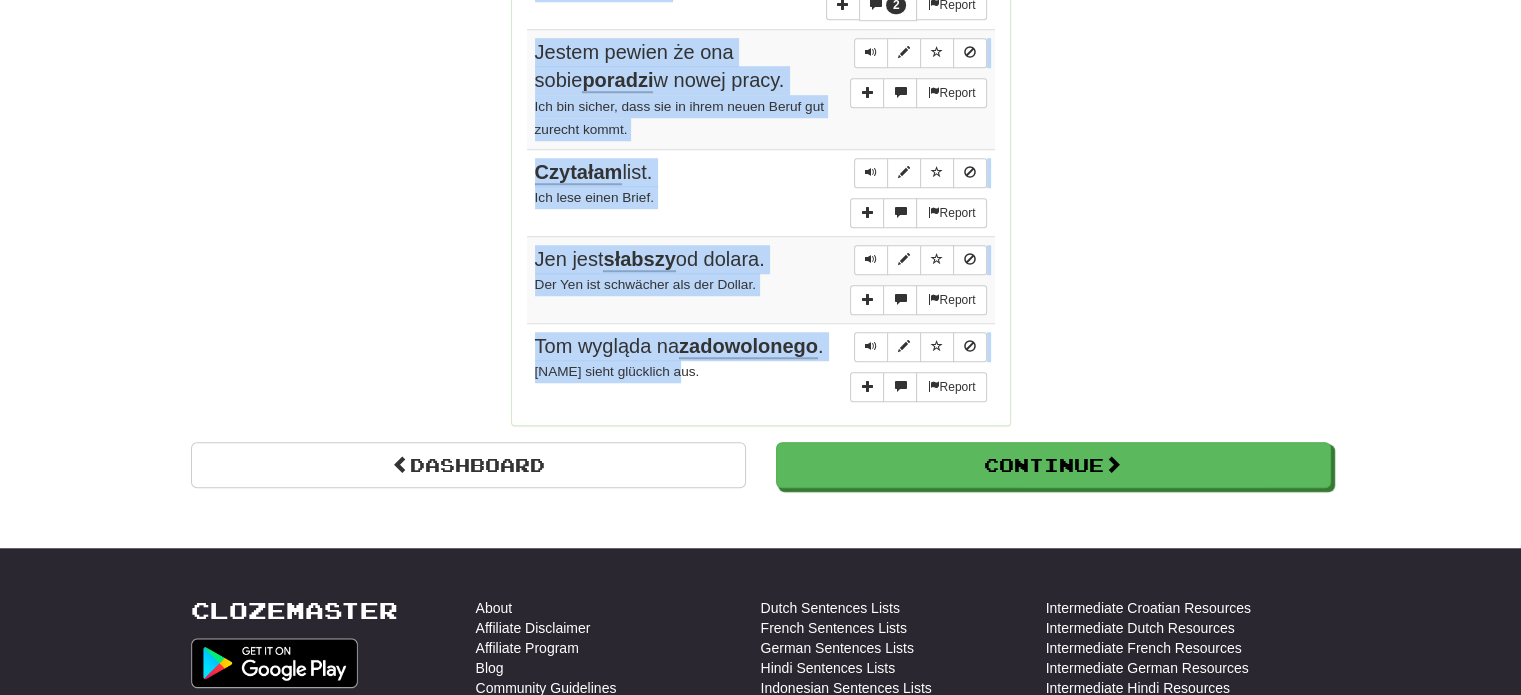 drag, startPoint x: 528, startPoint y: 378, endPoint x: 731, endPoint y: 372, distance: 203.08865 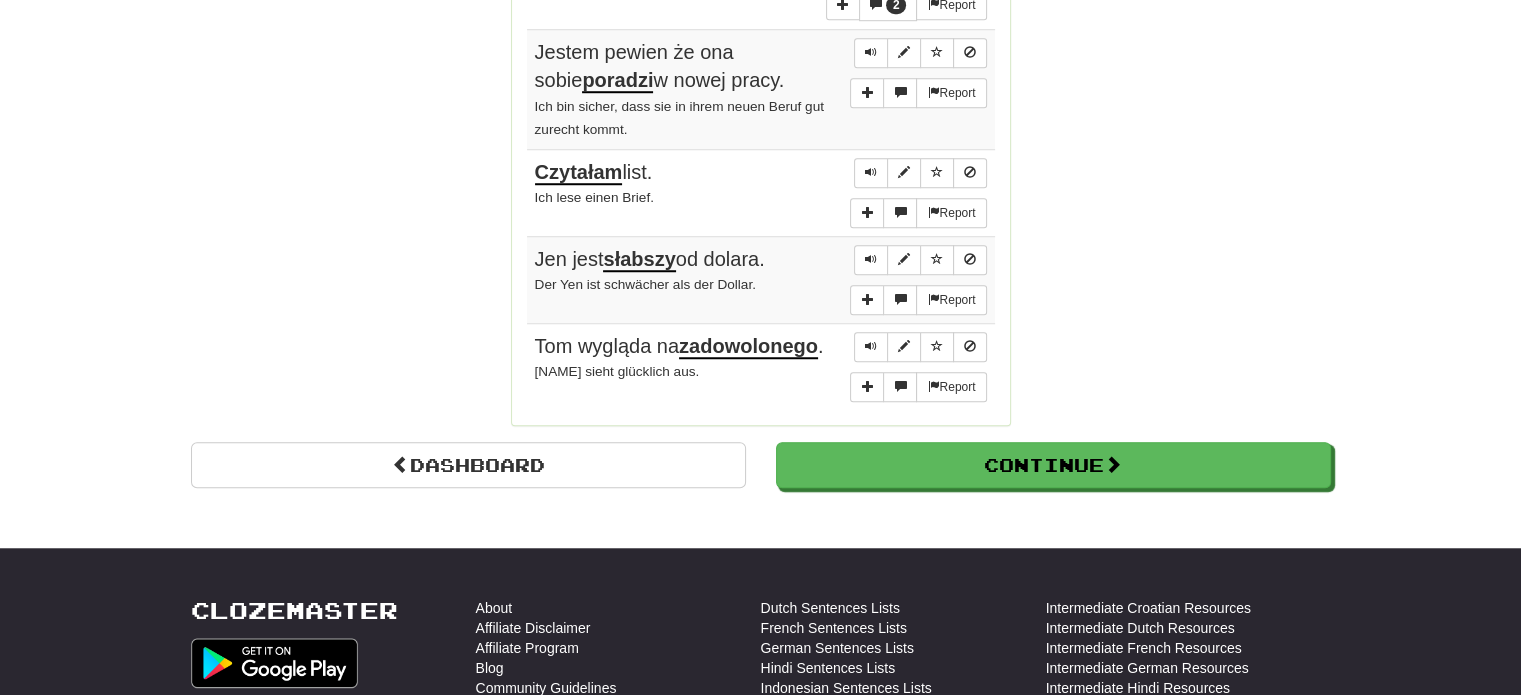 click on "Correct : 10 Incorrect : 0 To go : 0 Playing : Fluency Fast Track Round Complete! Dashboard Continue Round Results Stats: Score: + 100 Time: 0 : 37 New: 5 Review: 5 Correct: 10 Incorrect: 0 Progress: Fluency Fast Track Playing: 9.519 / 15.669 + 5 60.719% 60.751% Mastered: 9.518 / 15.669 + 5 60.712% 60.744% Ready for Review: 10 / Level: 77 1.084 points to level 78 - keep going! Ranked: 3 rd this week ( 2.532 points to 2 nd ) Sentences: Report [FIRST] chce rower . Ken wünscht sich ein Fahrrad. Report Czekam na inspirację . Ich warte auf Inspiration. Report Jedziesz tam w interesach ? Gehst du dort geschäftlich hin? Report [FIRST] wyjawił nam swoją tajemnicę. Tom enthüllte uns sein Geheimnis. Report Głosuj na nią. Gib ihr deine Stimme. 2 Report Kto nas wydał ? Wer hat uns verraten? Report Jestem pewien że ona sobie poradzi w nowej pracy. Ich bin sicher, dass sie in ihrem neuen Beruf gut zurecht kommt. Report Czytałam list. Ich lese einen Brief. ." at bounding box center (760, -510) 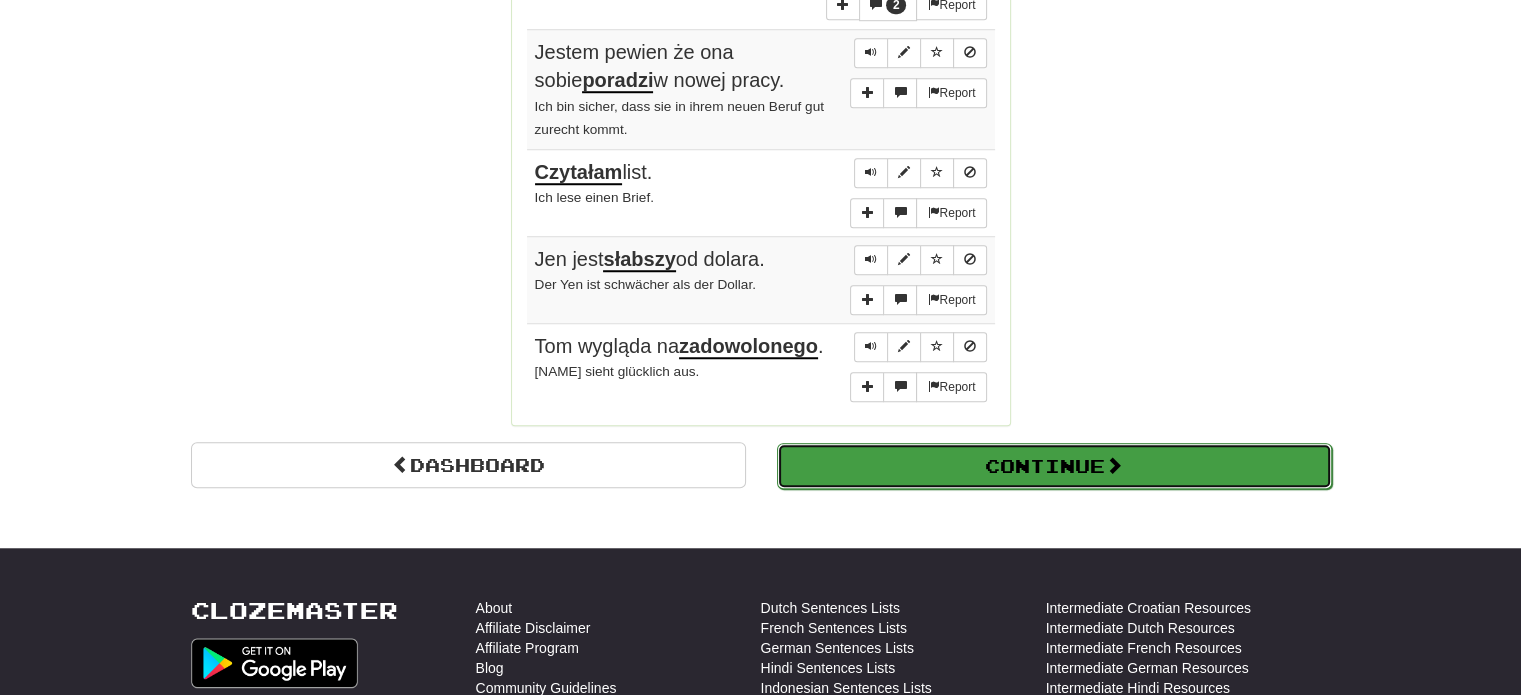 click on "Continue" at bounding box center (1054, 466) 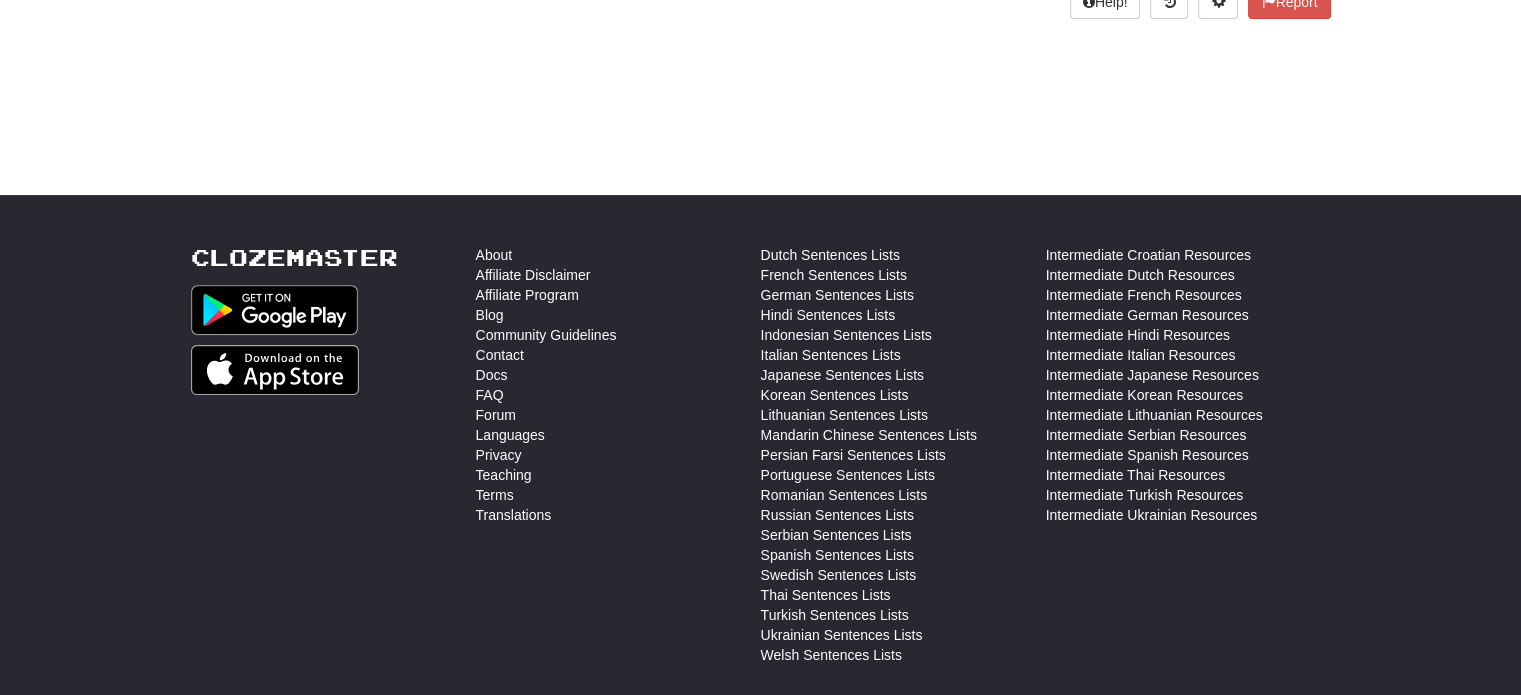 scroll, scrollTop: 114, scrollLeft: 0, axis: vertical 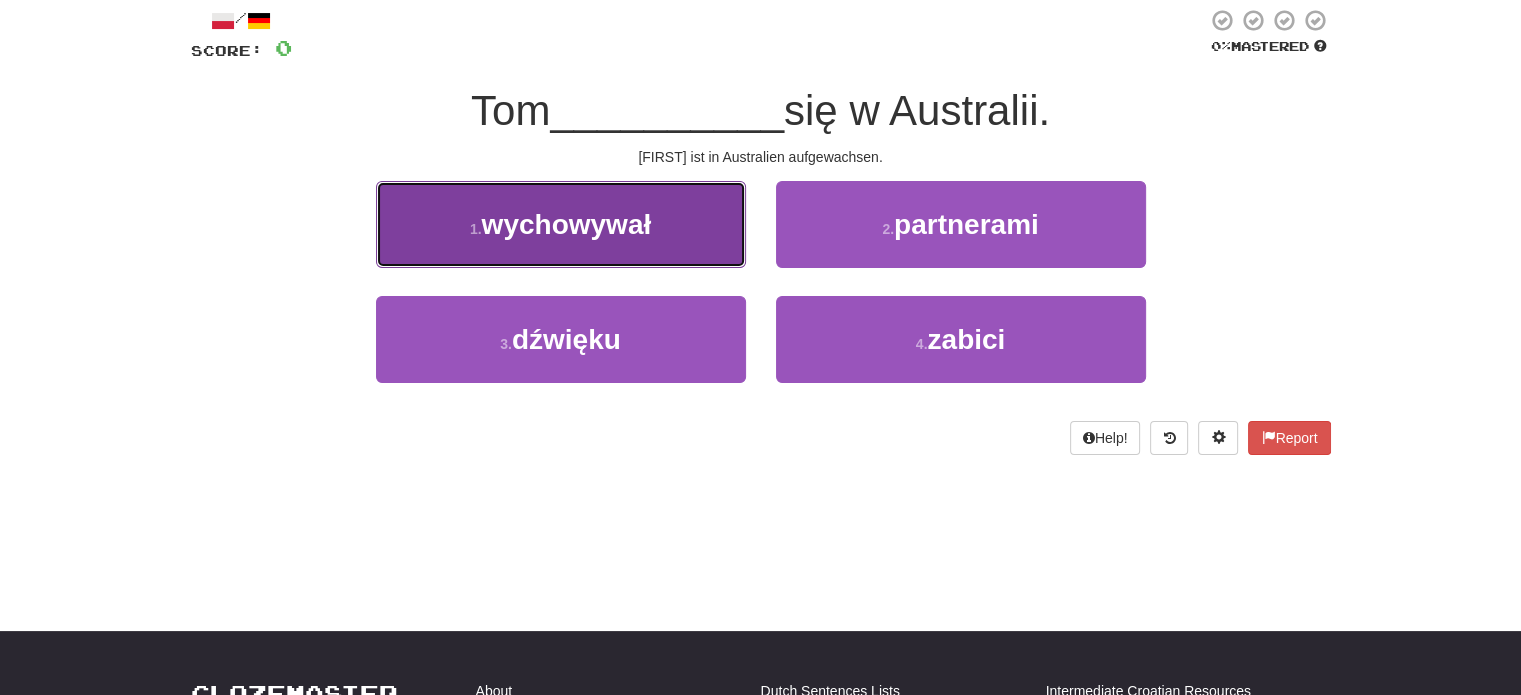 click on "1 .  wychowywał" at bounding box center (561, 224) 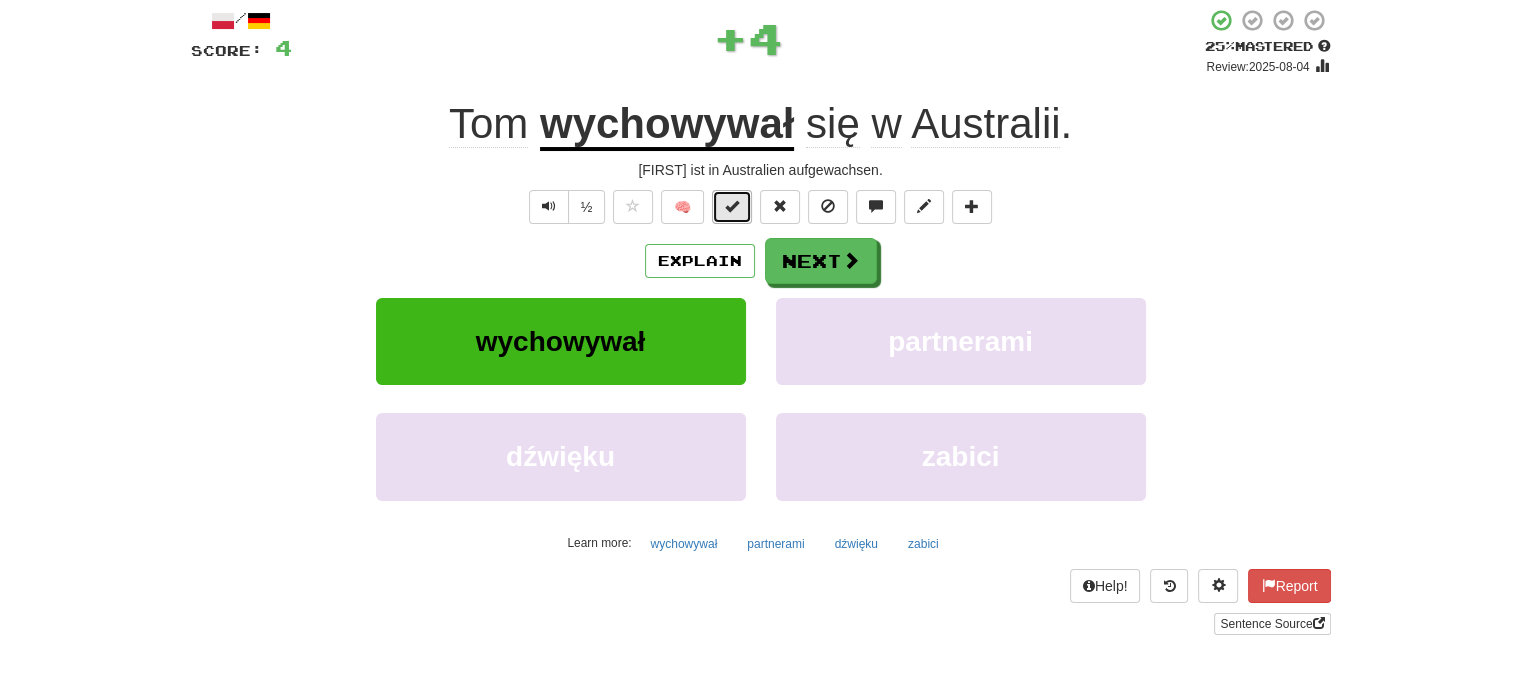click at bounding box center [732, 207] 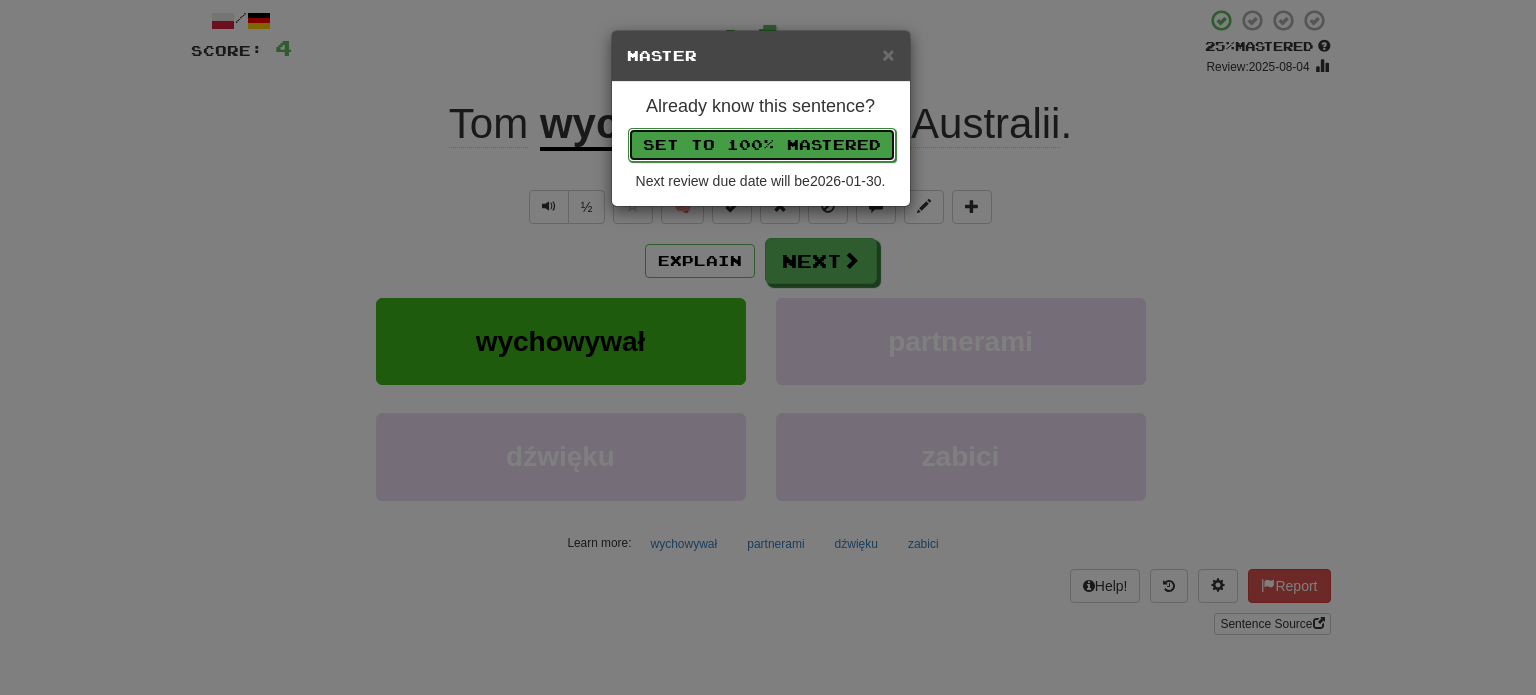 drag, startPoint x: 802, startPoint y: 133, endPoint x: 813, endPoint y: 147, distance: 17.804493 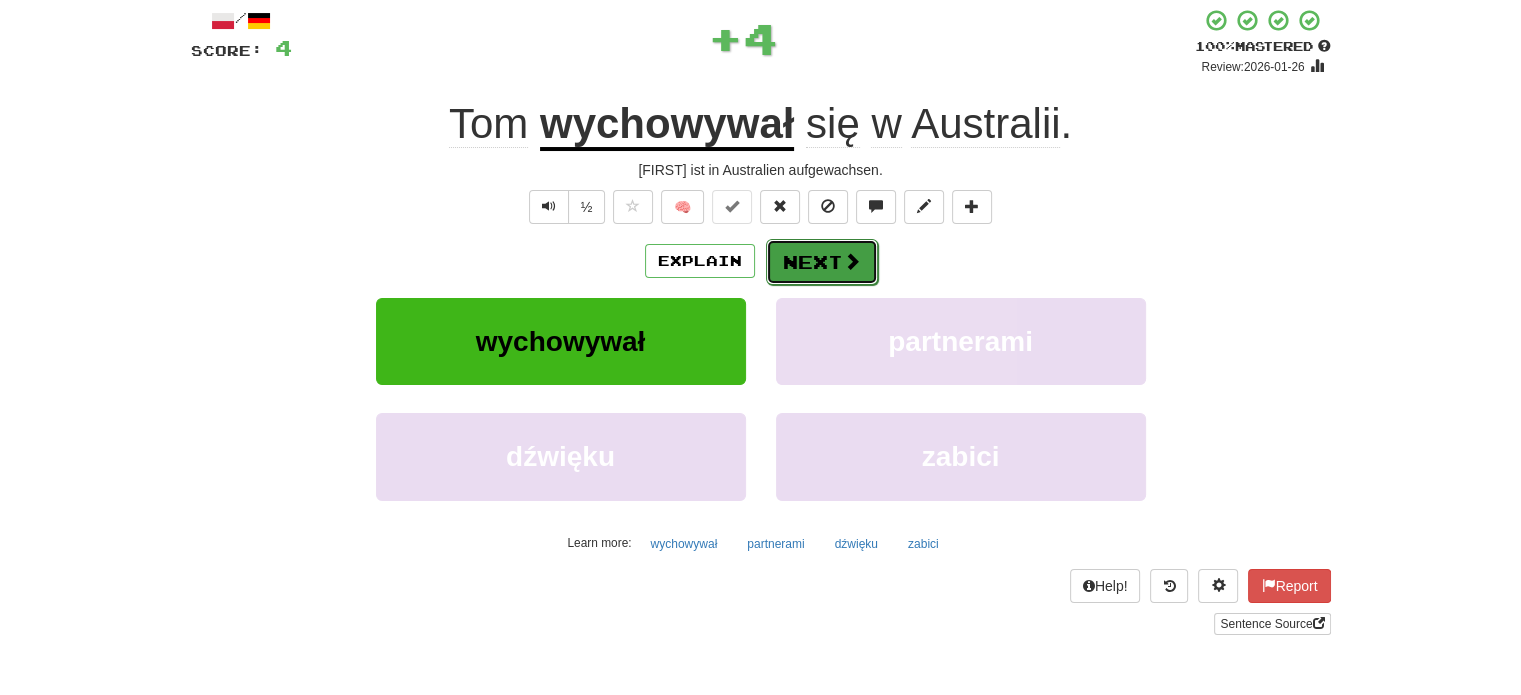 click on "Next" at bounding box center [822, 262] 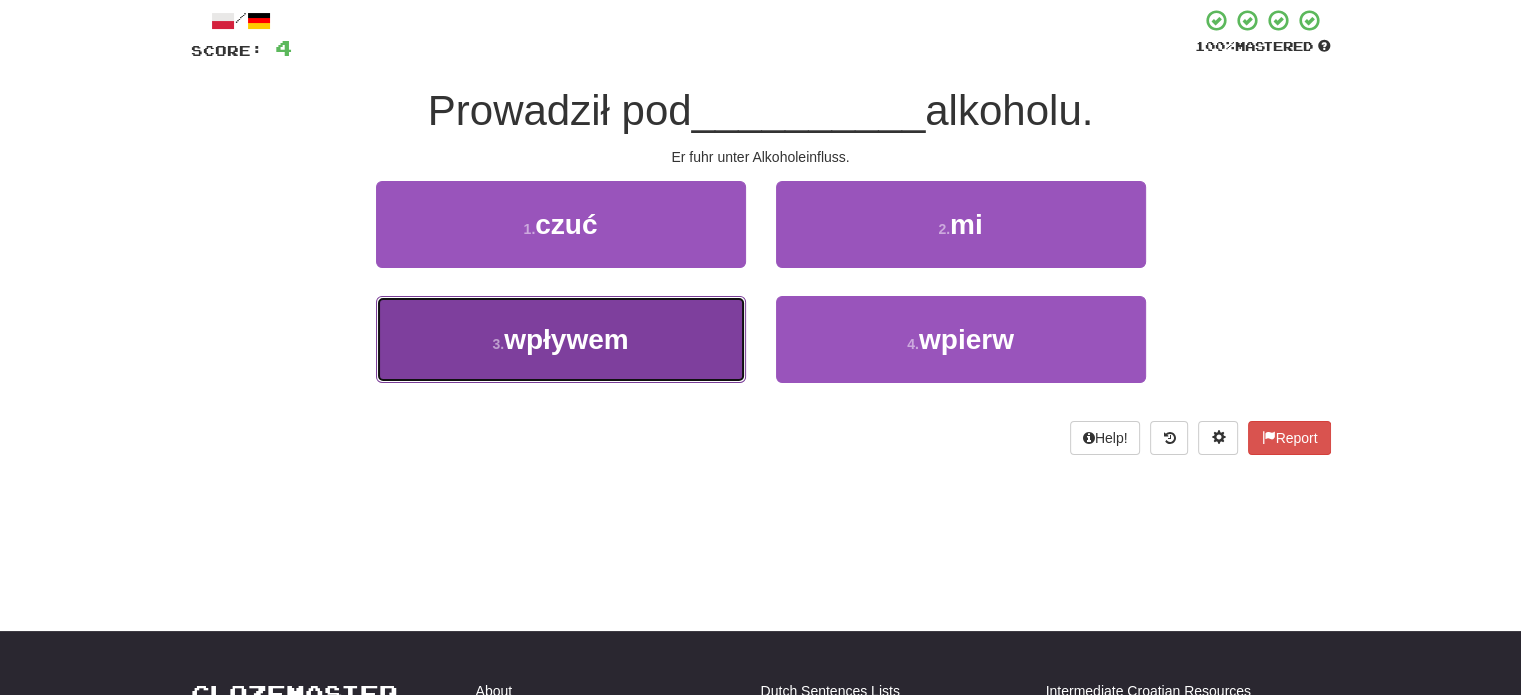 click on "3 .  wpływem" at bounding box center [561, 339] 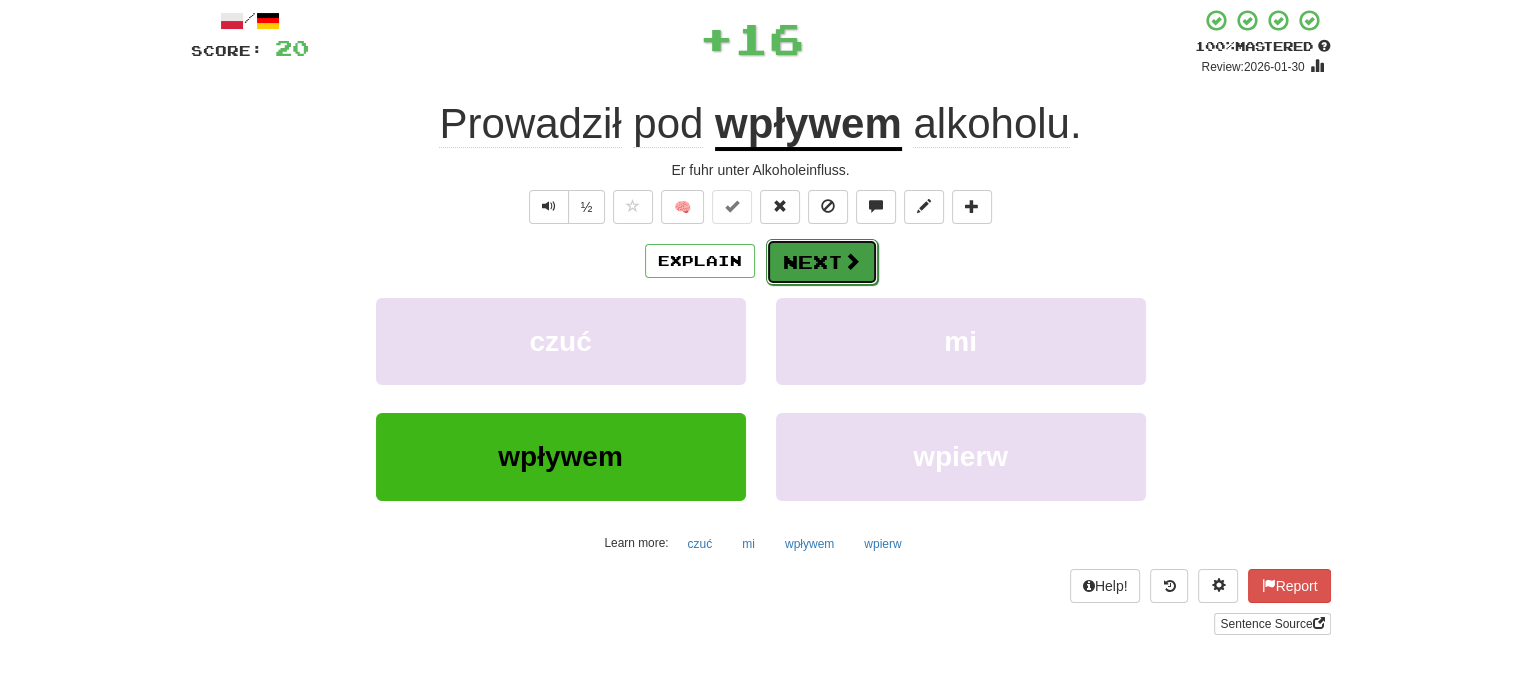 click on "Next" at bounding box center [822, 262] 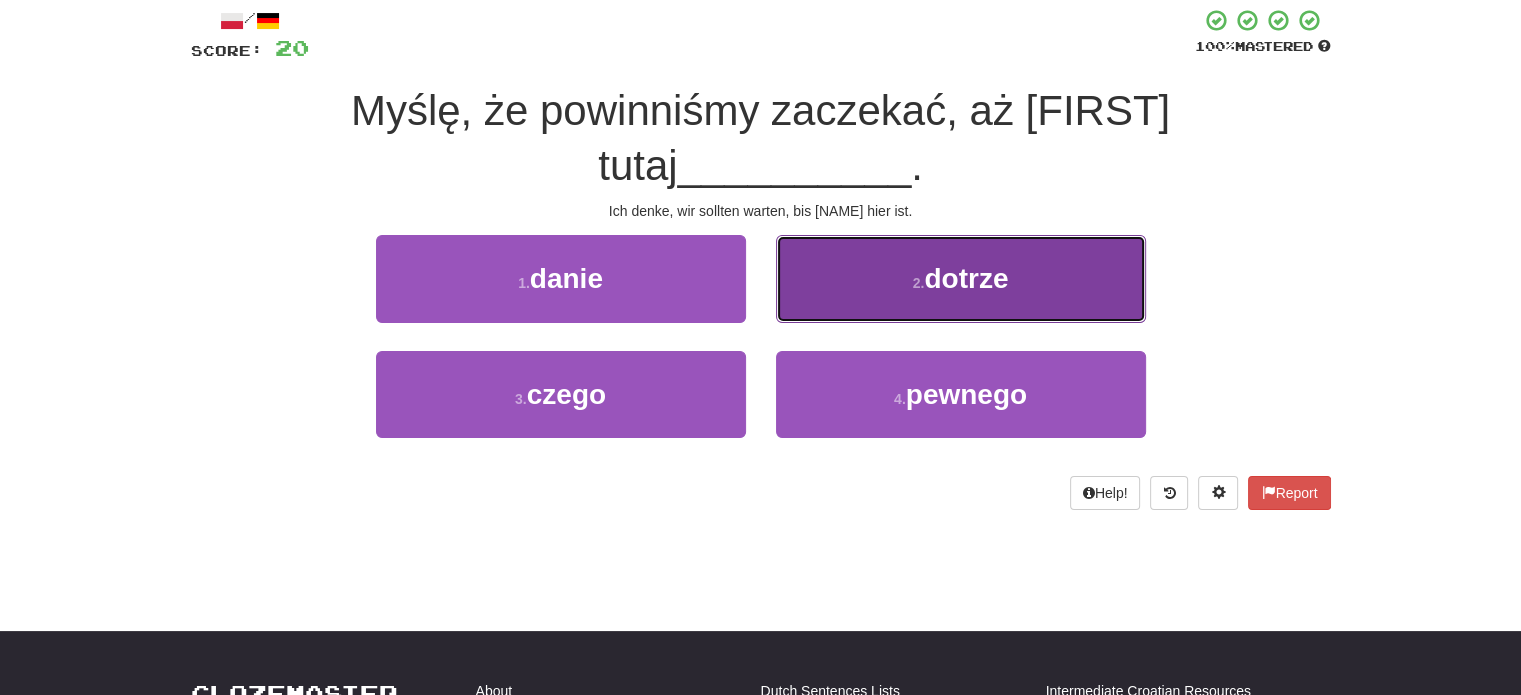 click on "2 .  dotrze" at bounding box center [961, 278] 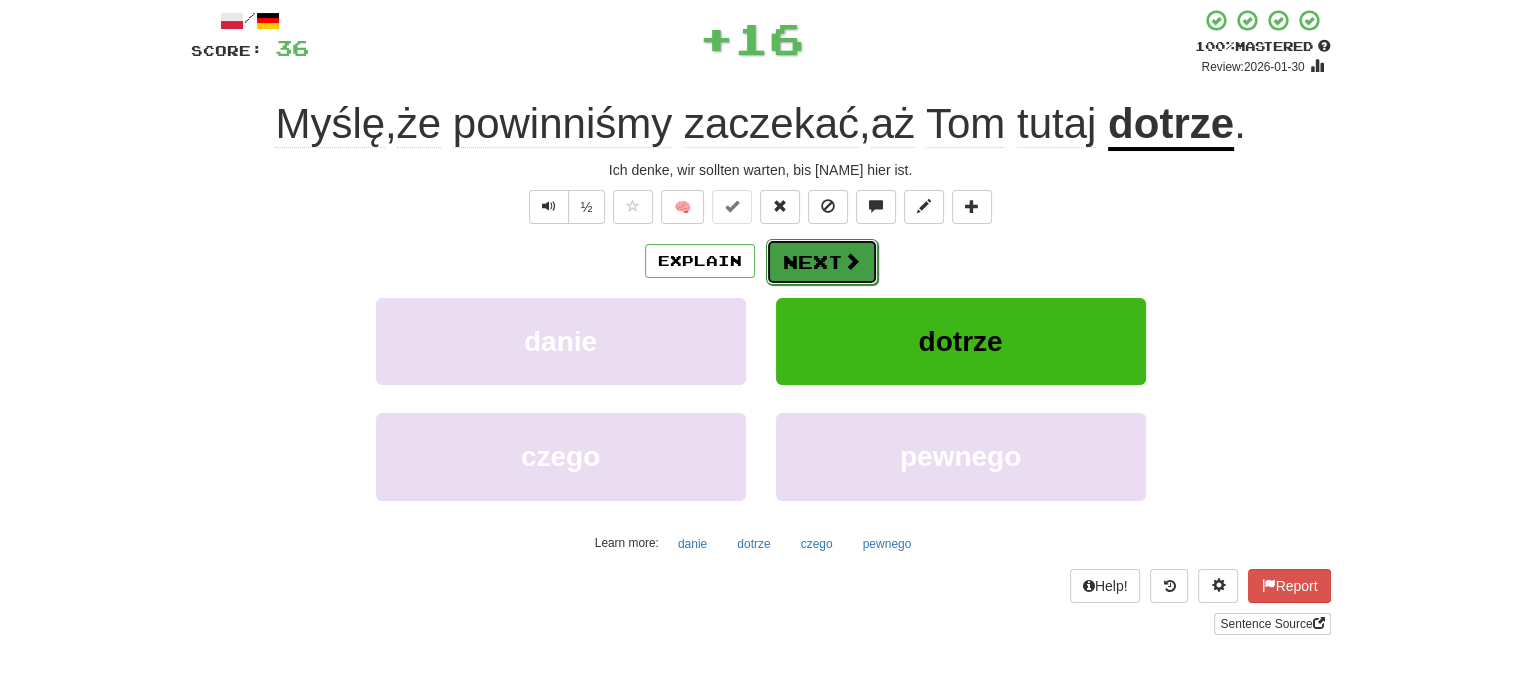 click on "Next" at bounding box center [822, 262] 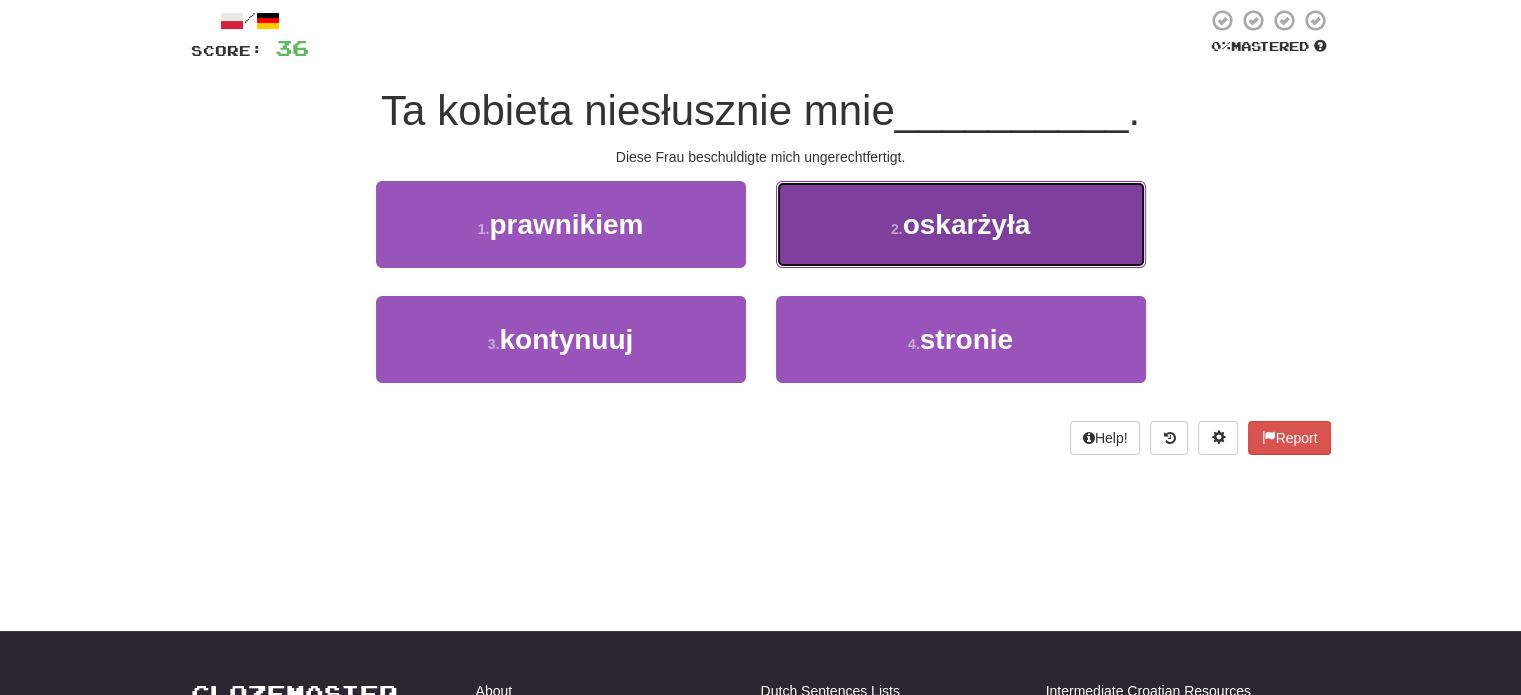 click on "2 .  oskarżyła" at bounding box center [961, 224] 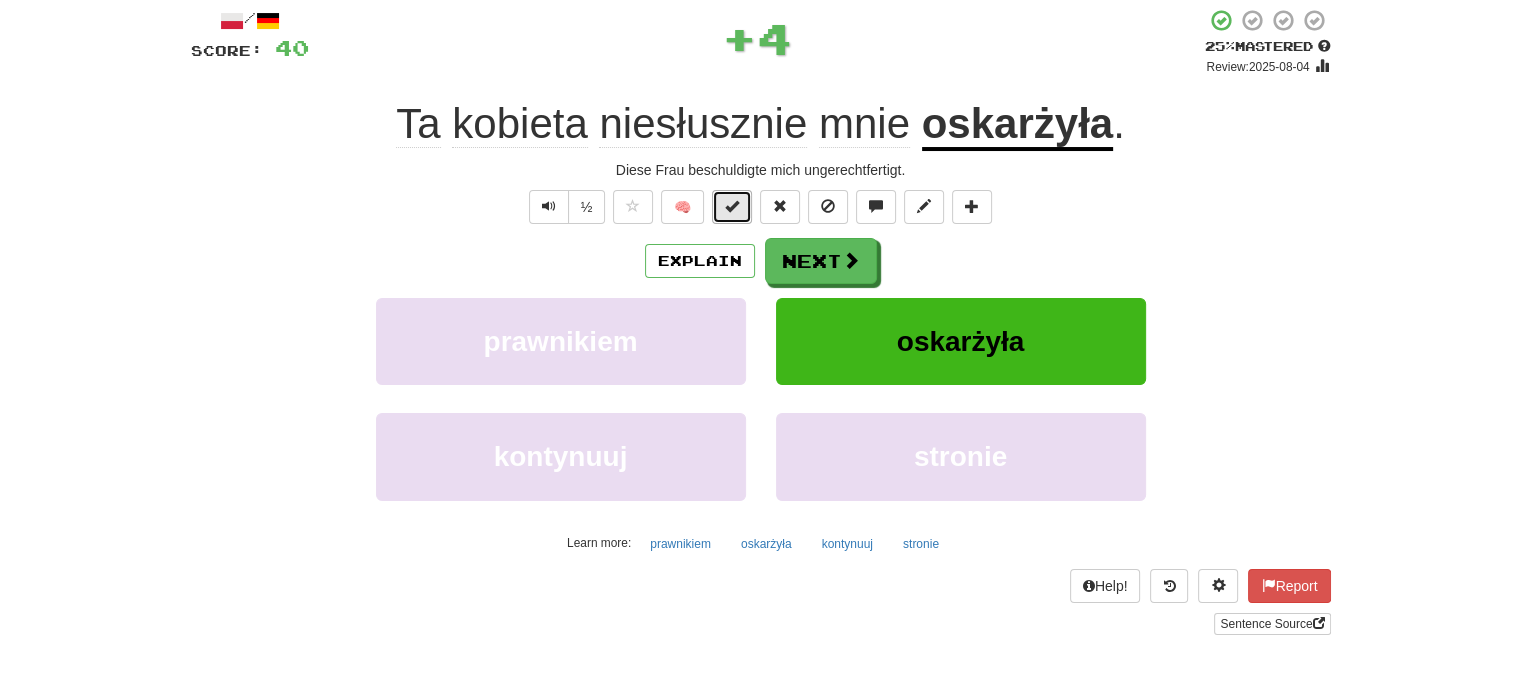 click at bounding box center (732, 206) 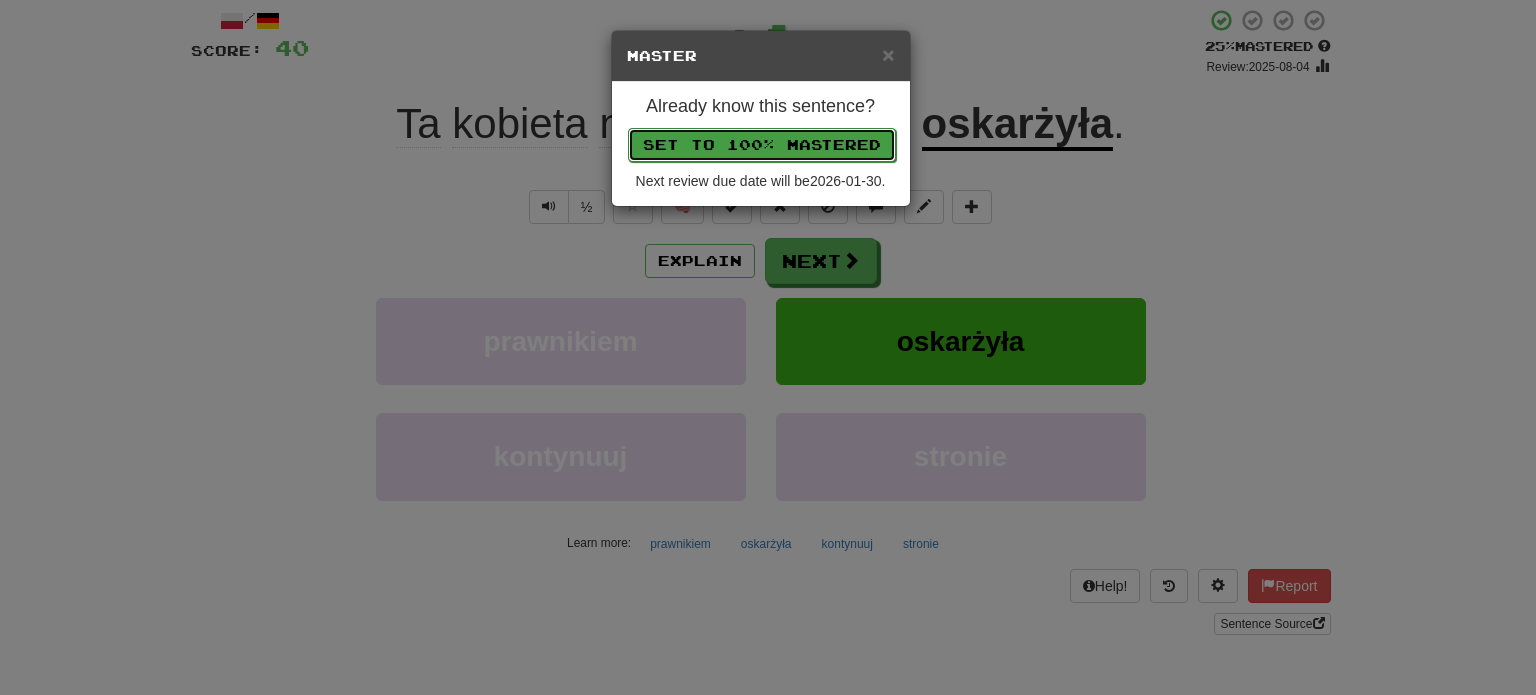 click on "Set to 100% Mastered" at bounding box center (762, 145) 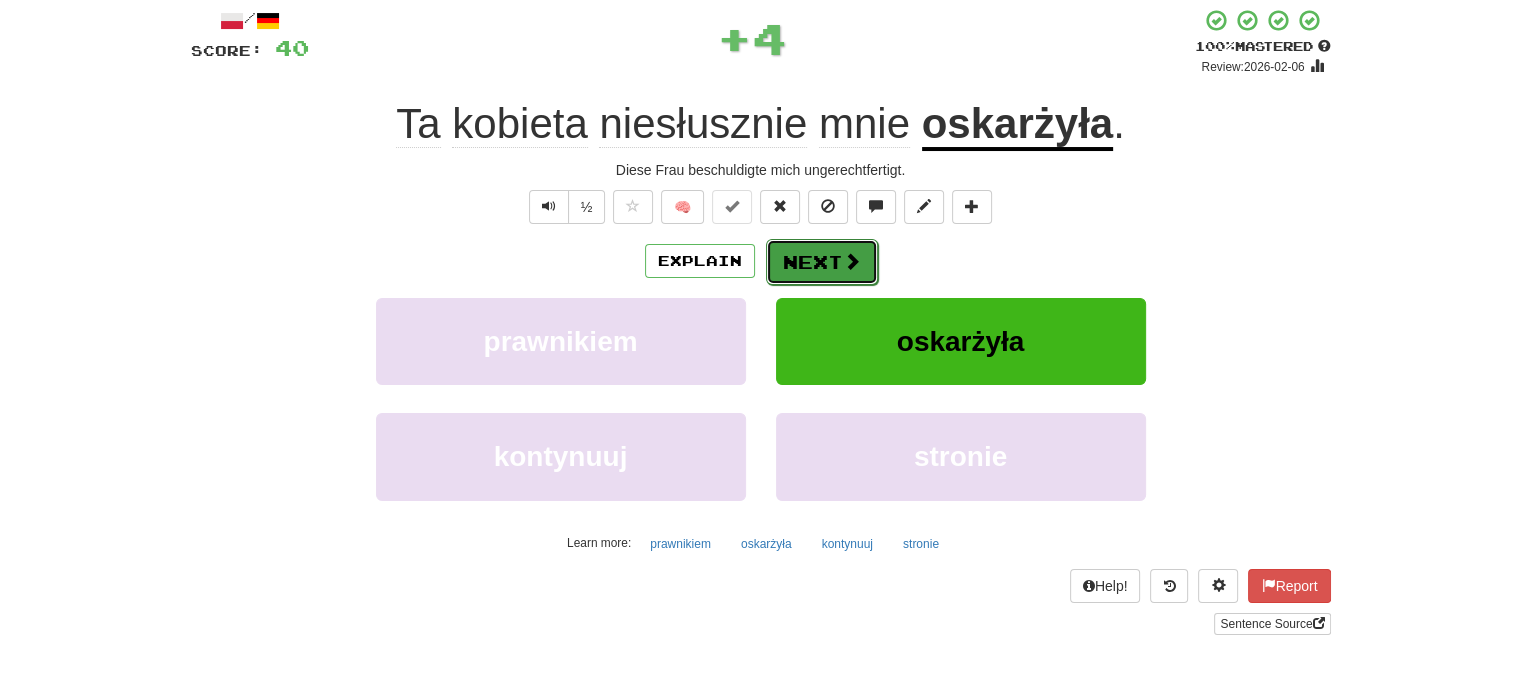 click on "Next" at bounding box center (822, 262) 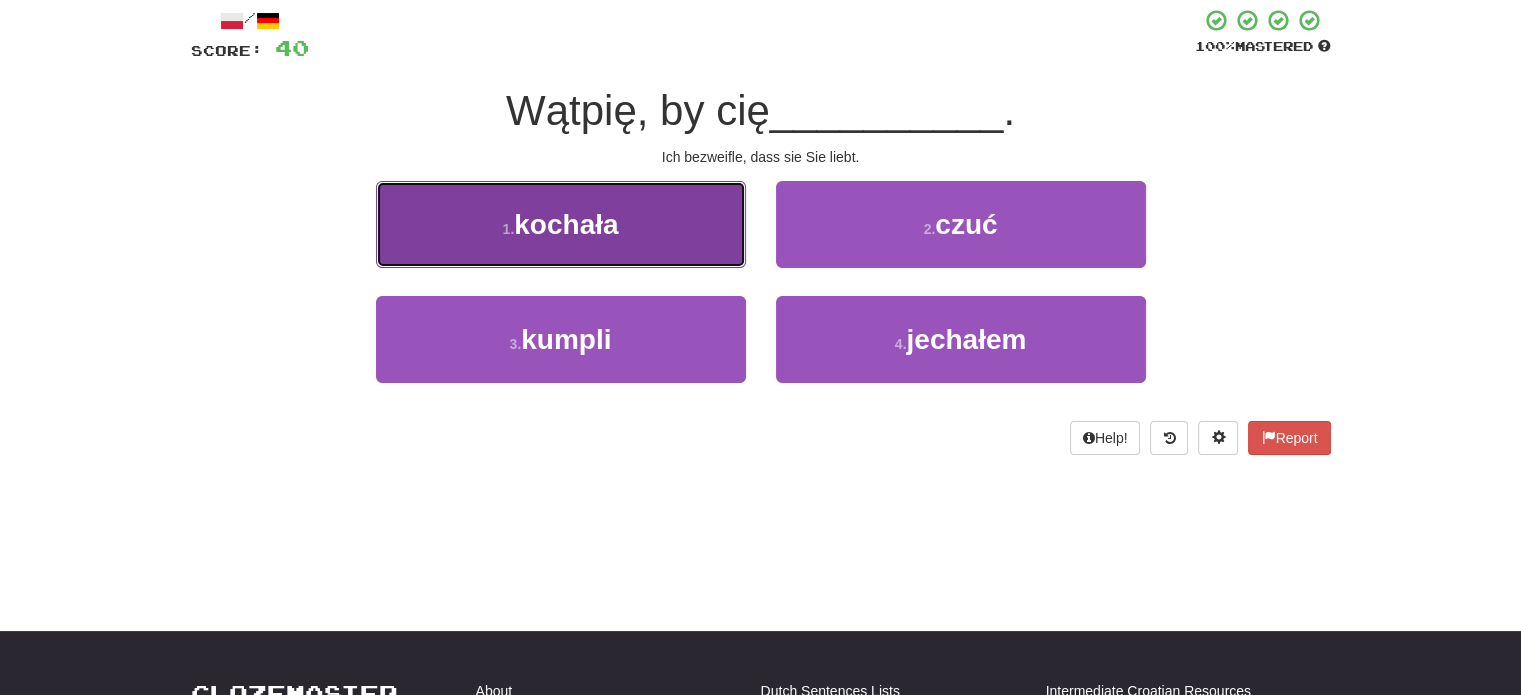click on "1 . kochała" at bounding box center [561, 224] 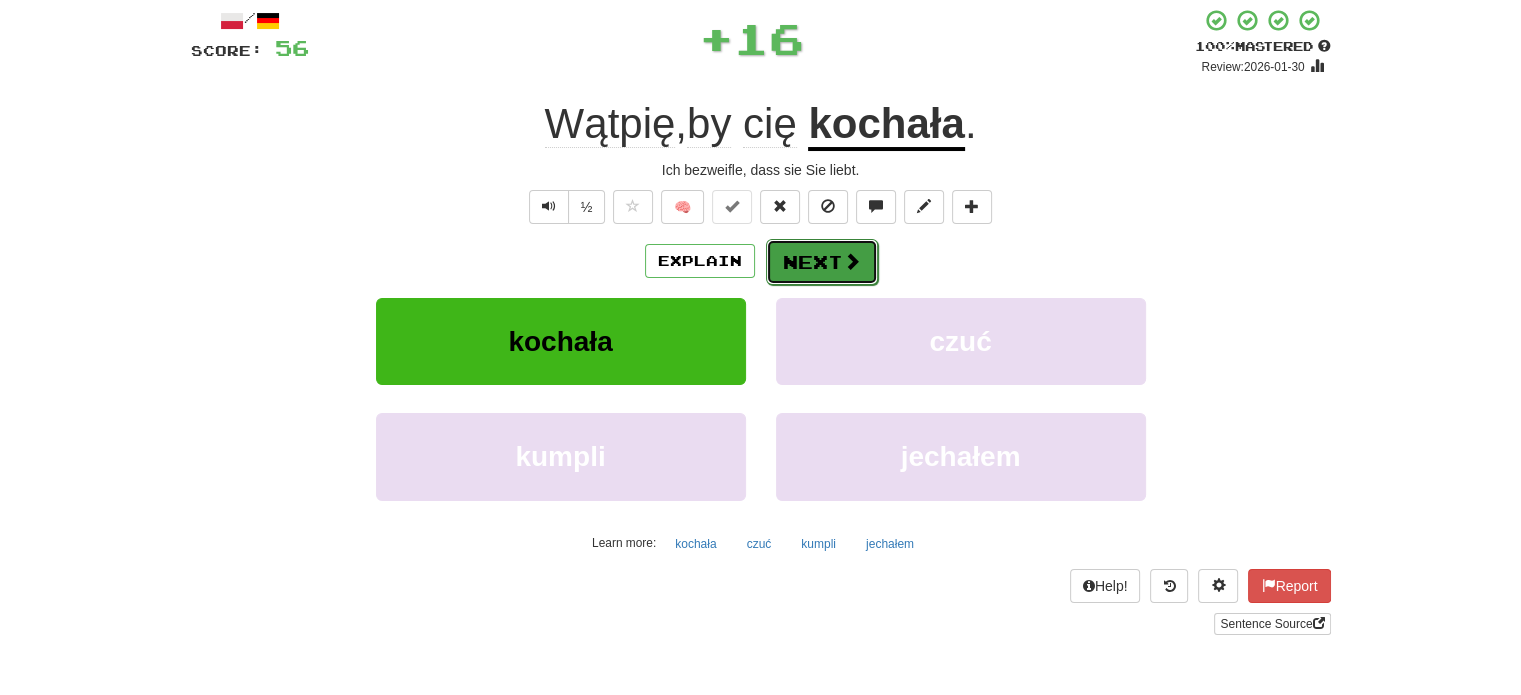click on "Next" at bounding box center [822, 262] 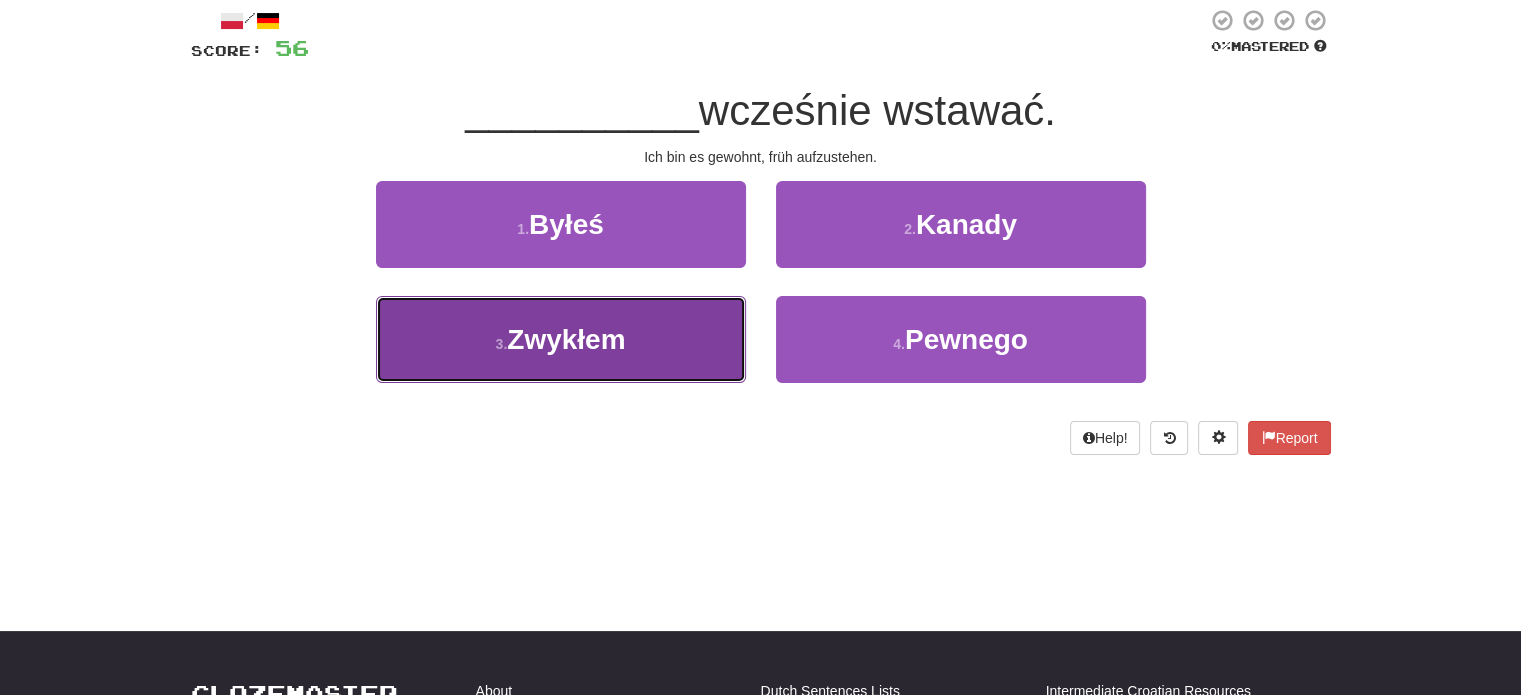 click on "3 .  Zwykłem" at bounding box center [561, 339] 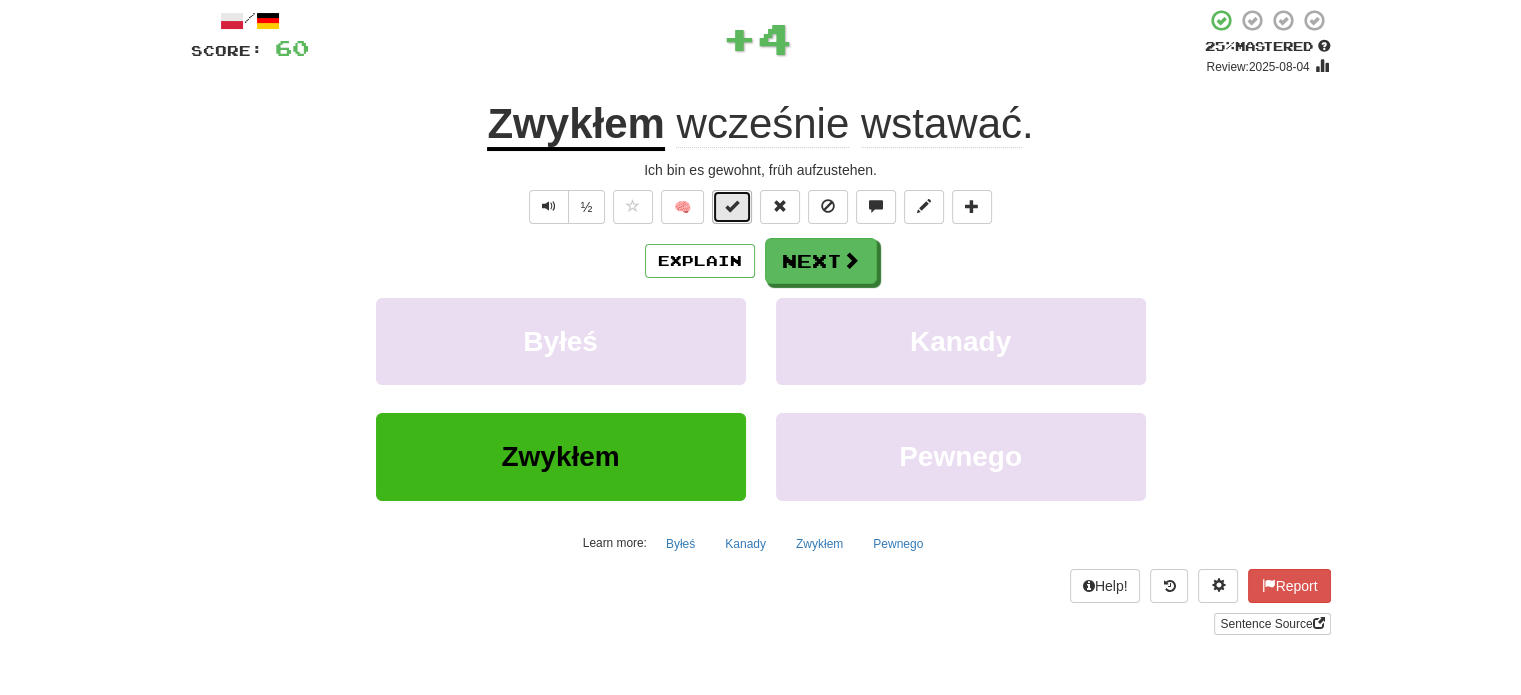 click at bounding box center [732, 206] 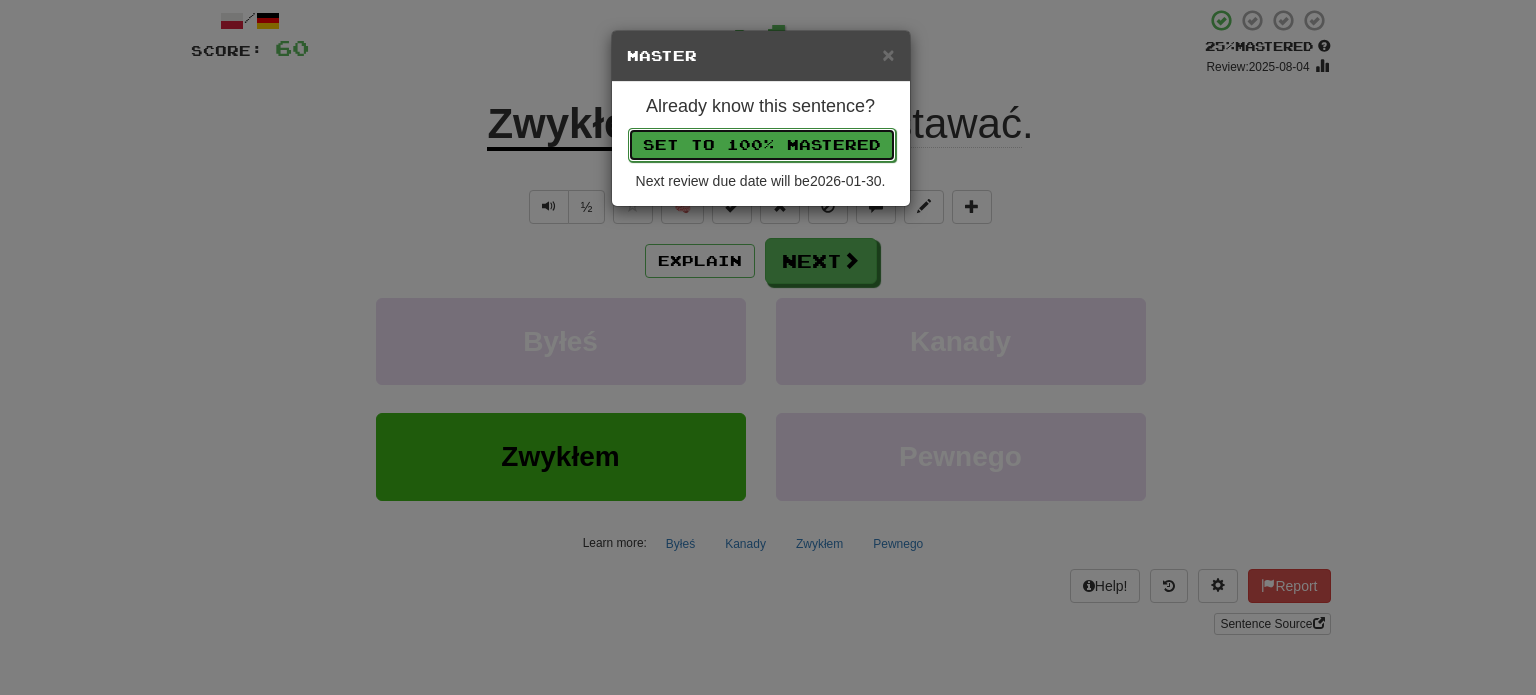 click on "Set to 100% Mastered" at bounding box center (762, 145) 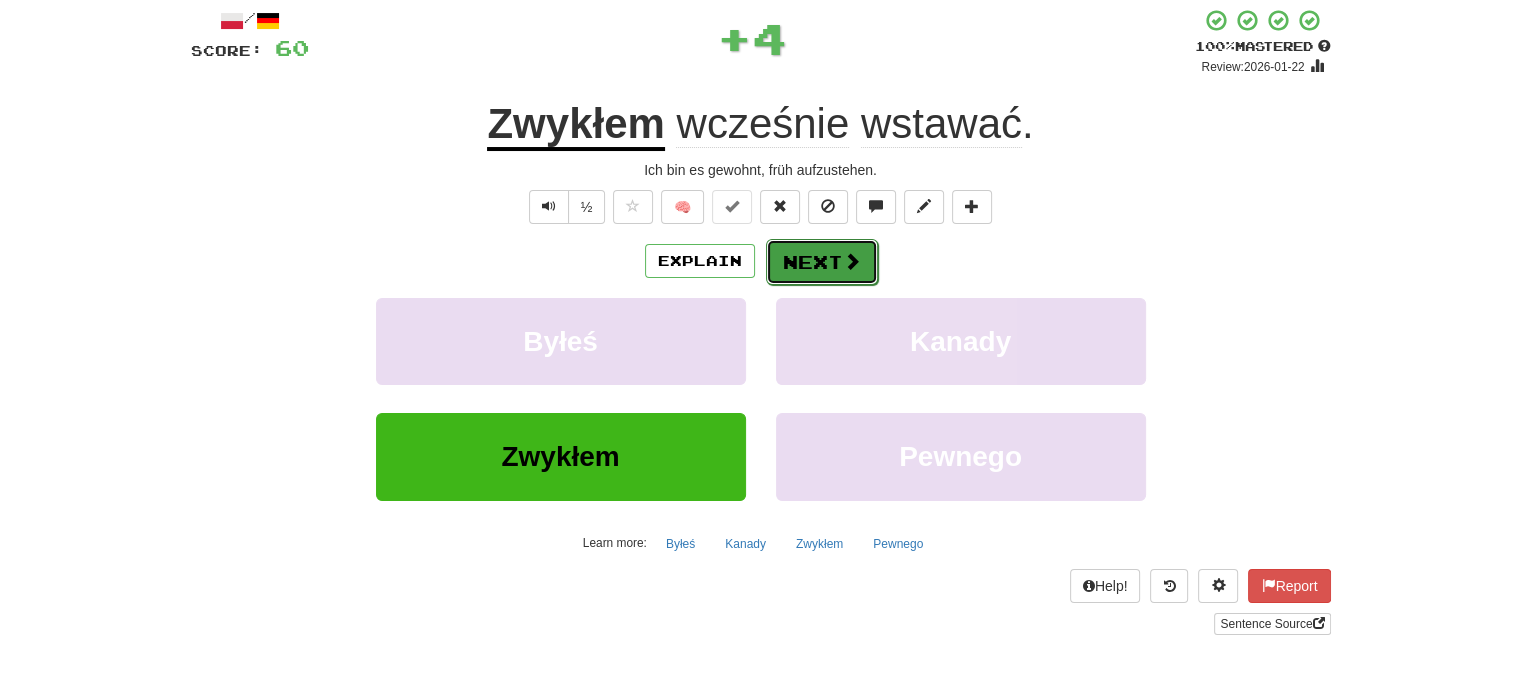 click on "Next" at bounding box center [822, 262] 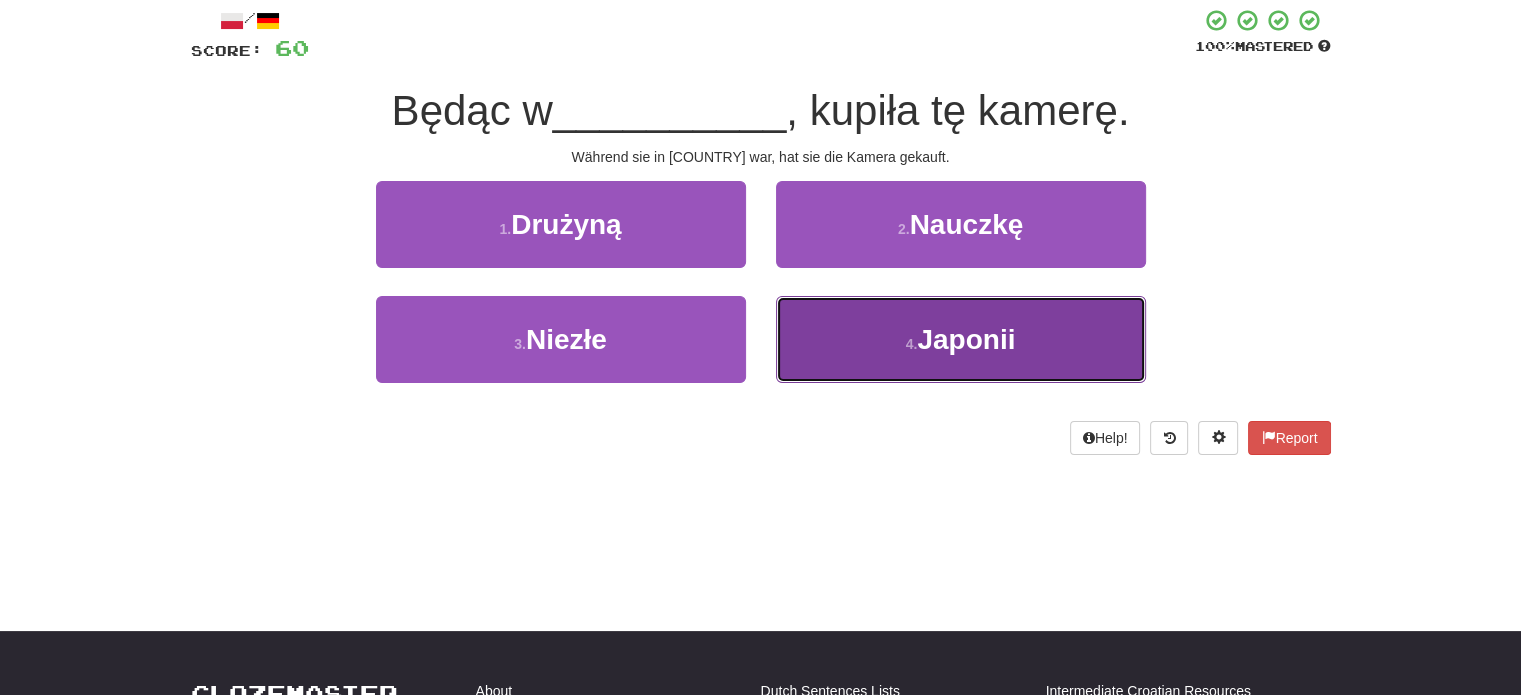 click on "4 . Japonii" at bounding box center (961, 339) 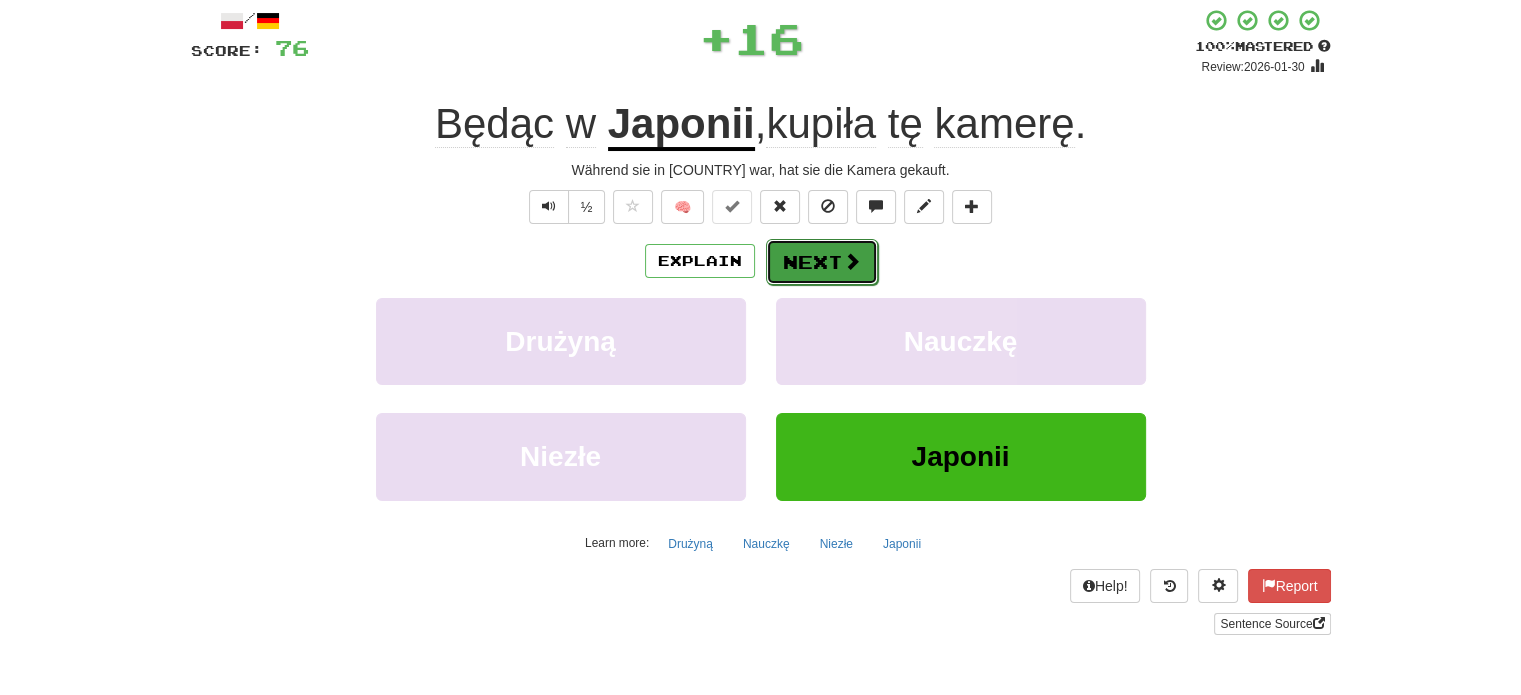 click at bounding box center (852, 261) 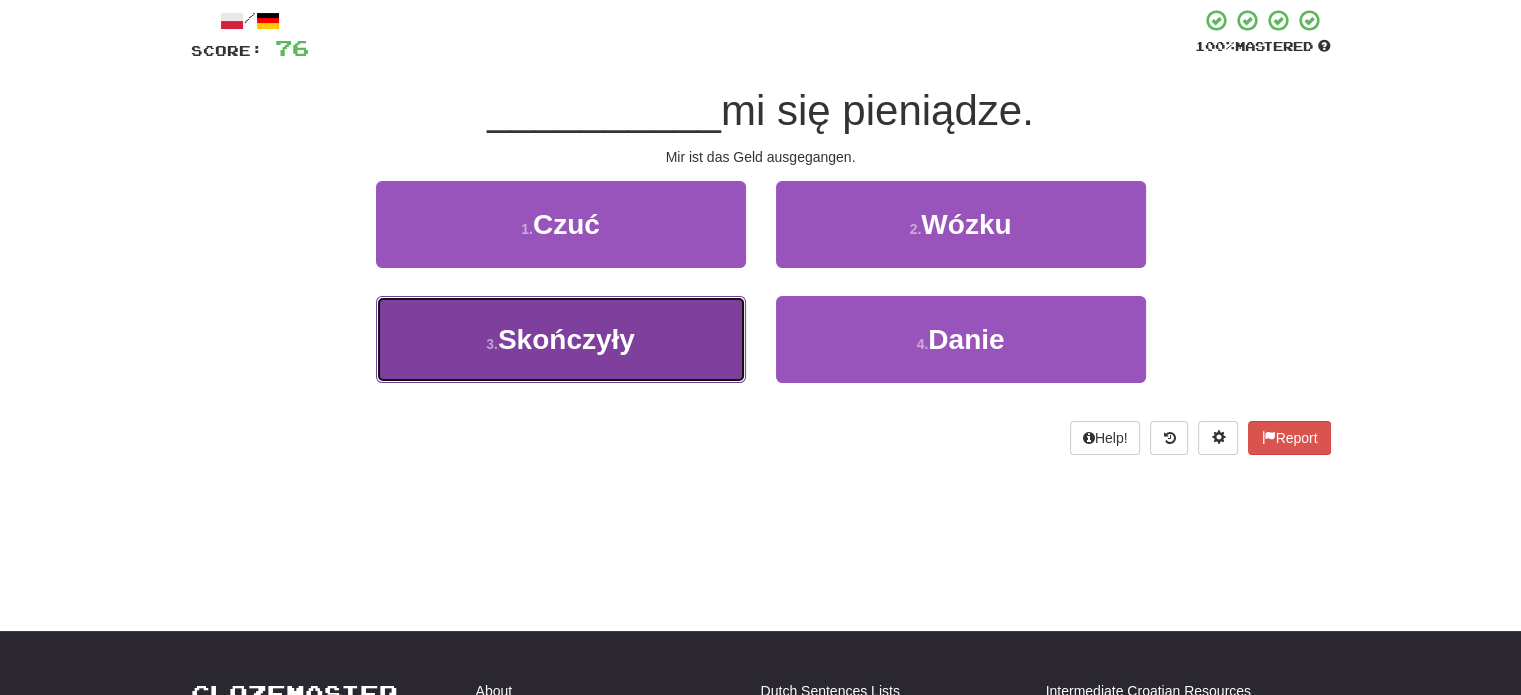click on "3 .  Skończyły" at bounding box center (561, 339) 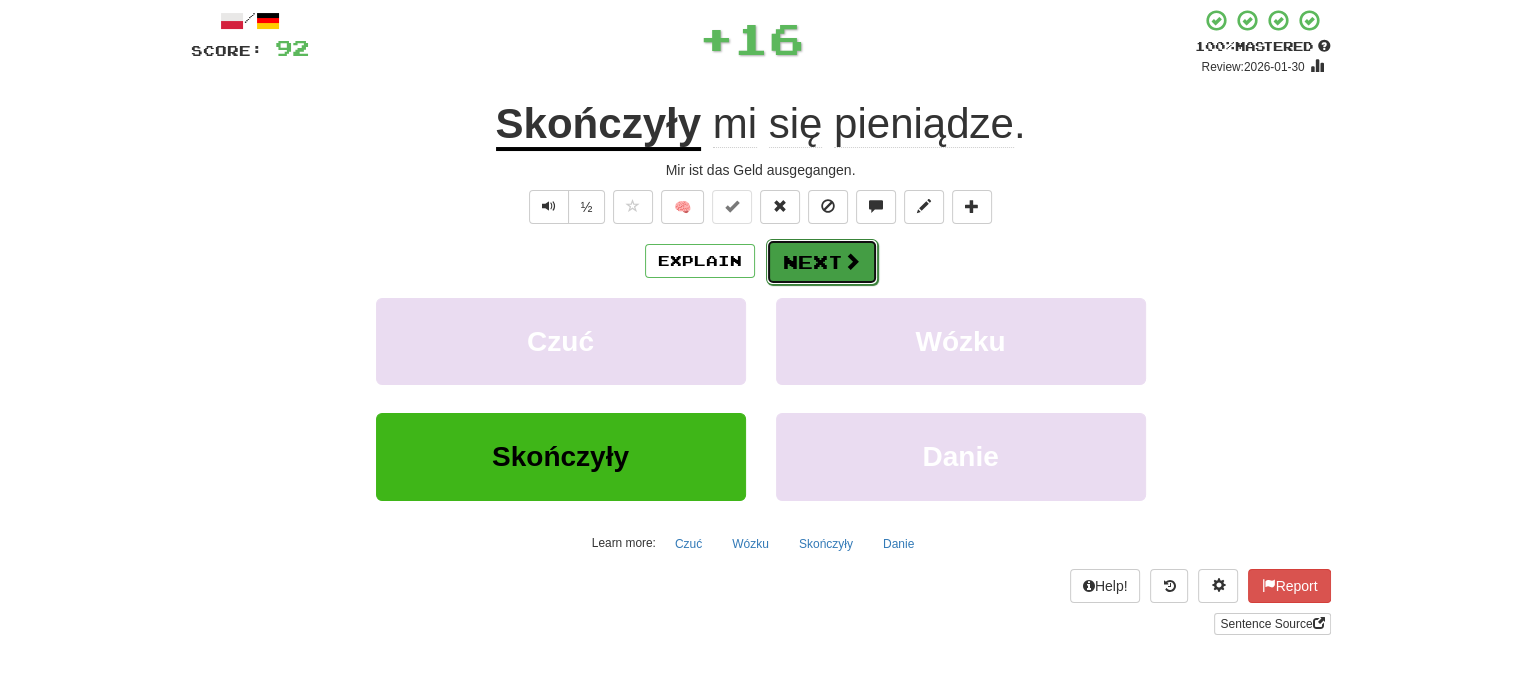click on "Next" at bounding box center [822, 262] 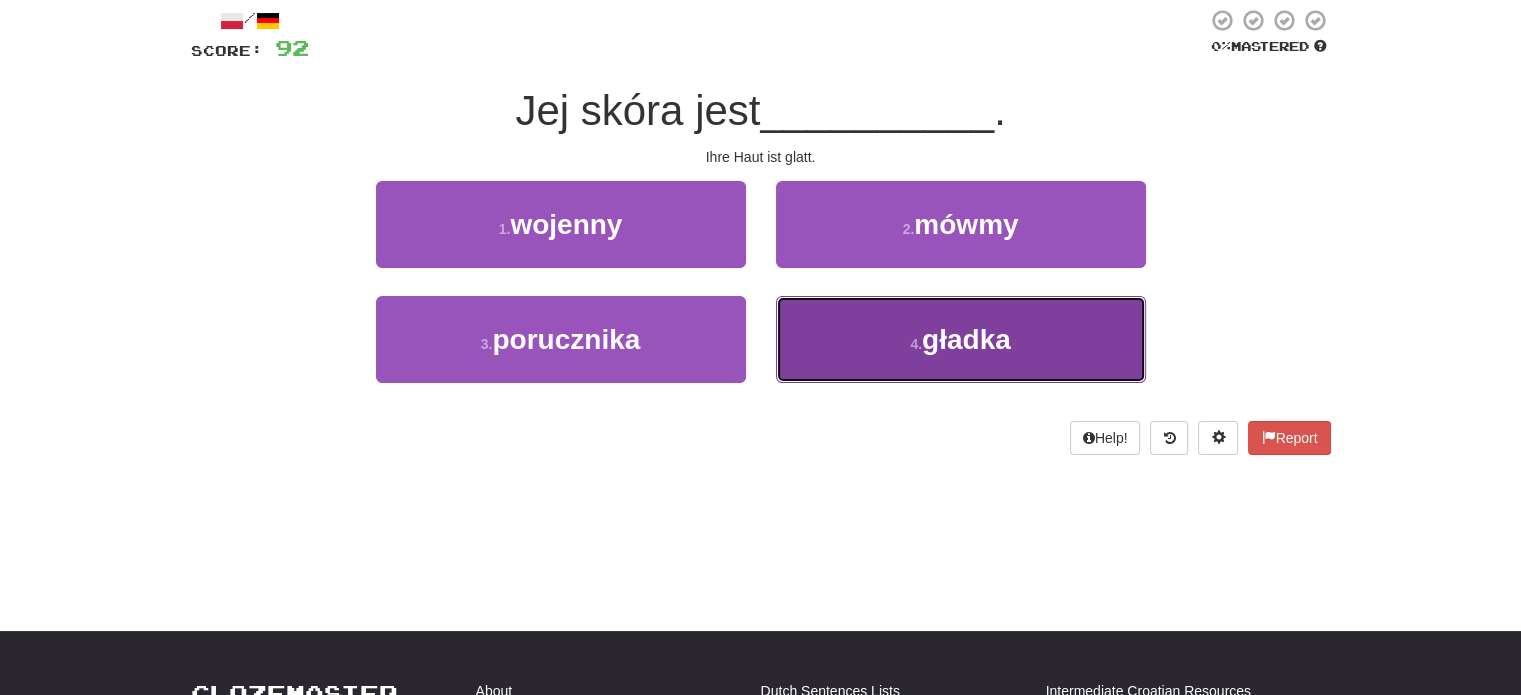 click on "4 .  gładka" at bounding box center (961, 339) 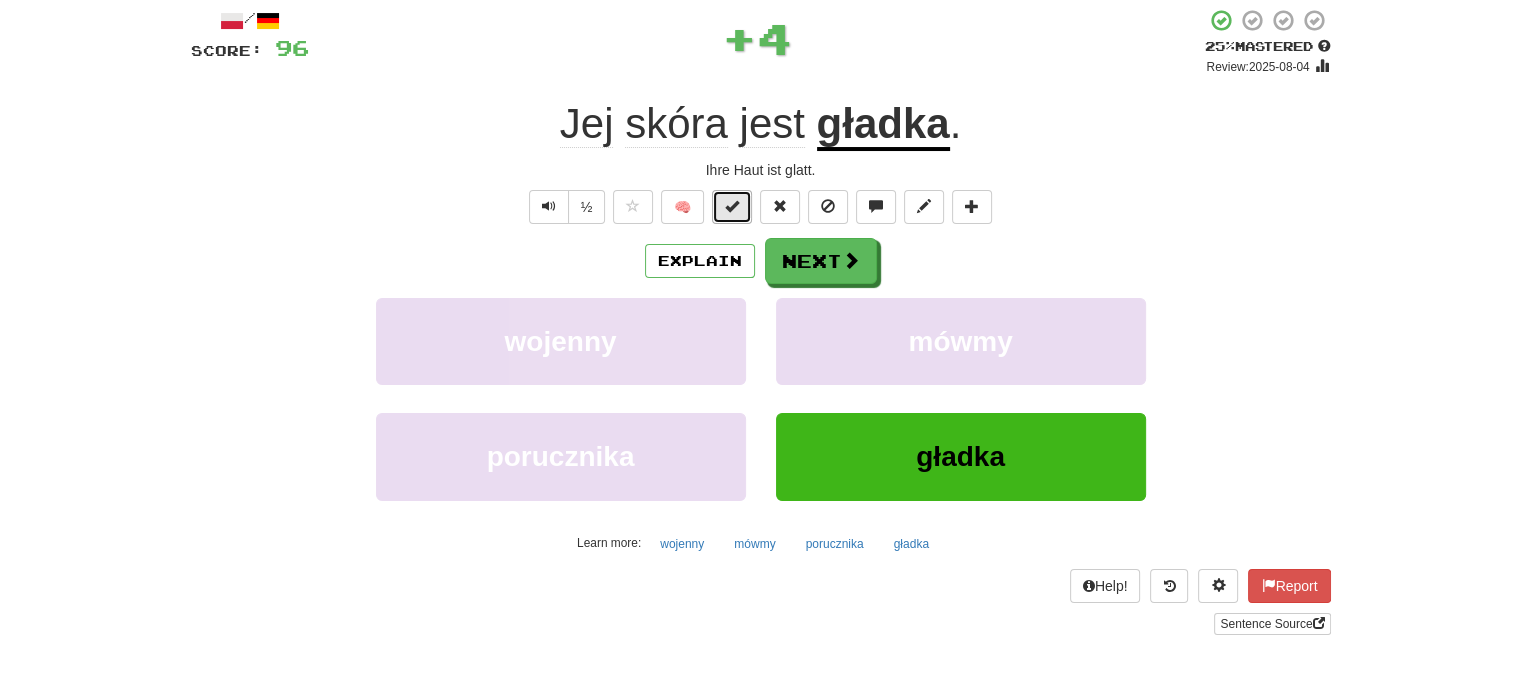 click at bounding box center [732, 206] 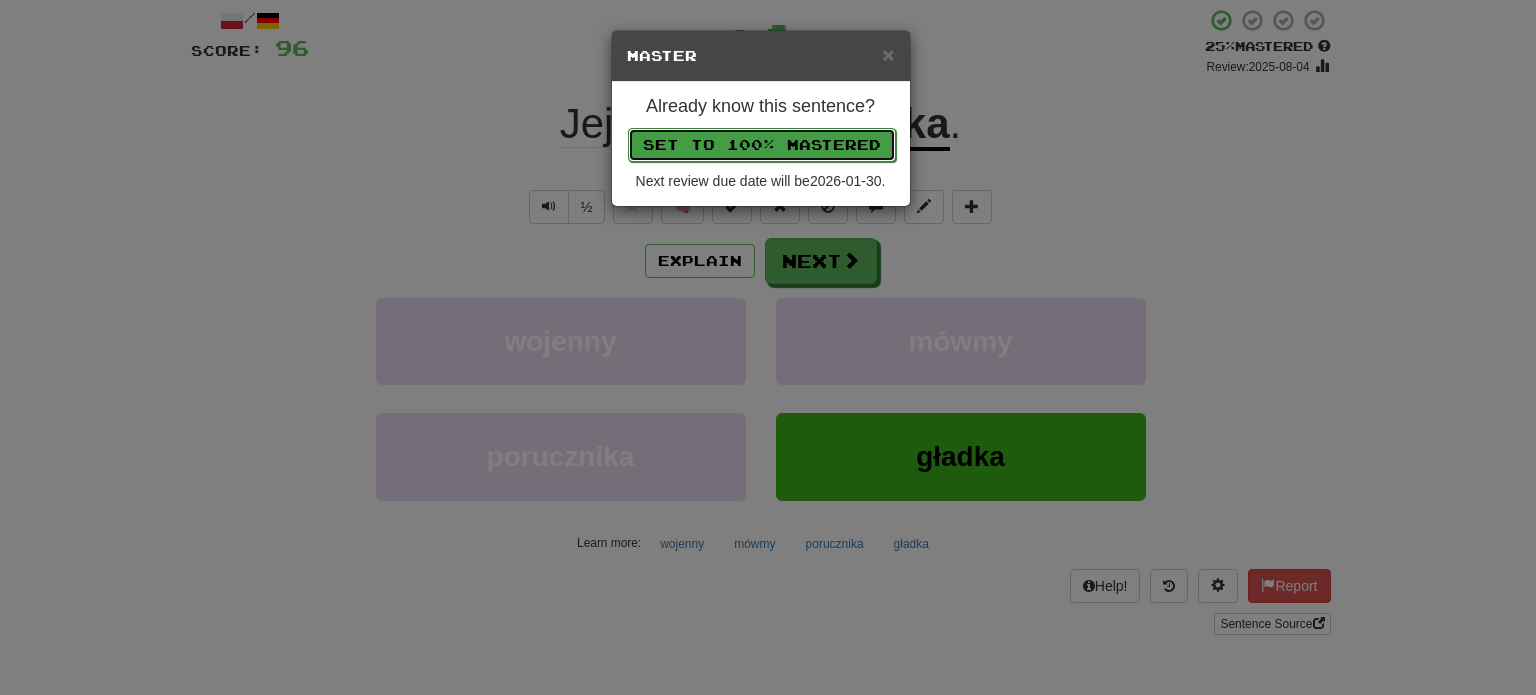 click on "Set to 100% Mastered" at bounding box center [762, 145] 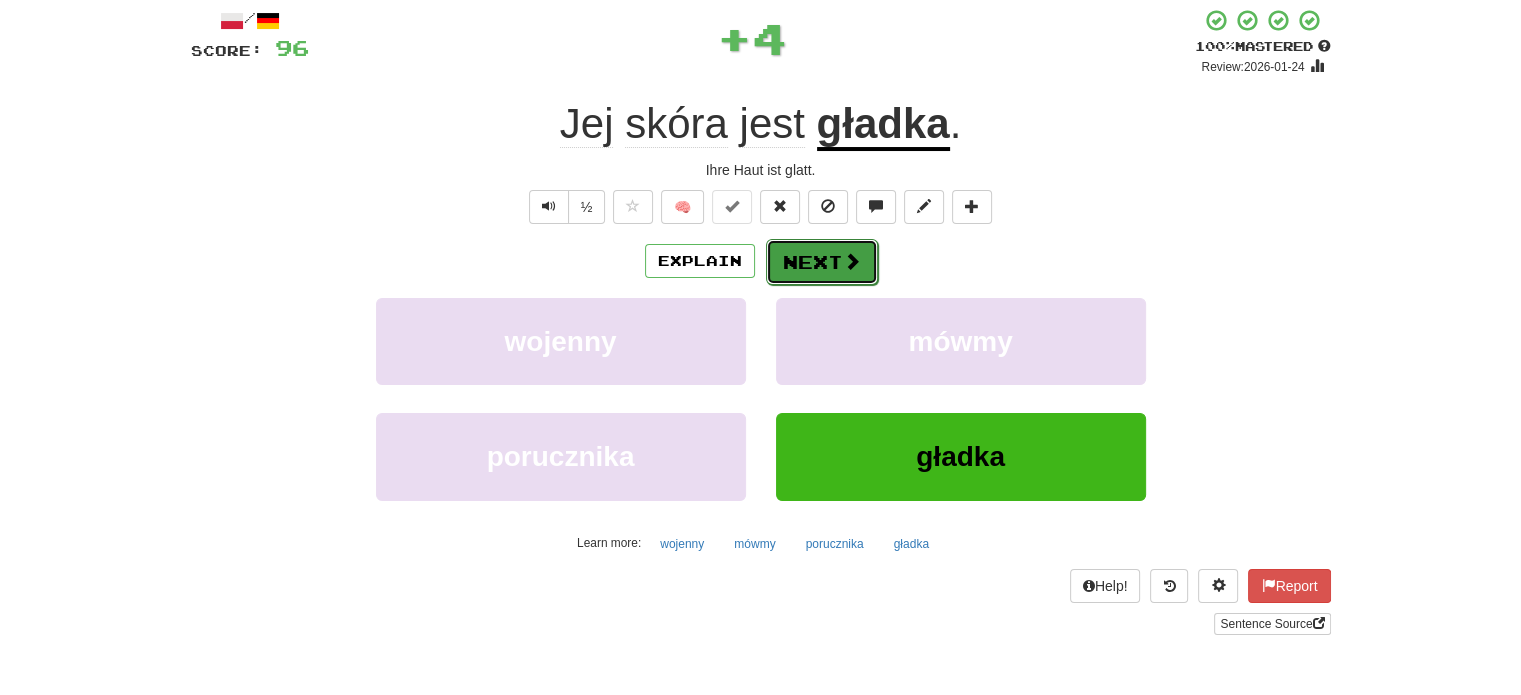 click on "Next" at bounding box center (822, 262) 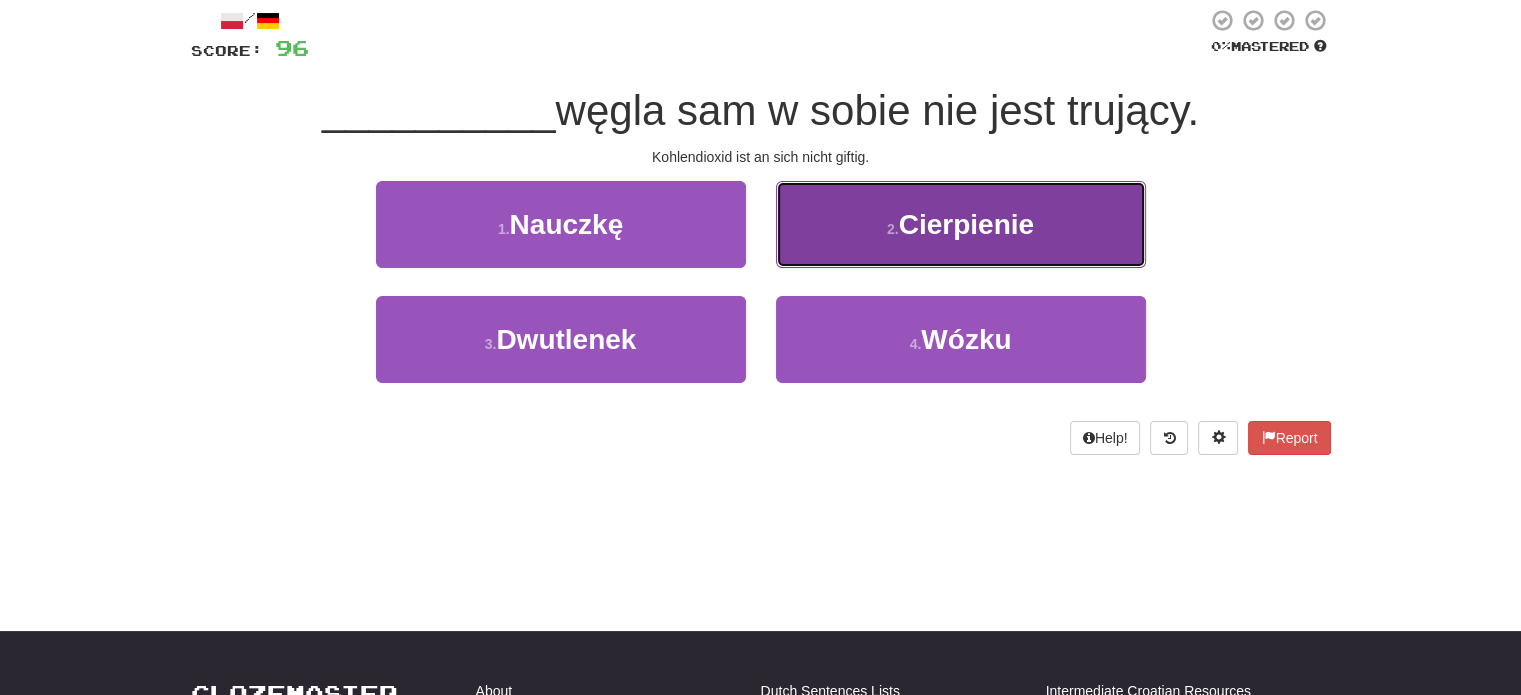 click on "2 .  Cierpienie" at bounding box center [961, 224] 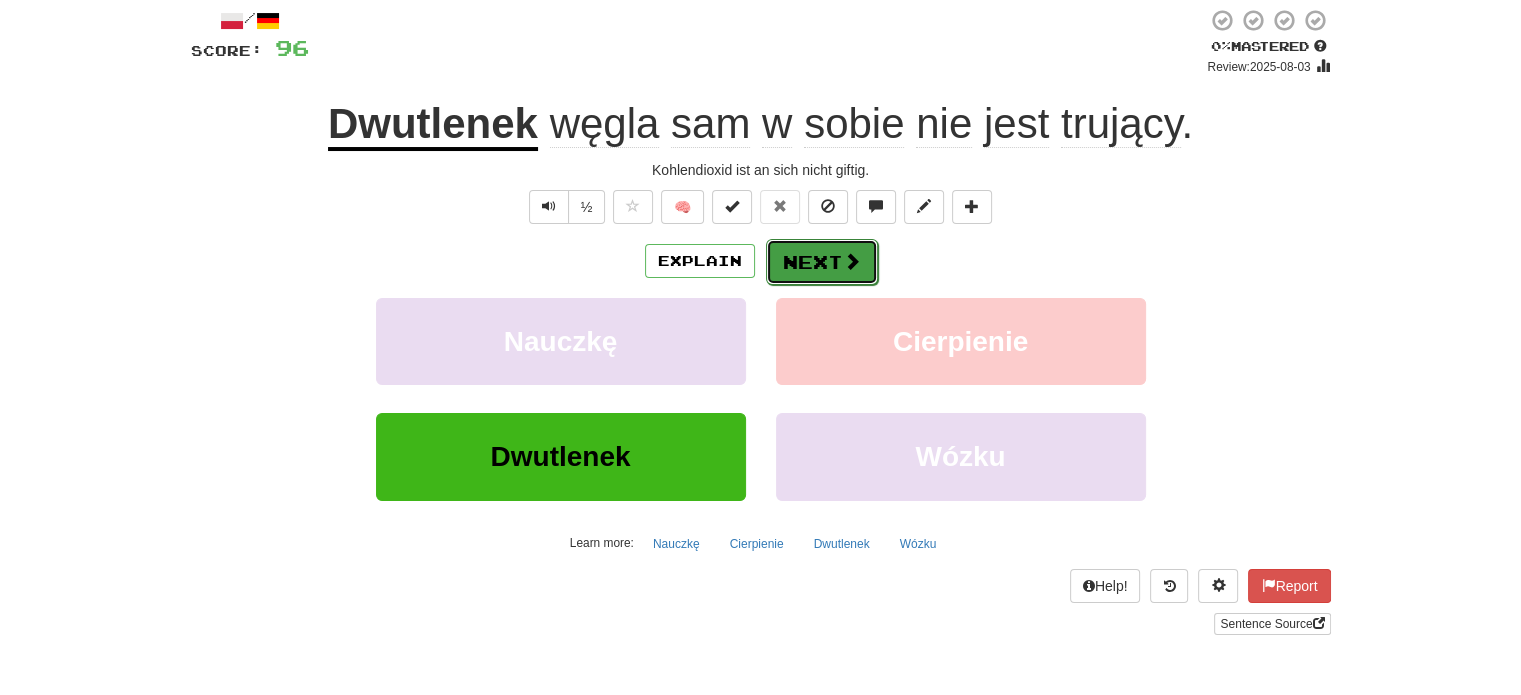 click on "Next" at bounding box center [822, 262] 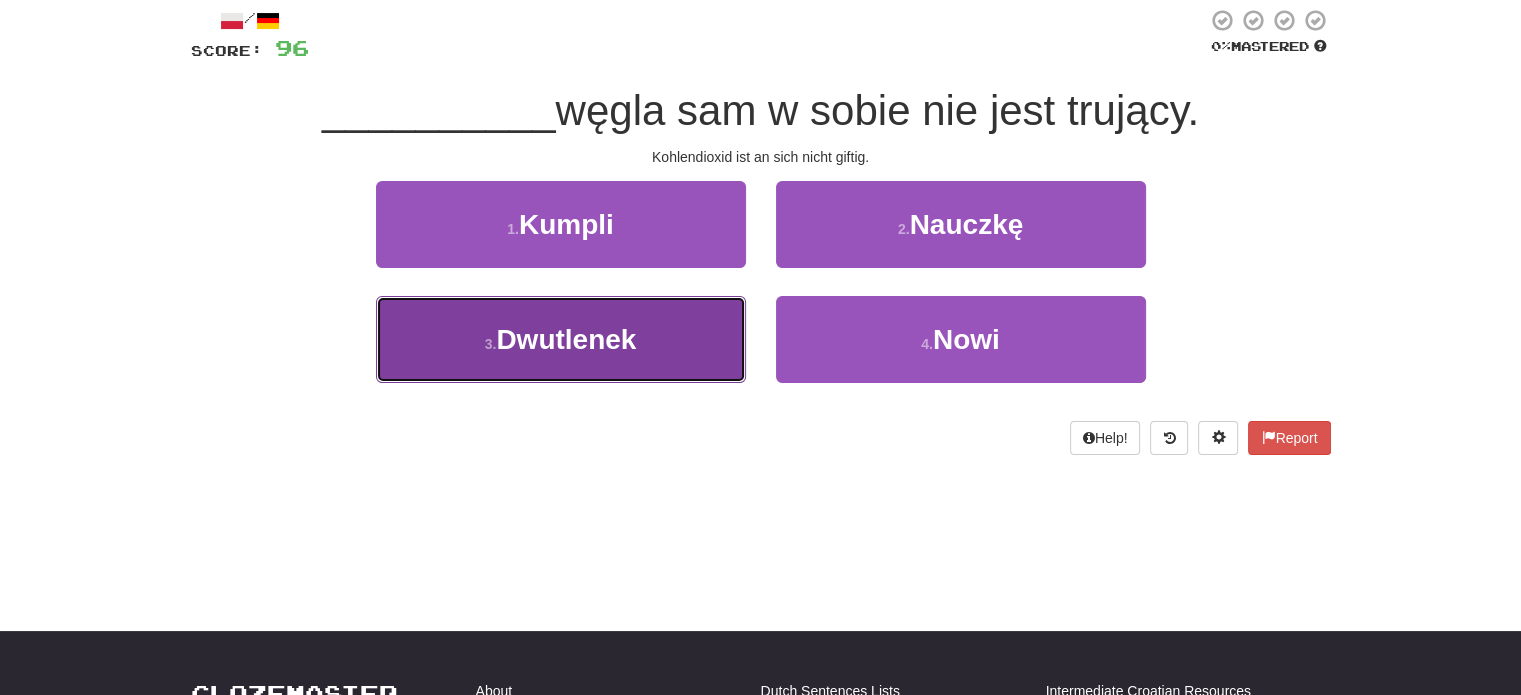click on "3 .  Dwutlenek" at bounding box center [561, 339] 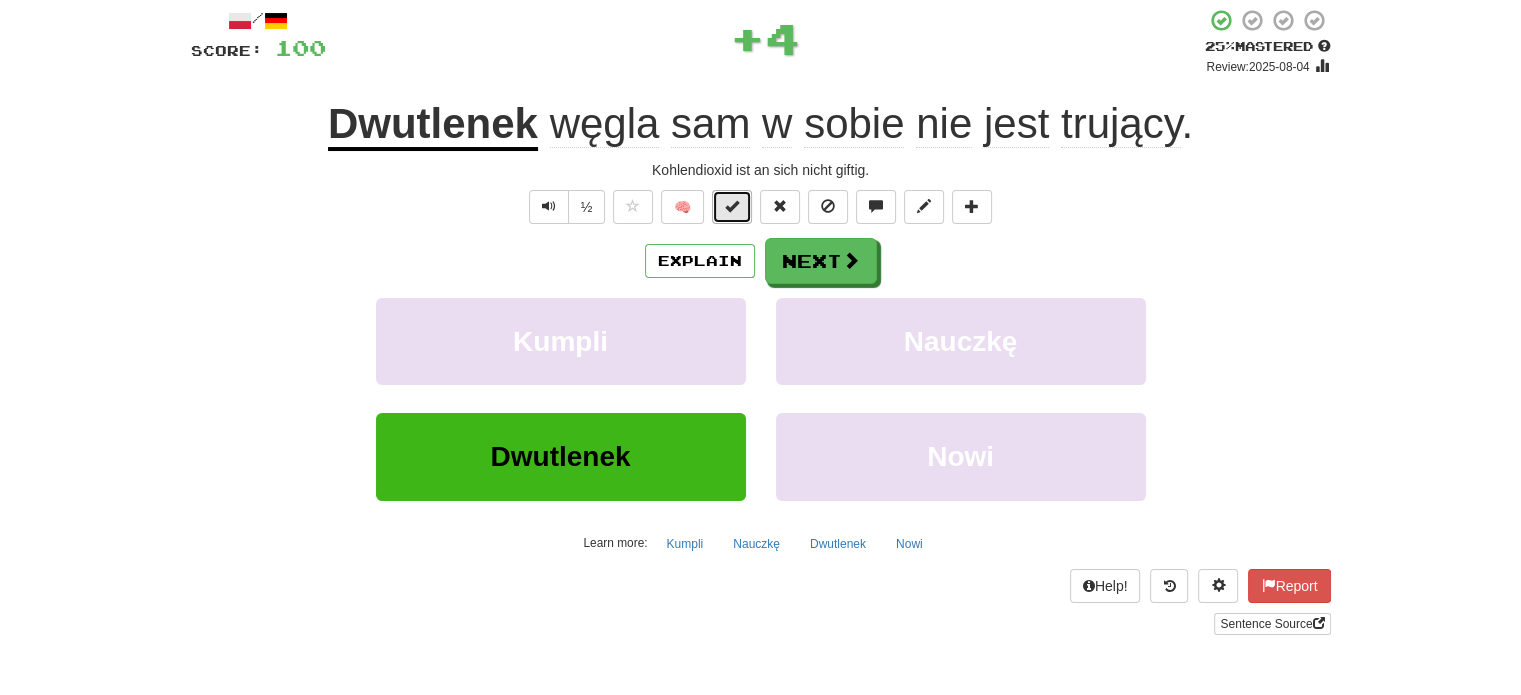 click at bounding box center [732, 206] 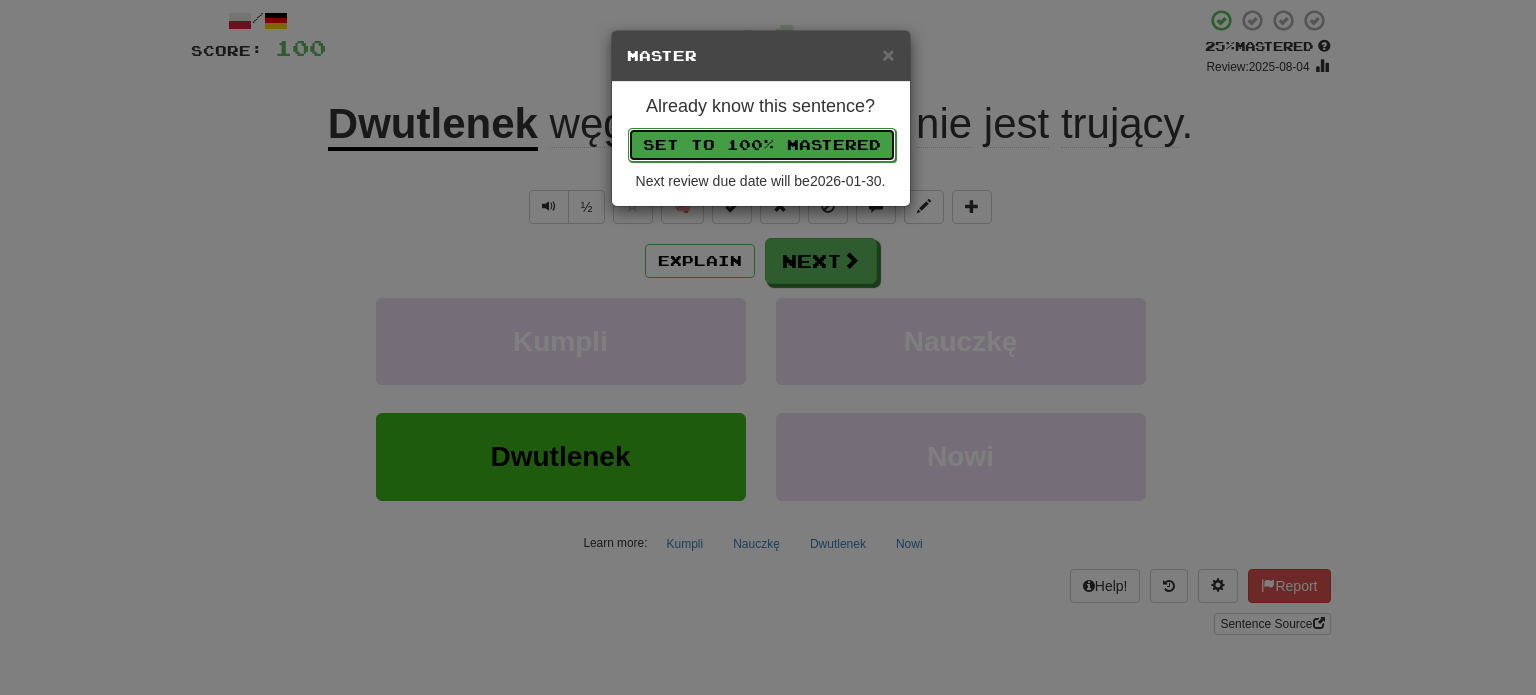 click on "Set to 100% Mastered" at bounding box center [762, 145] 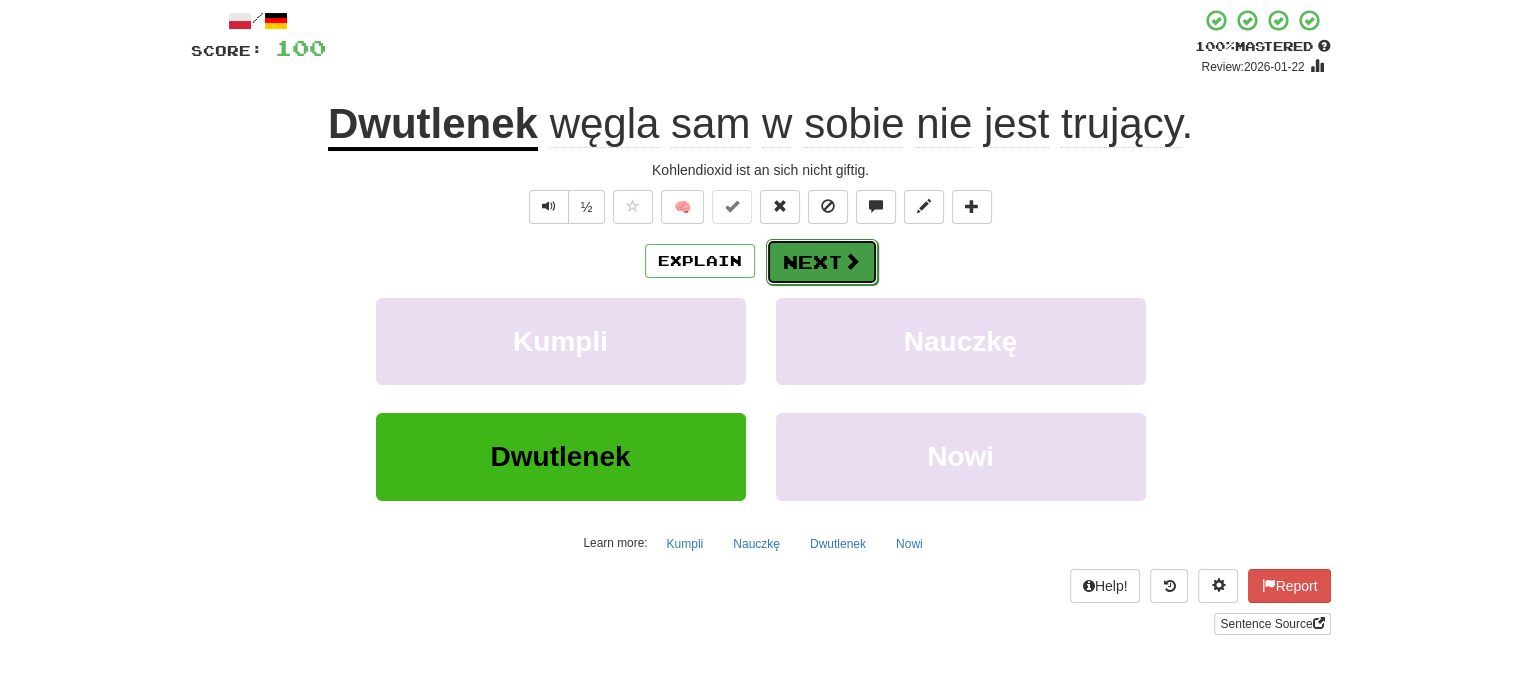 click on "Next" at bounding box center [822, 262] 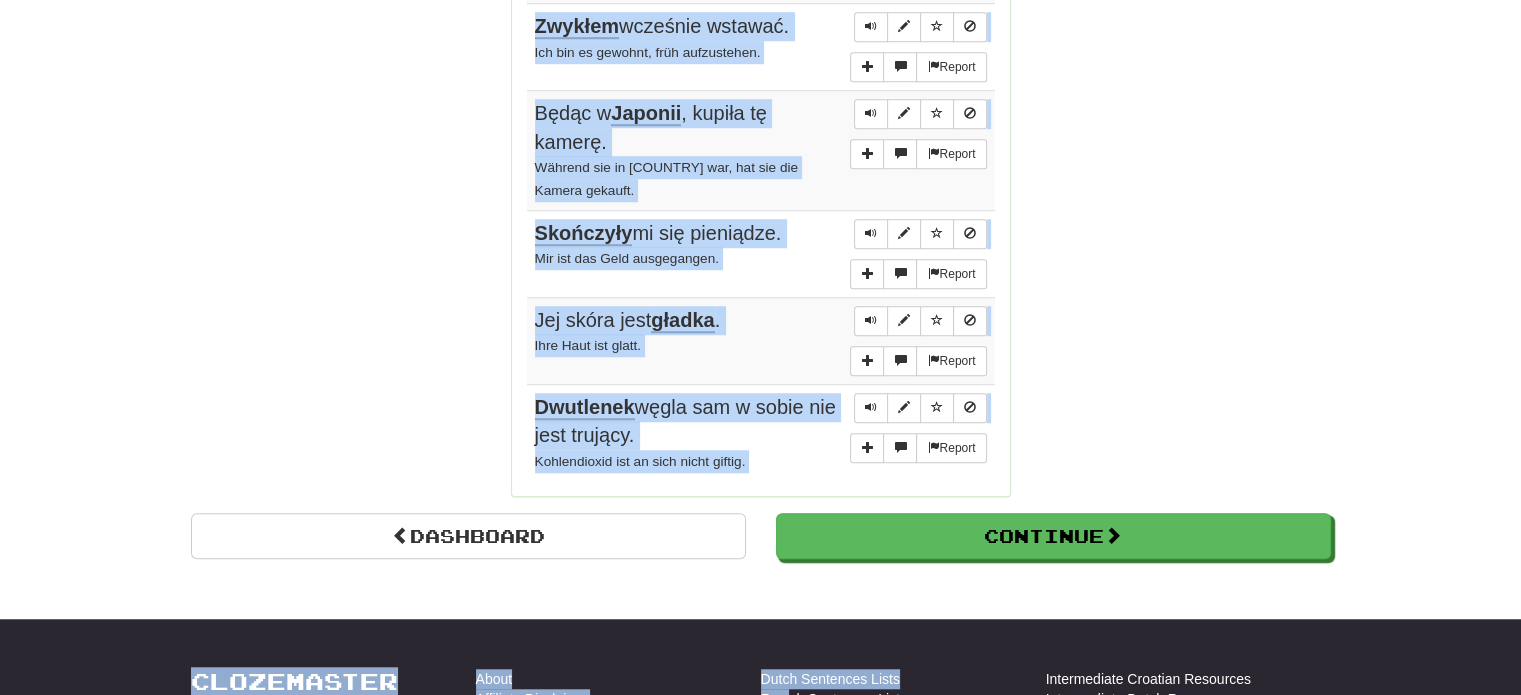scroll, scrollTop: 1552, scrollLeft: 0, axis: vertical 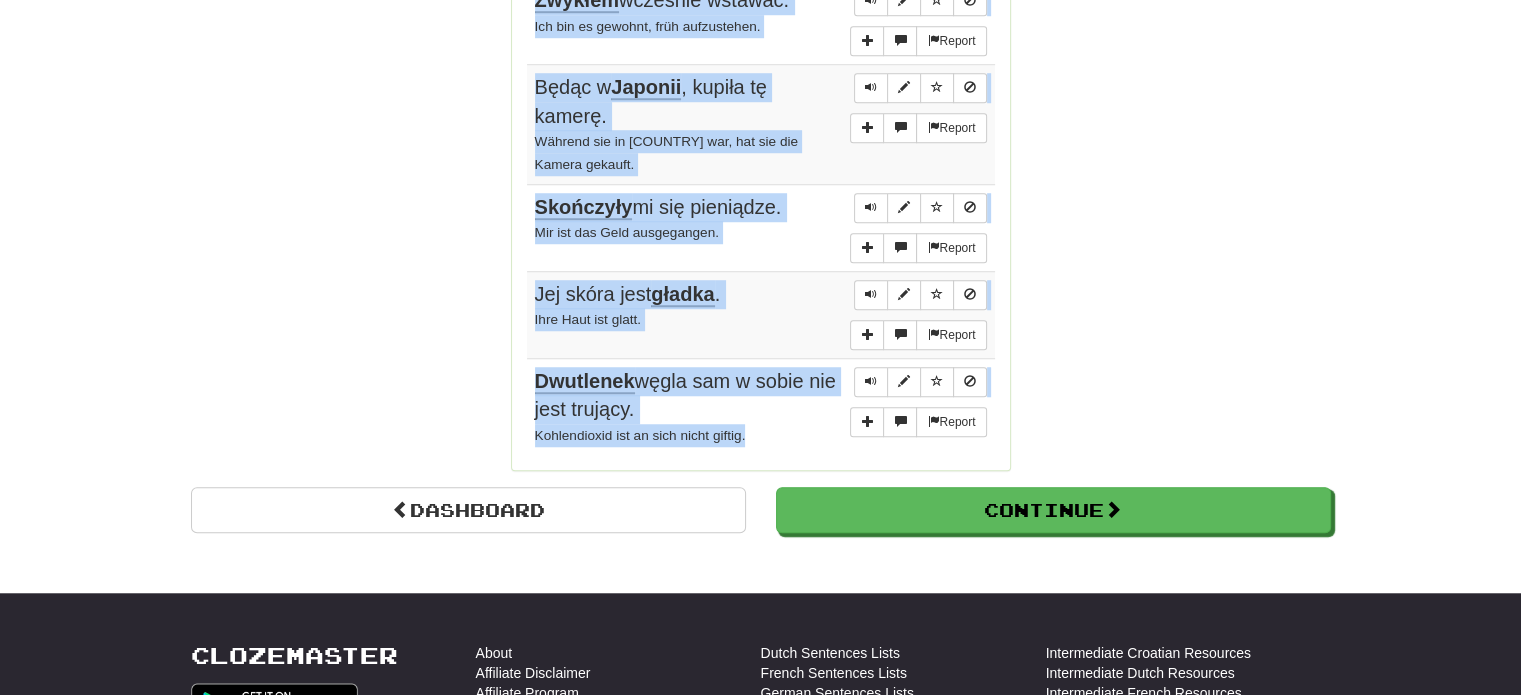 drag, startPoint x: 521, startPoint y: 173, endPoint x: 784, endPoint y: 435, distance: 371.23172 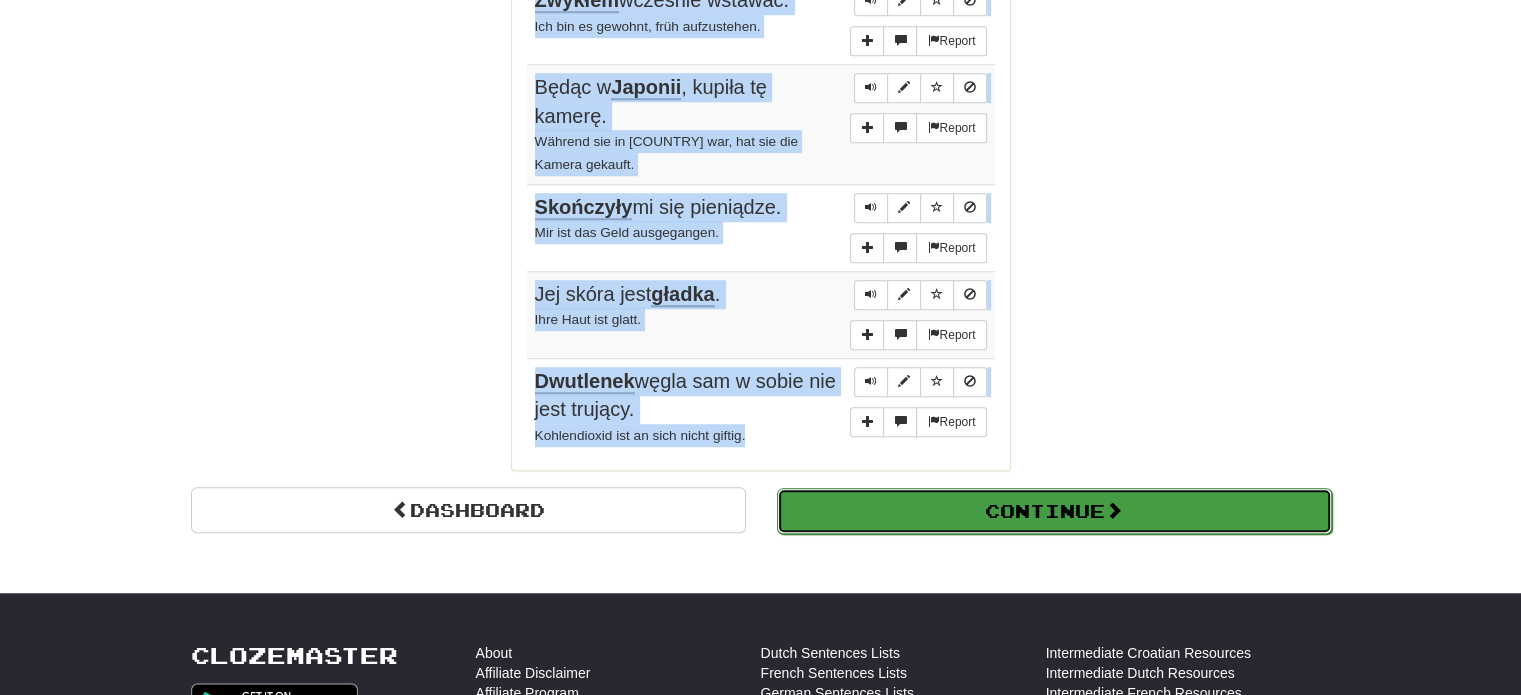 click on "Continue" at bounding box center [1054, 511] 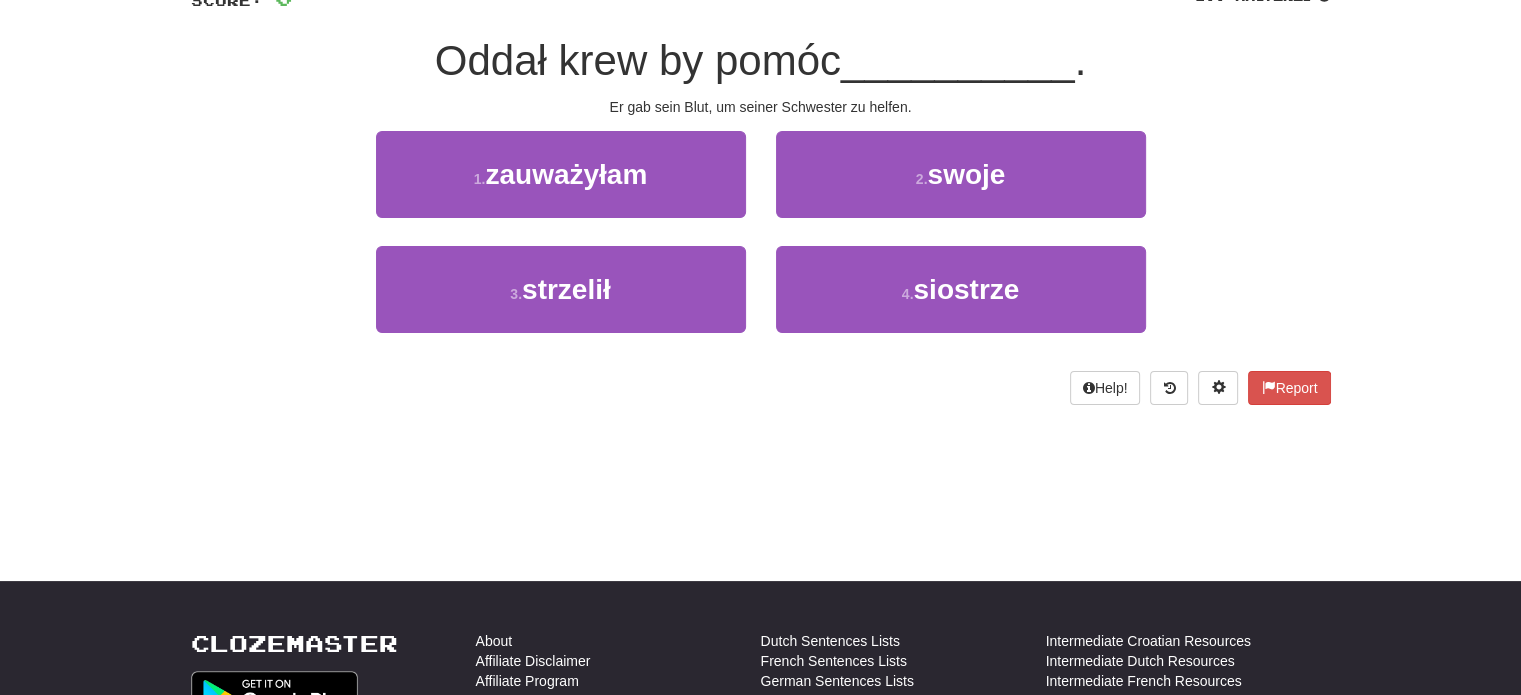 scroll, scrollTop: 28, scrollLeft: 0, axis: vertical 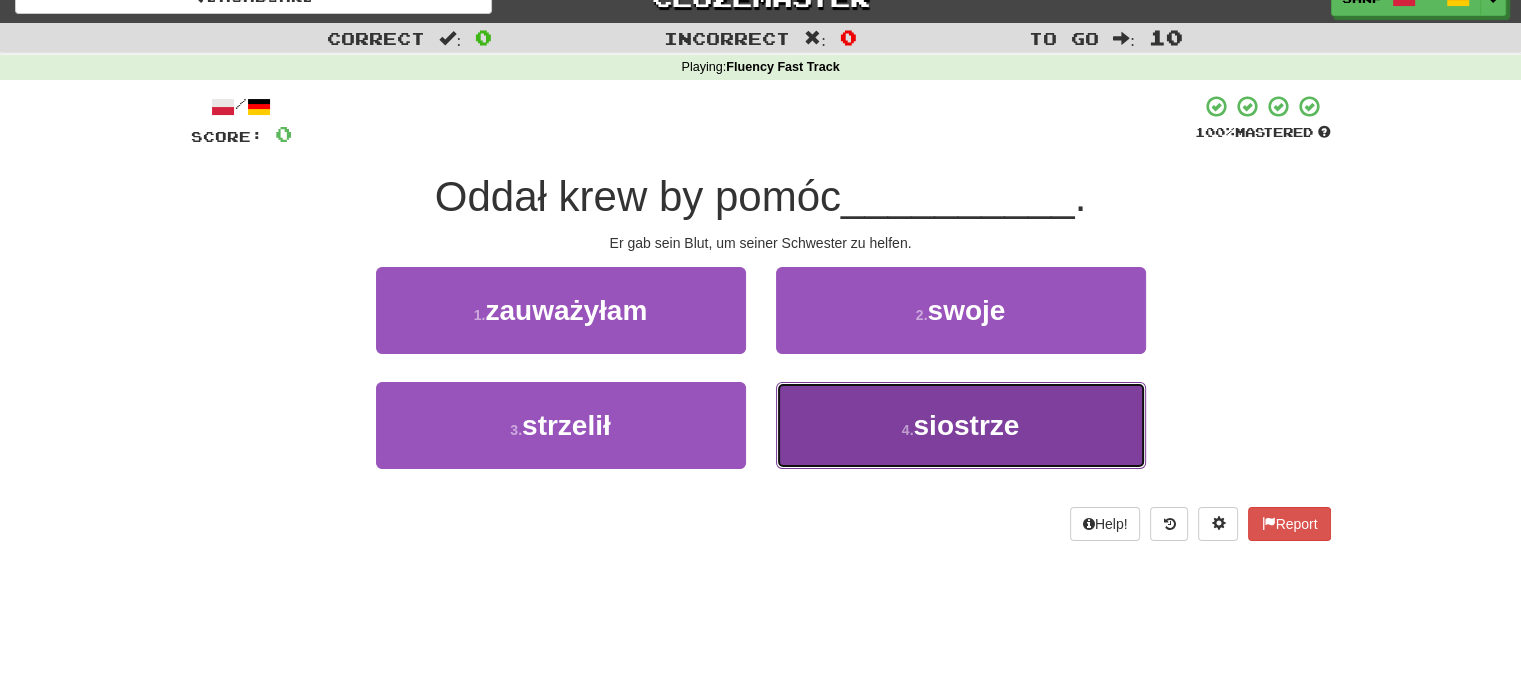 click on "4 .  siostrze" at bounding box center (961, 425) 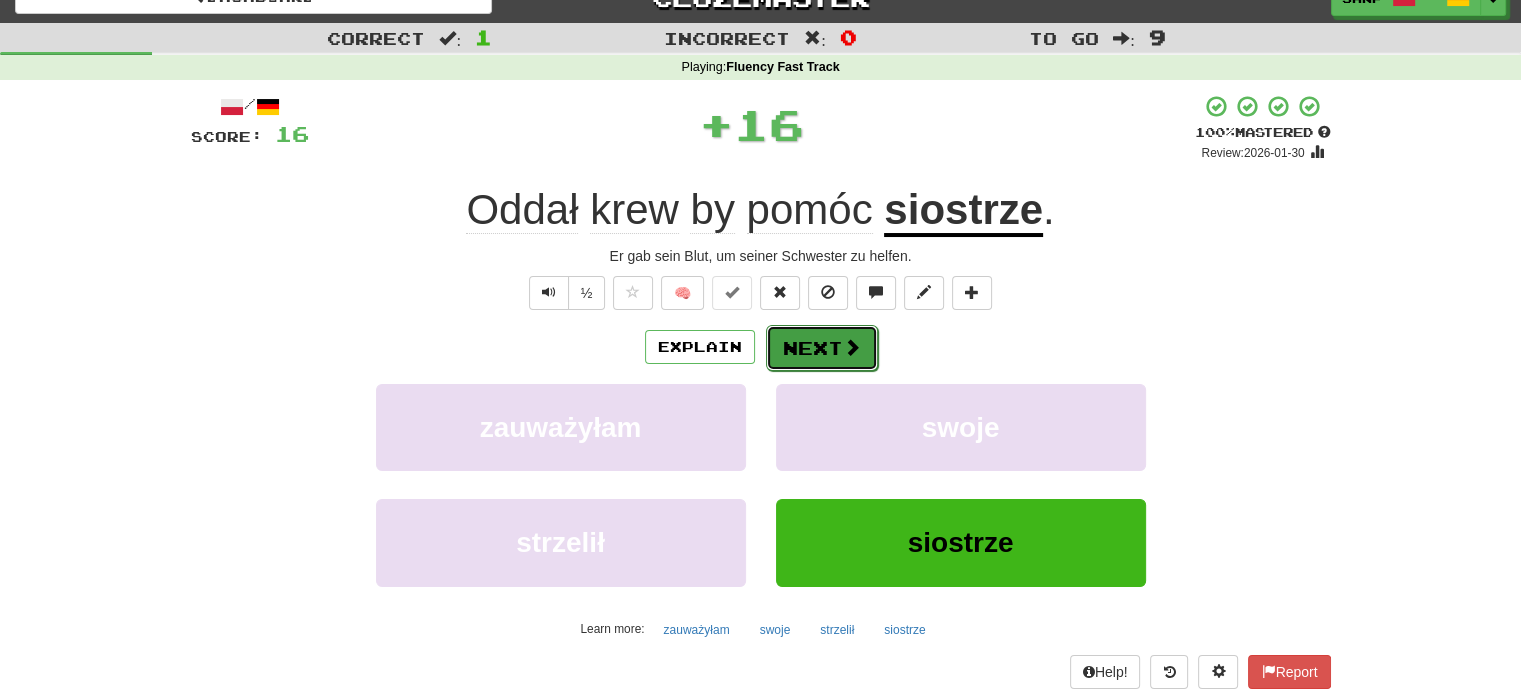 click on "Next" at bounding box center [822, 348] 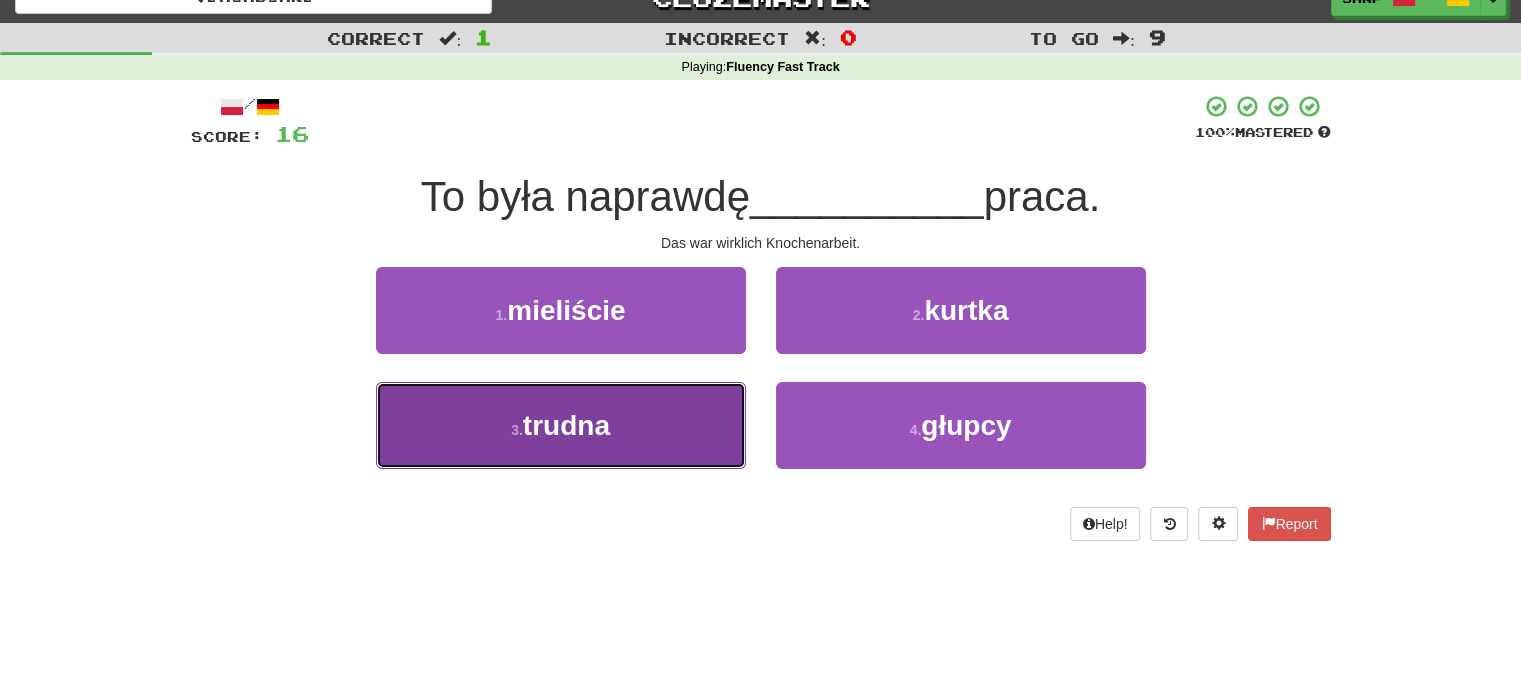 click on "3 . trudna" at bounding box center [561, 425] 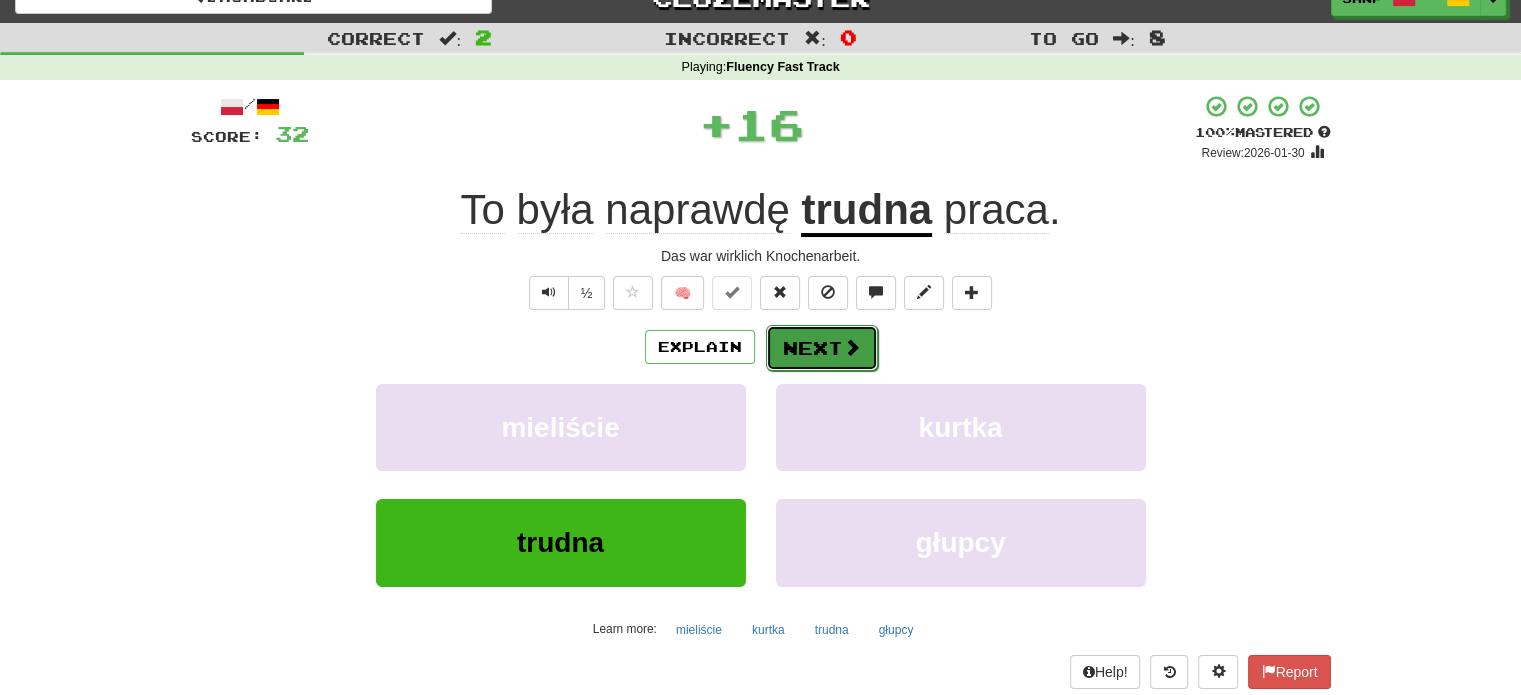 click on "Next" at bounding box center [822, 348] 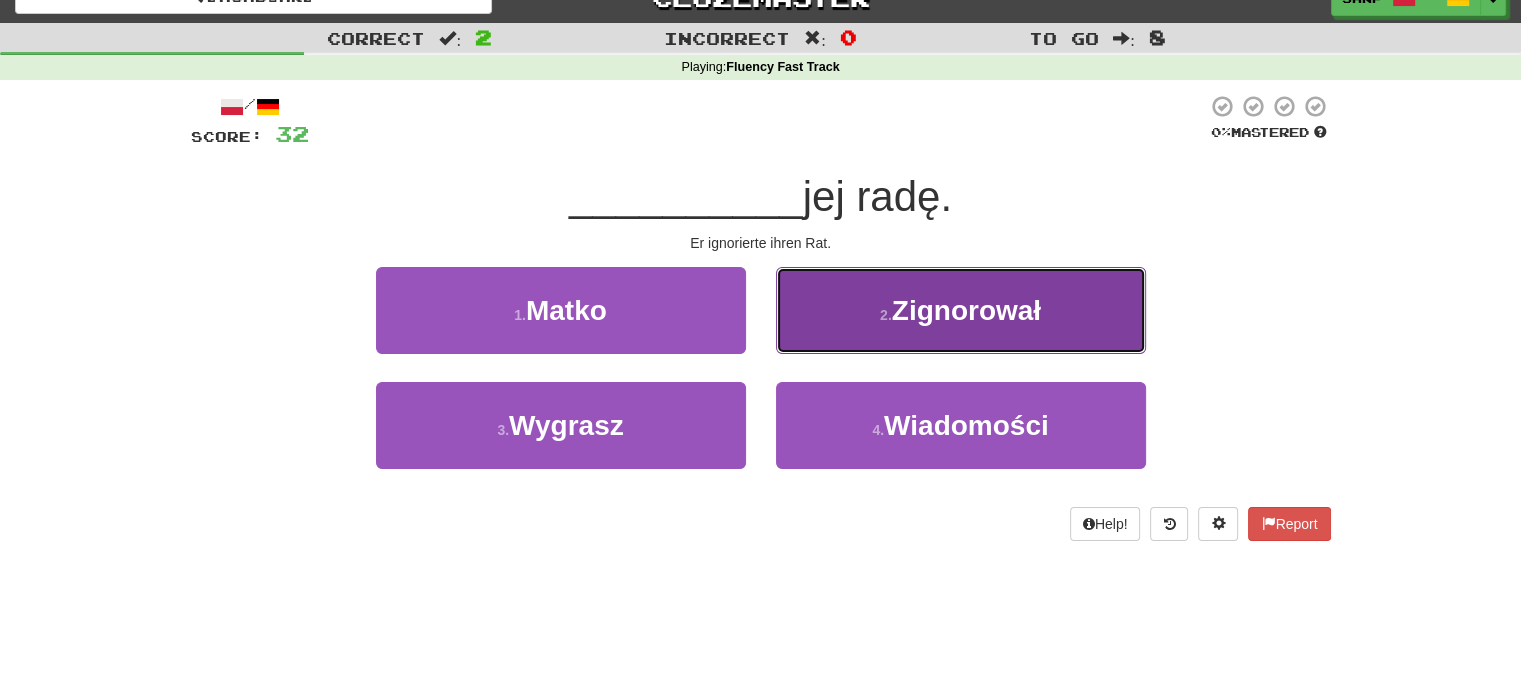 click on "2 .  Zignorował" at bounding box center [961, 310] 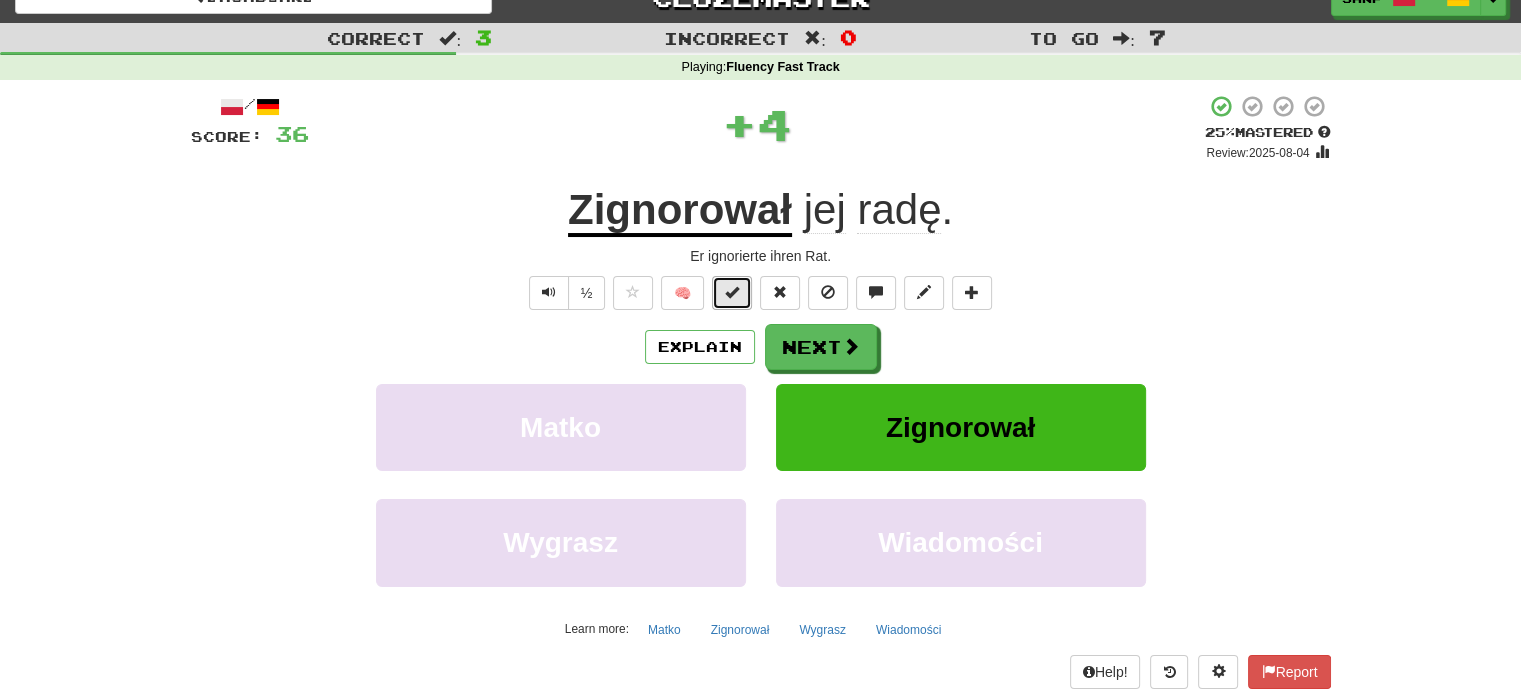 click at bounding box center (732, 293) 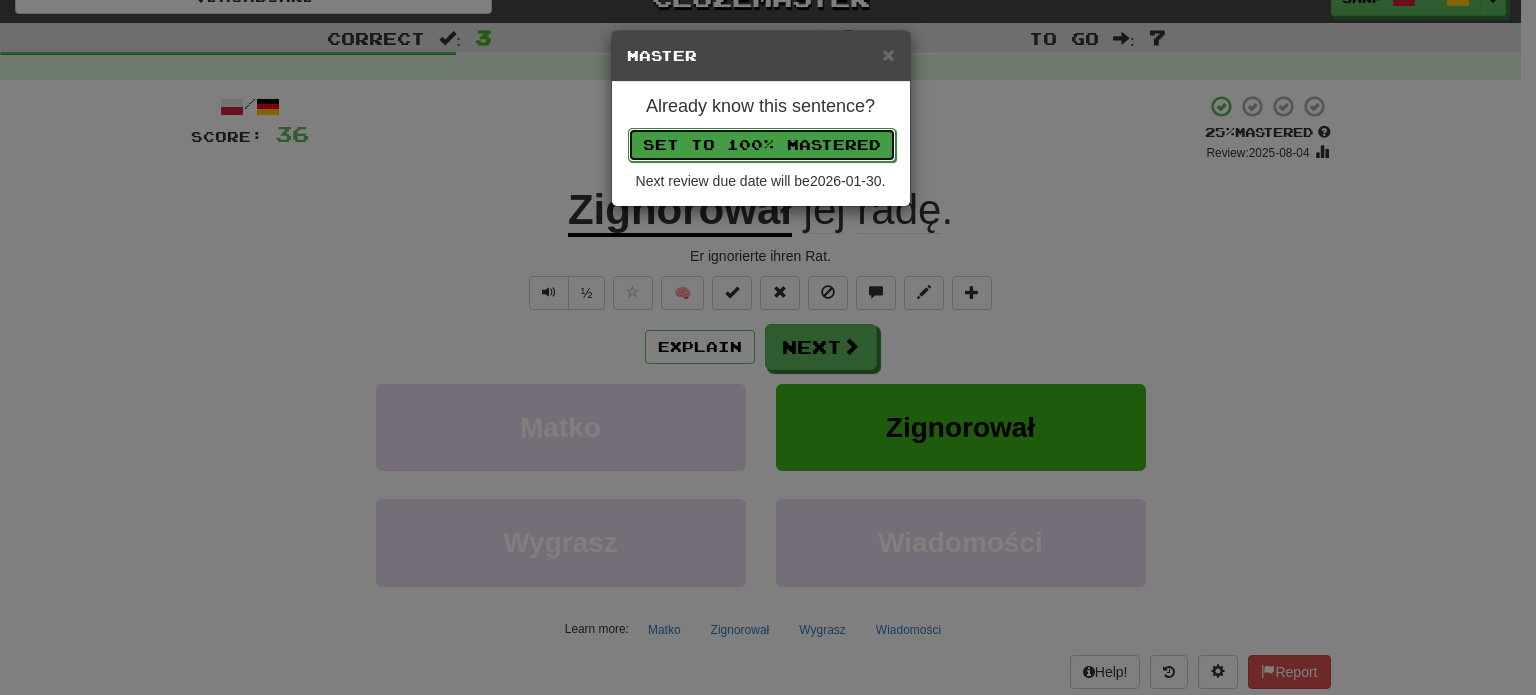click on "Set to 100% Mastered" at bounding box center (762, 145) 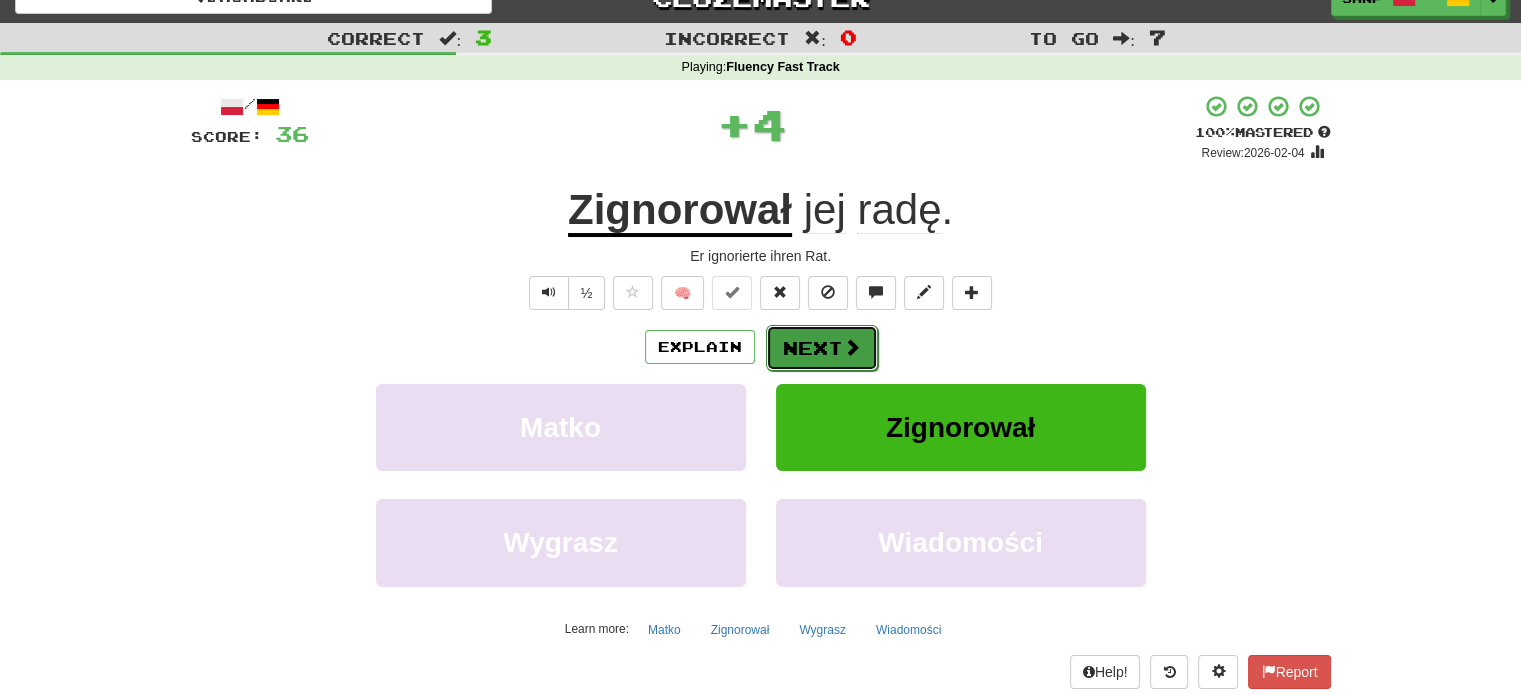 click on "Next" at bounding box center (822, 348) 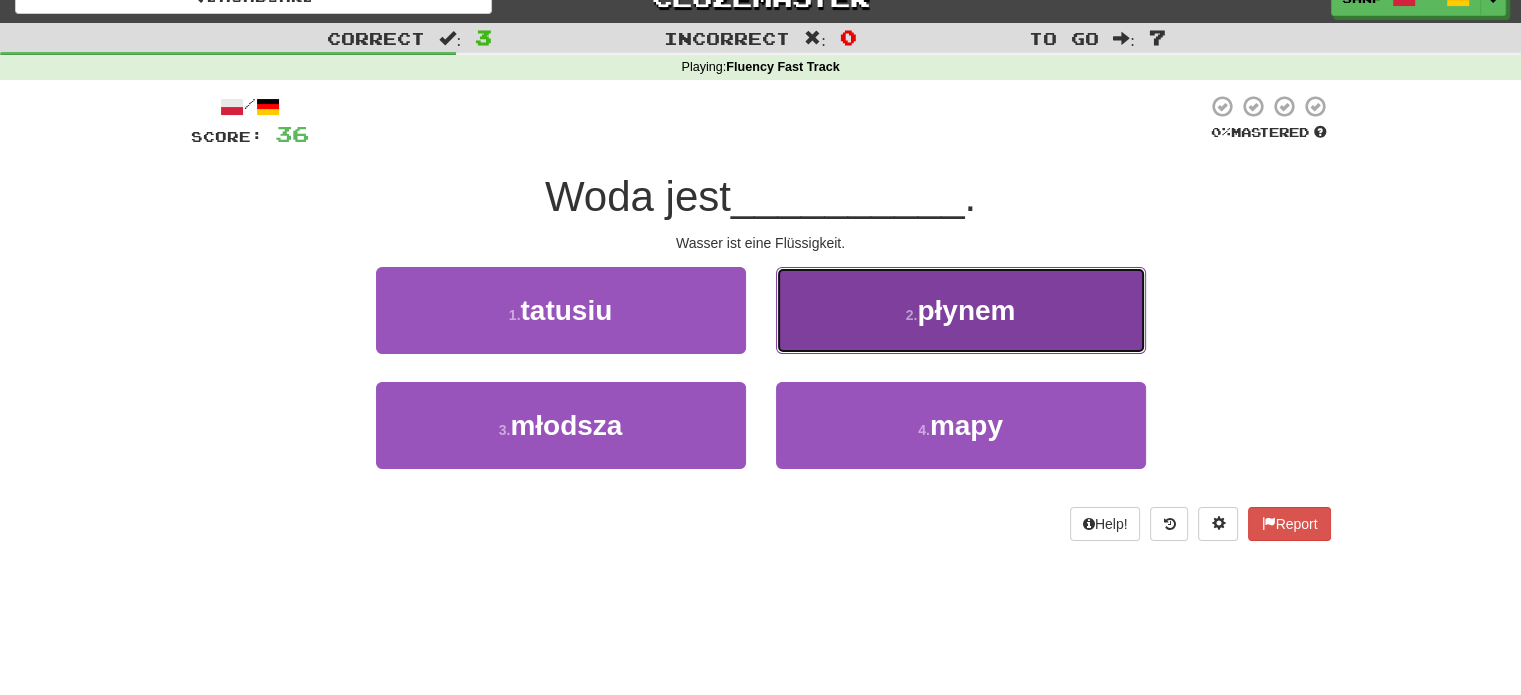 click on "2 .  płynem" at bounding box center (961, 310) 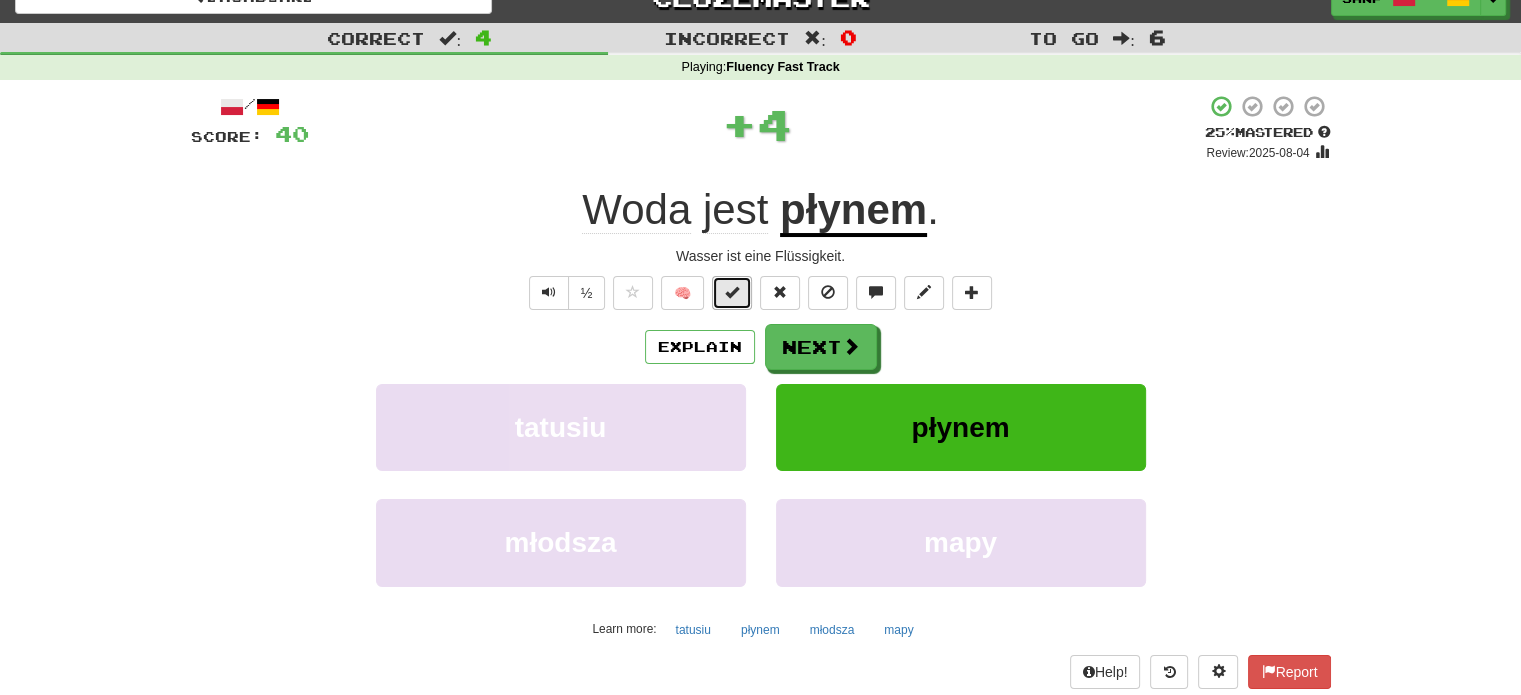 click at bounding box center [732, 292] 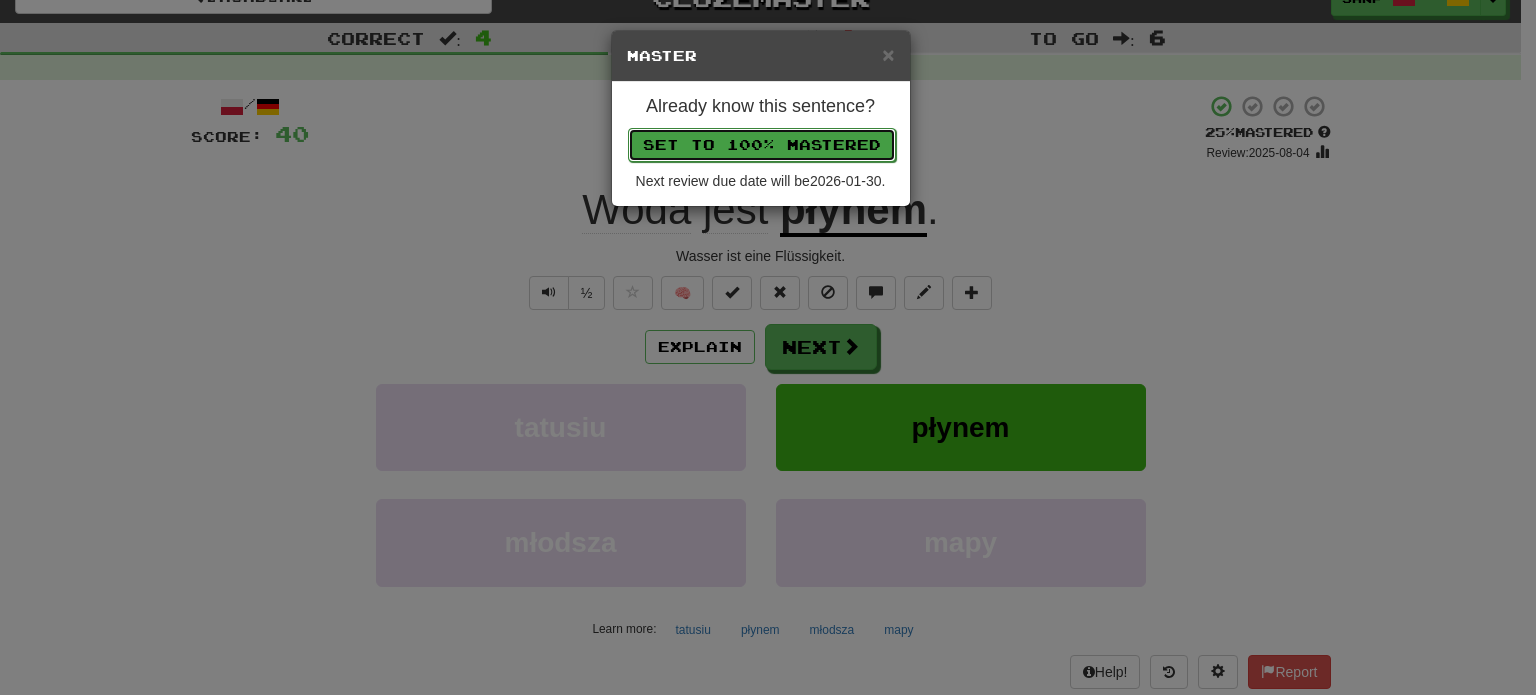 click on "Set to 100% Mastered" at bounding box center (762, 145) 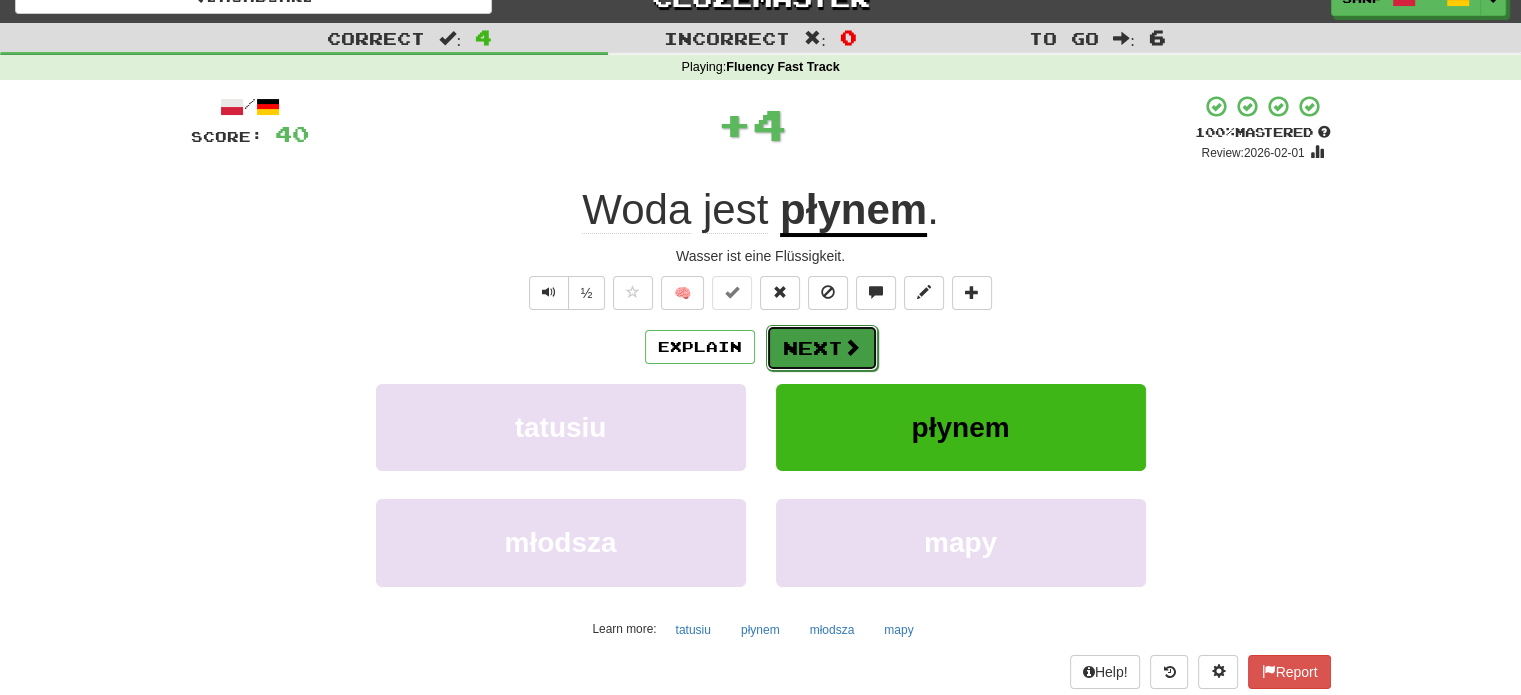 click on "Next" at bounding box center (822, 348) 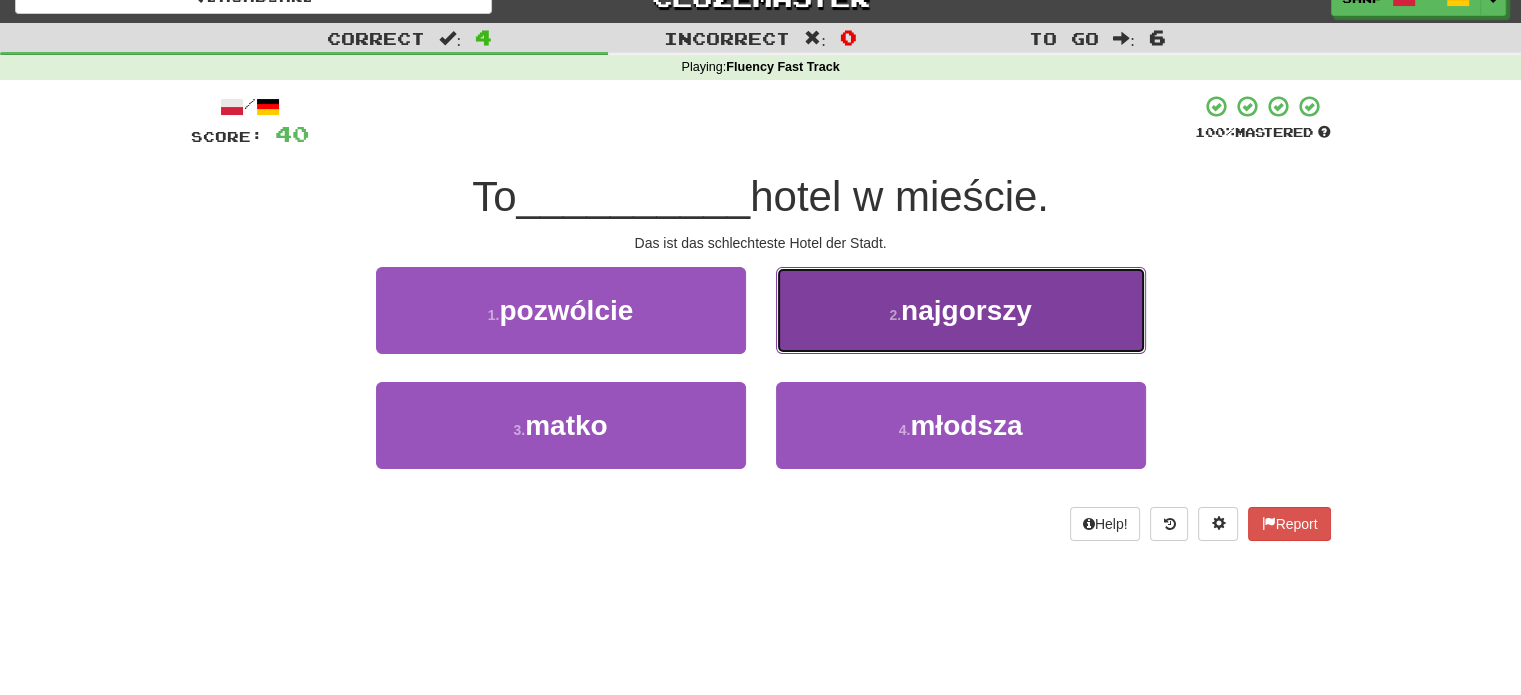 click on "2 . najgorszy" at bounding box center [961, 310] 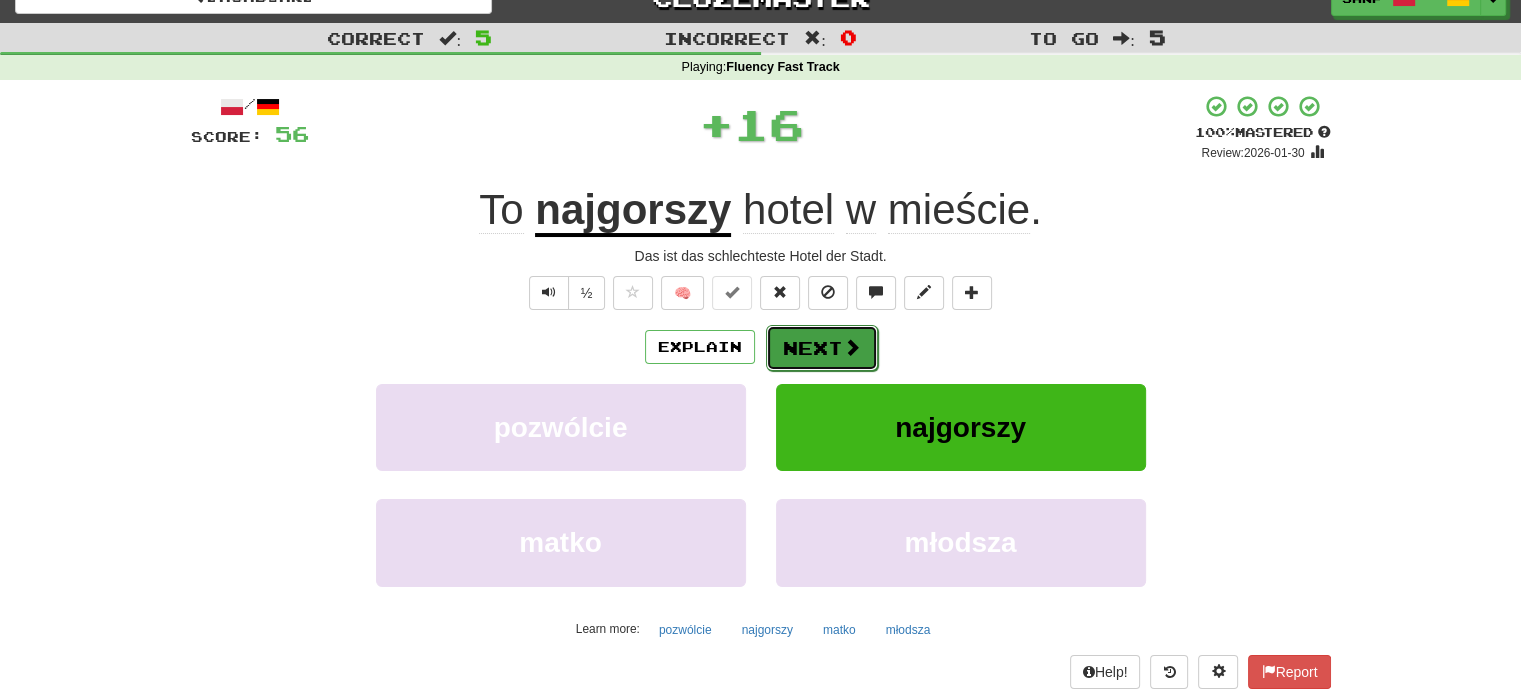 click on "Next" at bounding box center (822, 348) 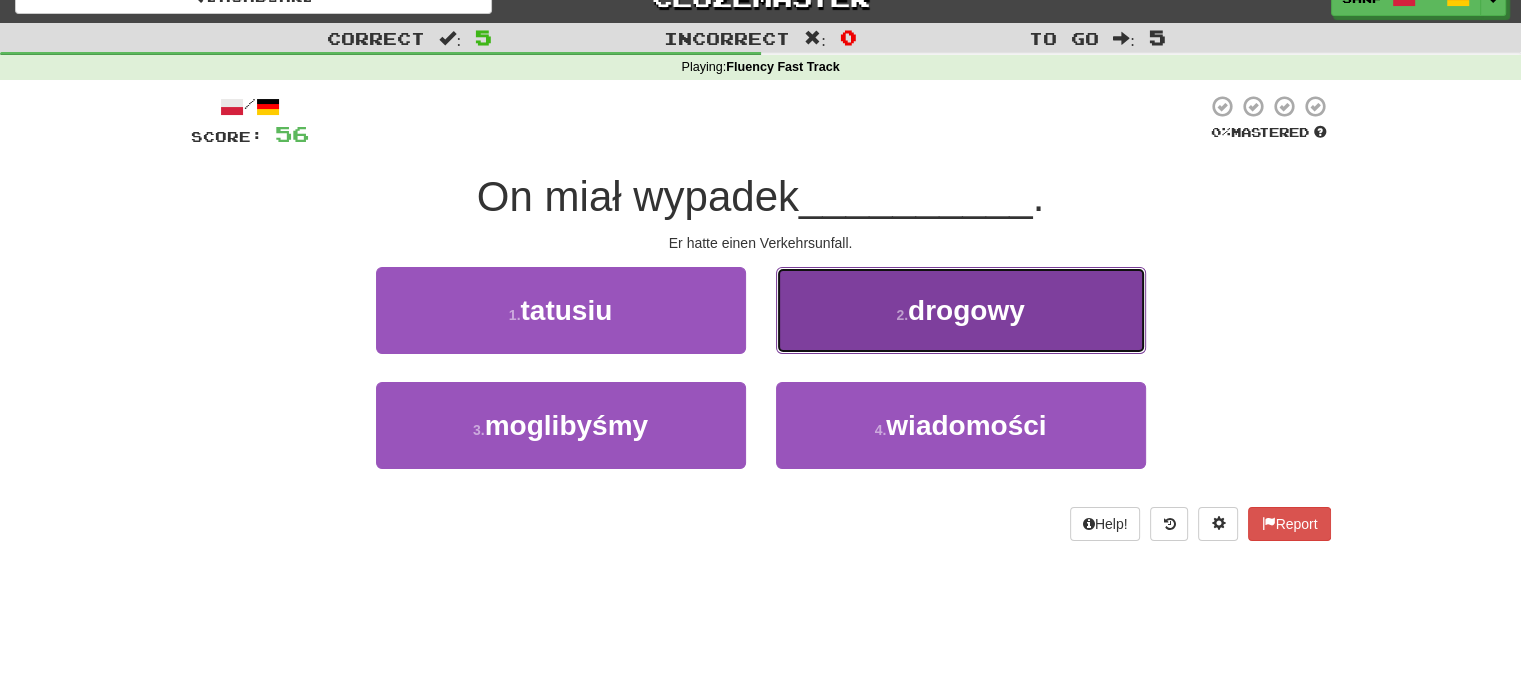 click on "2 .  drogowy" at bounding box center (961, 310) 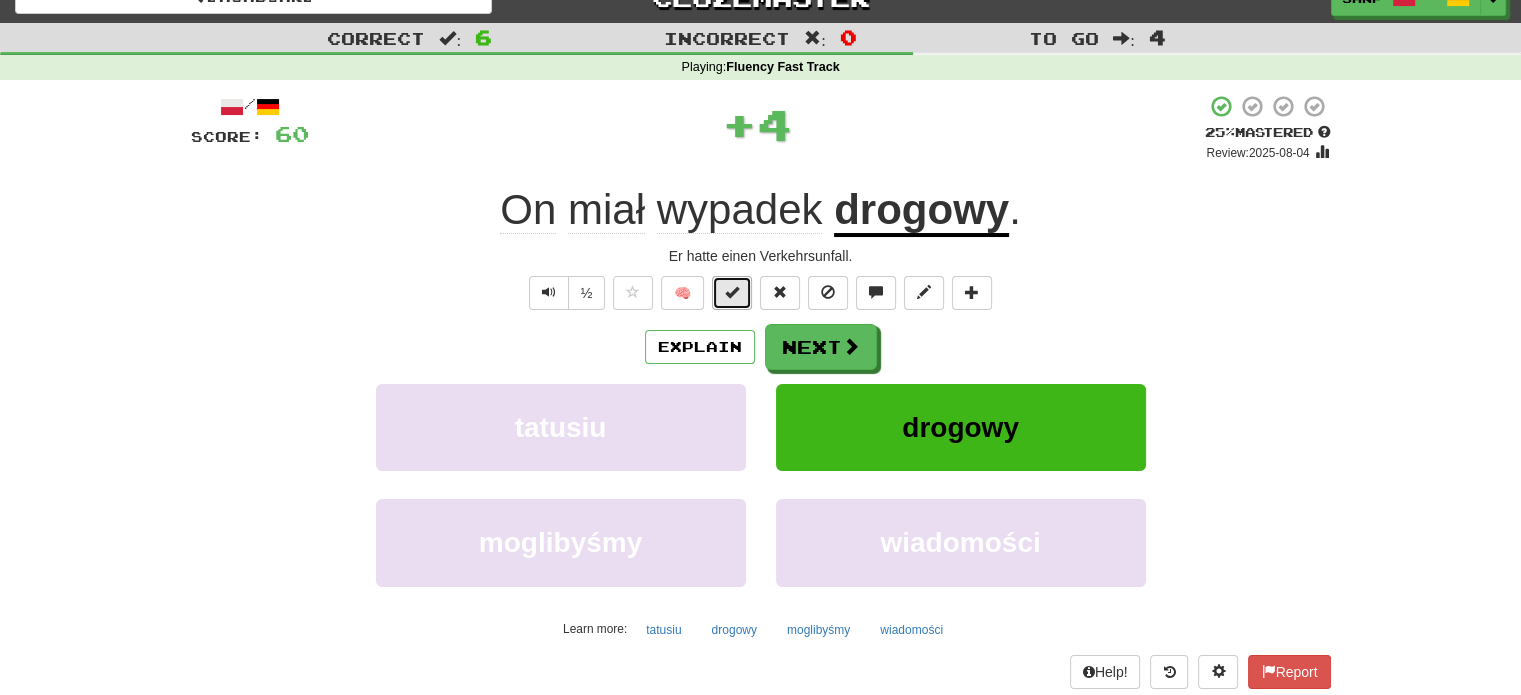click at bounding box center [732, 293] 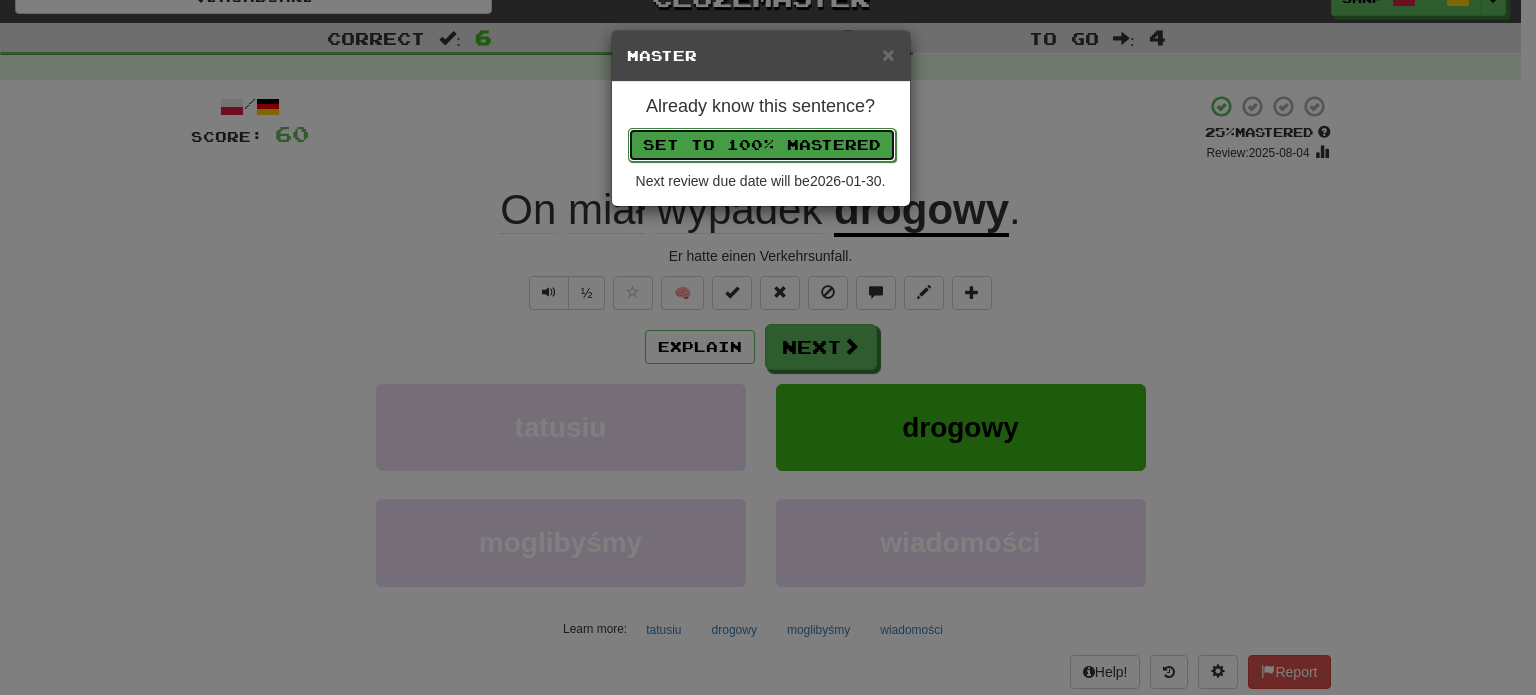 click on "Set to 100% Mastered" at bounding box center (762, 145) 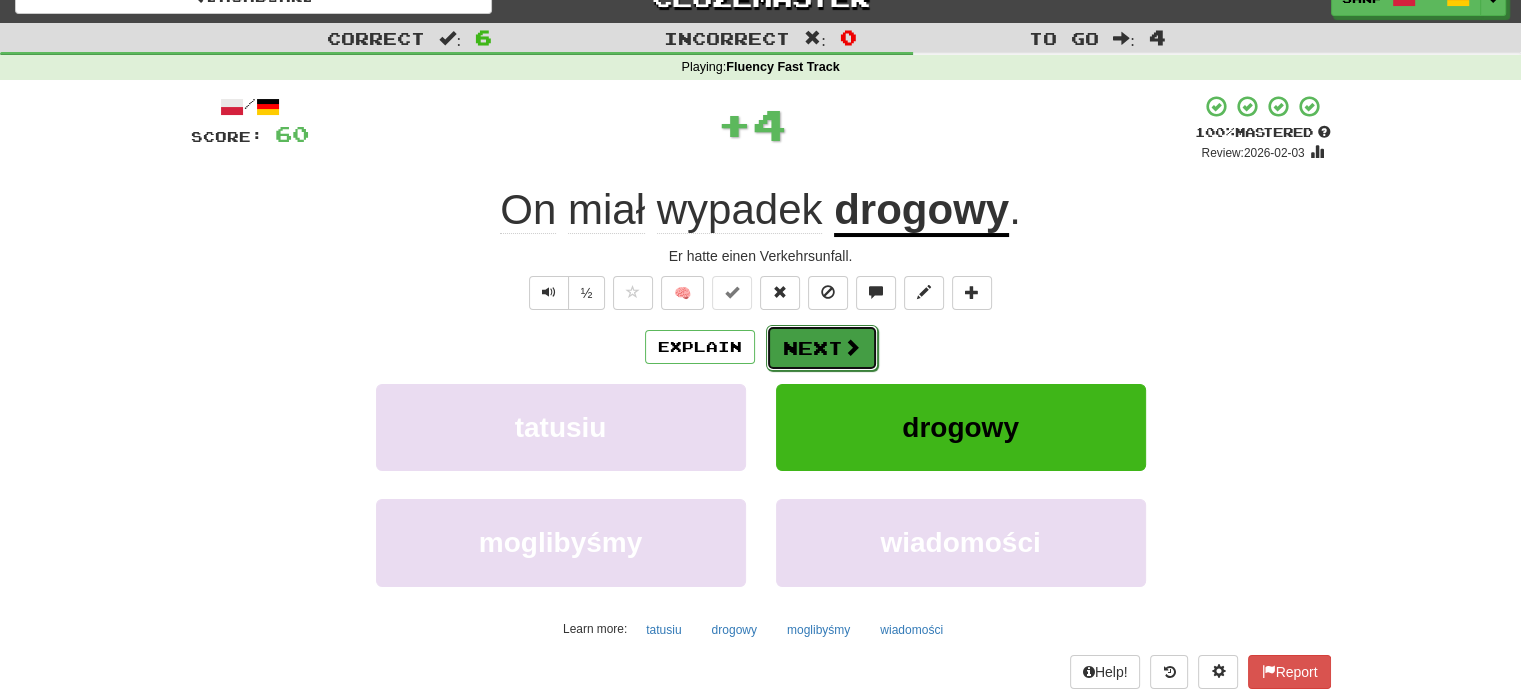 click on "Next" at bounding box center (822, 348) 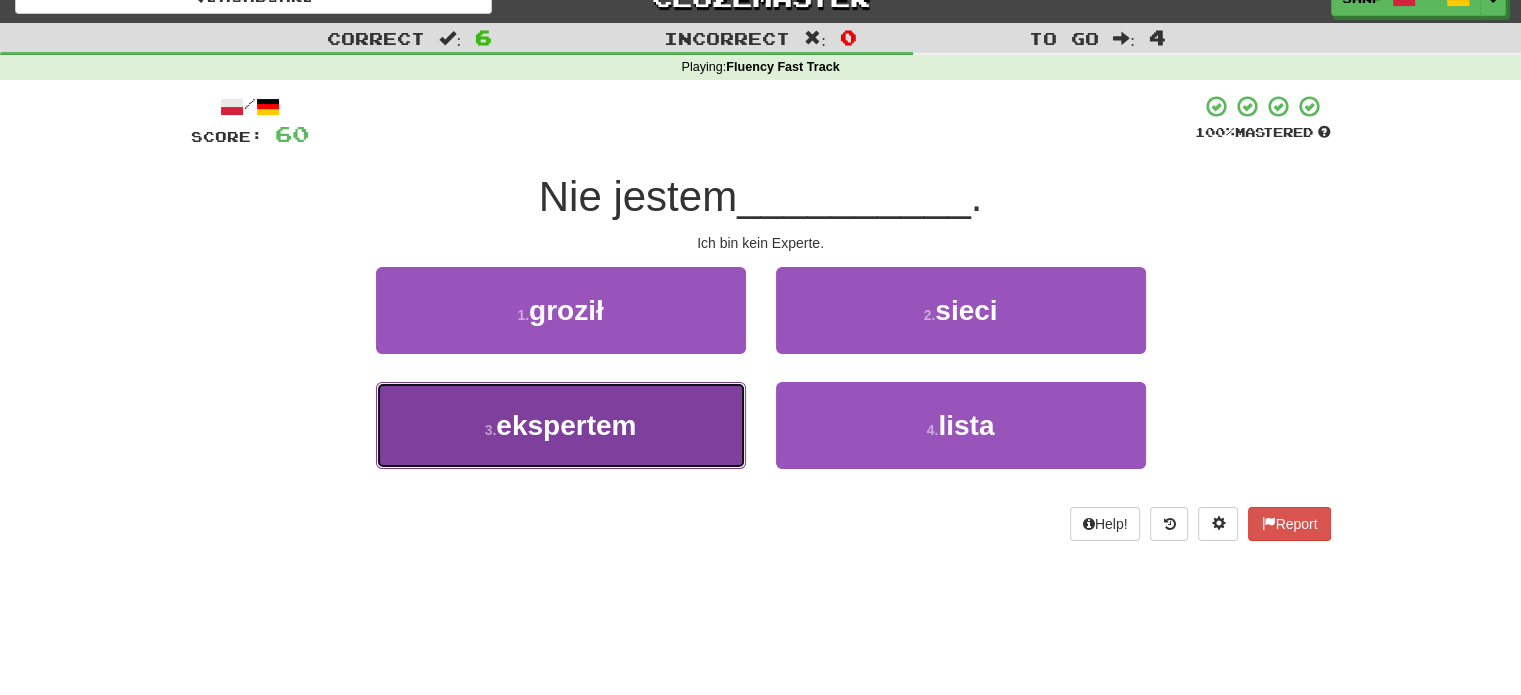 click on "3 .  ekspertem" at bounding box center (561, 425) 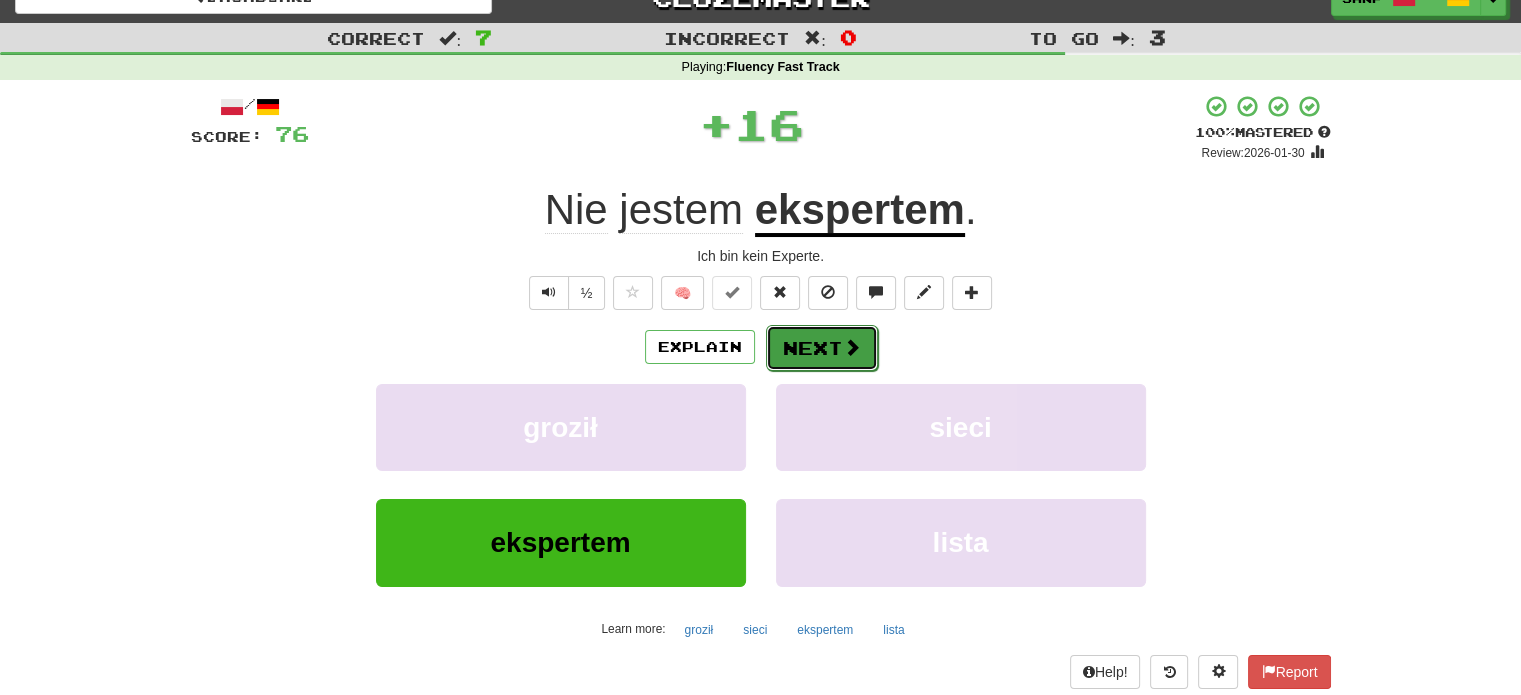 click on "Next" at bounding box center (822, 348) 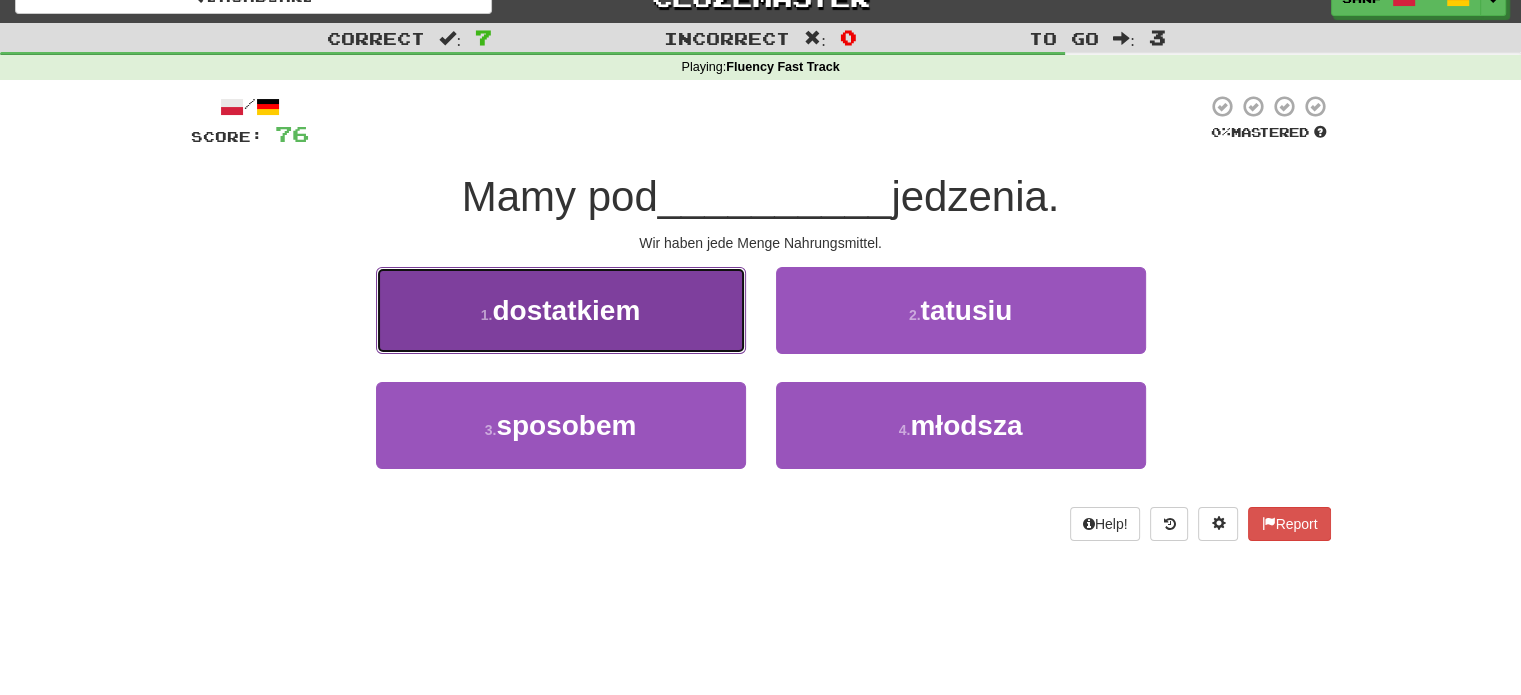 click on "1 .  dostatkiem" at bounding box center [561, 310] 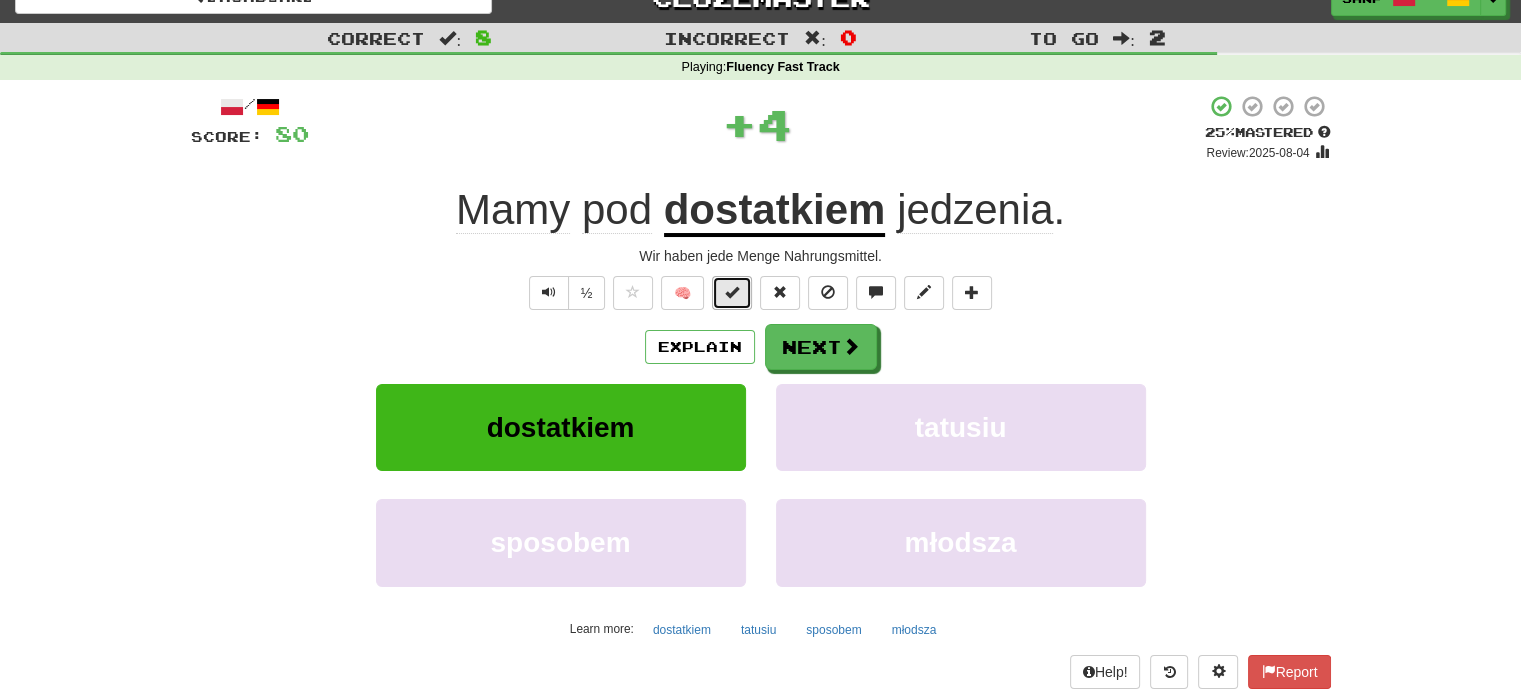 click at bounding box center (732, 292) 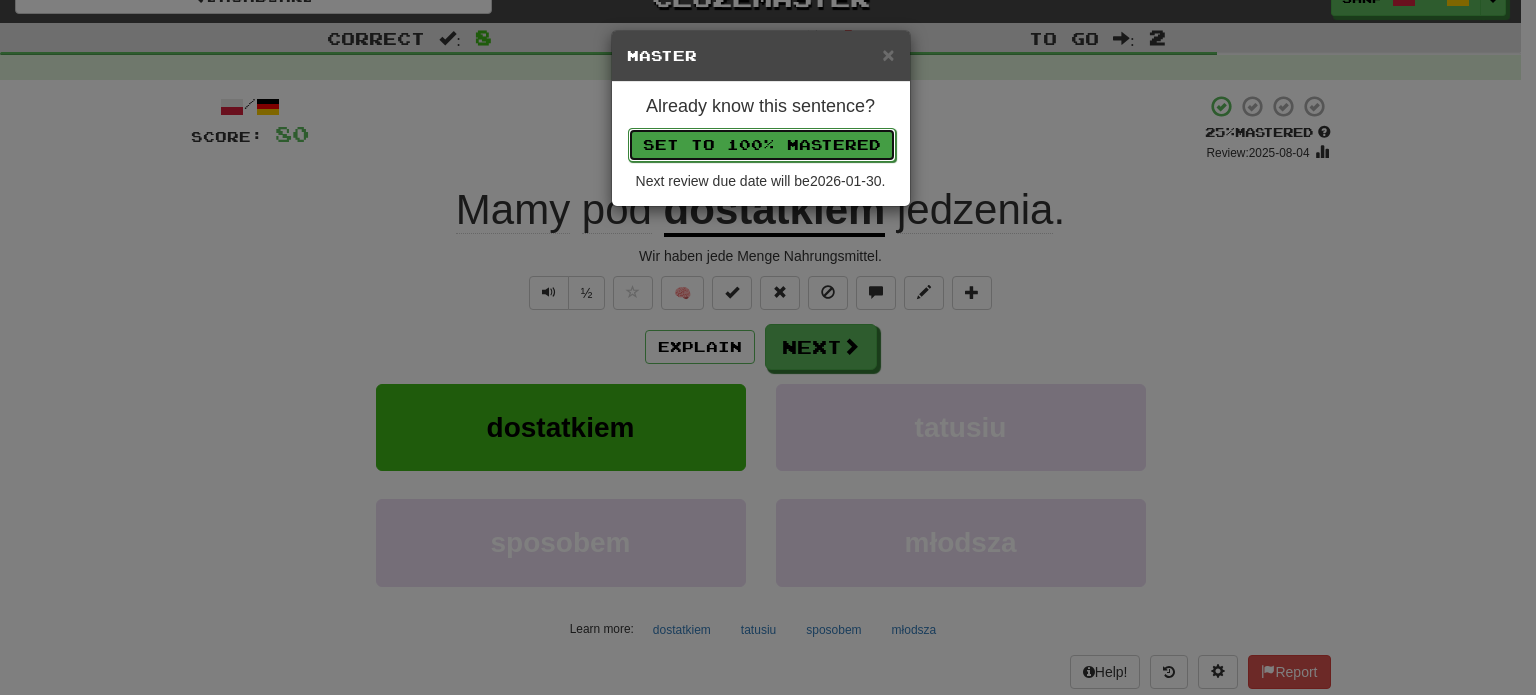 click on "Set to 100% Mastered" at bounding box center (762, 145) 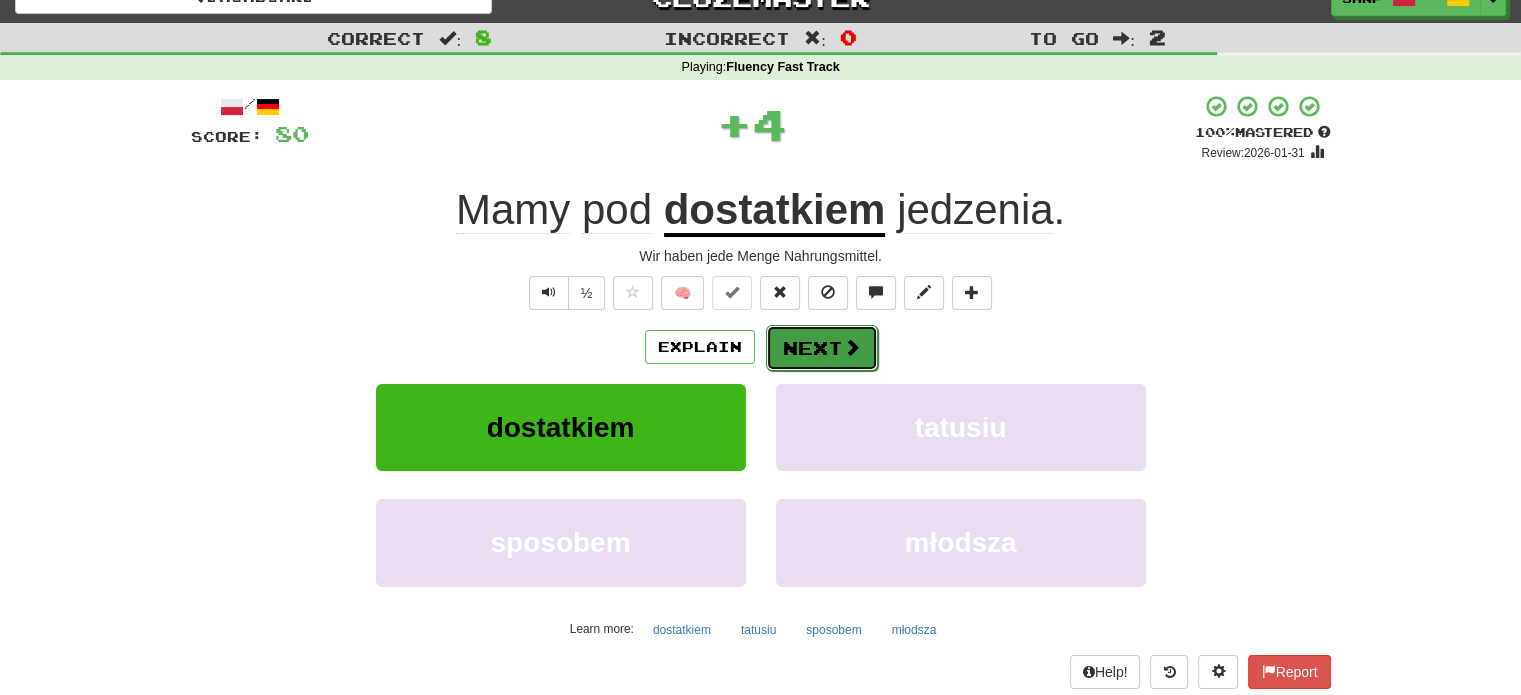 click on "Next" at bounding box center [822, 348] 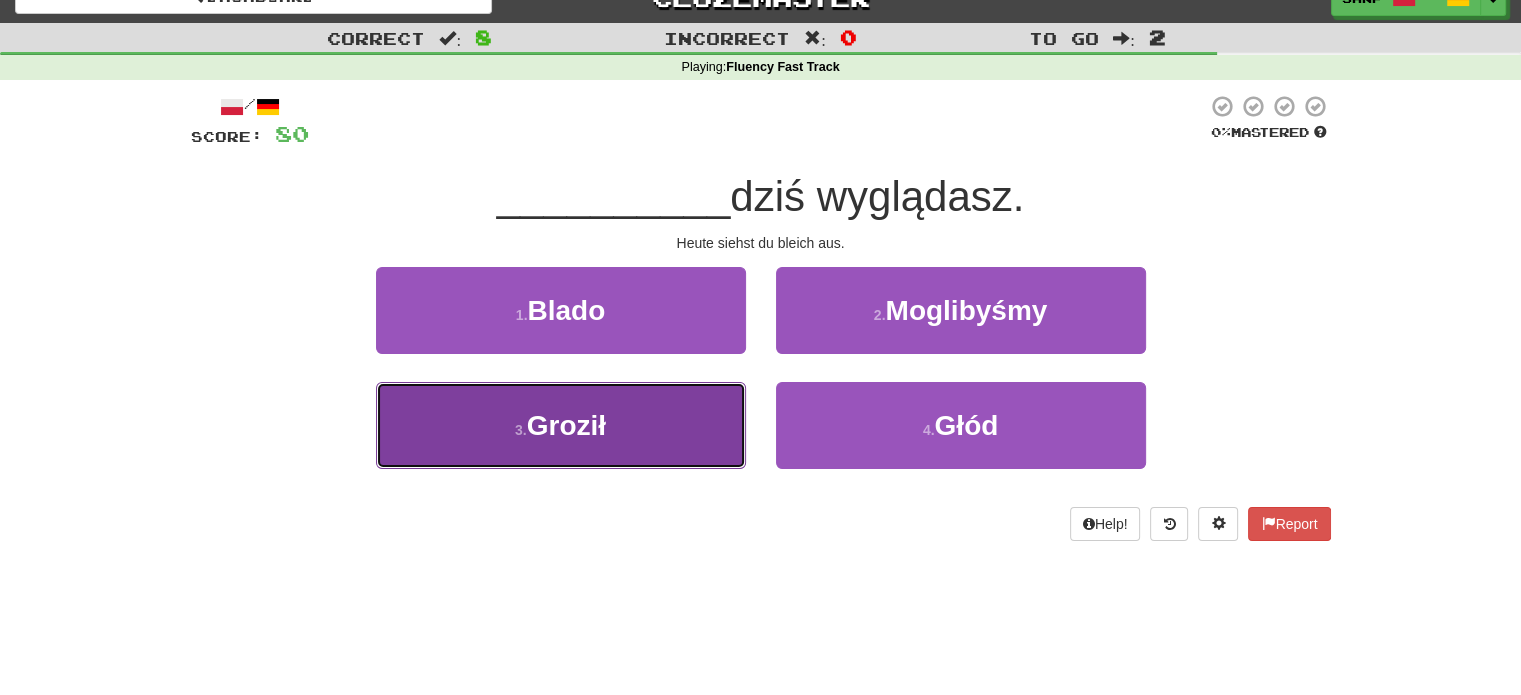 click on "3 .  Groził" at bounding box center (561, 425) 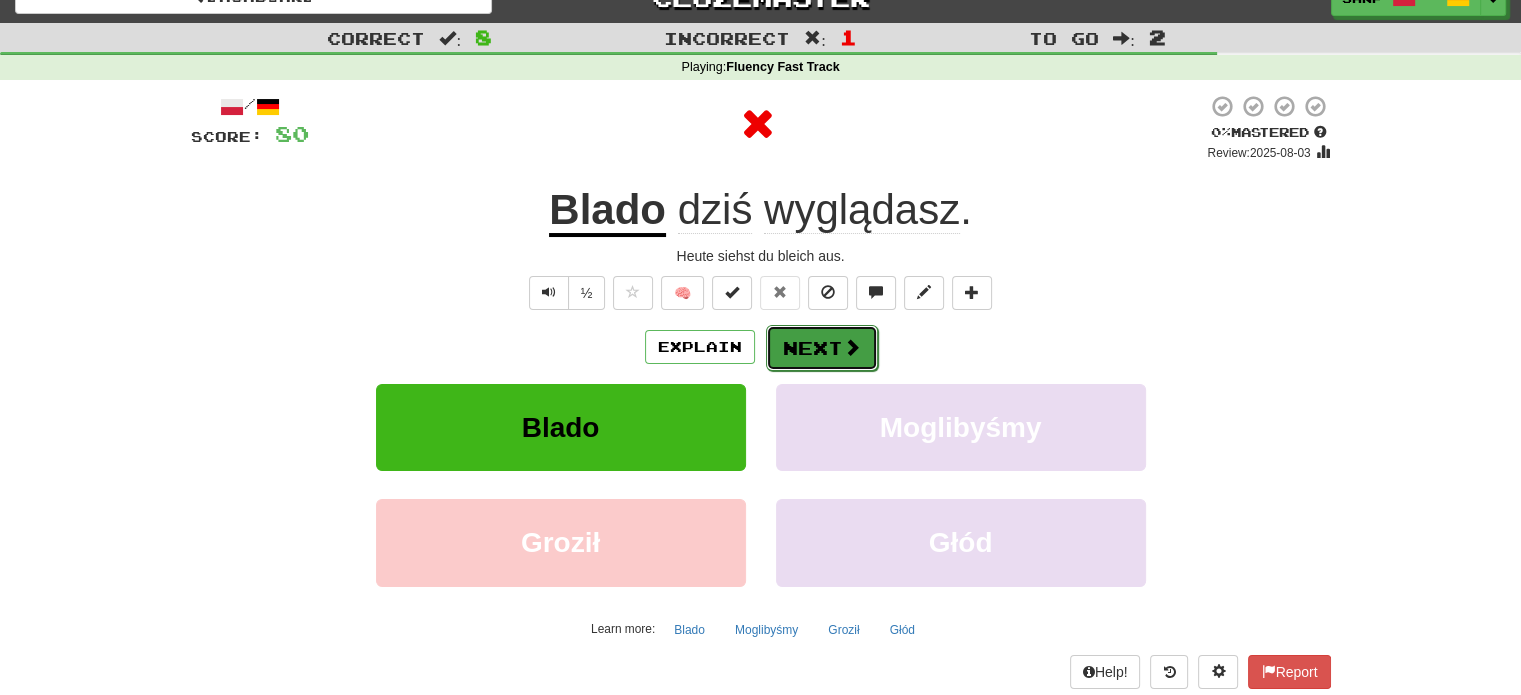 click on "Next" at bounding box center [822, 348] 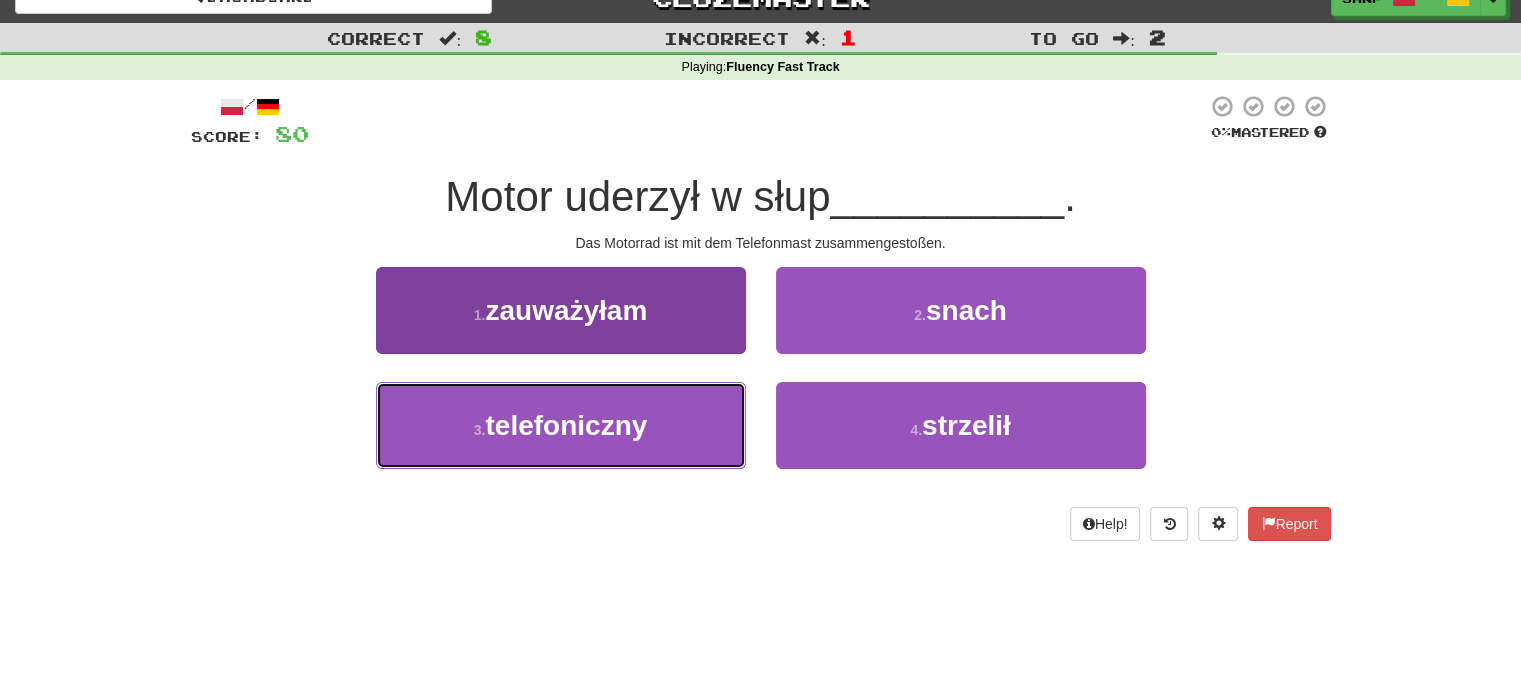 click on "3 . telefoniczny" at bounding box center (561, 425) 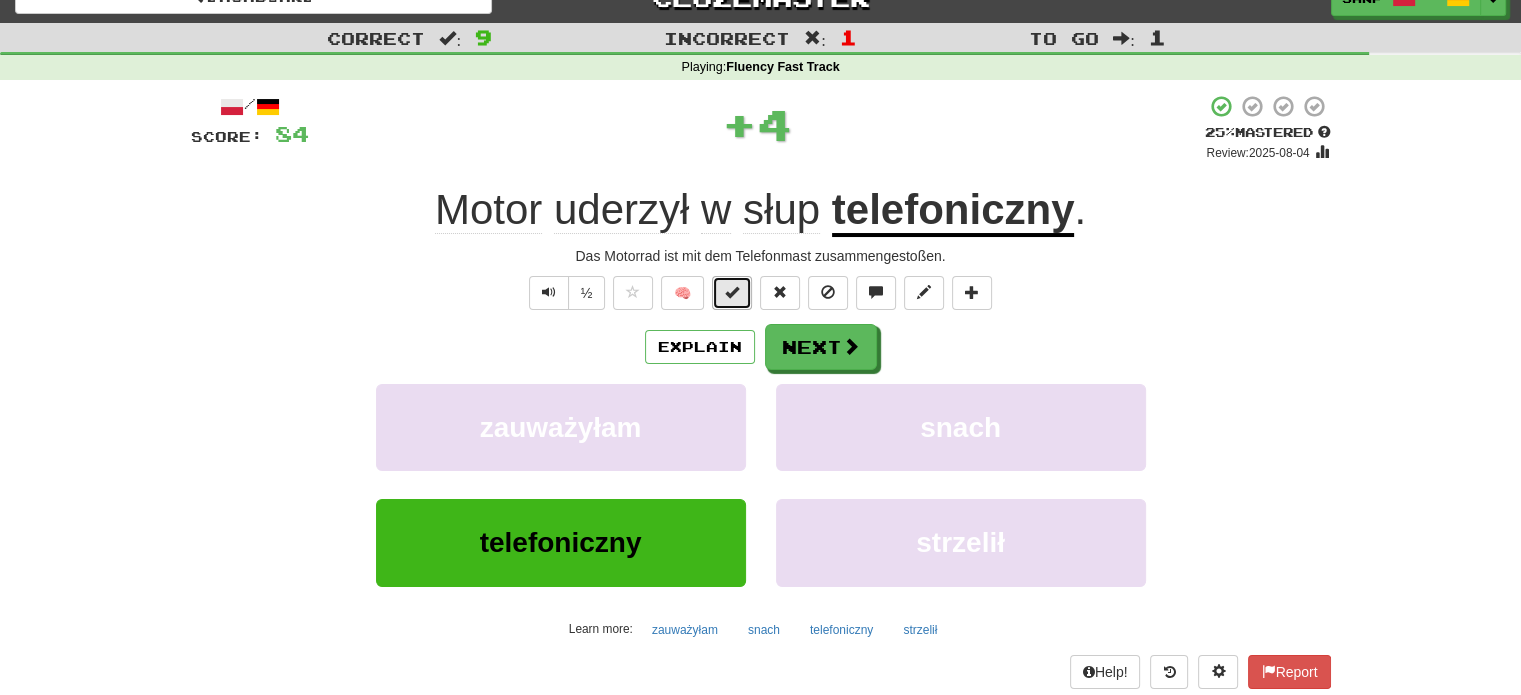 click at bounding box center (732, 292) 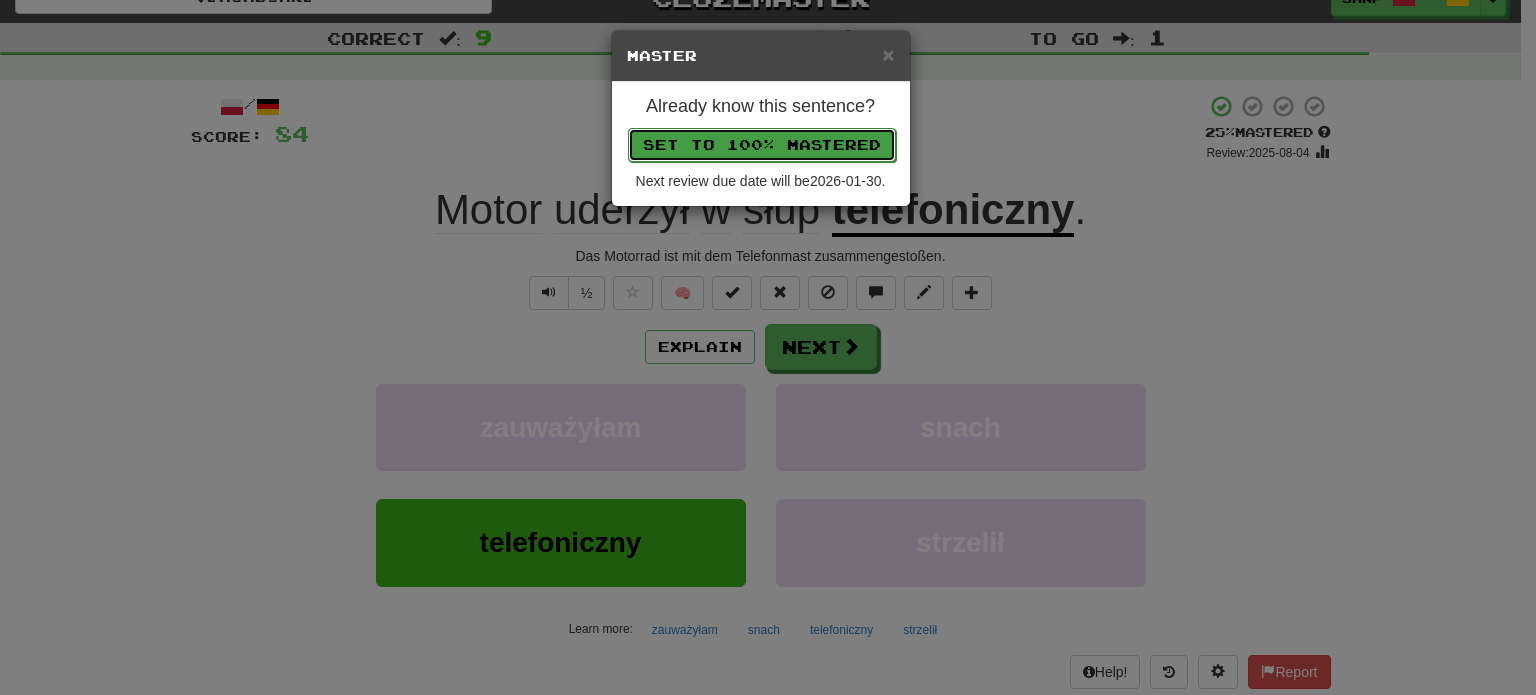 click on "Set to 100% Mastered" at bounding box center [762, 145] 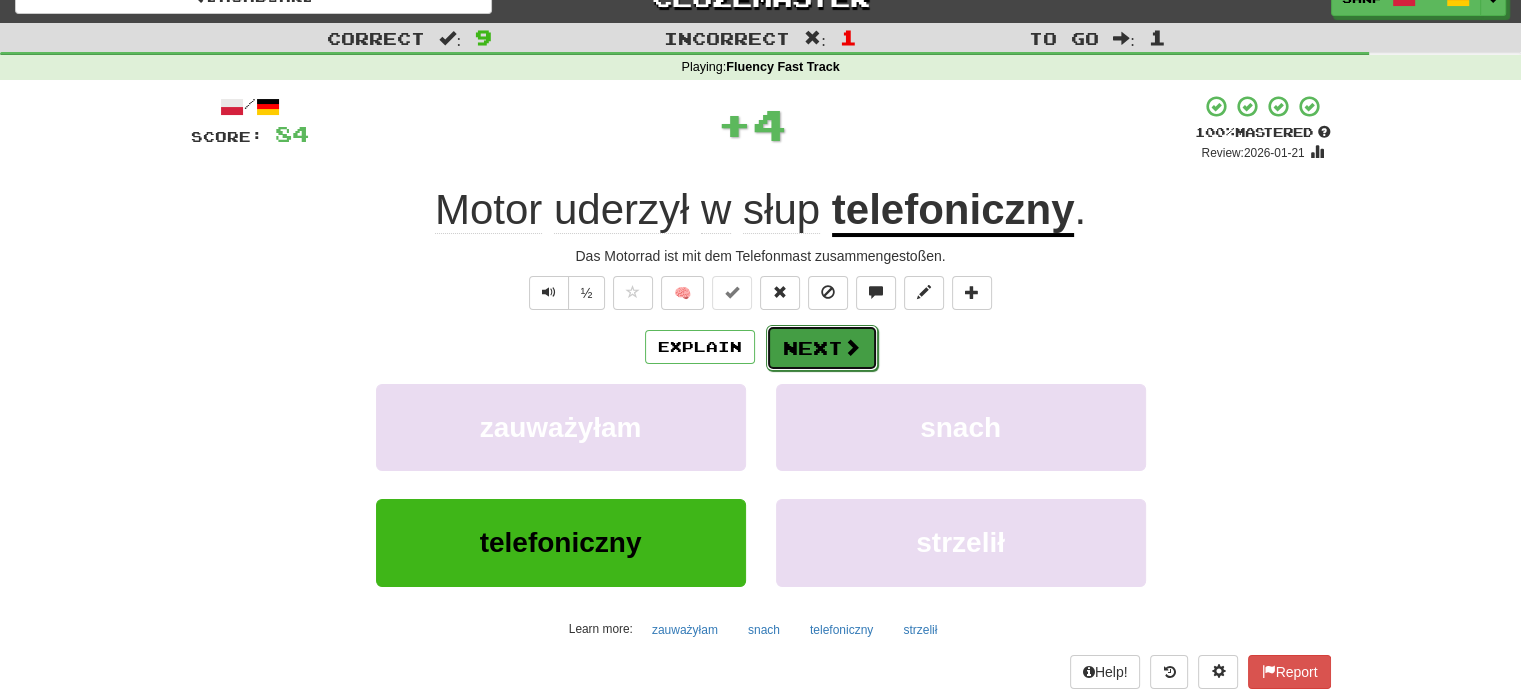click at bounding box center (852, 347) 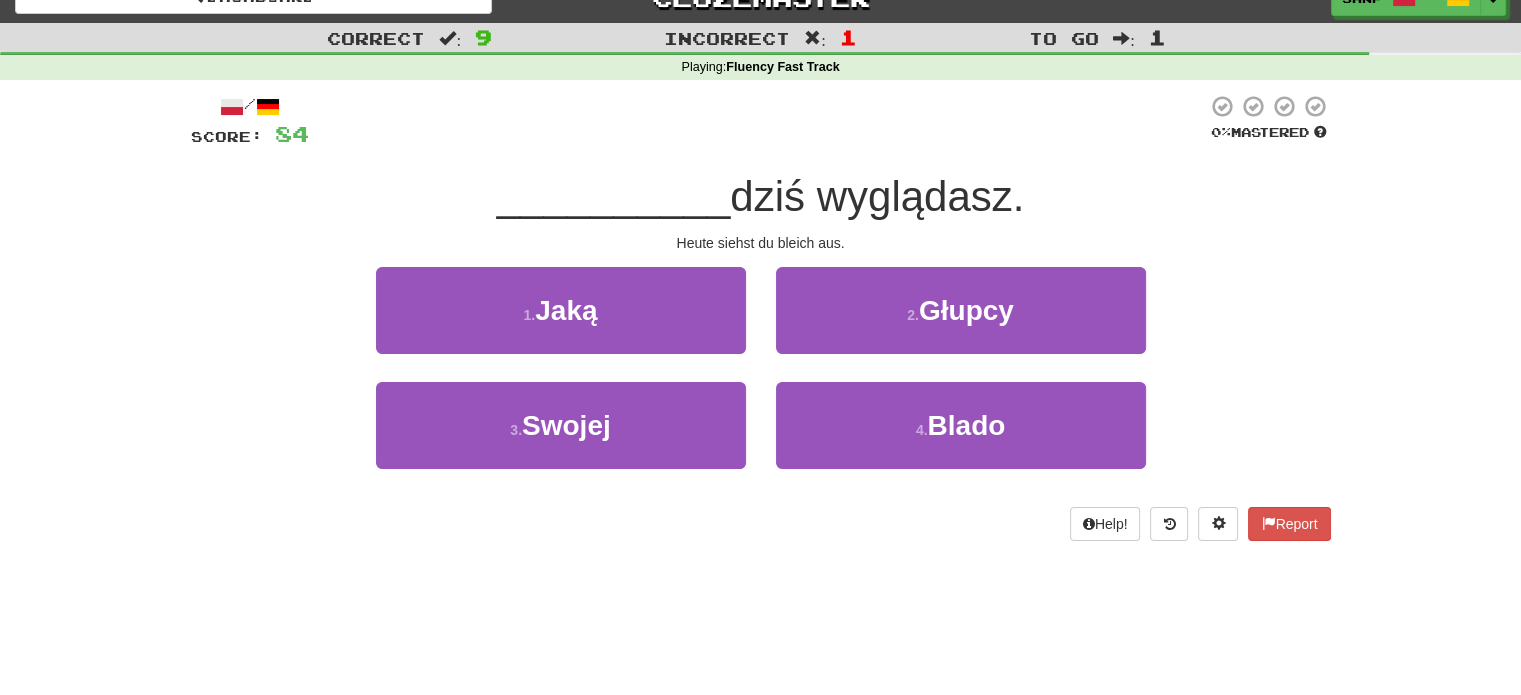click on "4 . Blado" at bounding box center (961, 439) 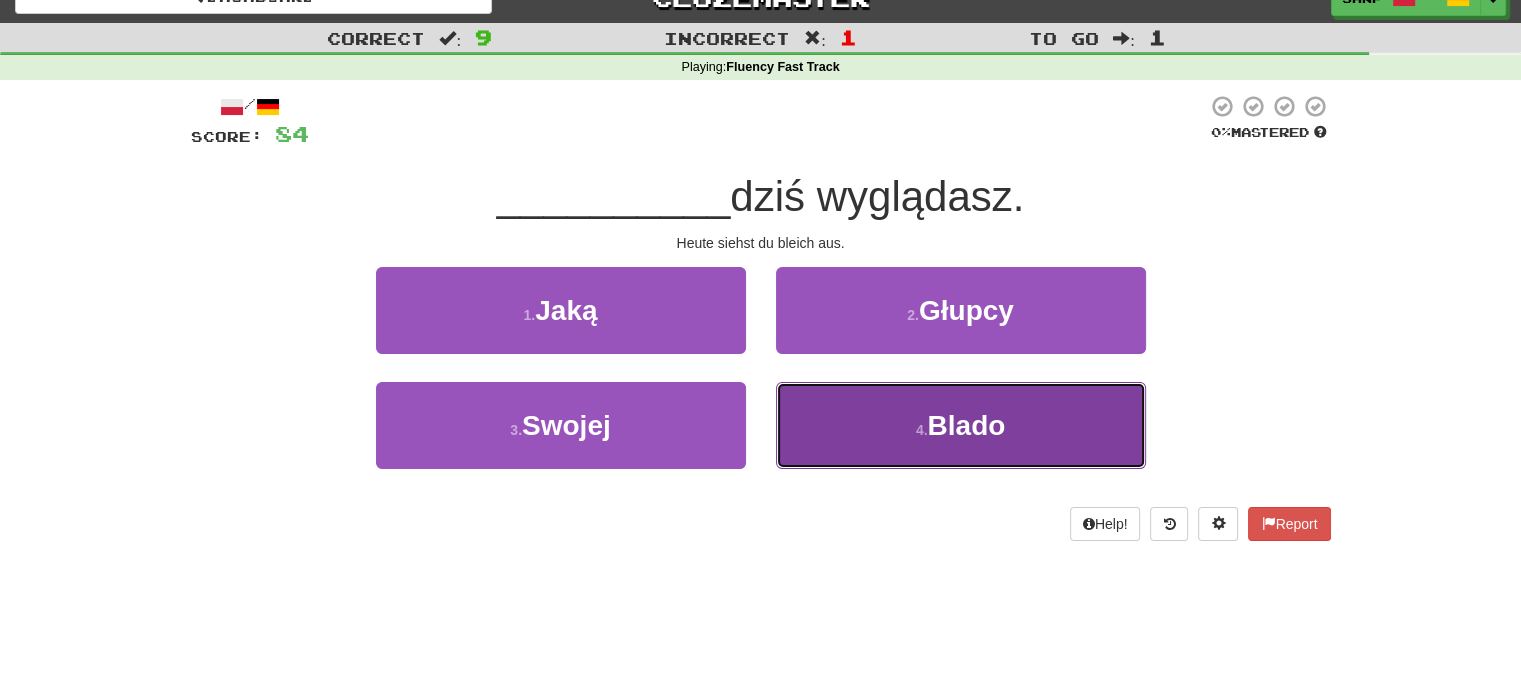 click on "4 . Blado" at bounding box center [961, 425] 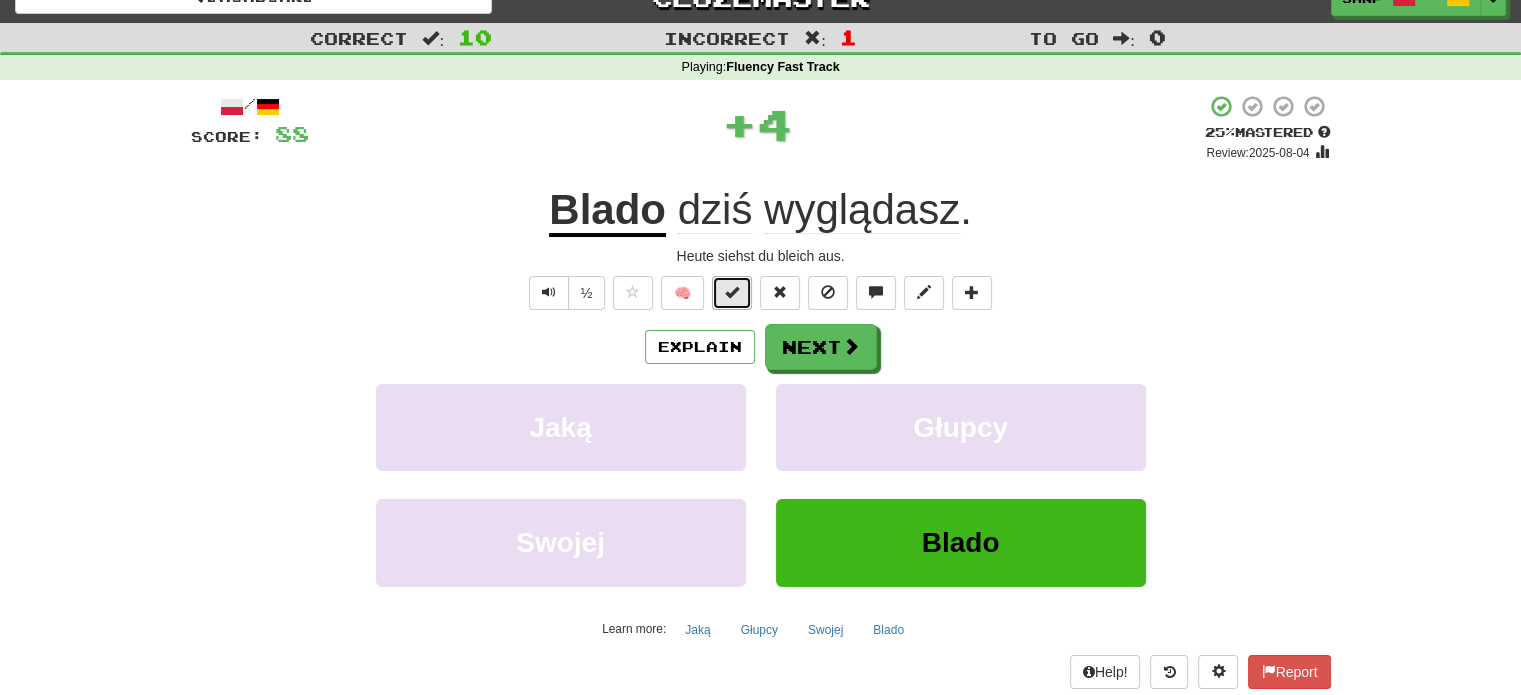 click at bounding box center [732, 292] 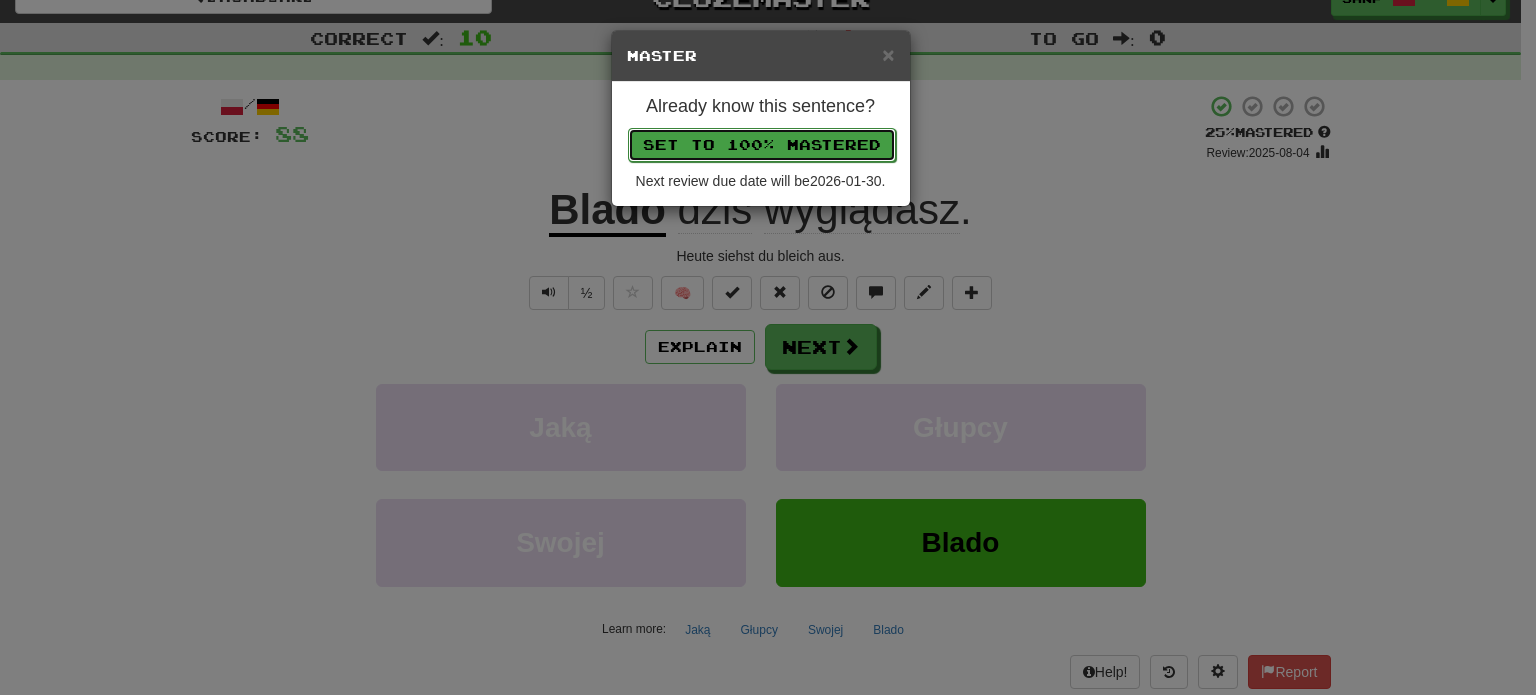 click on "Set to 100% Mastered" at bounding box center [762, 145] 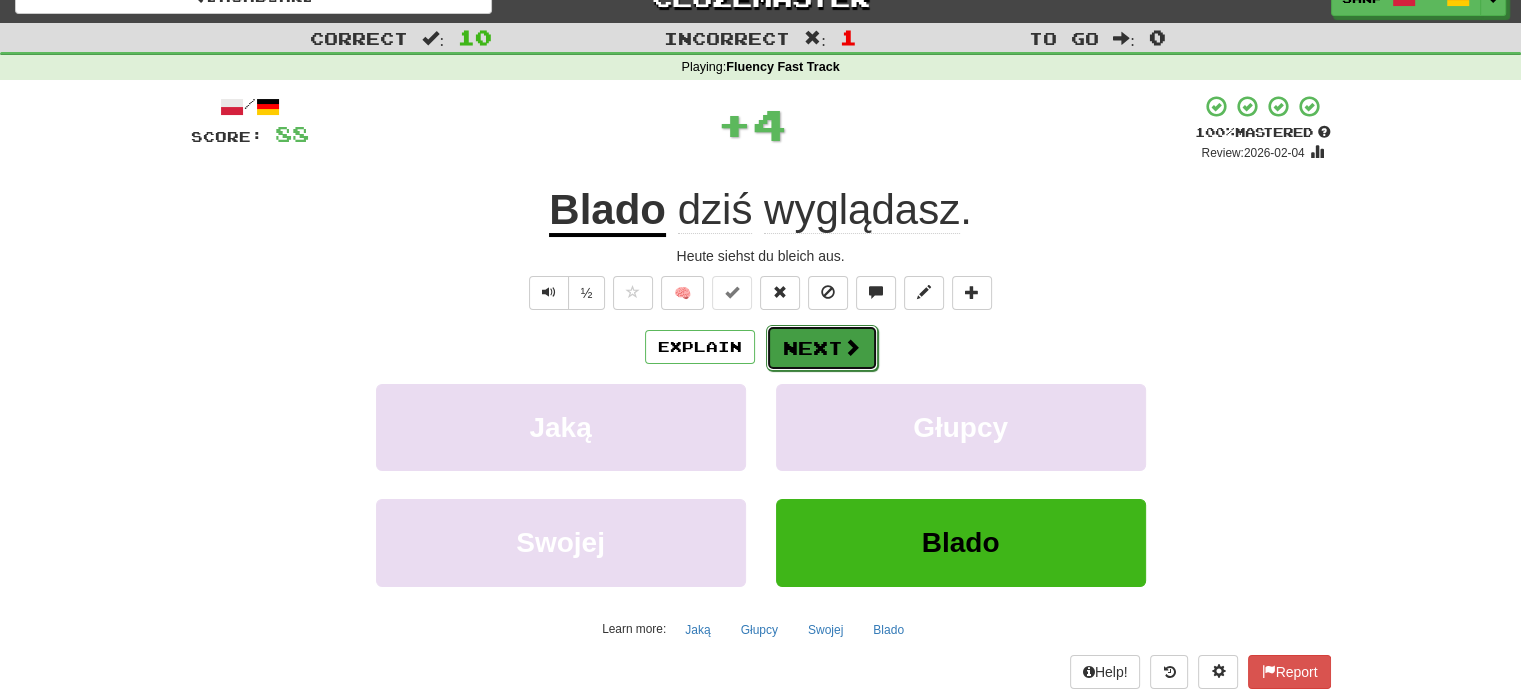 click at bounding box center [852, 347] 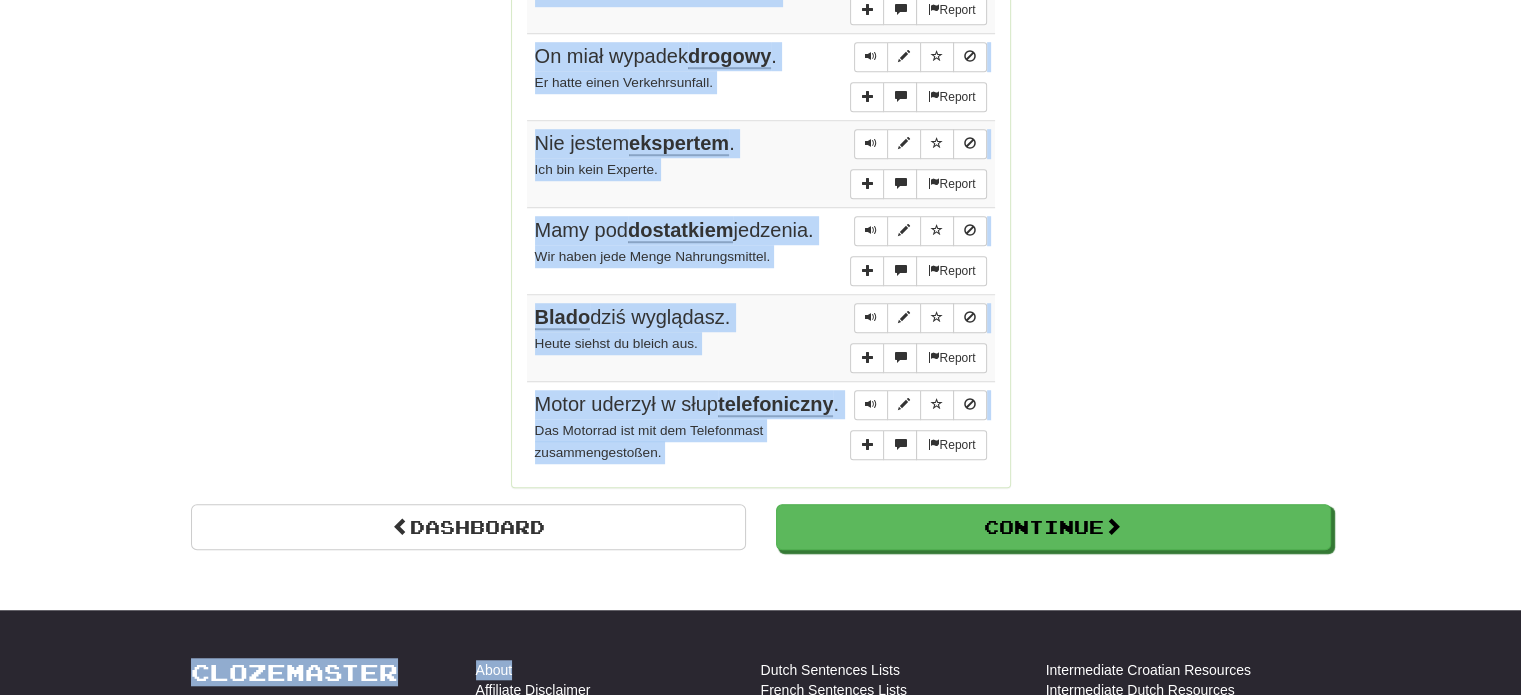 scroll, scrollTop: 1522, scrollLeft: 0, axis: vertical 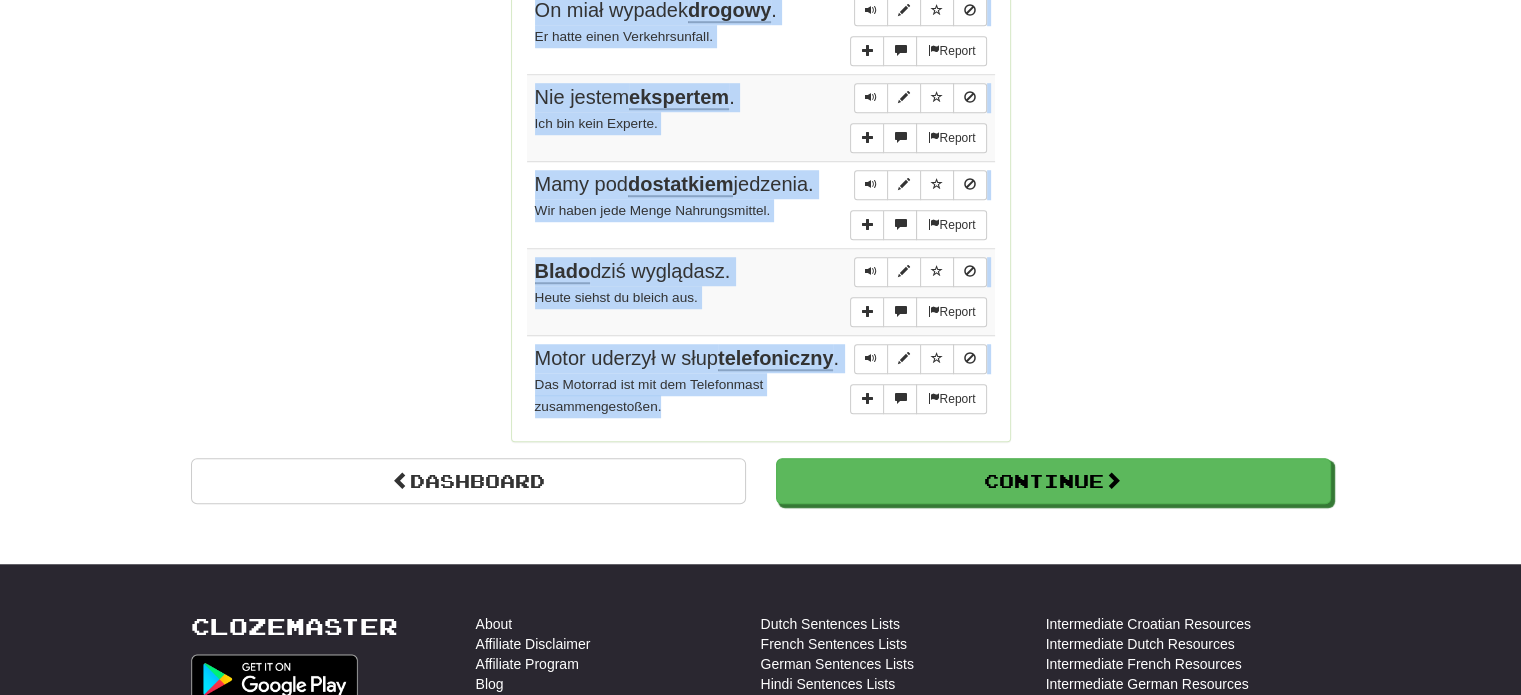 drag, startPoint x: 527, startPoint y: 158, endPoint x: 761, endPoint y: 416, distance: 348.3102 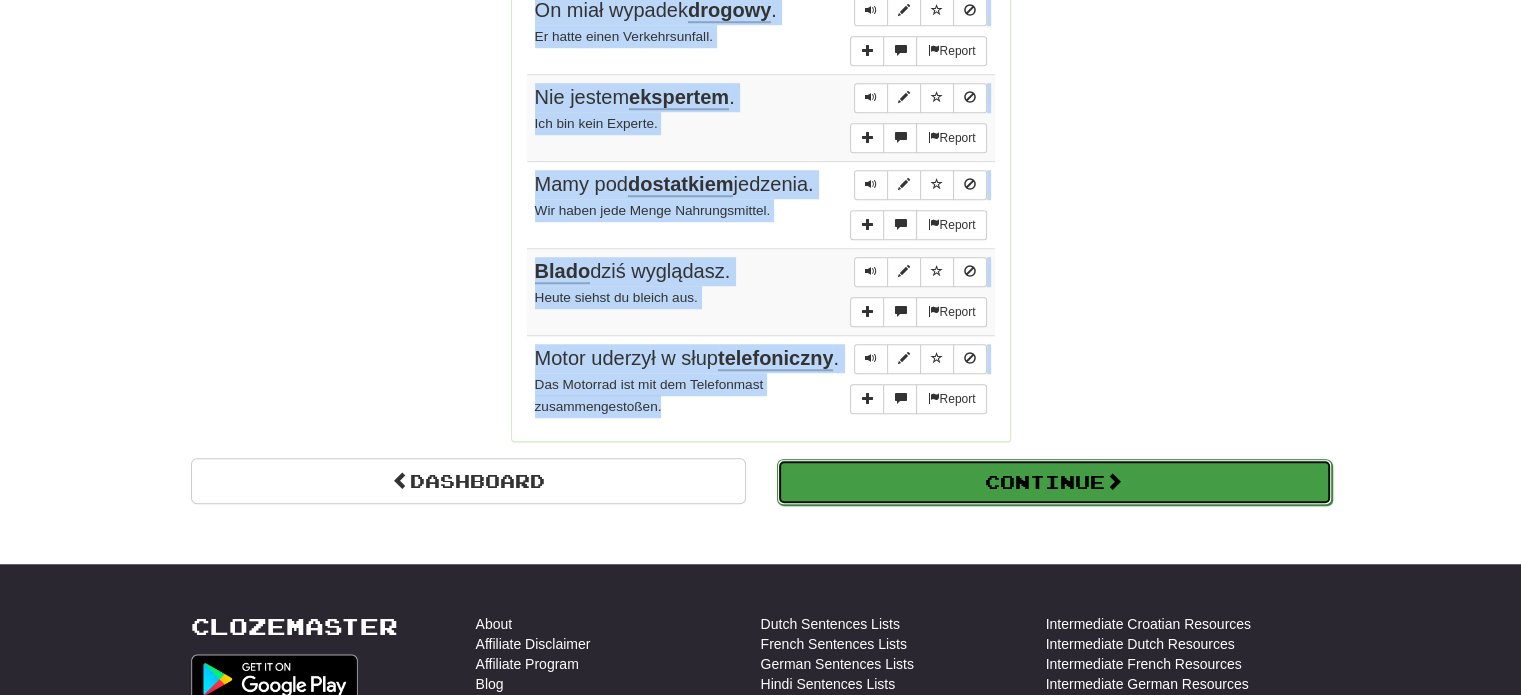 click on "Continue" at bounding box center [1054, 482] 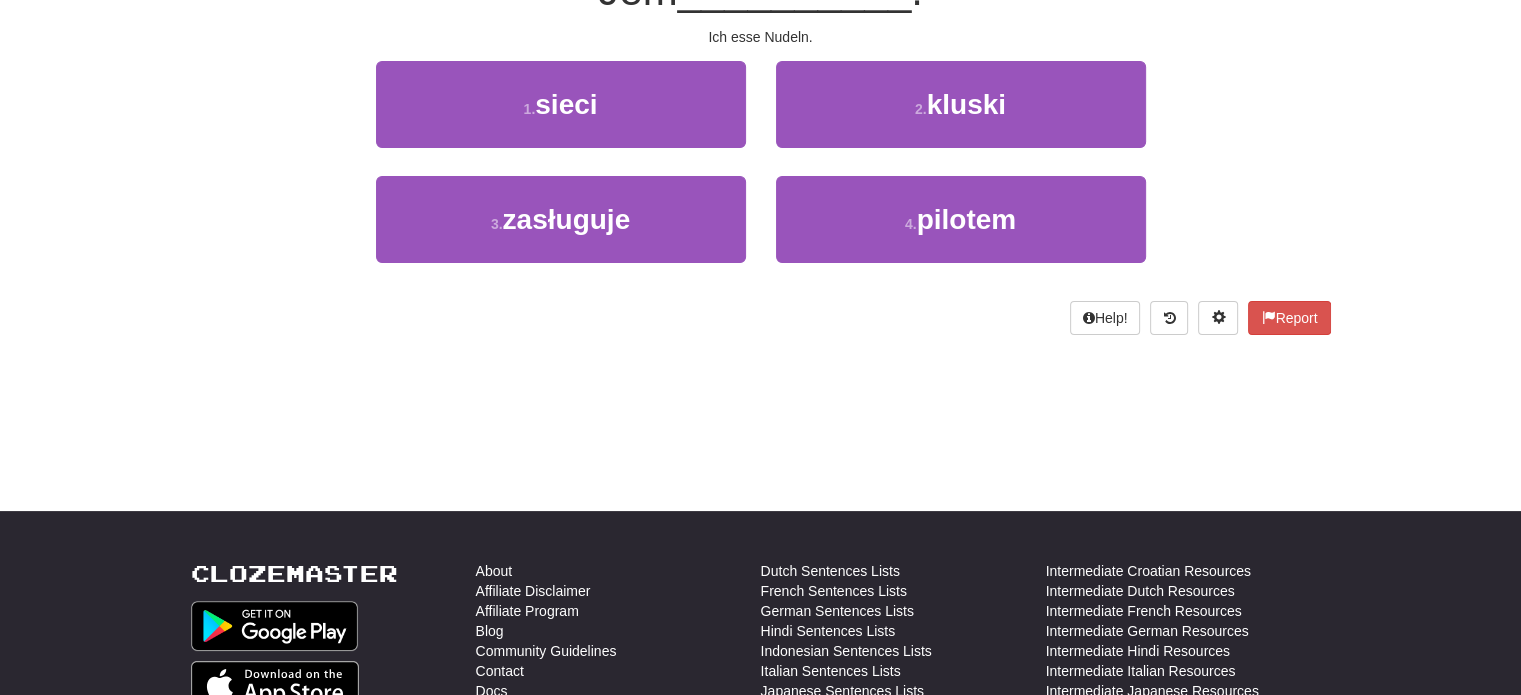 scroll, scrollTop: 112, scrollLeft: 0, axis: vertical 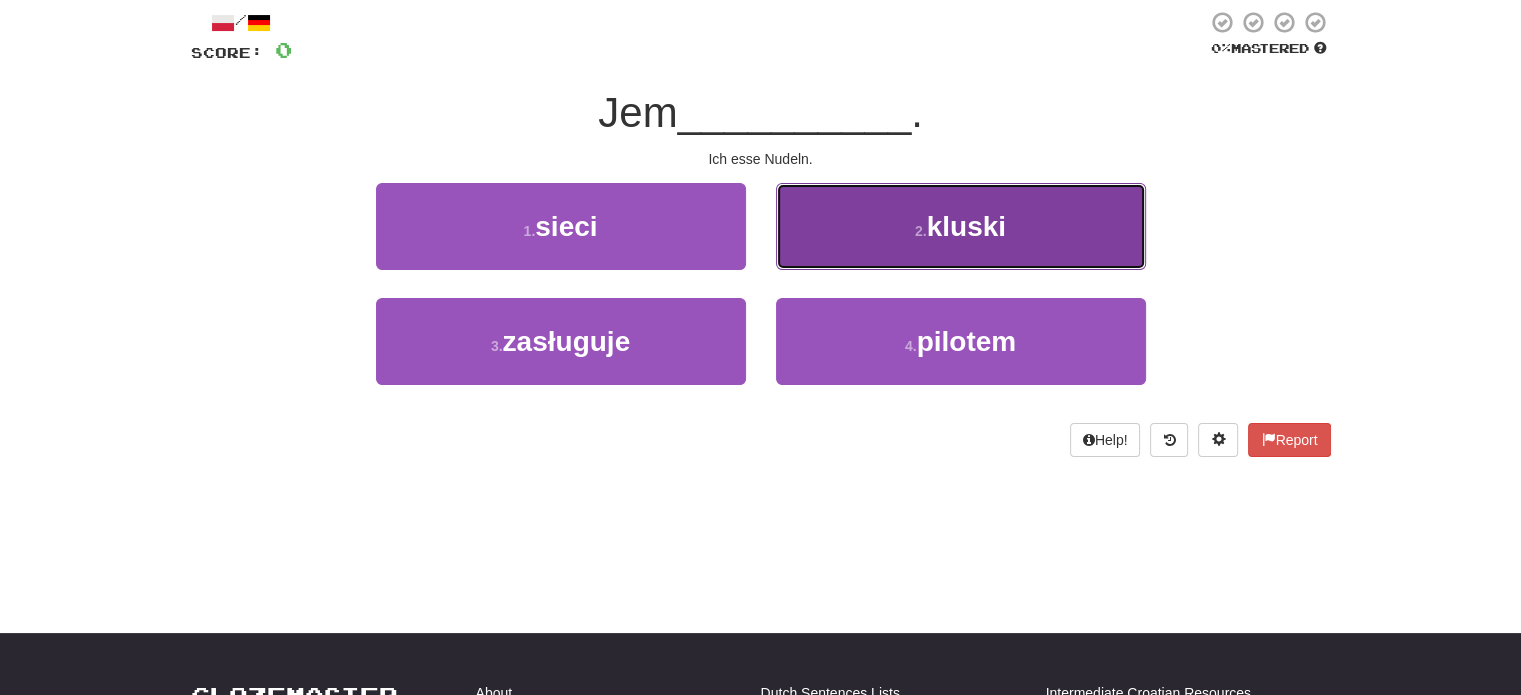 click on "2 .  kluski" at bounding box center [961, 226] 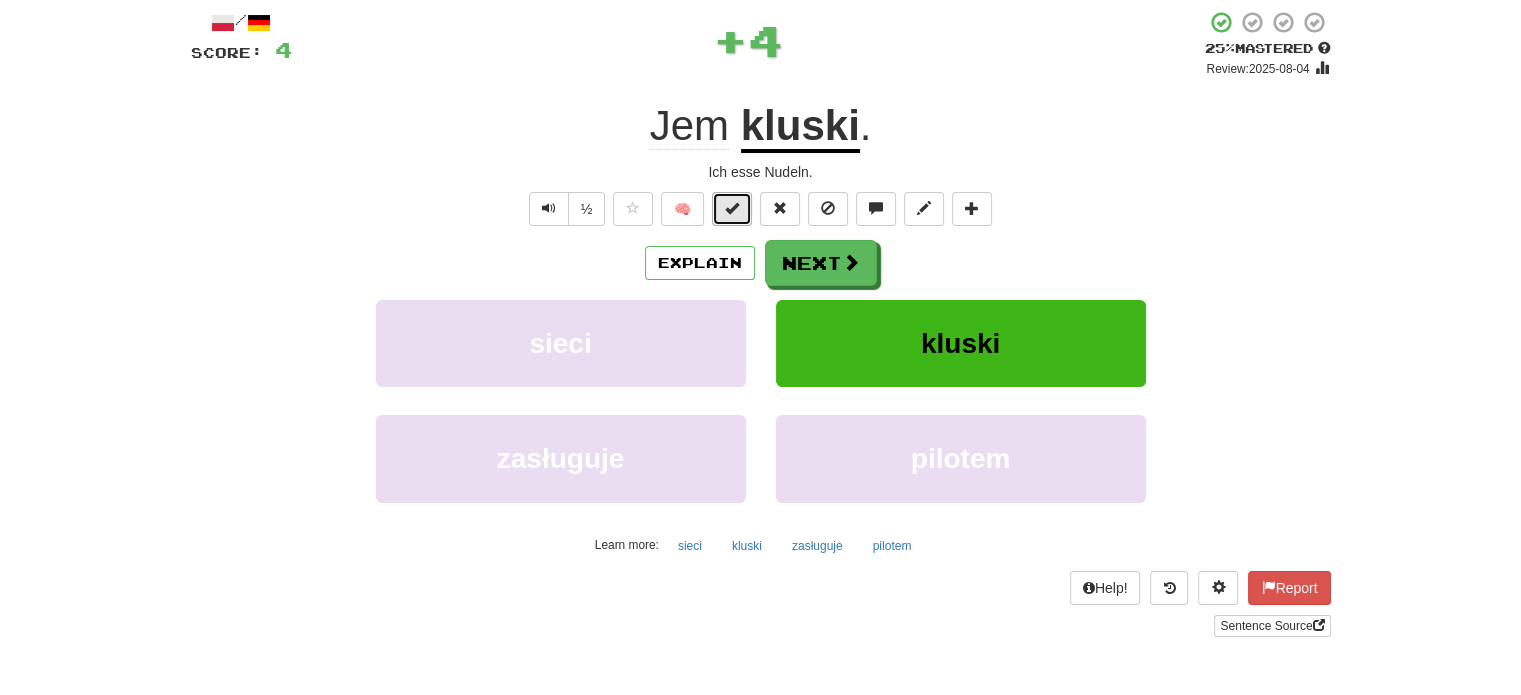 click at bounding box center [732, 208] 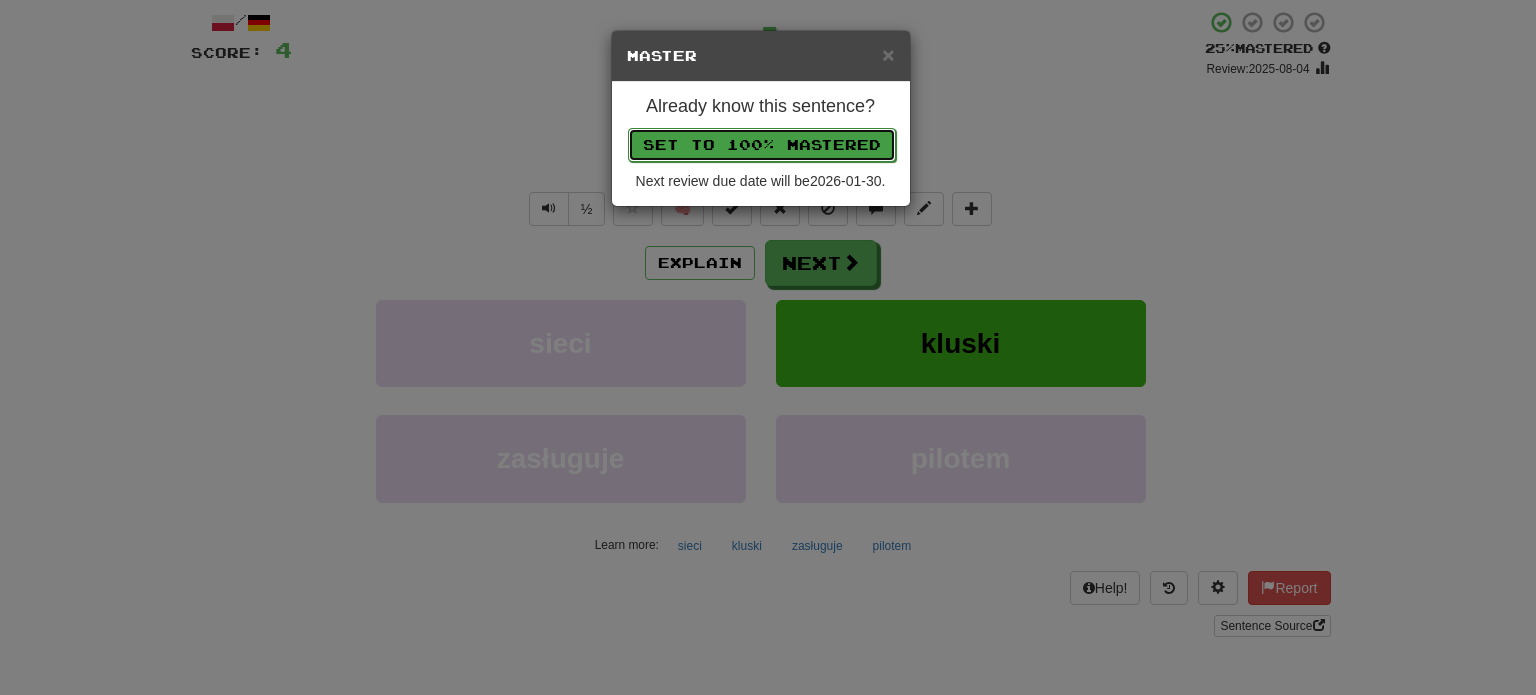 click on "Set to 100% Mastered" at bounding box center (762, 145) 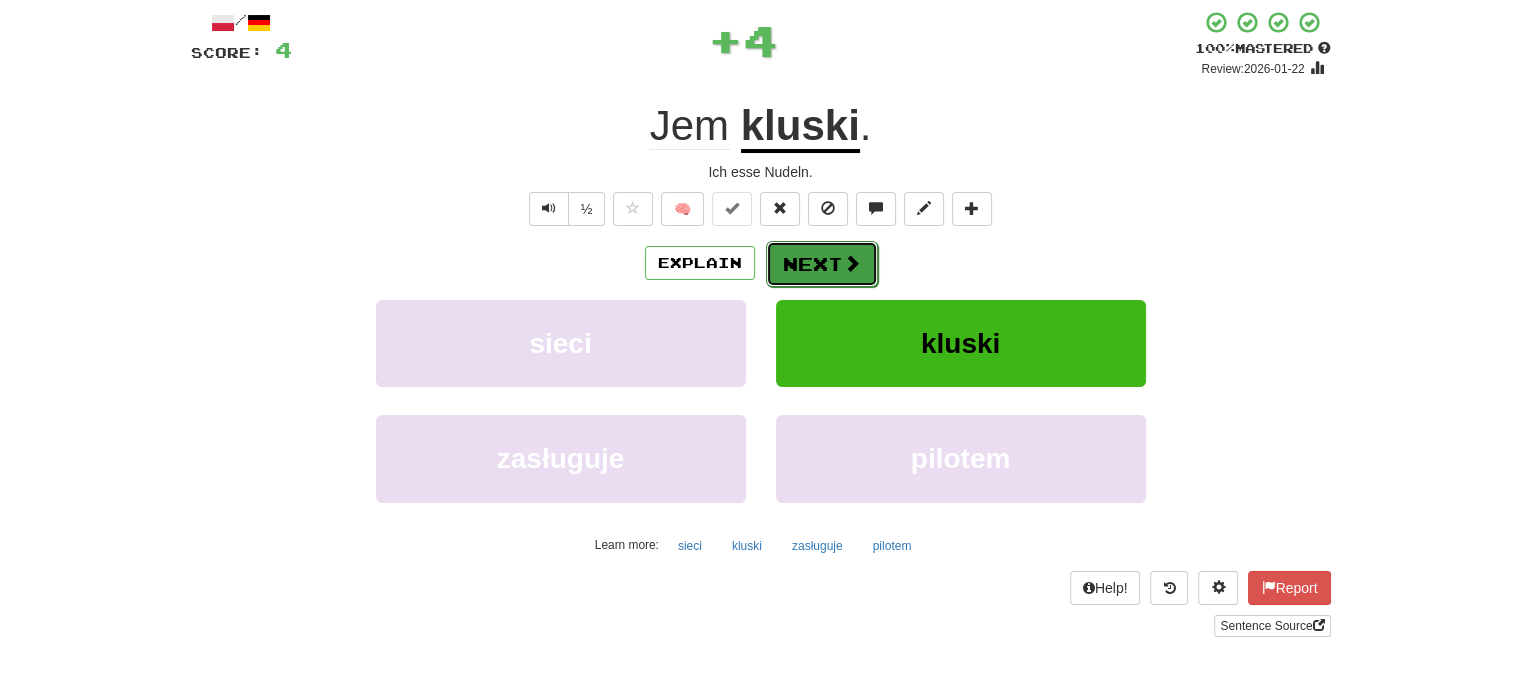 click on "Next" at bounding box center [822, 264] 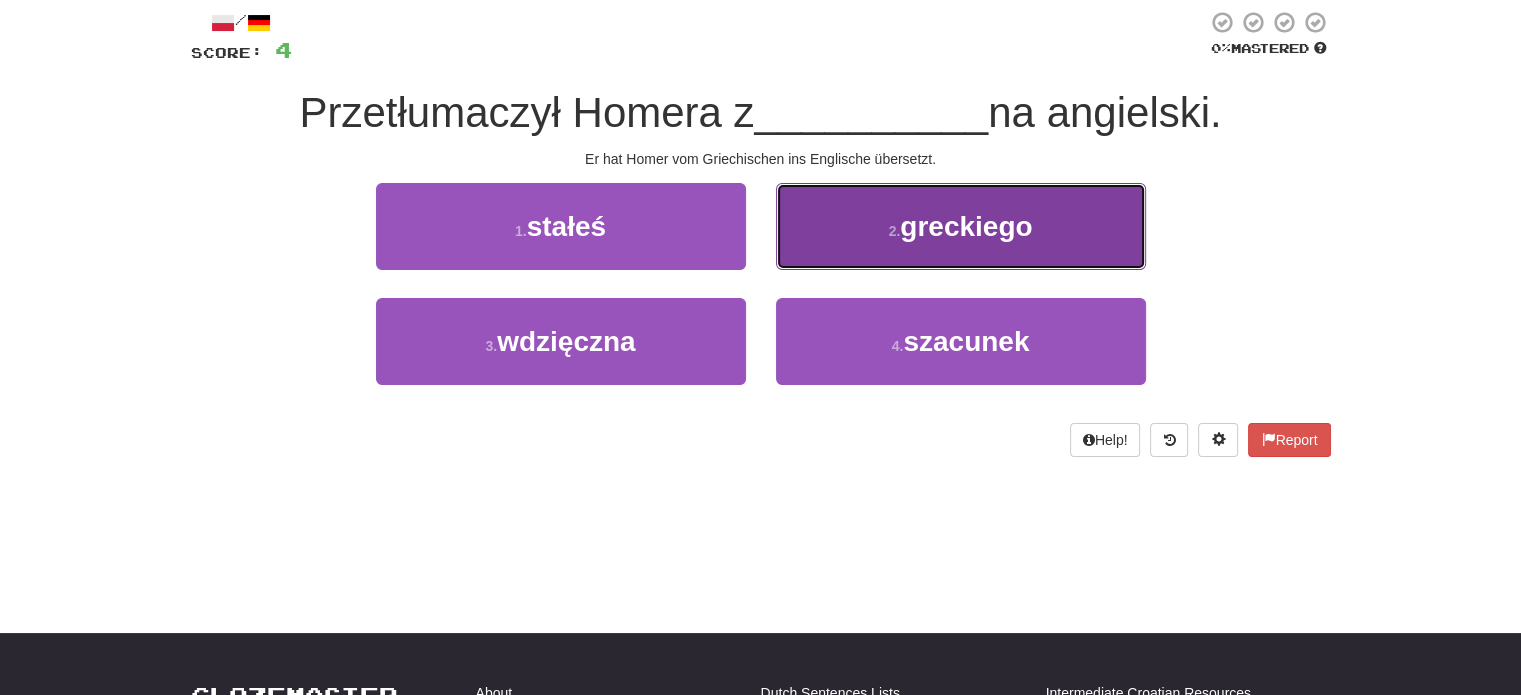 click on "2 .  greckiego" at bounding box center (961, 226) 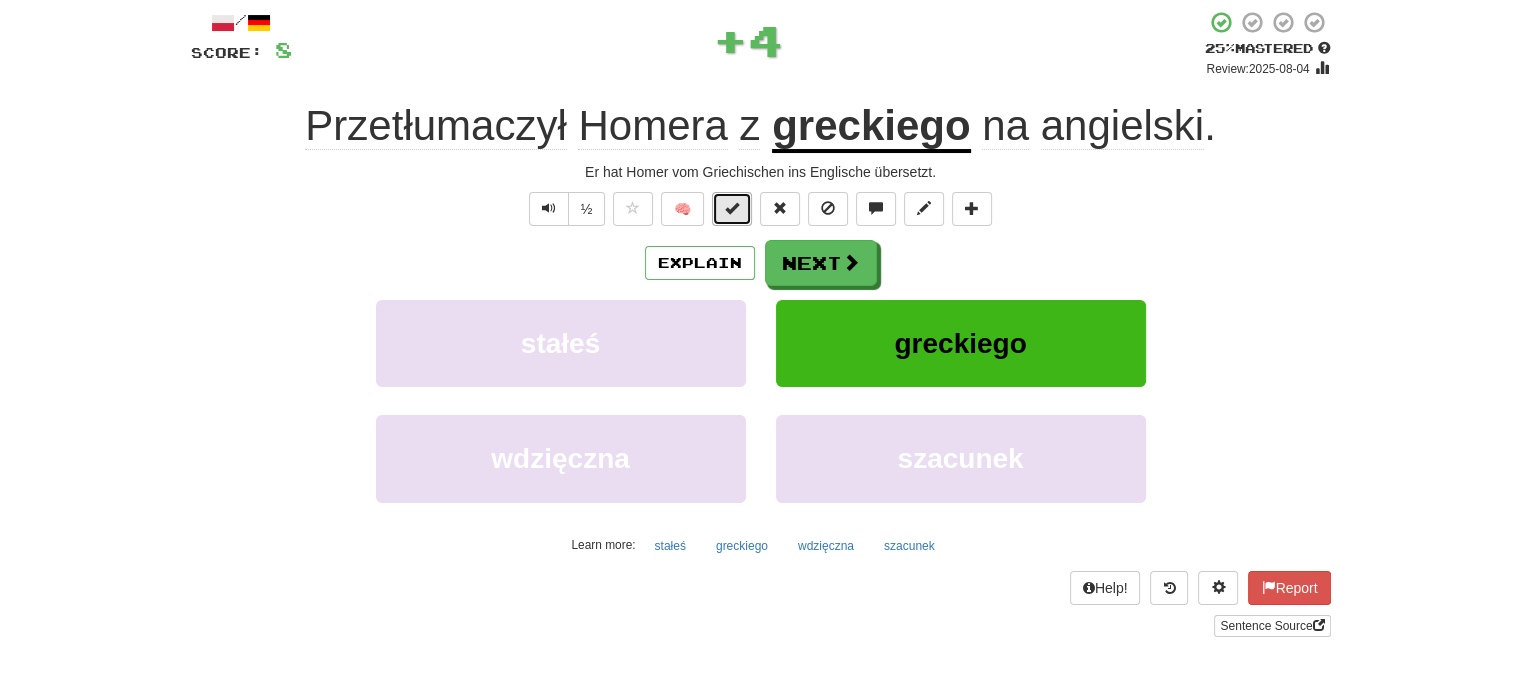 click at bounding box center (732, 209) 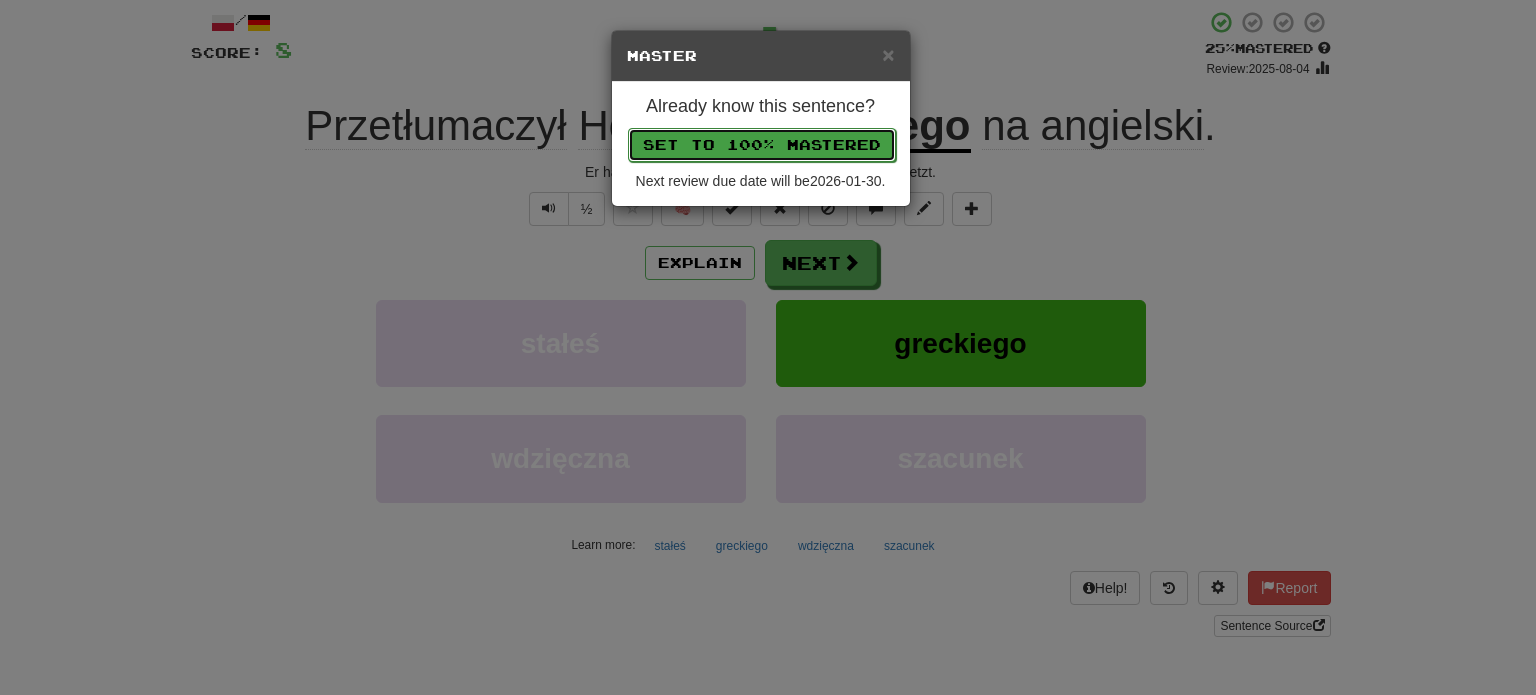 click on "Set to 100% Mastered" at bounding box center (762, 145) 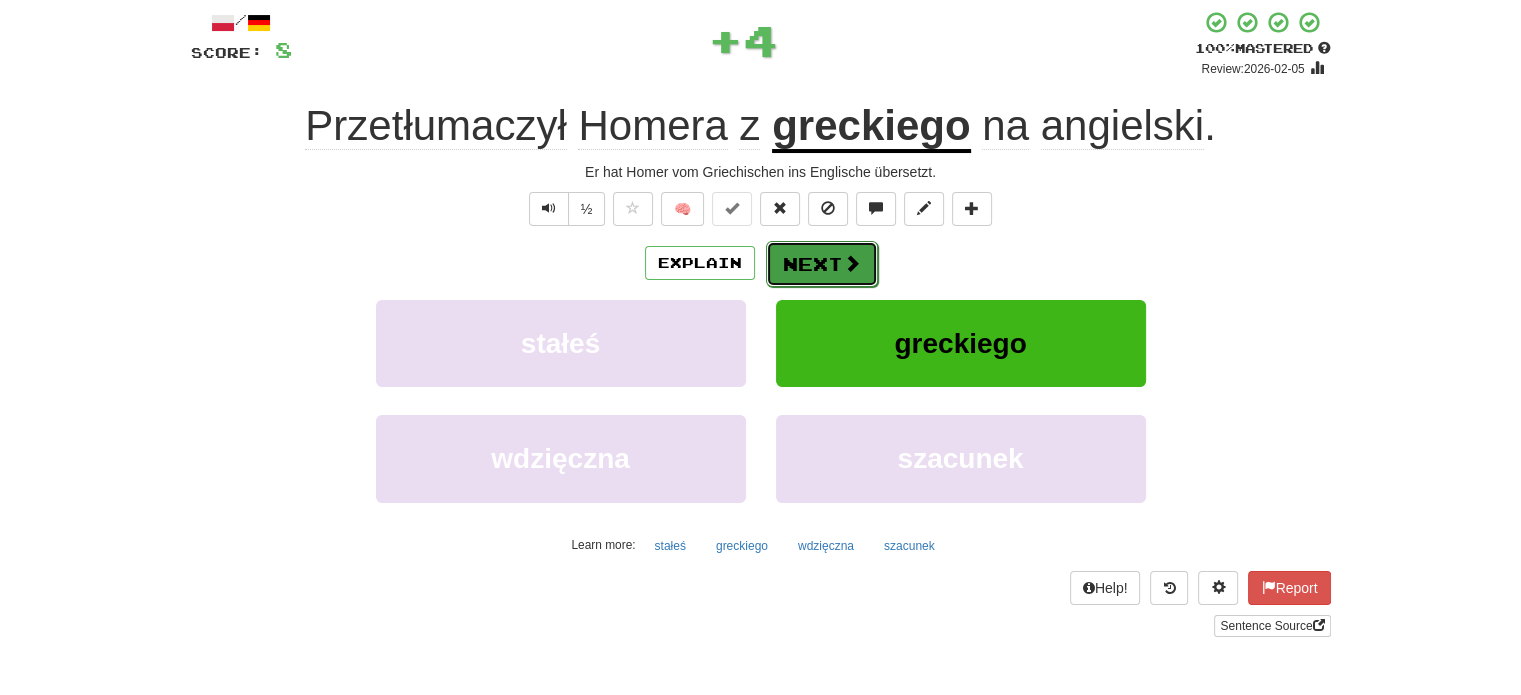 click on "Next" at bounding box center (822, 264) 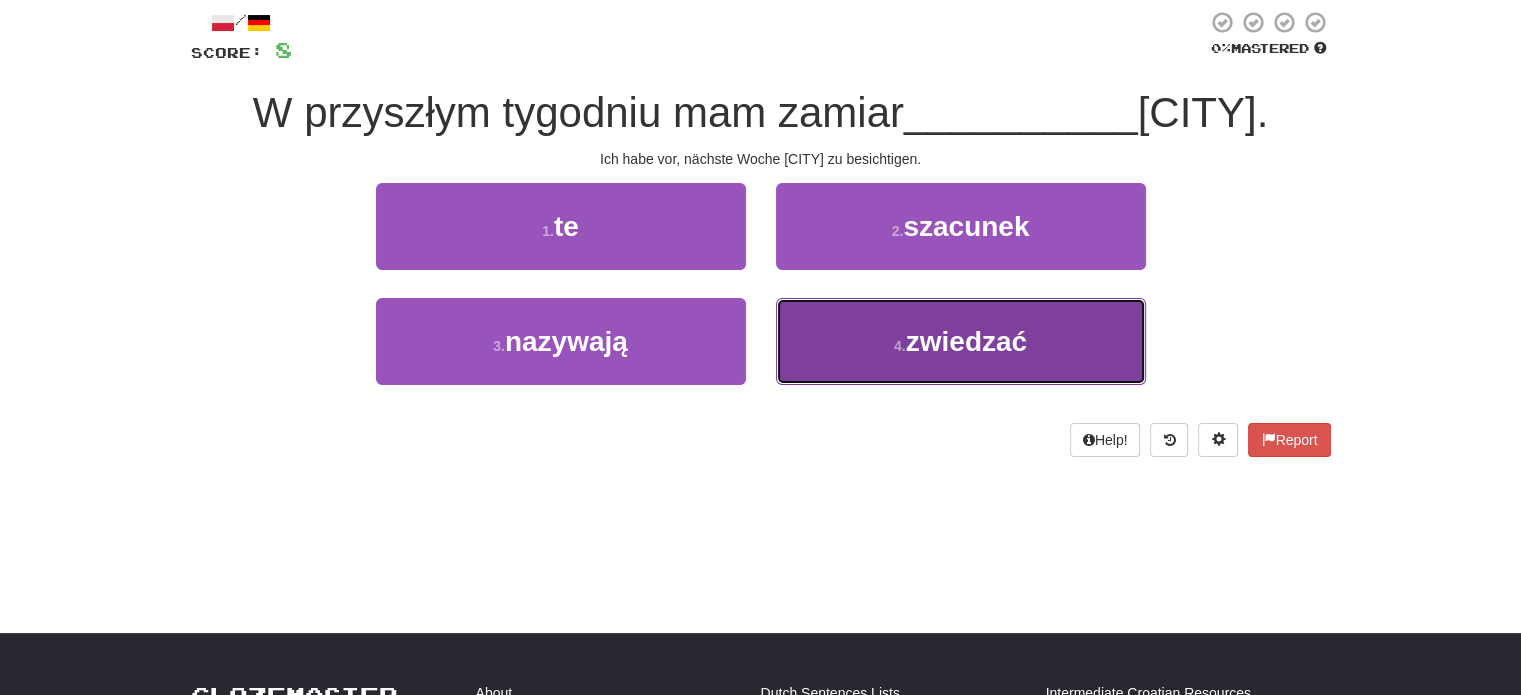 click on "4 .  zwiedzać" at bounding box center (961, 341) 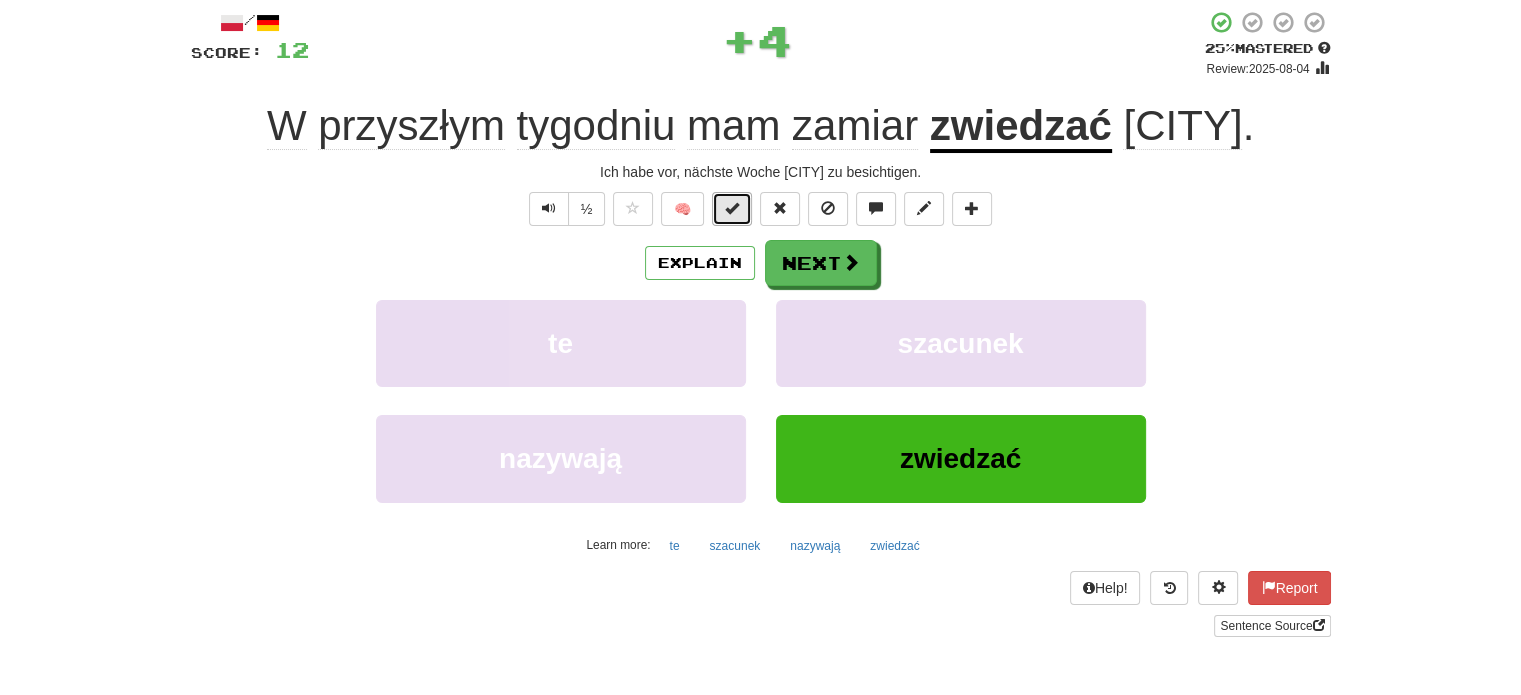 click at bounding box center [732, 208] 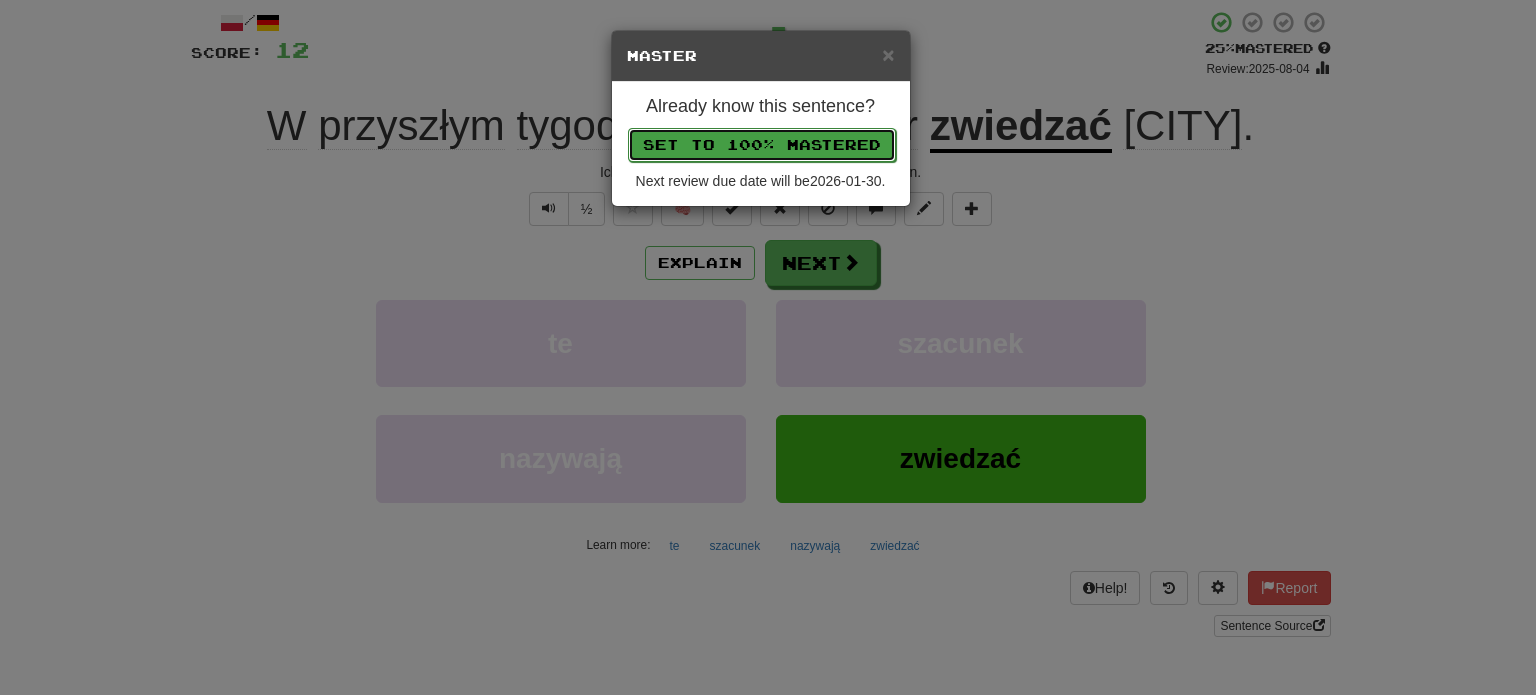 click on "Set to 100% Mastered" at bounding box center (762, 145) 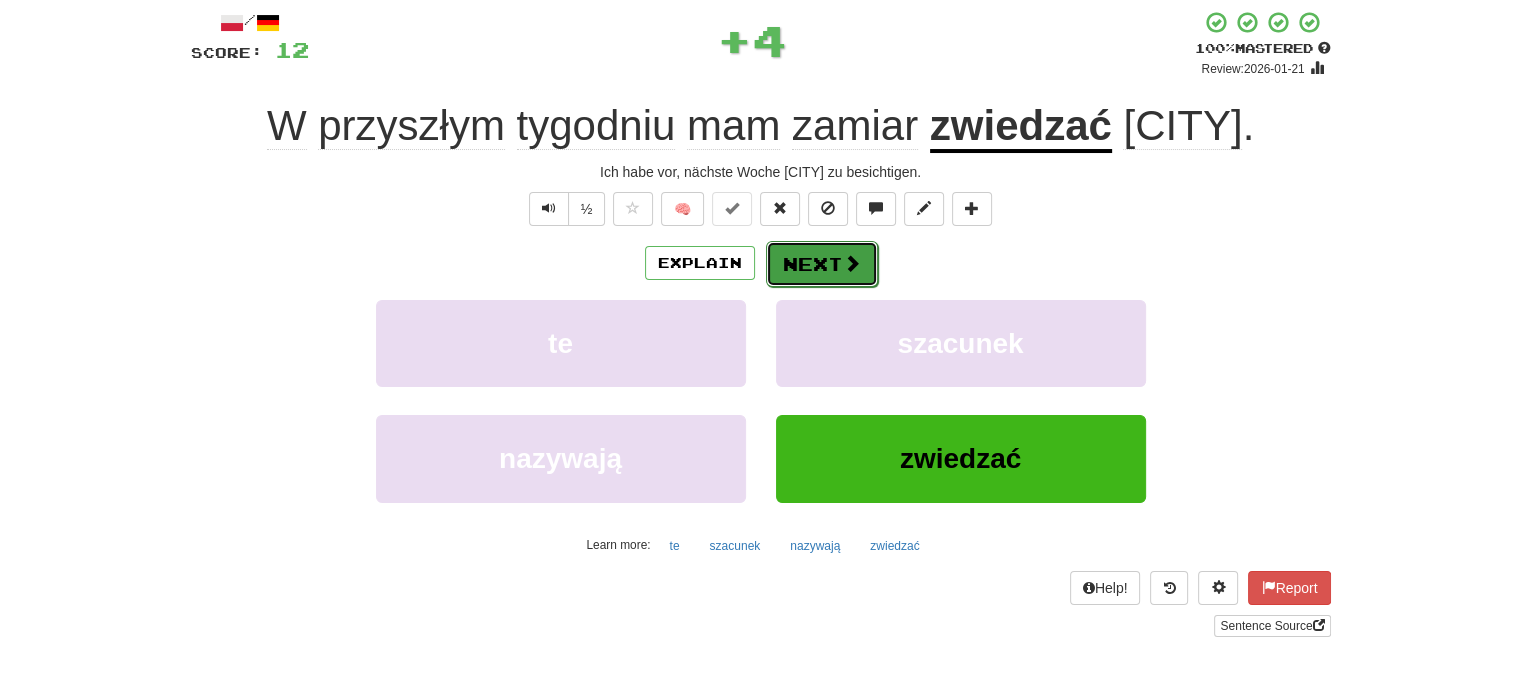 click on "Next" at bounding box center (822, 264) 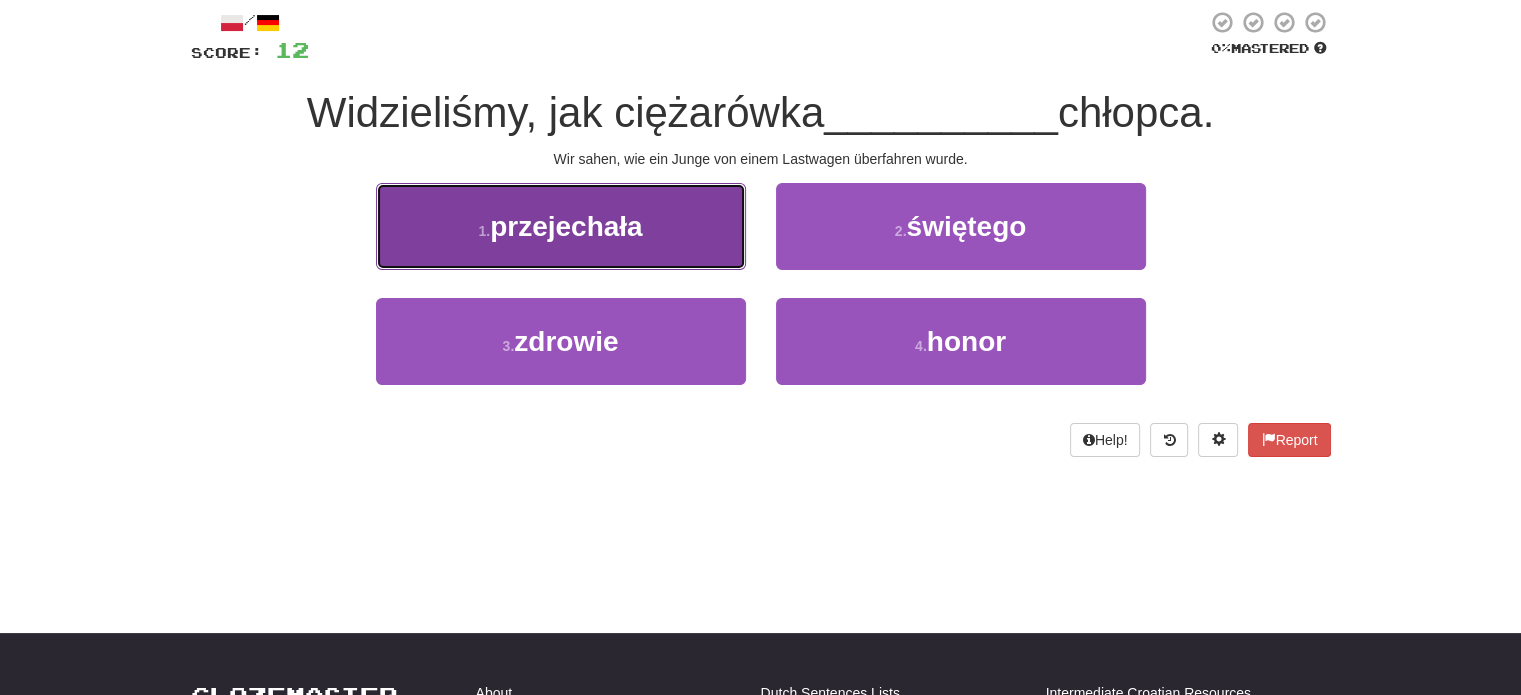 click on "1 .  przejechała" at bounding box center (561, 226) 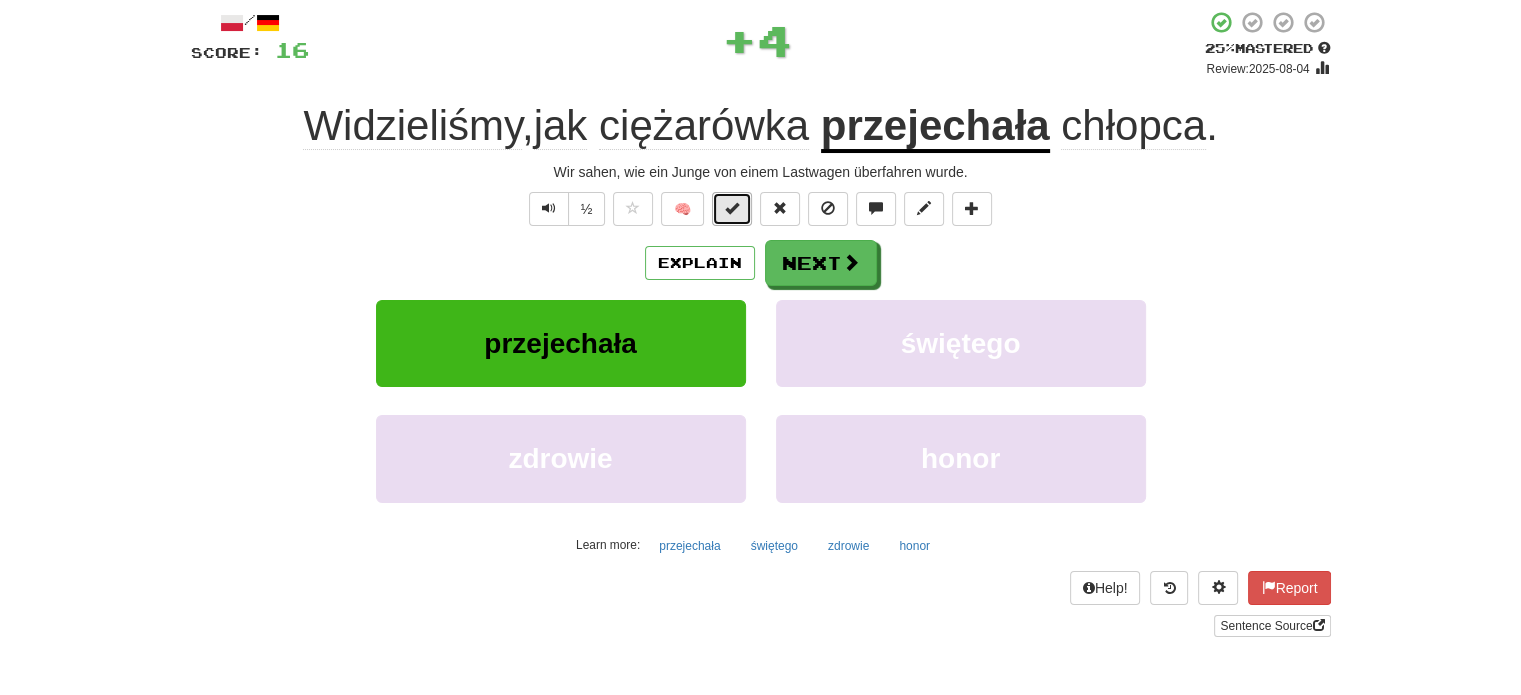 click at bounding box center [732, 209] 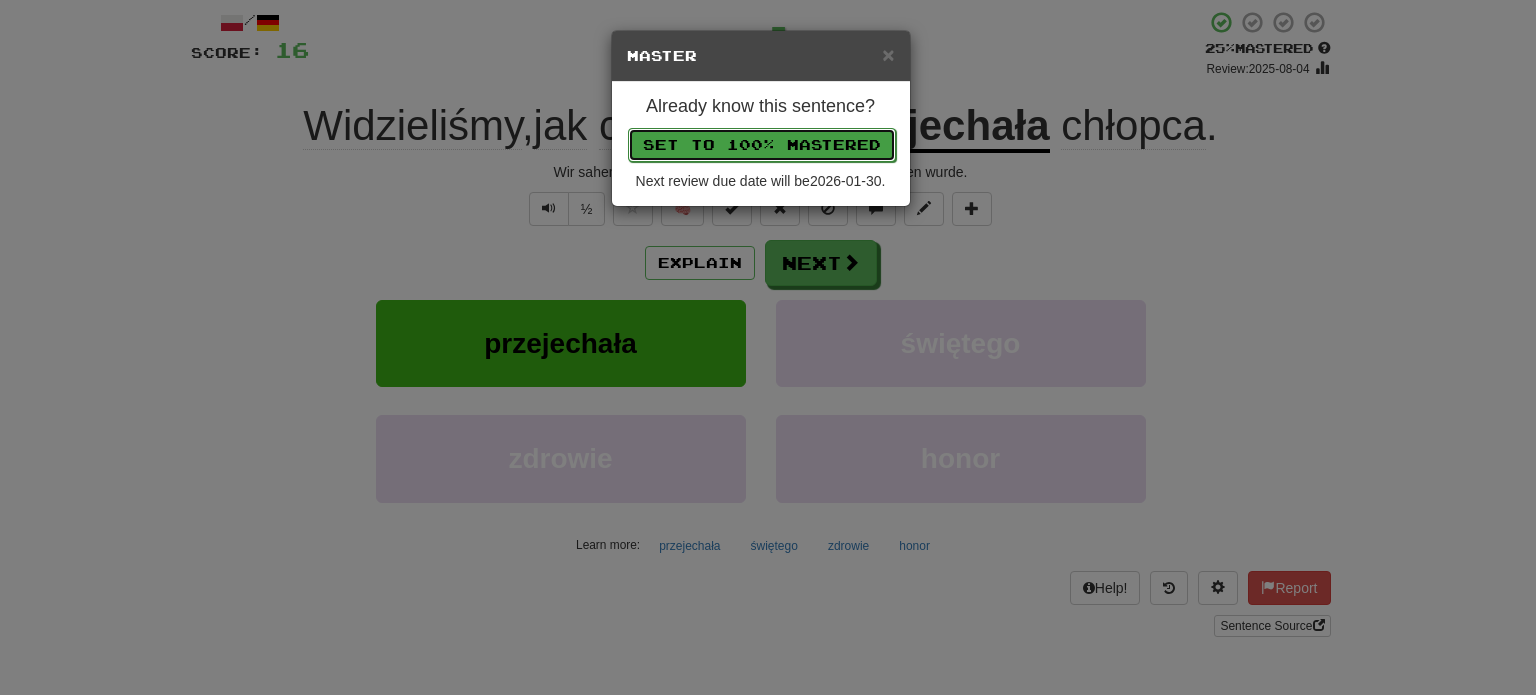 click on "Set to 100% Mastered" at bounding box center [762, 145] 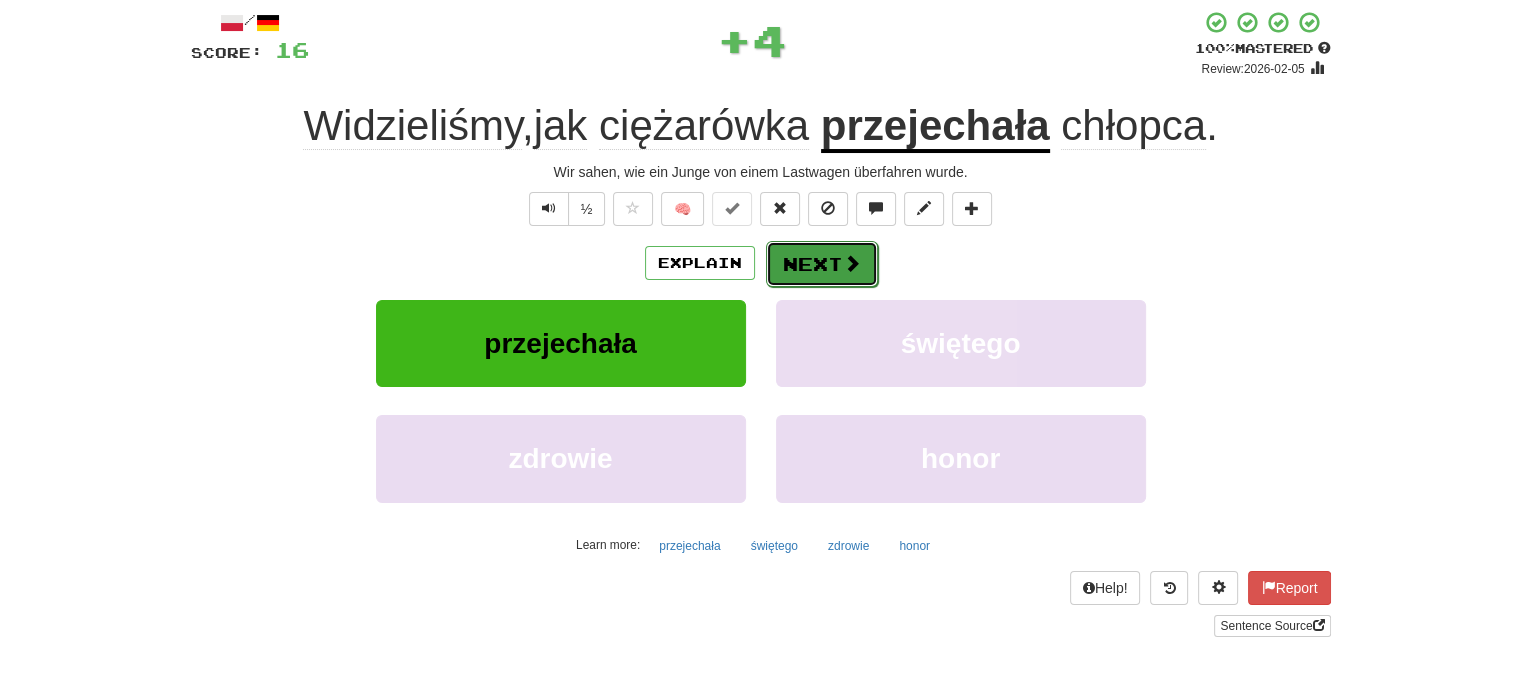 click on "Next" at bounding box center (822, 264) 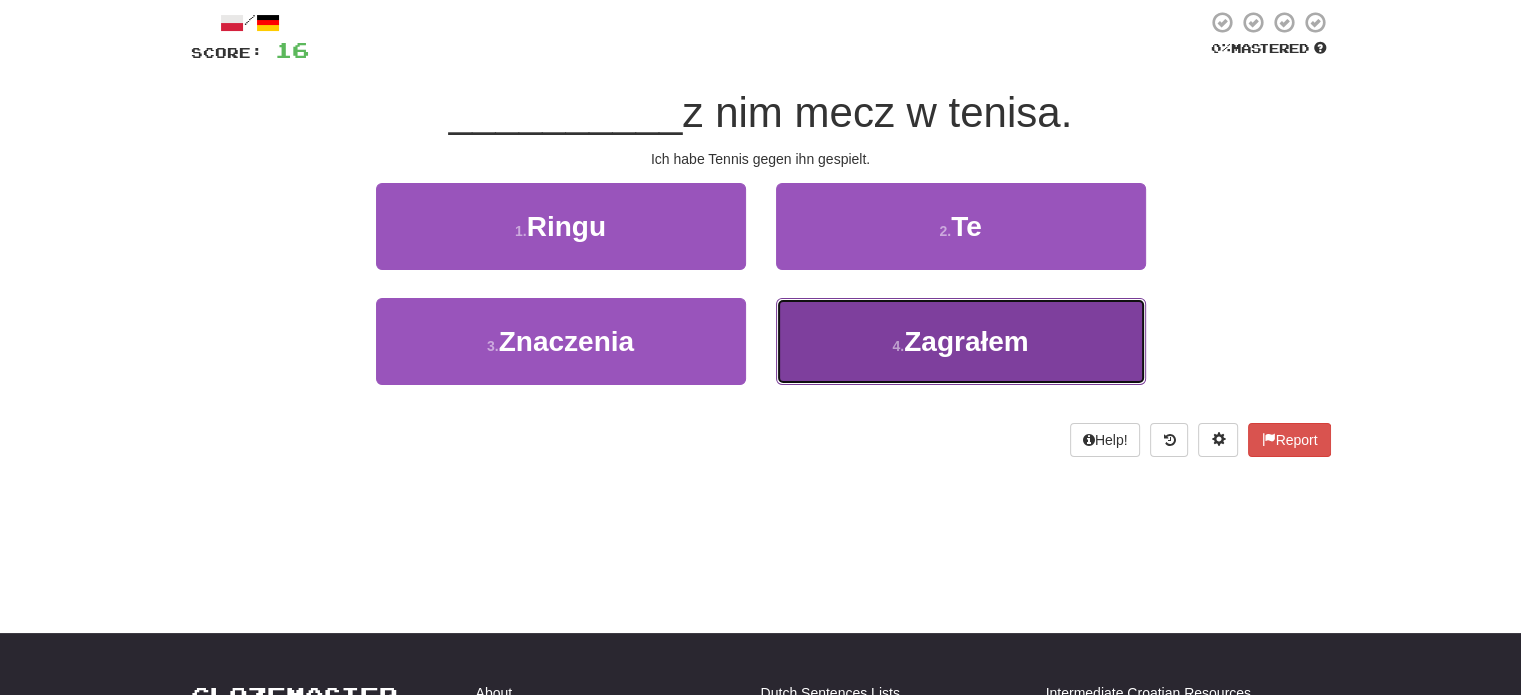 click on "4 . Zagrałem" at bounding box center [961, 341] 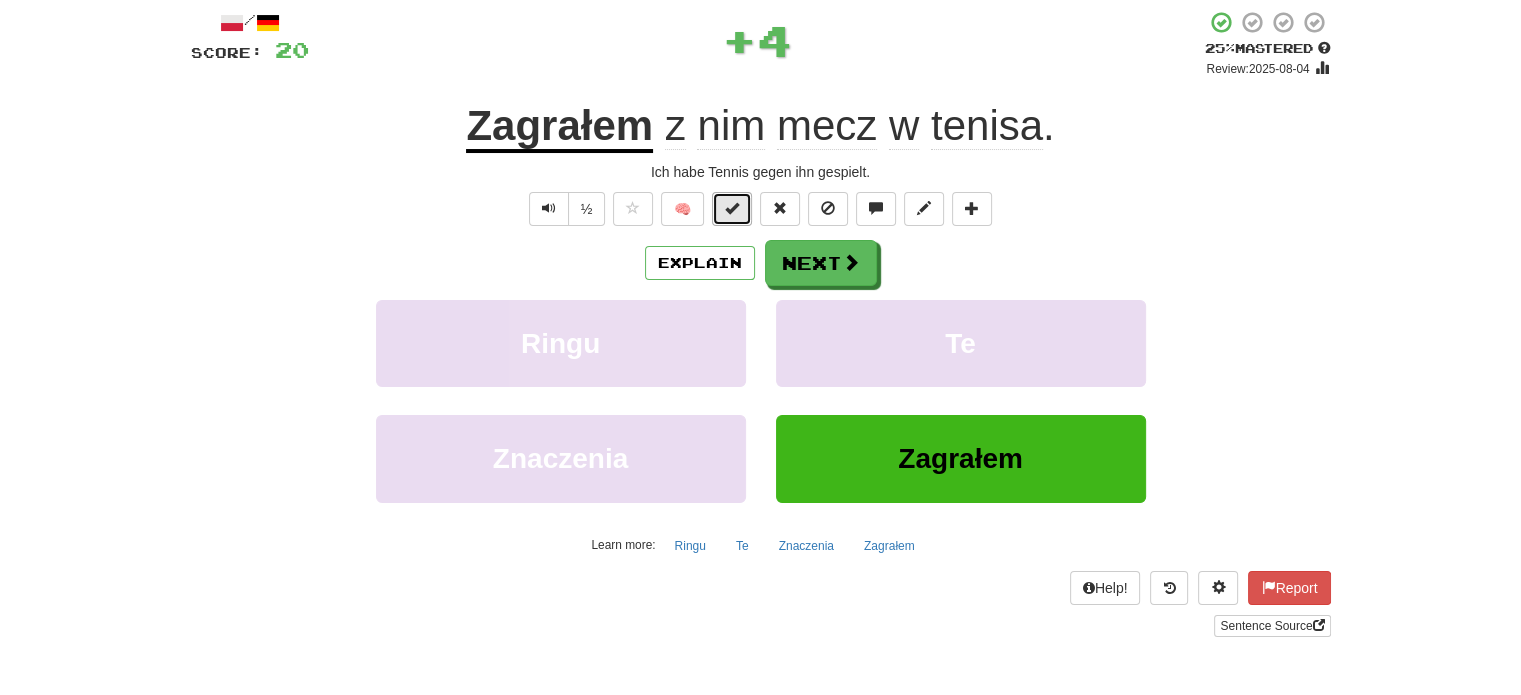 click at bounding box center (732, 208) 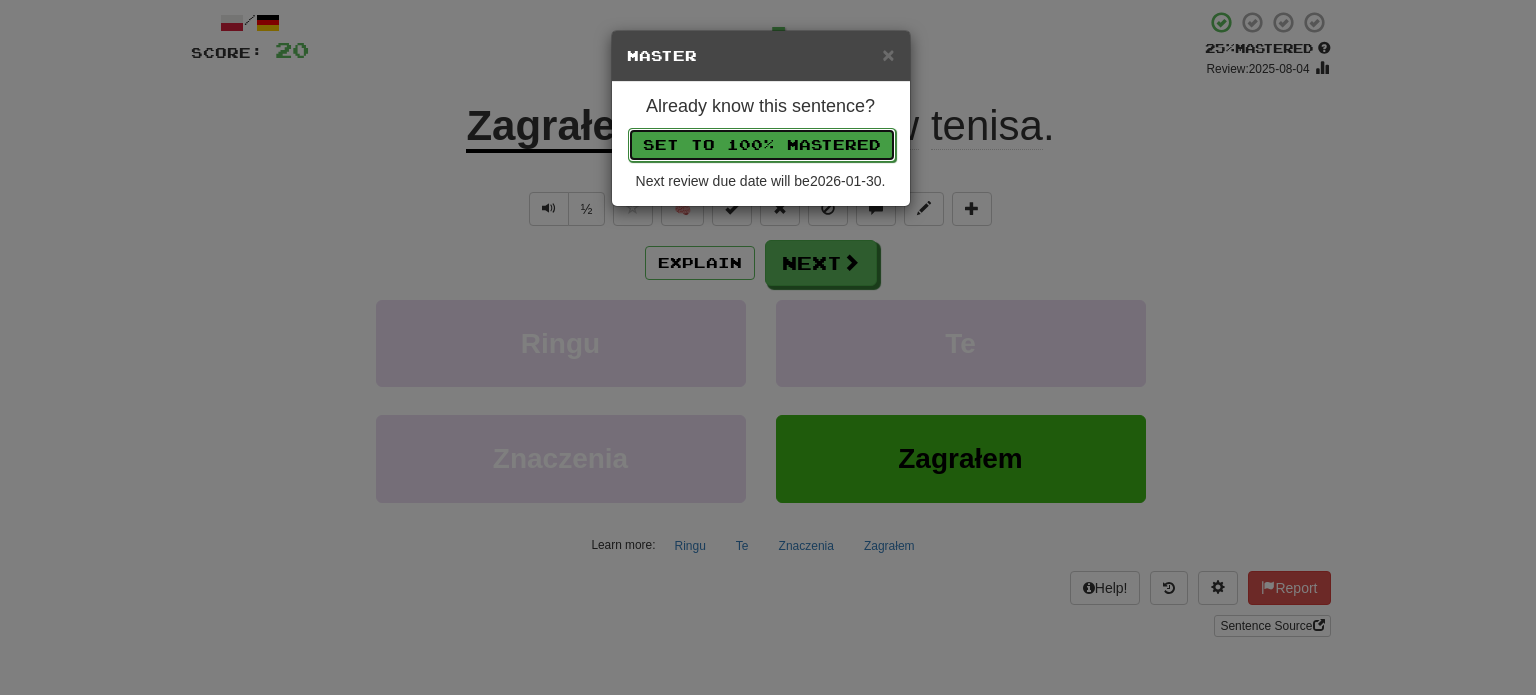 click on "Set to 100% Mastered" at bounding box center (762, 145) 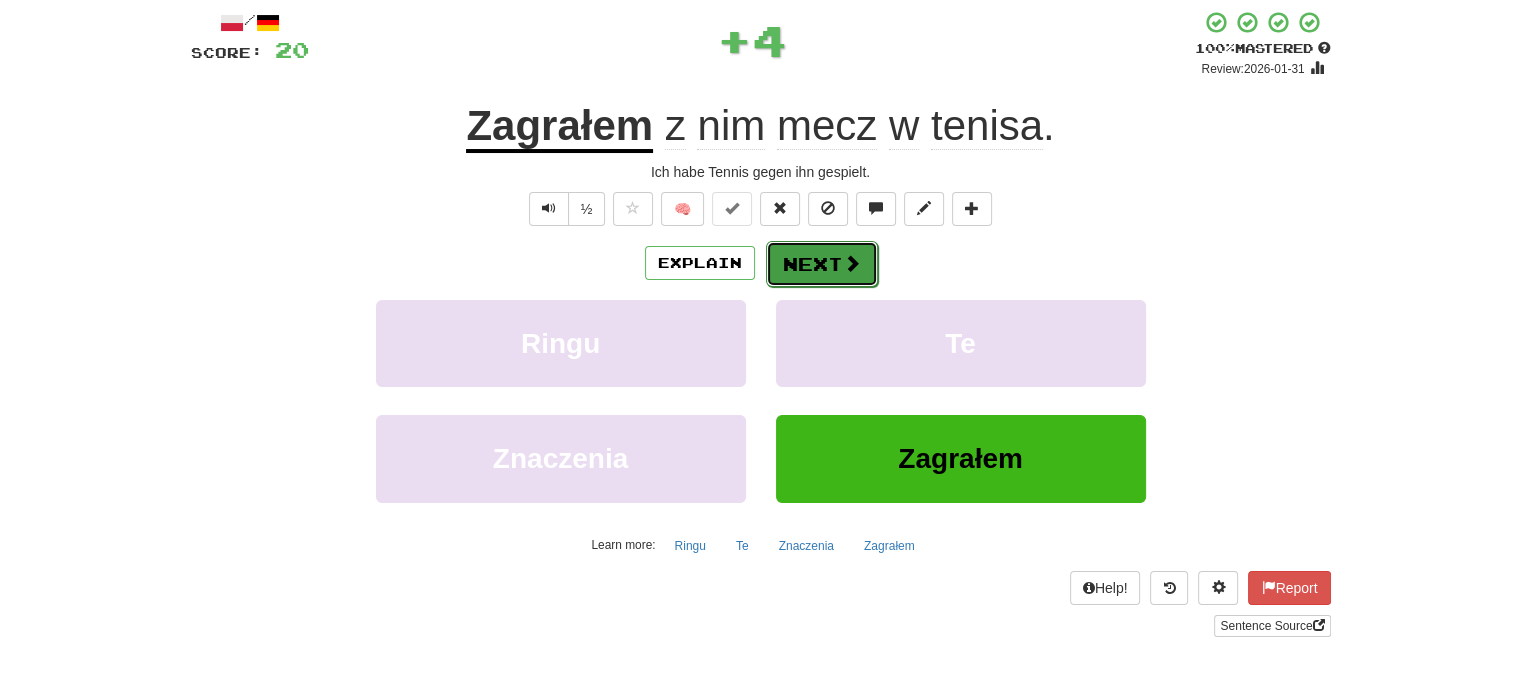 click on "Next" at bounding box center (822, 264) 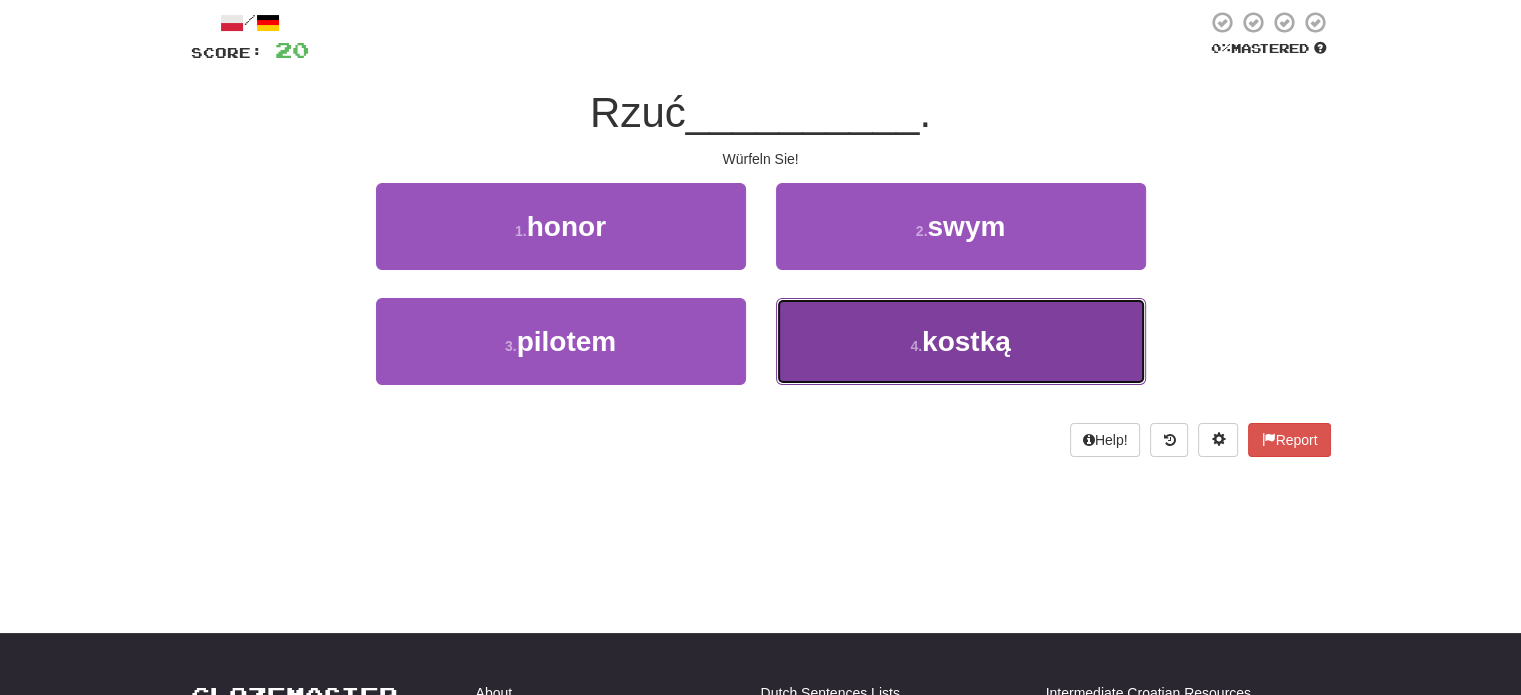 click on "4 .  kostką" at bounding box center [961, 341] 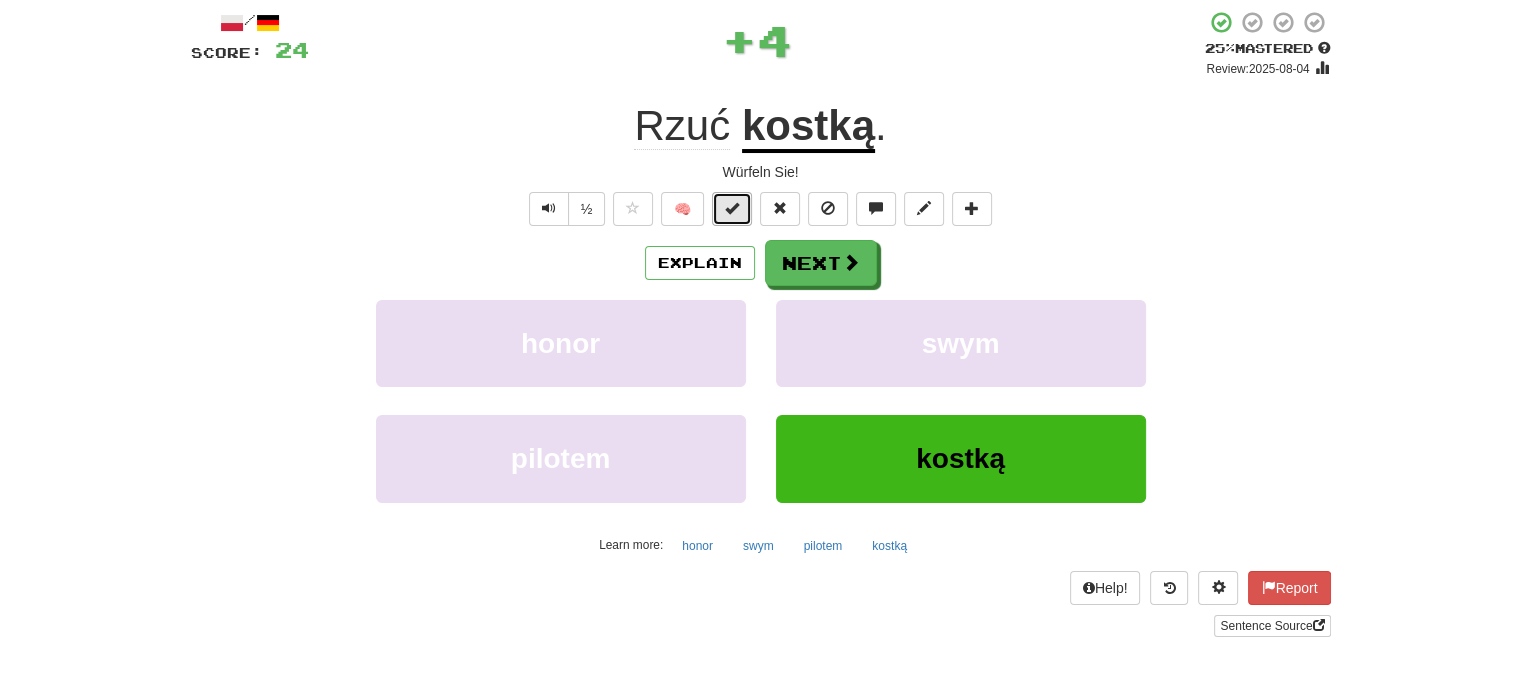 click at bounding box center [732, 208] 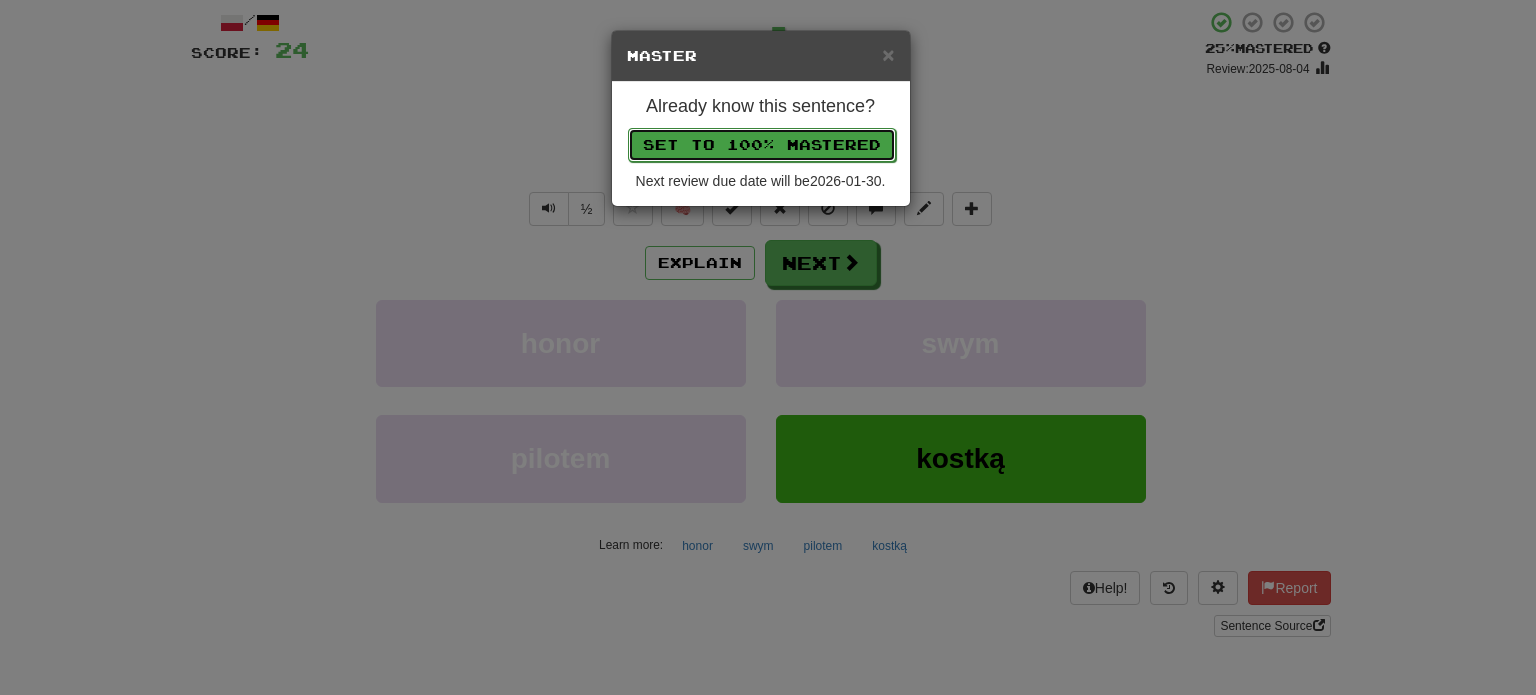 click on "Set to 100% Mastered" at bounding box center [762, 145] 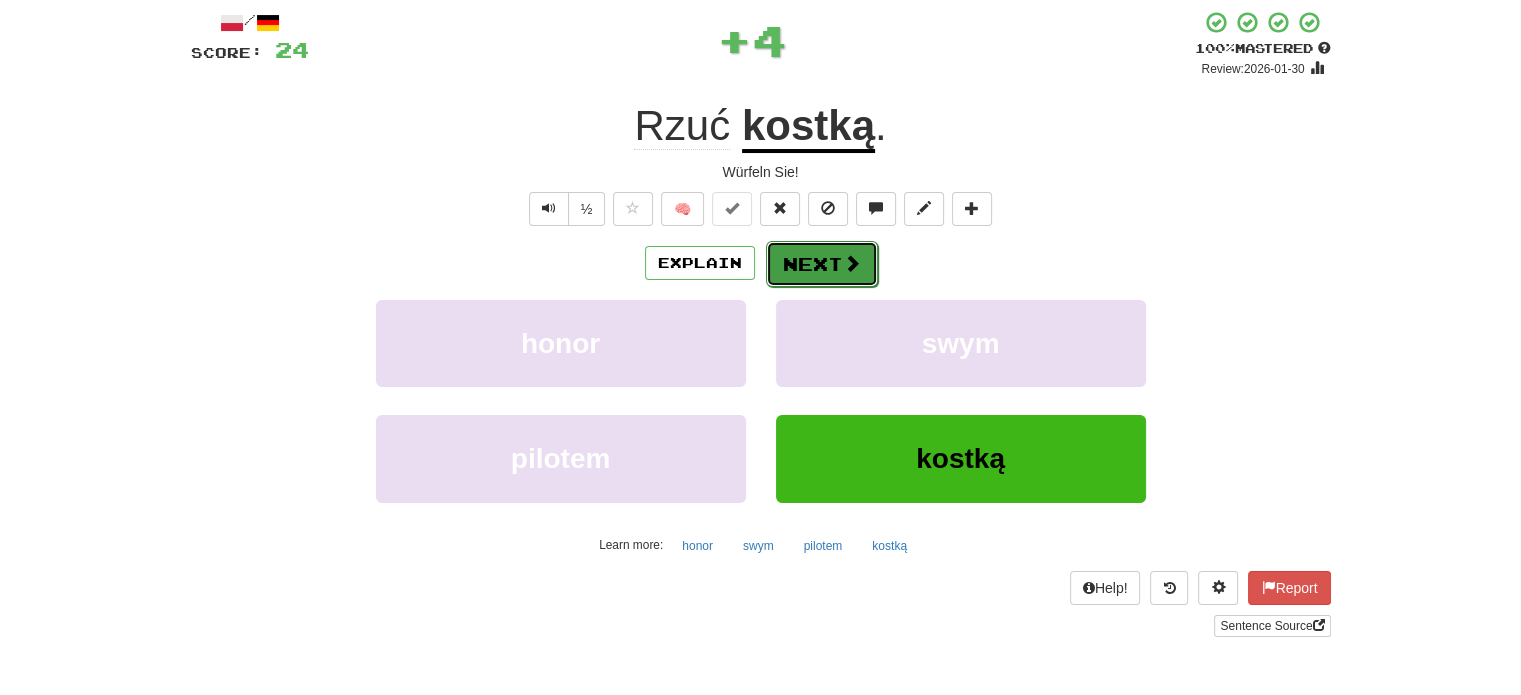 click on "Next" at bounding box center (822, 264) 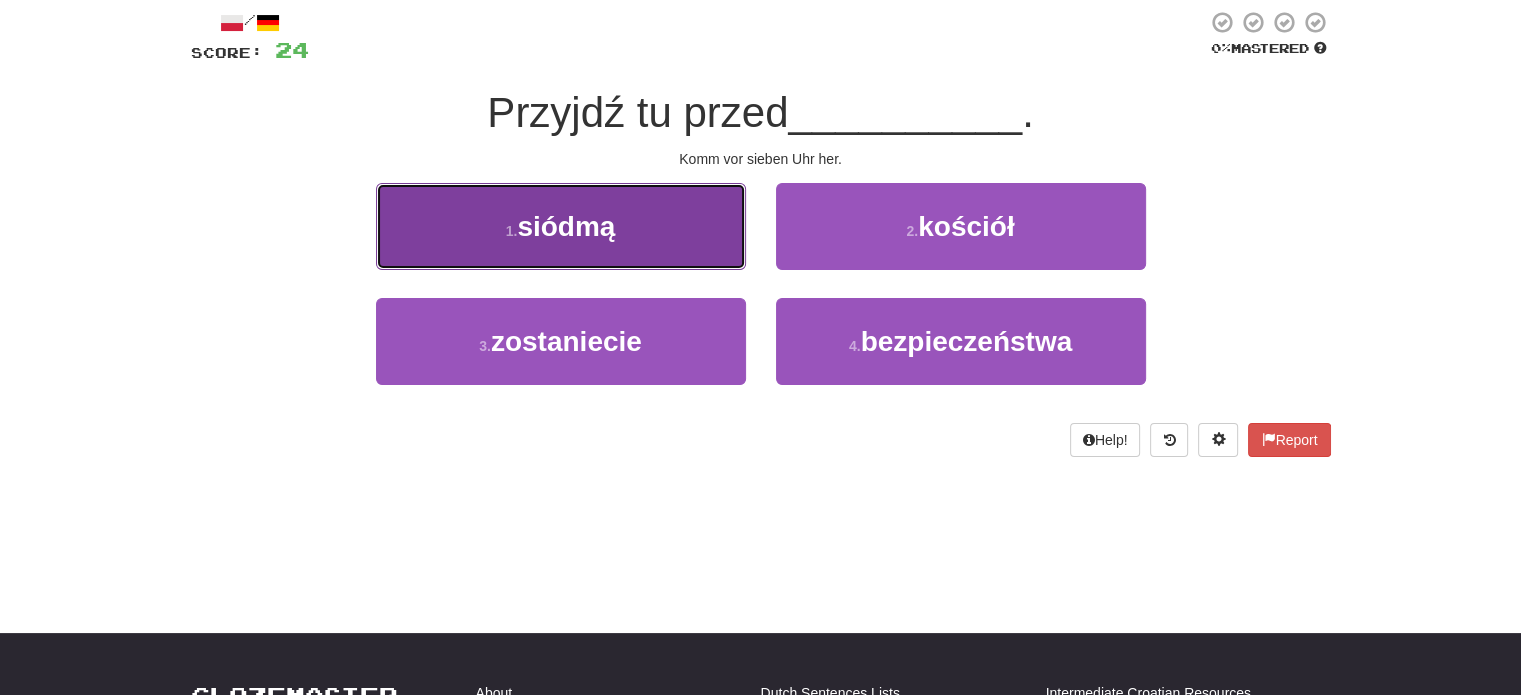 click on "1 .  siódmą" at bounding box center (561, 226) 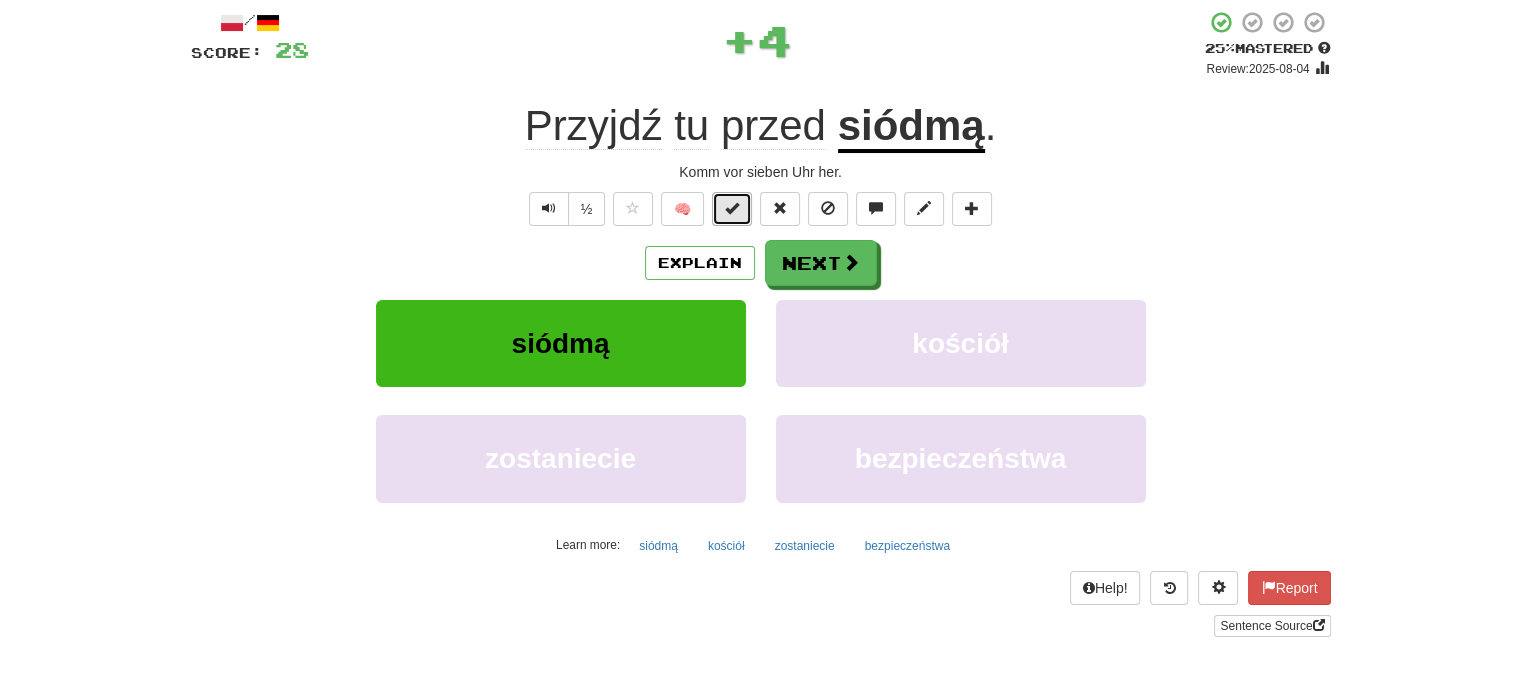 click at bounding box center (732, 208) 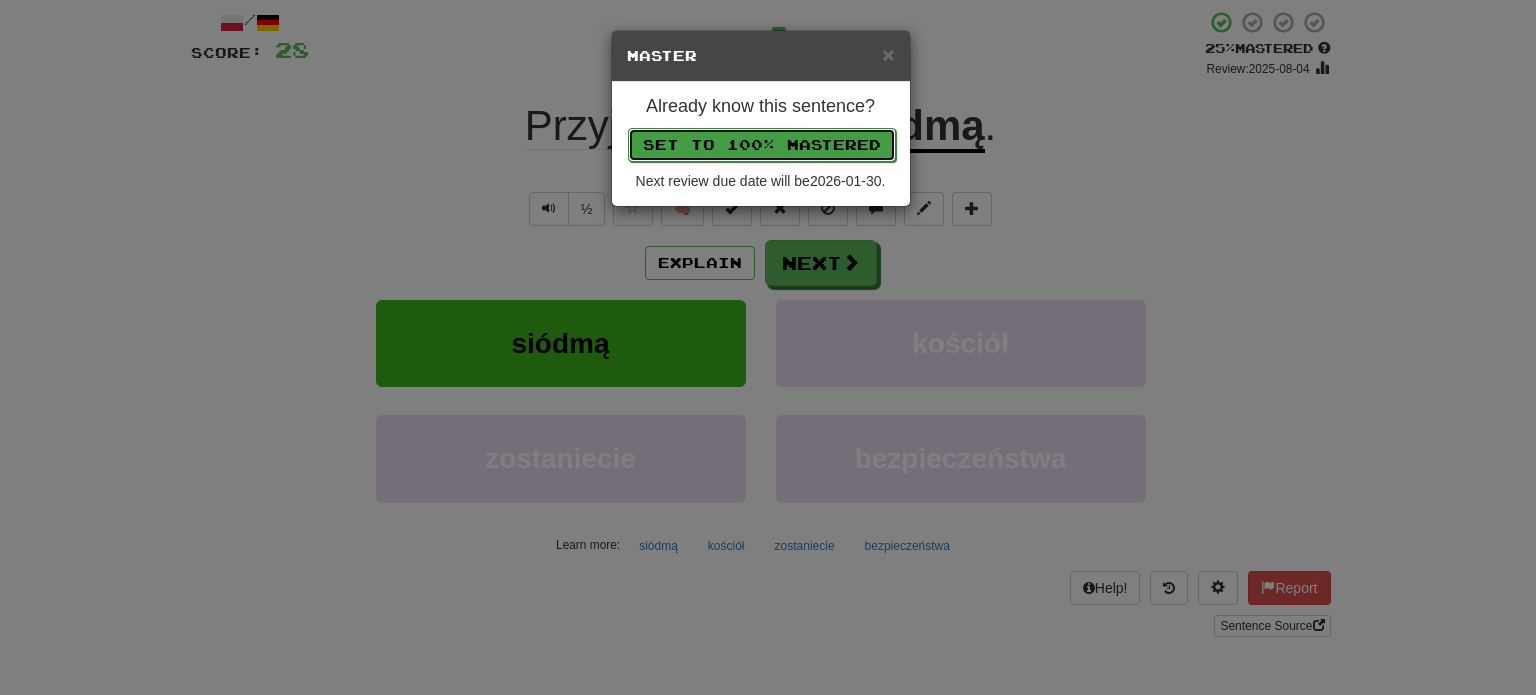 click on "Set to 100% Mastered" at bounding box center (762, 145) 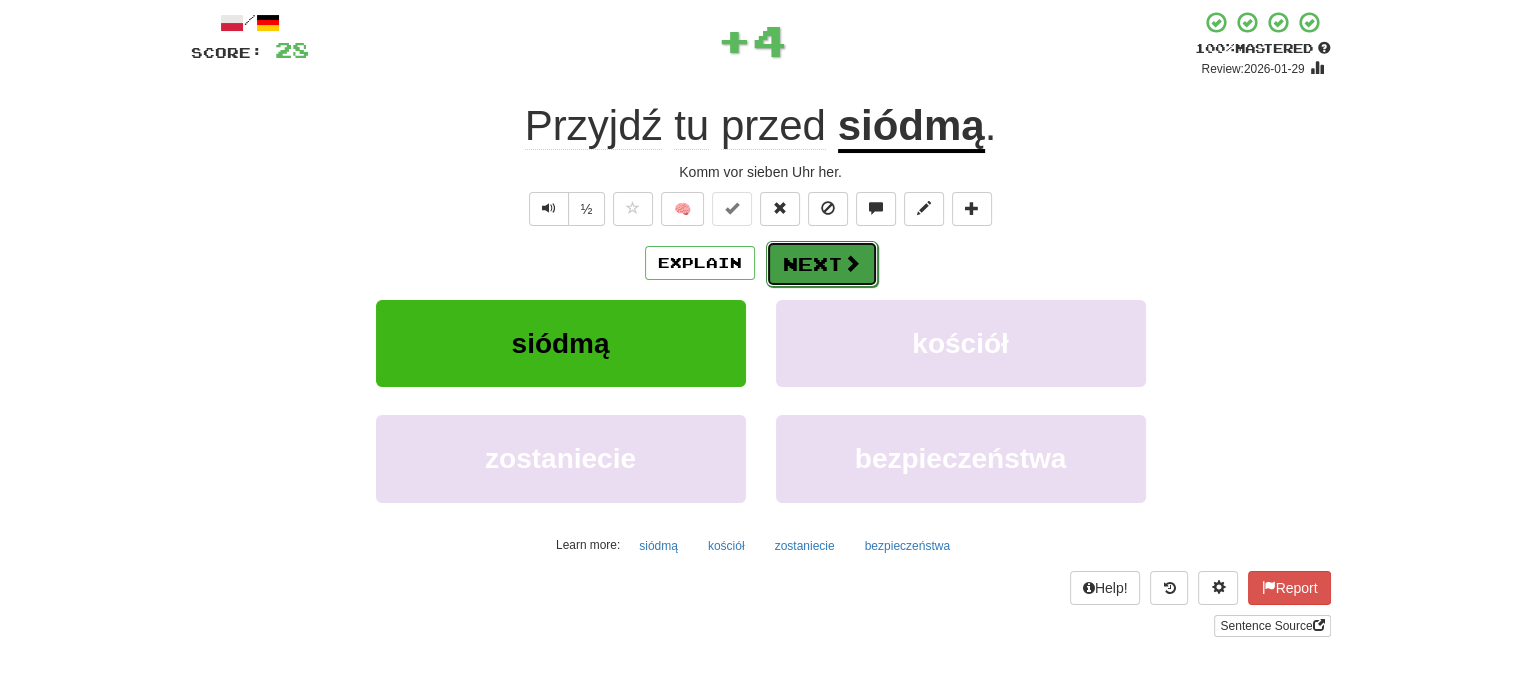 click on "Next" at bounding box center (822, 264) 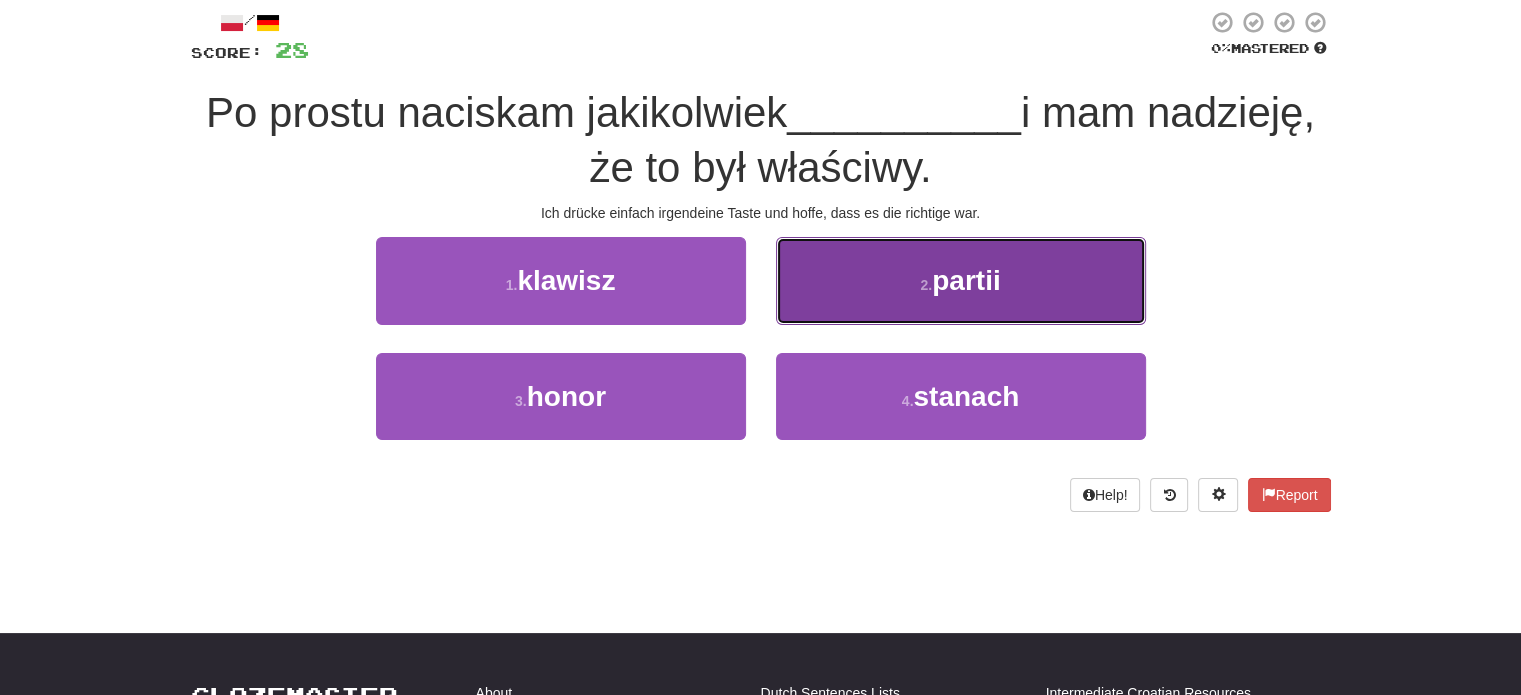 click on "2 .  partii" at bounding box center (961, 280) 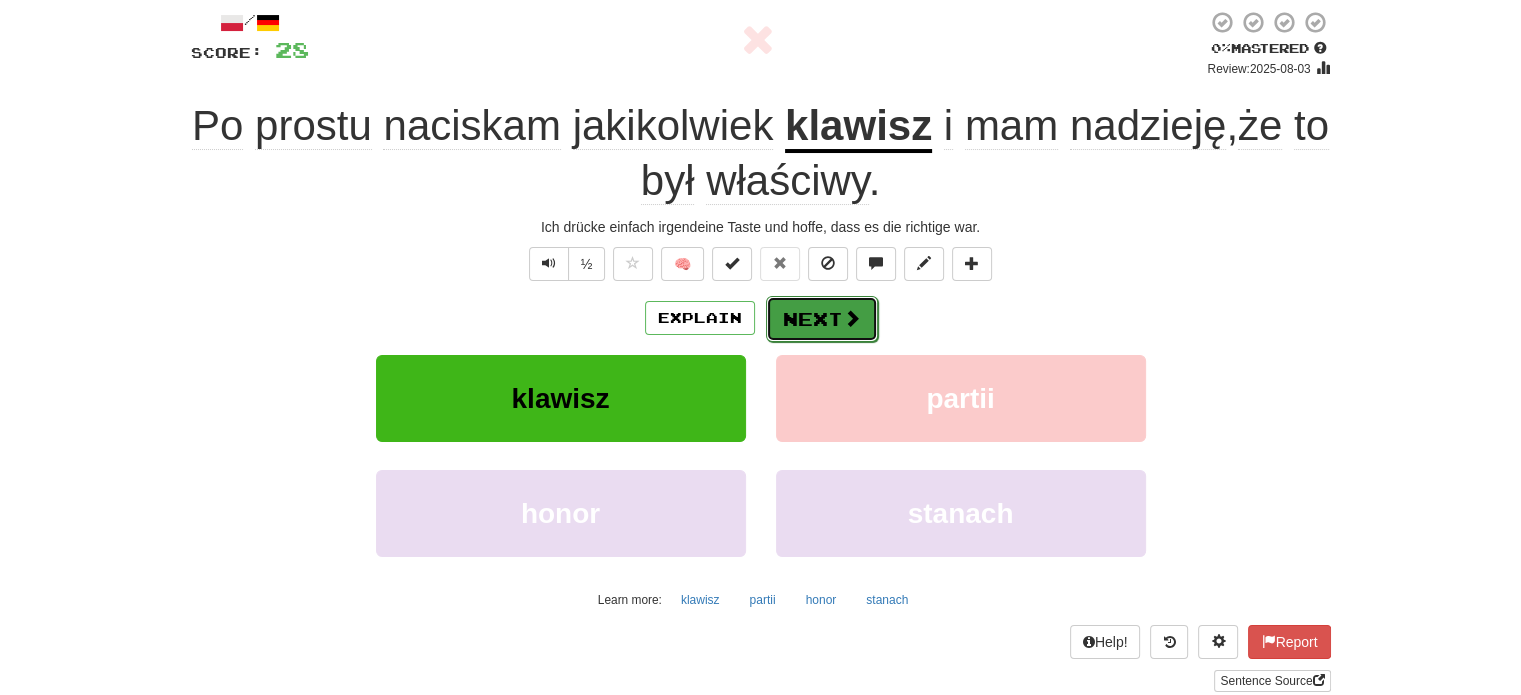 click on "Next" at bounding box center (822, 319) 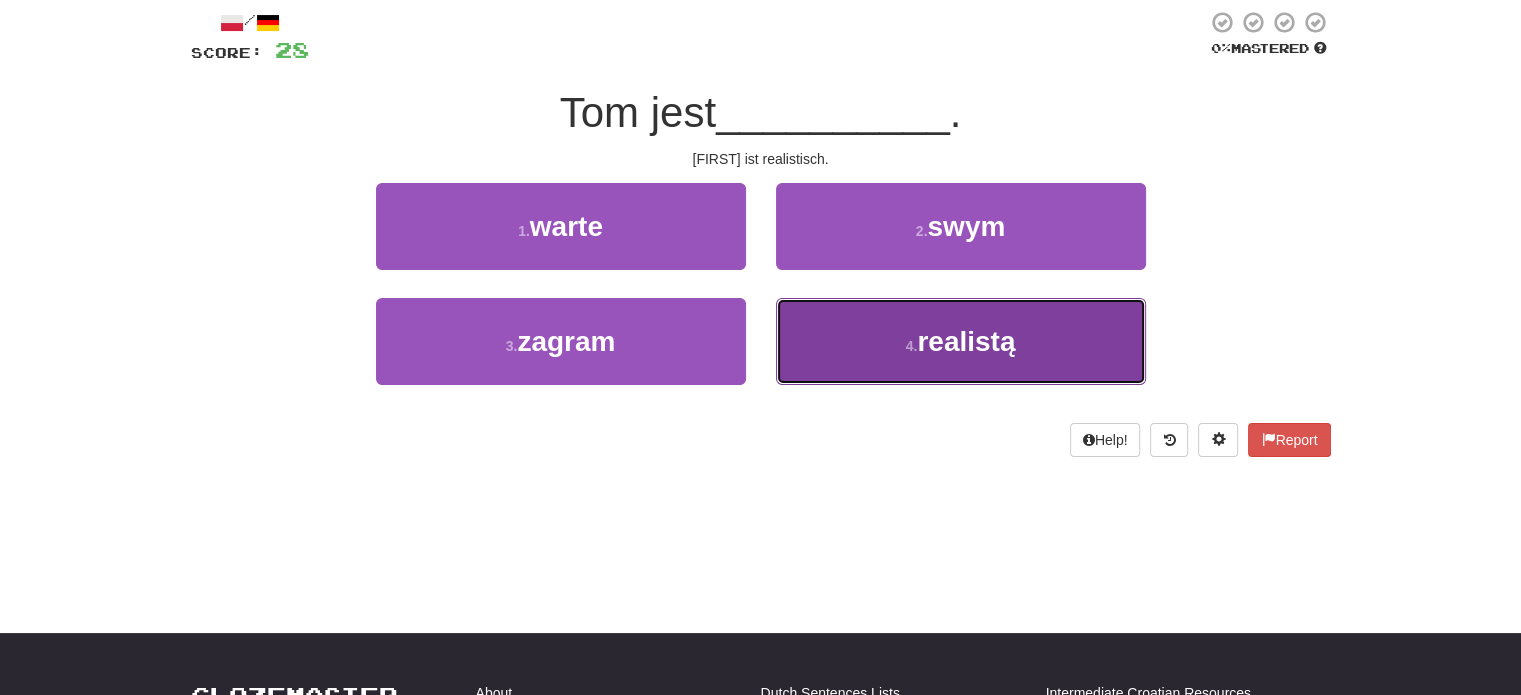 click on "4 . realistą" at bounding box center (961, 341) 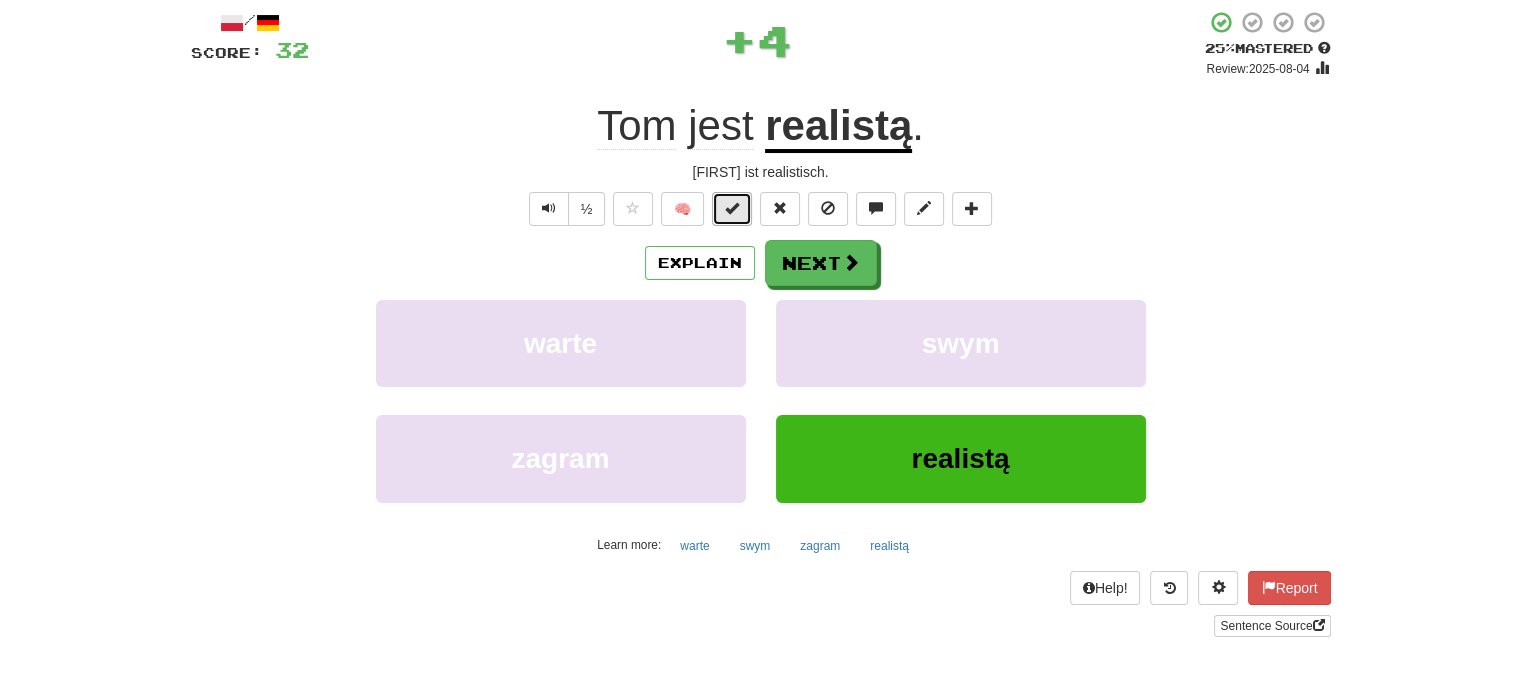 click at bounding box center [732, 208] 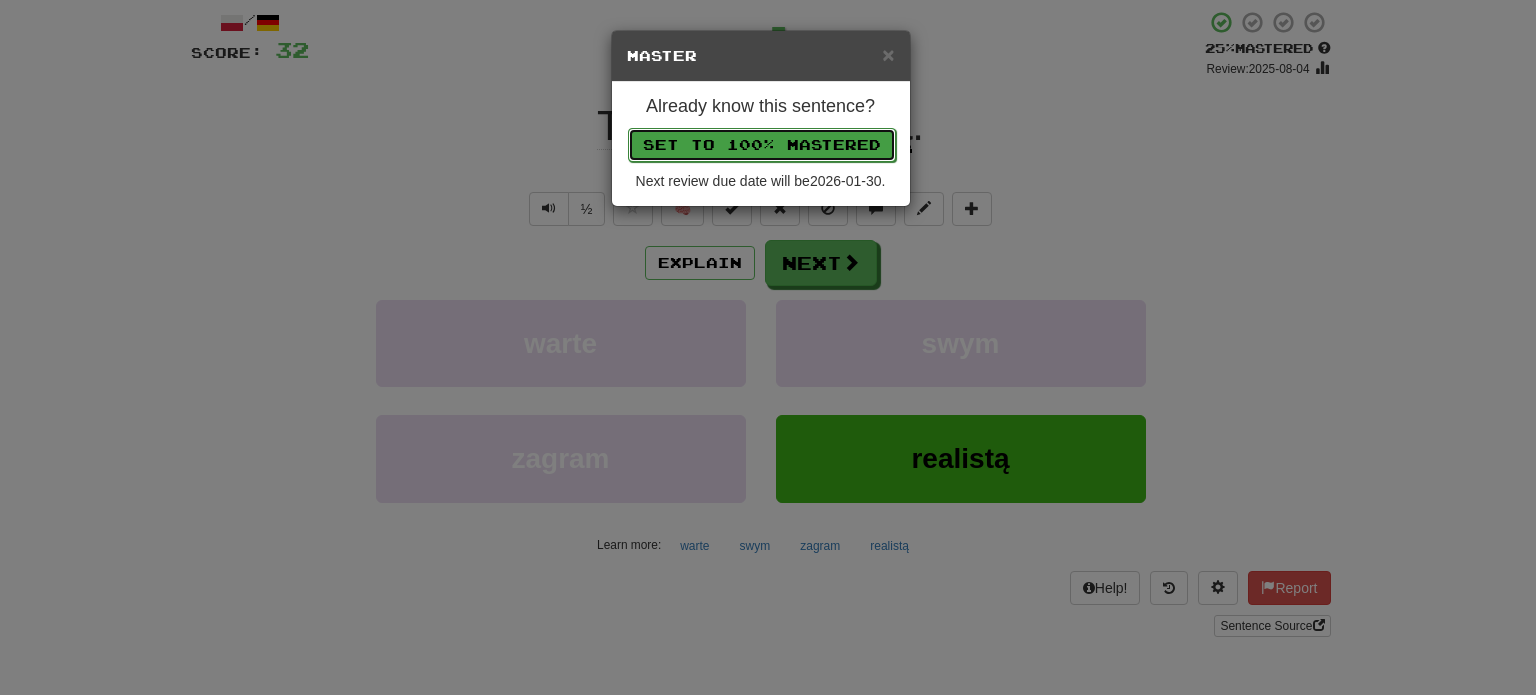 click on "Set to 100% Mastered" at bounding box center [762, 145] 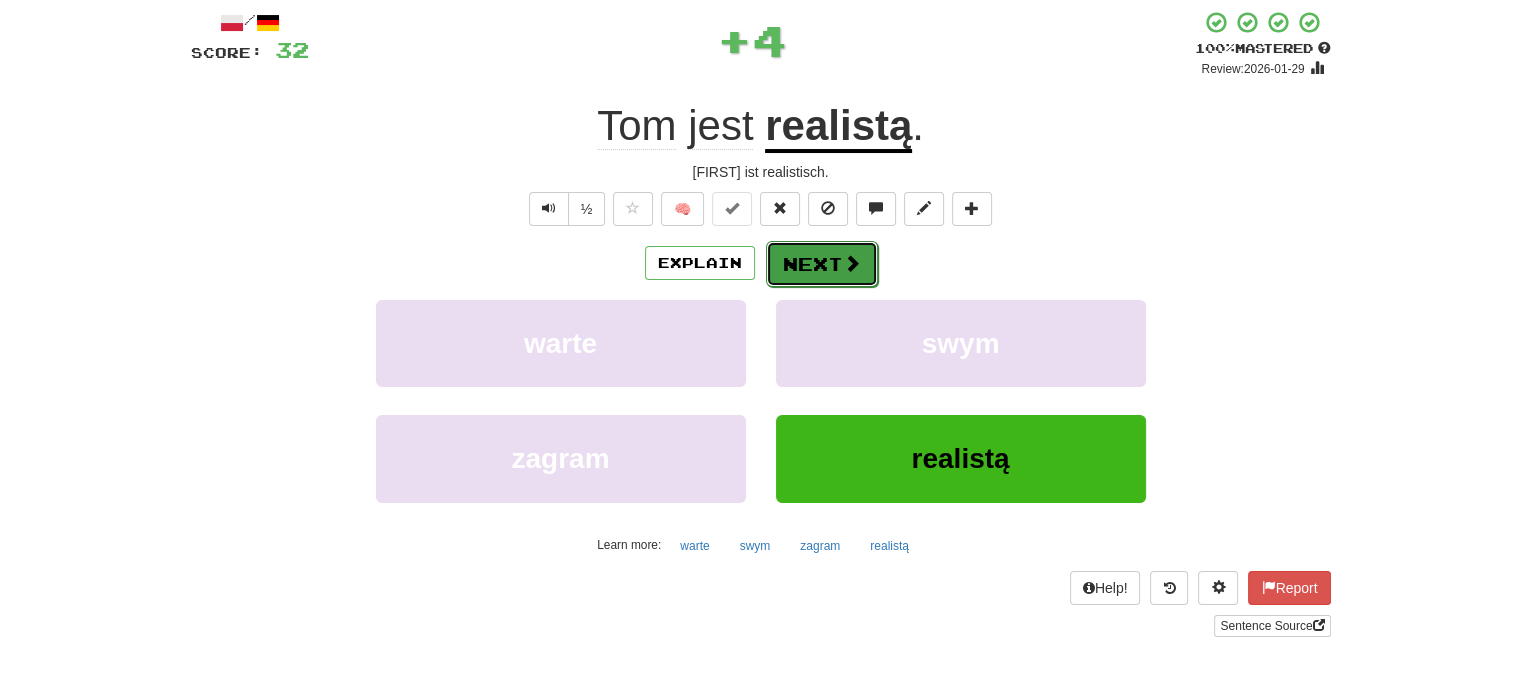 click on "Next" at bounding box center (822, 264) 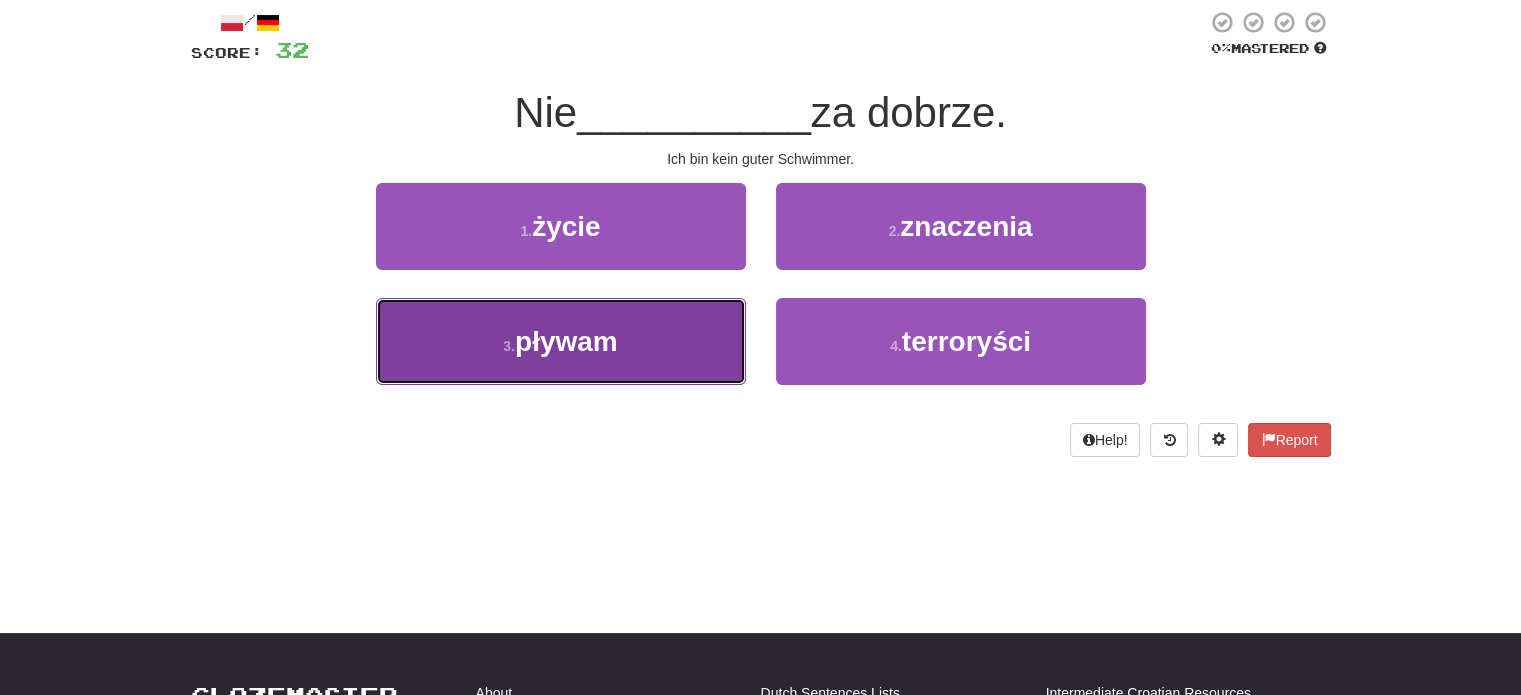 click on "3 . pływam" at bounding box center (561, 341) 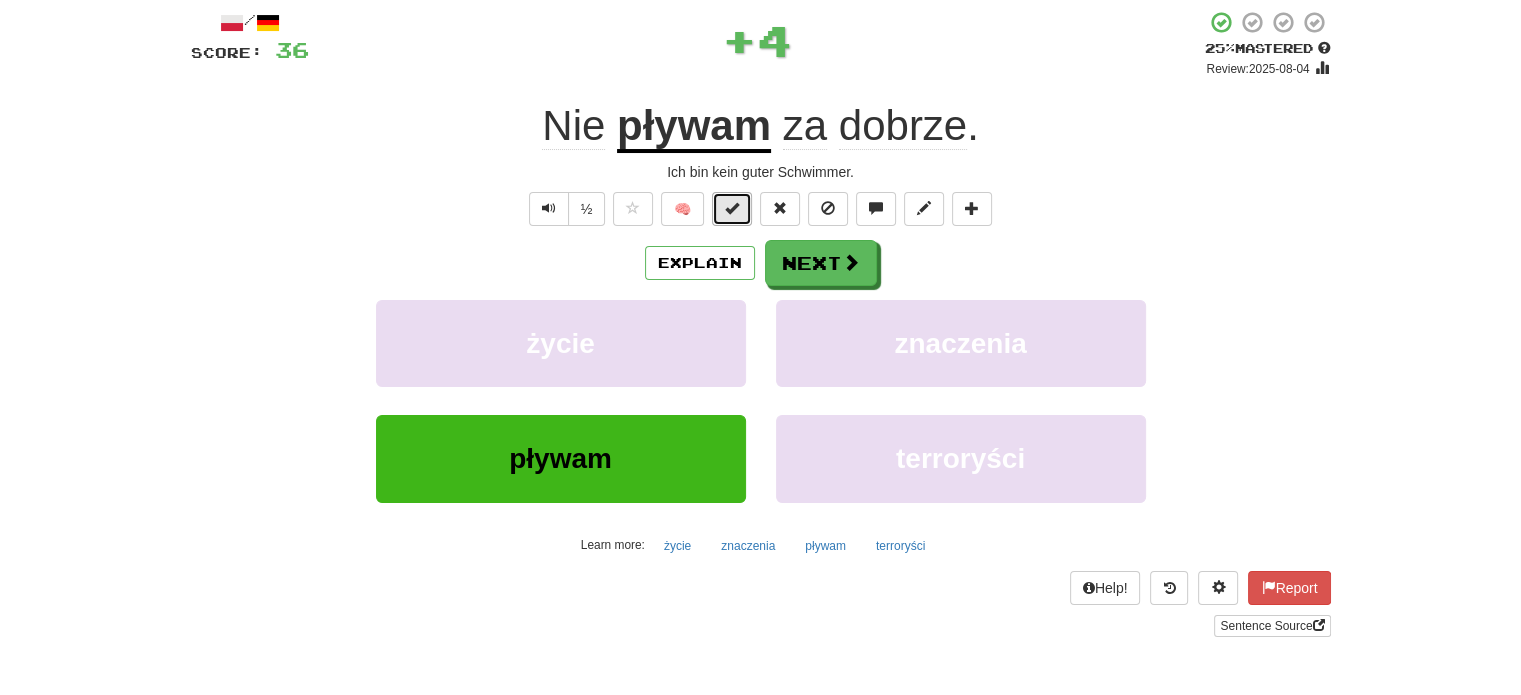 click at bounding box center (732, 208) 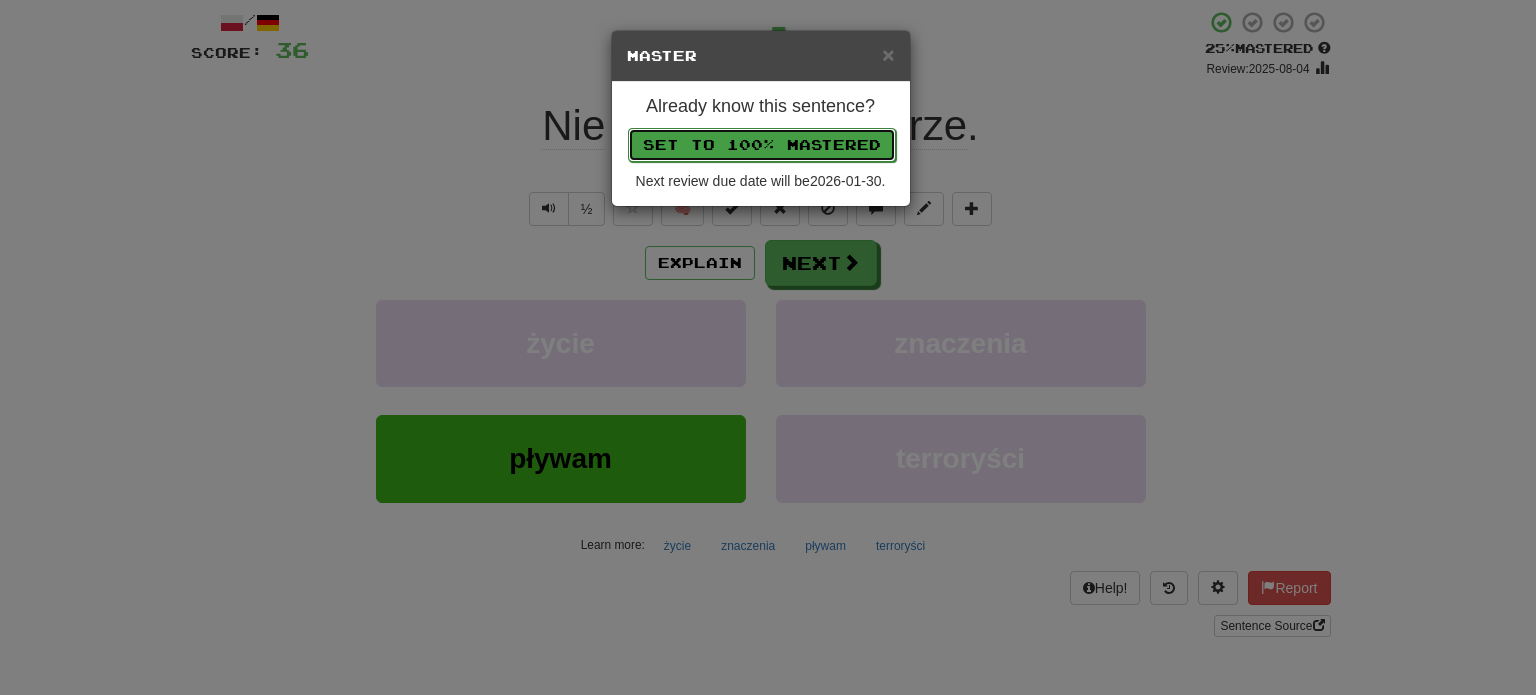 click on "Set to 100% Mastered" at bounding box center (762, 145) 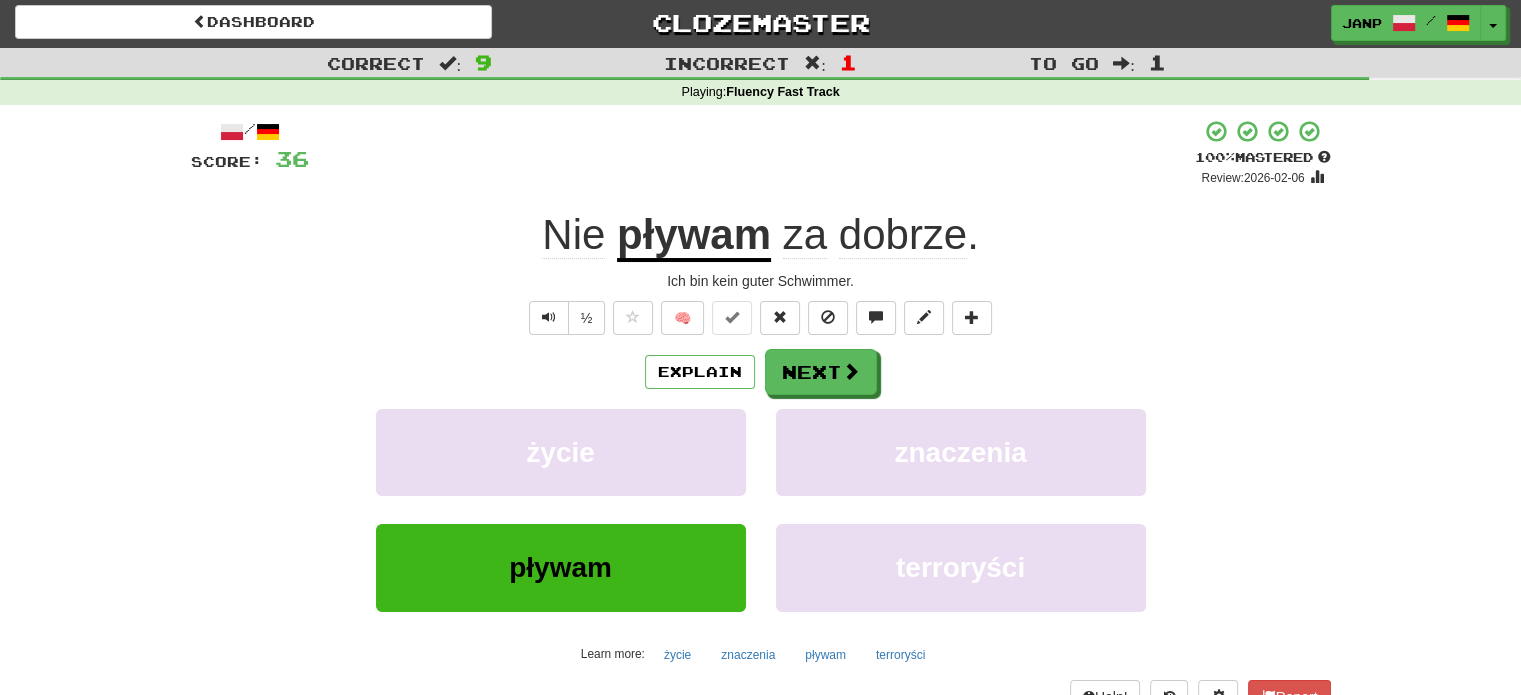 scroll, scrollTop: 0, scrollLeft: 0, axis: both 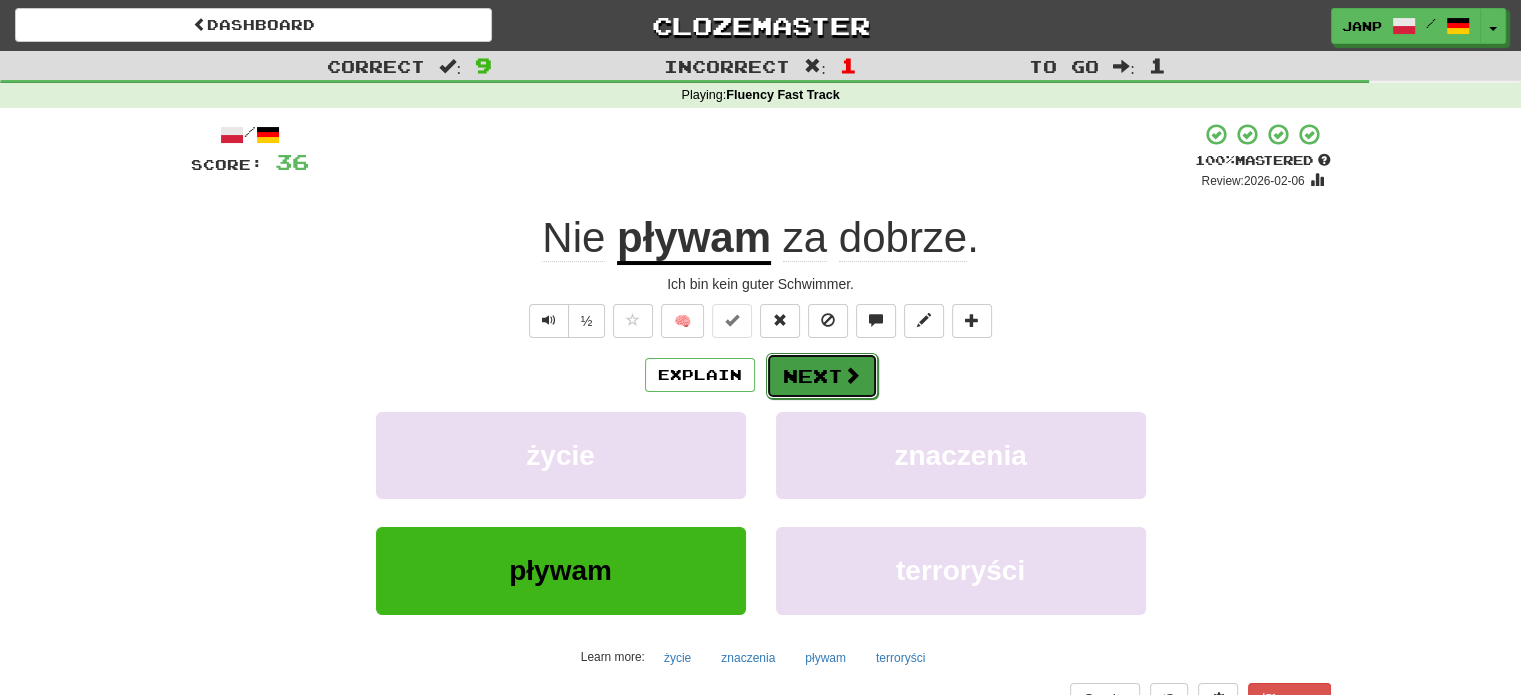 click on "Next" at bounding box center [822, 376] 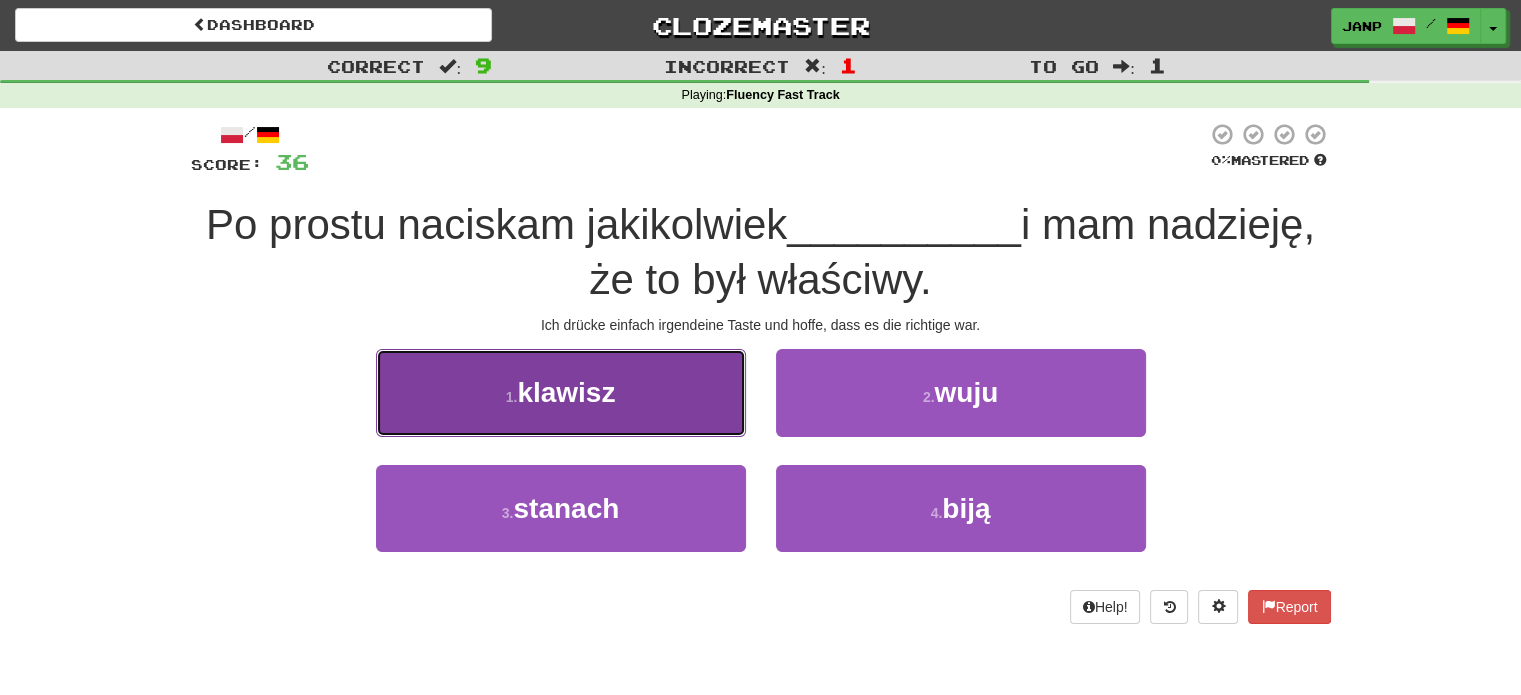 click on "1 .  klawisz" at bounding box center [561, 392] 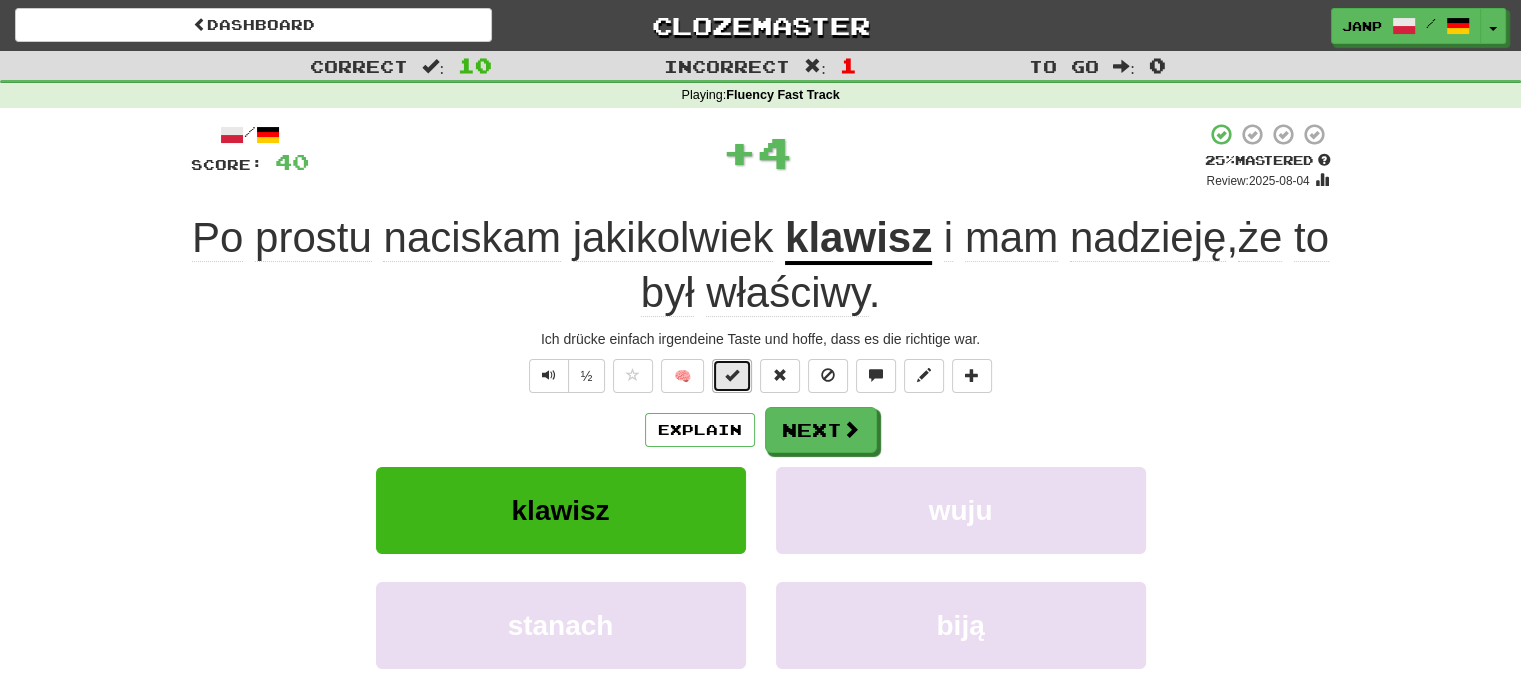 click at bounding box center (732, 375) 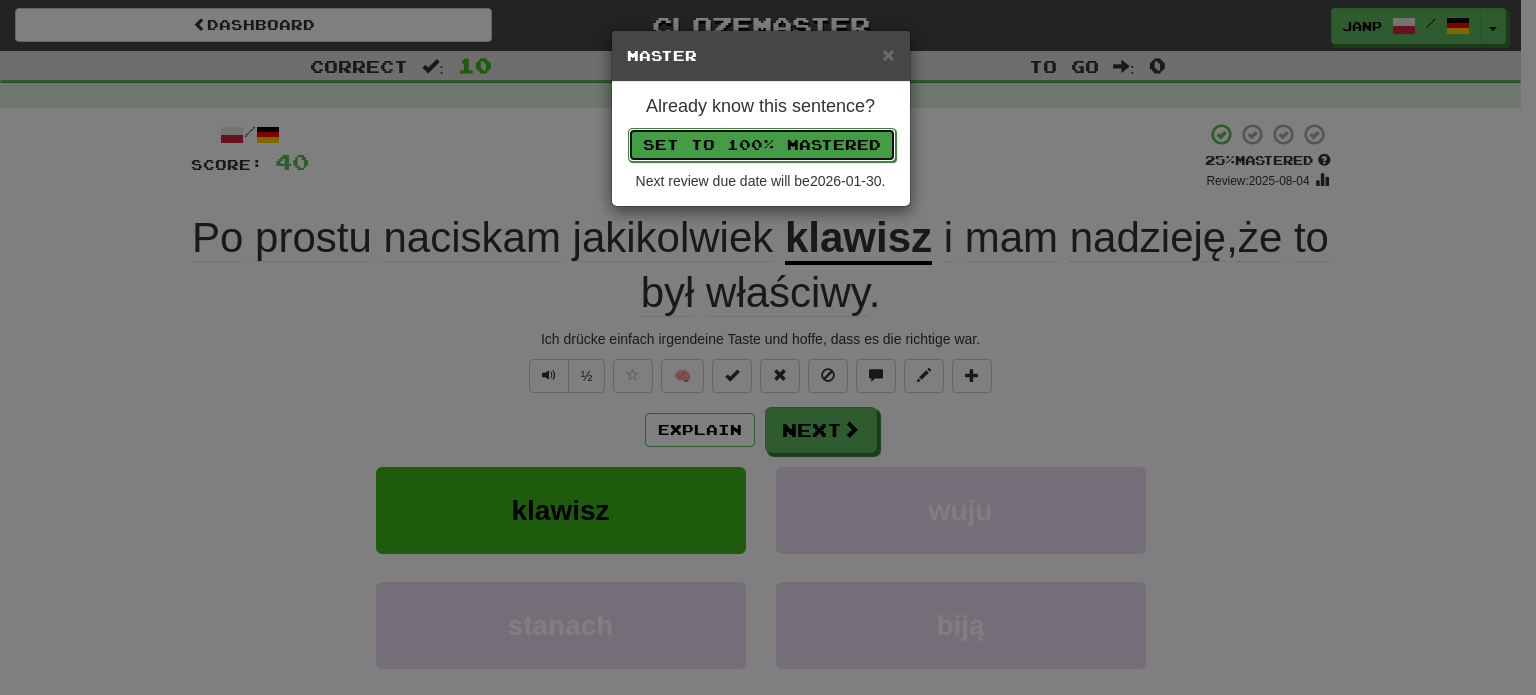 click on "Set to 100% Mastered" at bounding box center (762, 145) 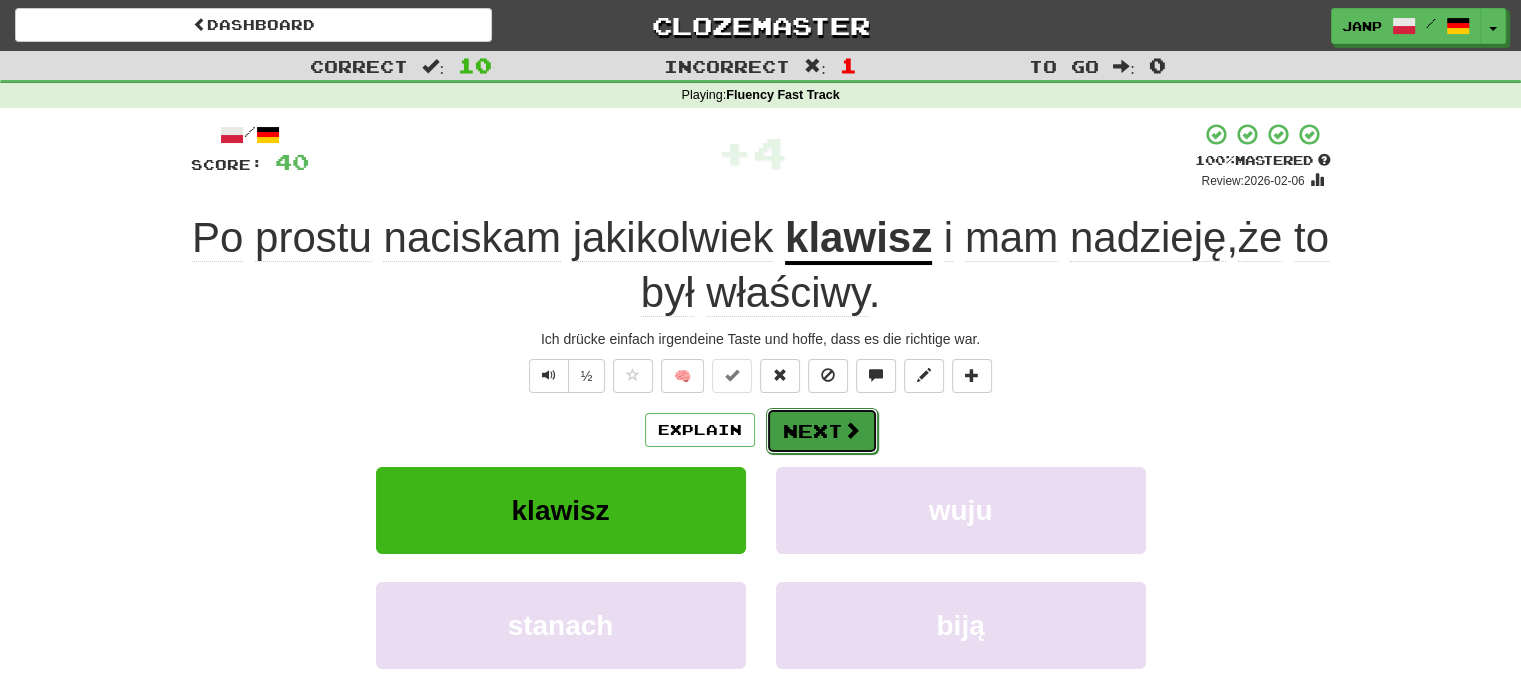 click on "Next" at bounding box center [822, 431] 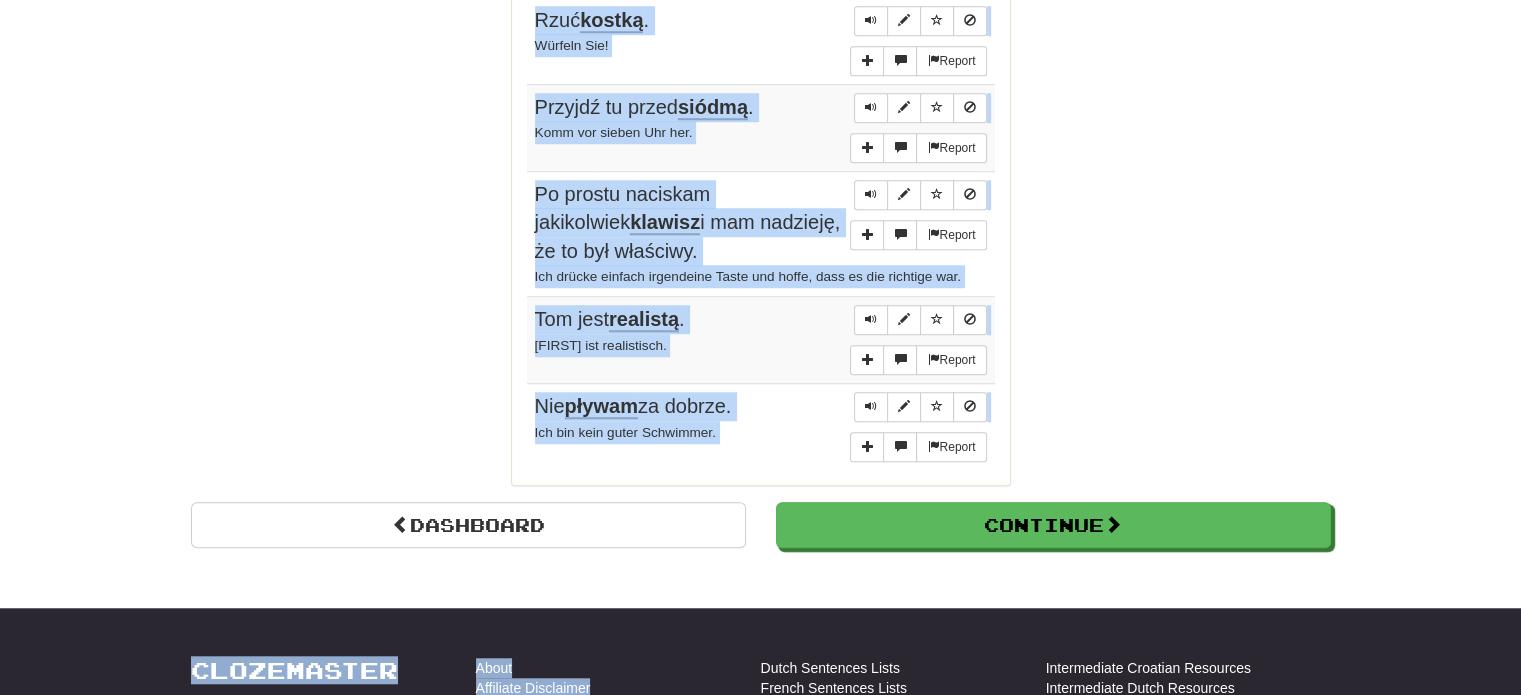 scroll, scrollTop: 1648, scrollLeft: 0, axis: vertical 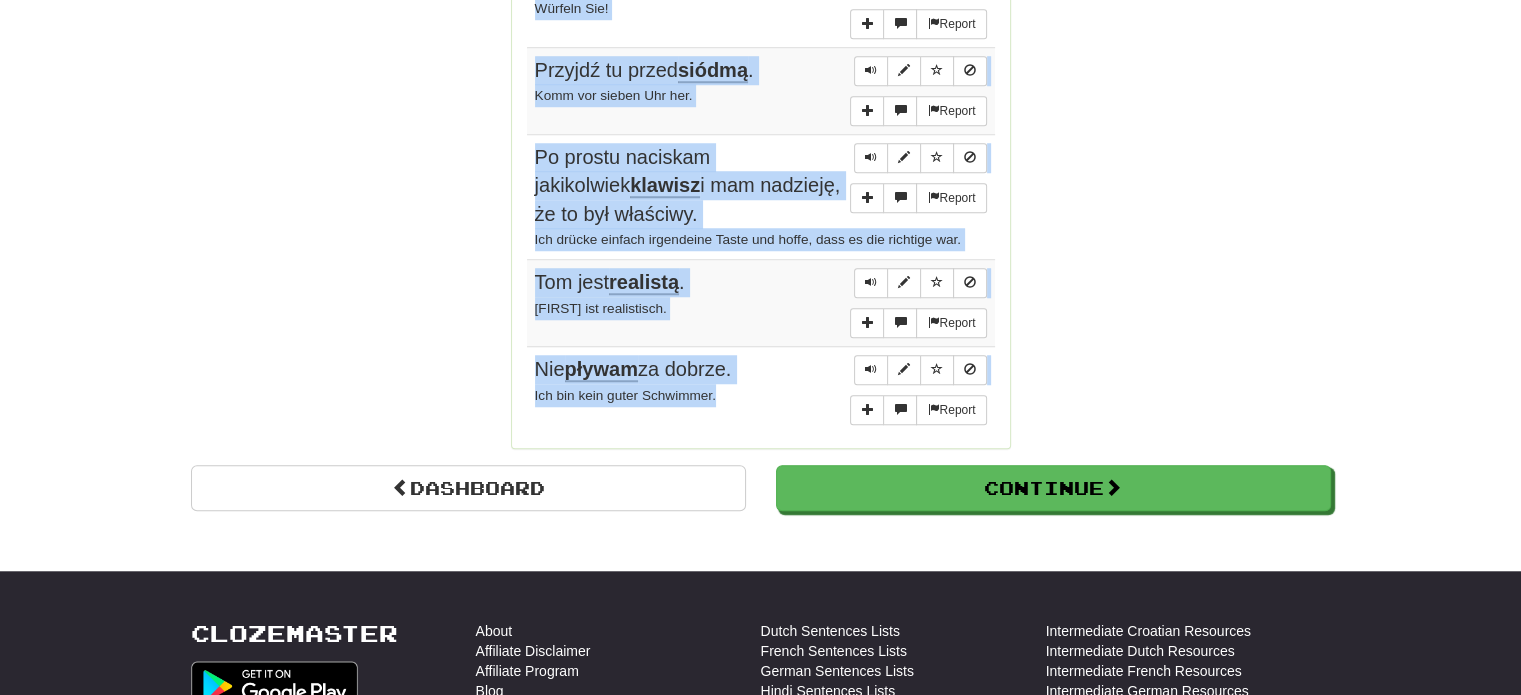 drag, startPoint x: 531, startPoint y: 290, endPoint x: 746, endPoint y: 397, distance: 240.15411 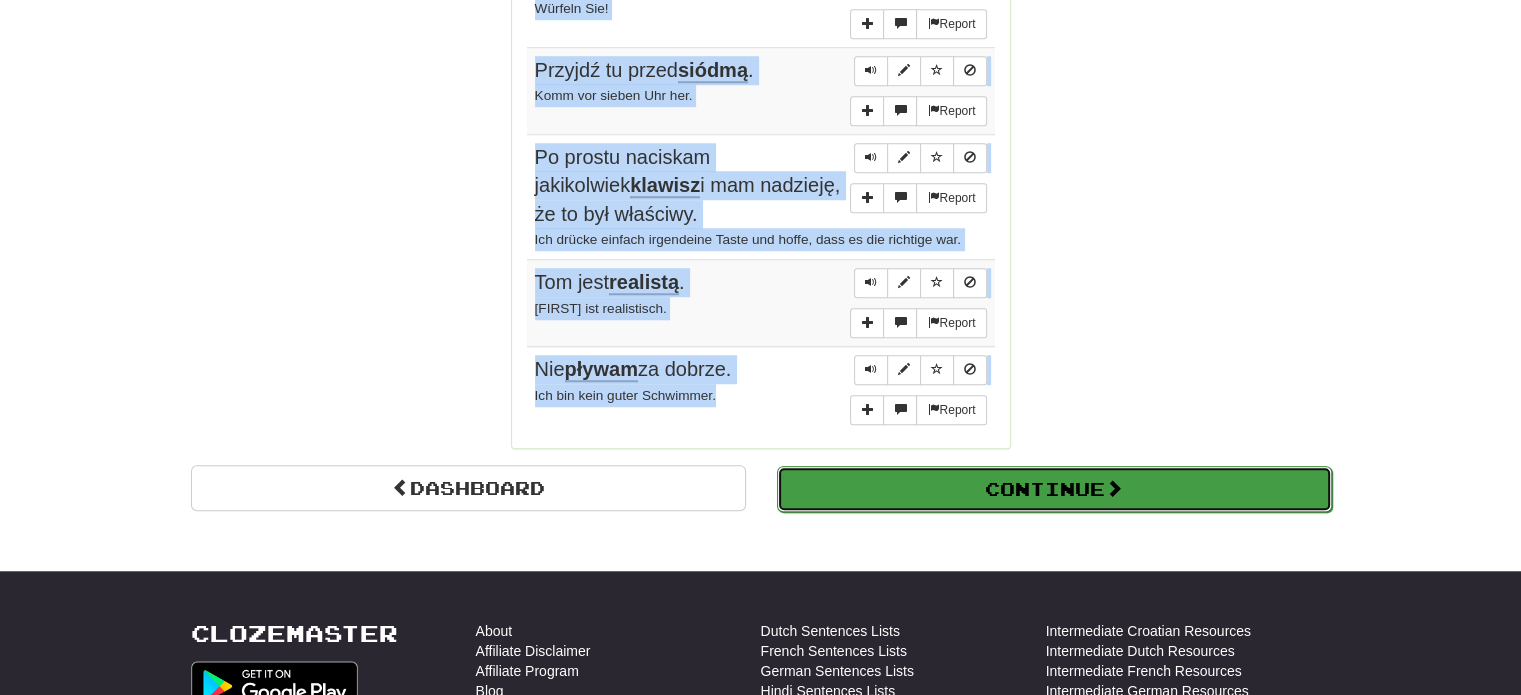 click on "Continue" at bounding box center (1054, 489) 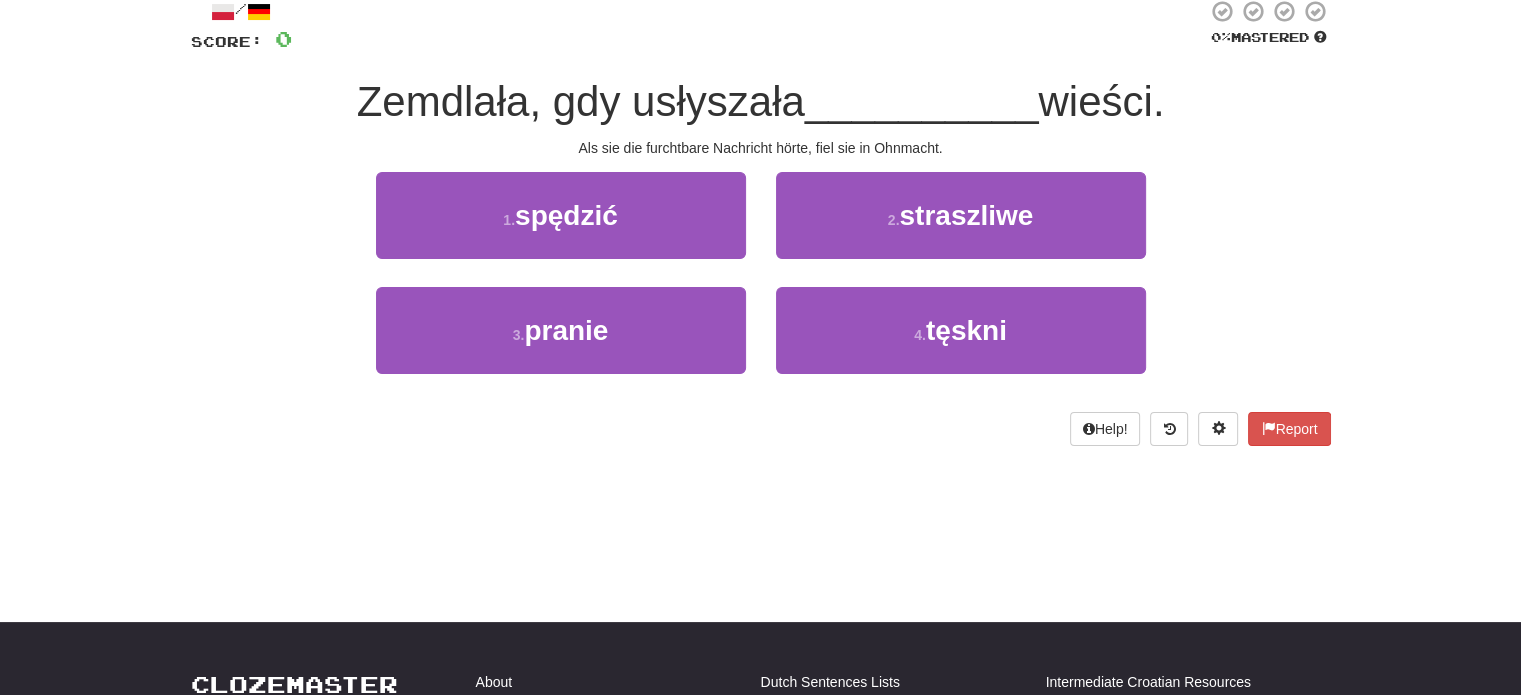 scroll, scrollTop: 110, scrollLeft: 0, axis: vertical 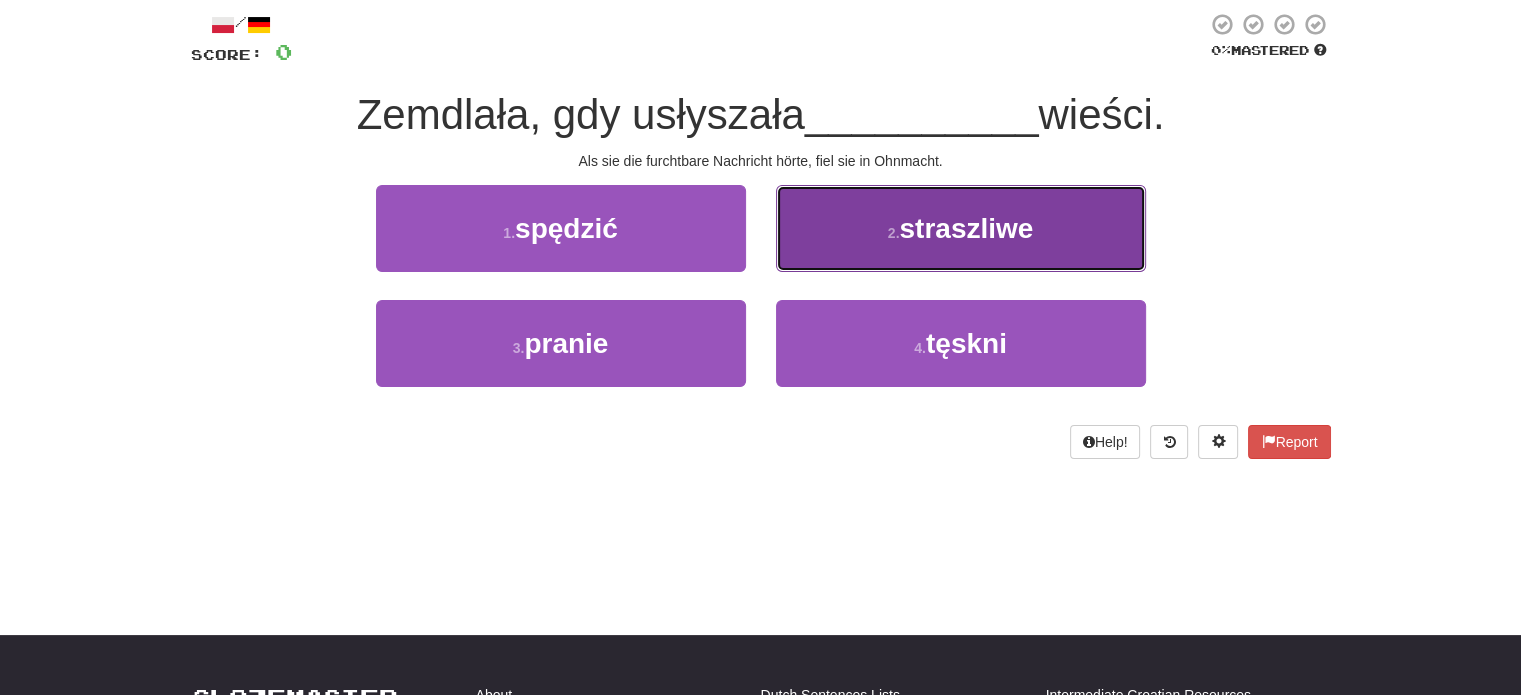 click on "2 .  straszliwe" at bounding box center [961, 228] 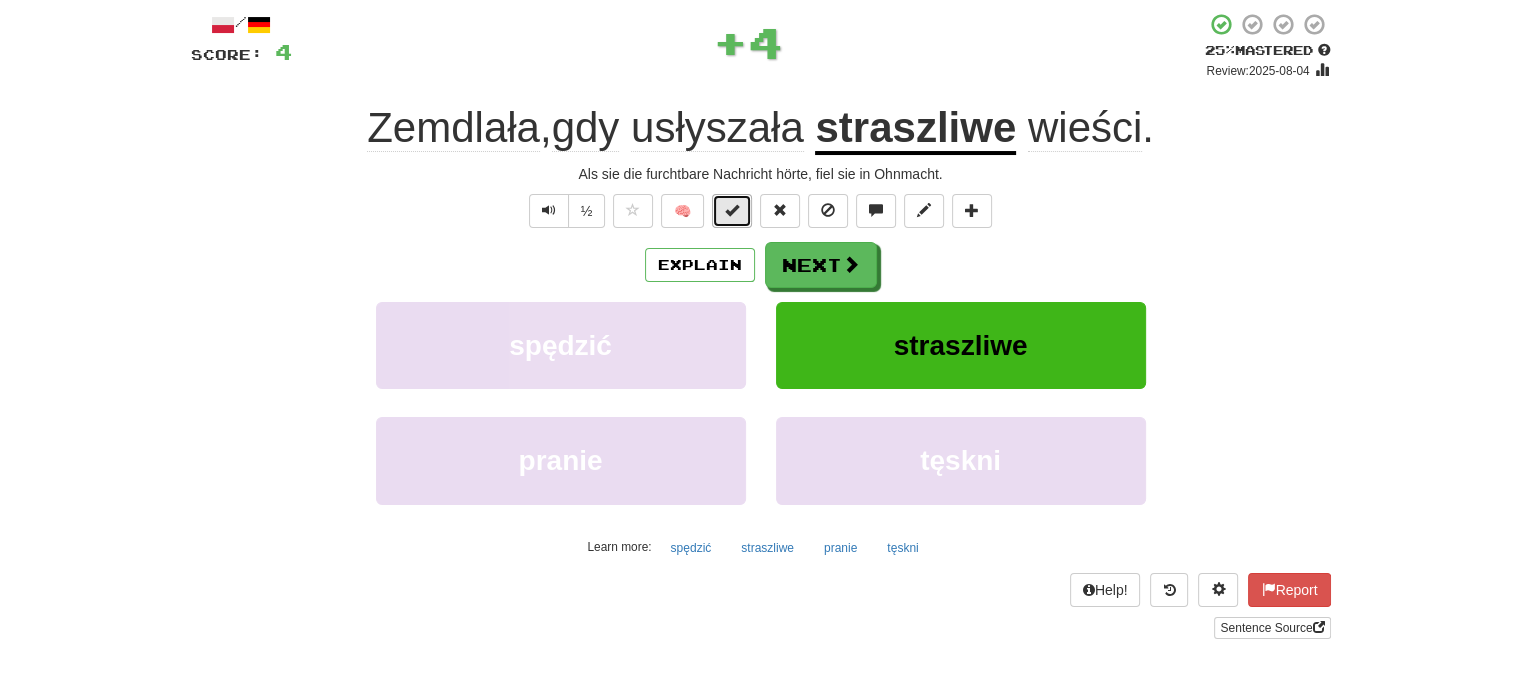 click at bounding box center (732, 210) 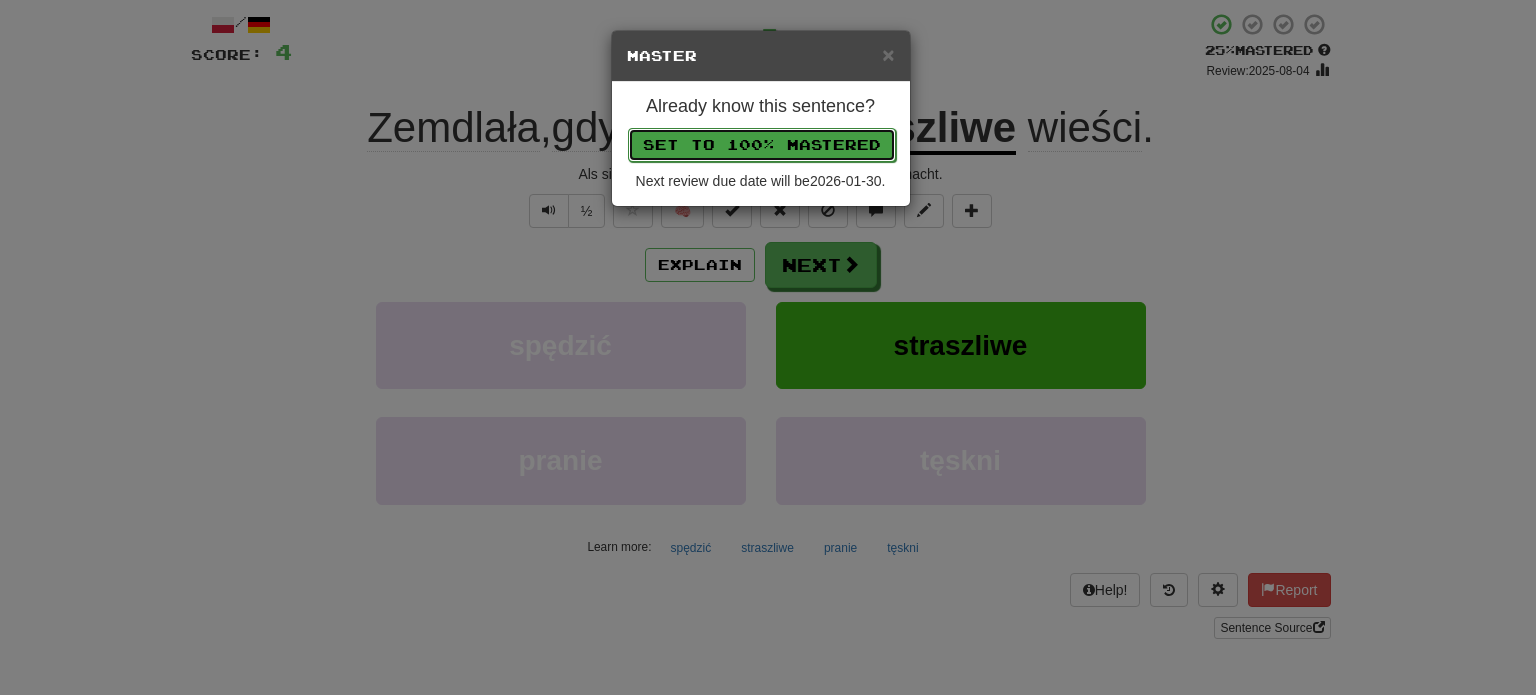 click on "Set to 100% Mastered" at bounding box center (762, 145) 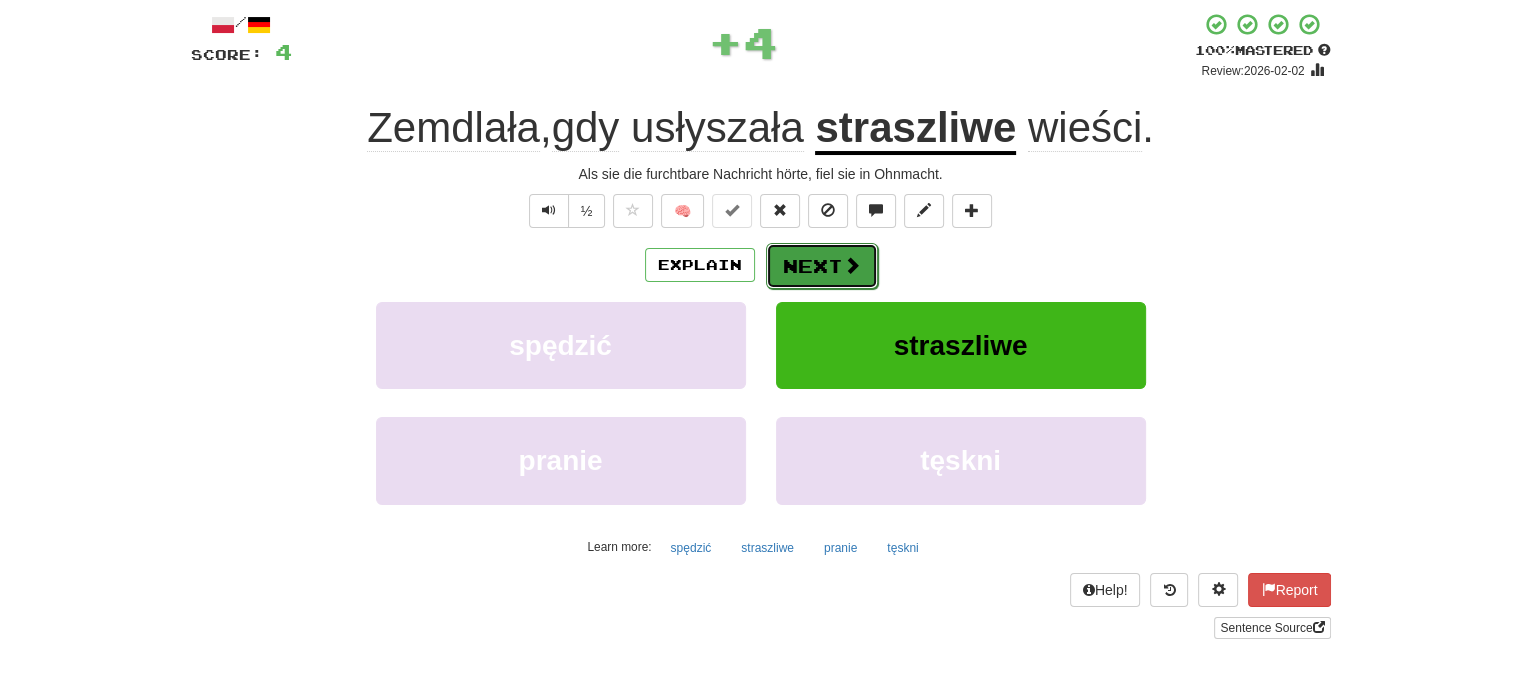 click on "Next" at bounding box center (822, 266) 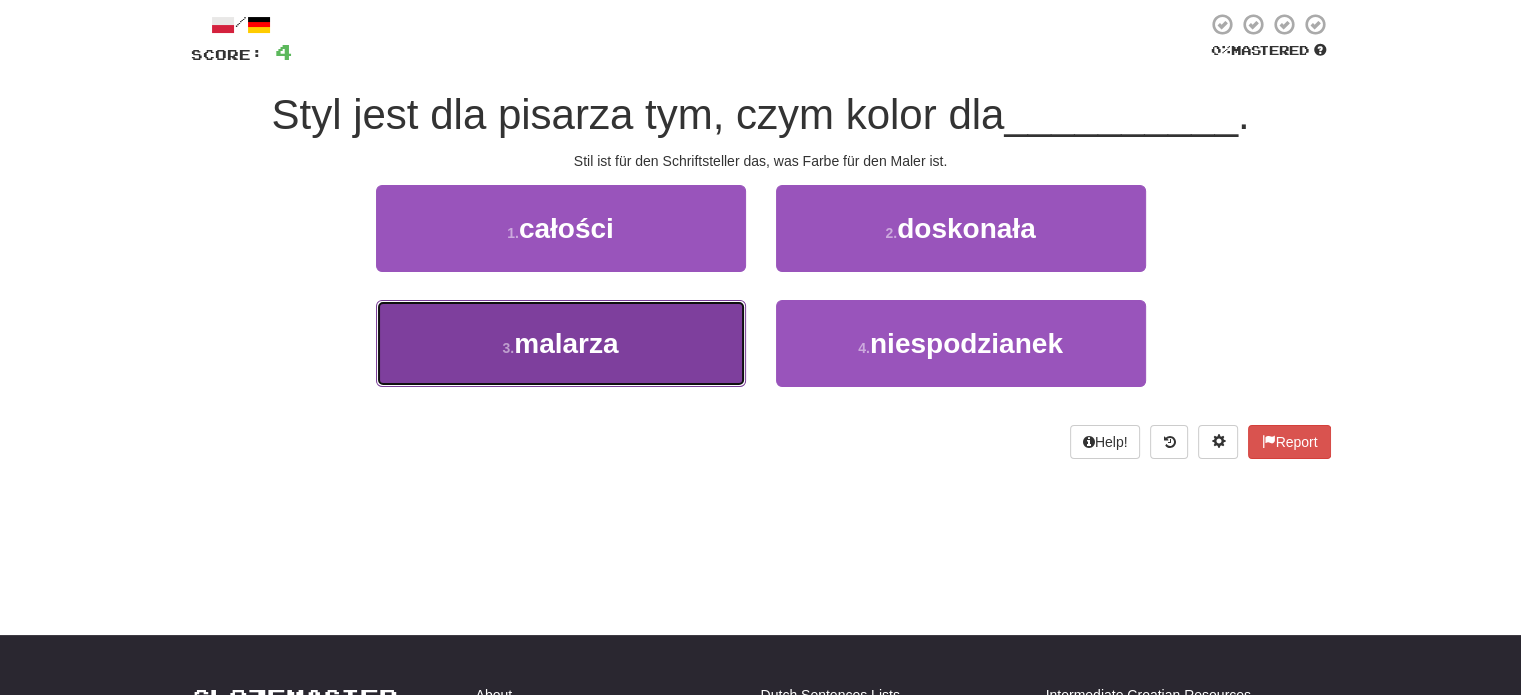 click on "3 .  malarza" at bounding box center [561, 343] 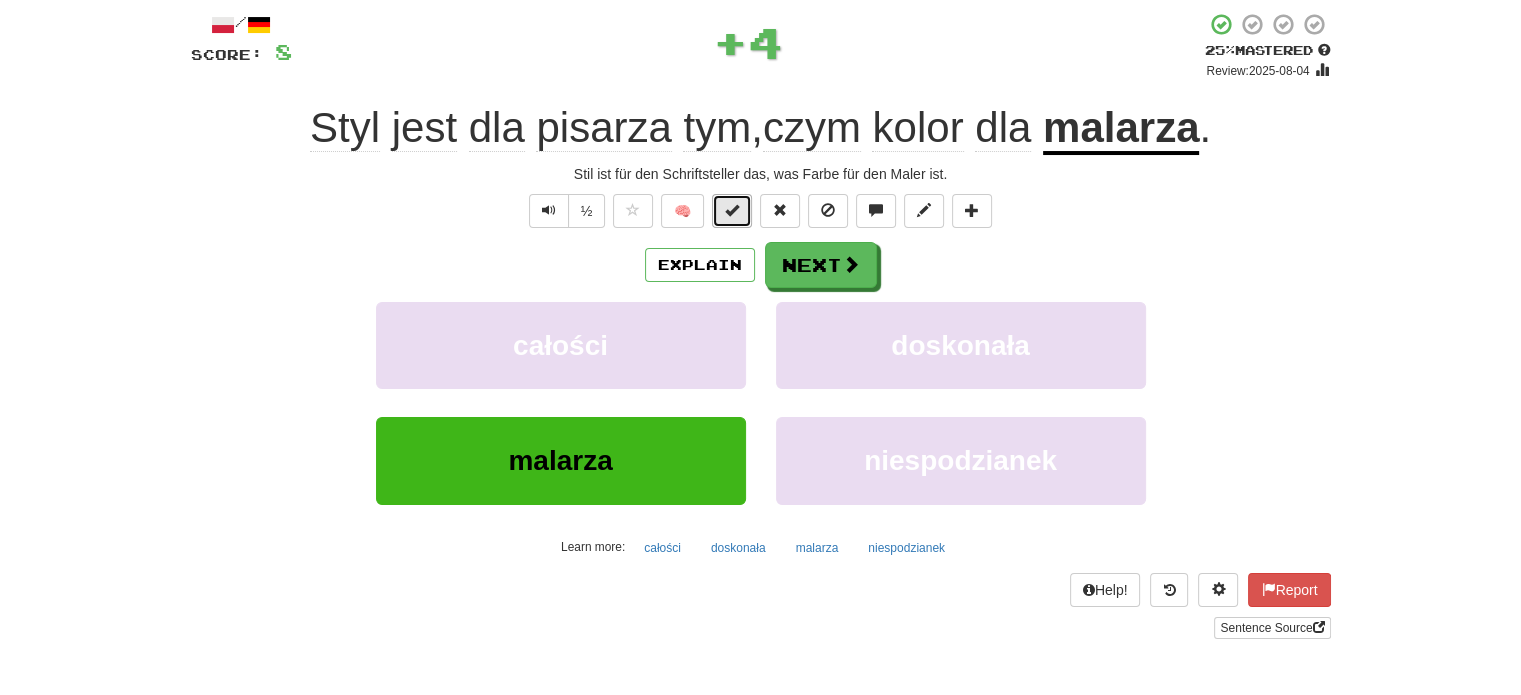 click at bounding box center [732, 211] 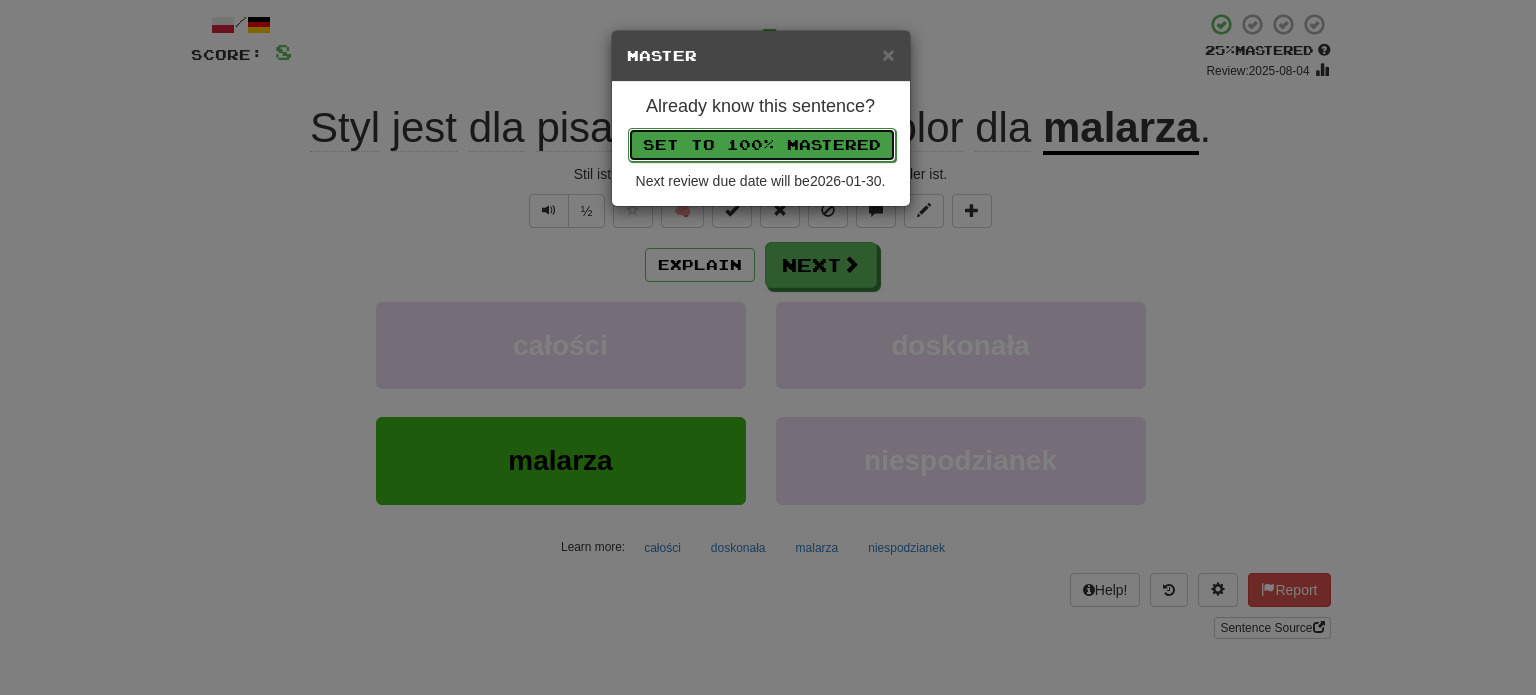 click on "Set to 100% Mastered" at bounding box center (762, 145) 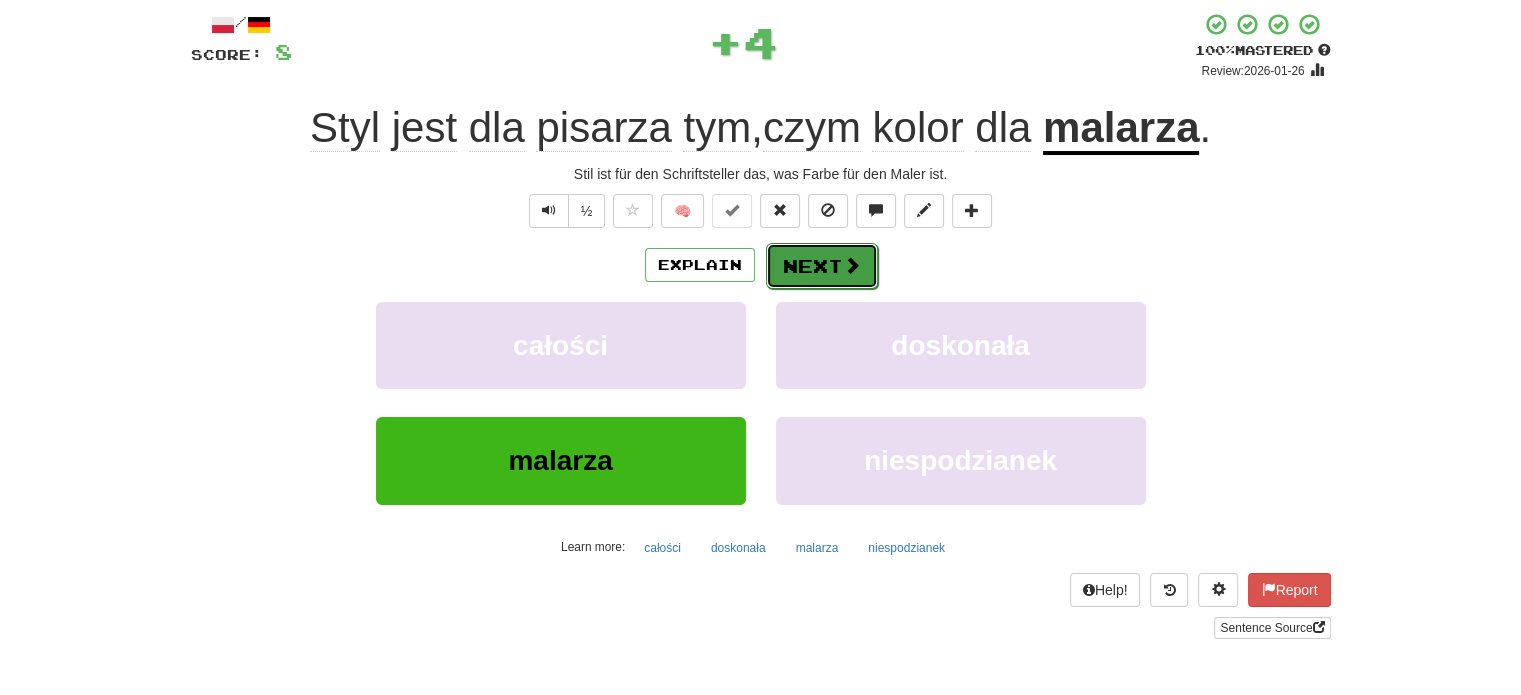 click on "Next" at bounding box center (822, 266) 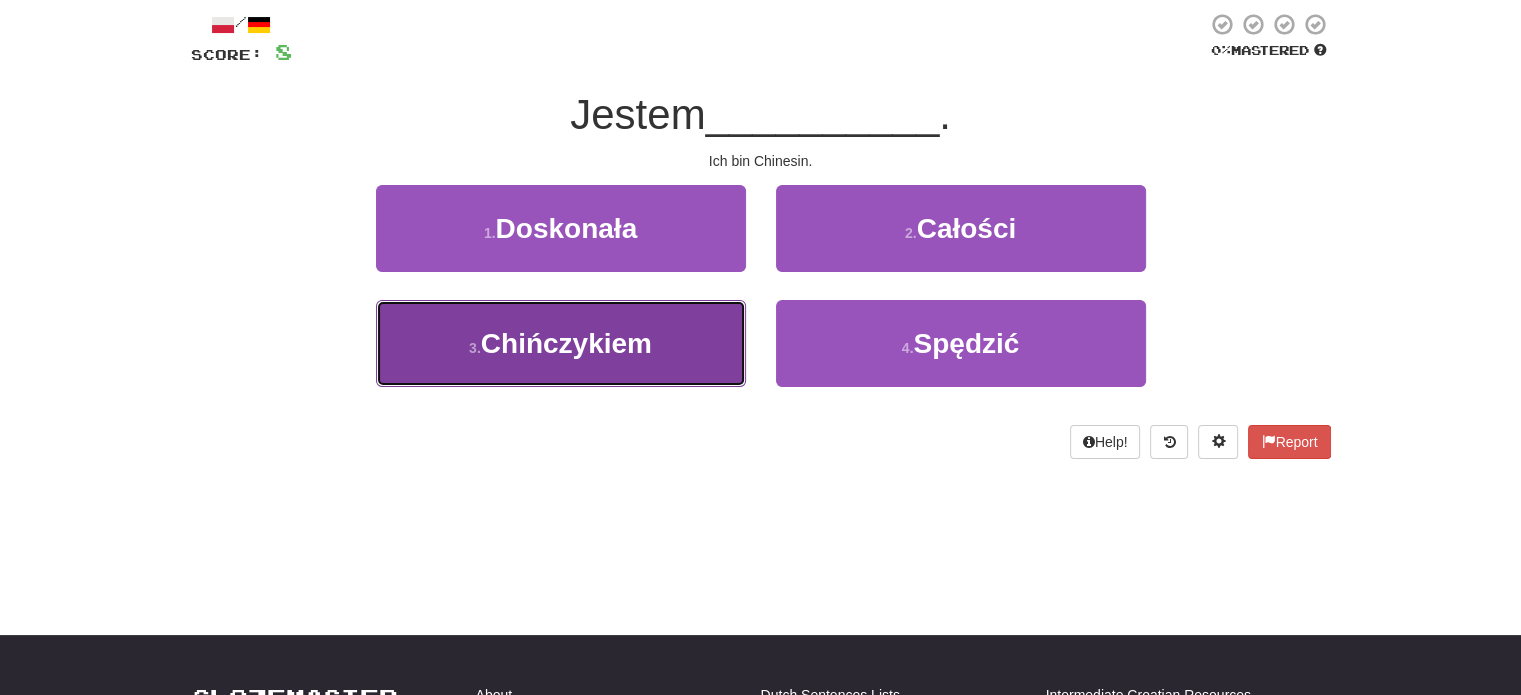 click on "3 .  Chińczykiem" at bounding box center (561, 343) 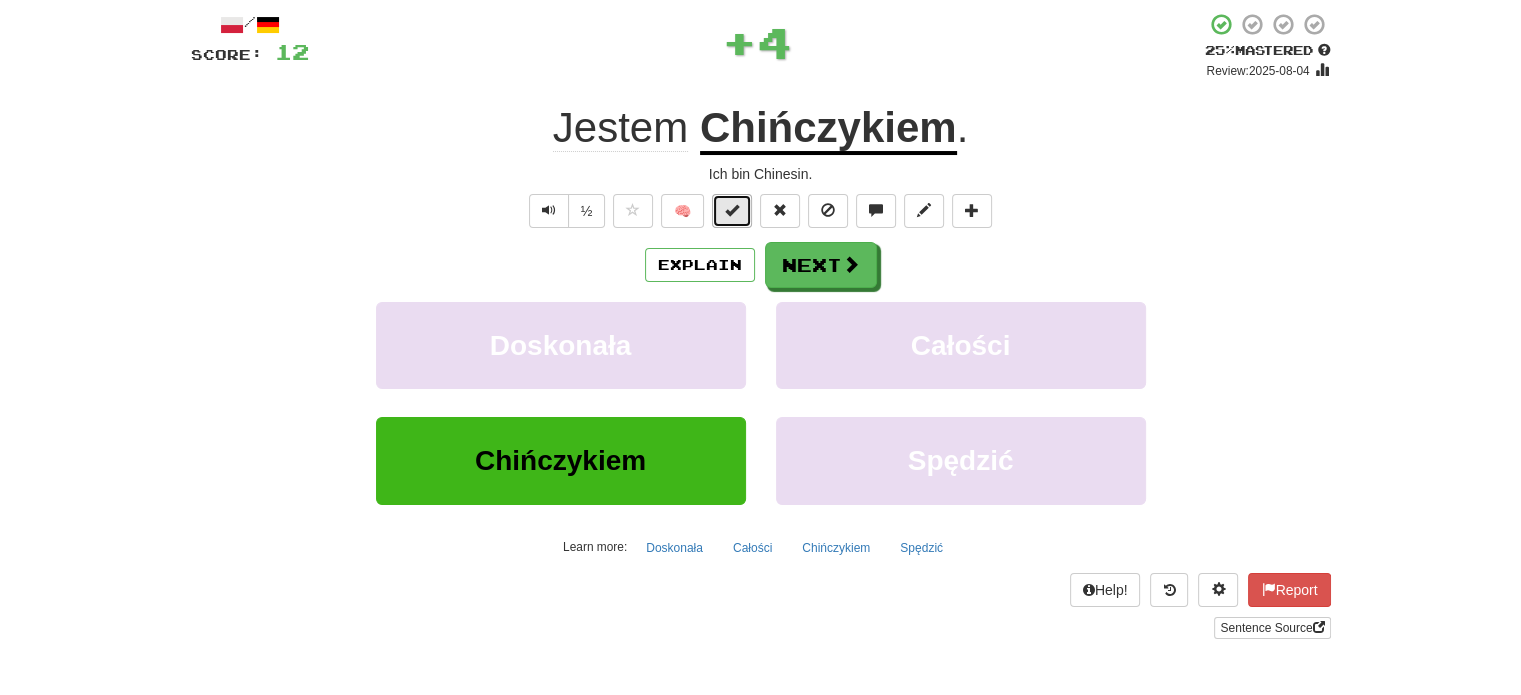 click at bounding box center (732, 210) 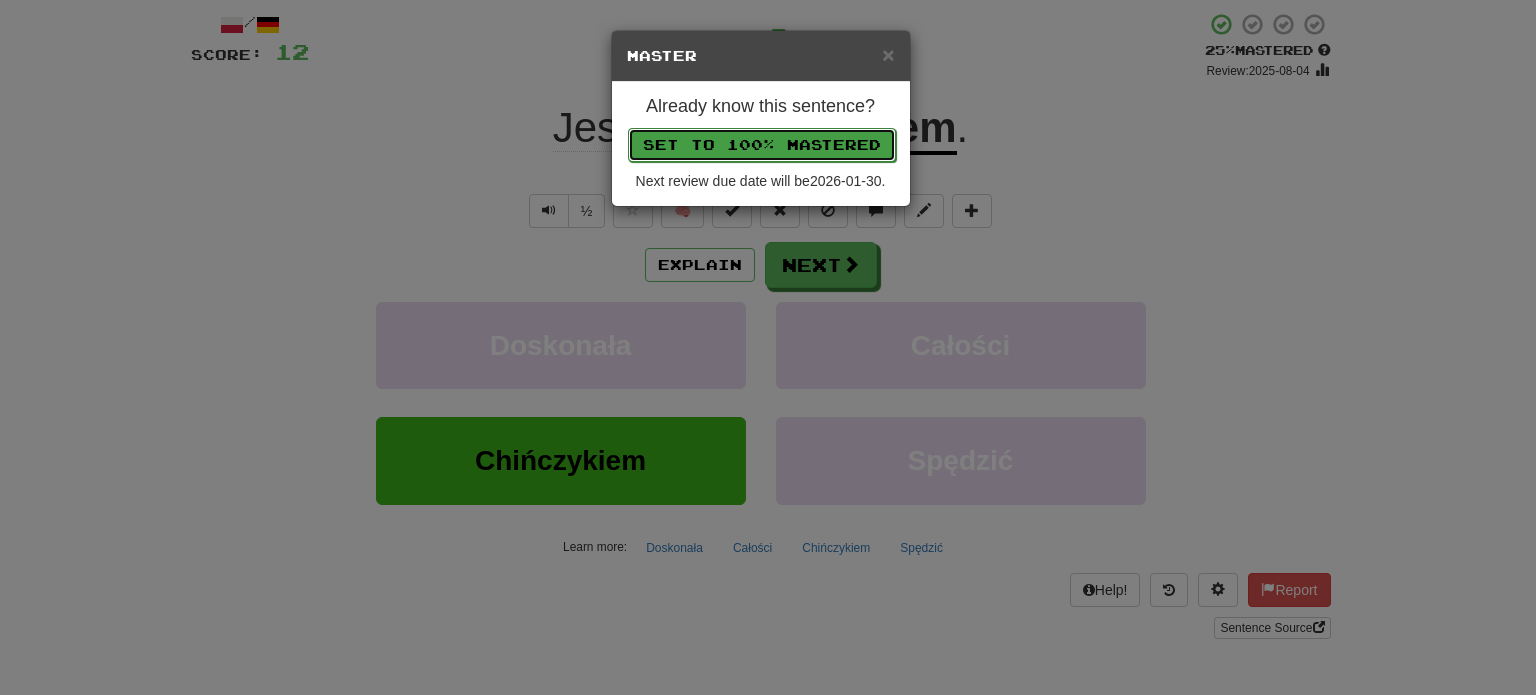 click on "Set to 100% Mastered" at bounding box center (762, 145) 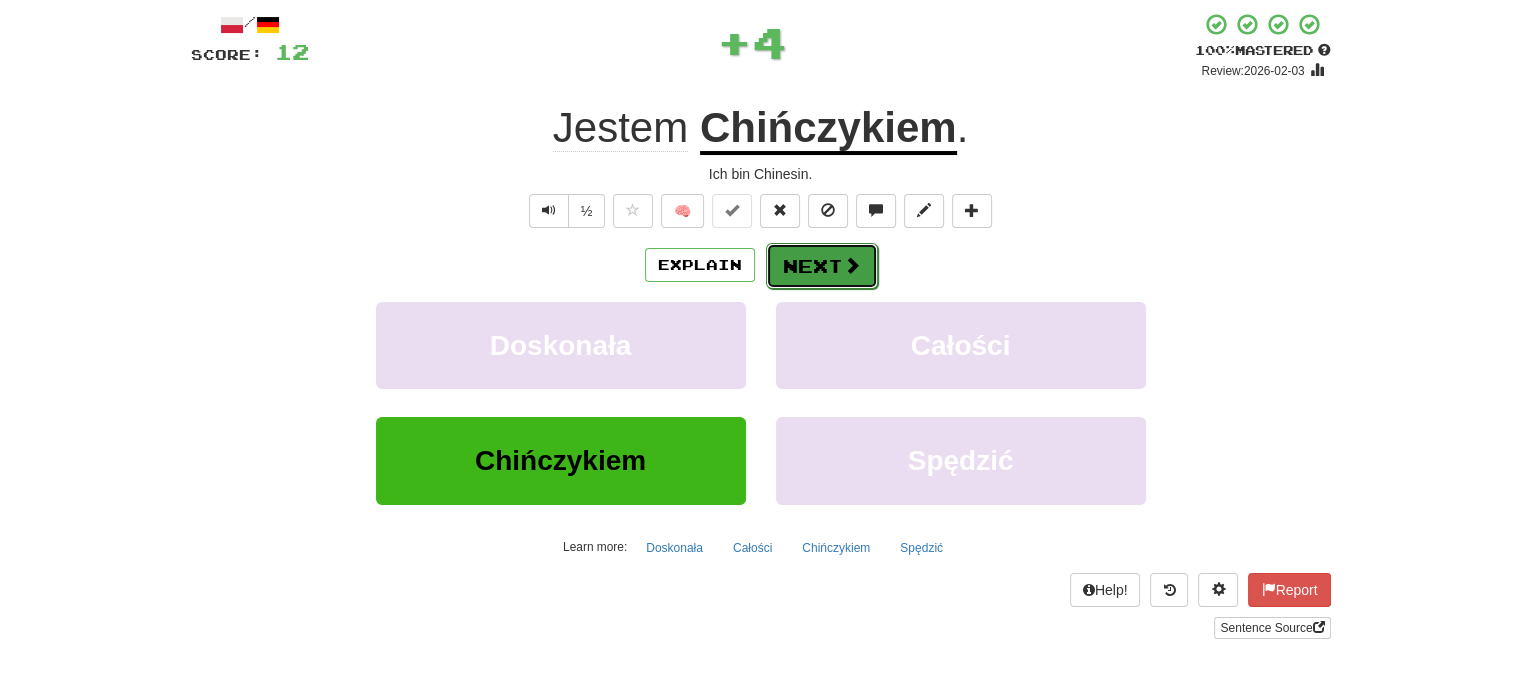 click on "Next" at bounding box center [822, 266] 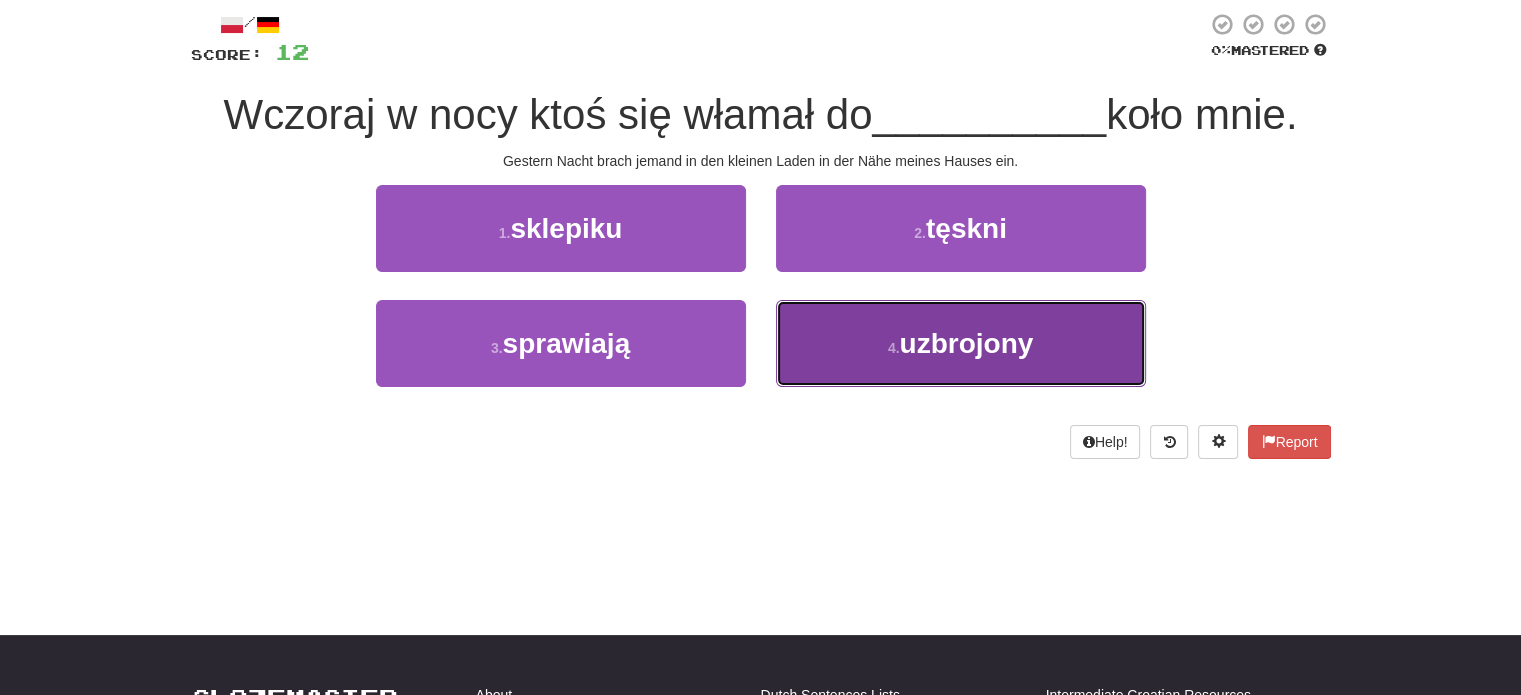 click on "4 .  uzbrojony" at bounding box center [961, 343] 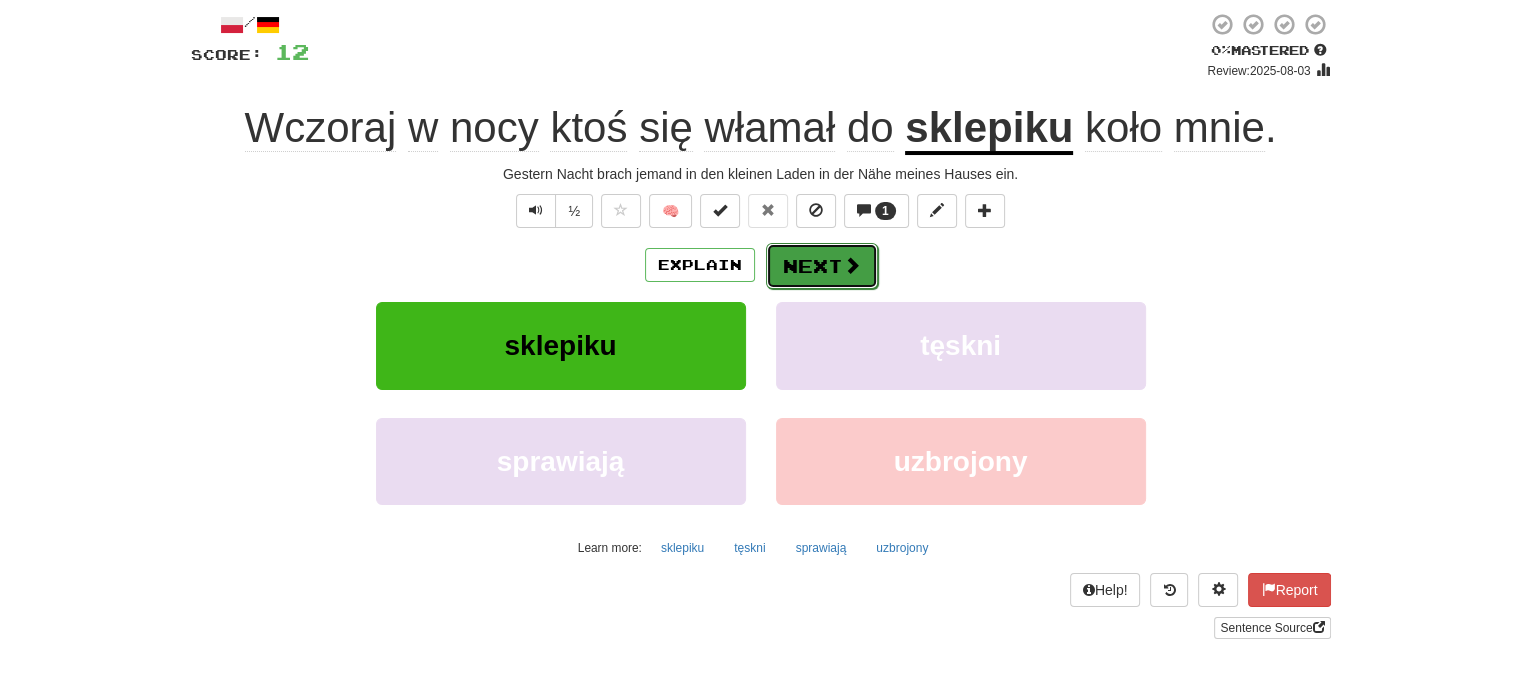click on "Next" at bounding box center [822, 266] 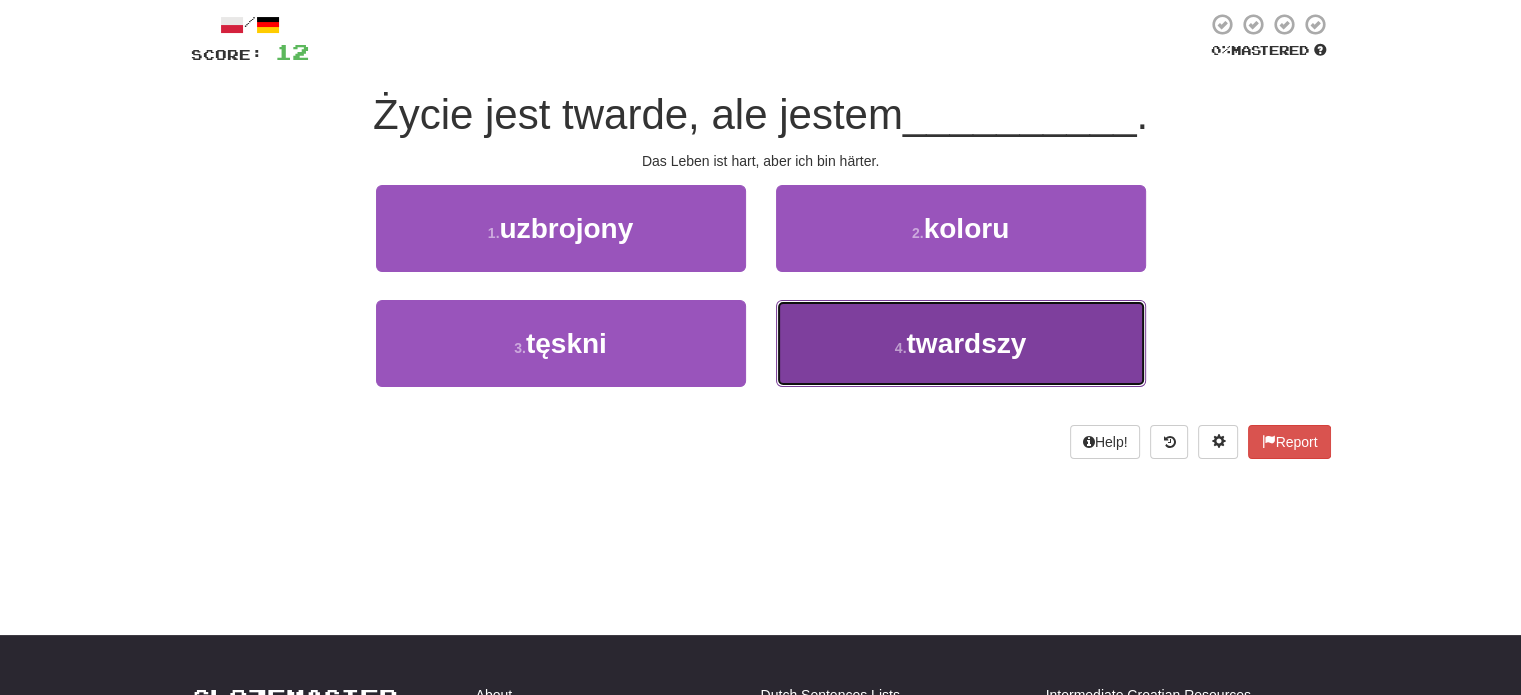 click on "4 .  twardszy" at bounding box center (961, 343) 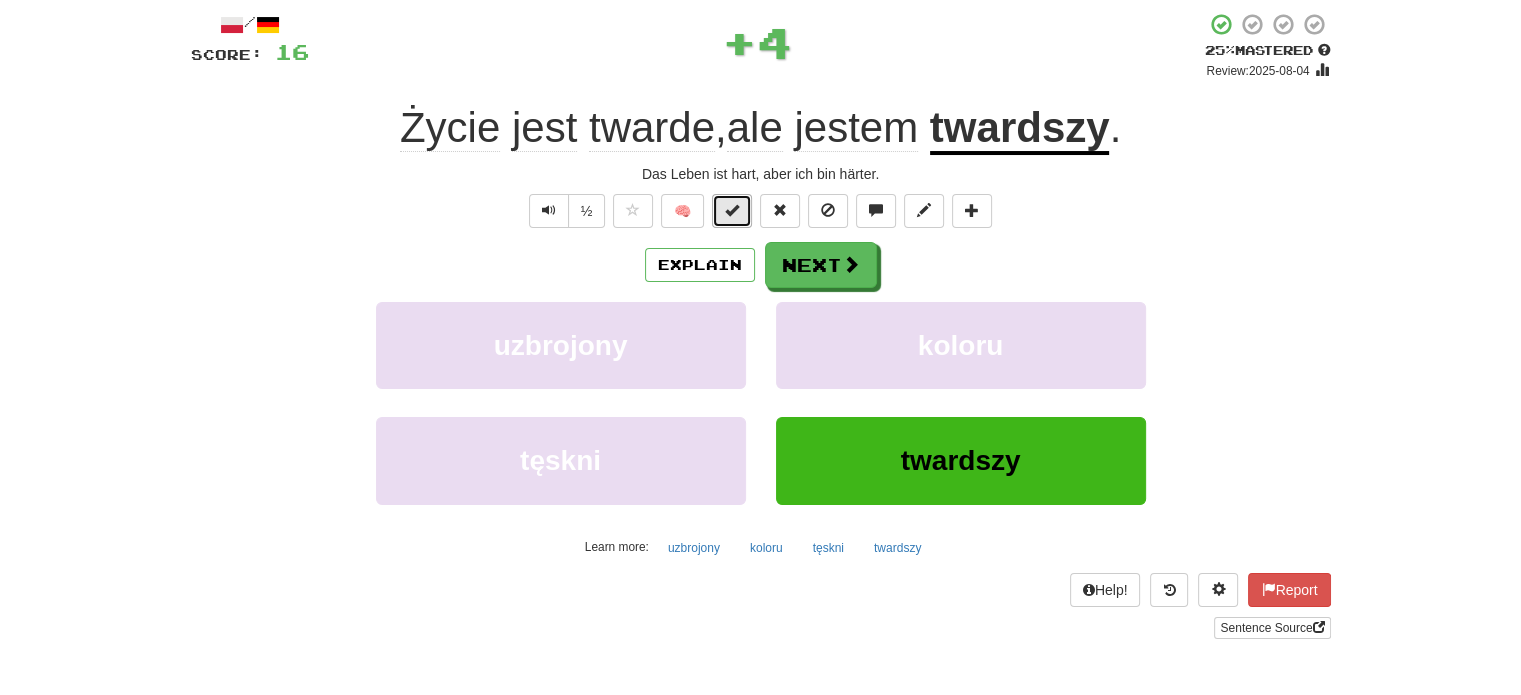 click at bounding box center (732, 210) 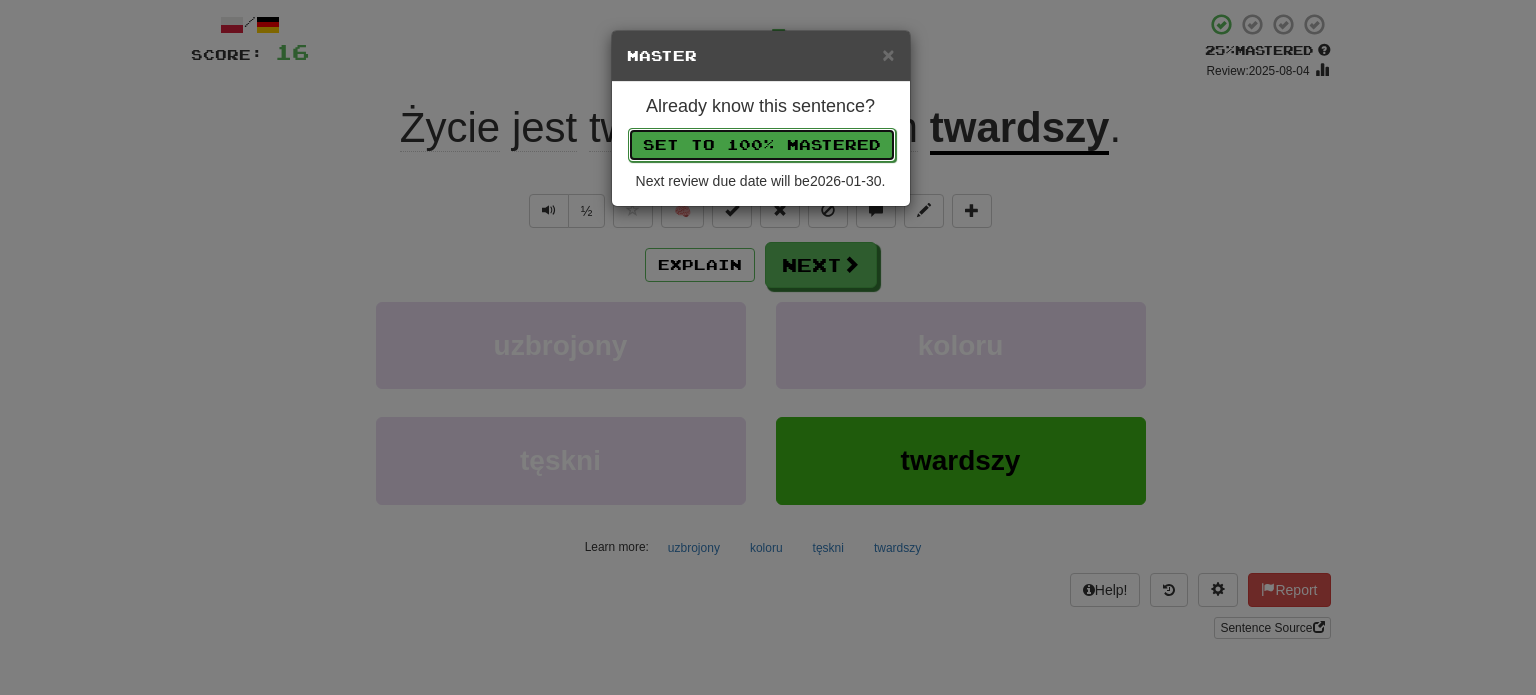 click on "Set to 100% Mastered" at bounding box center (762, 145) 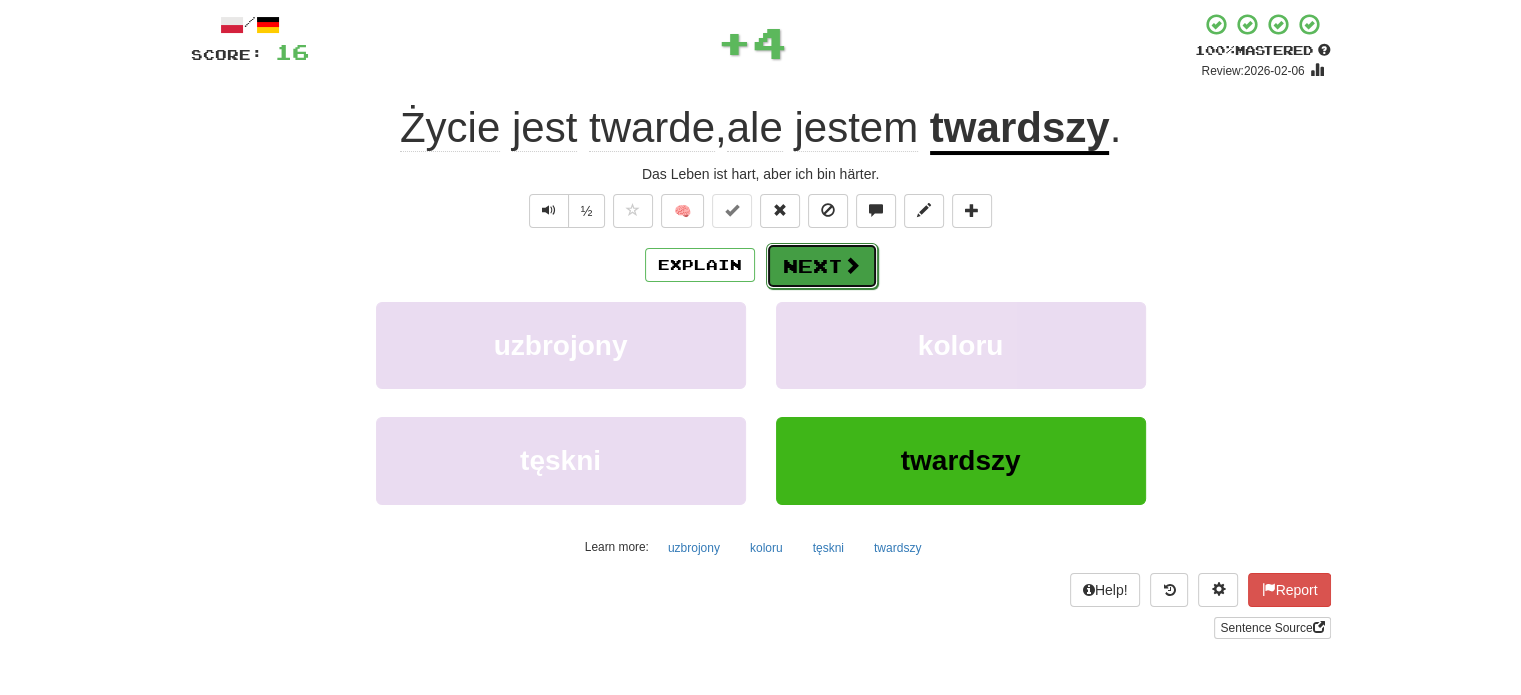 click on "Next" at bounding box center (822, 266) 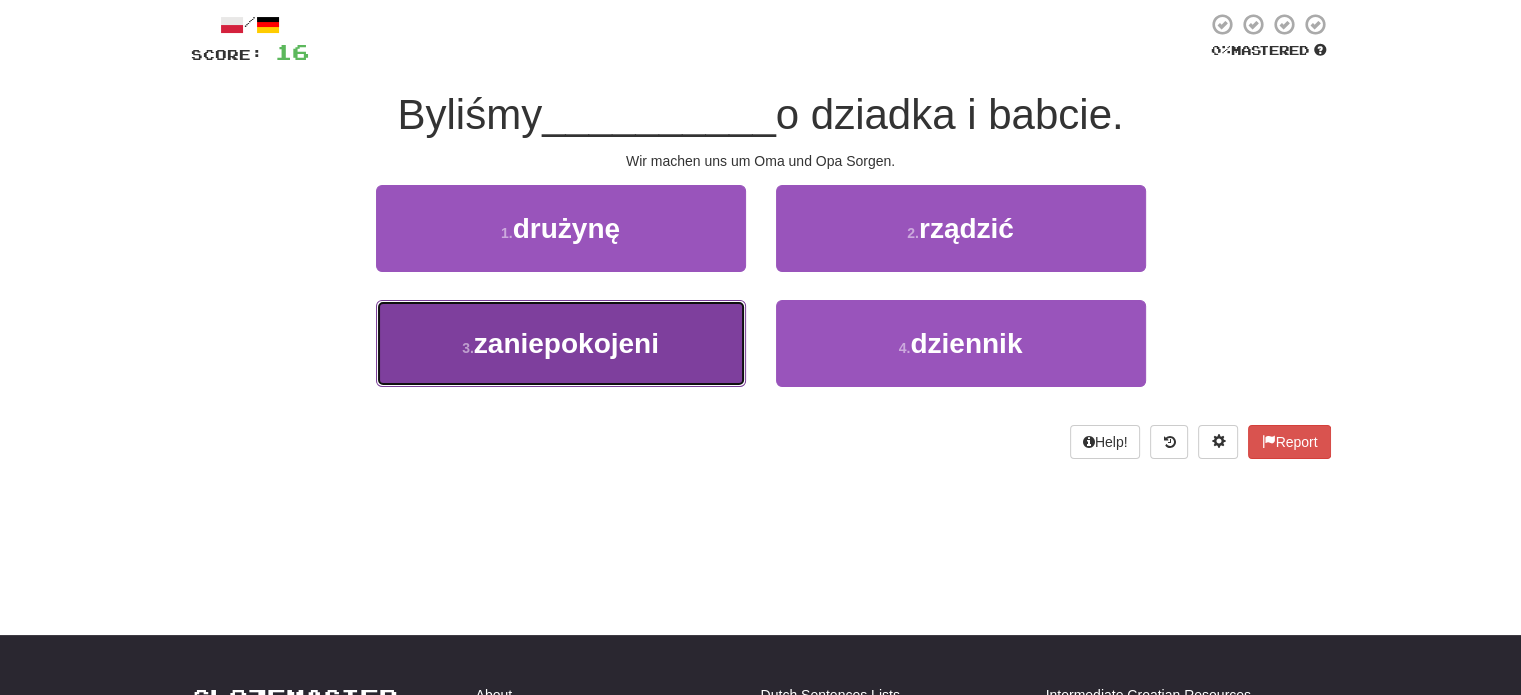 click on "3 . zaniepokojeni" at bounding box center [561, 343] 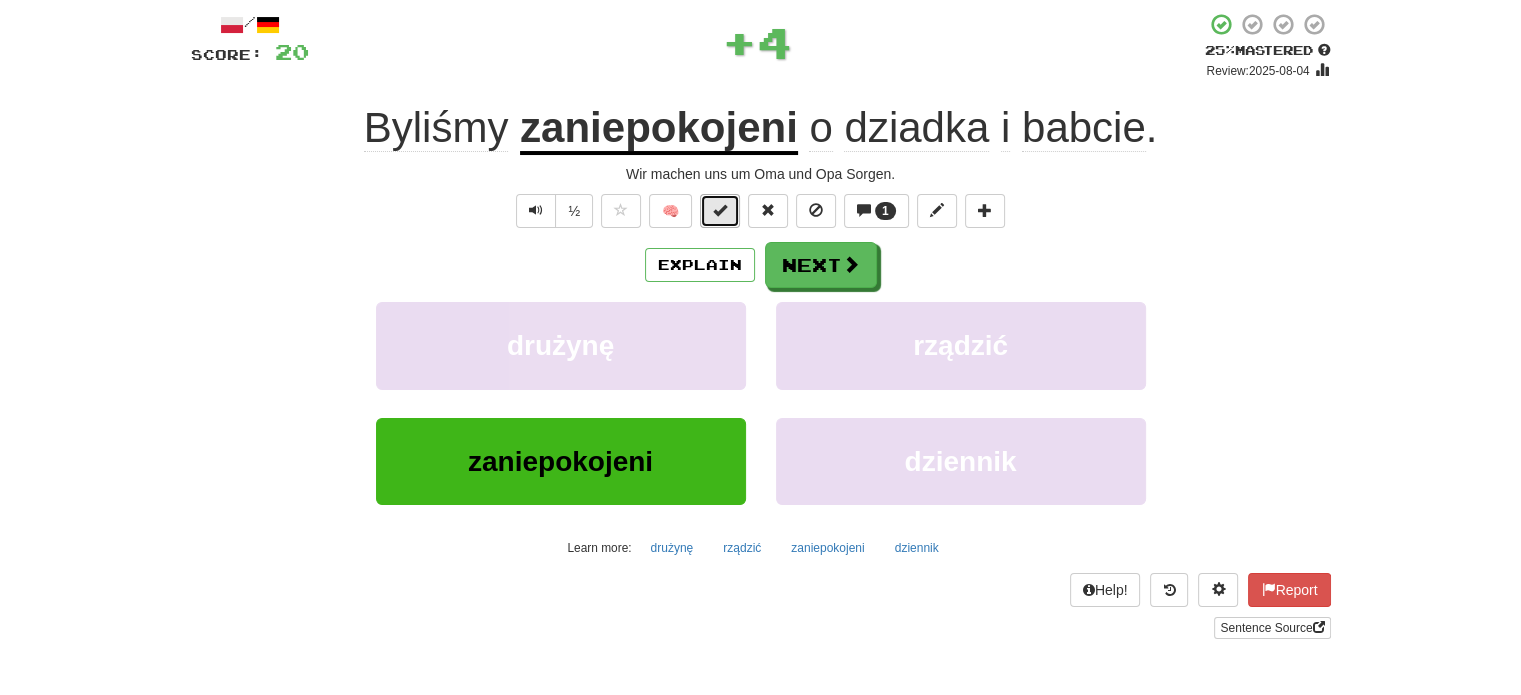 click at bounding box center (720, 210) 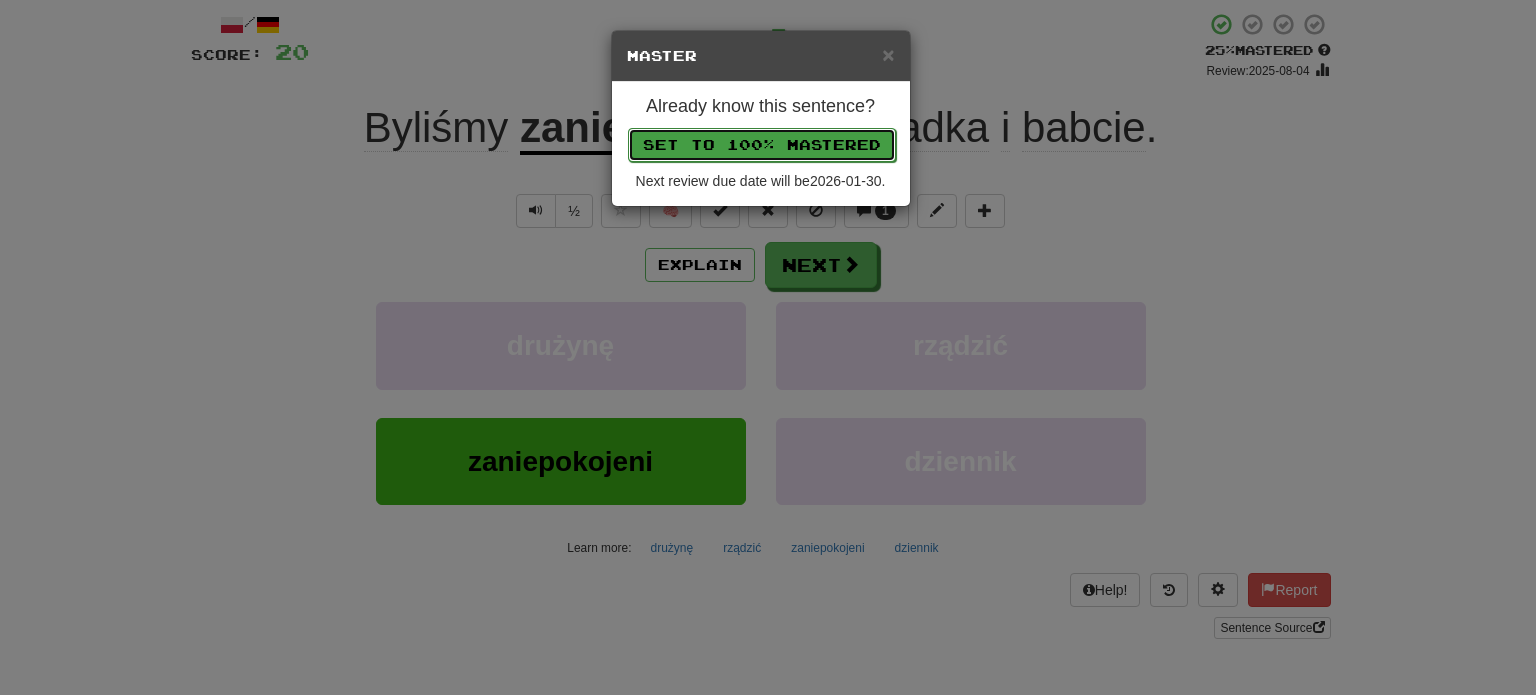 click on "Set to 100% Mastered" at bounding box center (762, 145) 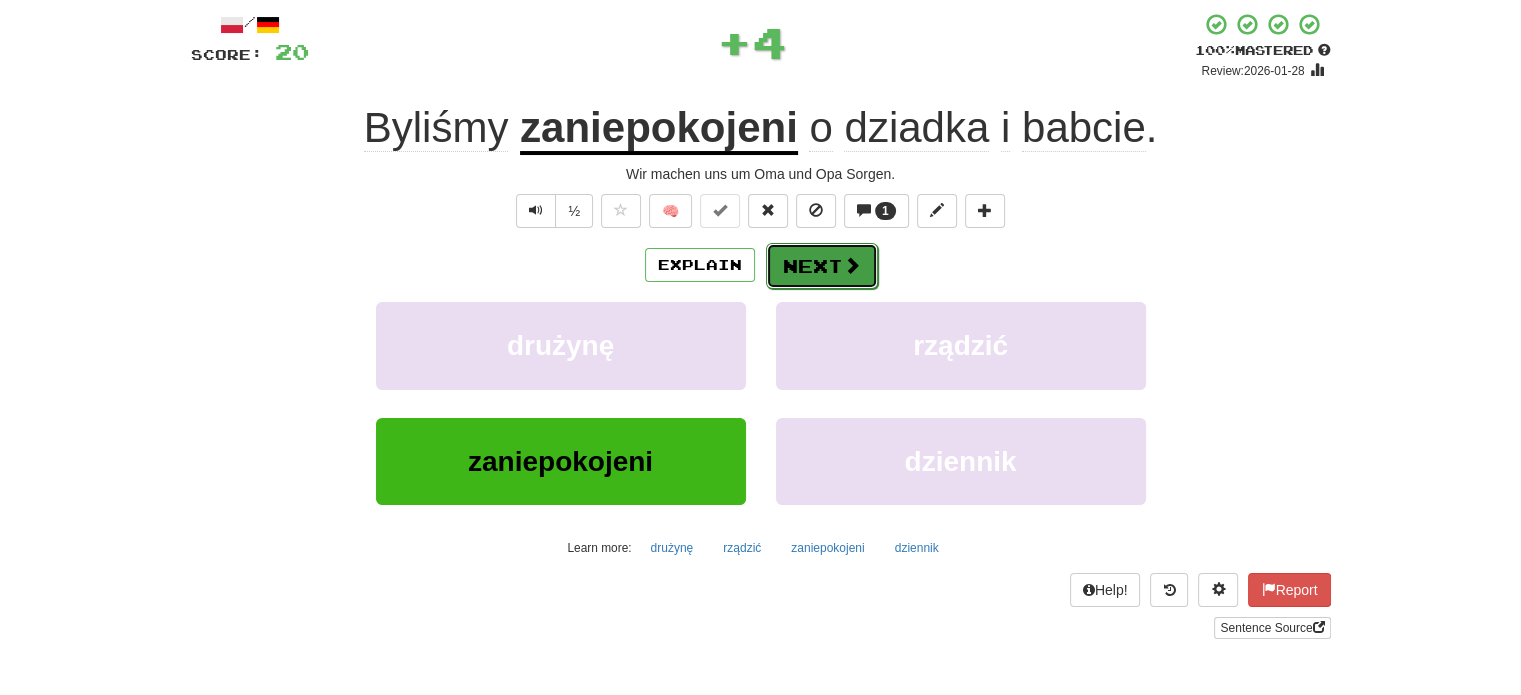 click on "Next" at bounding box center [822, 266] 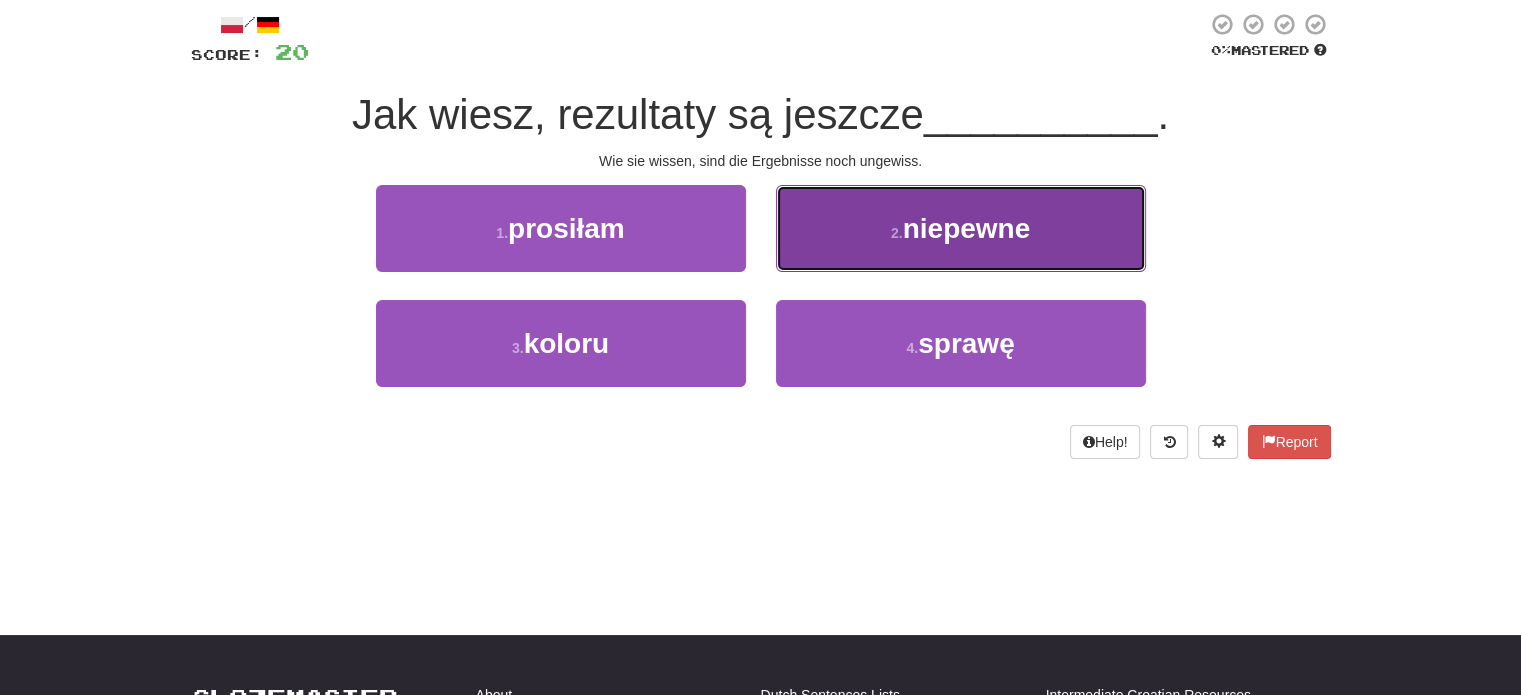 click on "2 . niepewne" at bounding box center [961, 228] 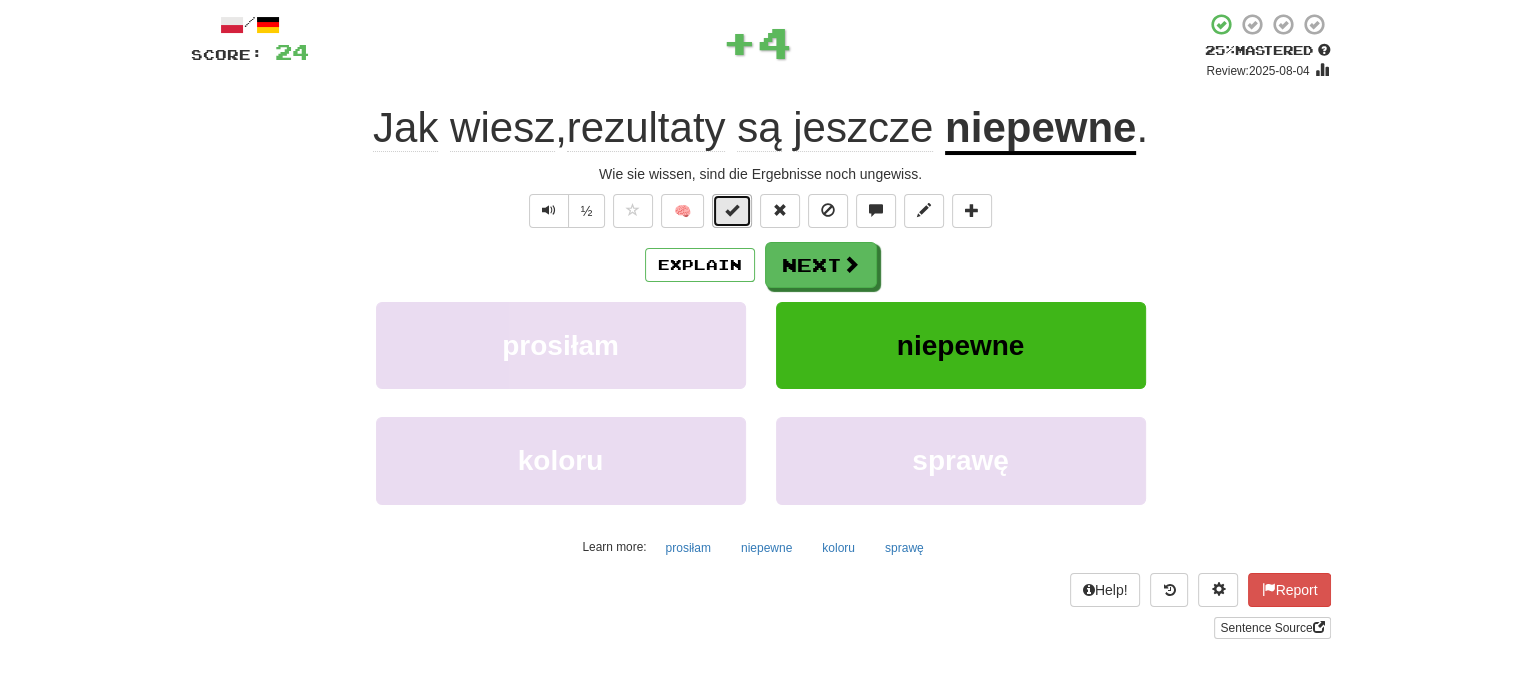 click at bounding box center [732, 210] 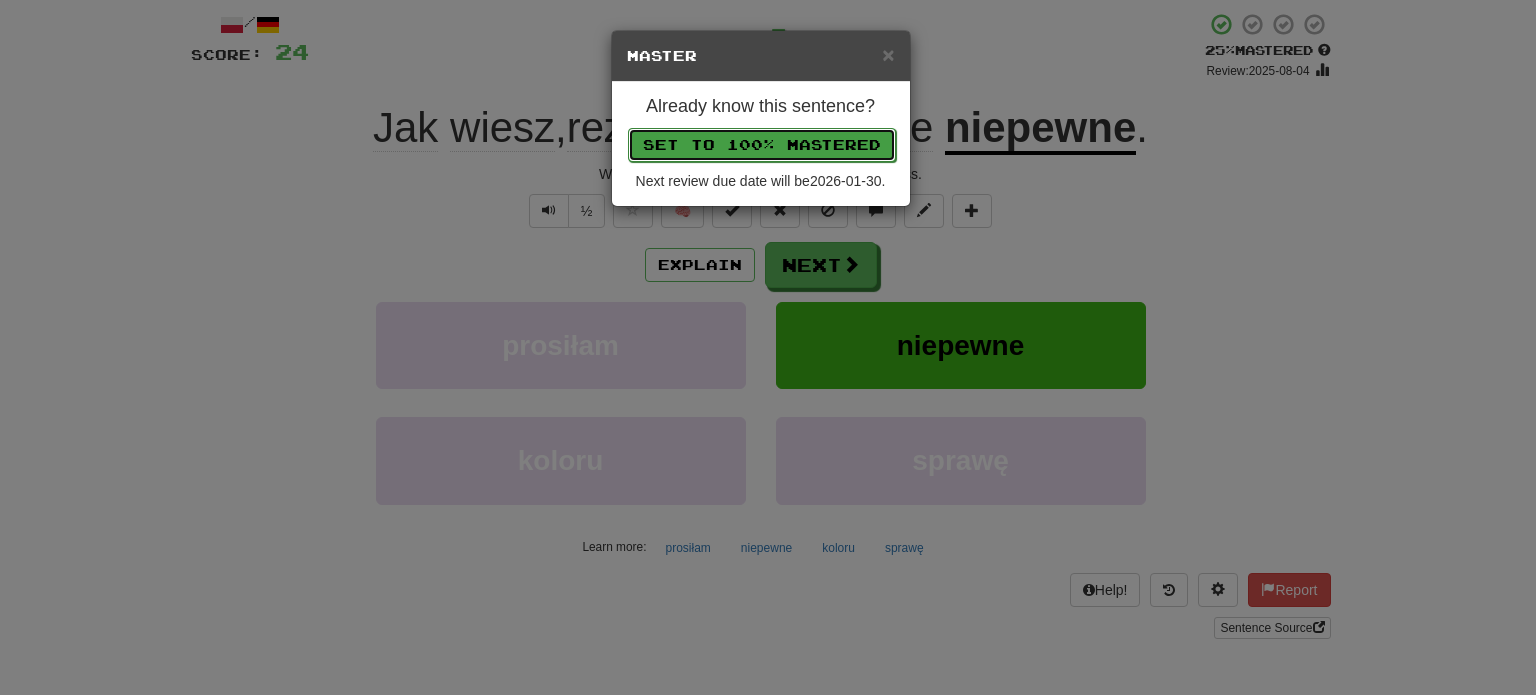 click on "Set to 100% Mastered" at bounding box center [762, 145] 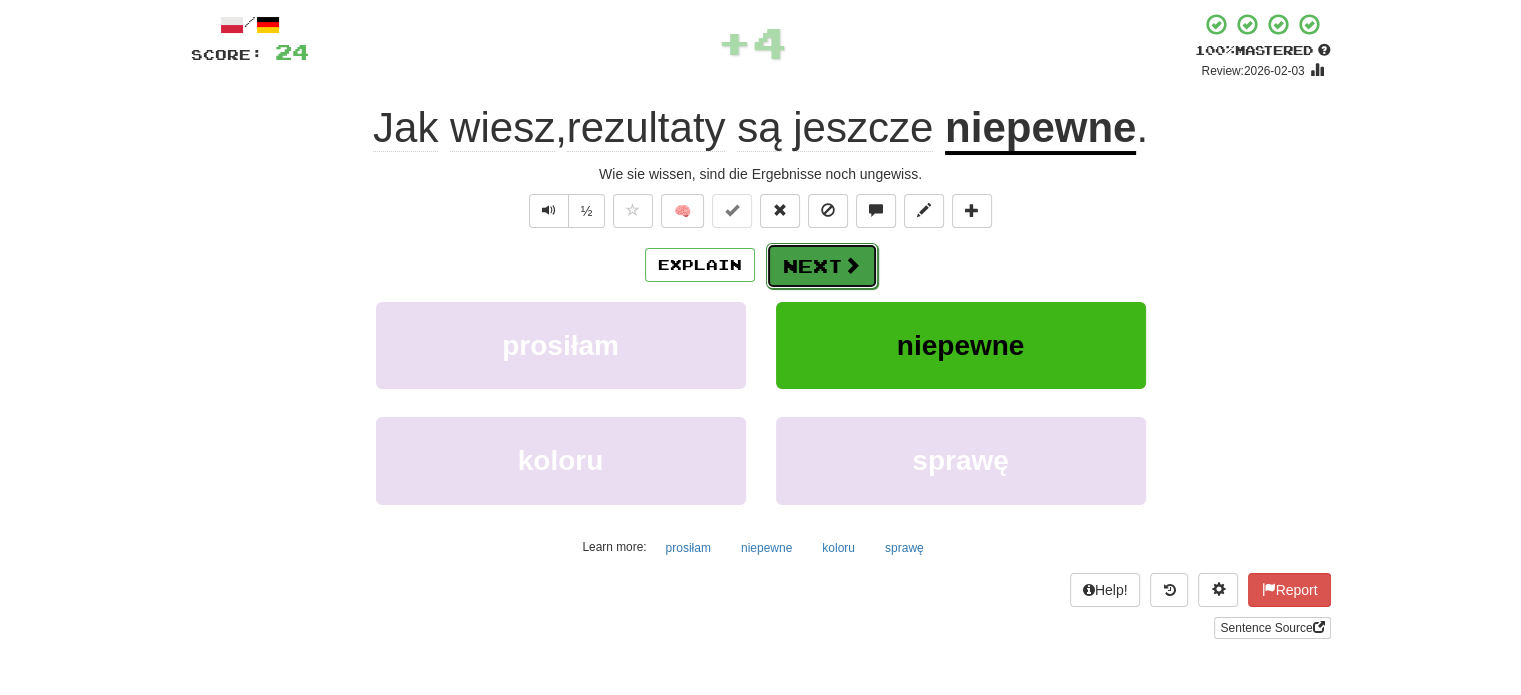 click on "Next" at bounding box center [822, 266] 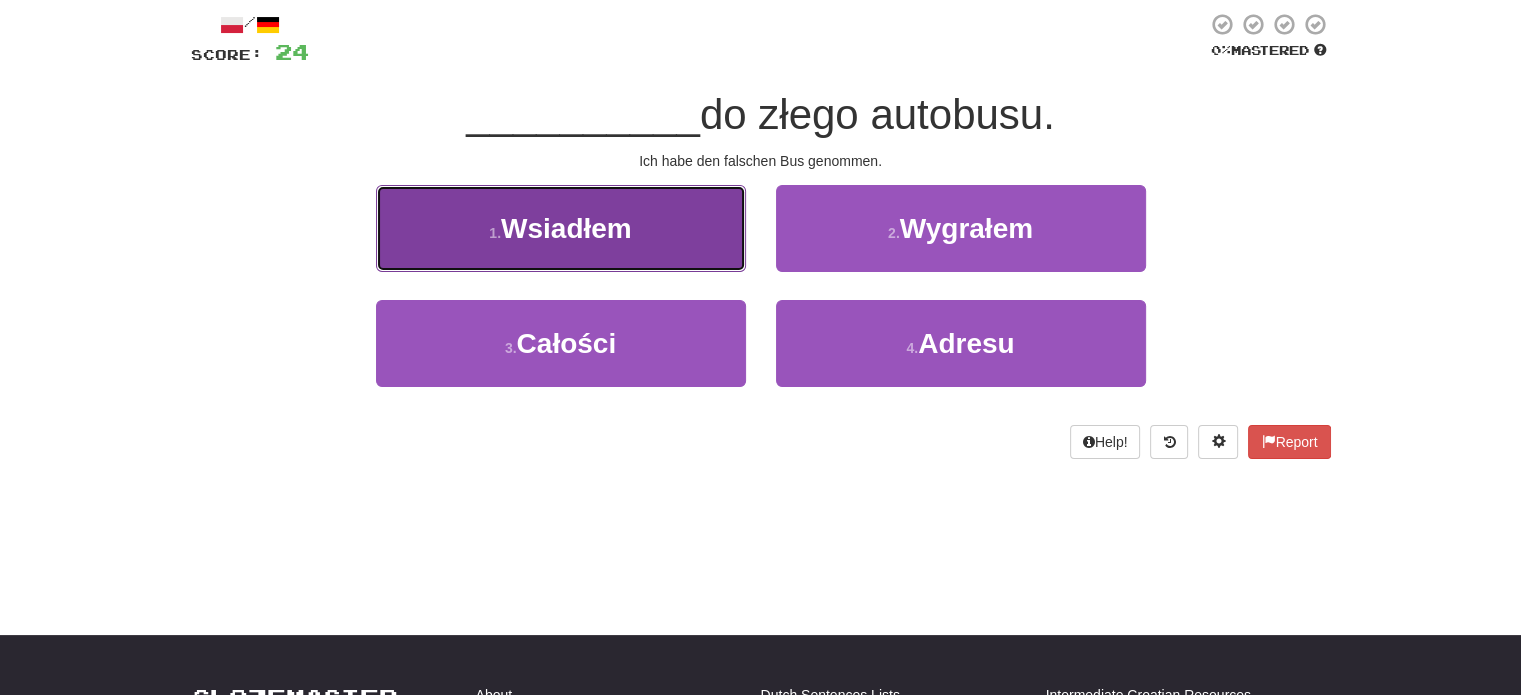 click on "1 . Wsiadłem" at bounding box center (561, 228) 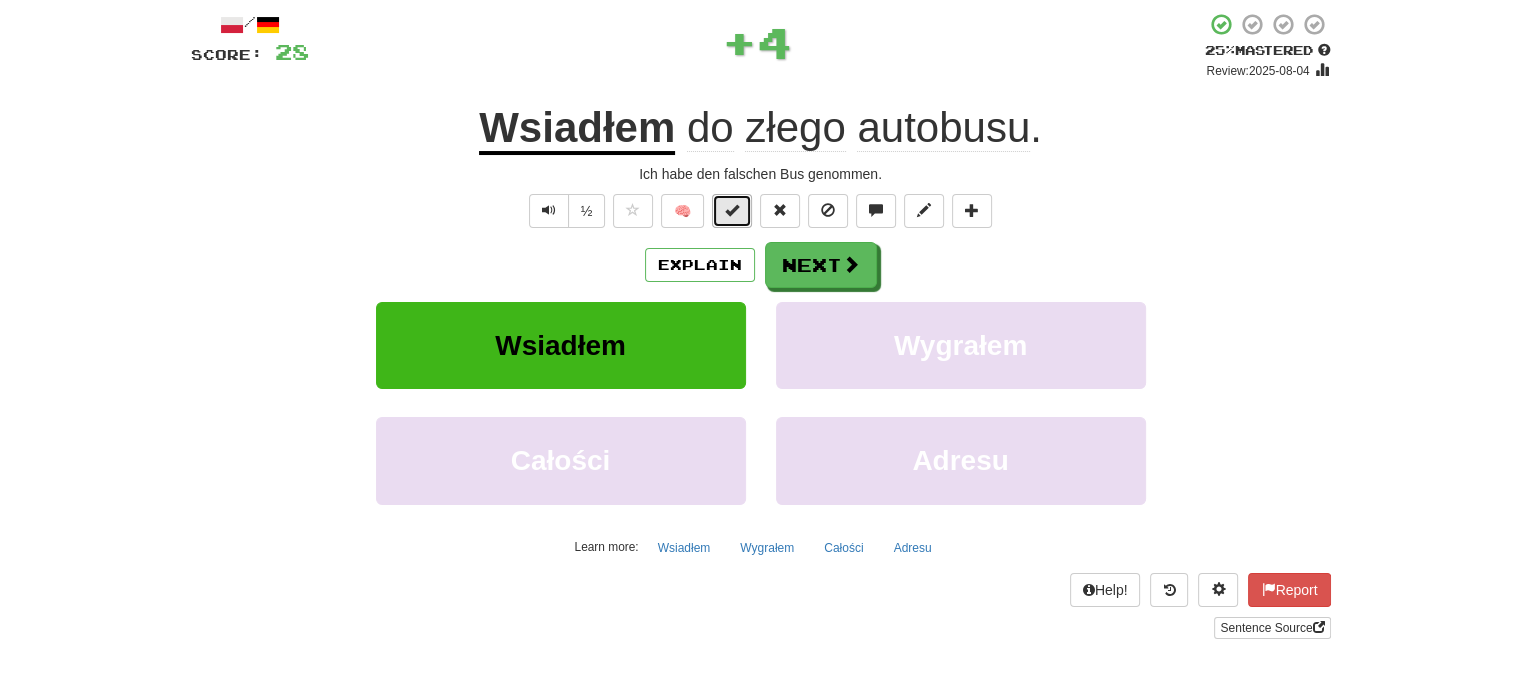 click at bounding box center (732, 211) 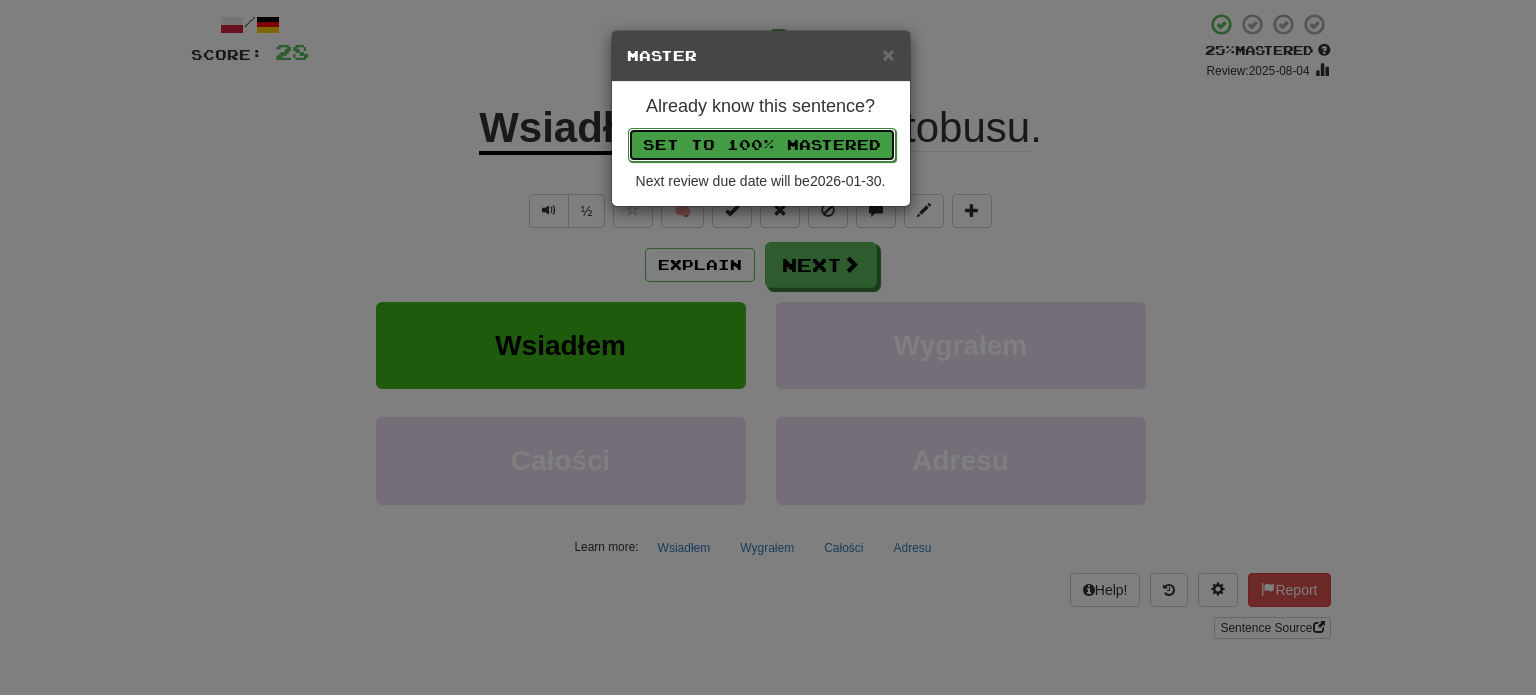 click on "Set to 100% Mastered" at bounding box center [762, 145] 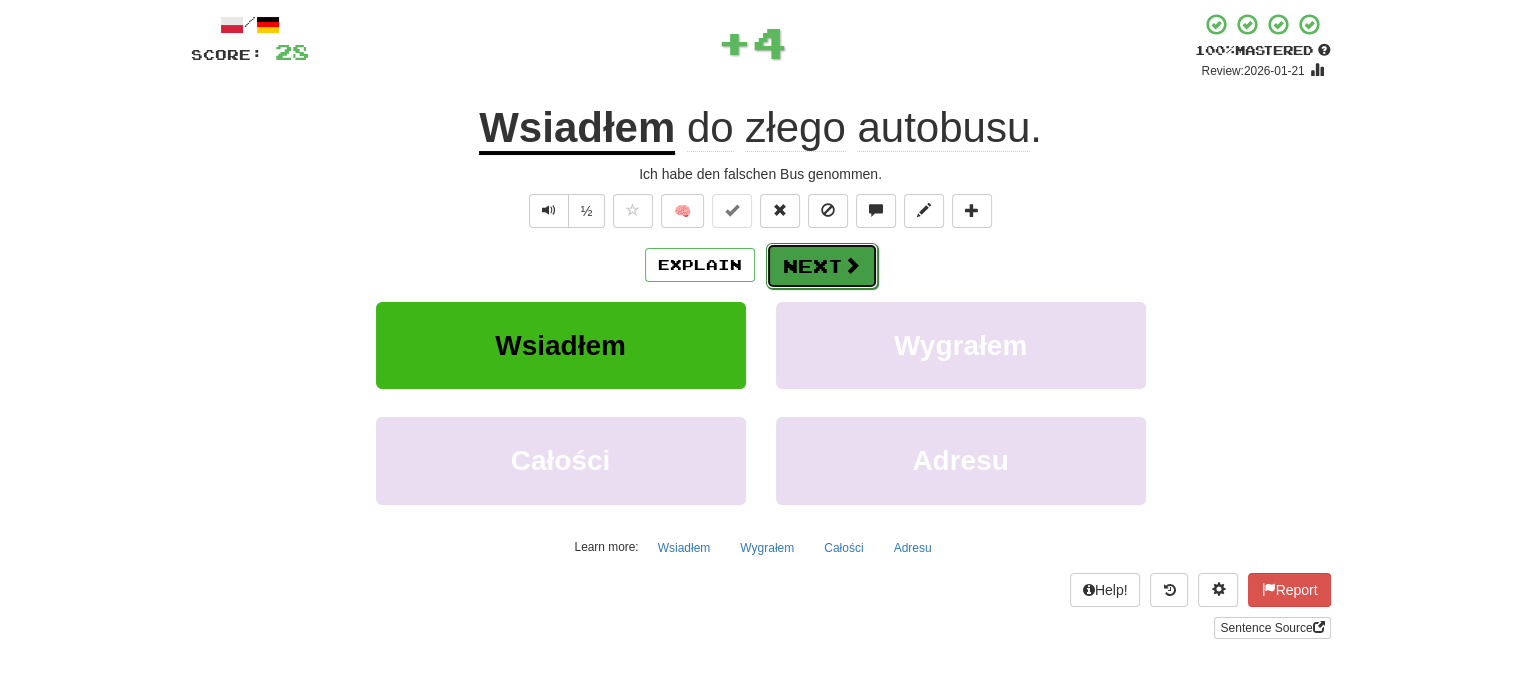 click on "Next" at bounding box center [822, 266] 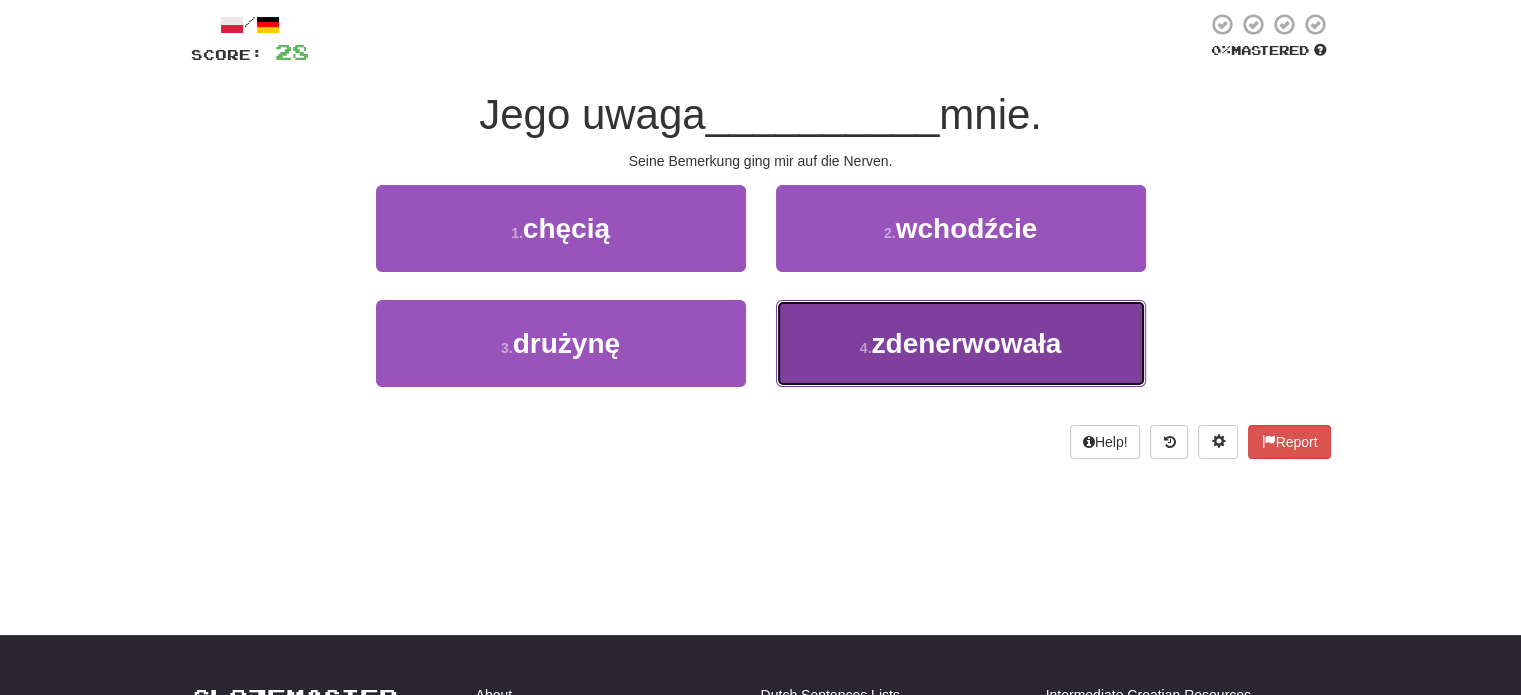 click on "zdenerwowała" at bounding box center [966, 343] 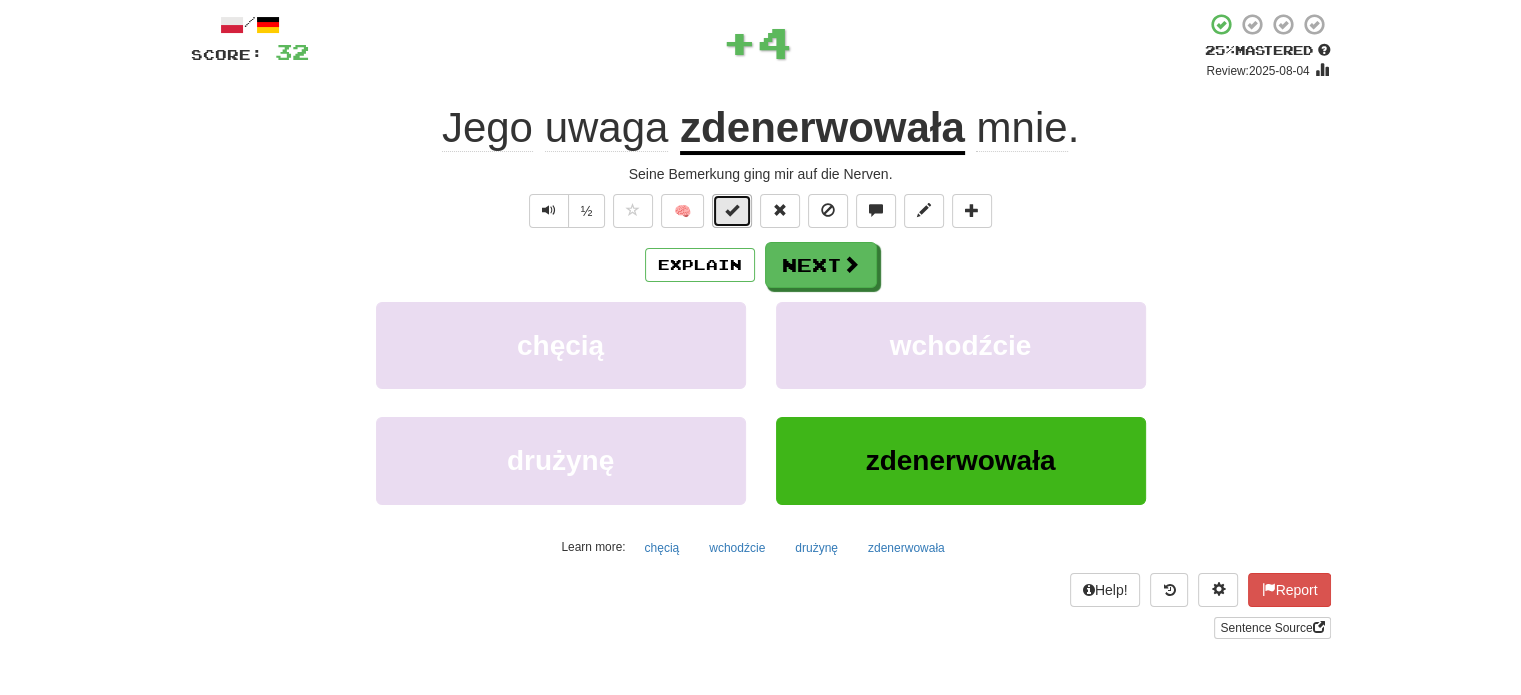click at bounding box center [732, 210] 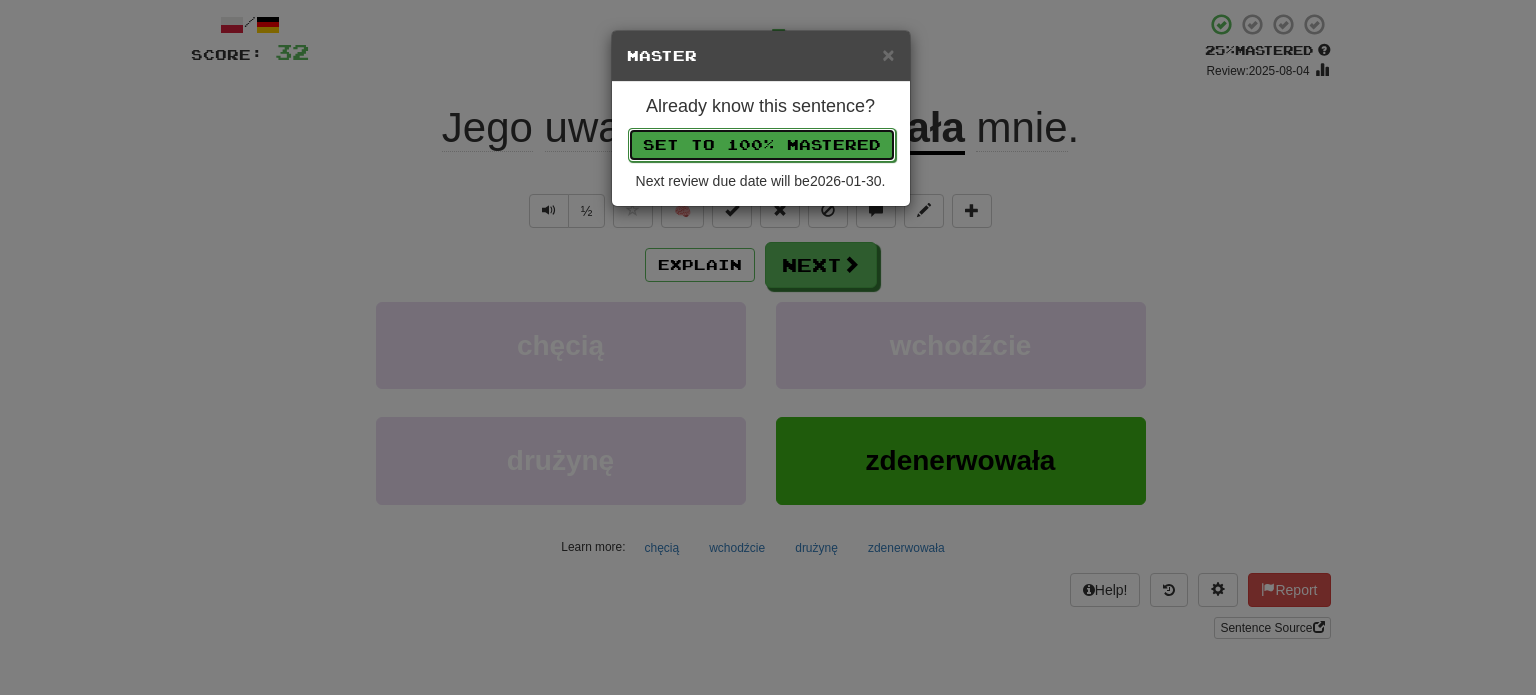 click on "Set to 100% Mastered" at bounding box center (762, 145) 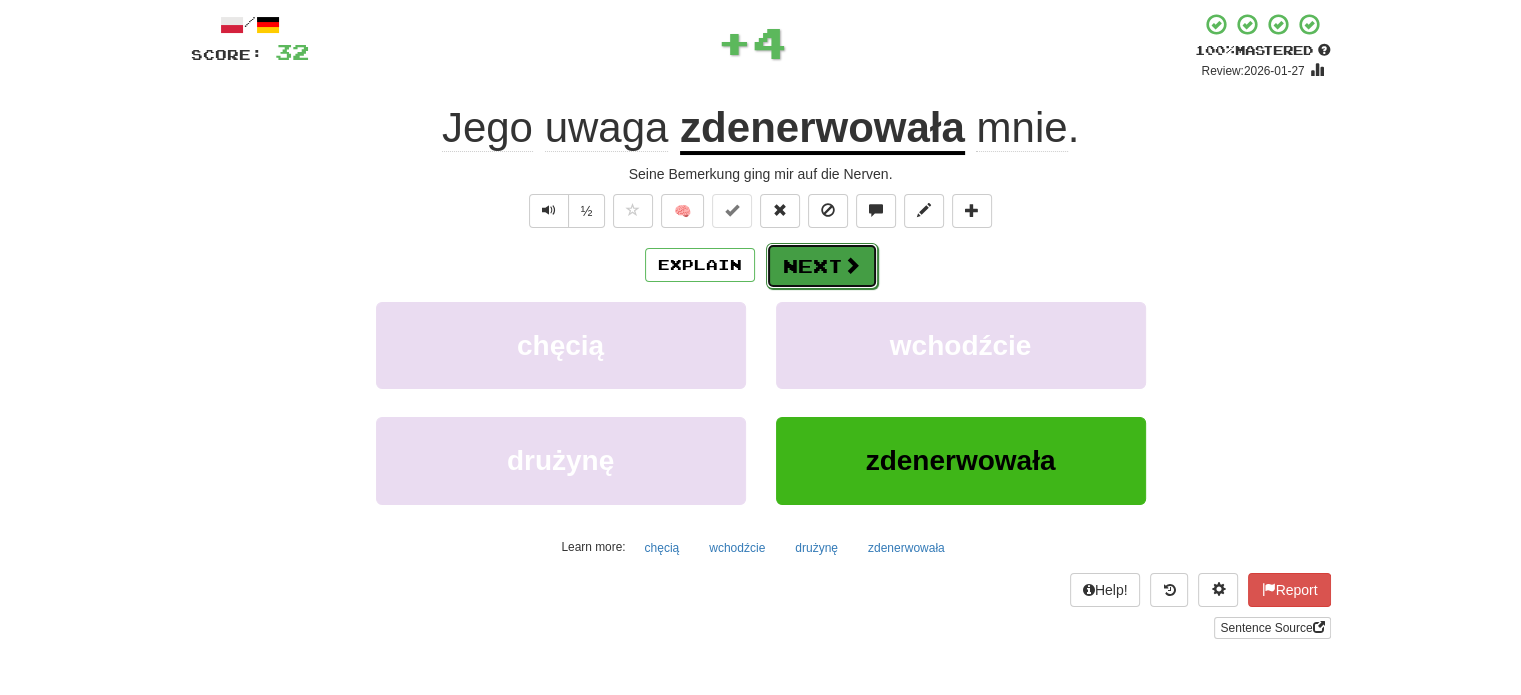click on "Next" at bounding box center [822, 266] 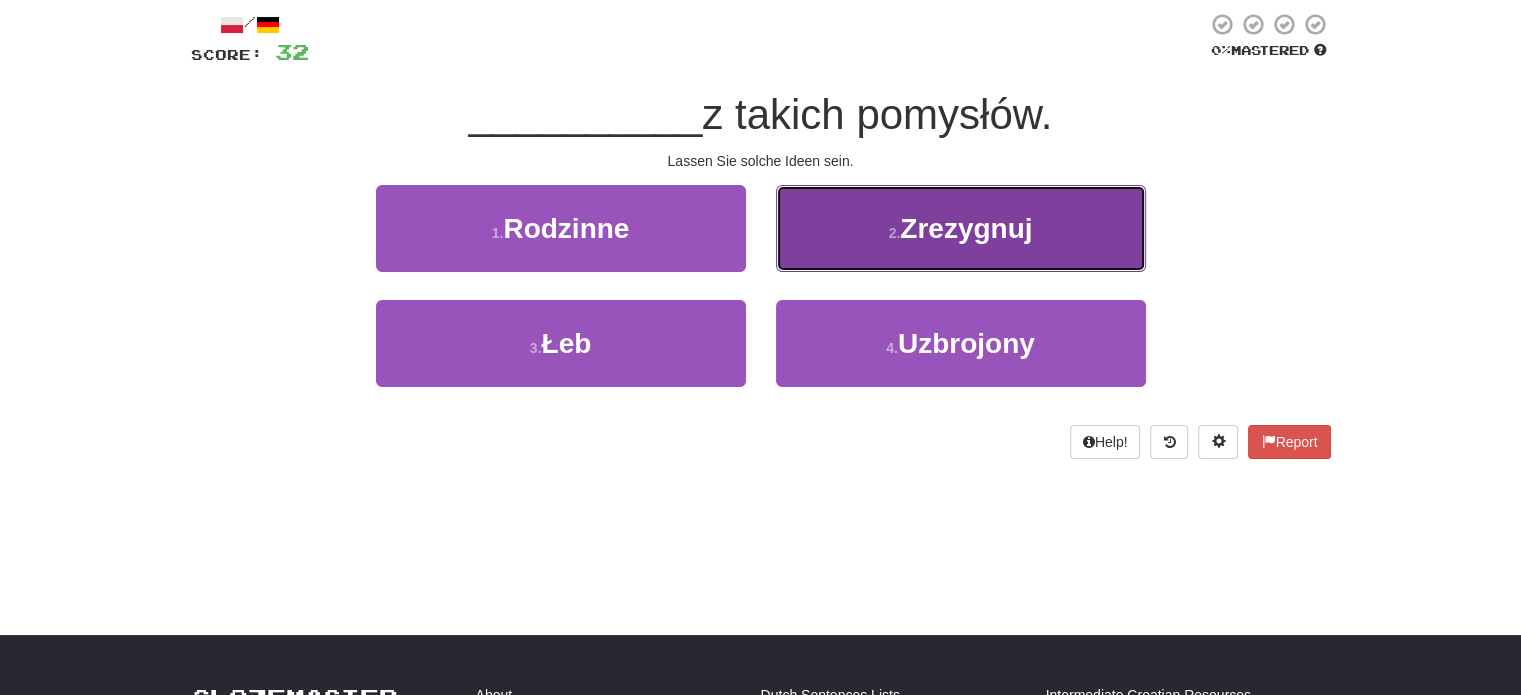 click on "2 .  Zrezygnuj" at bounding box center (961, 228) 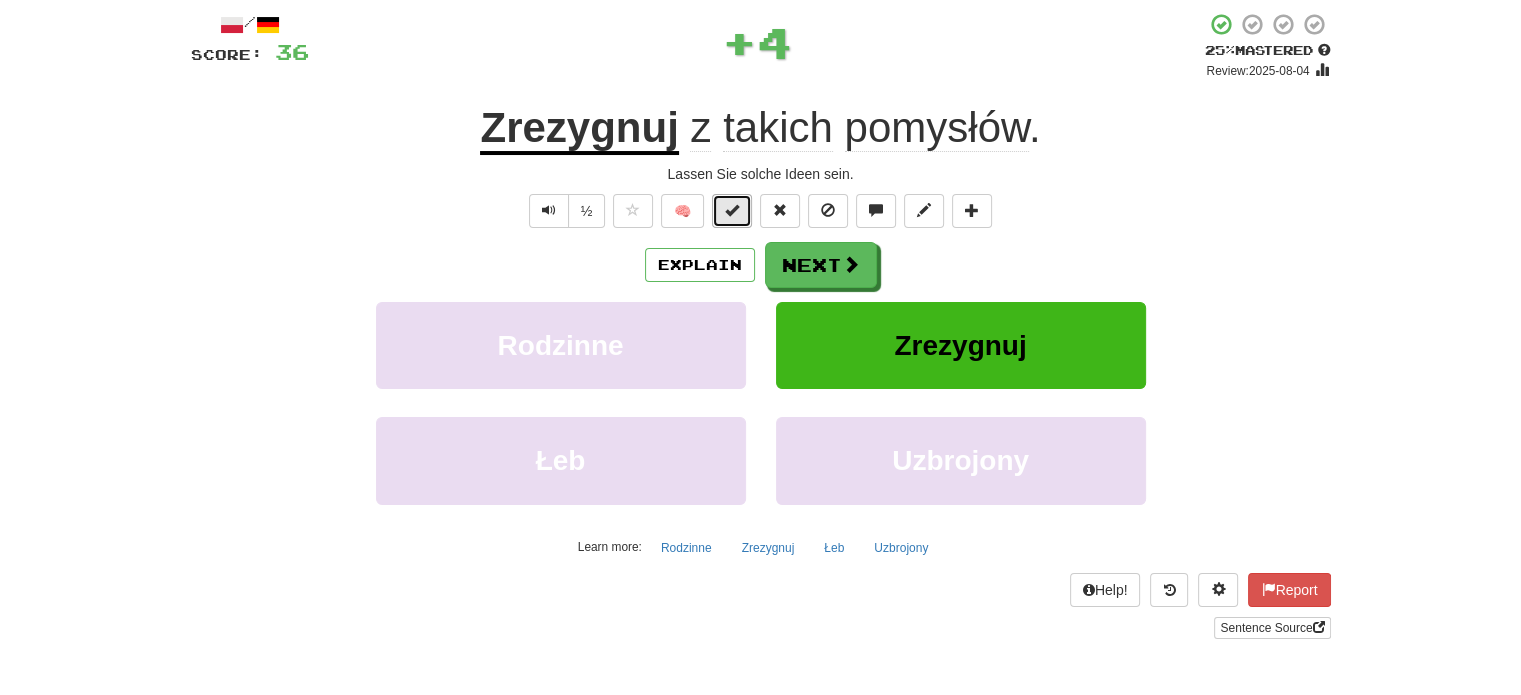 click at bounding box center [732, 210] 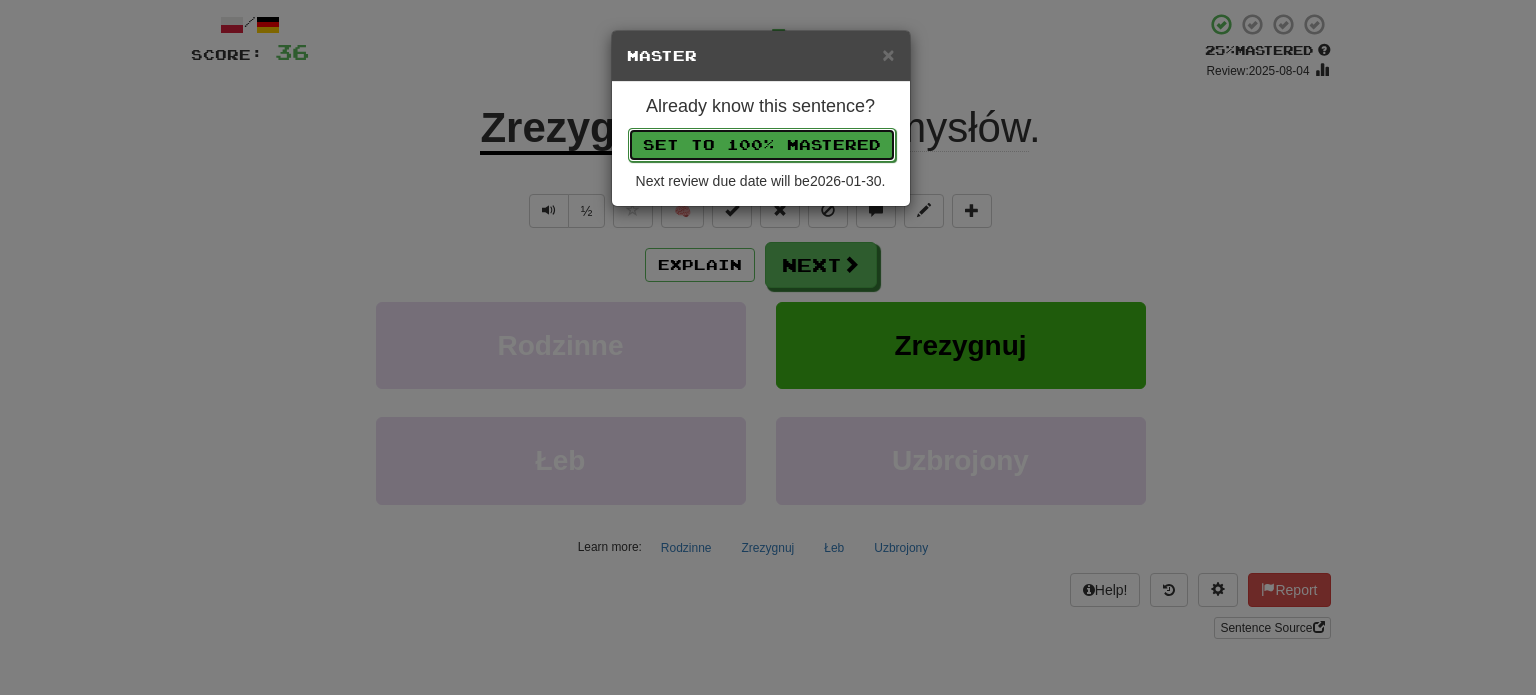 click on "Set to 100% Mastered" at bounding box center (762, 145) 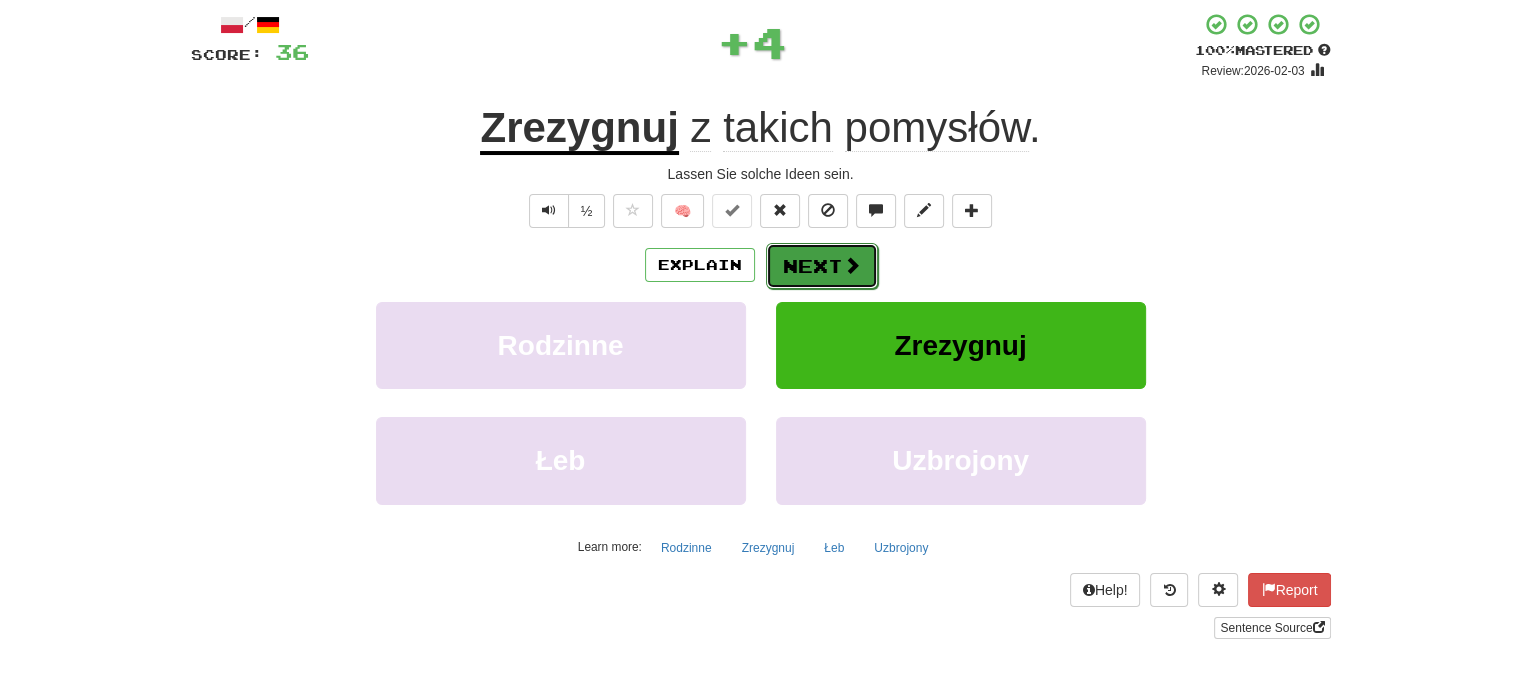 click on "Next" at bounding box center (822, 266) 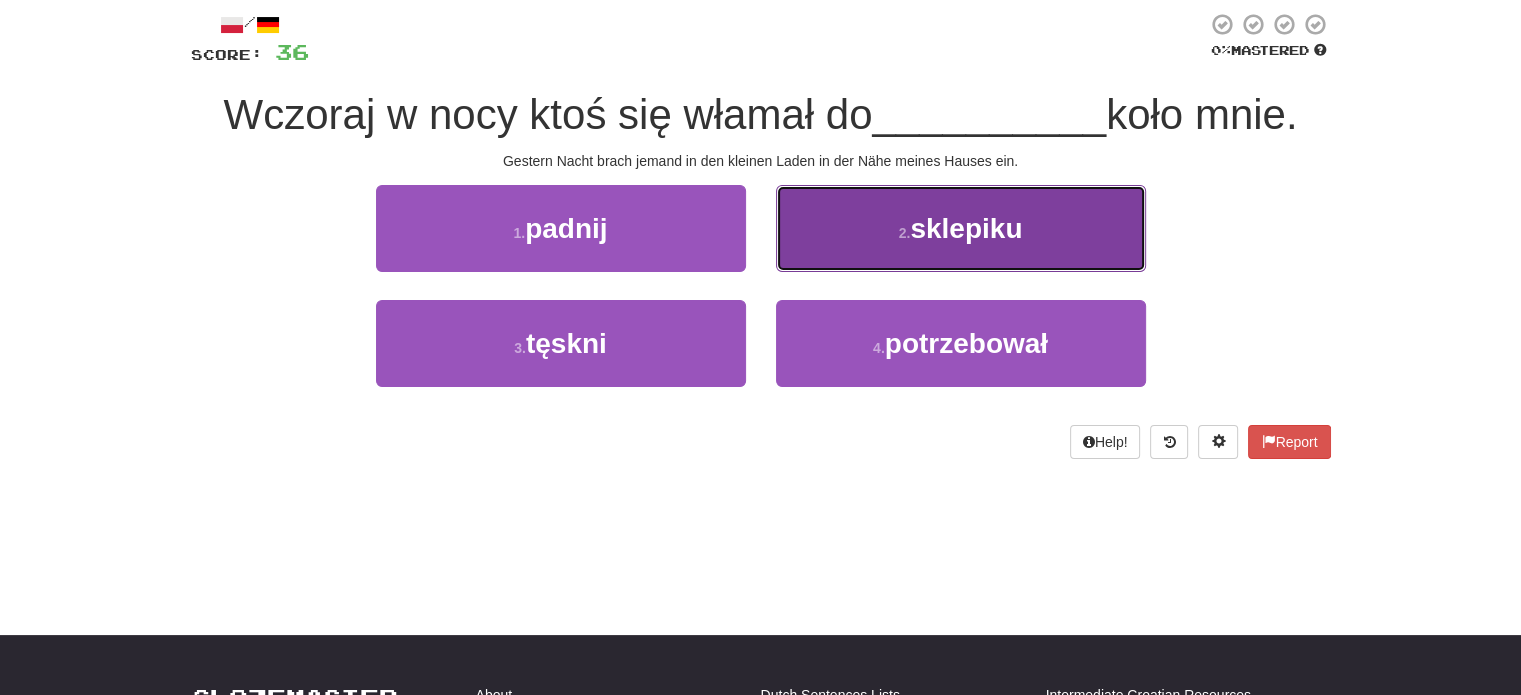 click on "2 .  sklepiku" at bounding box center [961, 228] 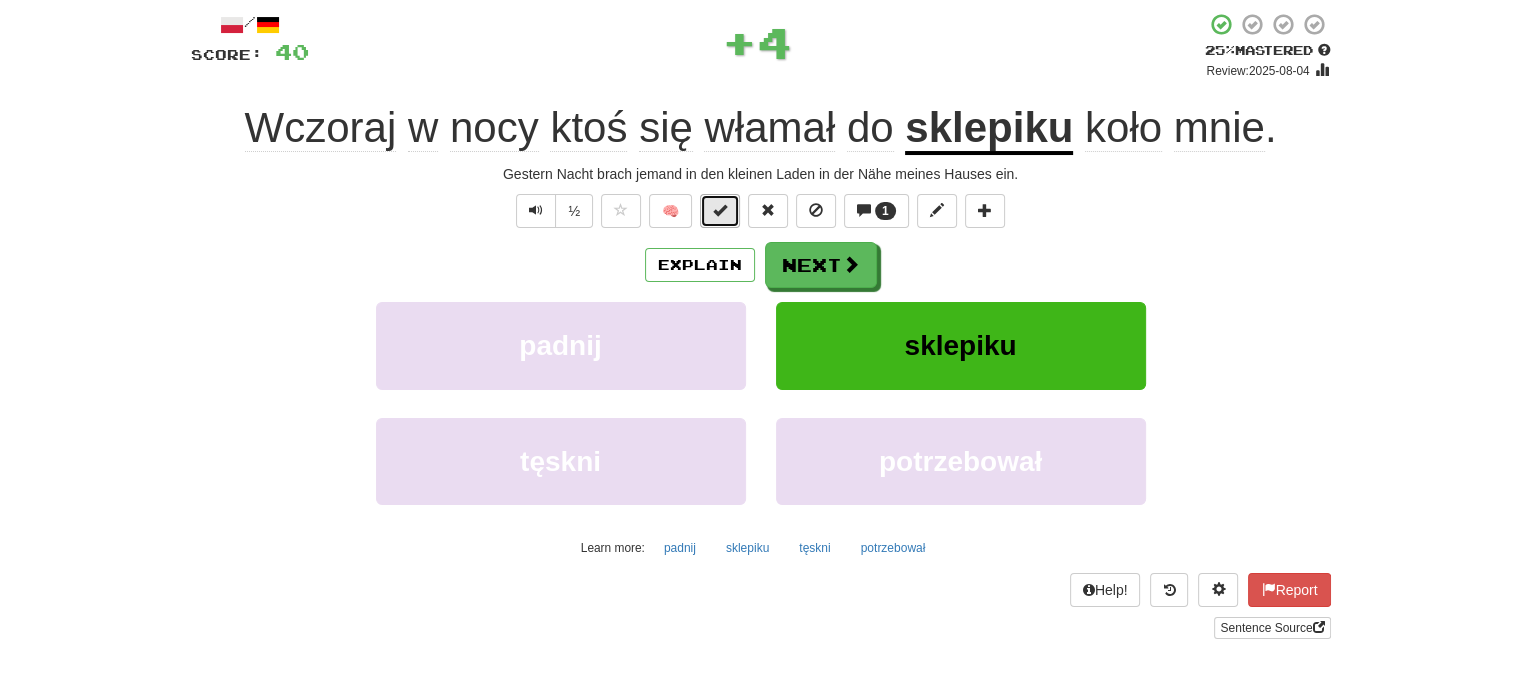 click at bounding box center [720, 211] 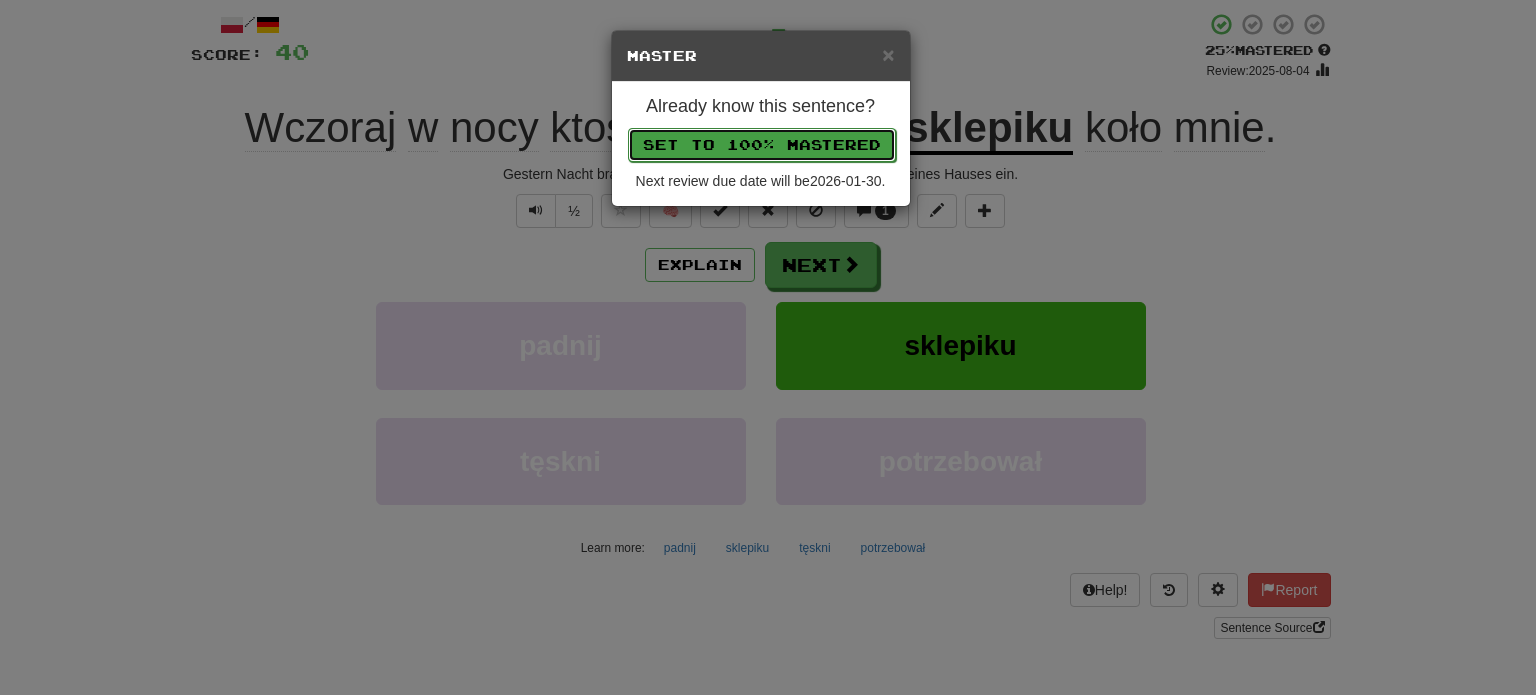 click on "Set to 100% Mastered" at bounding box center (762, 145) 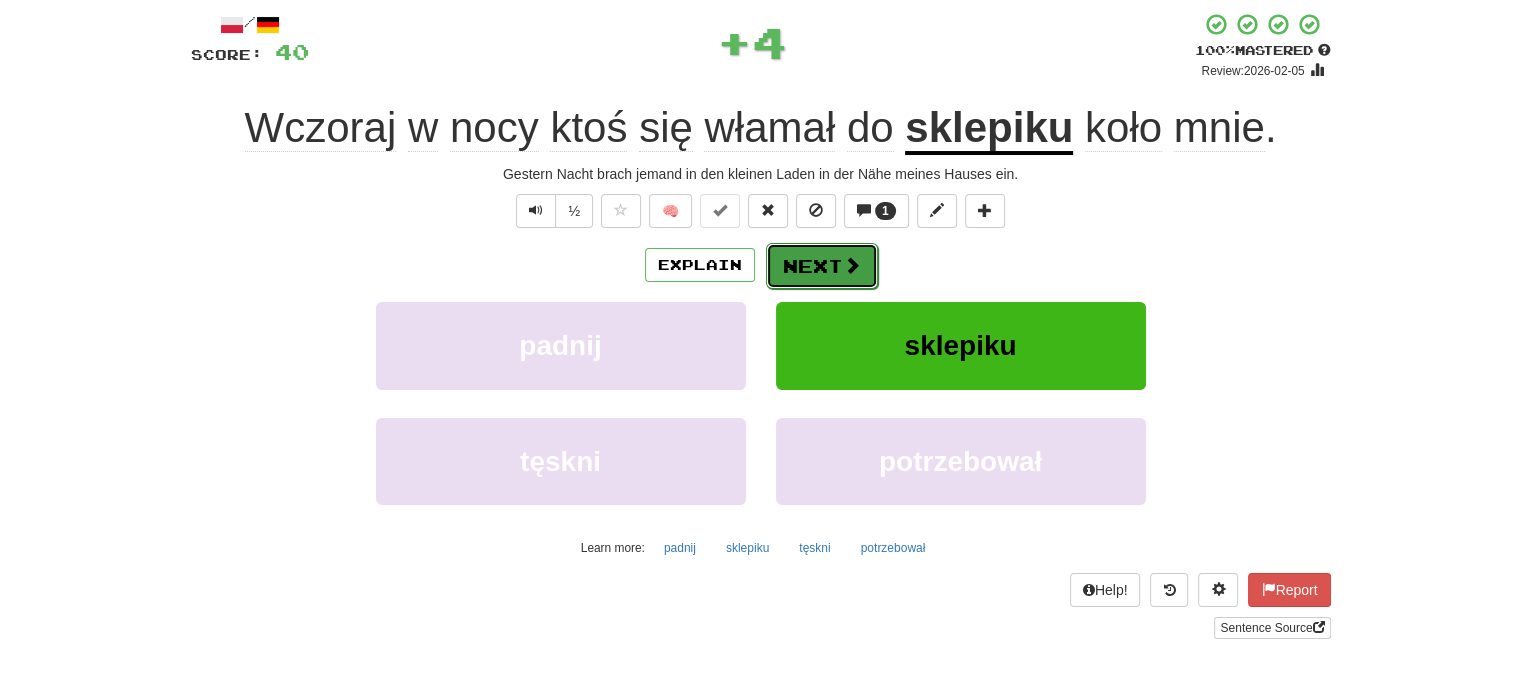 click on "Next" at bounding box center [822, 266] 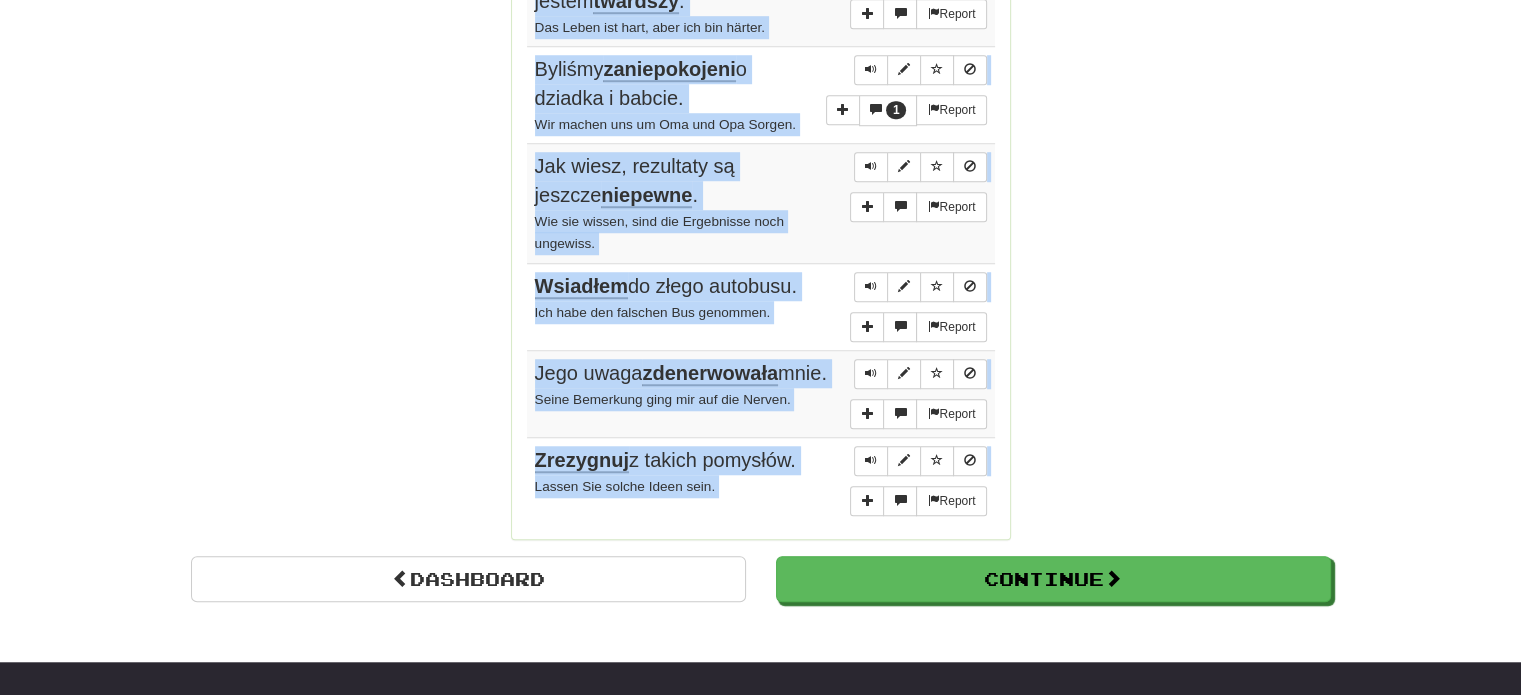 scroll, scrollTop: 1613, scrollLeft: 0, axis: vertical 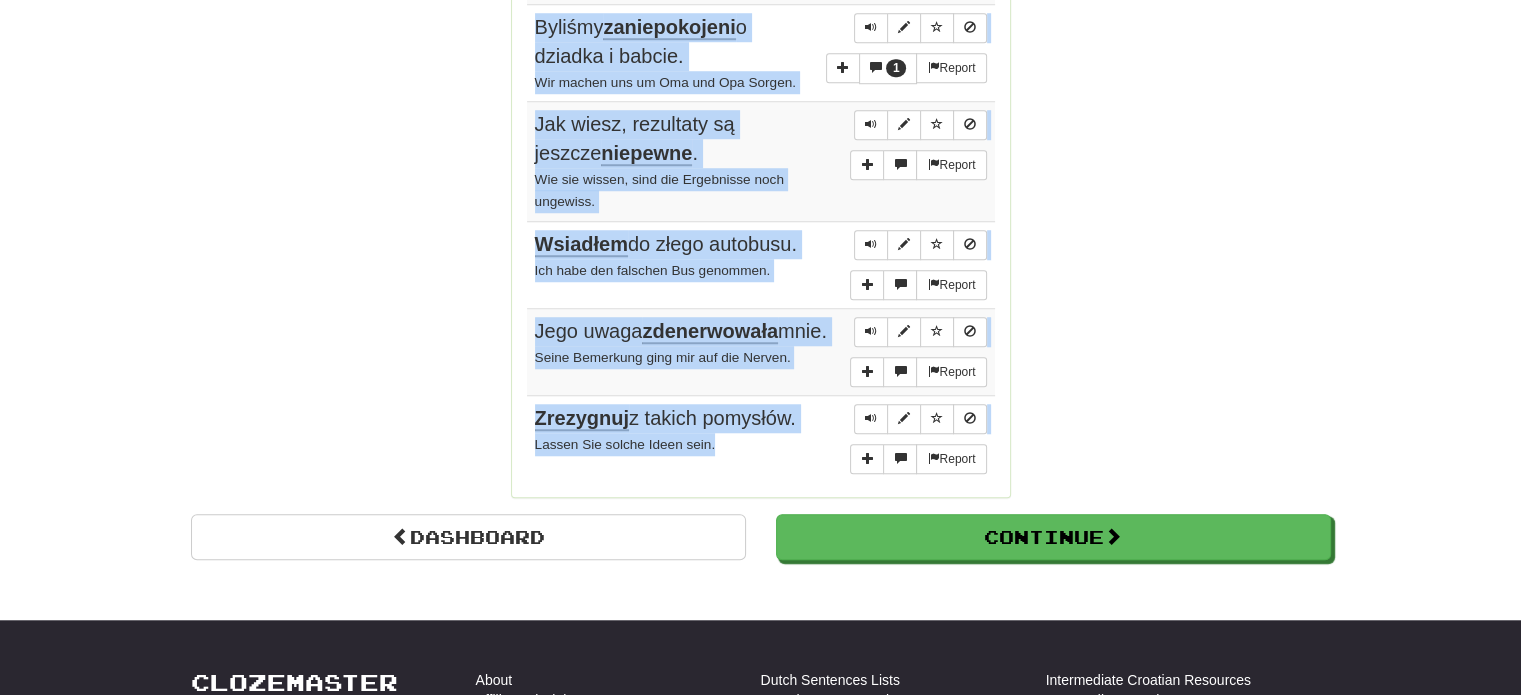drag, startPoint x: 529, startPoint y: 196, endPoint x: 742, endPoint y: 447, distance: 329.19598 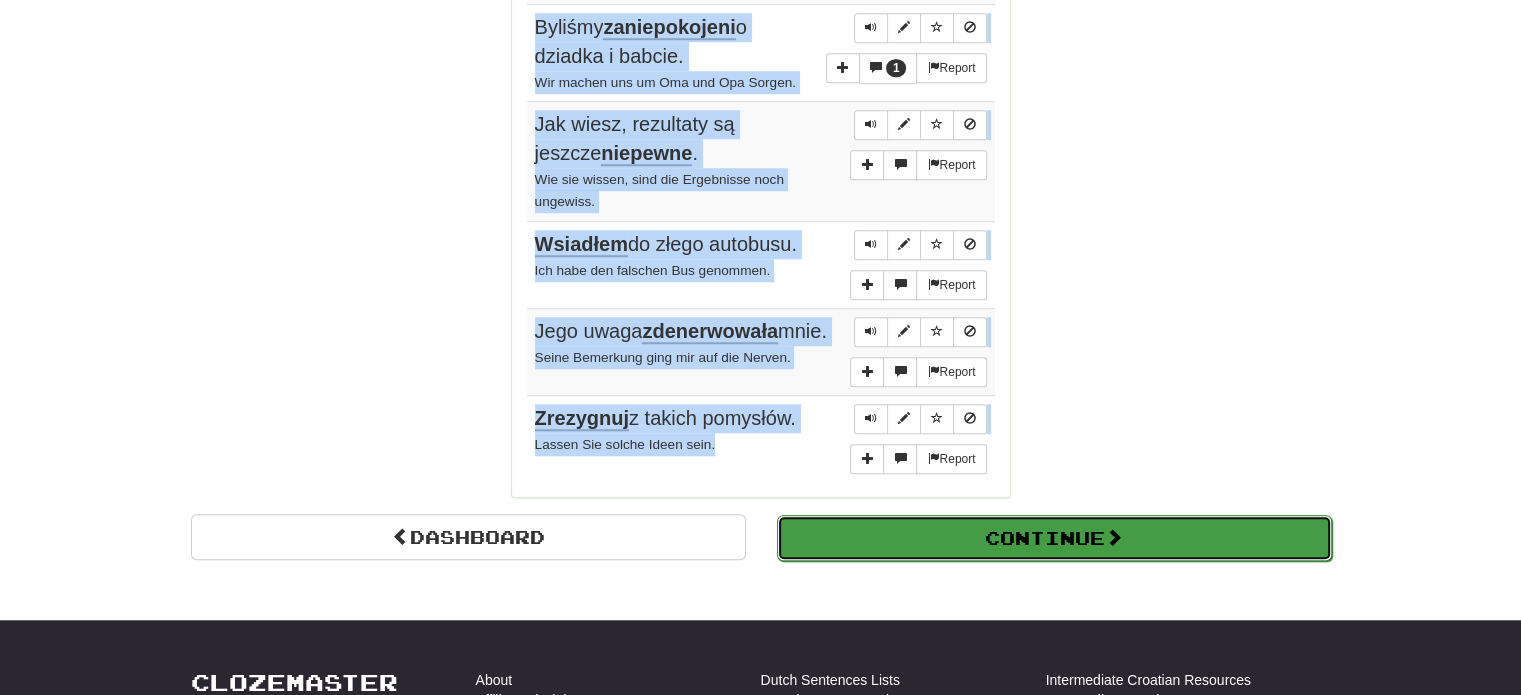 click on "Continue" at bounding box center (1054, 538) 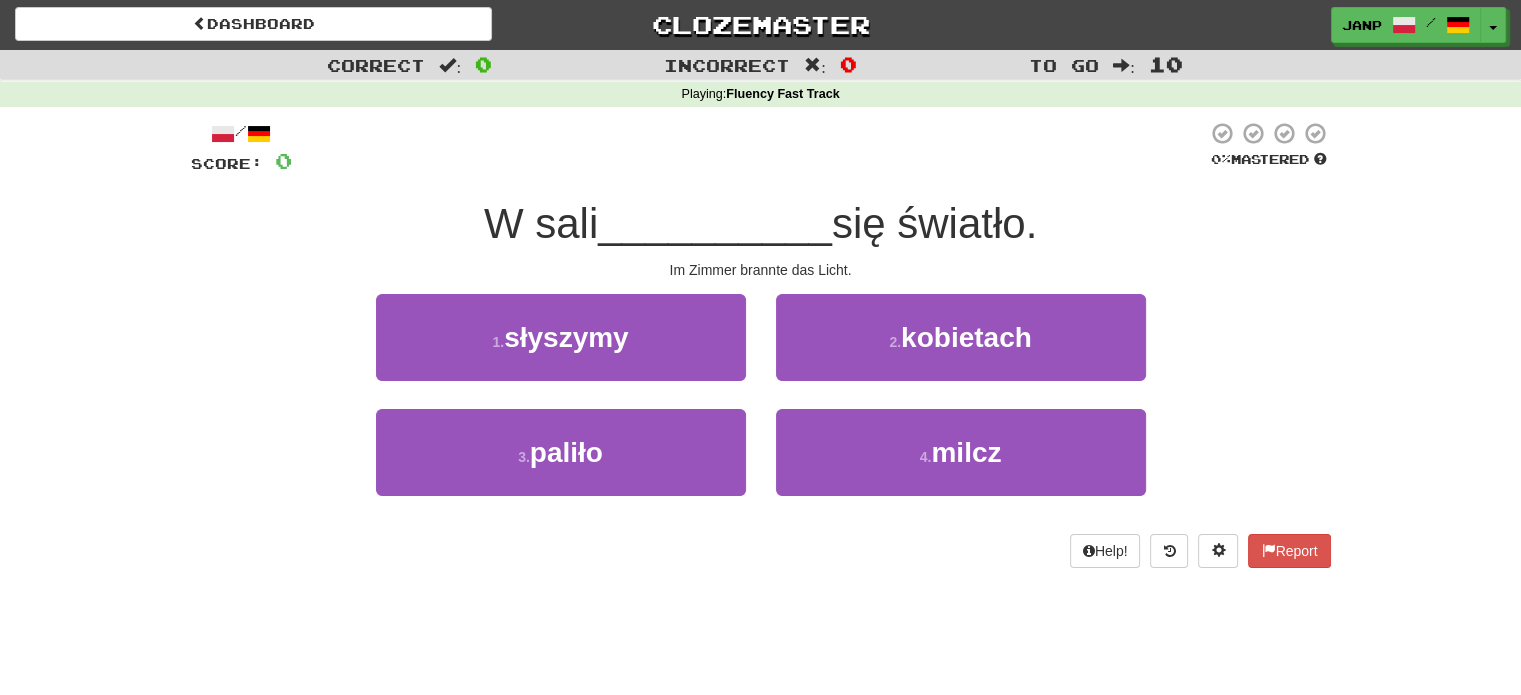 scroll, scrollTop: 0, scrollLeft: 0, axis: both 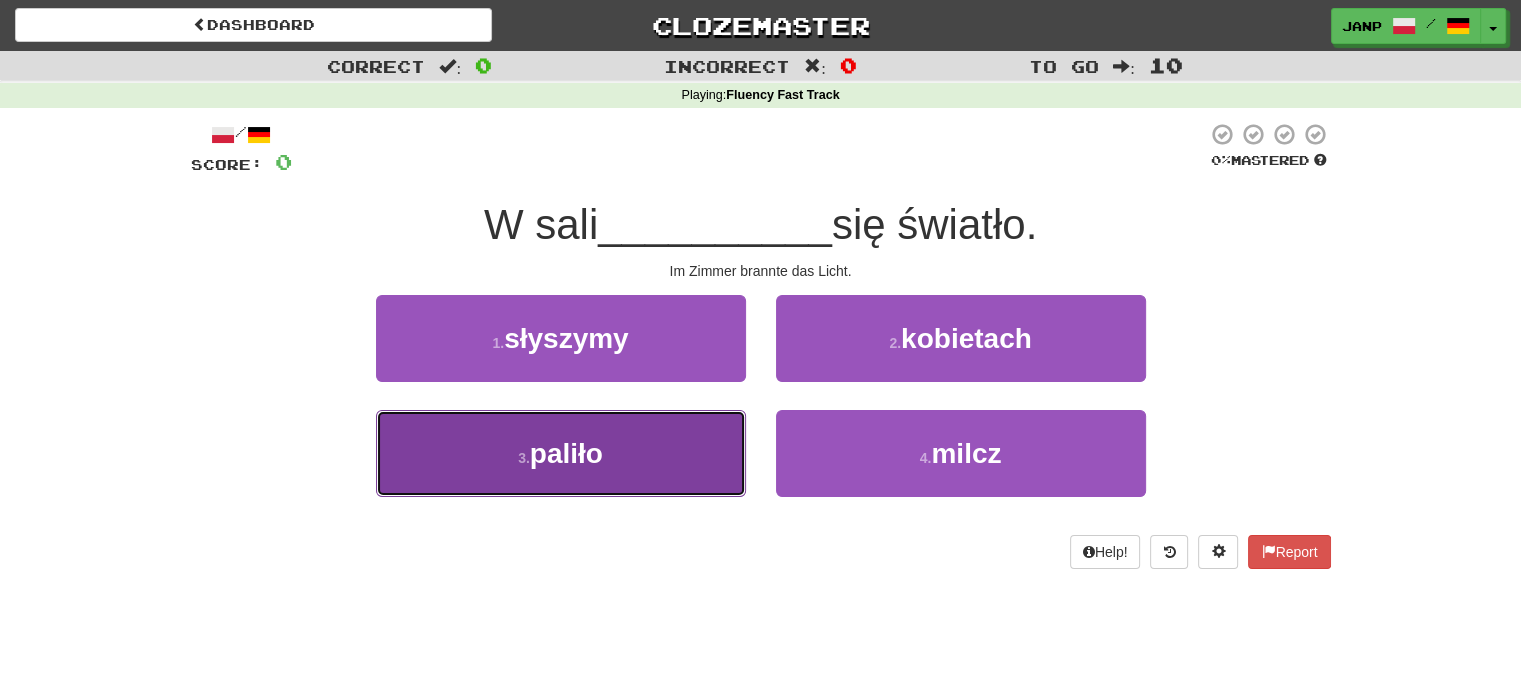click on "3 . paliło" at bounding box center [561, 453] 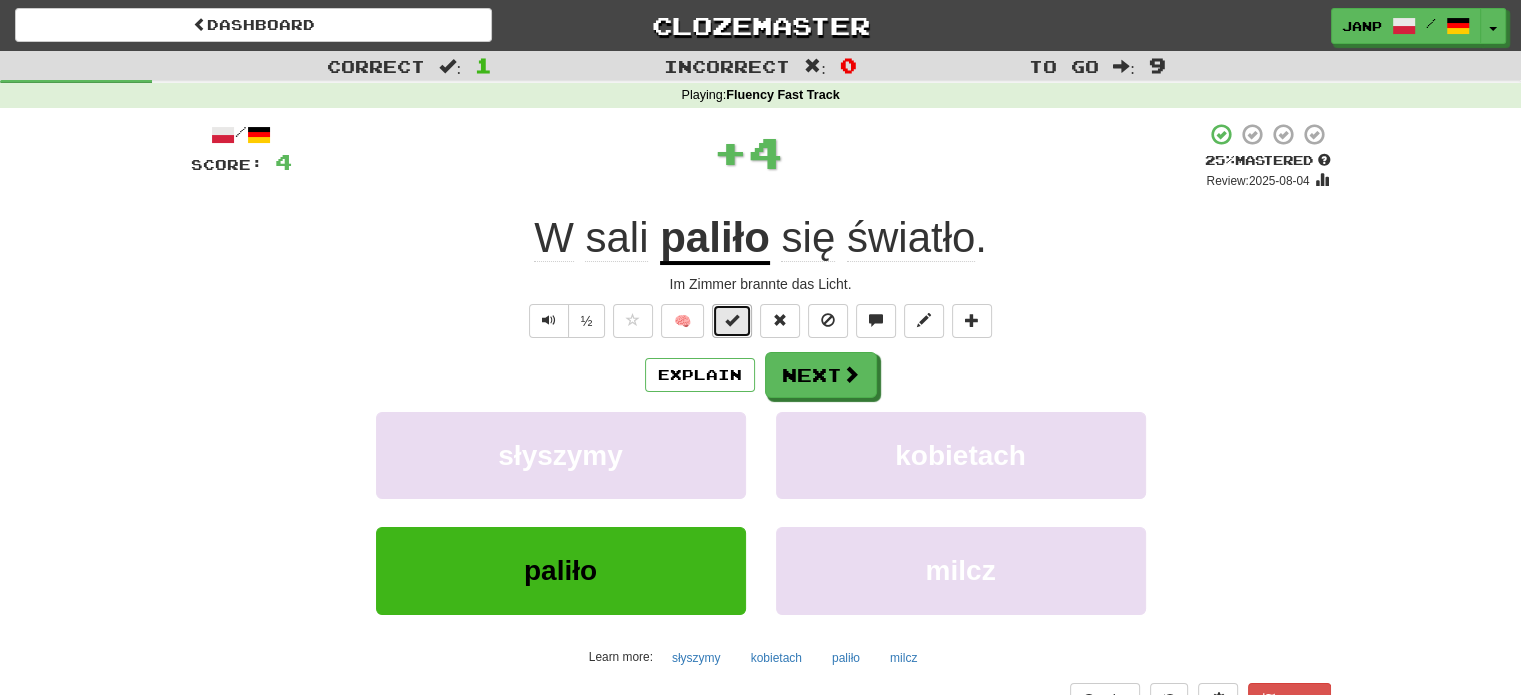 click at bounding box center [732, 321] 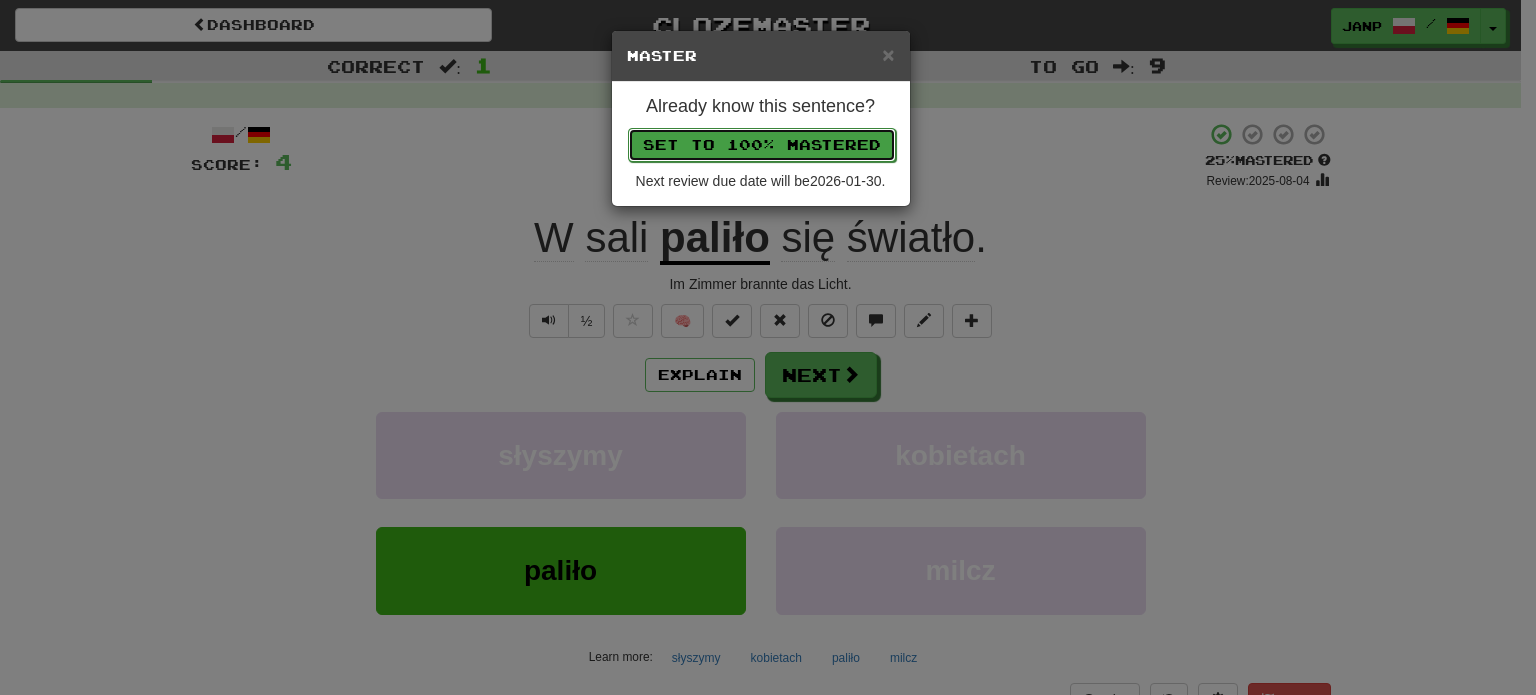 click on "Set to 100% Mastered" at bounding box center [762, 145] 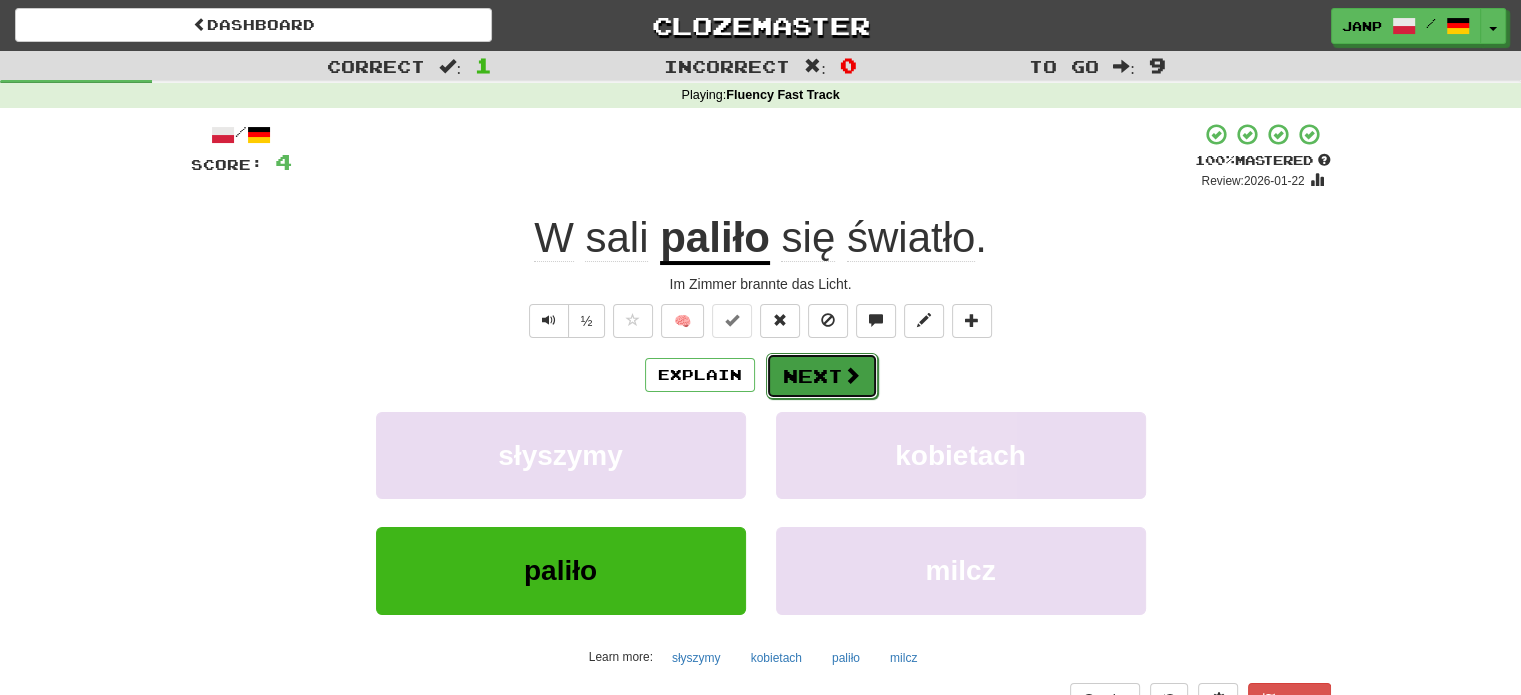 click on "Next" at bounding box center (822, 376) 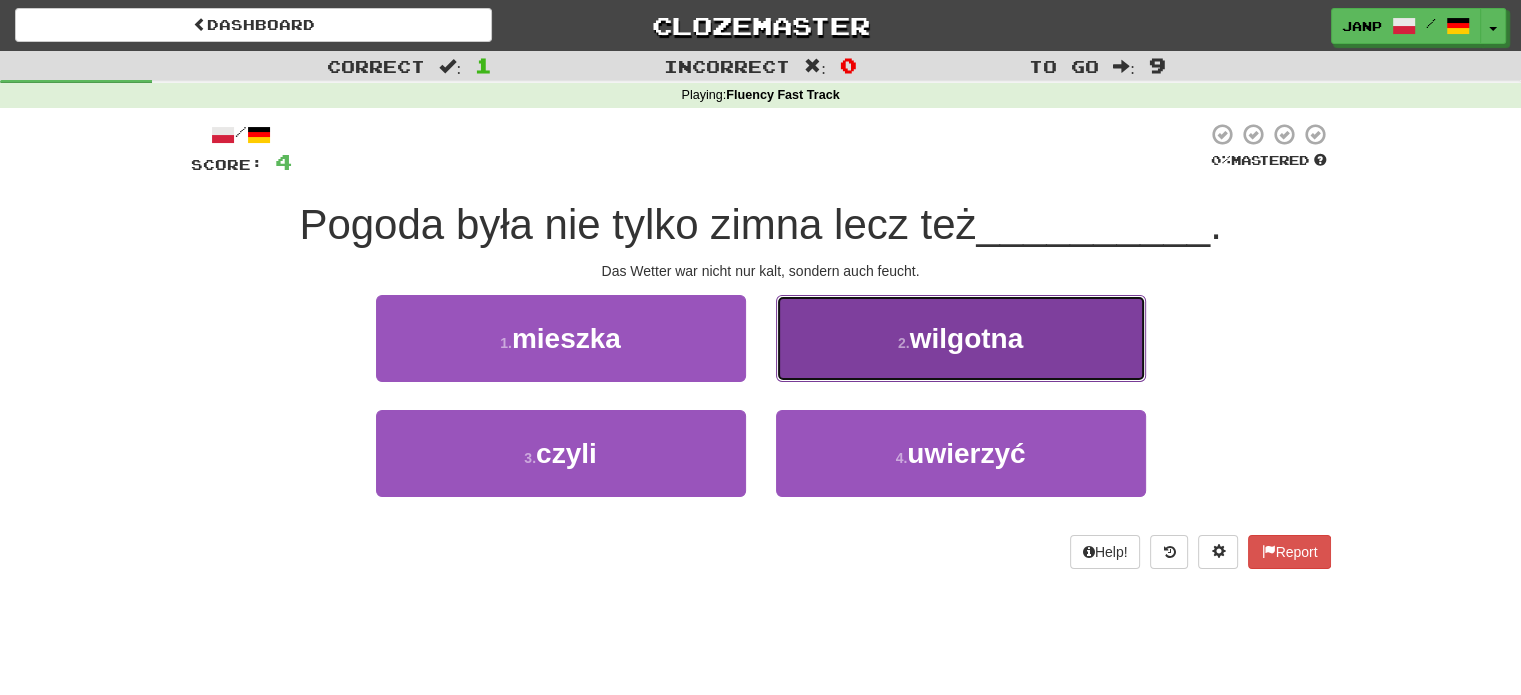 click on "2 .  wilgotna" at bounding box center [961, 338] 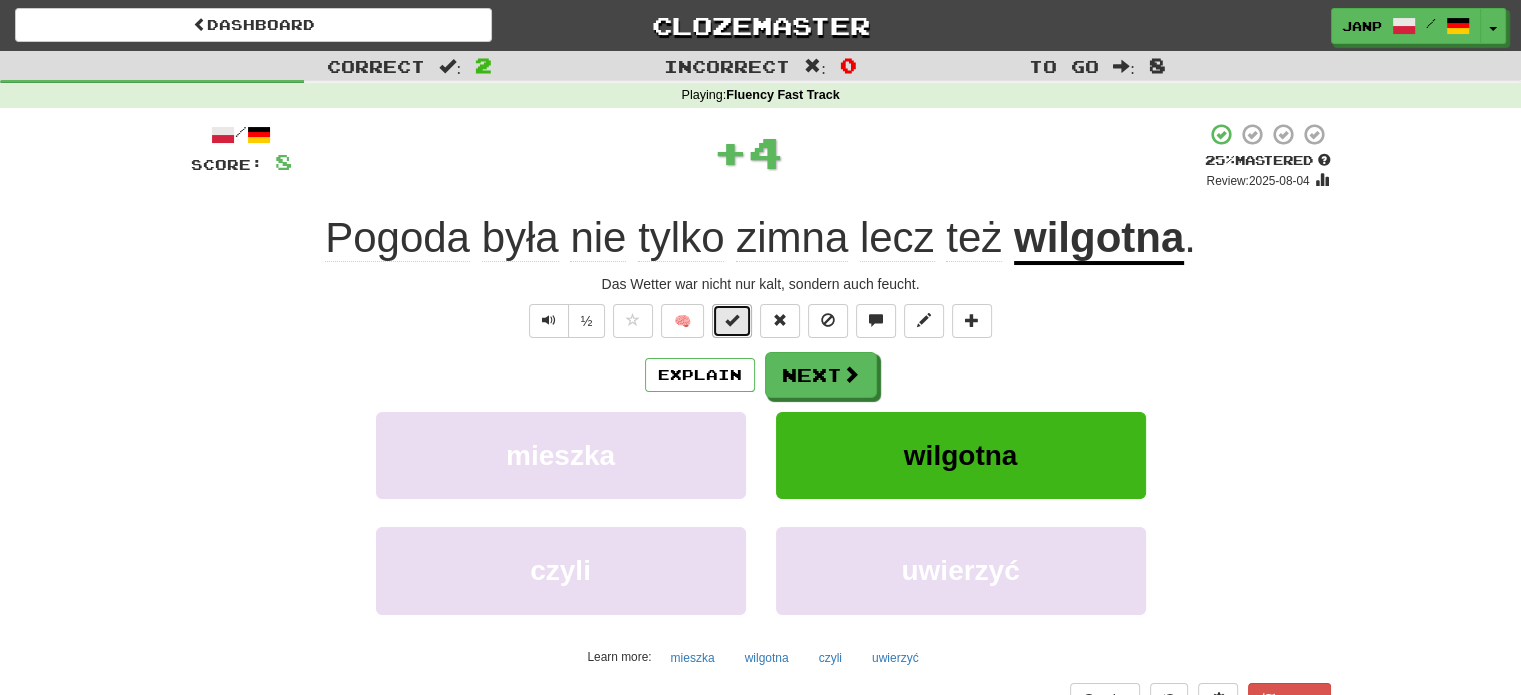 click at bounding box center [732, 320] 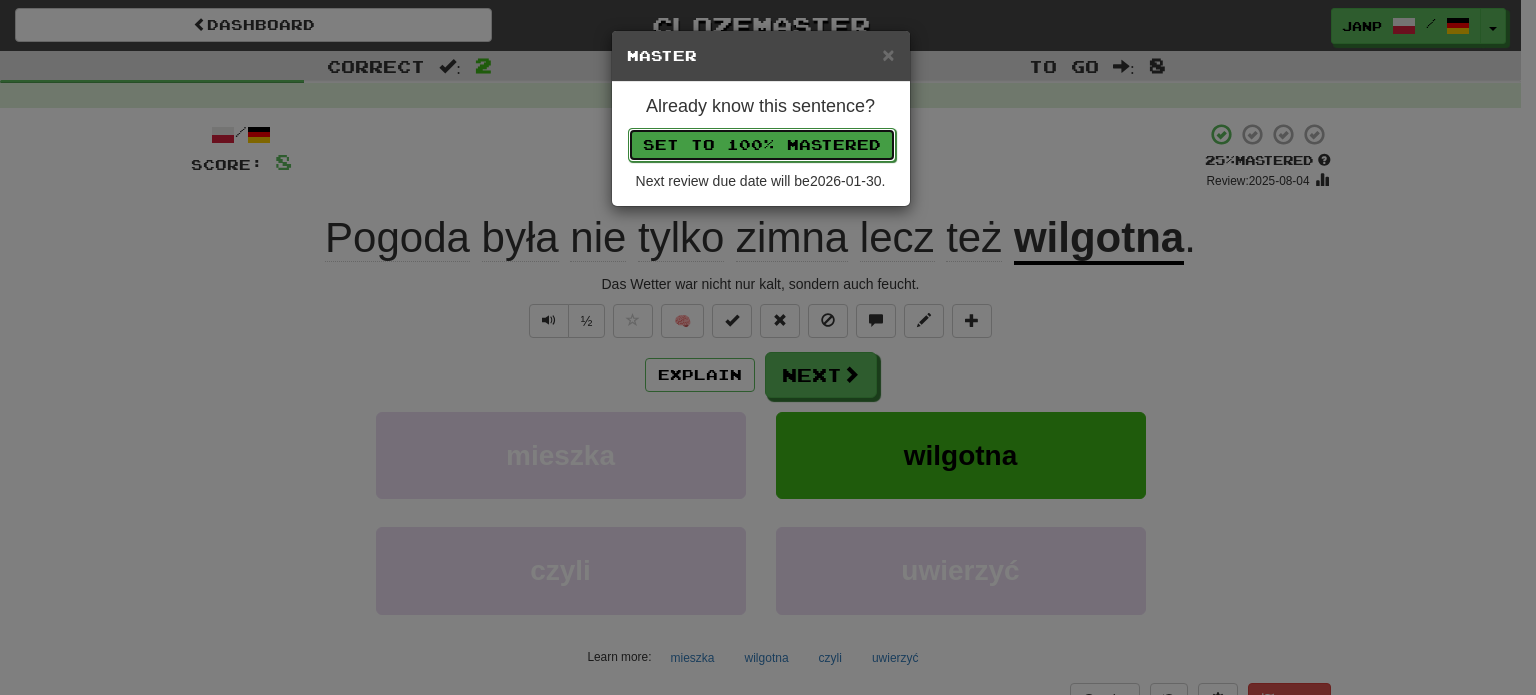 click on "Set to 100% Mastered" at bounding box center [762, 145] 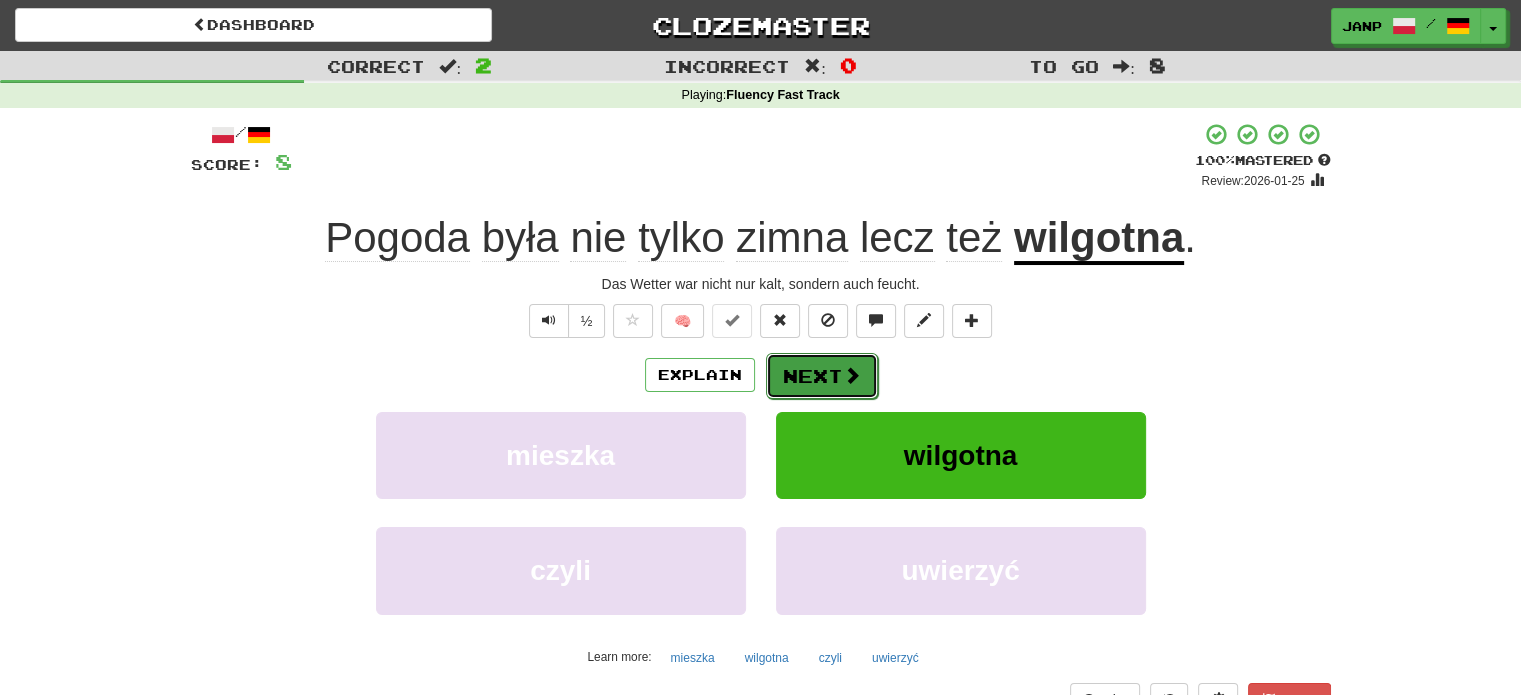 click at bounding box center (852, 375) 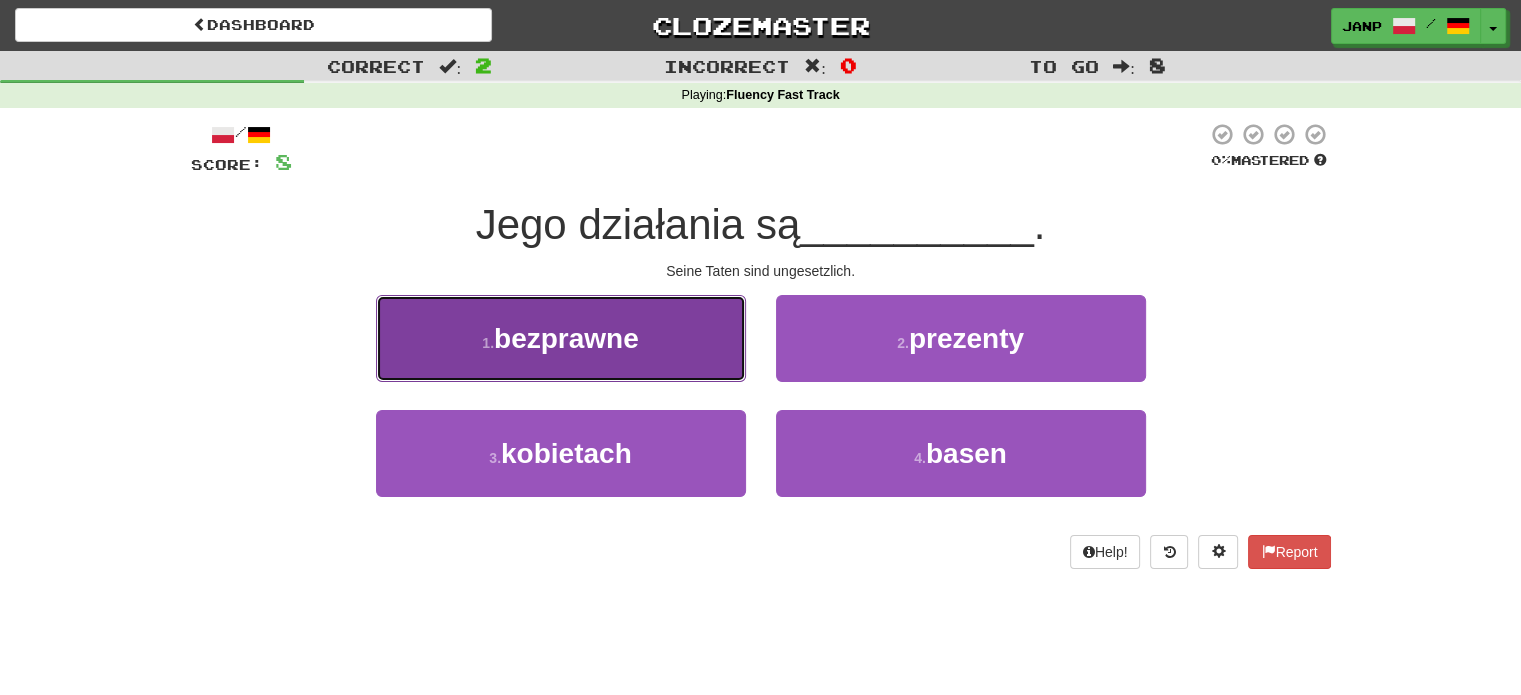 click on "1 .  bezprawne" at bounding box center (561, 338) 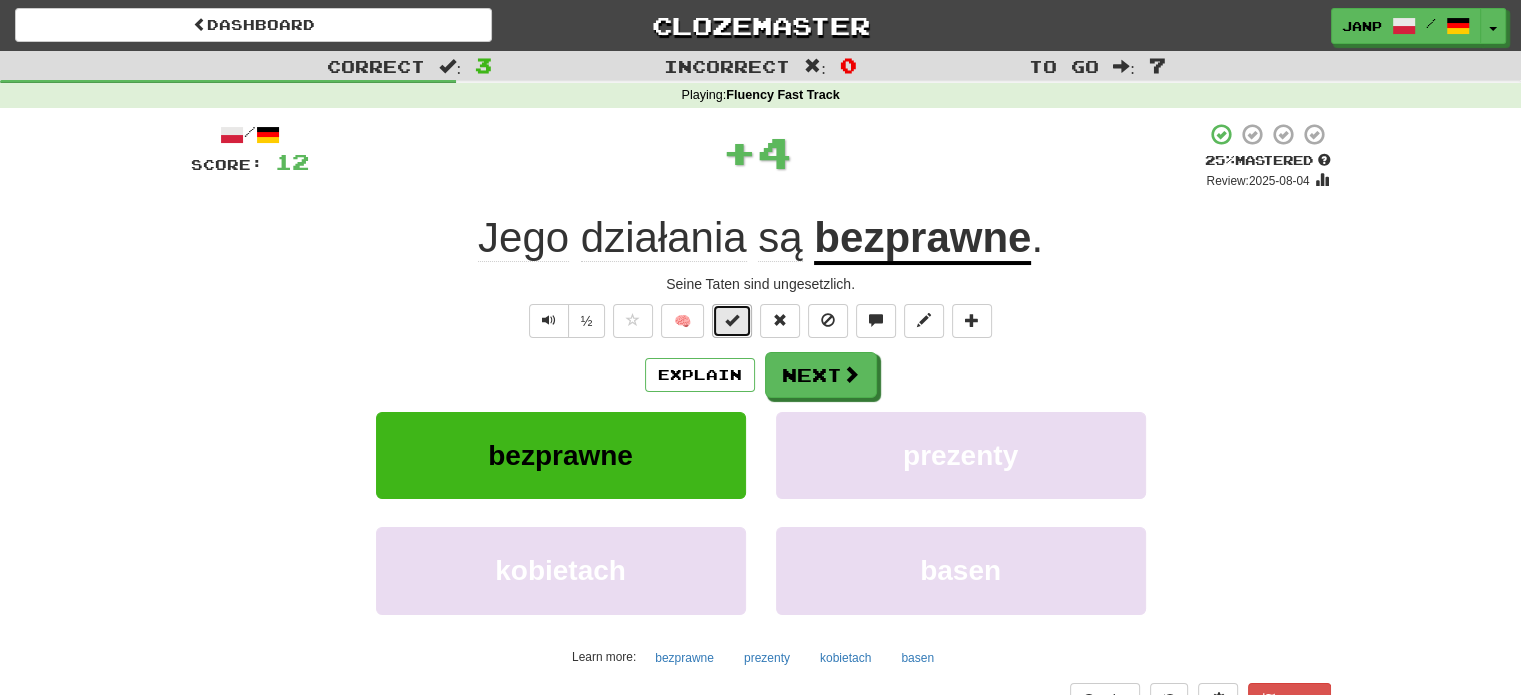 click at bounding box center [732, 320] 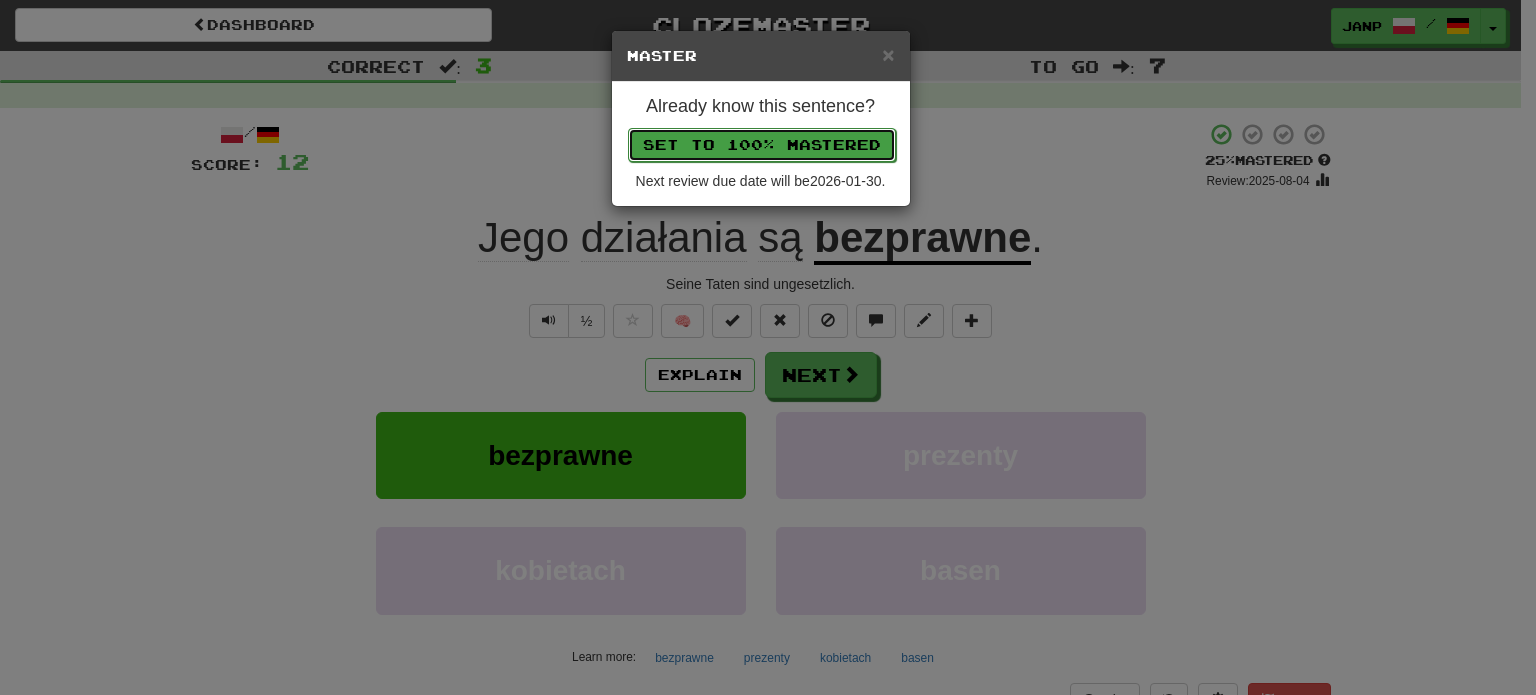click on "Set to 100% Mastered" at bounding box center [762, 145] 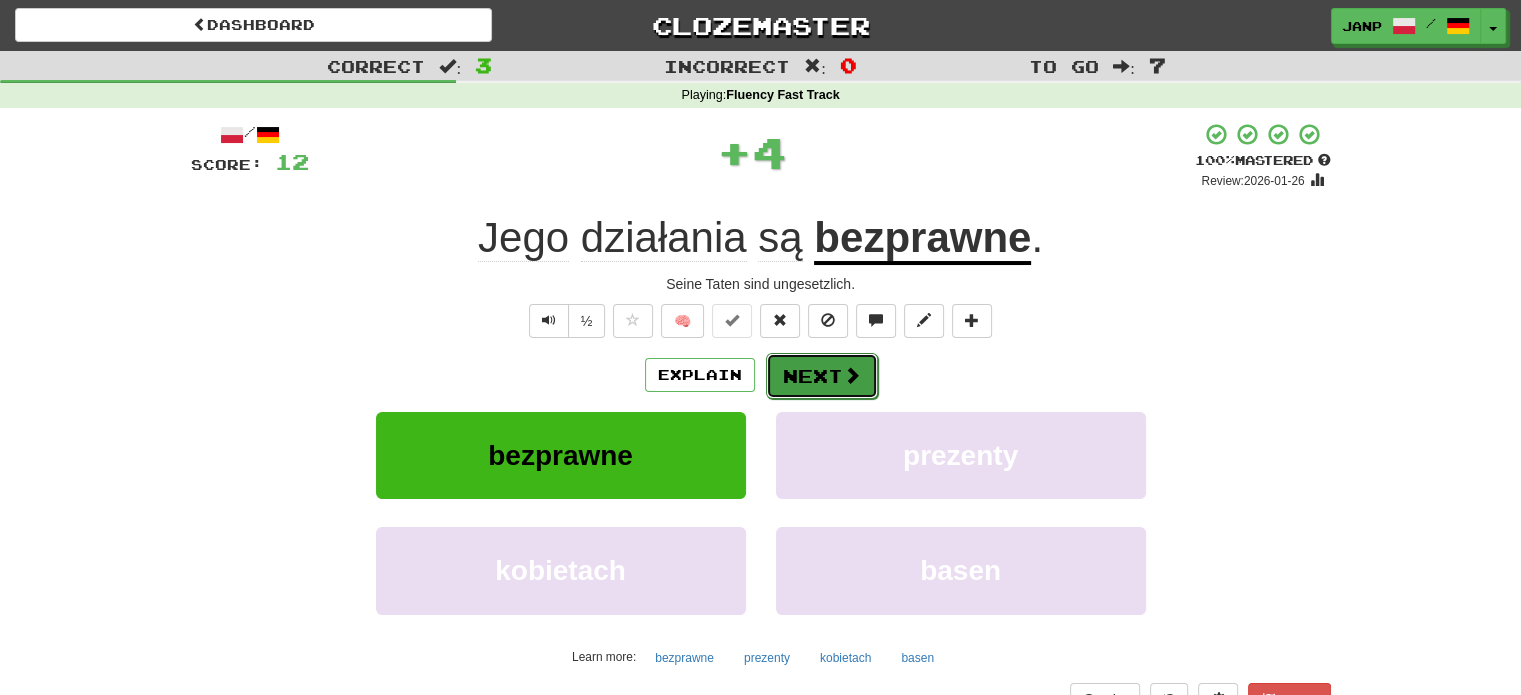 click on "Next" at bounding box center (822, 376) 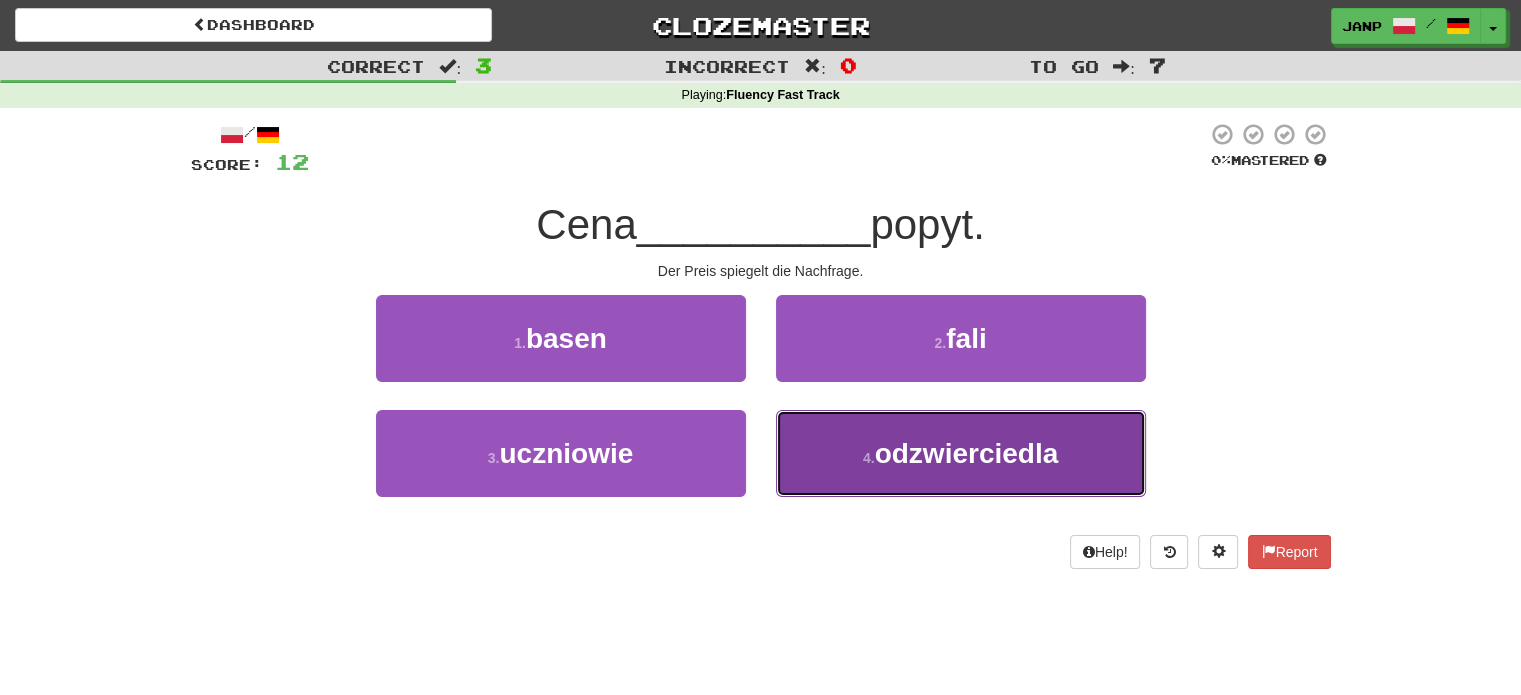 click on "odzwierciedla" at bounding box center (967, 453) 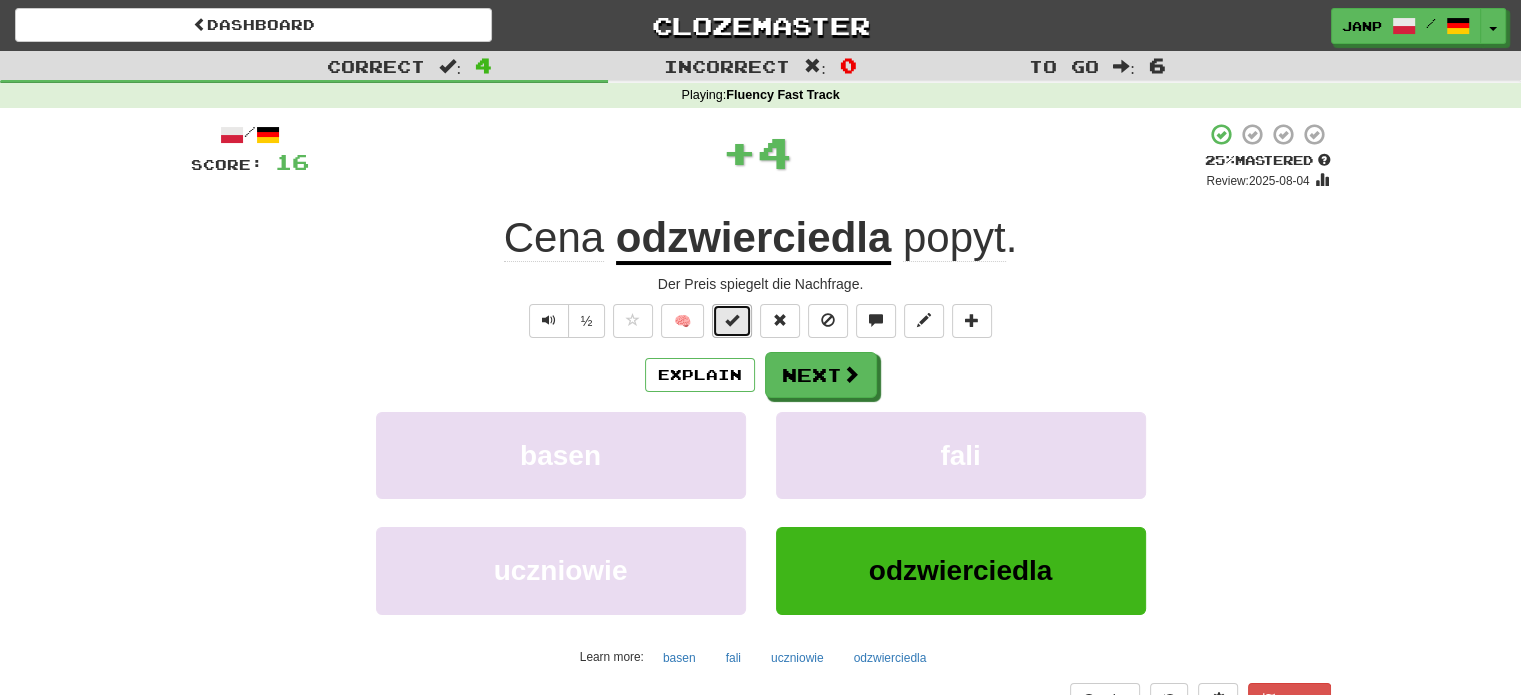 click at bounding box center (732, 320) 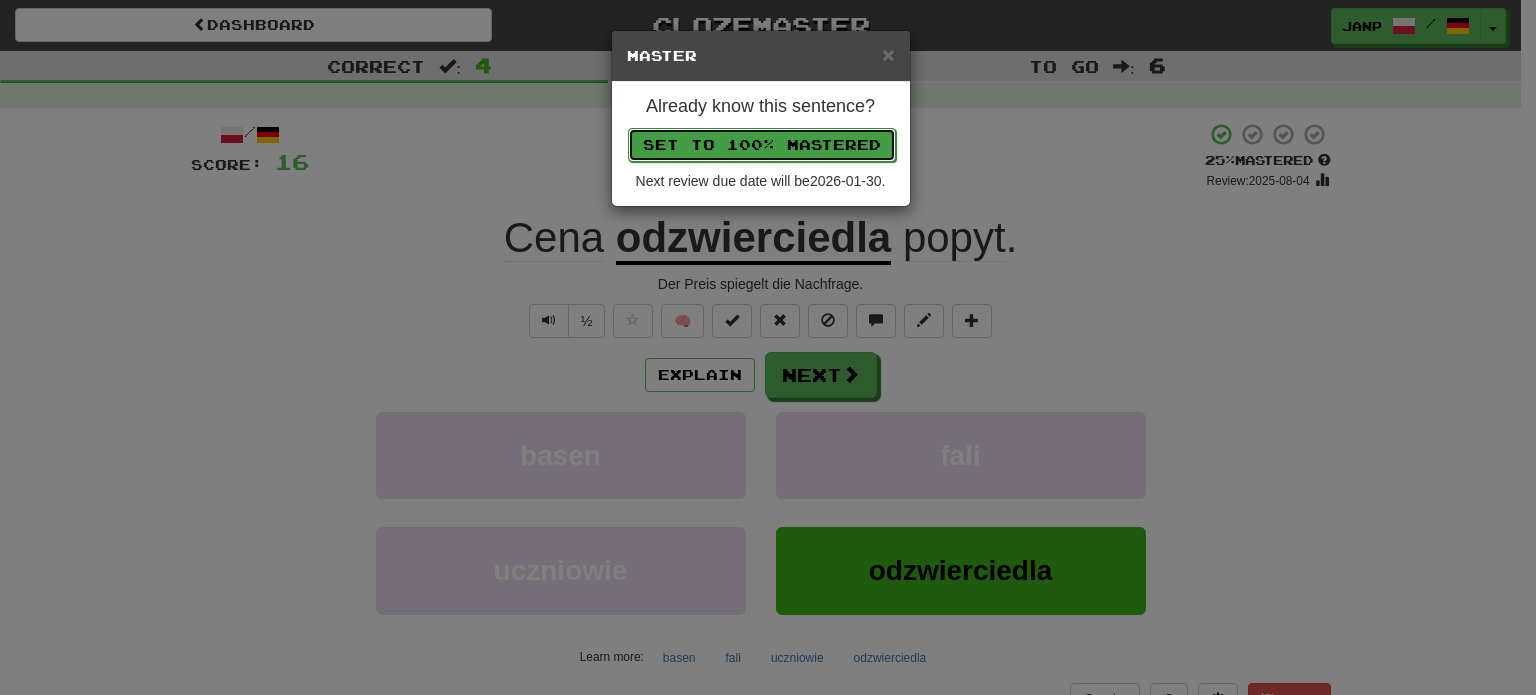 click on "Set to 100% Mastered" at bounding box center (762, 145) 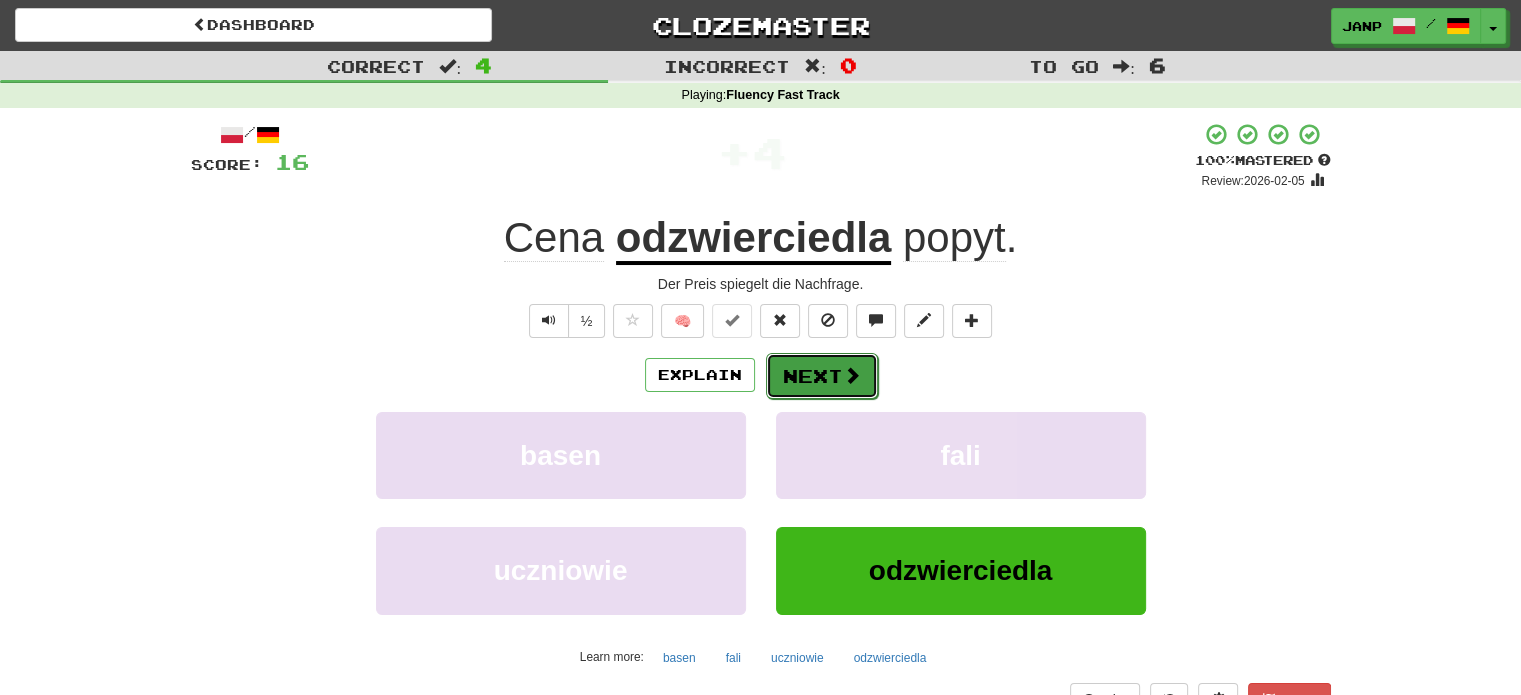 click on "Next" at bounding box center (822, 376) 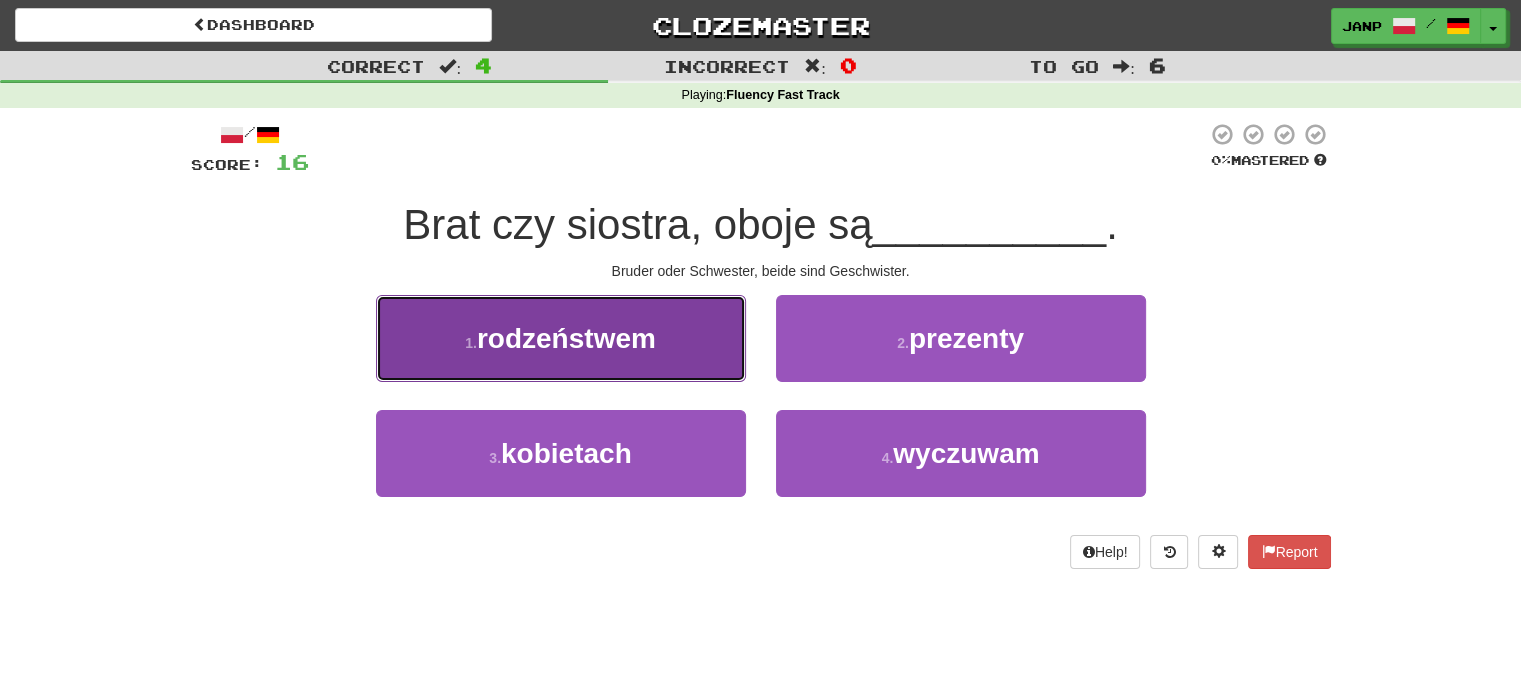 click on "1 .  rodzeństwem" at bounding box center (561, 338) 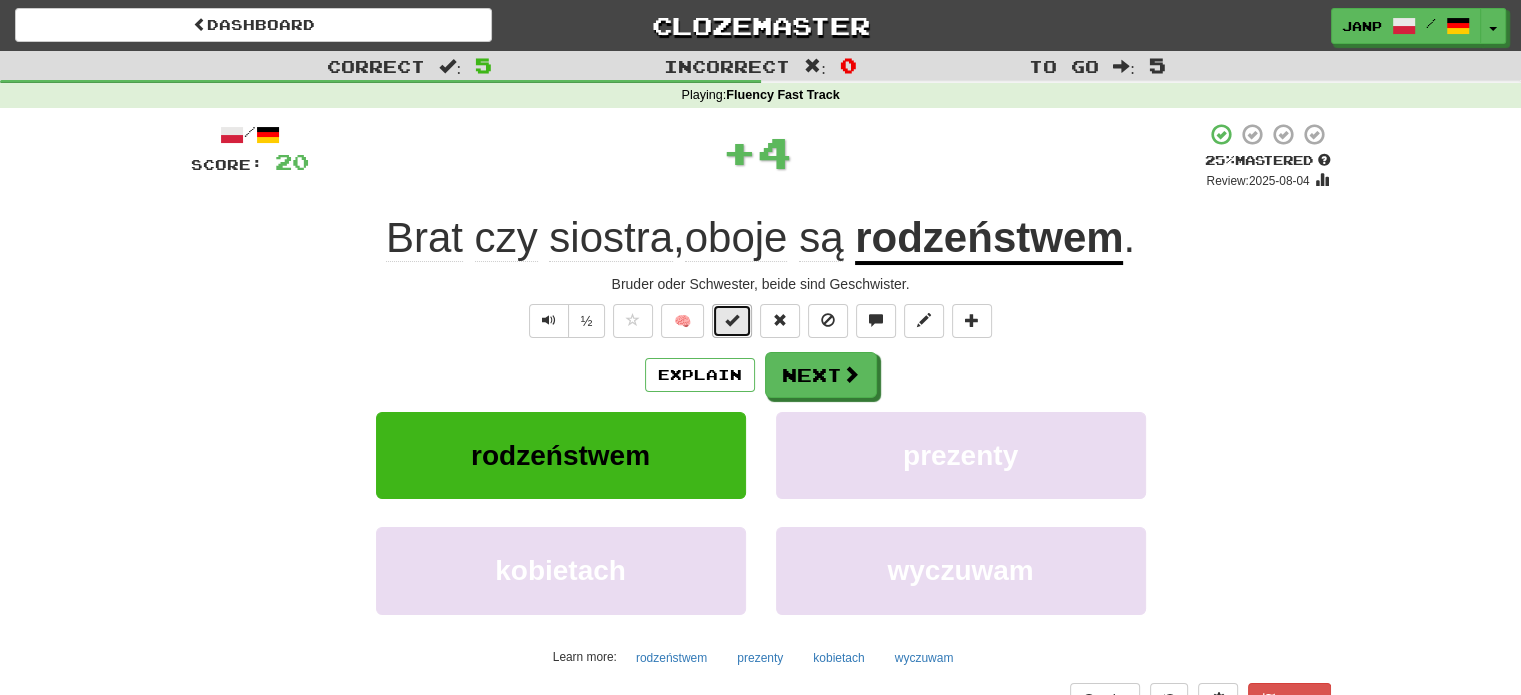 click at bounding box center [732, 320] 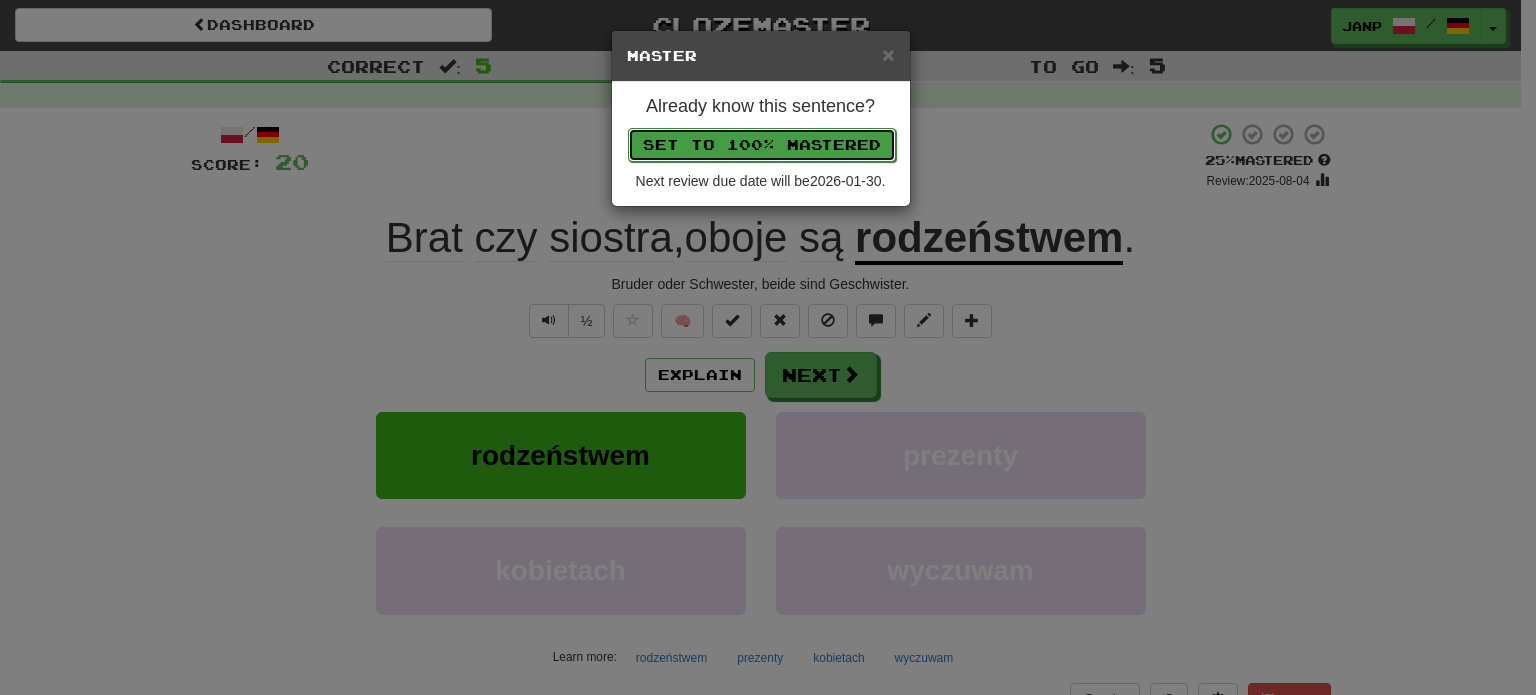 click on "Set to 100% Mastered" at bounding box center (762, 145) 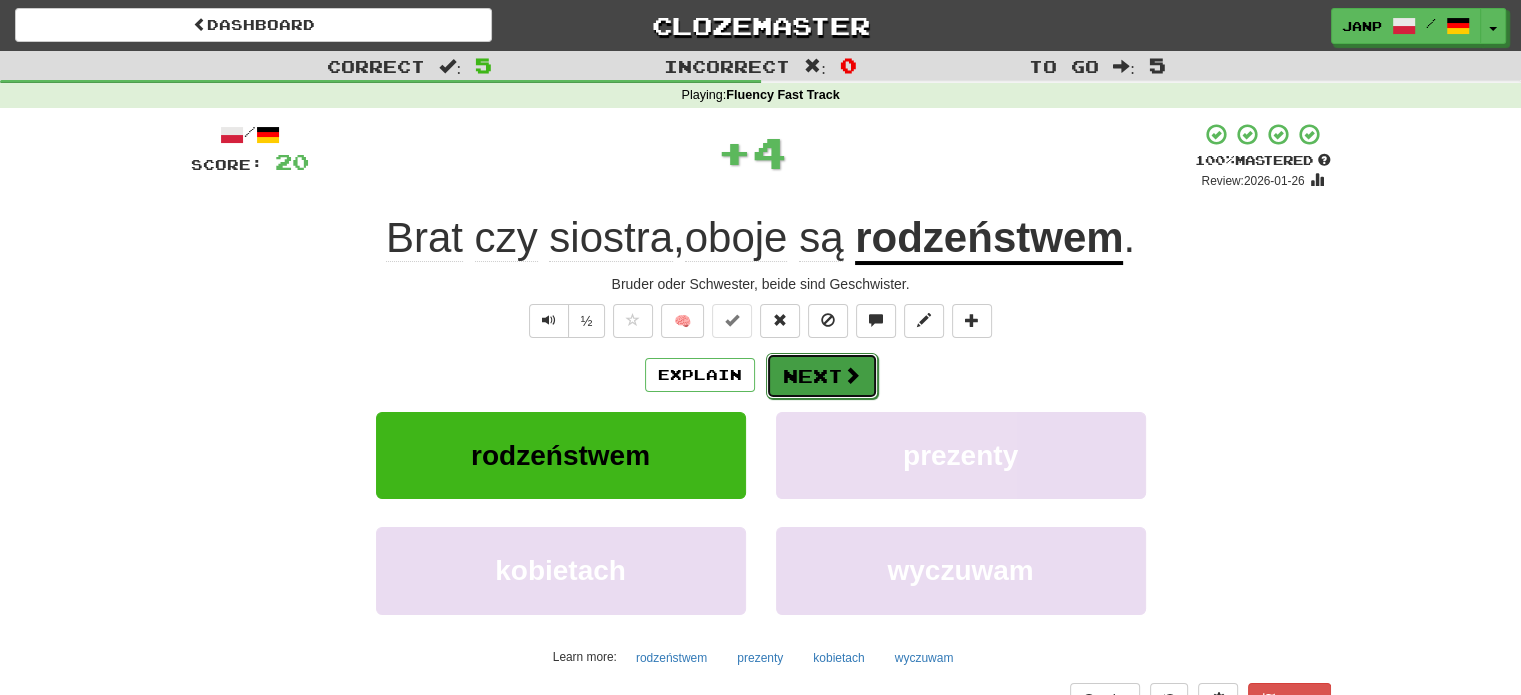 click on "Next" at bounding box center (822, 376) 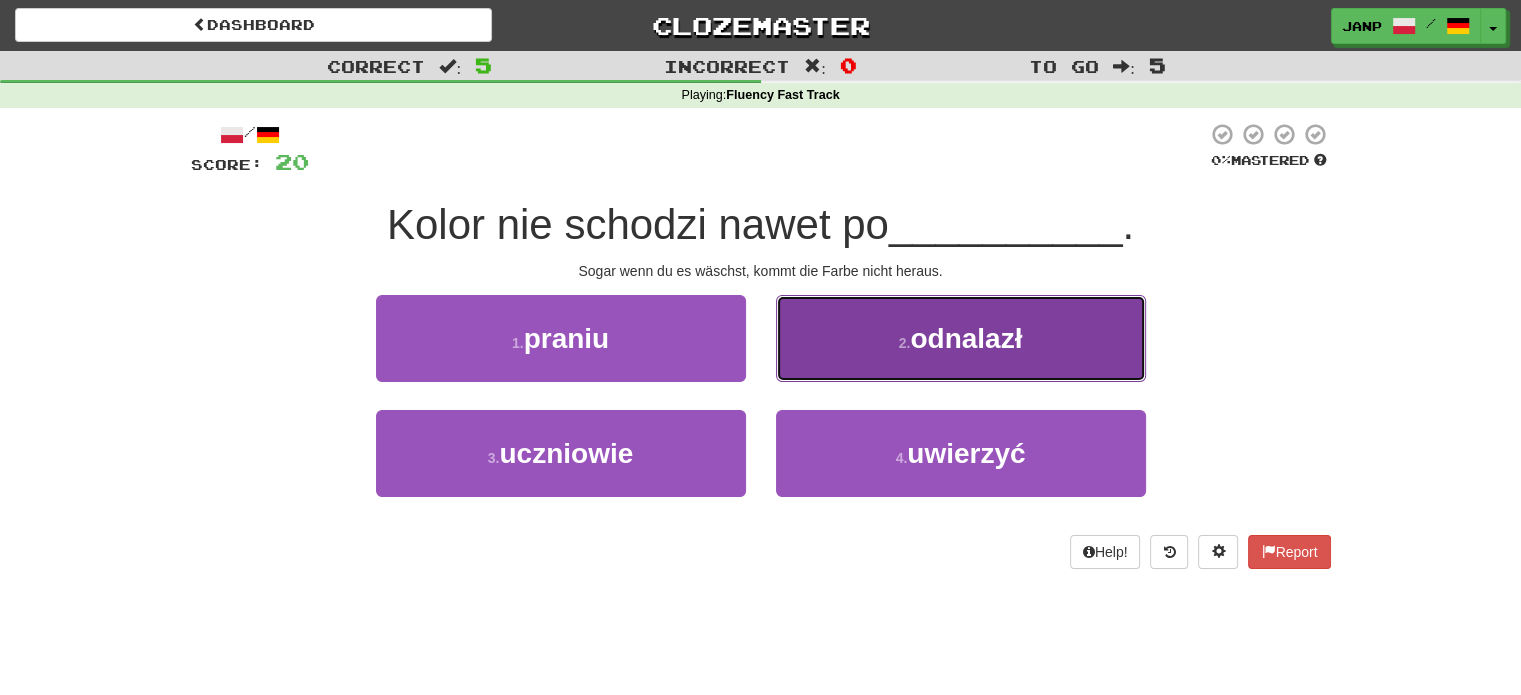 click on "2 . odnalazł" at bounding box center [961, 338] 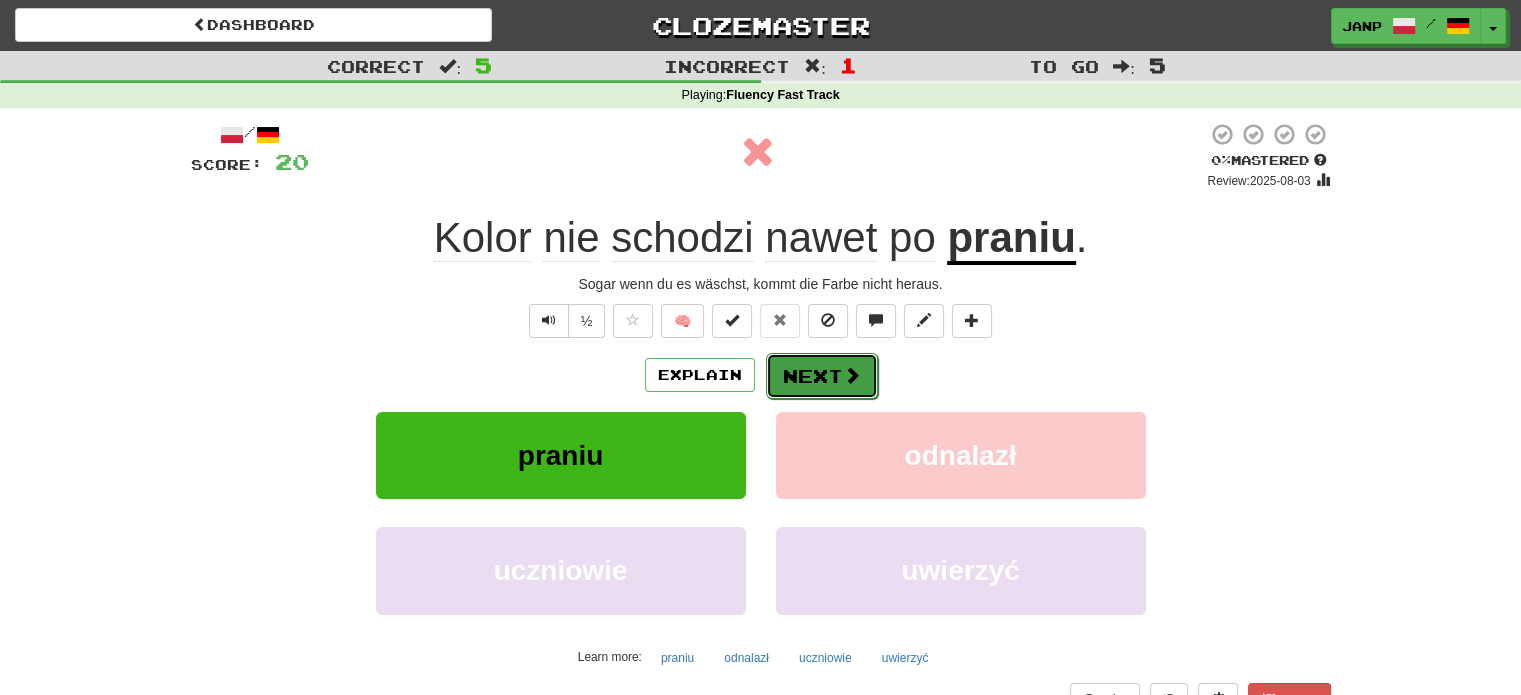 click on "Next" at bounding box center [822, 376] 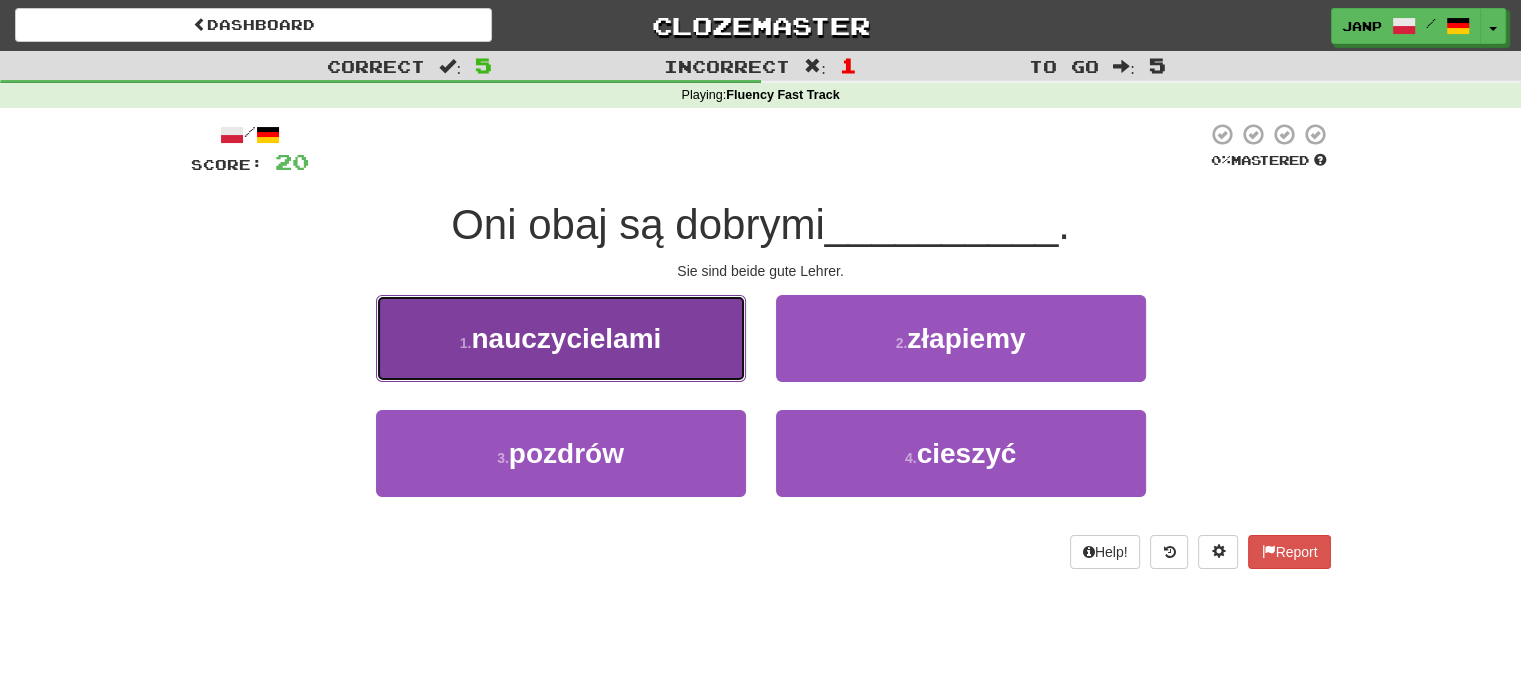 click on "1 . nauczycielami" at bounding box center (561, 338) 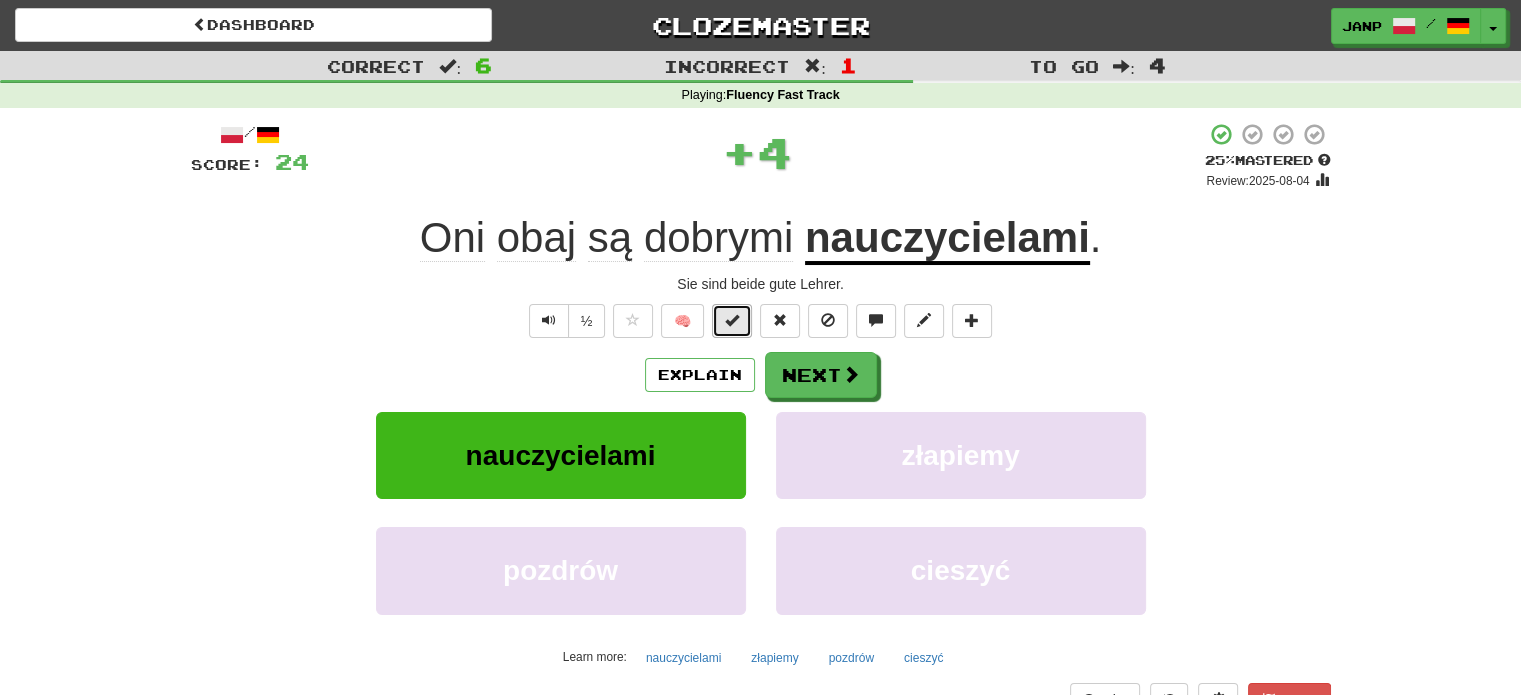 click at bounding box center (732, 320) 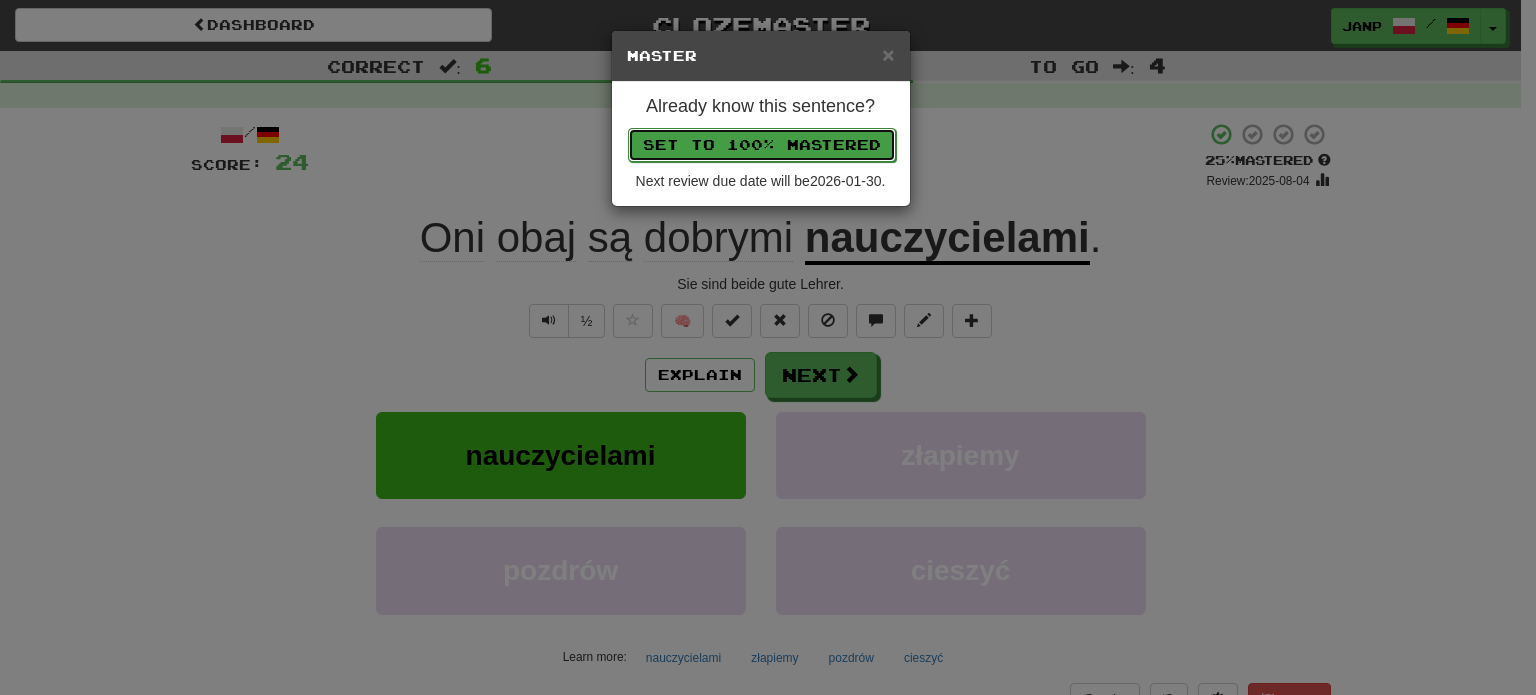 click on "Set to 100% Mastered" at bounding box center (762, 145) 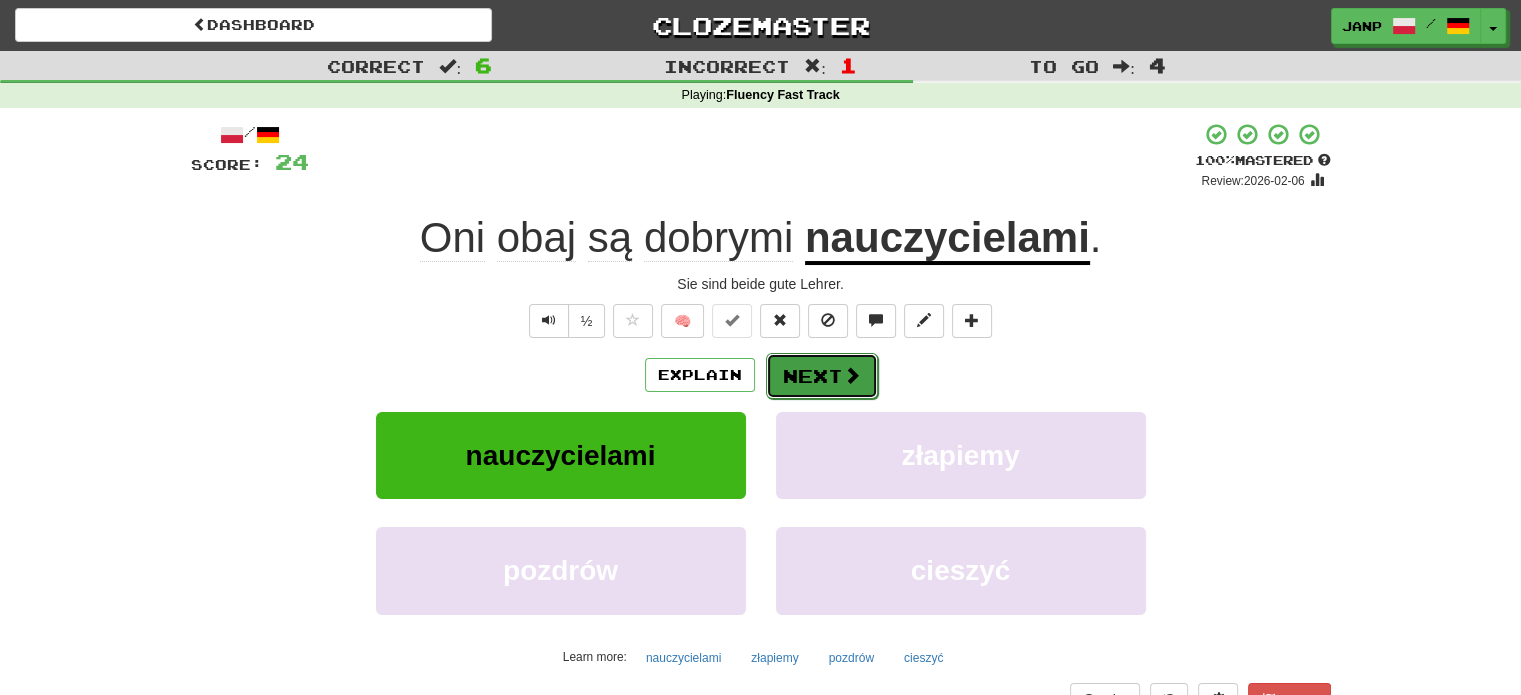 click on "Next" at bounding box center [822, 376] 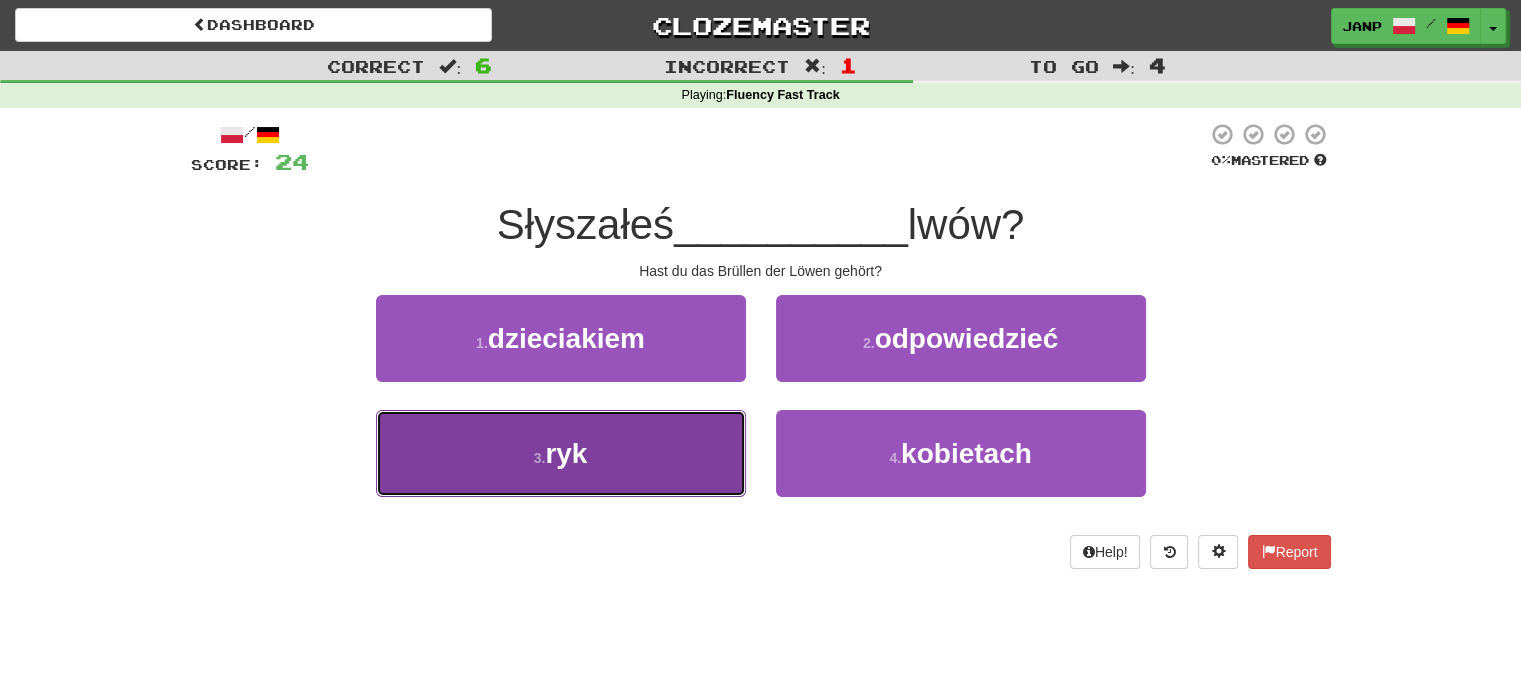 click on "3 .  ryk" at bounding box center [561, 453] 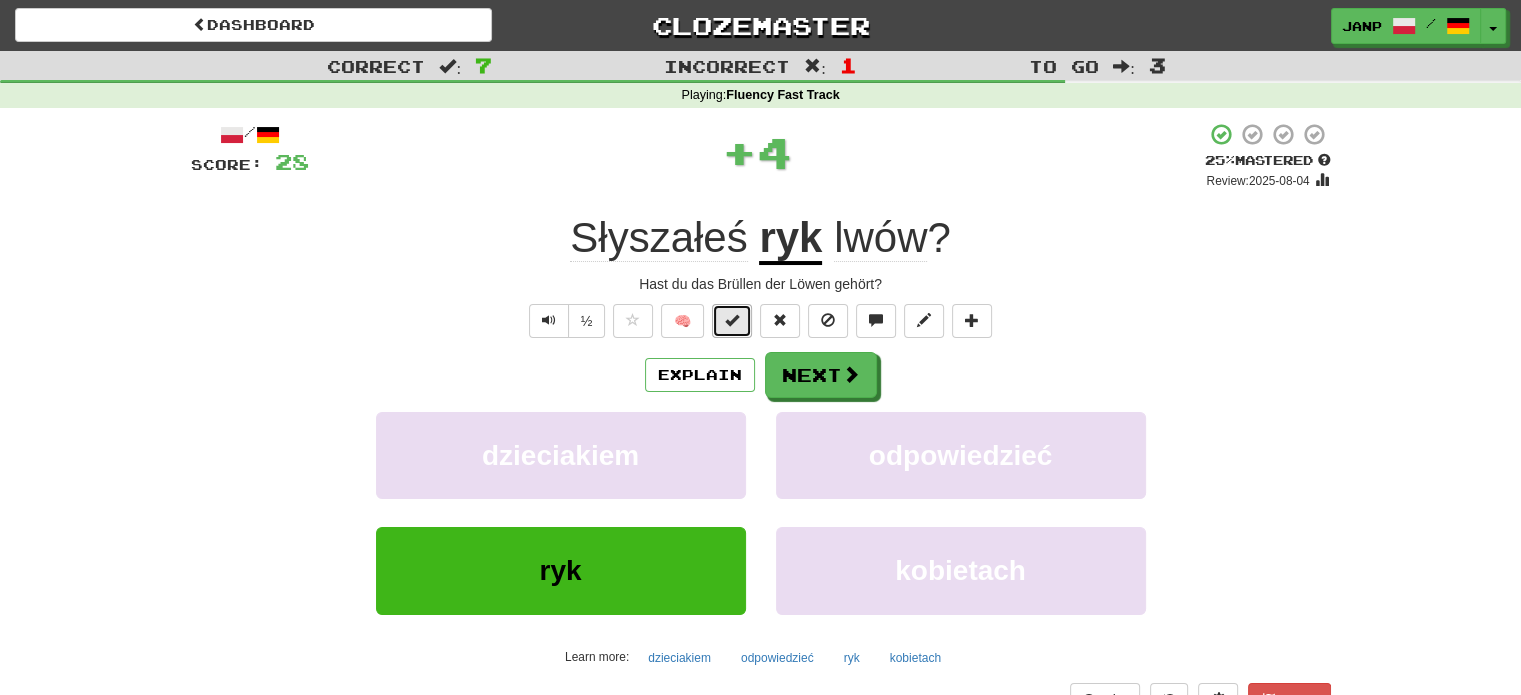 click at bounding box center (732, 321) 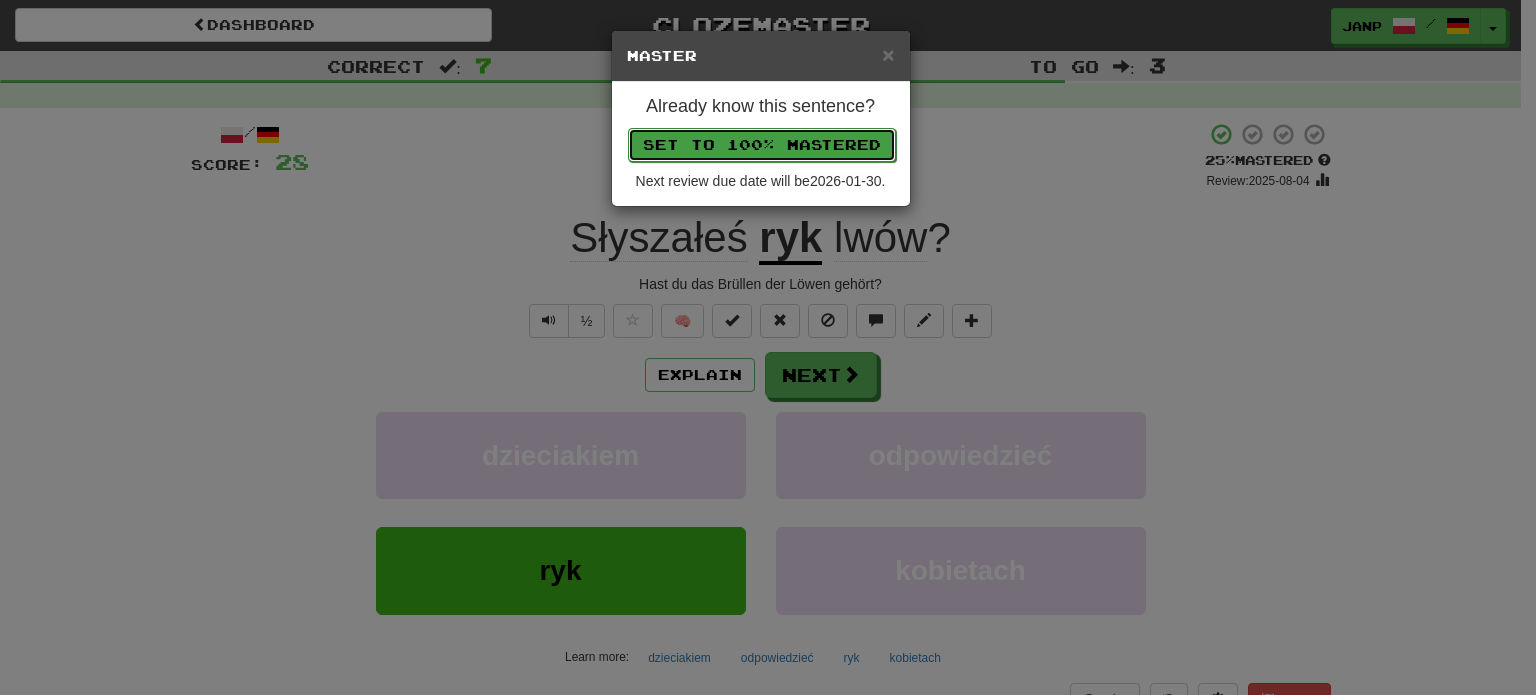 click on "Set to 100% Mastered" at bounding box center [762, 145] 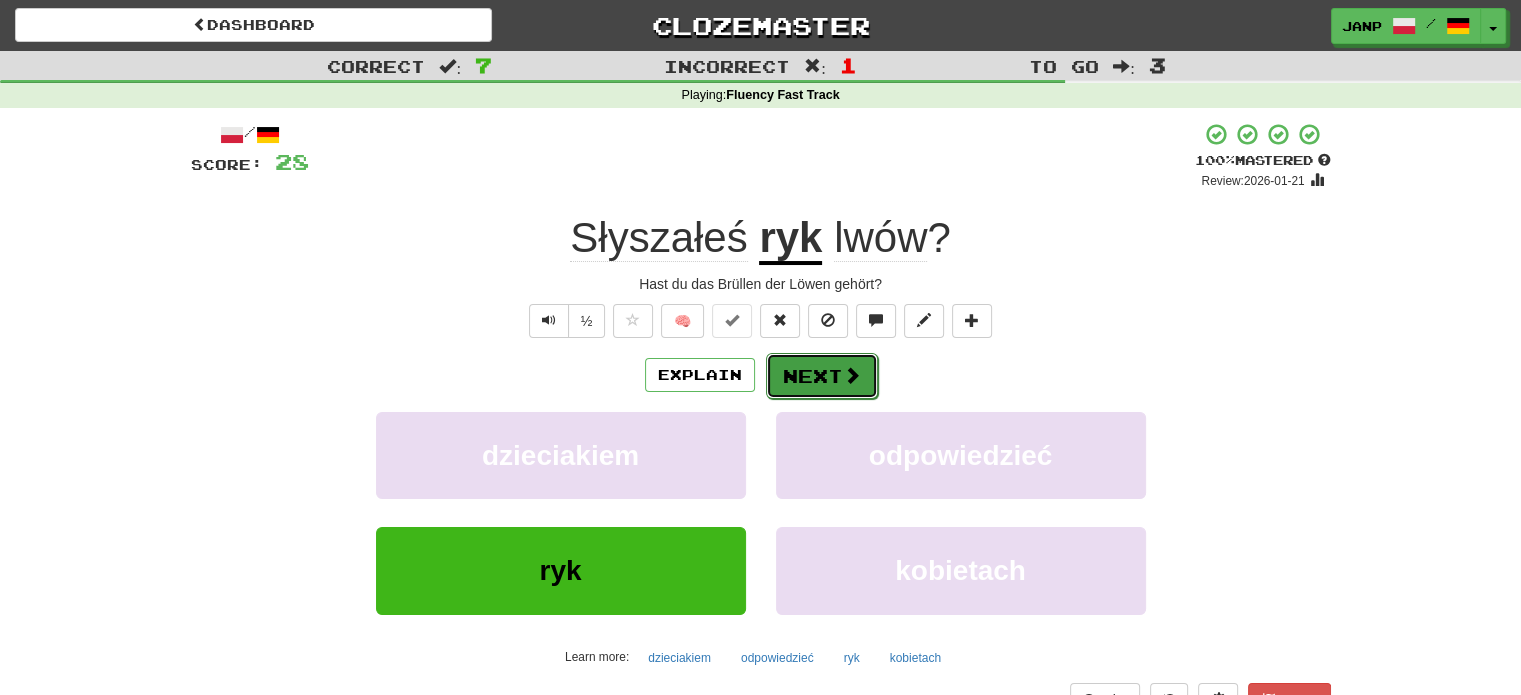 click on "Next" at bounding box center (822, 376) 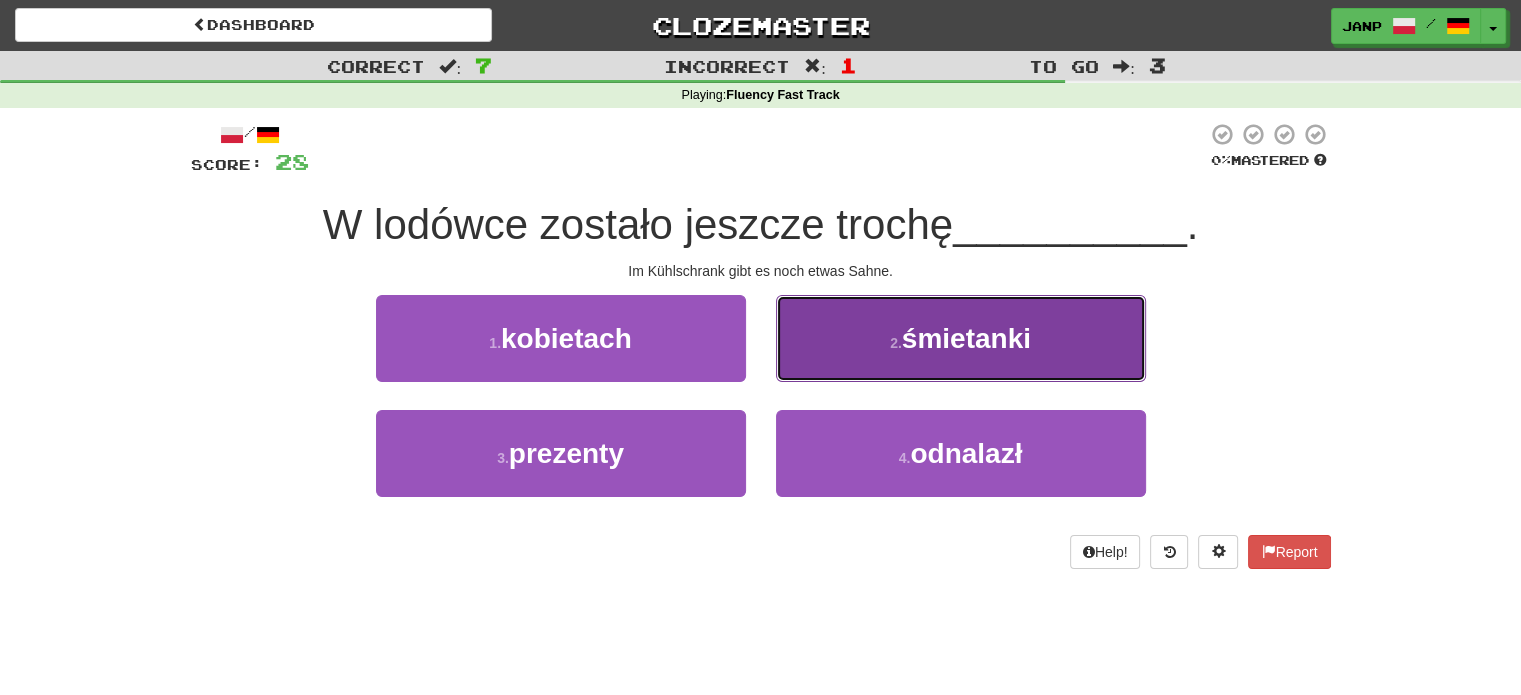 click on "2 .  śmietanki" at bounding box center (961, 338) 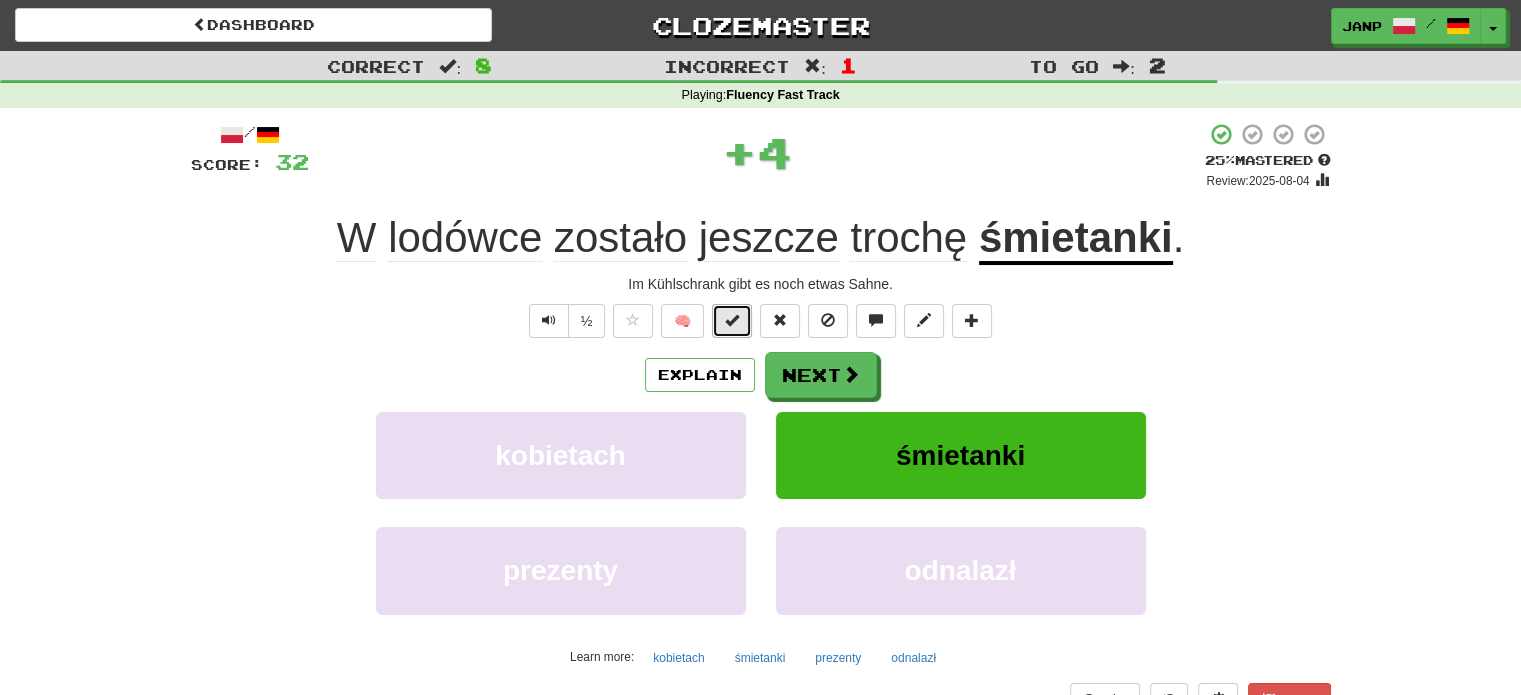 click at bounding box center [732, 321] 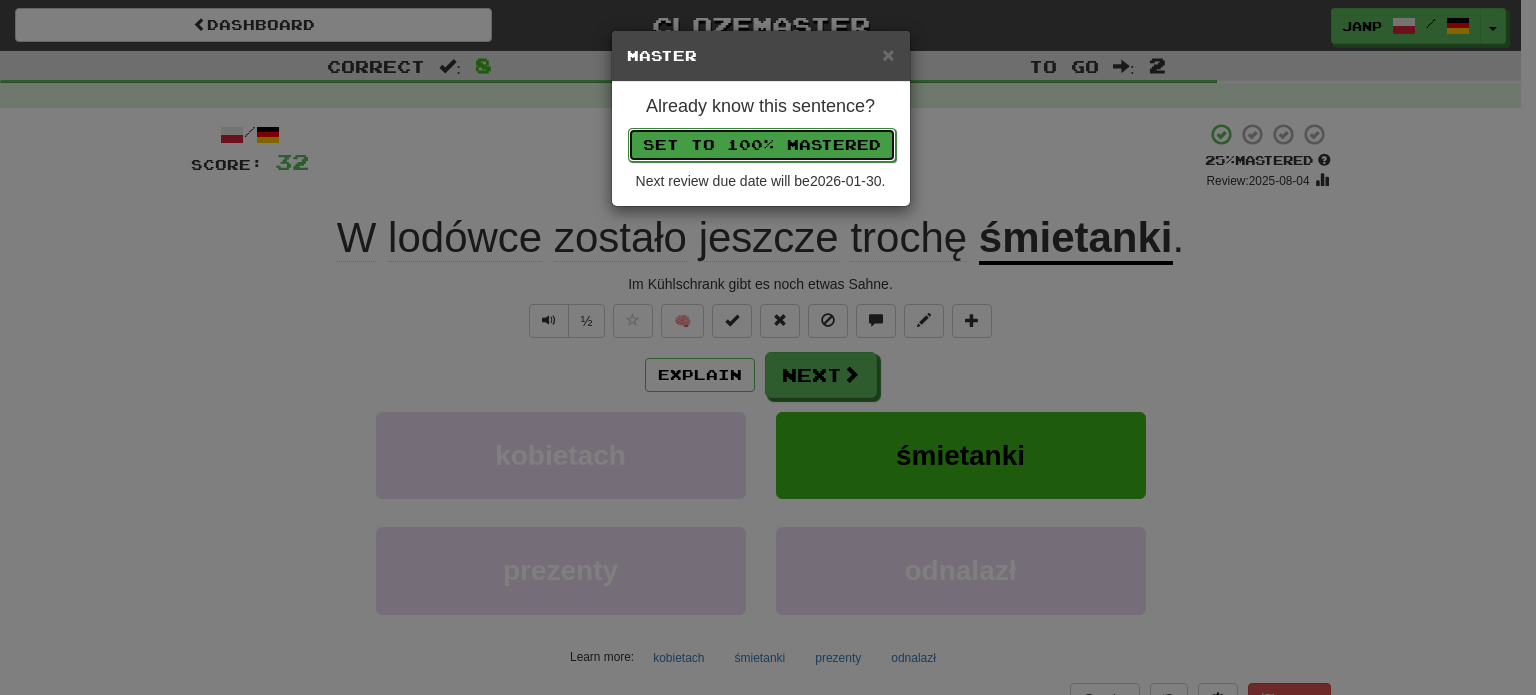 click on "Set to 100% Mastered" at bounding box center [762, 145] 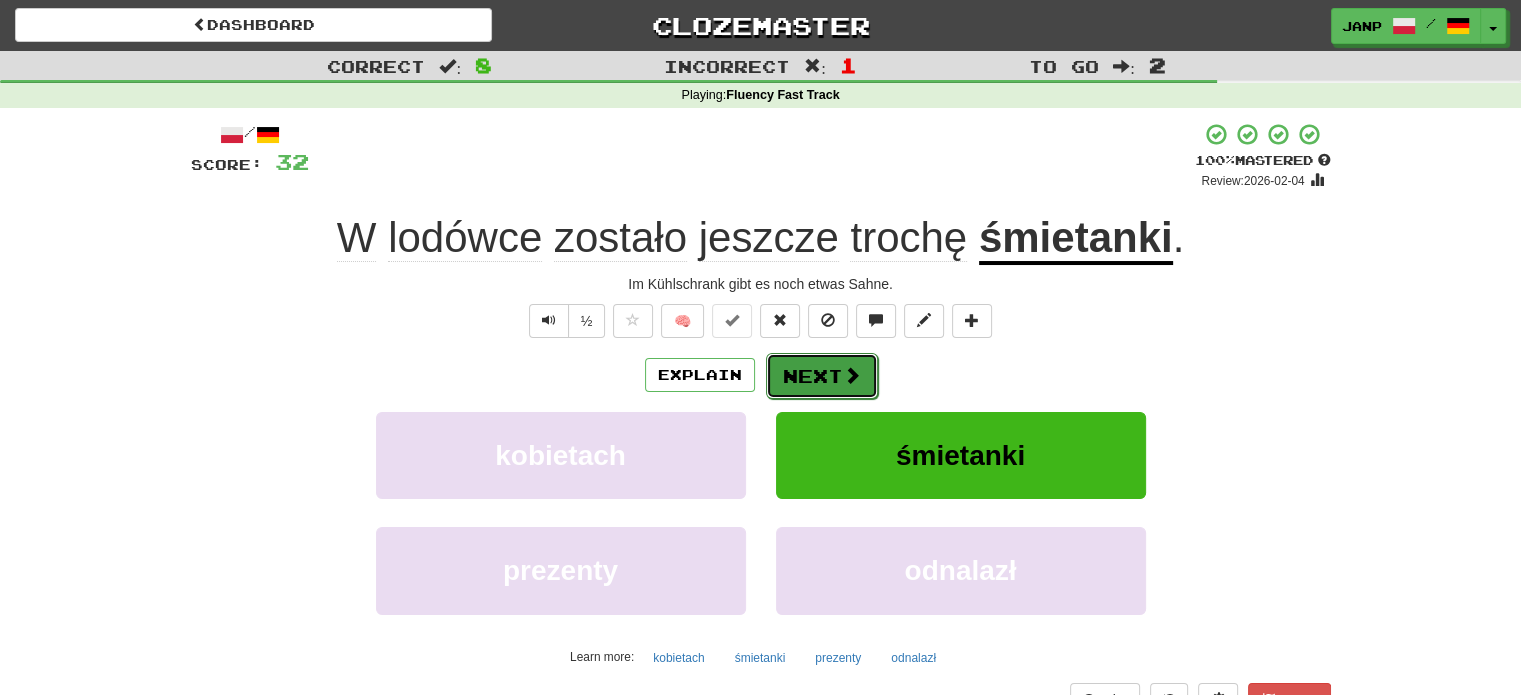 click on "Next" at bounding box center (822, 376) 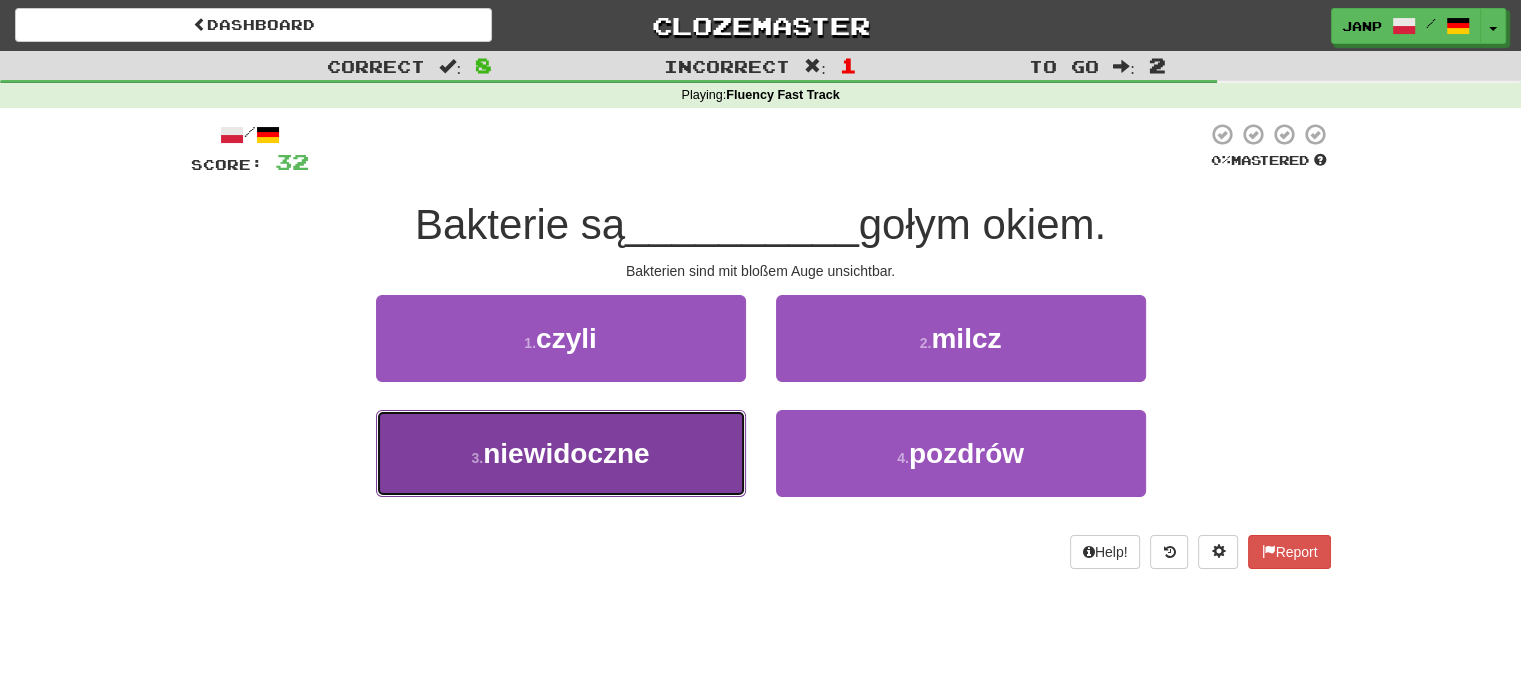 click on "3 .  niewidoczne" at bounding box center (561, 453) 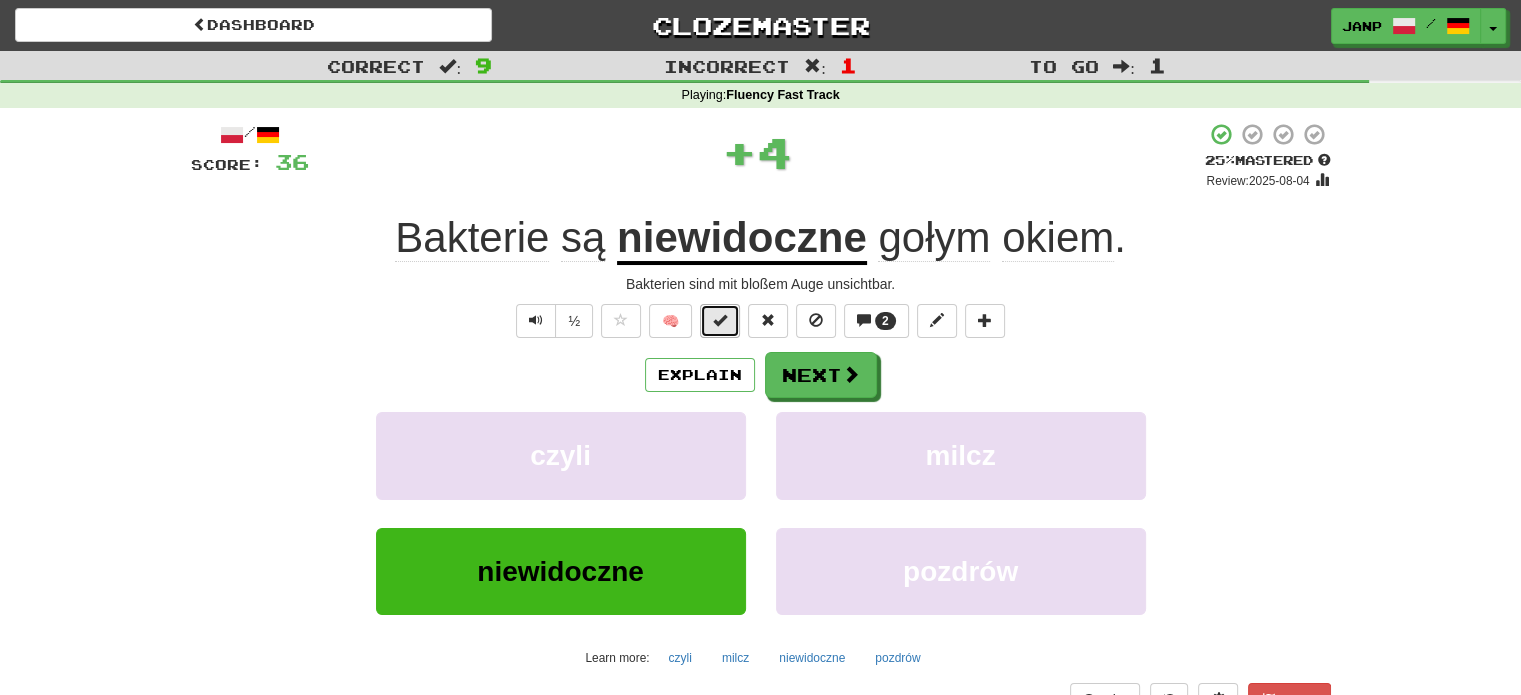 click at bounding box center [720, 321] 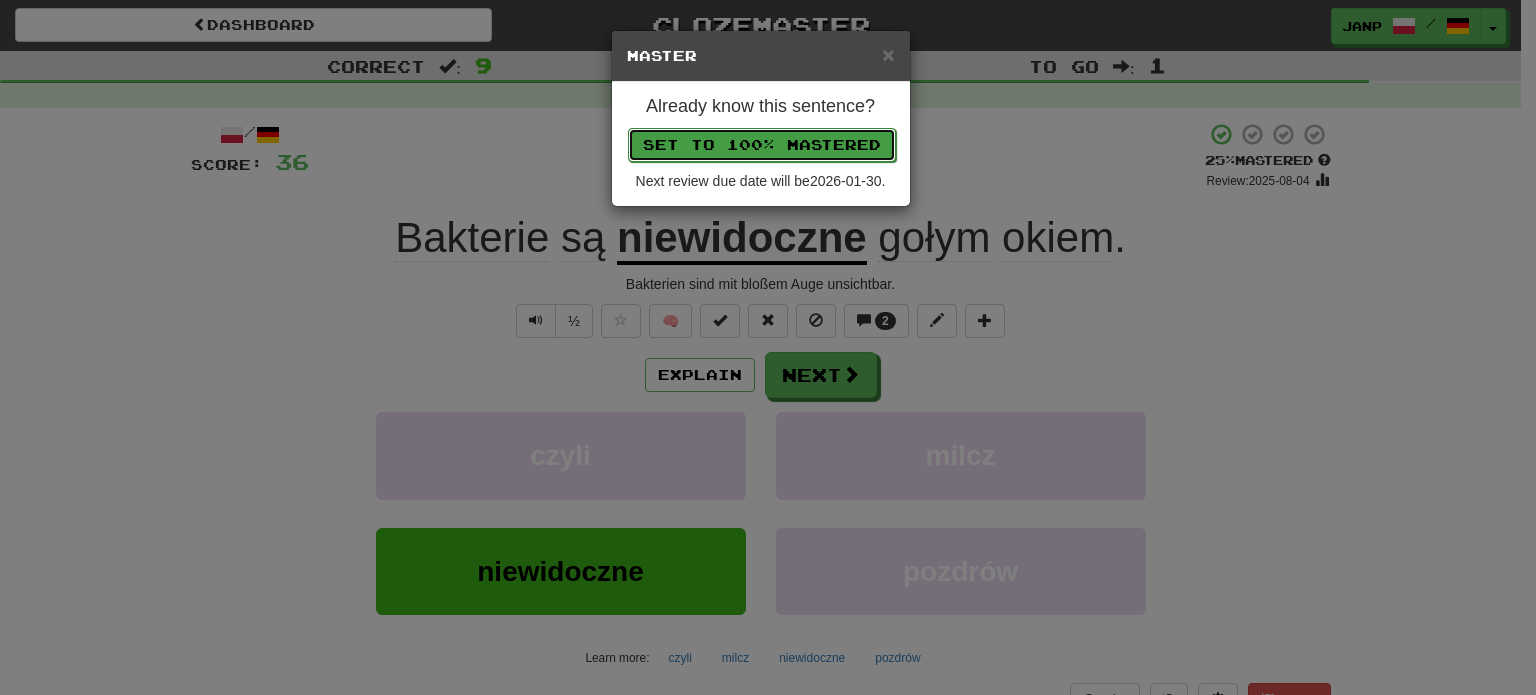 click on "Set to 100% Mastered" at bounding box center [762, 145] 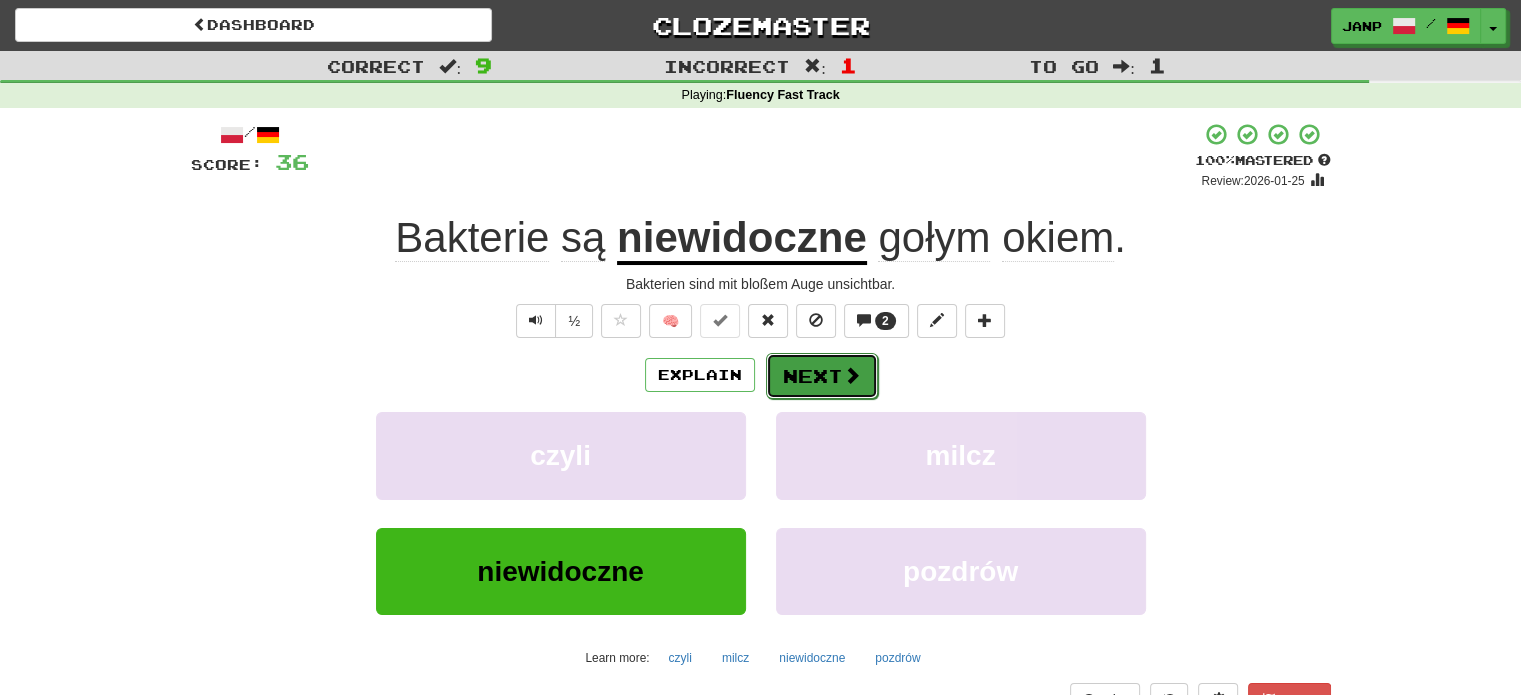 click on "Next" at bounding box center [822, 376] 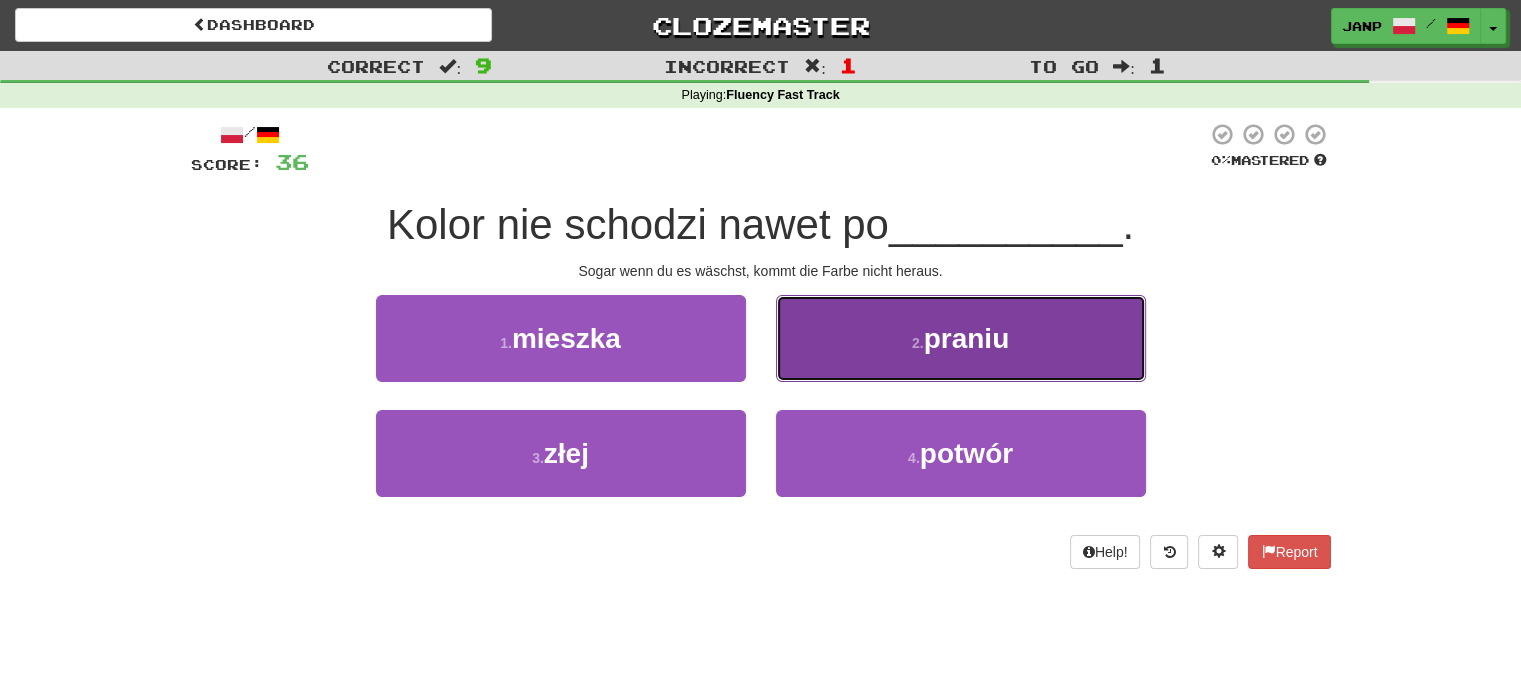 click on "2 .  praniu" at bounding box center [961, 338] 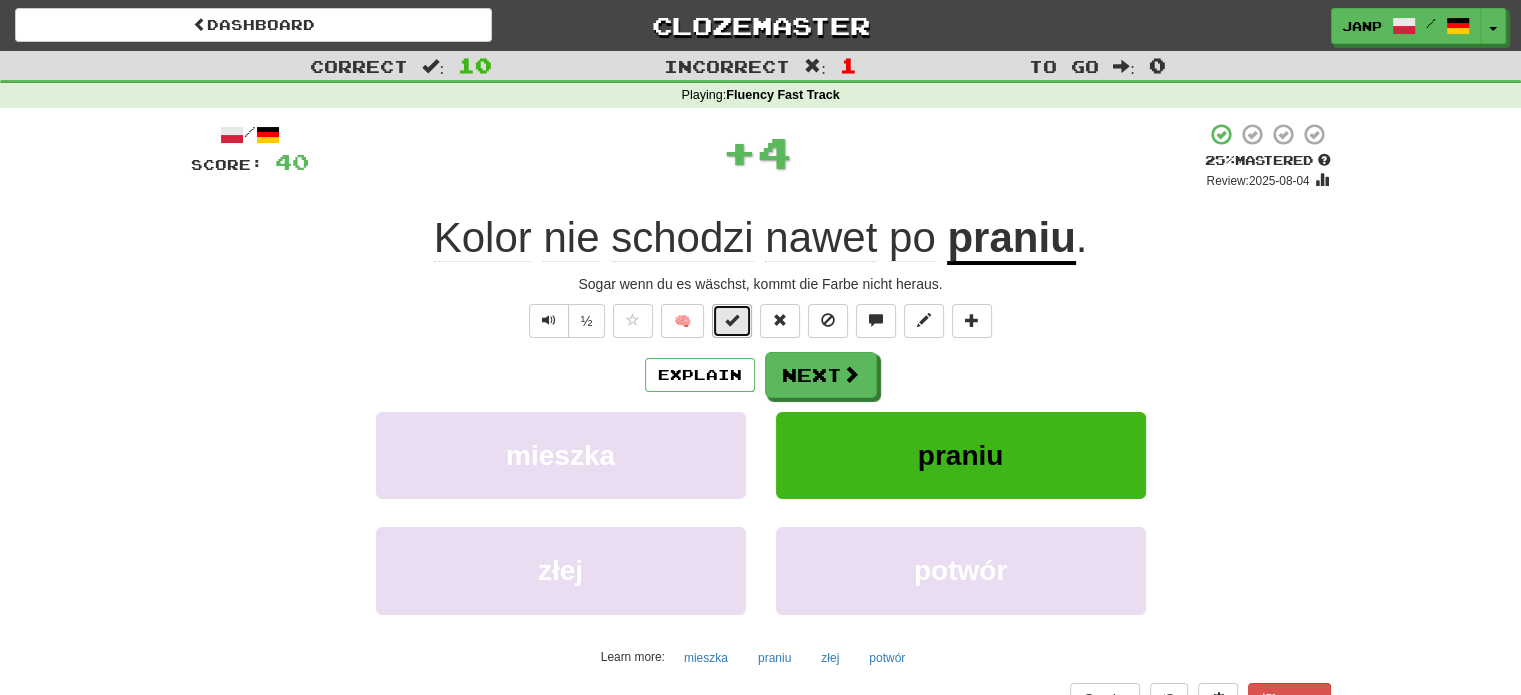 click at bounding box center (732, 320) 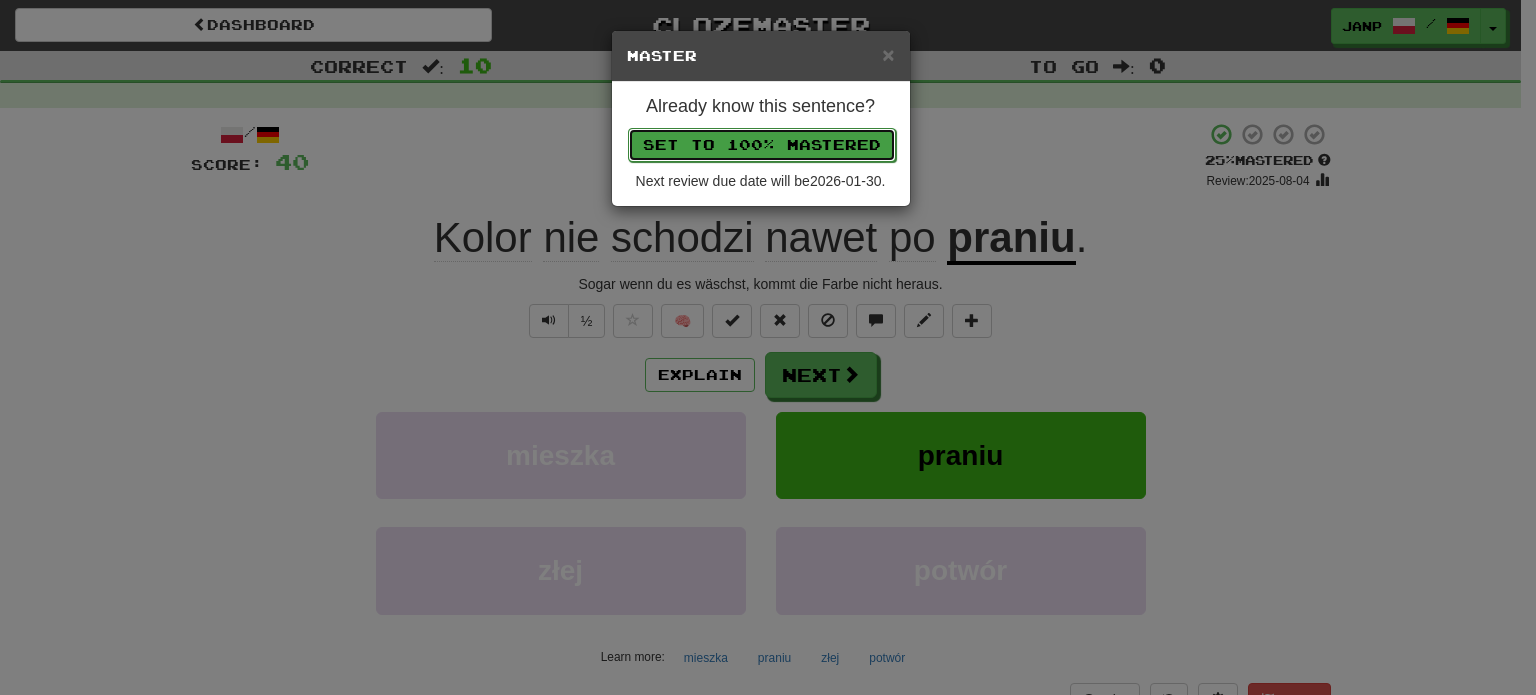 click on "Set to 100% Mastered" at bounding box center (762, 145) 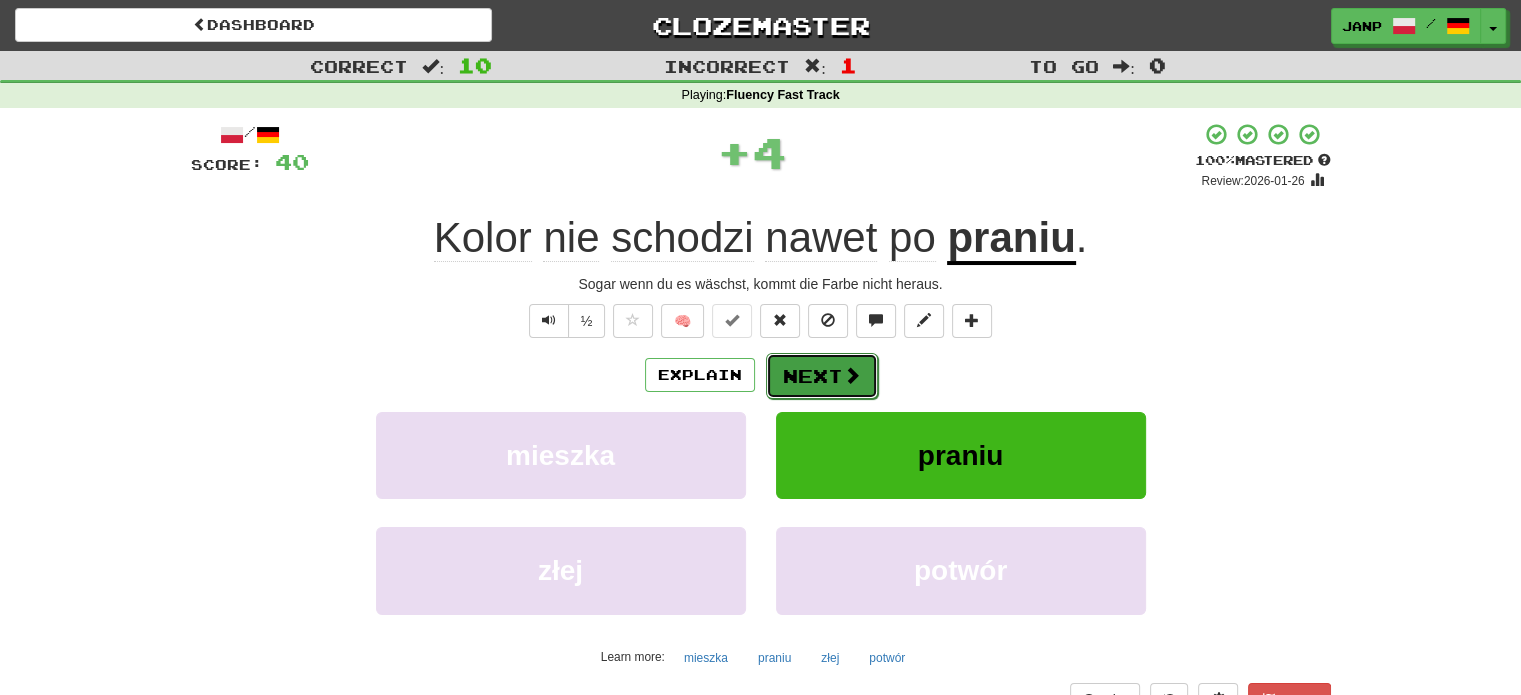 click on "Next" at bounding box center [822, 376] 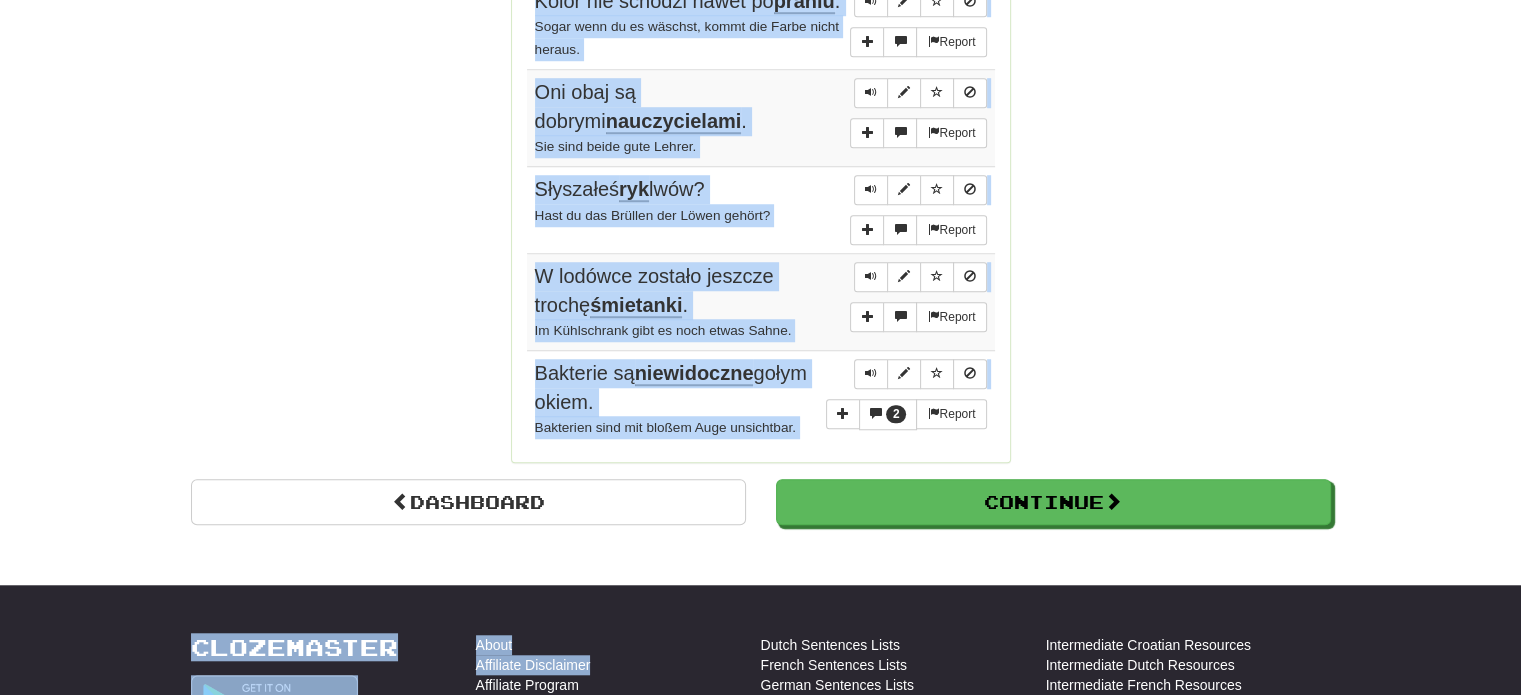 scroll, scrollTop: 1605, scrollLeft: 0, axis: vertical 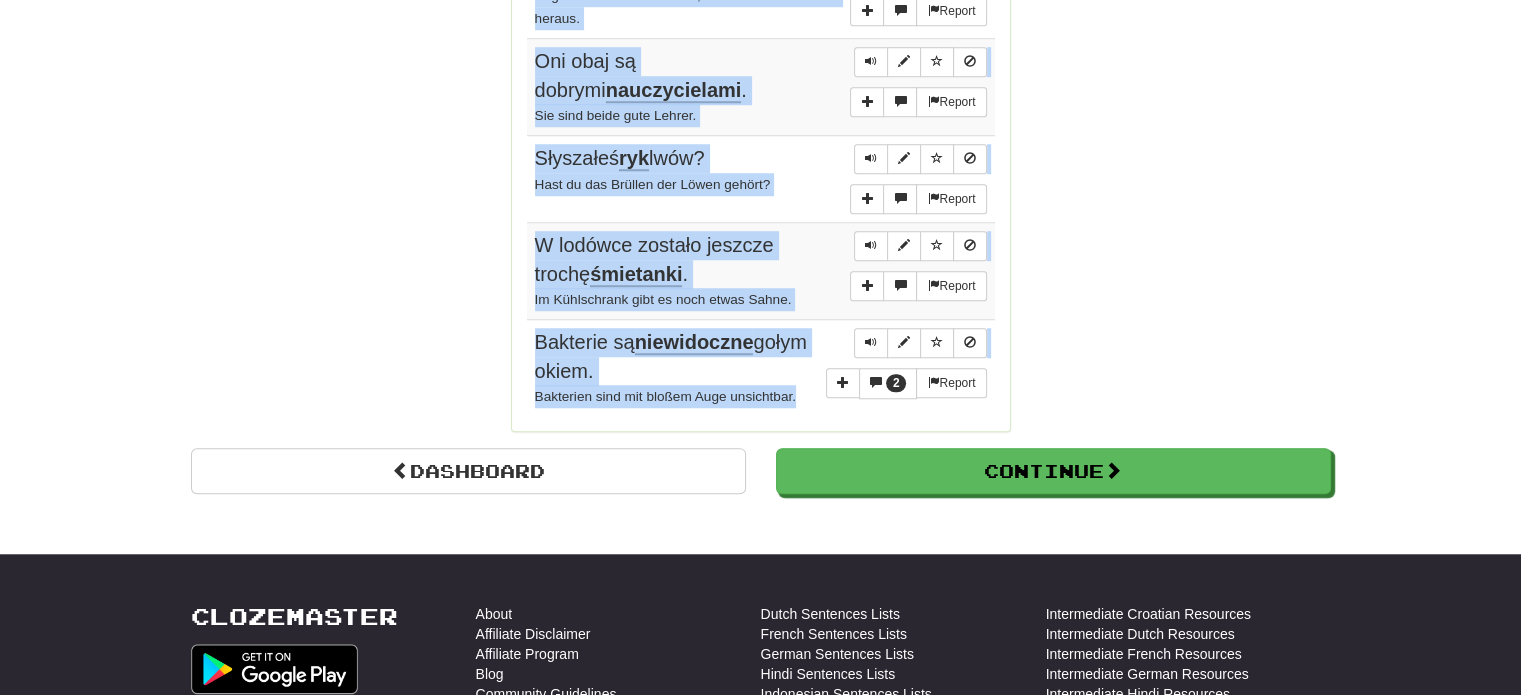 drag, startPoint x: 527, startPoint y: 289, endPoint x: 811, endPoint y: 410, distance: 308.70212 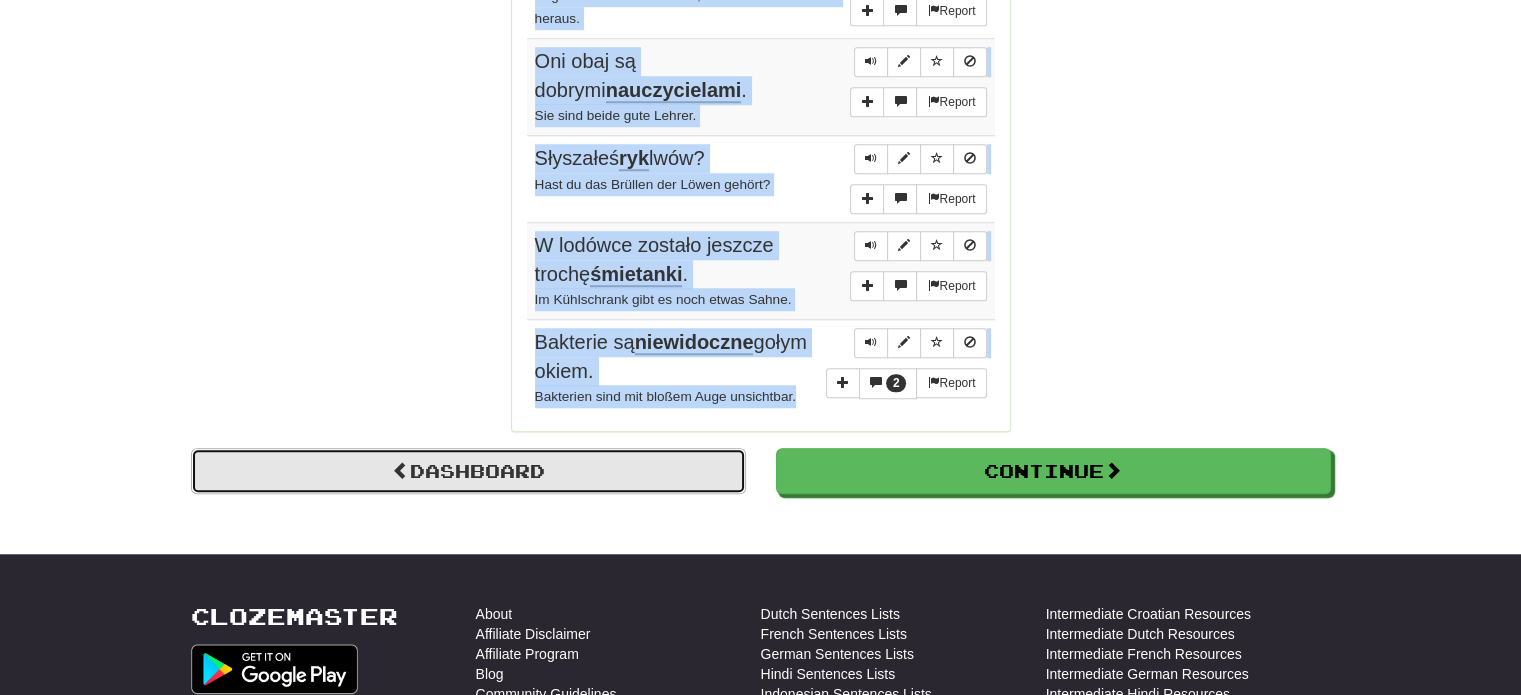 click on "Dashboard" at bounding box center (468, 471) 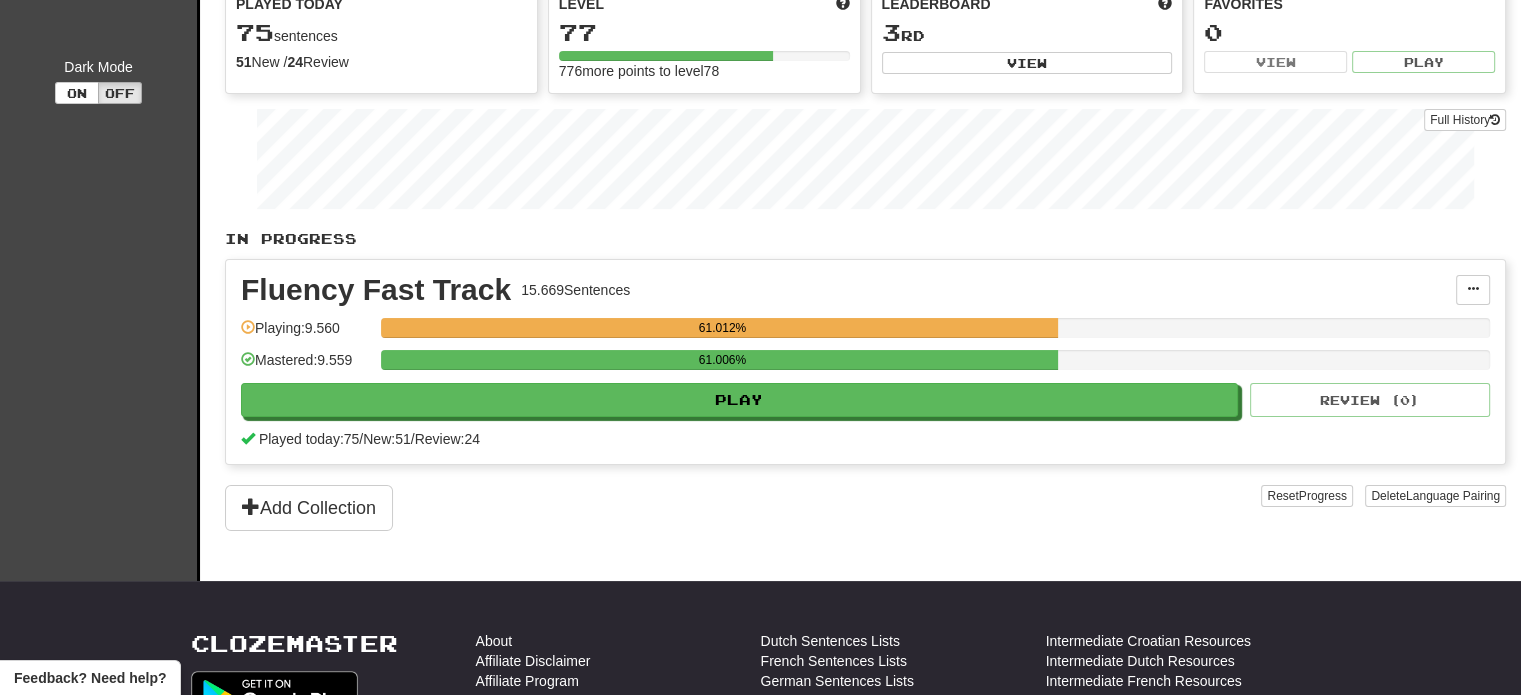 scroll, scrollTop: 0, scrollLeft: 0, axis: both 